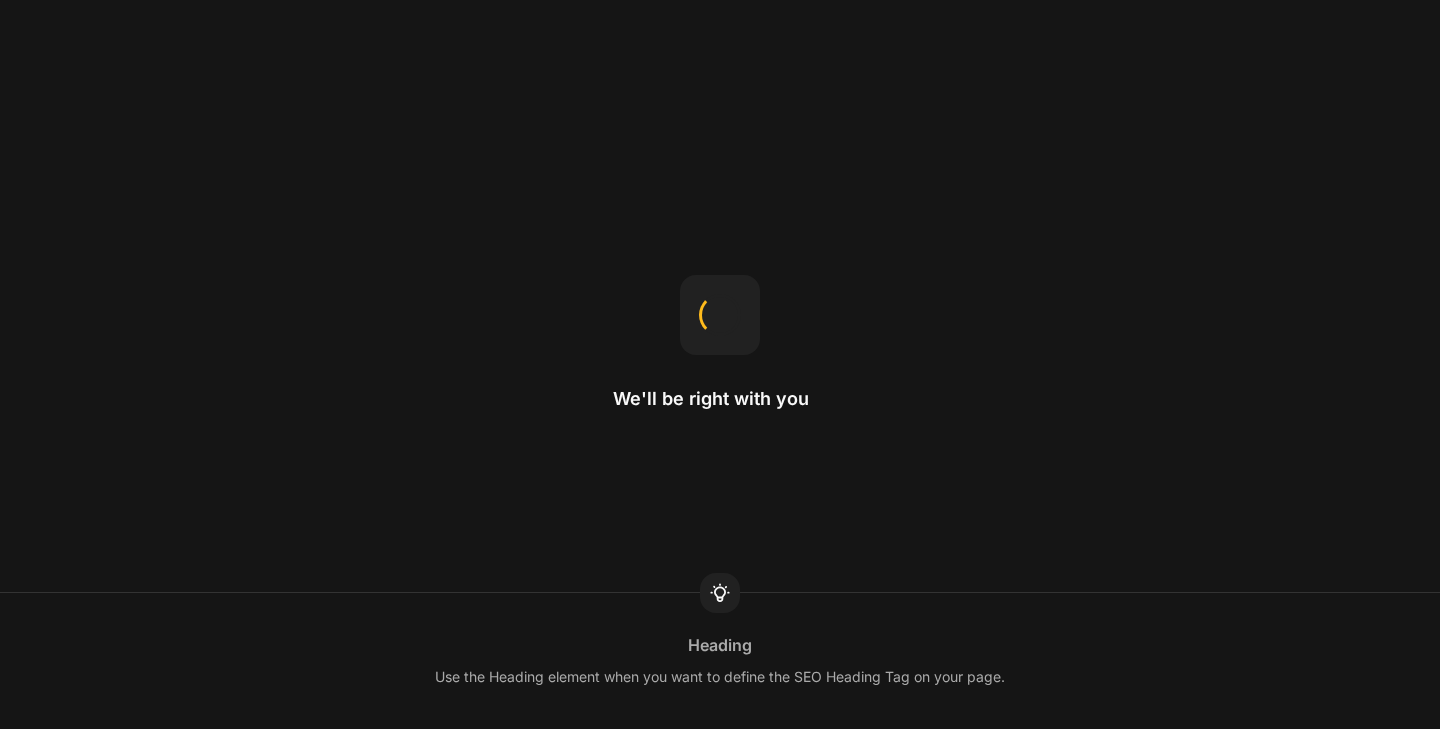 scroll, scrollTop: 0, scrollLeft: 0, axis: both 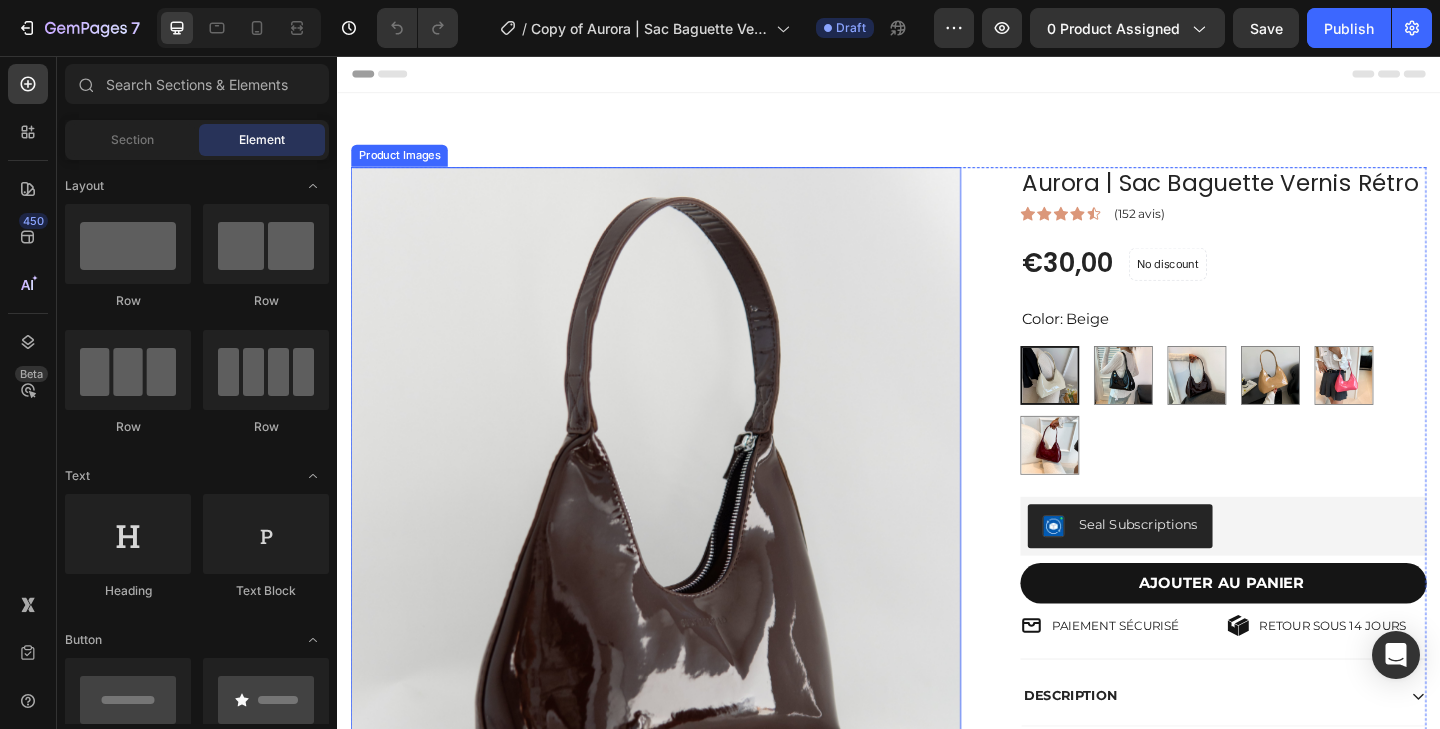 click at bounding box center [684, 509] 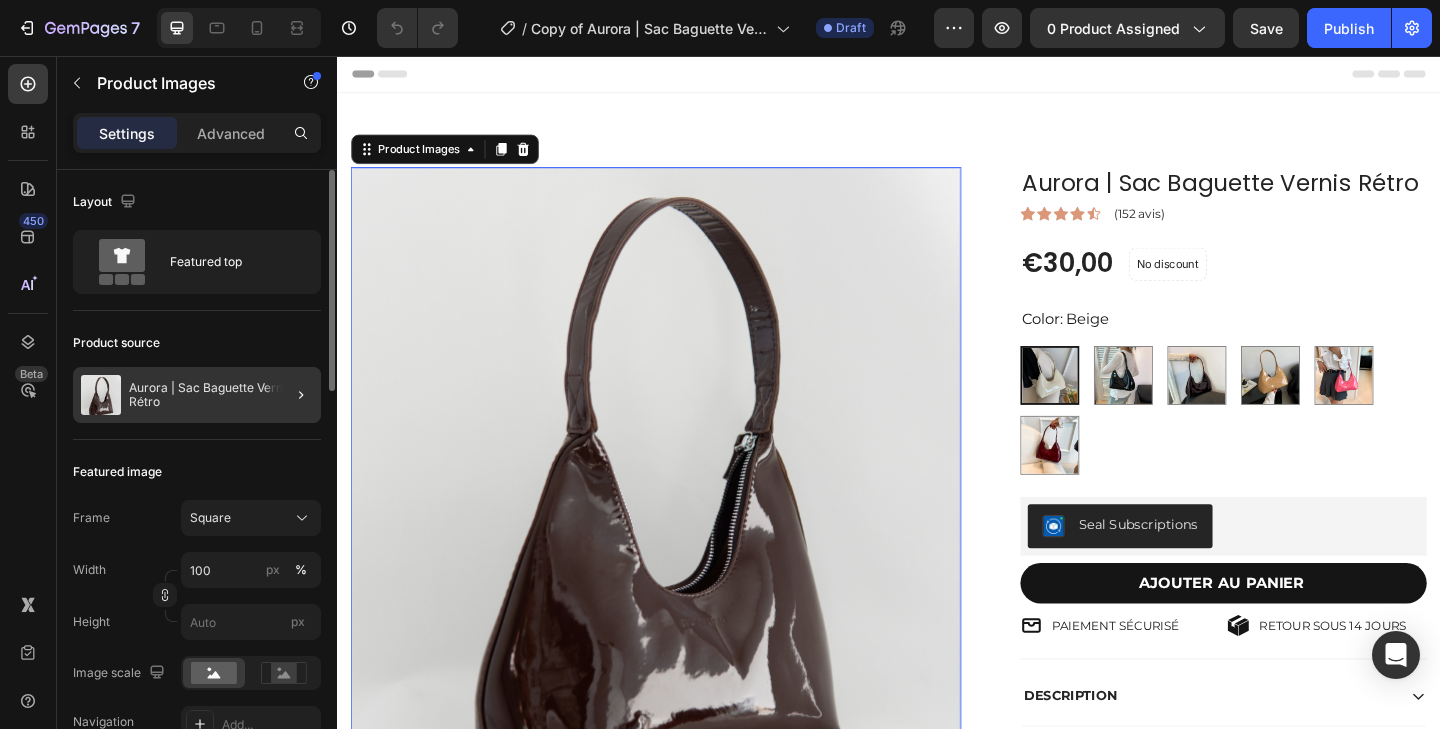 click 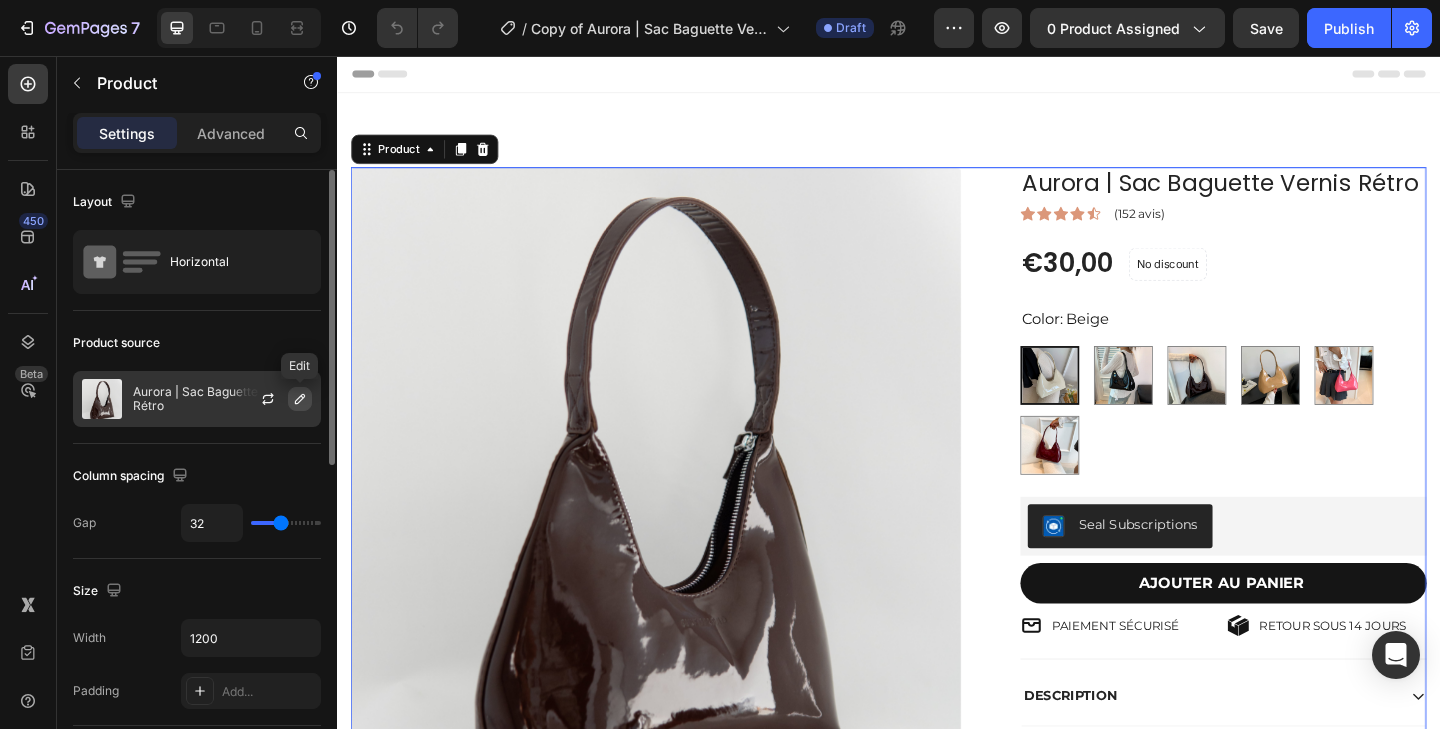 click 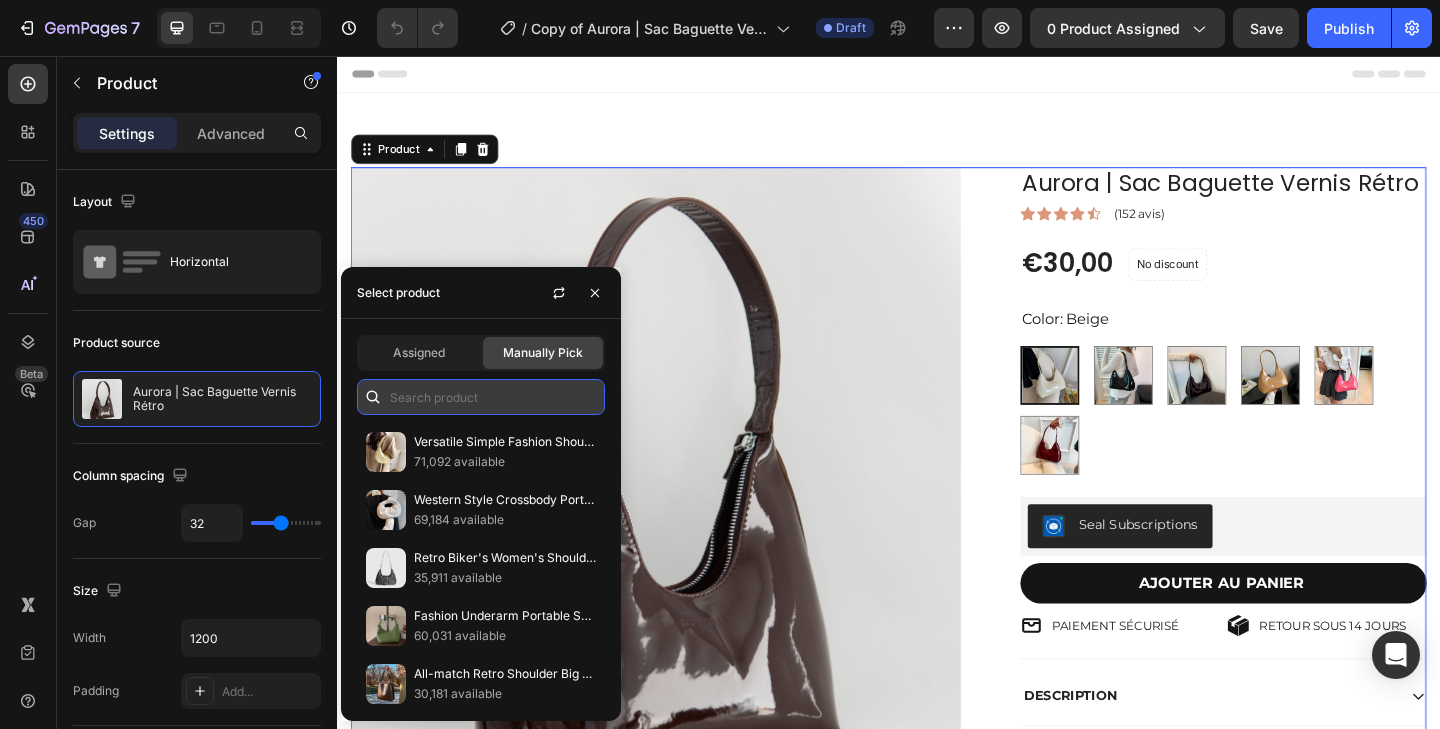 click at bounding box center [481, 397] 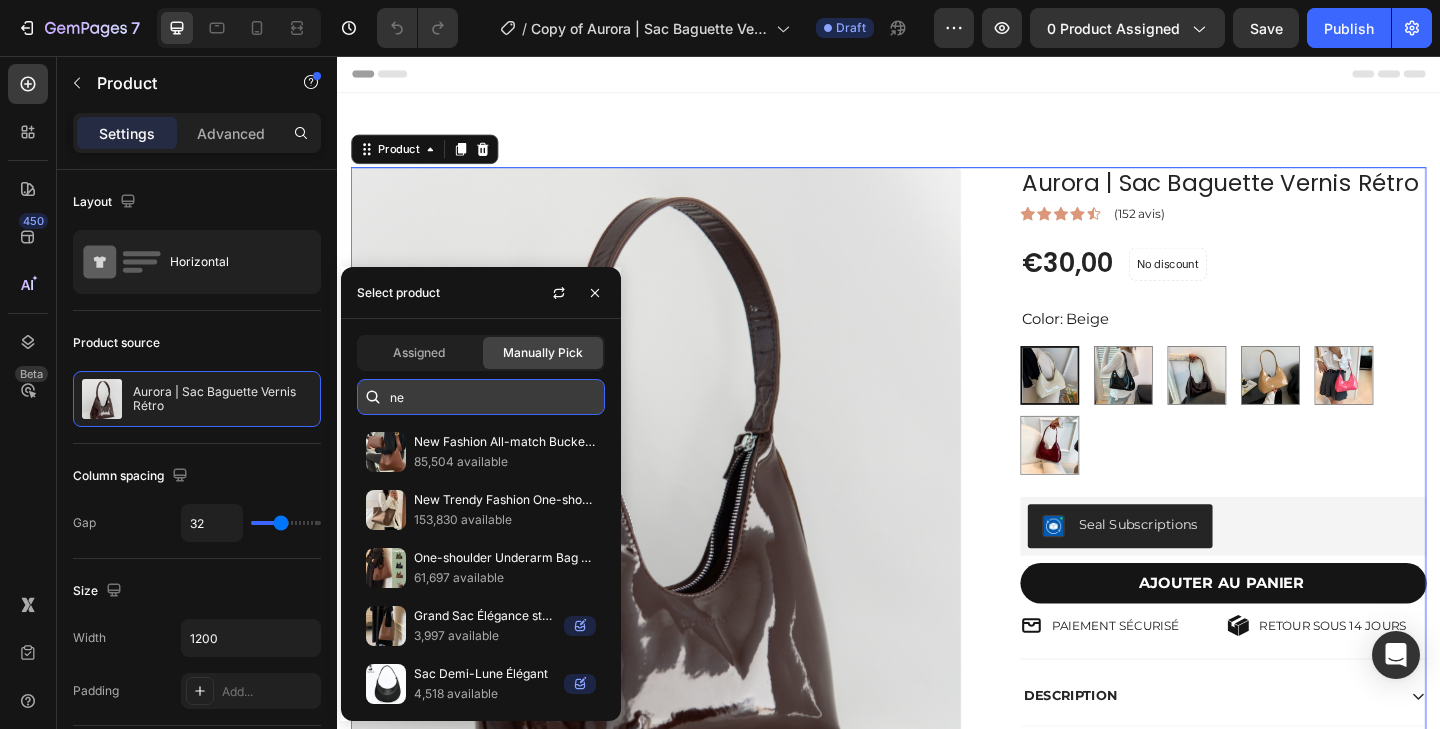 type on "n" 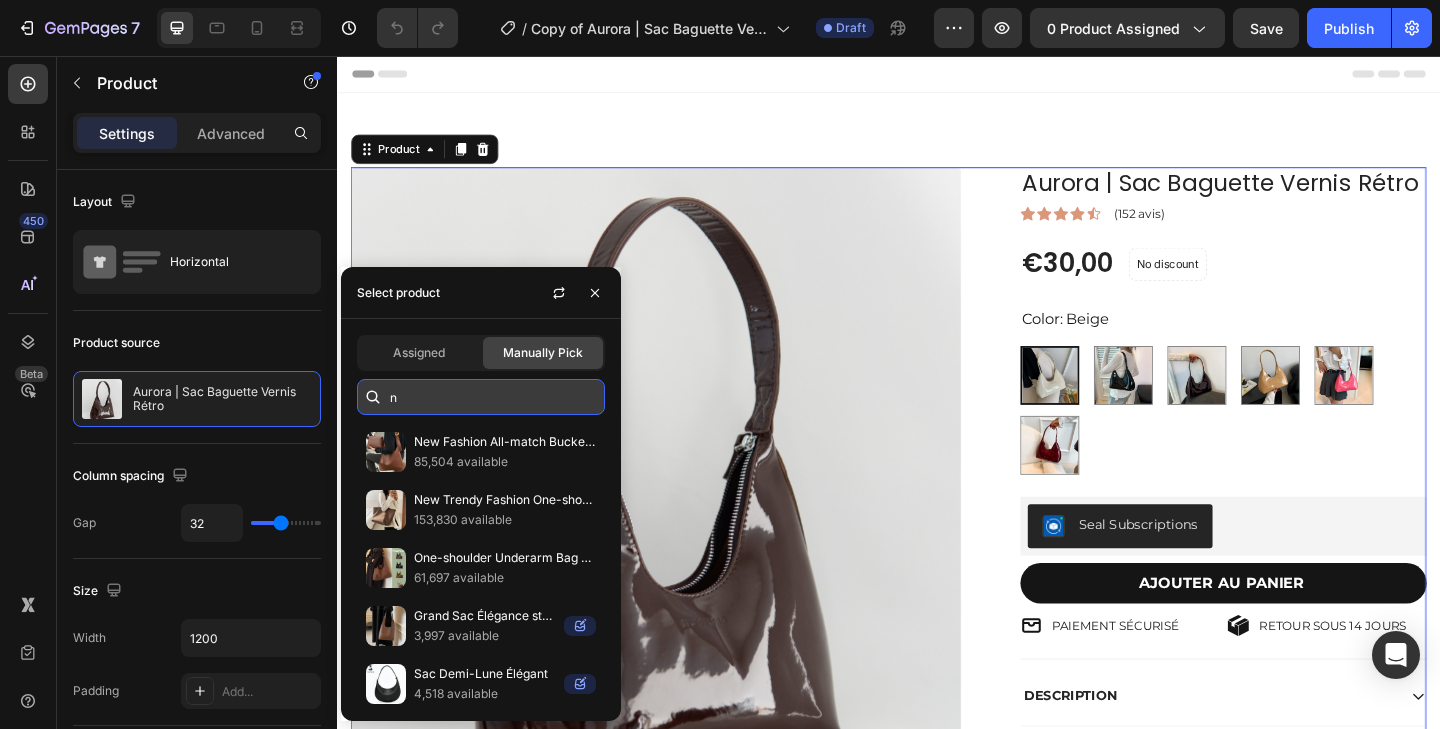 type 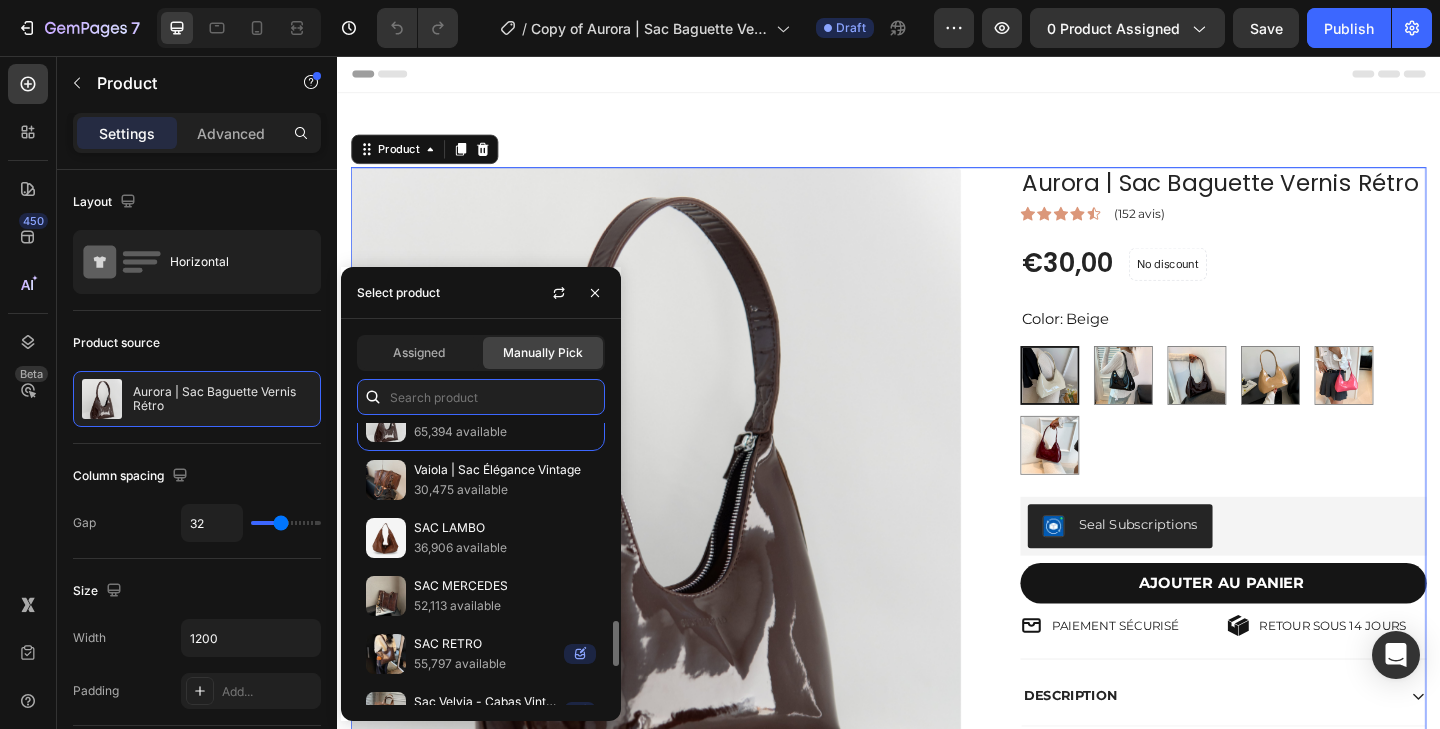 scroll, scrollTop: 1257, scrollLeft: 0, axis: vertical 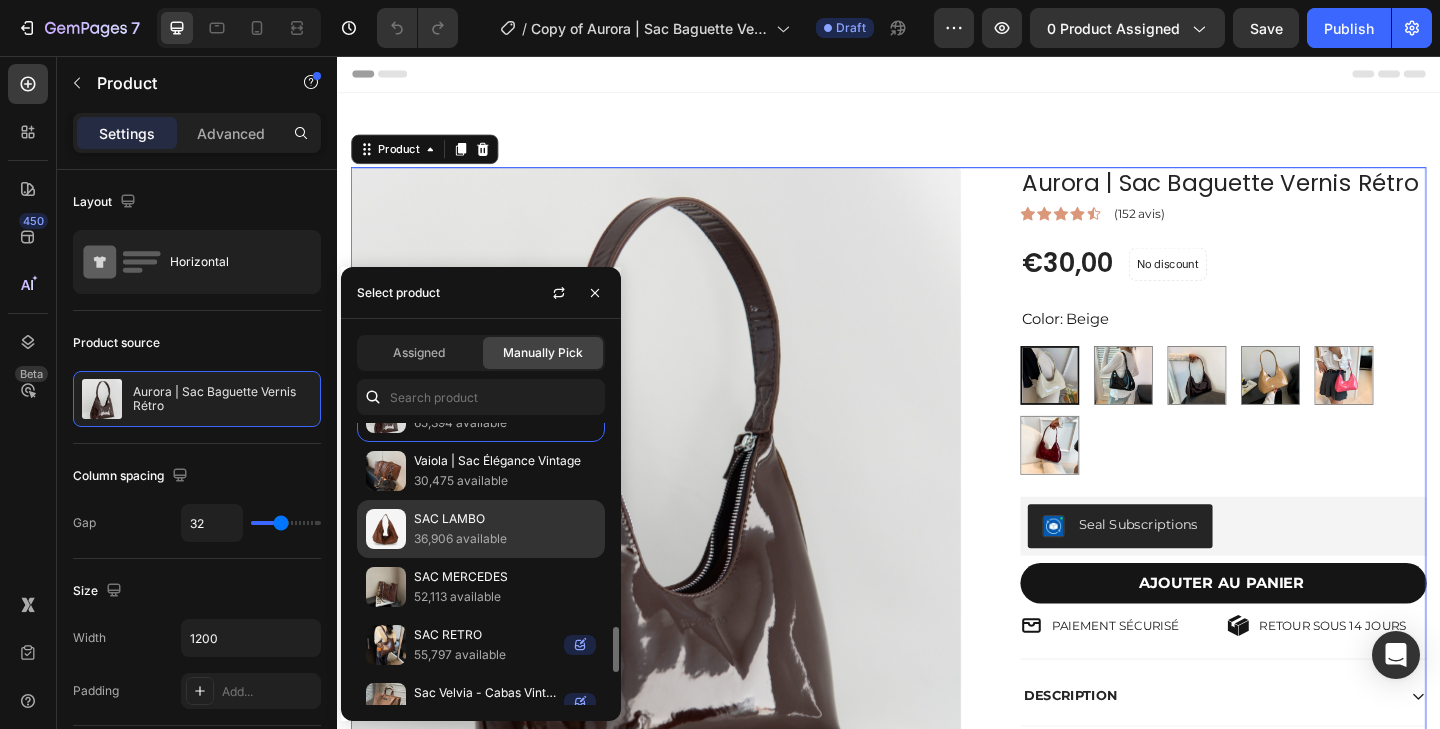 click on "SAC LAMBO" at bounding box center [505, 519] 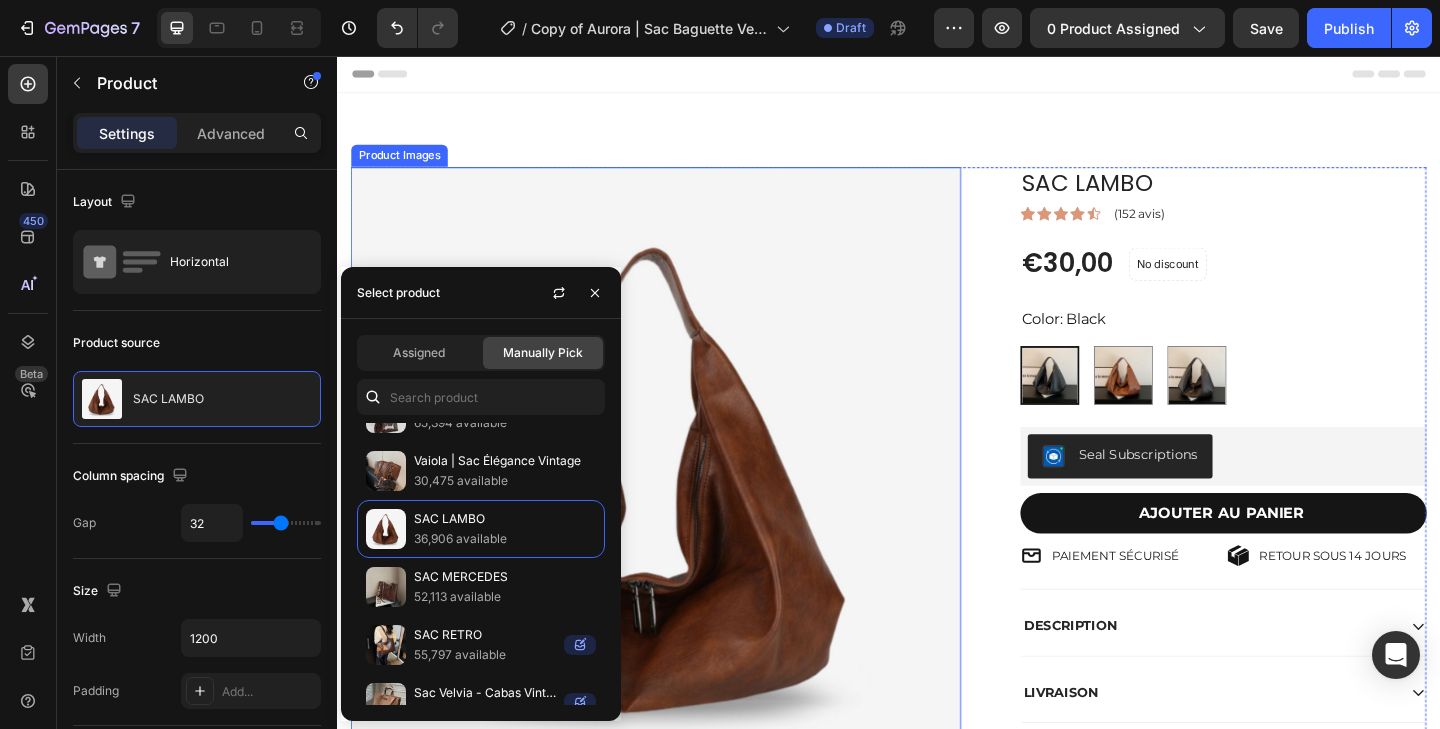 click at bounding box center [684, 509] 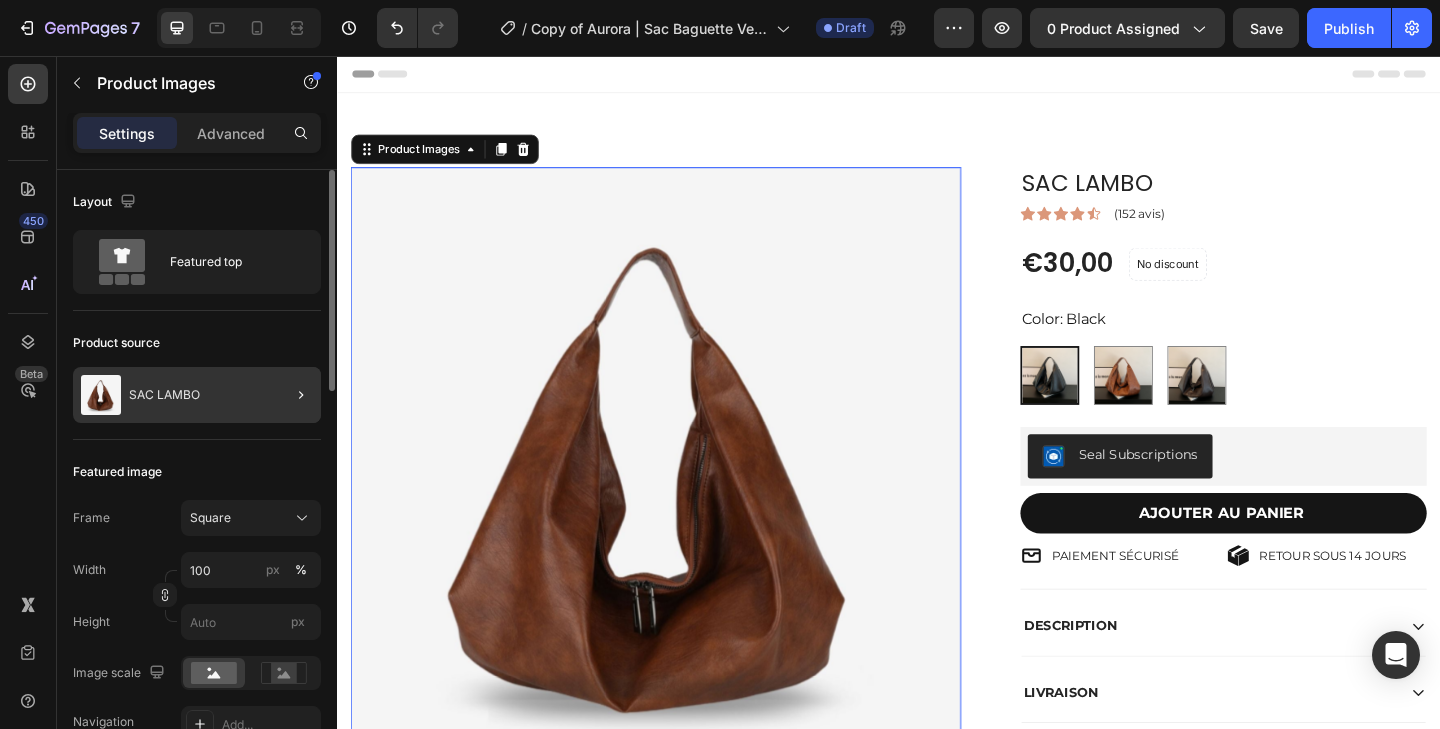 click 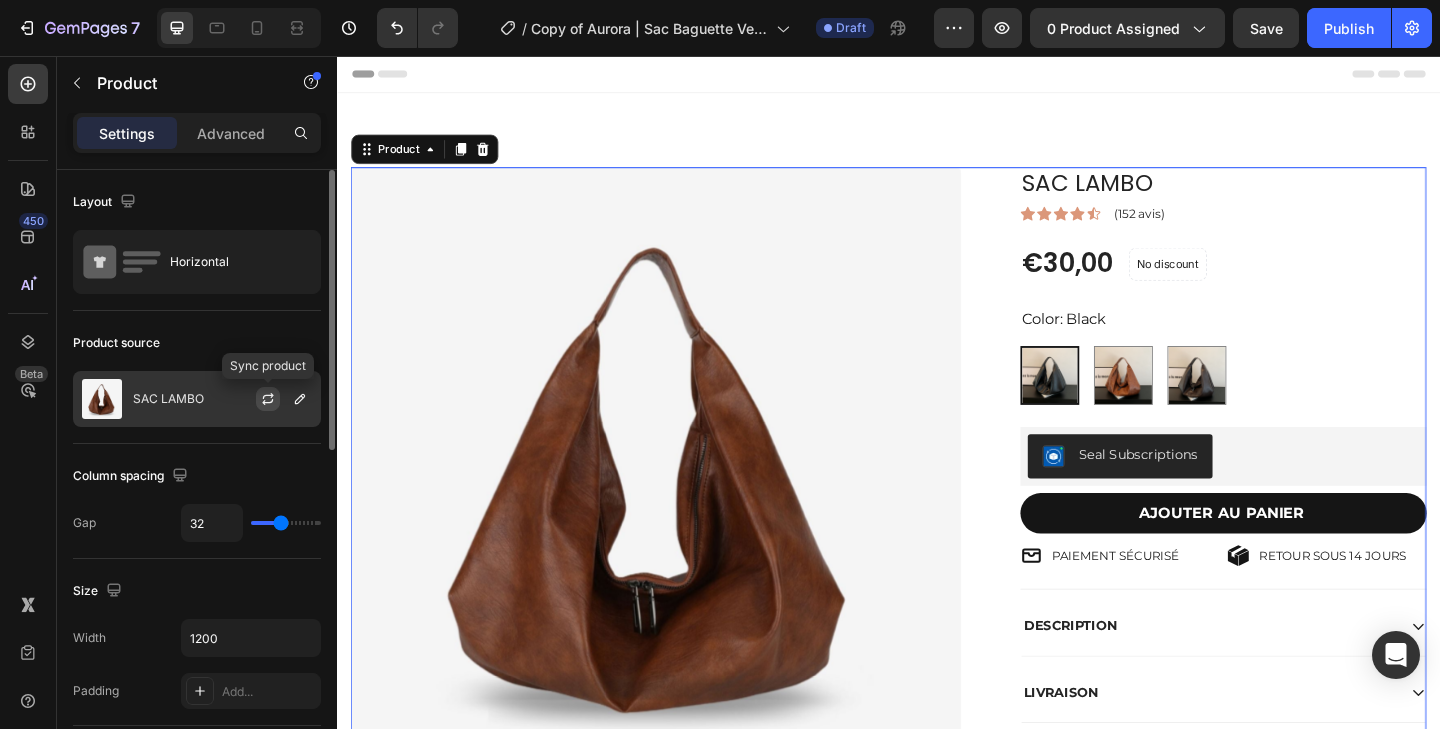 click 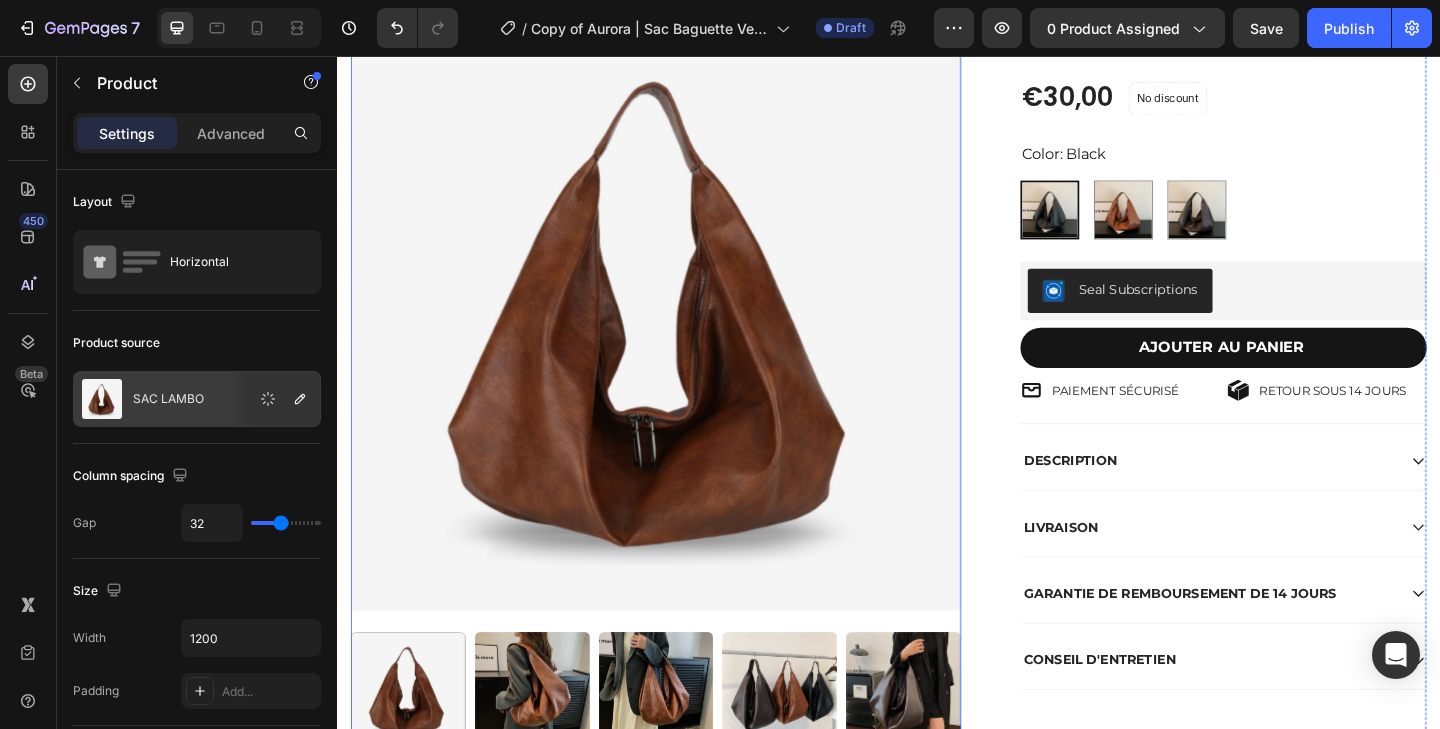 scroll, scrollTop: 345, scrollLeft: 0, axis: vertical 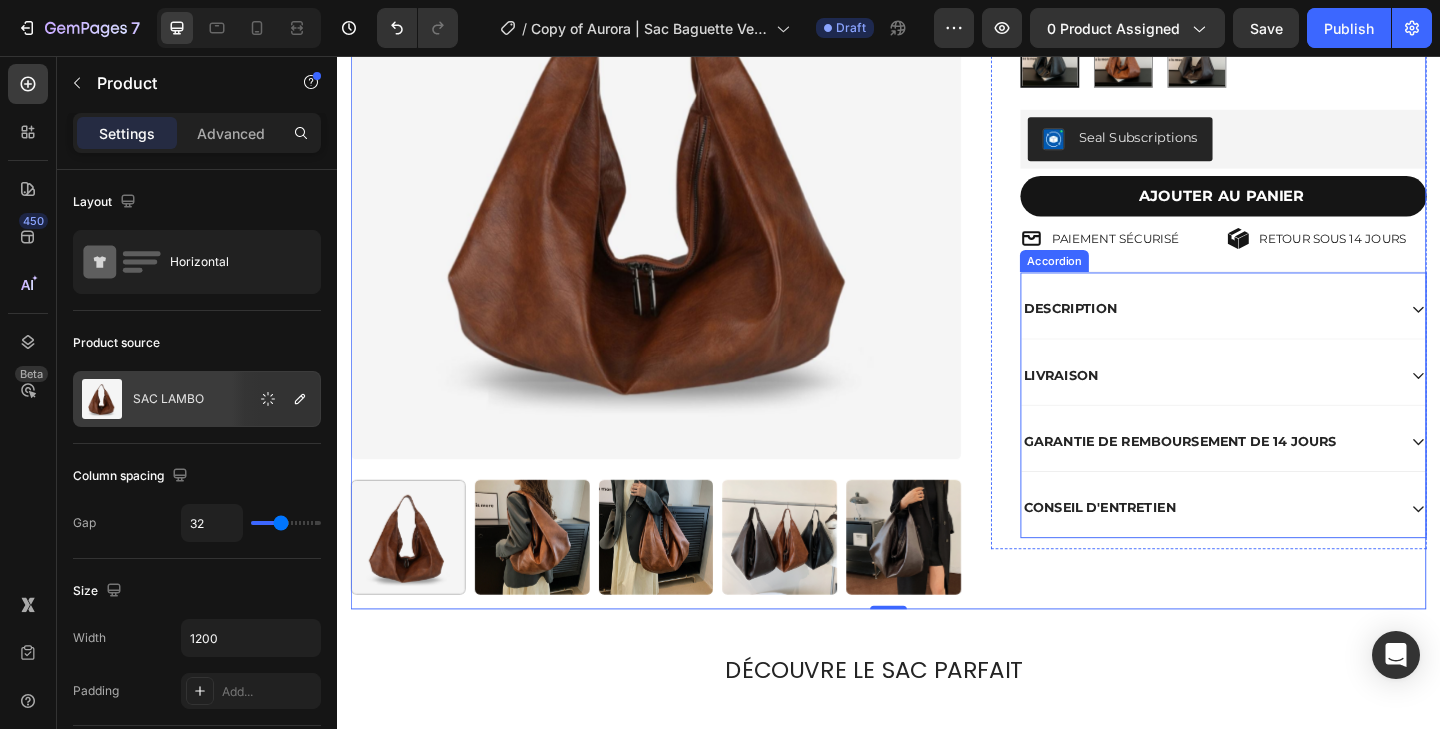 click on "DESCRIPTION" at bounding box center (1134, 331) 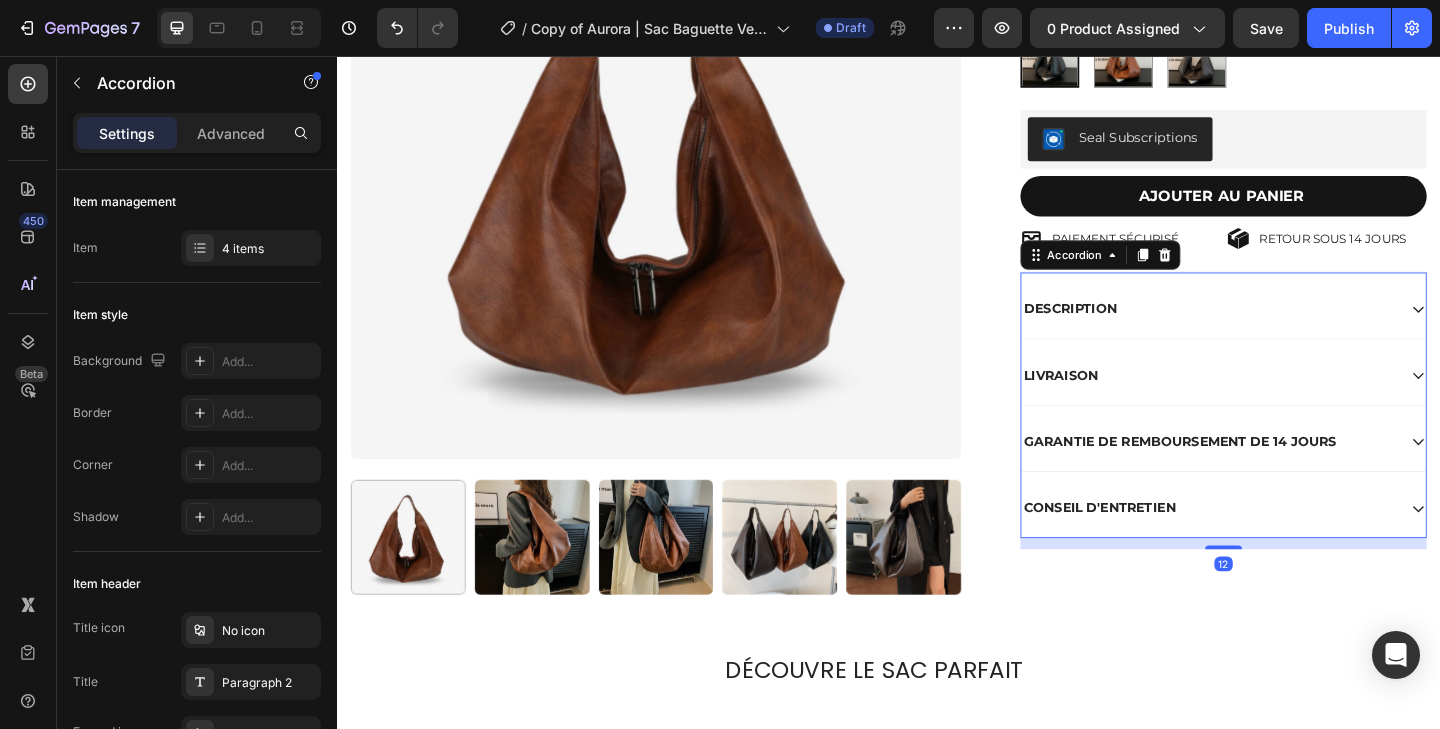 click on "DESCRIPTION" at bounding box center [1285, 331] 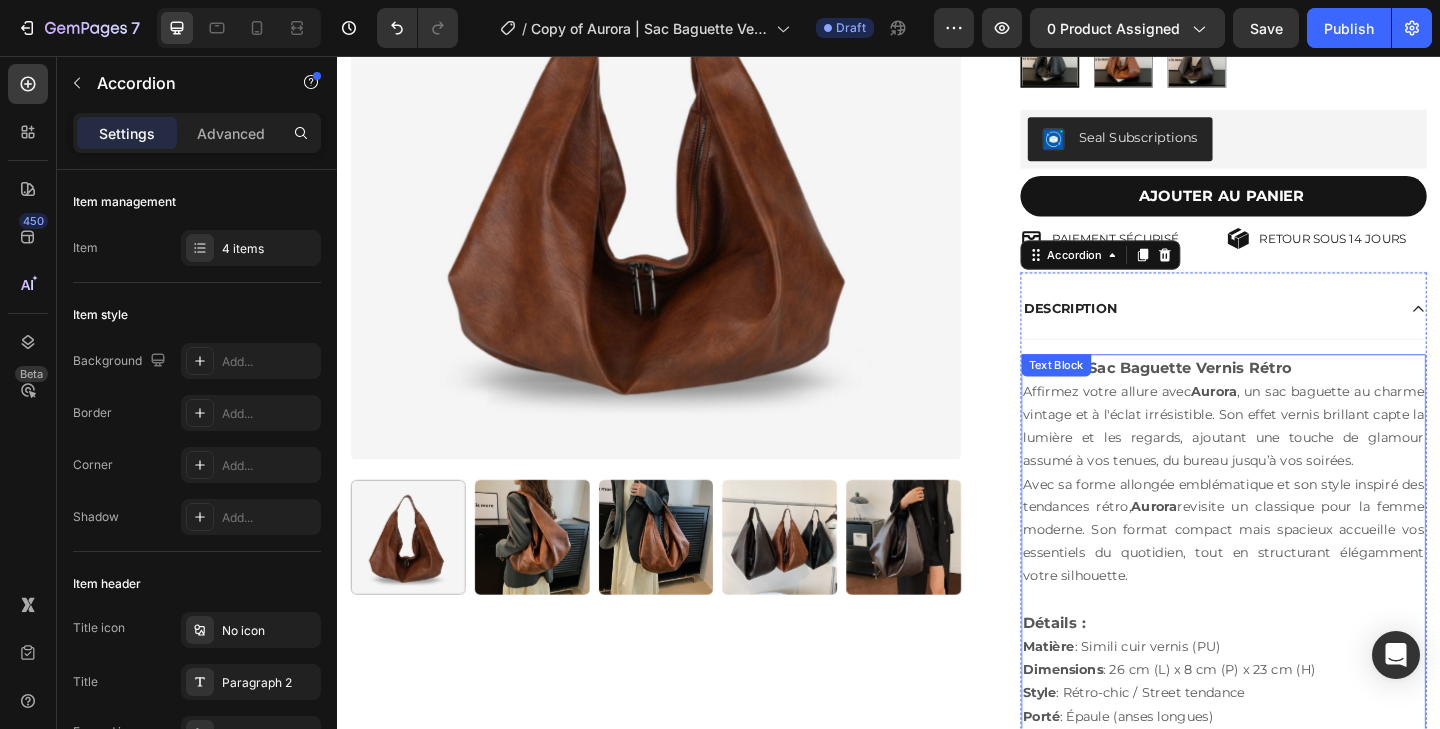 click on "Aurora | Sac Baguette Vernis Rétro Affirmez votre allure avec  Aurora , un sac baguette au charme vintage et à l'éclat irrésistible. Son effet vernis brillant capte la lumière et les regards, ajoutant une touche de glamour assumé à vos tenues, du bureau jusqu’à vos soirées. Avec sa forme allongée emblématique et son style inspiré des tendances rétro,  Aurora  revisite un classique pour la femme moderne. Son format compact mais spacieux accueille vos essentiels du quotidien, tout en structurant élégamment votre silhouette.   Détails : Matière  : Simili cuir vernis (PU) Dimensions  : 26 cm (L) x 8 cm (P) x 23 cm (H) Style  : Rétro-chic / Street tendance Porté  : Épaule (anses longues) Compartiment  : Poche centrale type « sandwich » Text Block" at bounding box center [1301, 598] 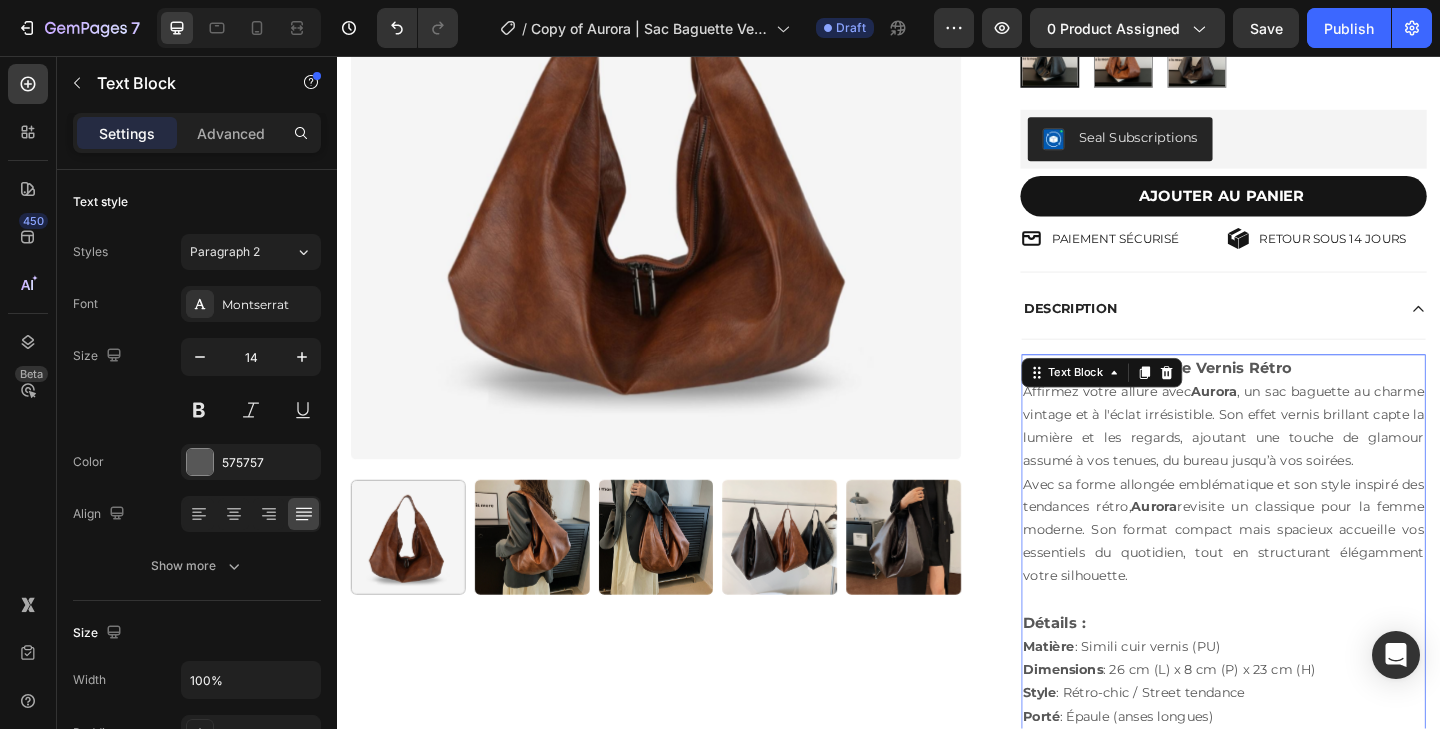 click 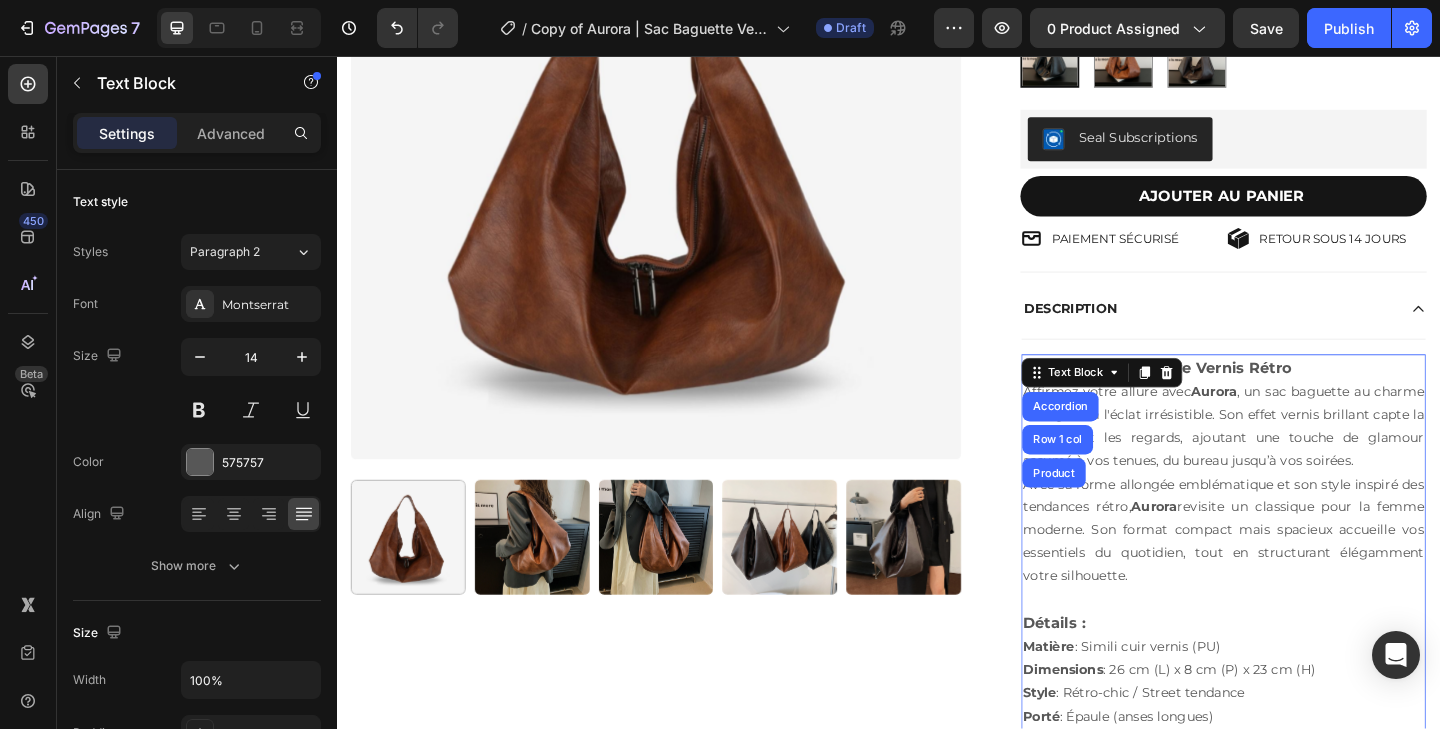 click on "Aurora | Sac Baguette Vernis Rétro" at bounding box center (1229, 395) 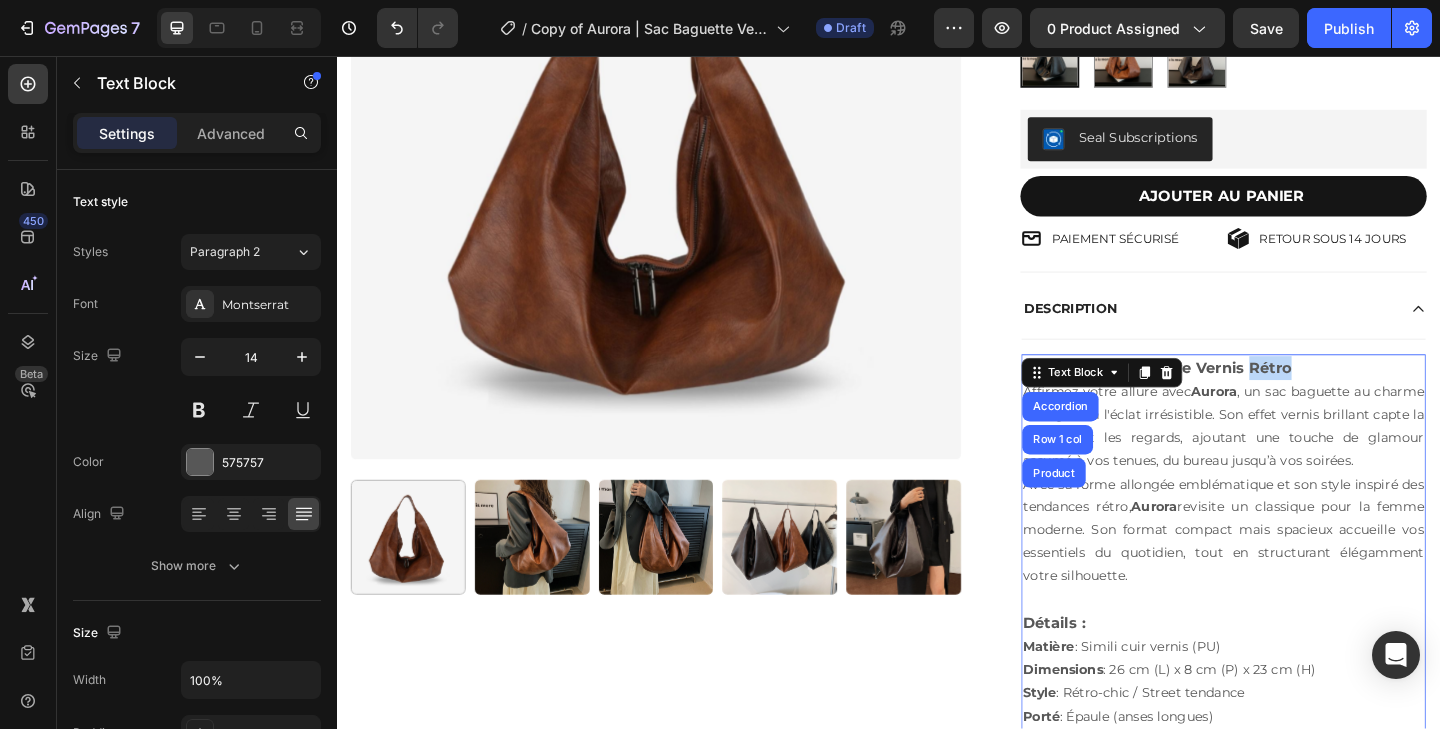 click on "Aurora | Sac Baguette Vernis Rétro" at bounding box center (1229, 395) 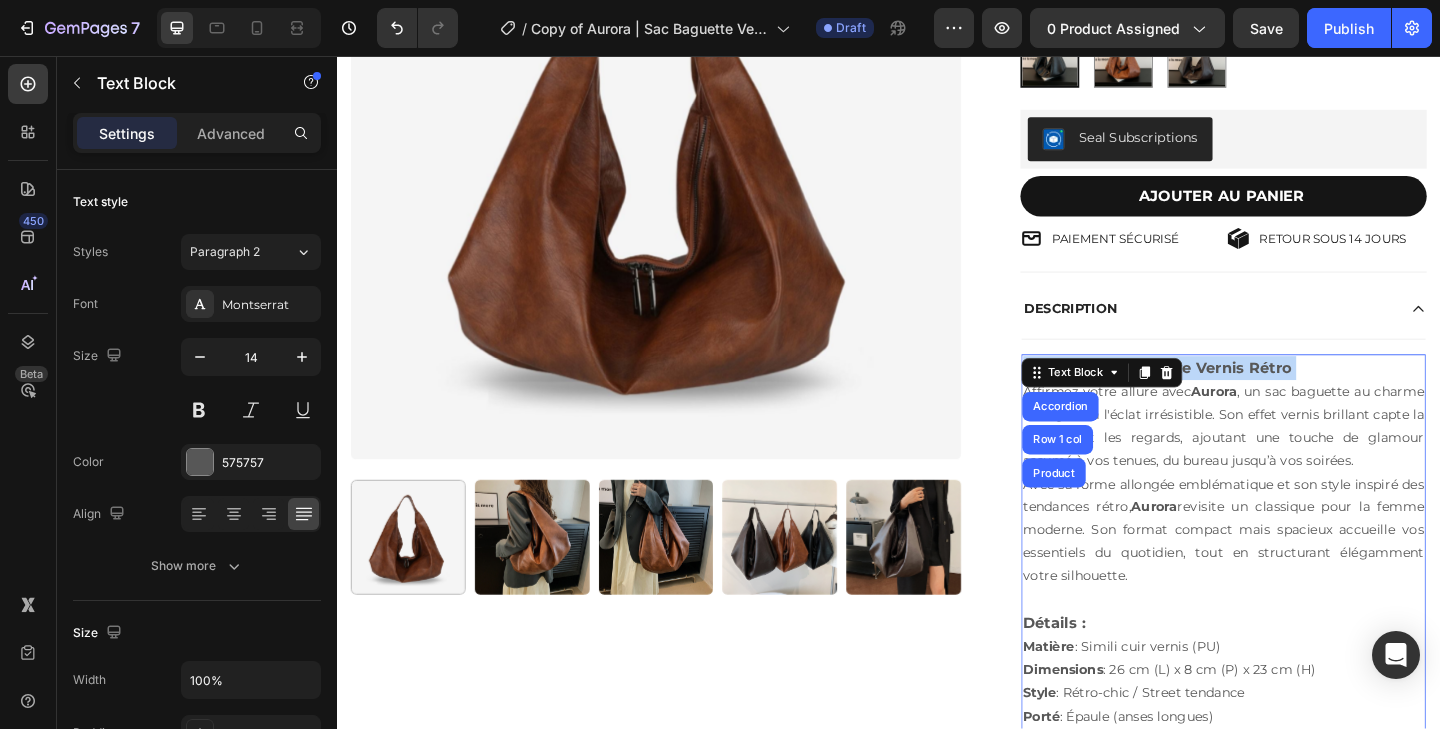 click on "Aurora | Sac Baguette Vernis Rétro" at bounding box center [1229, 395] 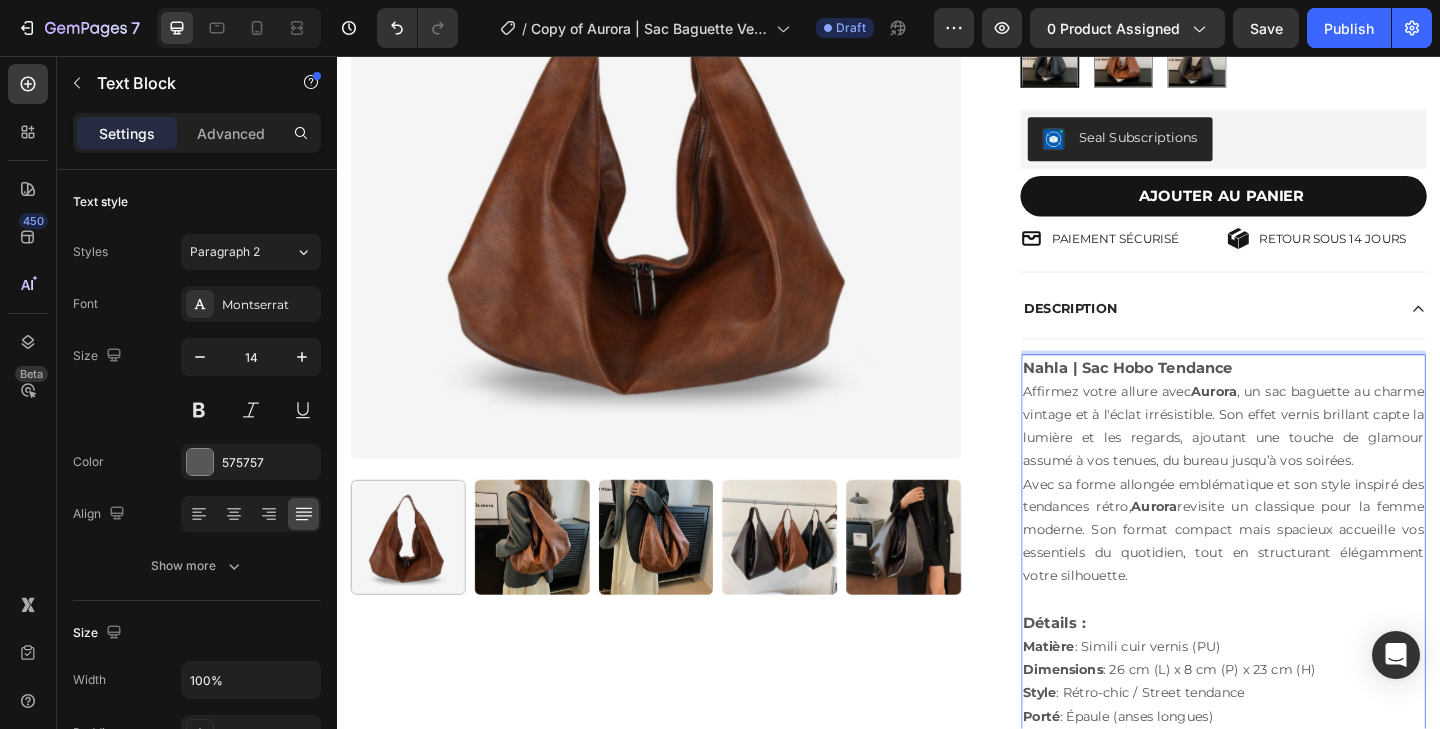click on "Affirmez votre allure avec  Aurora , un sac baguette au charme vintage et à l'éclat irrésistible. Son effet vernis brillant capte la lumière et les regards, ajoutant une touche de glamour assumé à vos tenues, du bureau jusqu’à vos soirées." at bounding box center (1301, 459) 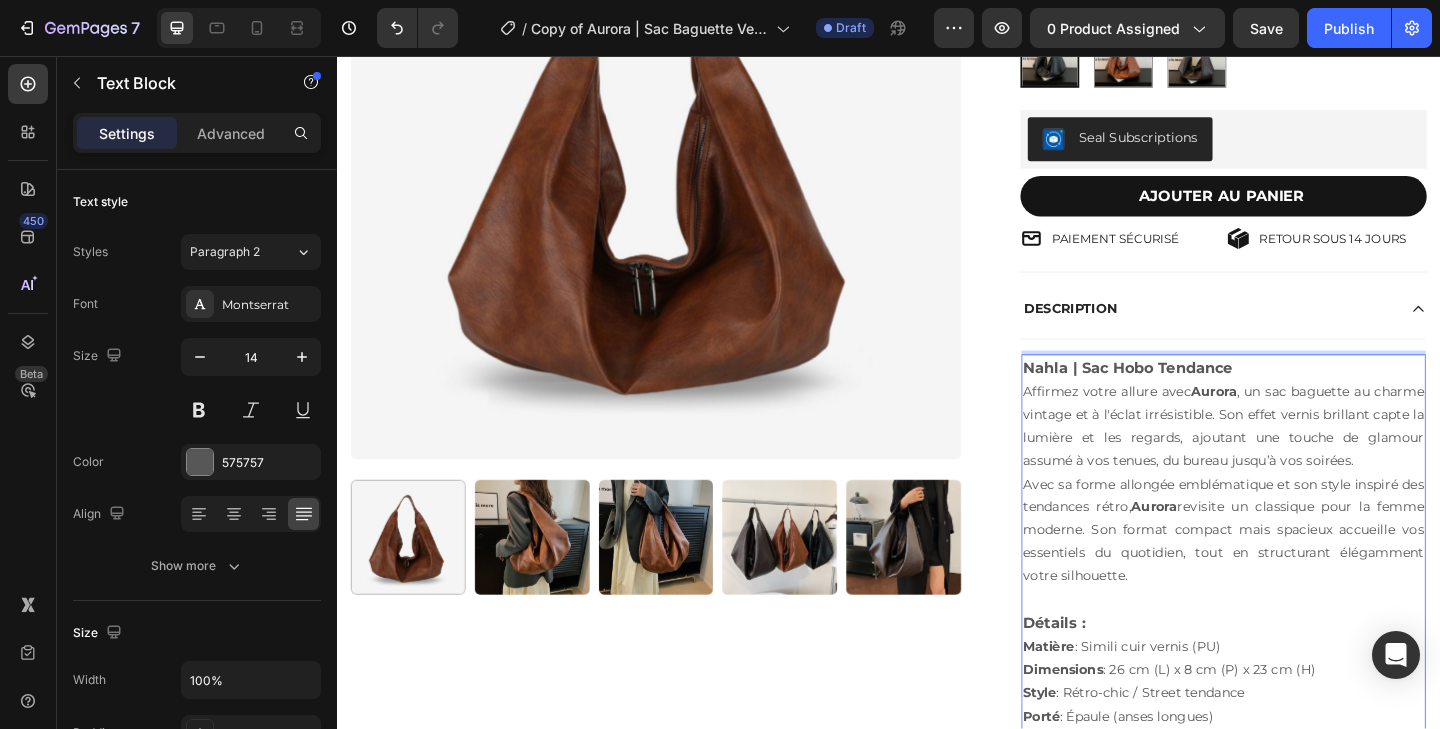 drag, startPoint x: 1197, startPoint y: 627, endPoint x: 1081, endPoint y: 427, distance: 231.20554 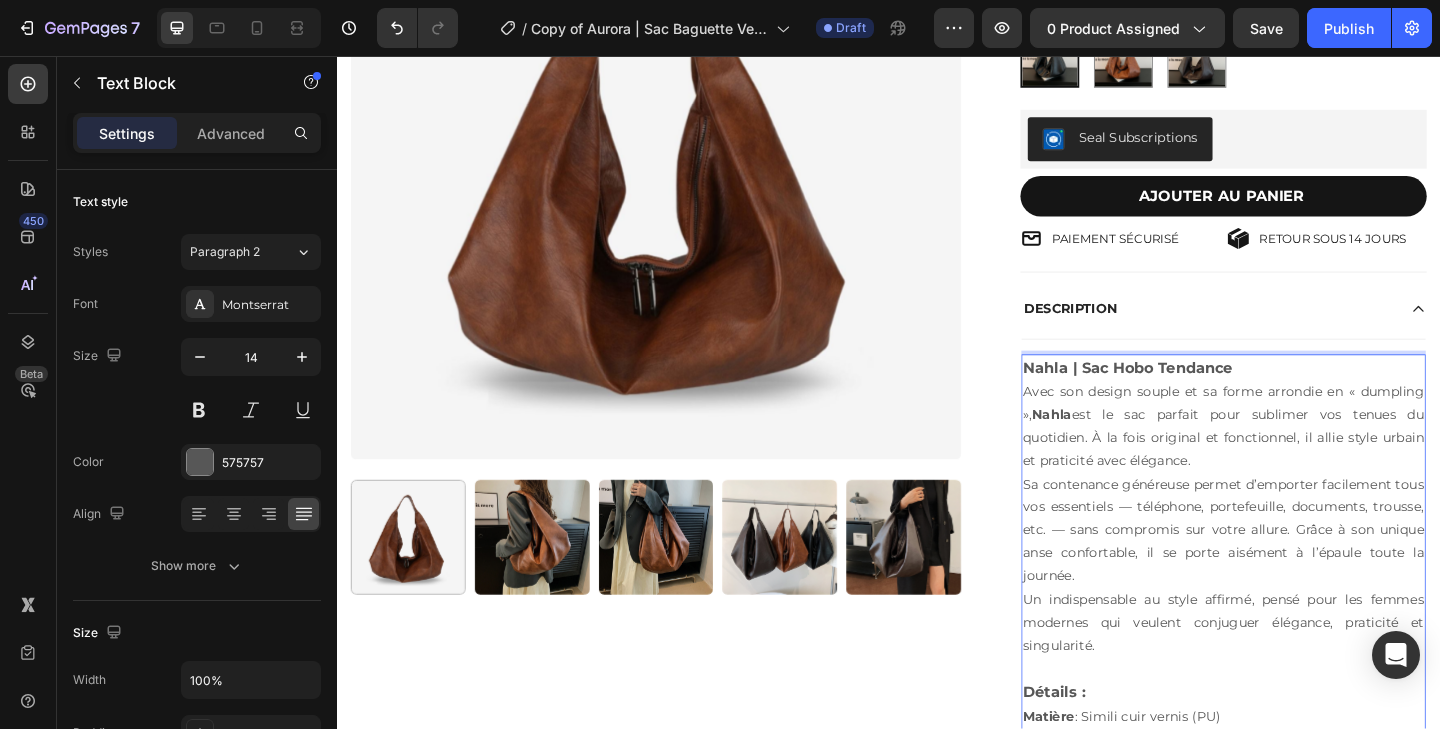 click on "Sa contenance généreuse permet d’emporter facilement tous vos essentiels — téléphone, portefeuille, documents, trousse, etc. — sans compromis sur votre allure. Grâce à son unique anse confortable, il se porte aisément à l’épaule toute la journée." at bounding box center [1301, 573] 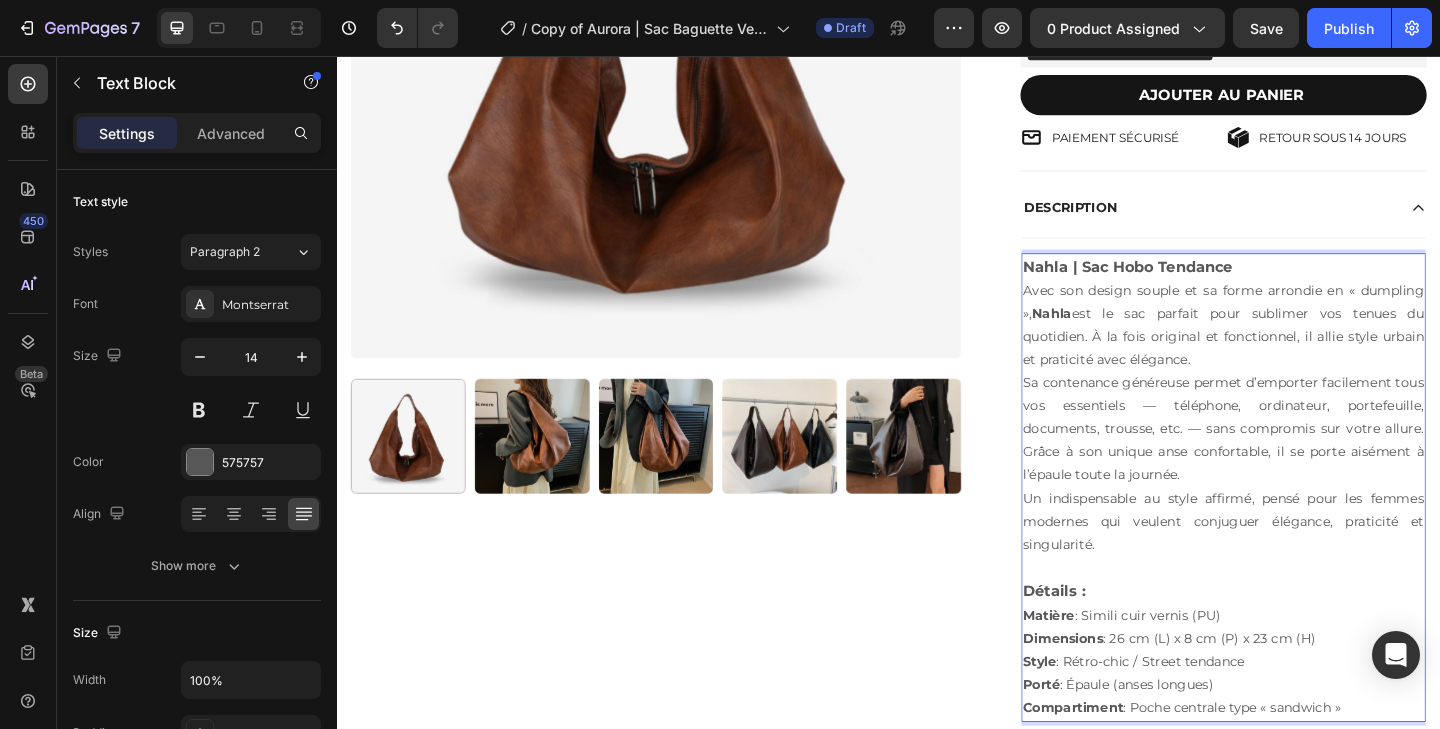 scroll, scrollTop: 457, scrollLeft: 0, axis: vertical 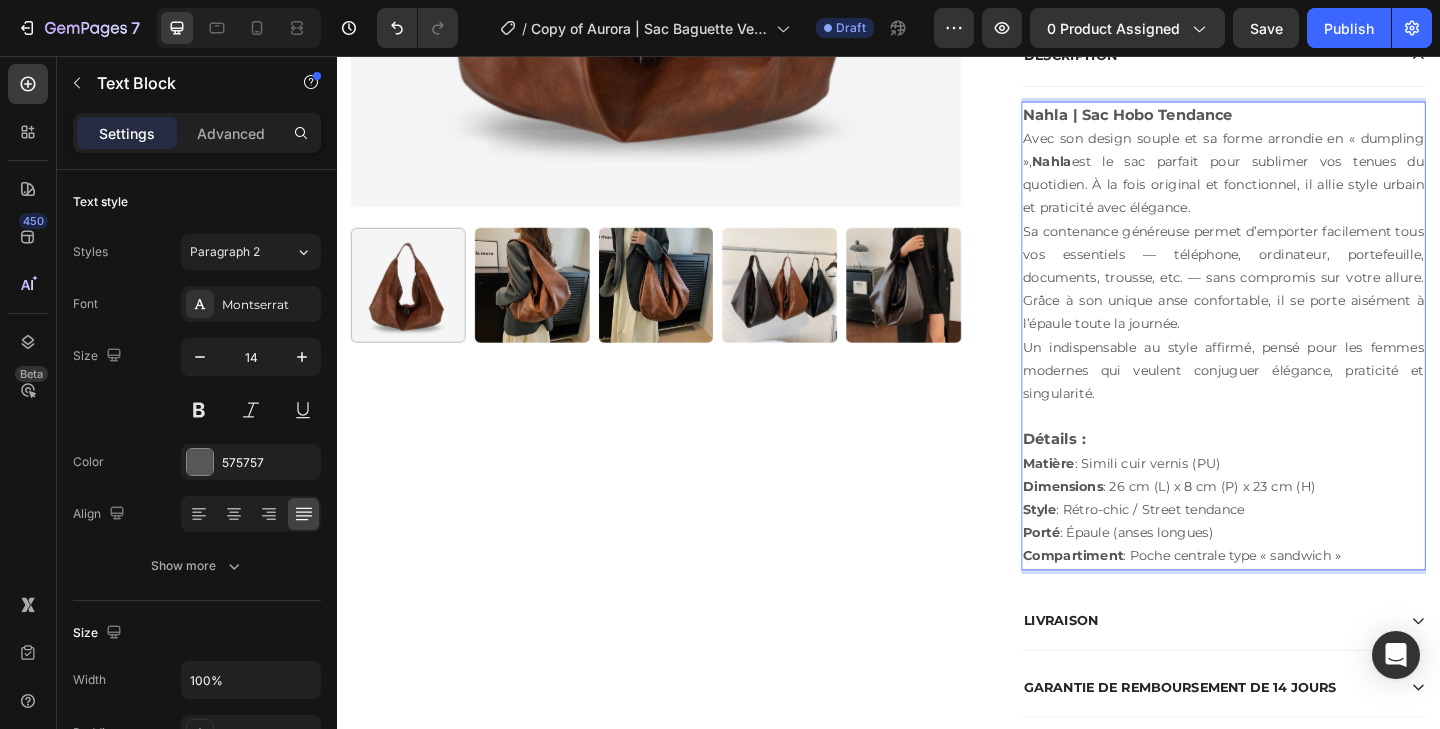 drag, startPoint x: 1455, startPoint y: 597, endPoint x: 1080, endPoint y: 499, distance: 387.59387 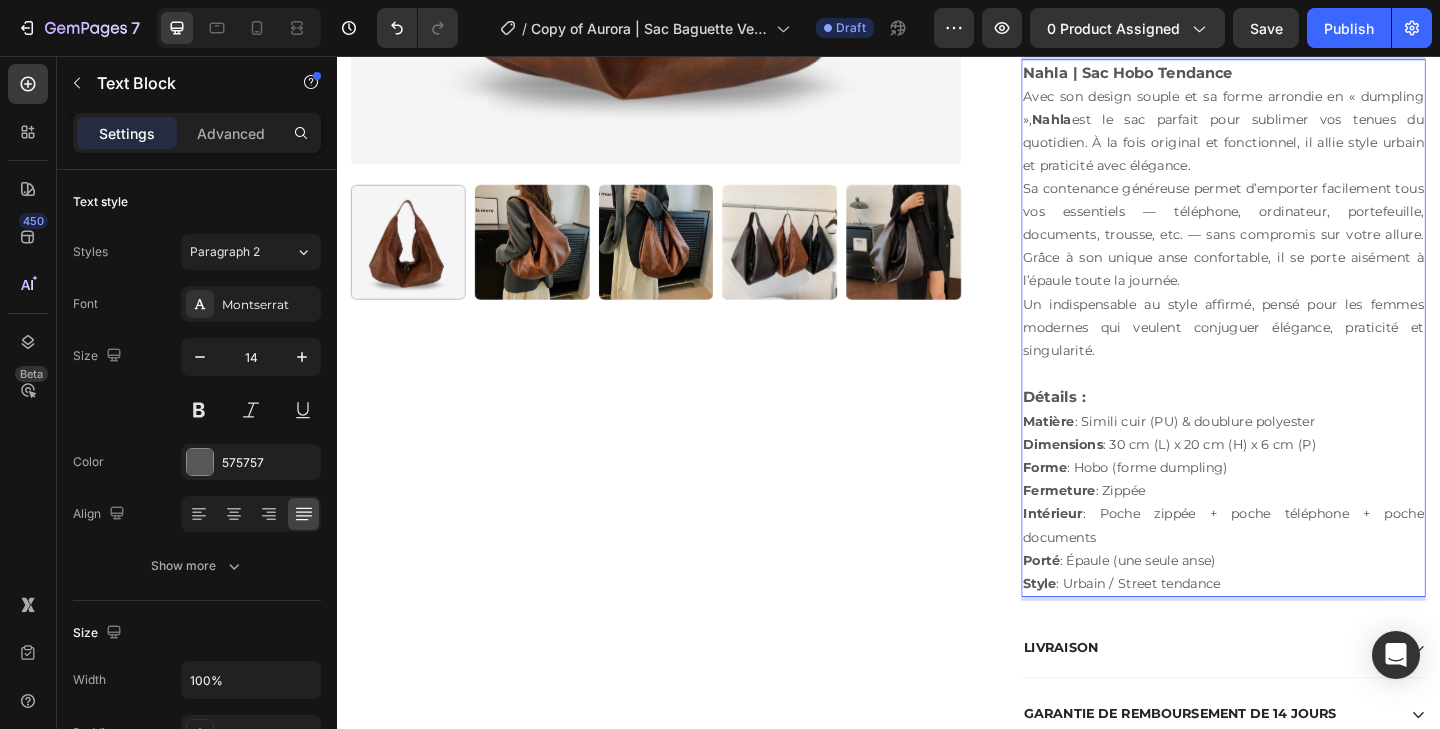 scroll, scrollTop: 678, scrollLeft: 0, axis: vertical 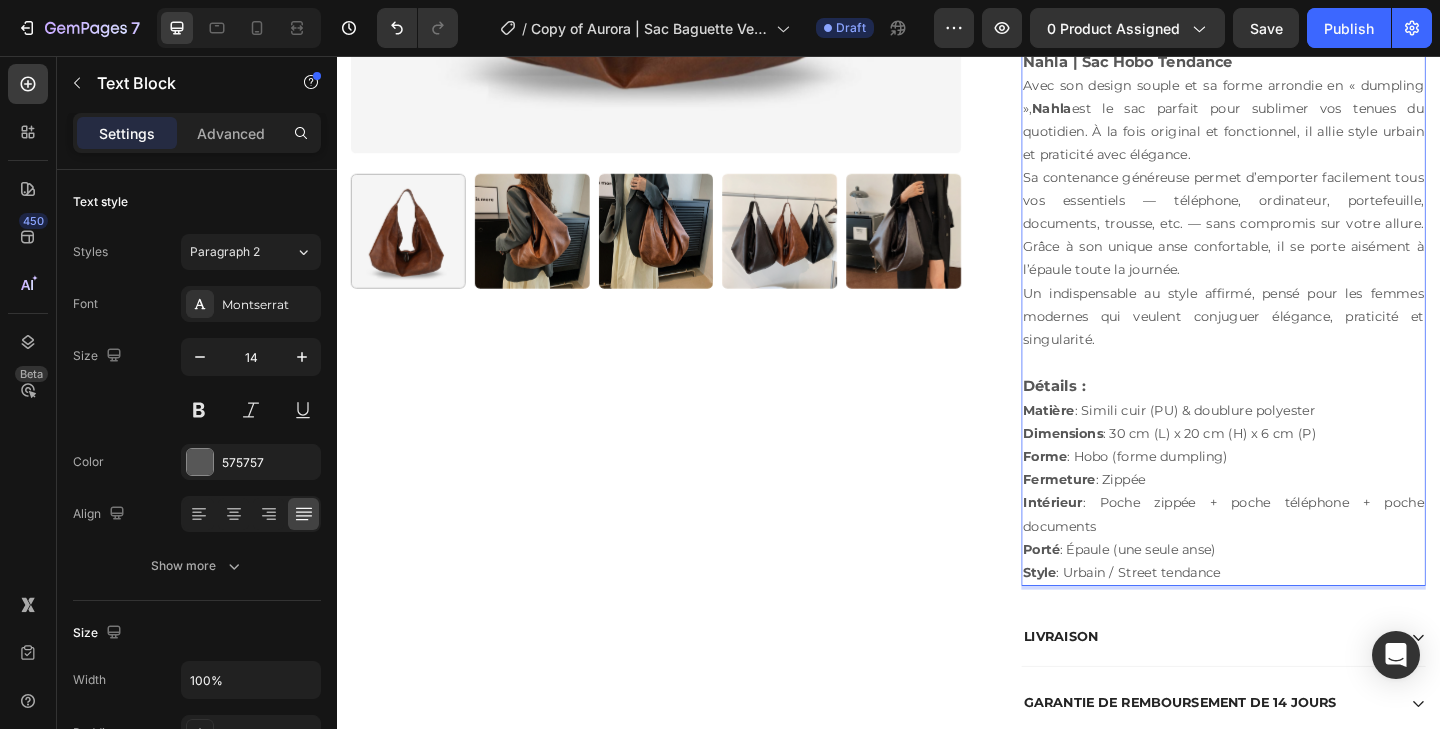 click on "Intérieur  : Poche zippée + poche téléphone + poche documents" at bounding box center [1301, 555] 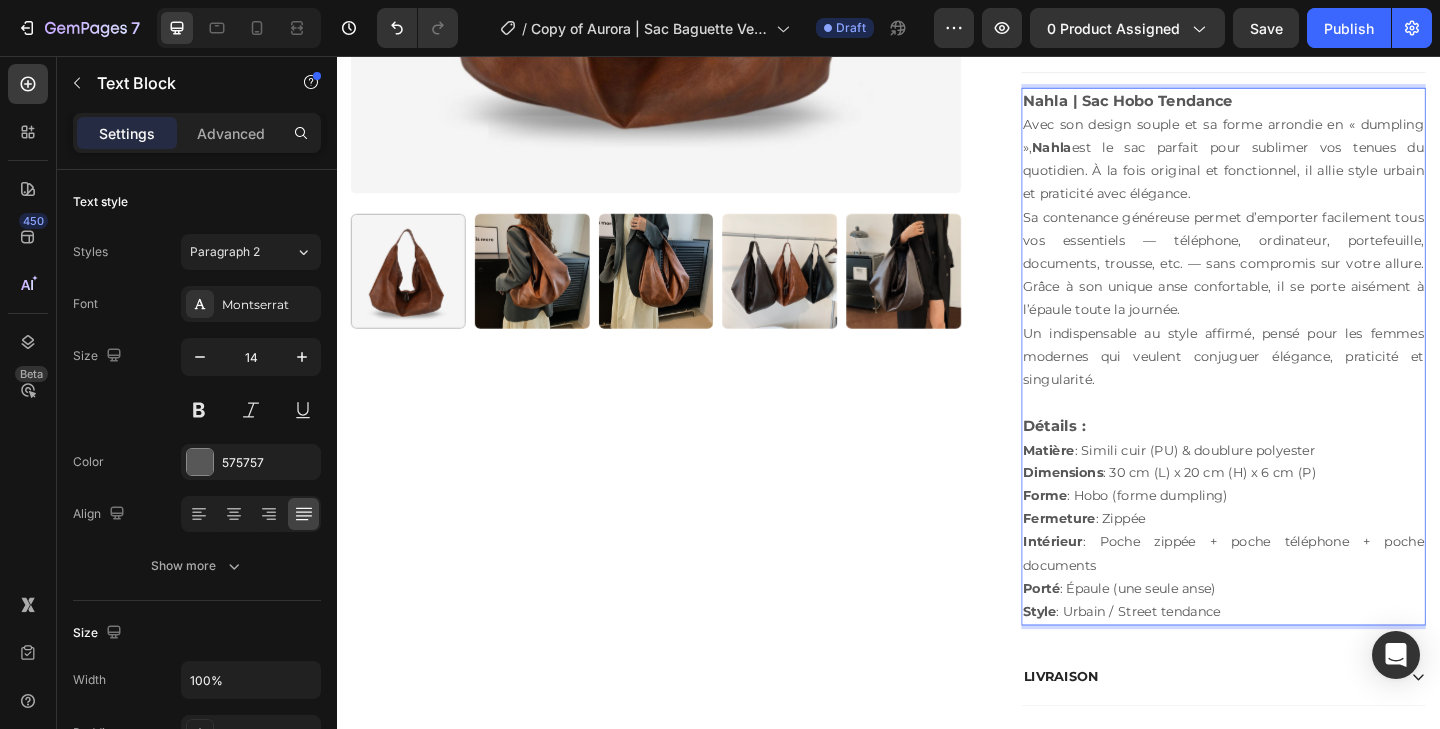 scroll, scrollTop: 639, scrollLeft: 0, axis: vertical 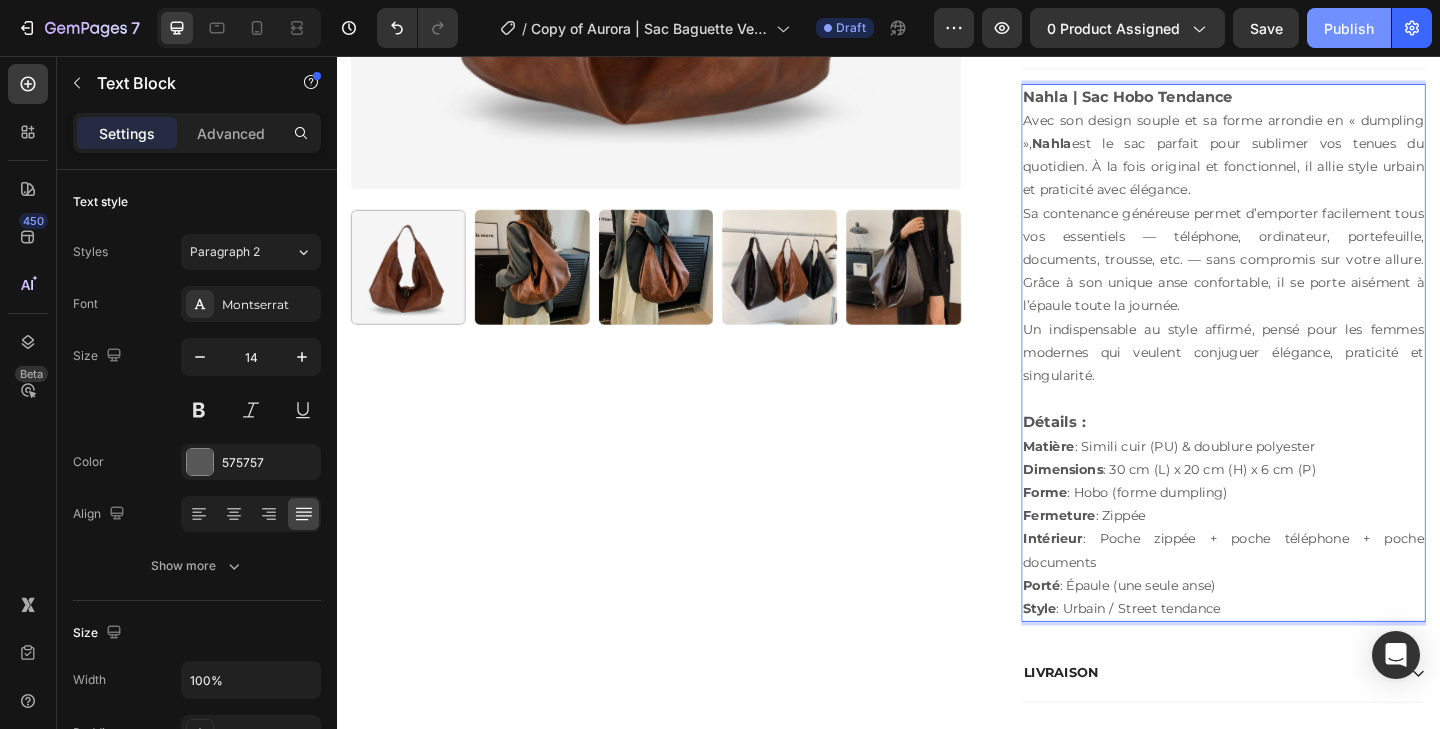 click on "Publish" at bounding box center (1349, 28) 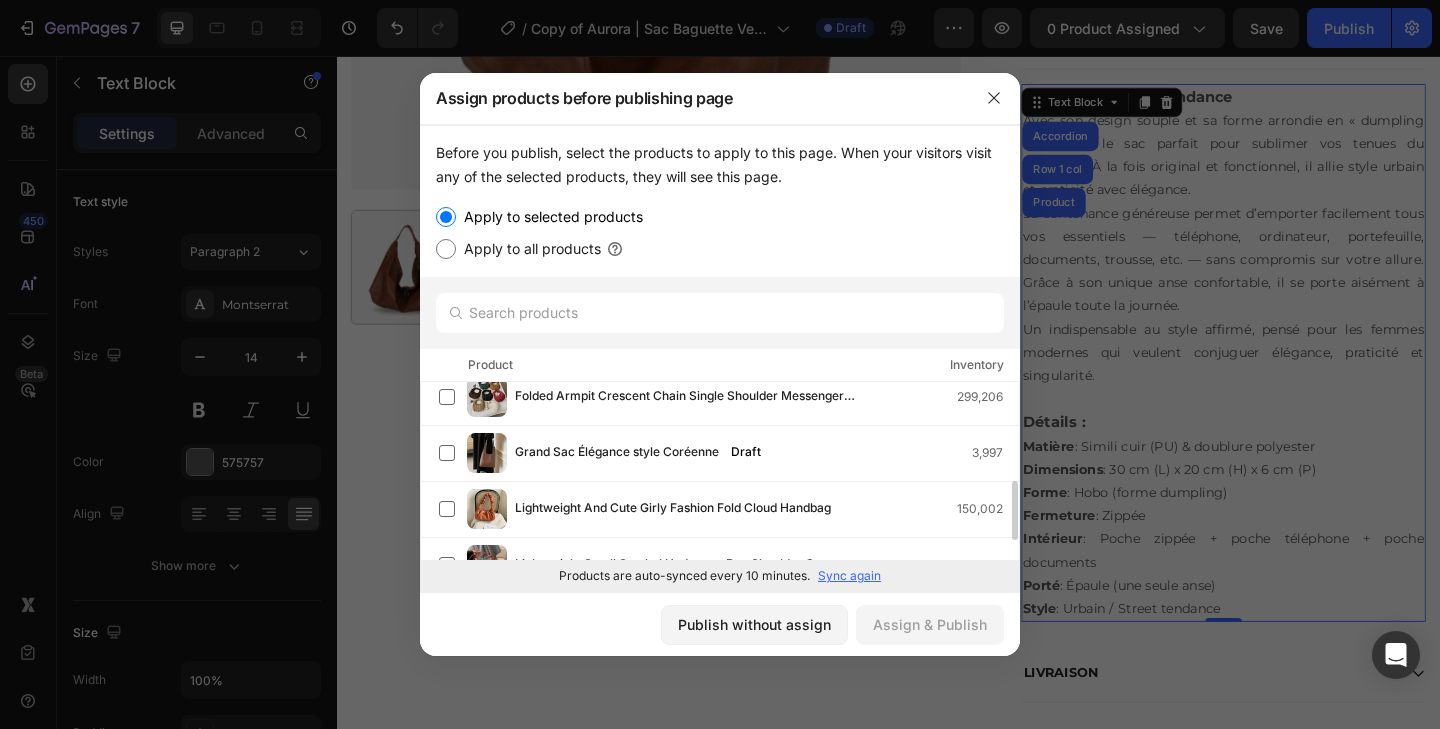 scroll, scrollTop: 274, scrollLeft: 0, axis: vertical 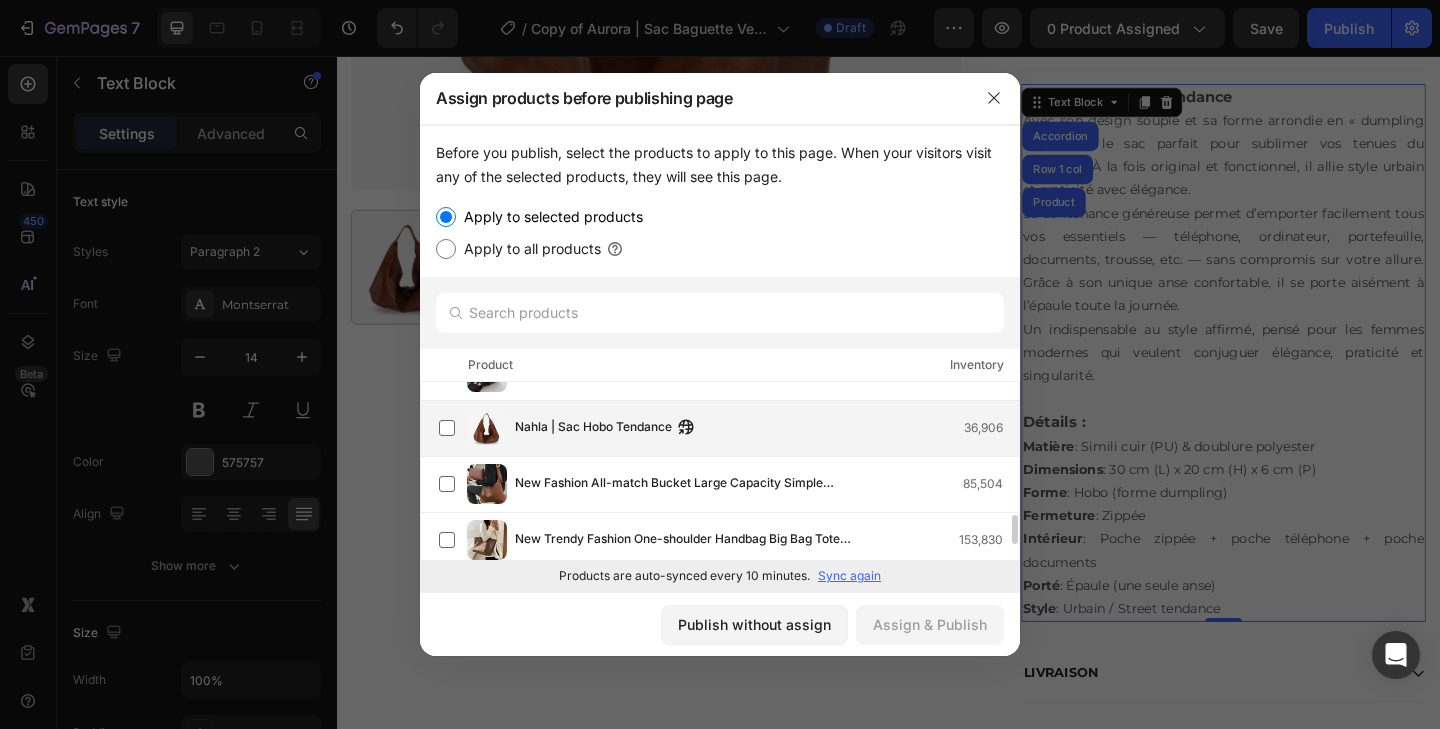 click on "Nahla | Sac Hobo Tendance" at bounding box center [593, 428] 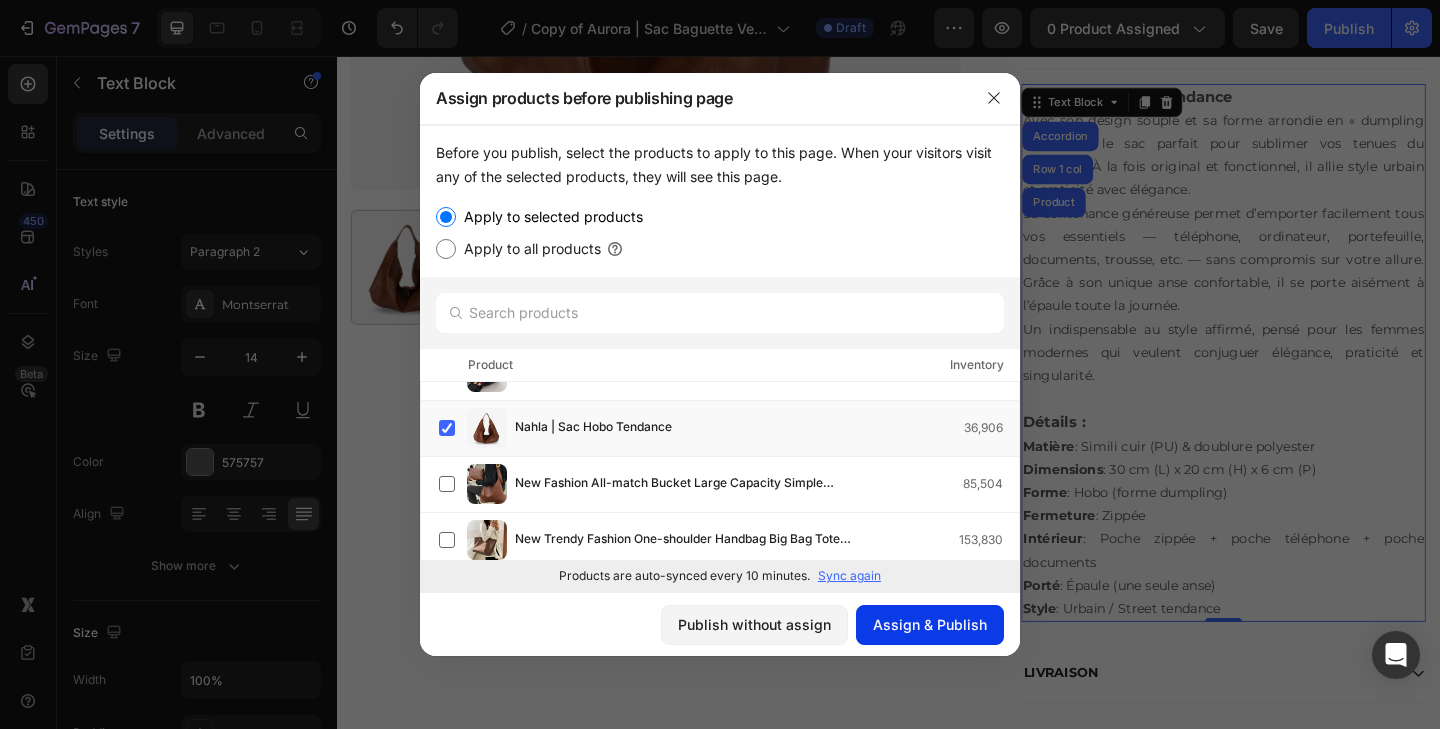 click on "Assign & Publish" at bounding box center (930, 624) 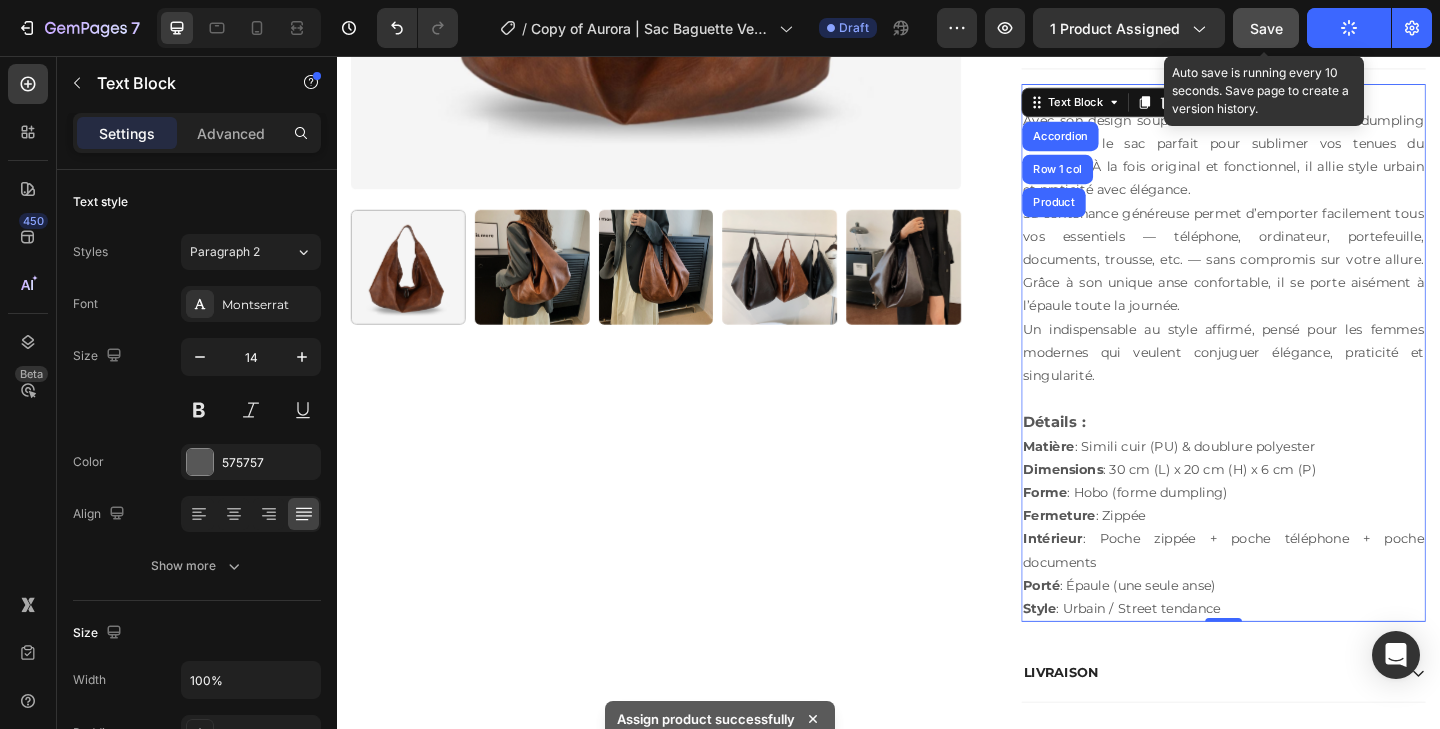 click on "Save" at bounding box center (1266, 28) 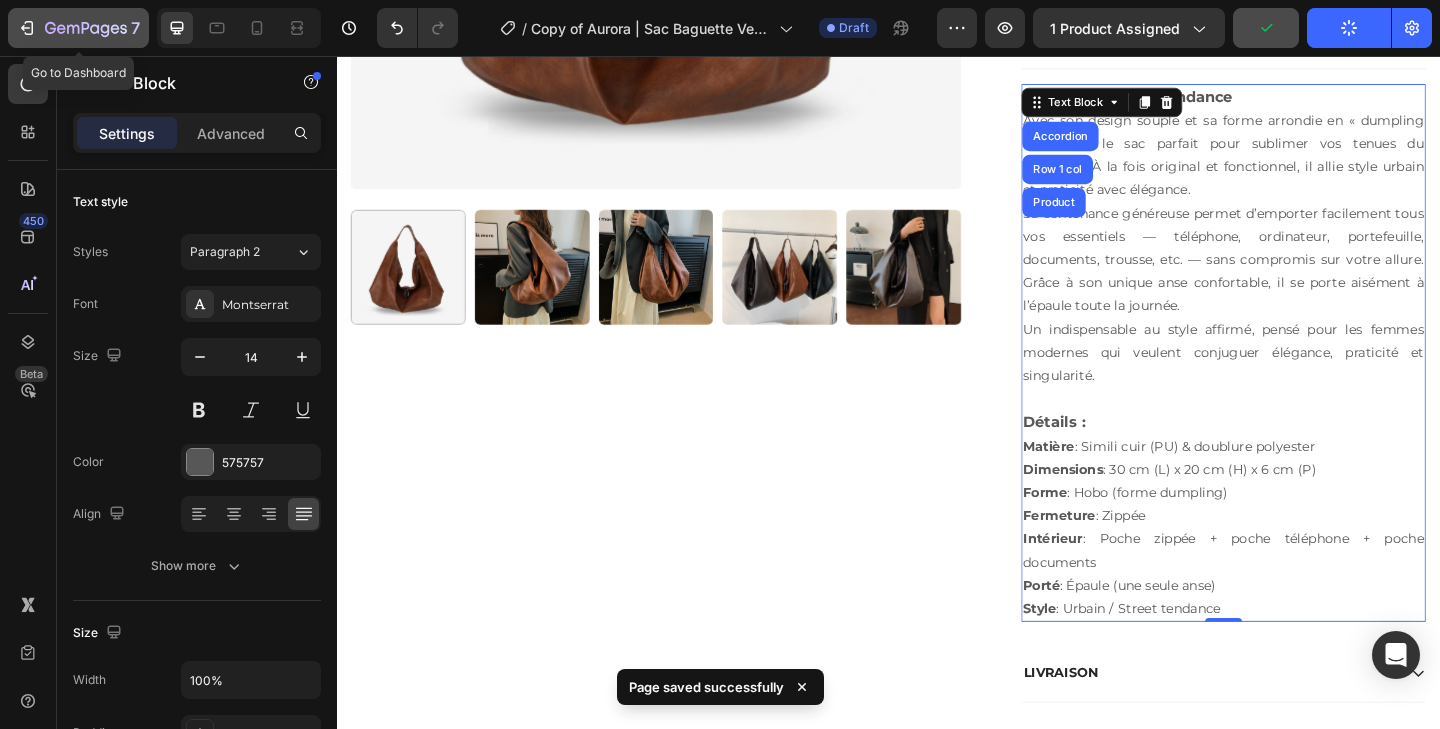 click 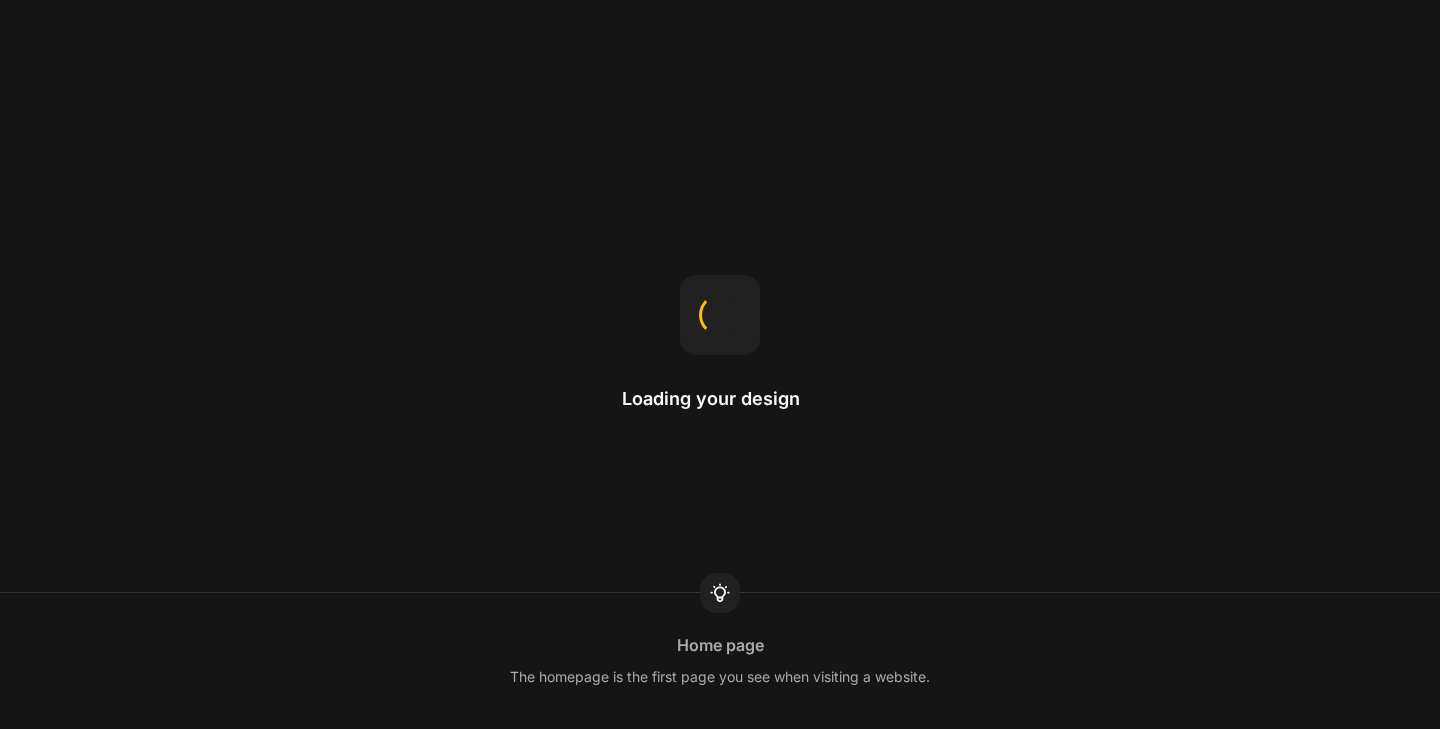 scroll, scrollTop: 0, scrollLeft: 0, axis: both 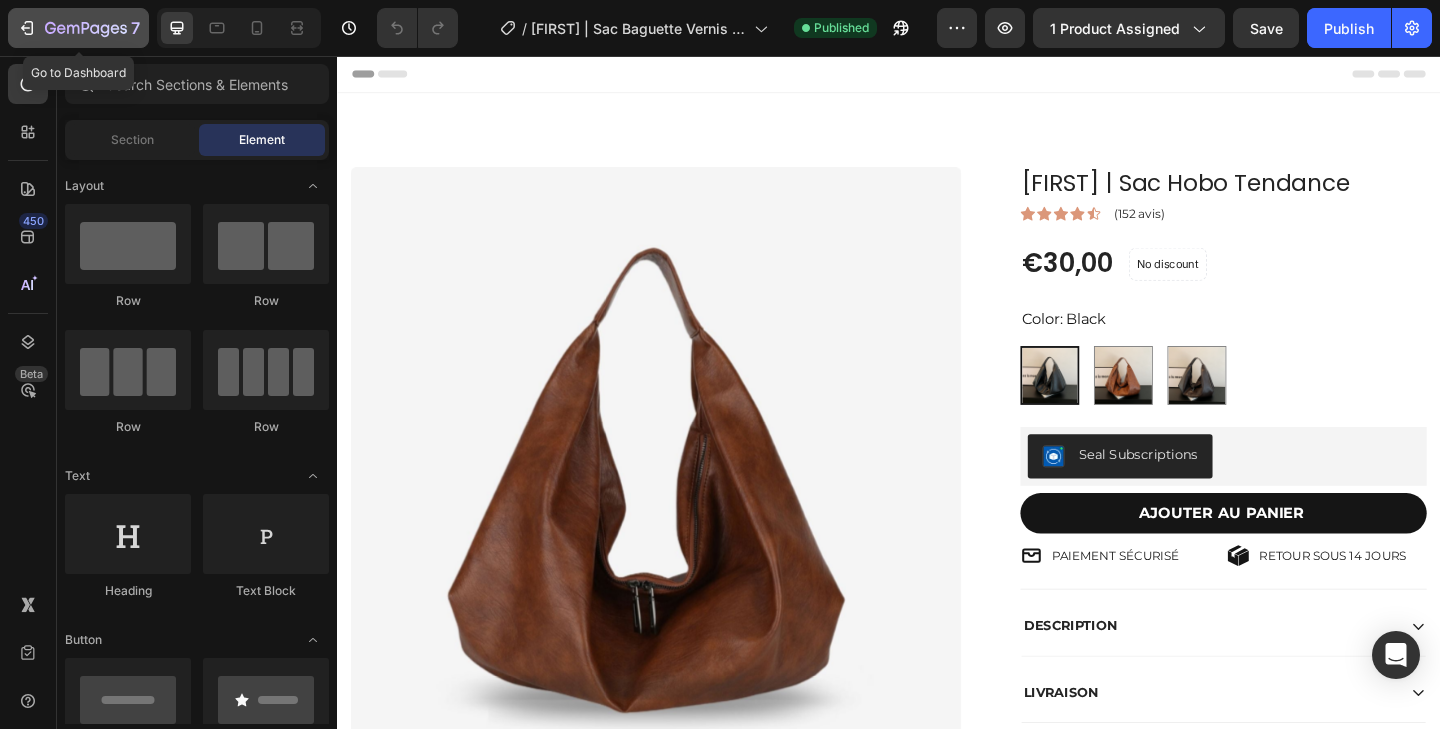 click on "7" at bounding box center [135, 28] 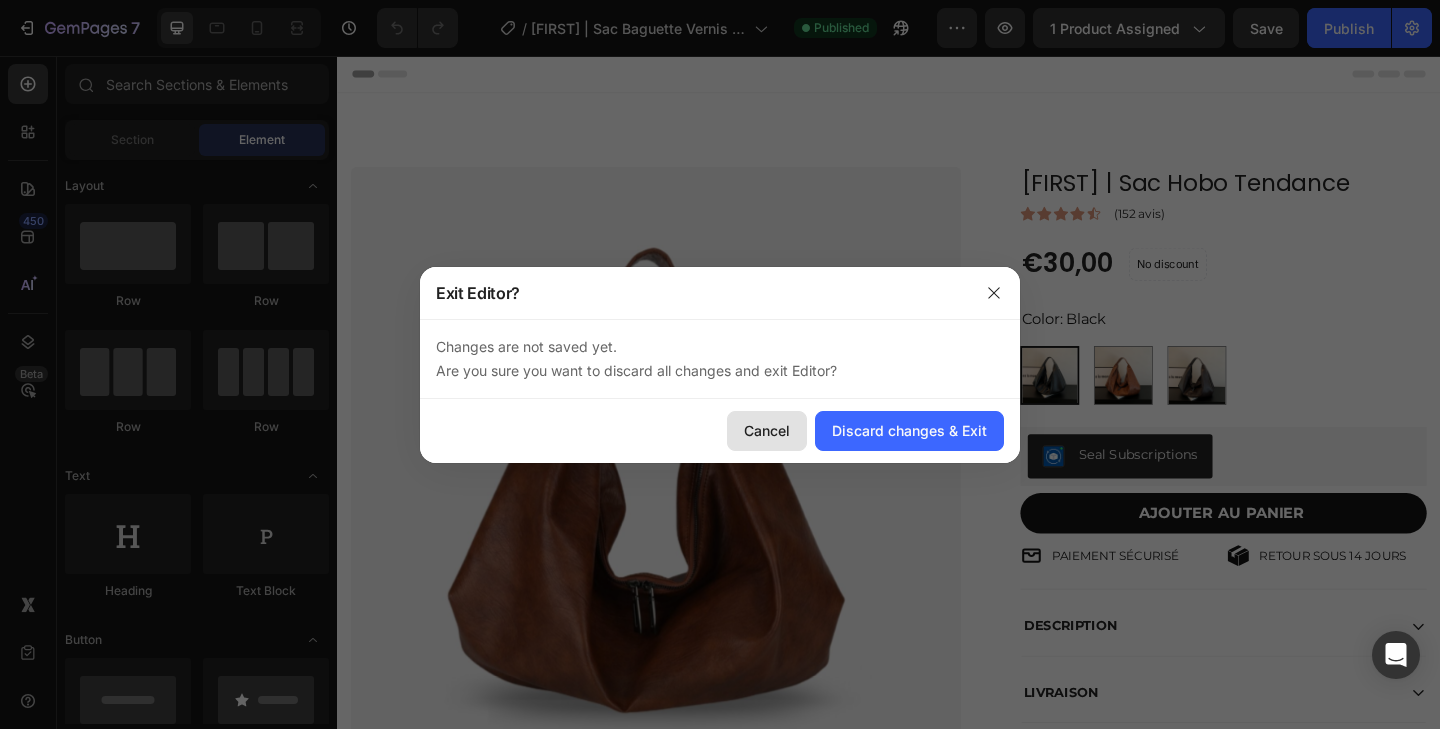 click on "Cancel" at bounding box center [767, 430] 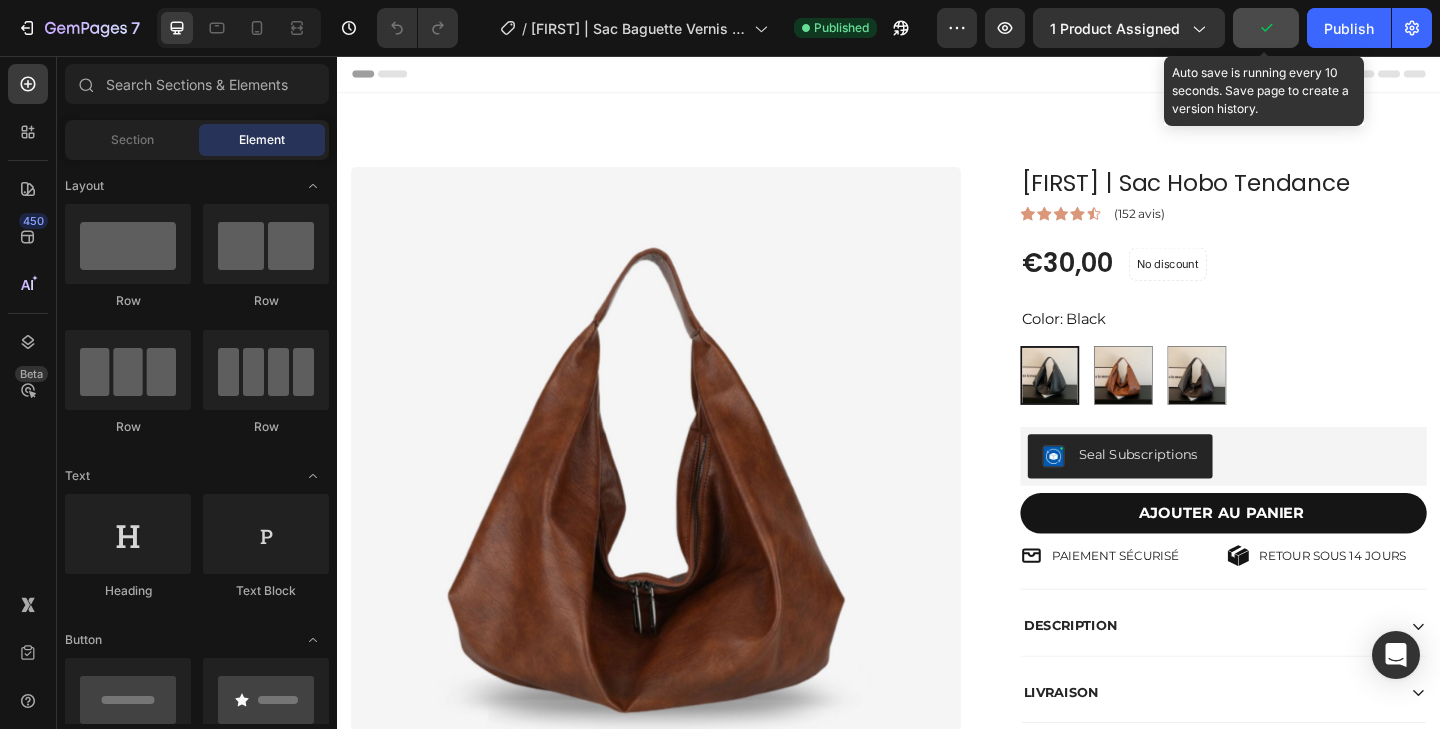 click 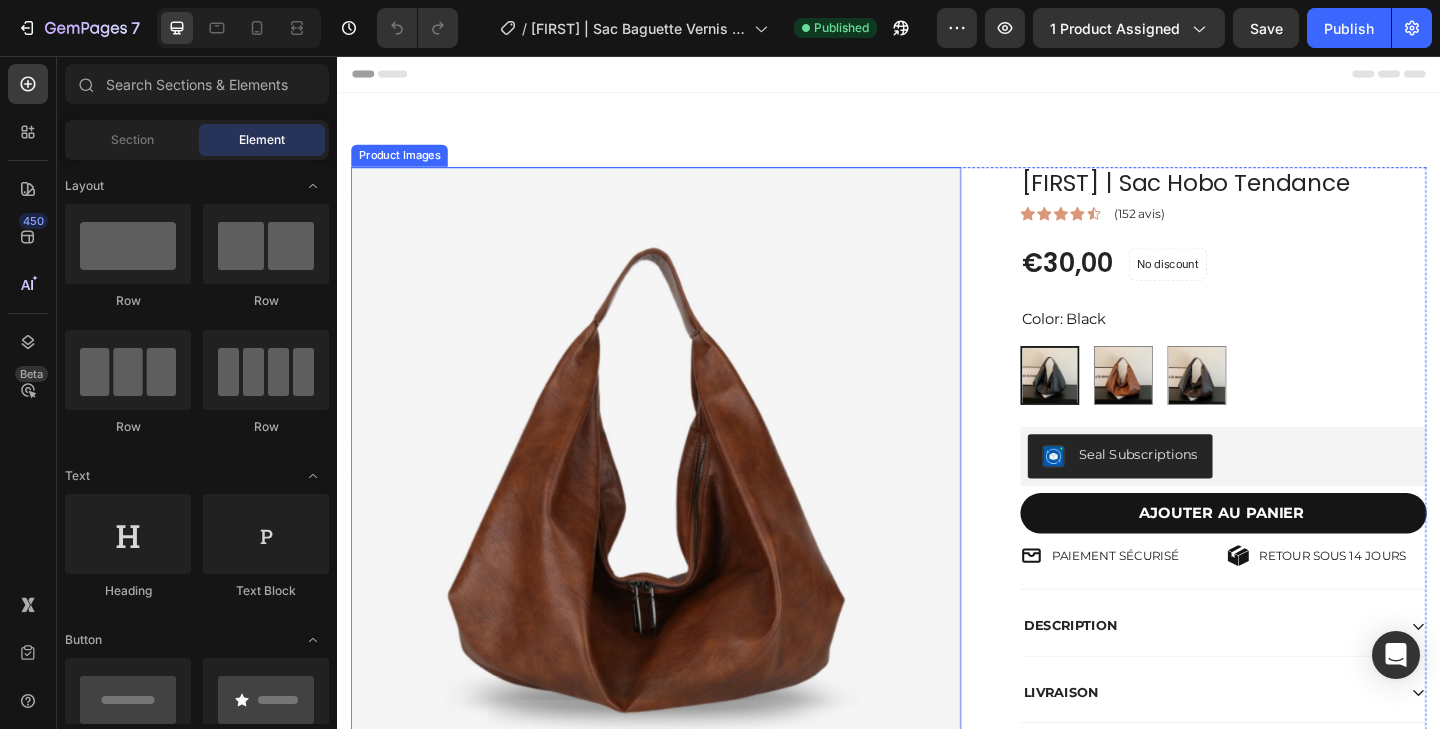 type 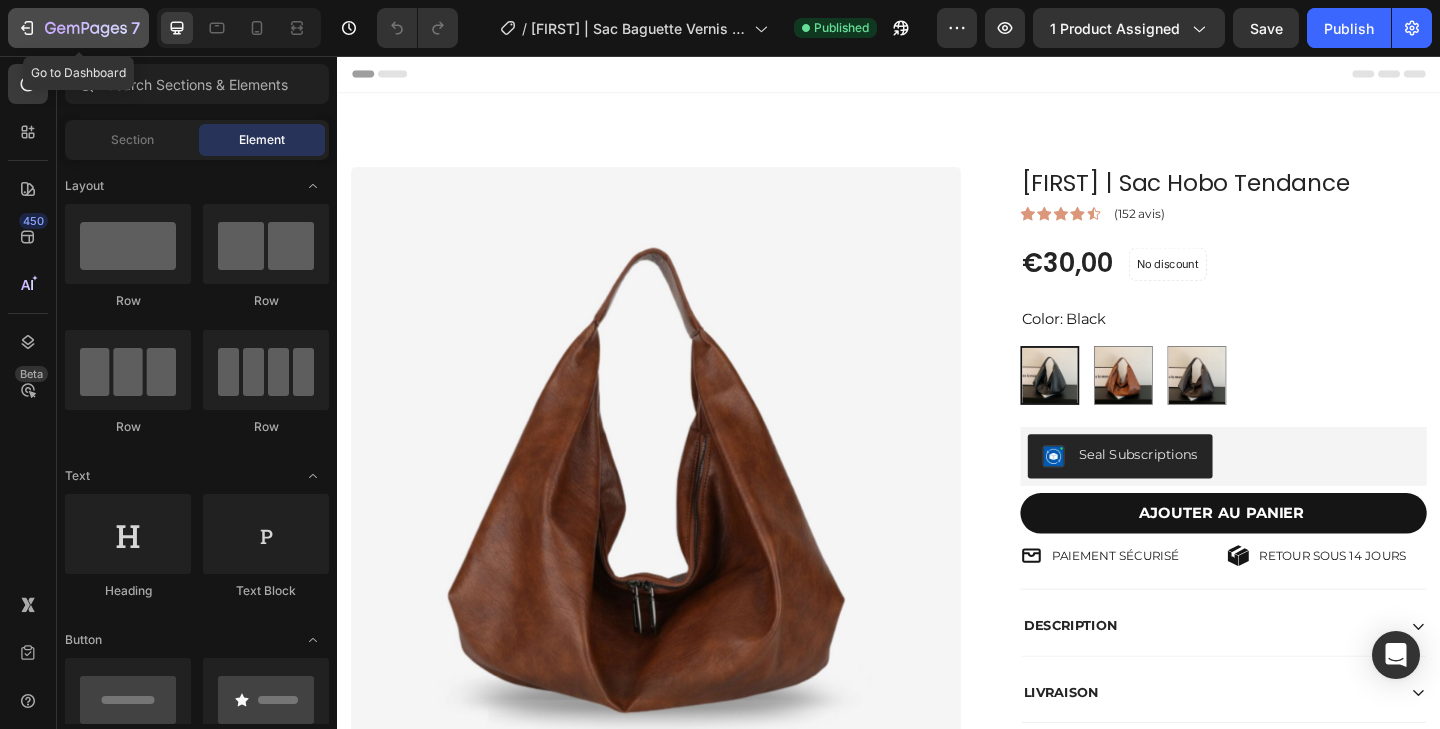 click 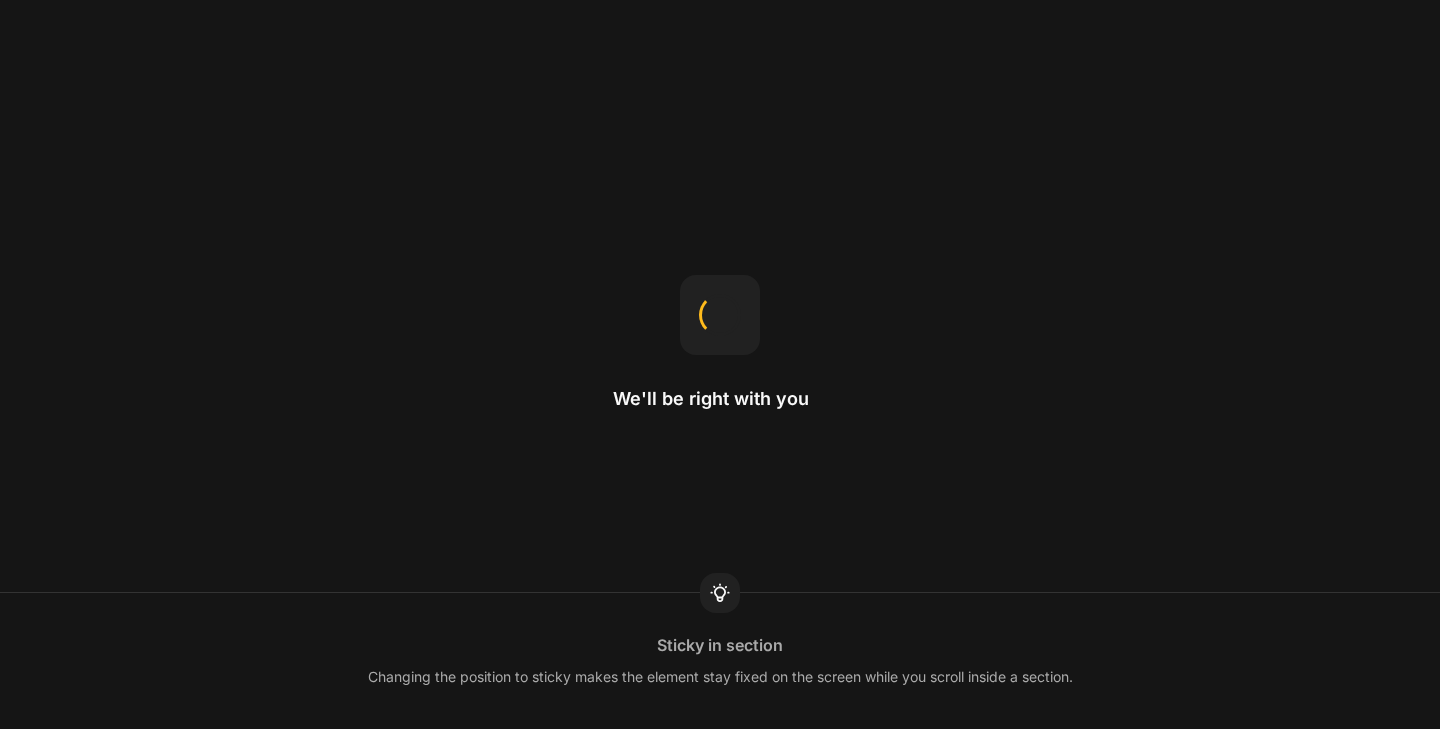 scroll, scrollTop: 0, scrollLeft: 0, axis: both 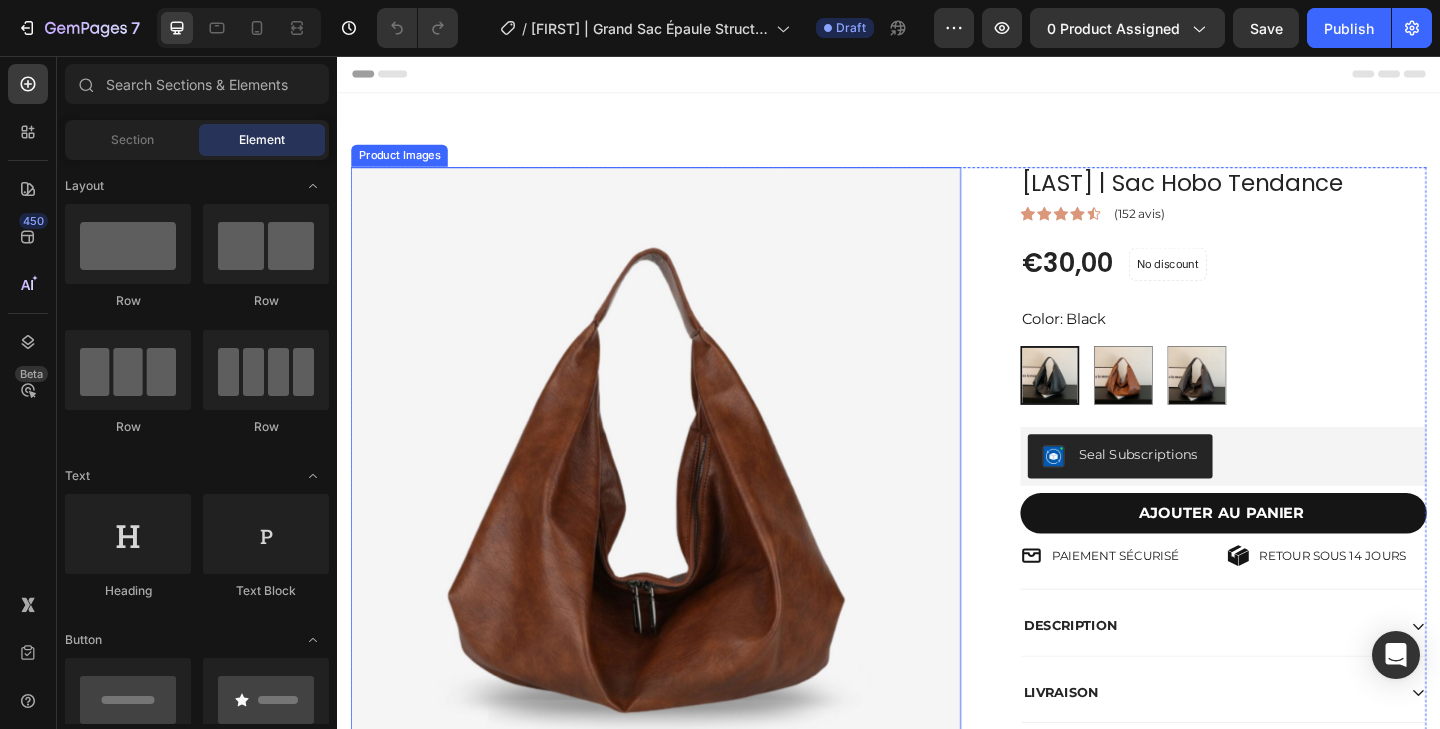 click at bounding box center (684, 509) 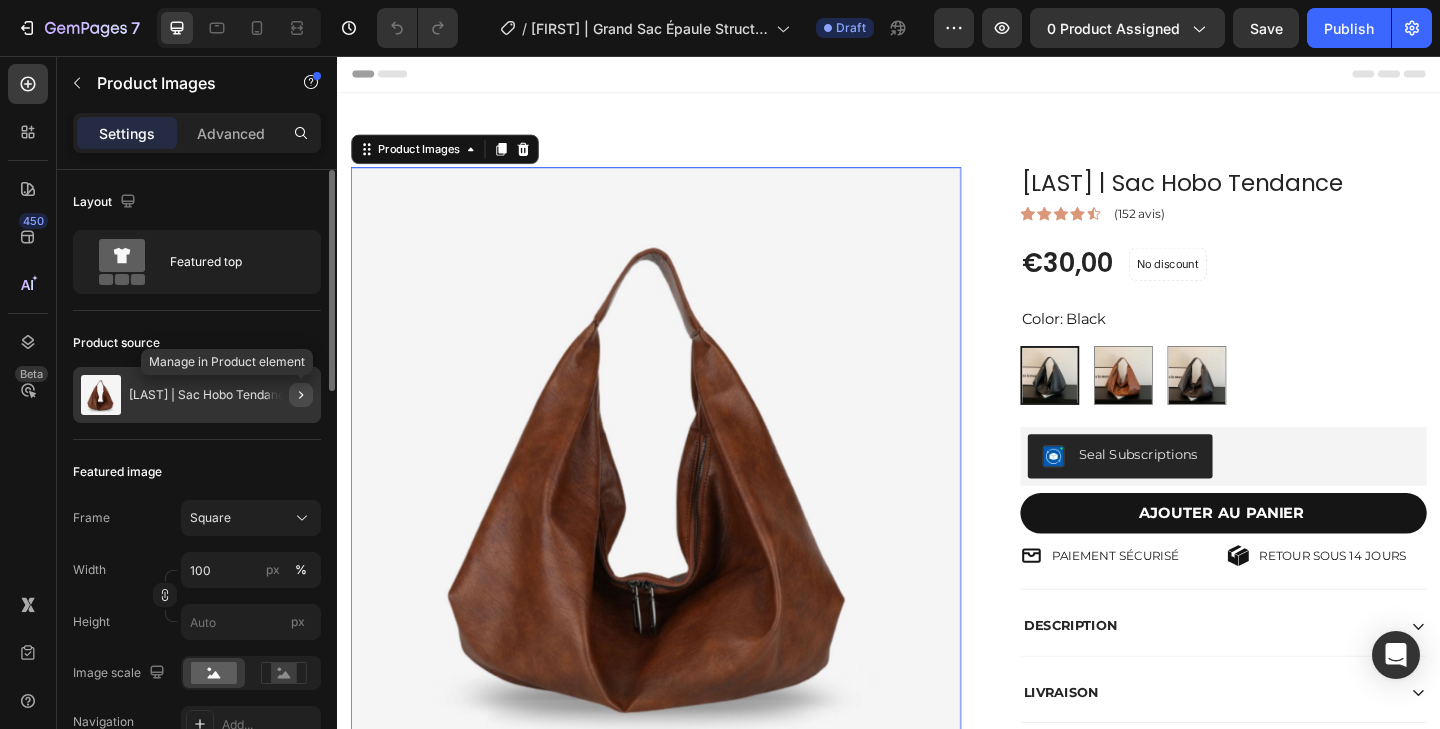 click 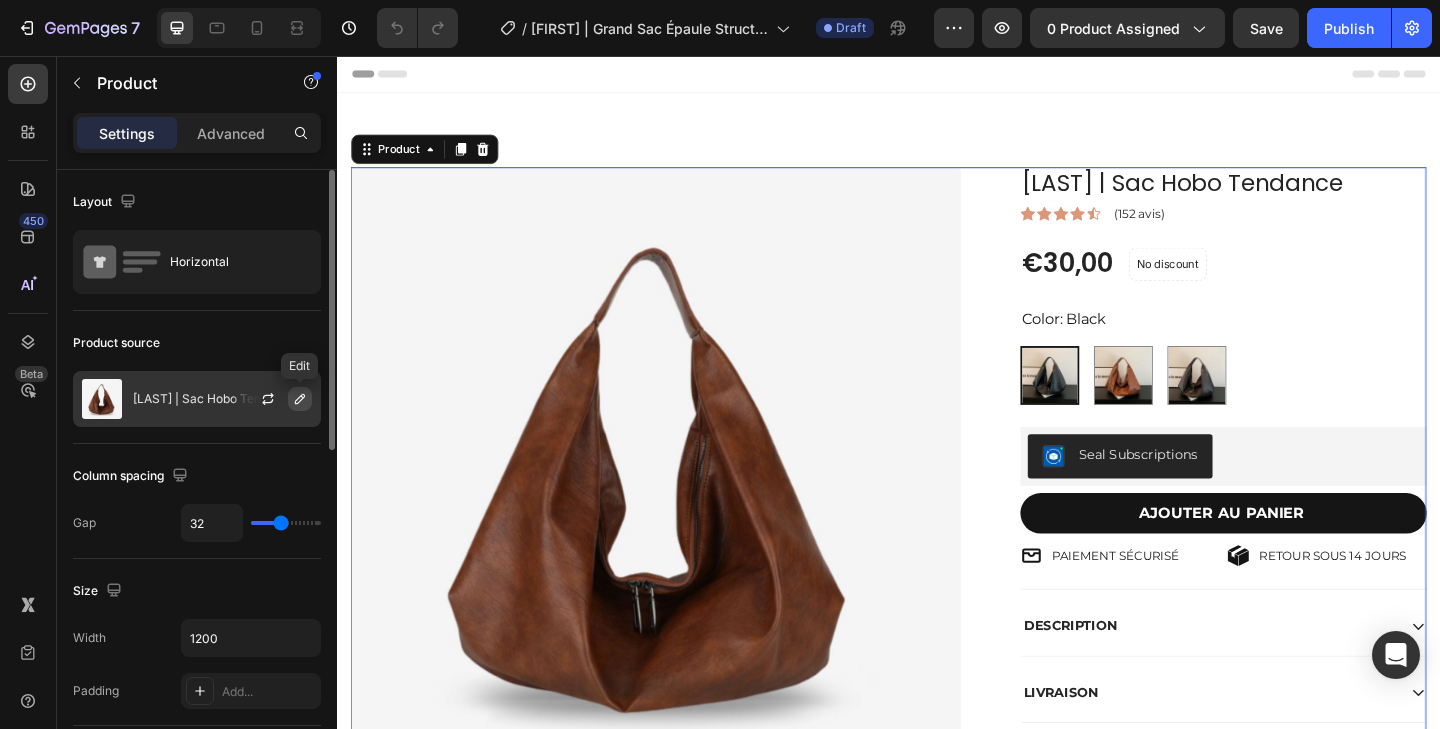 click 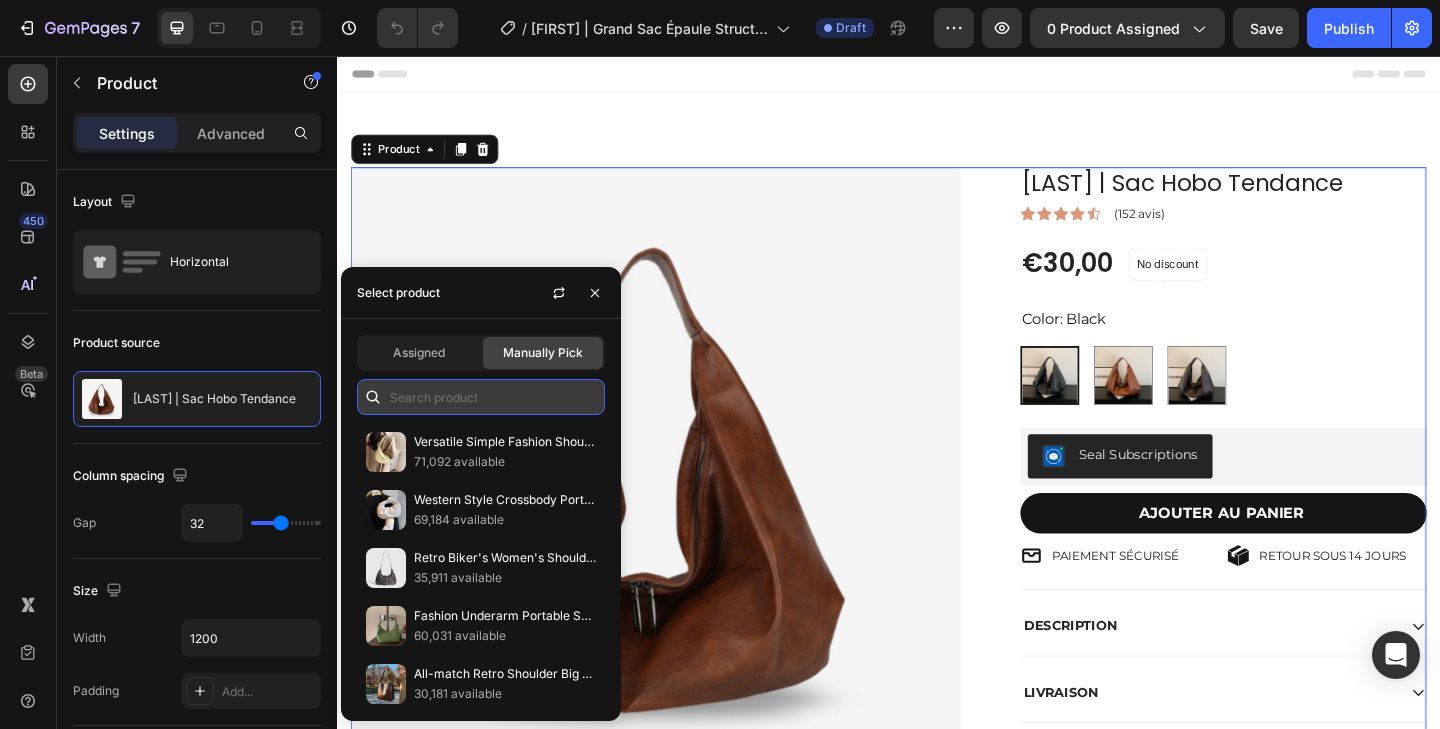 click at bounding box center (481, 397) 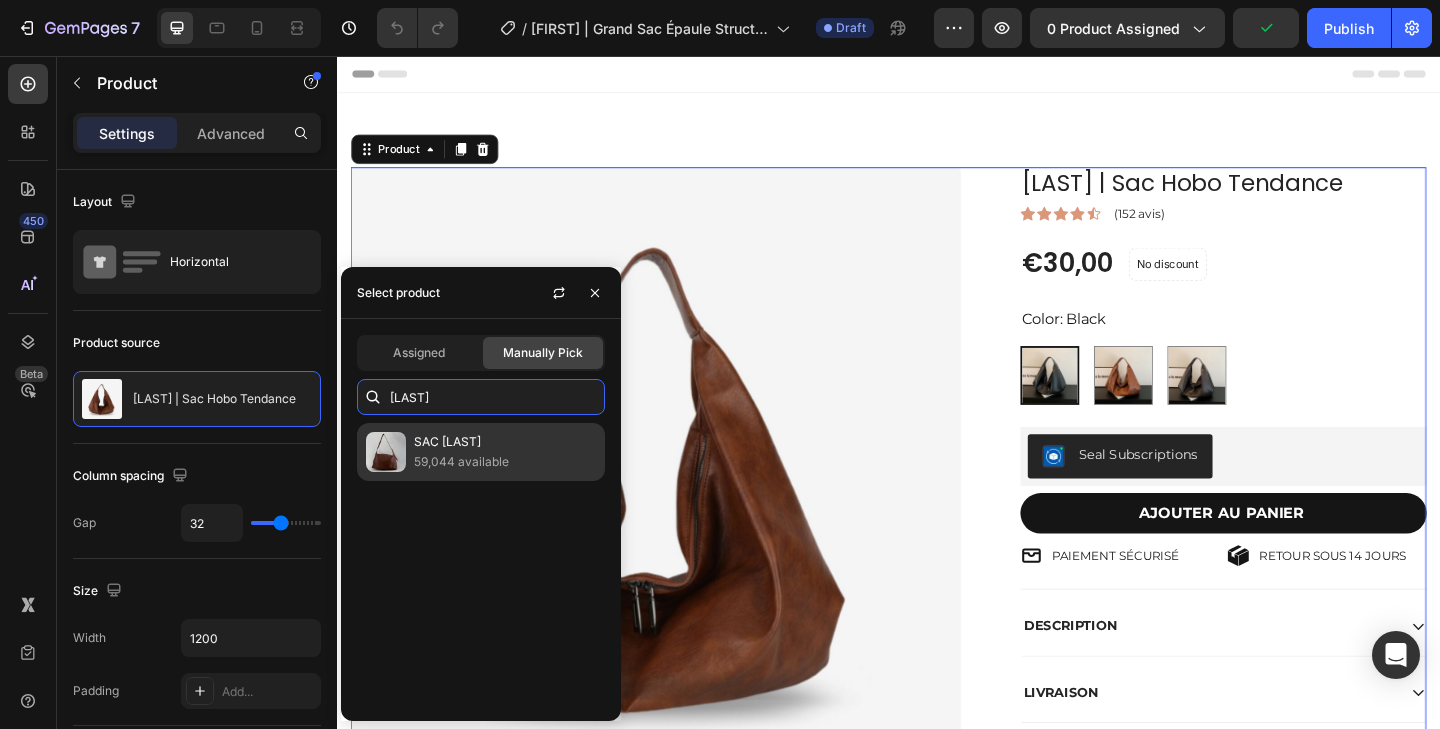 type on "nami" 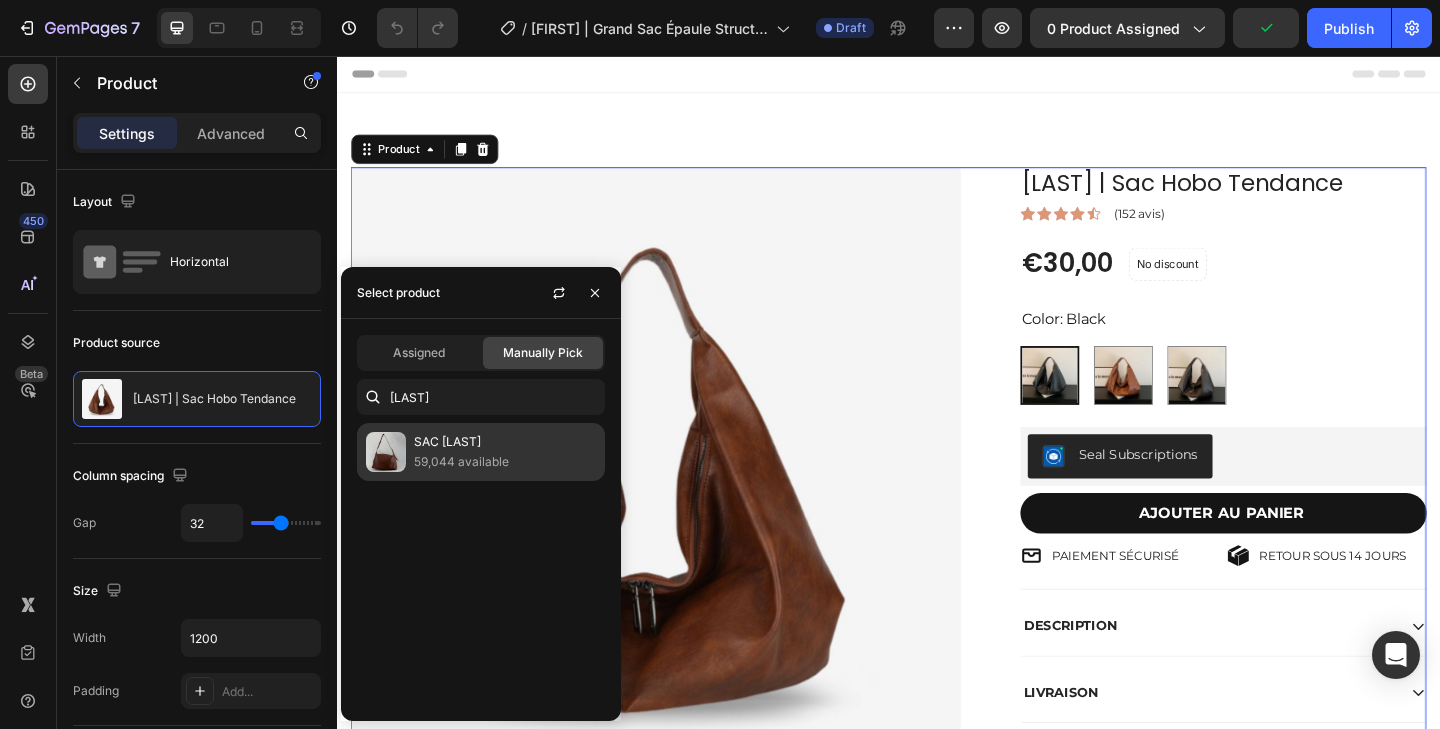 click on "SAC NAMI" at bounding box center (505, 442) 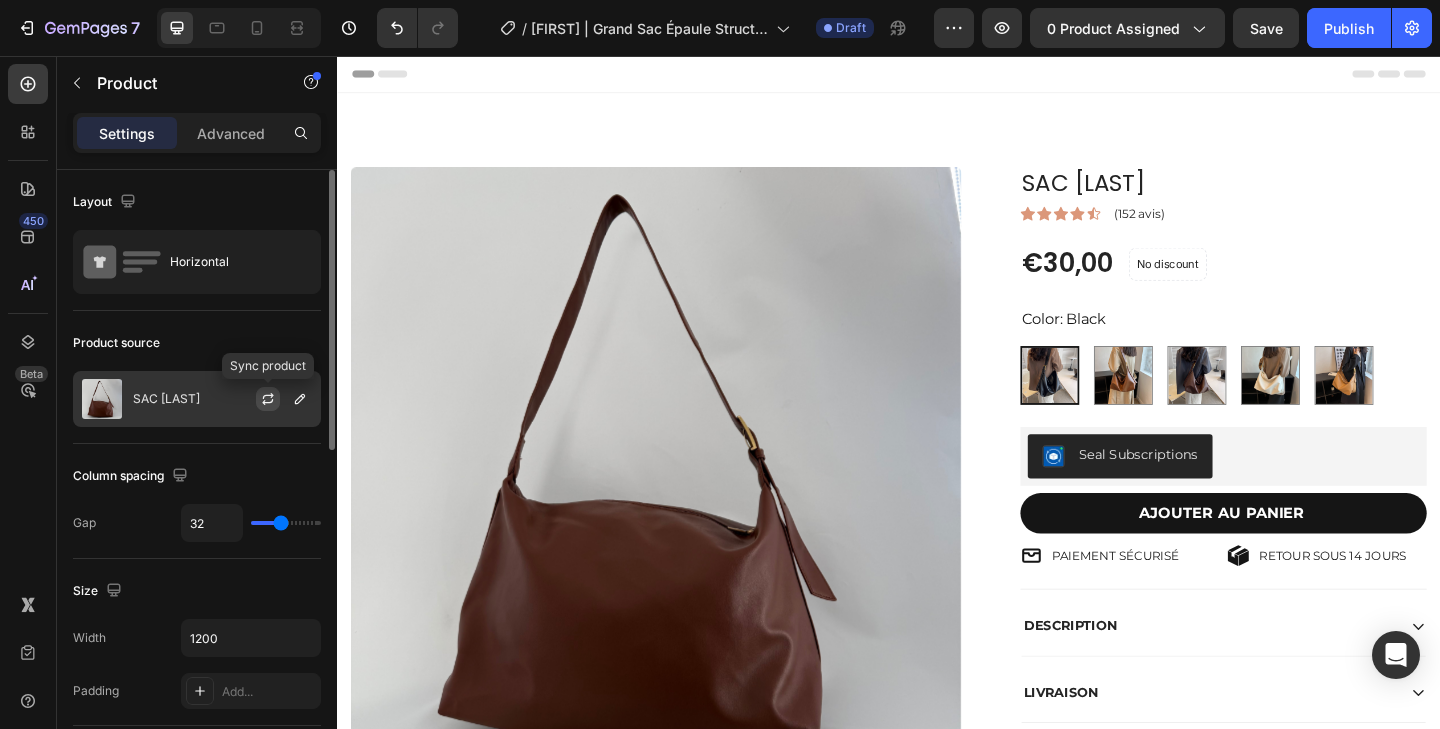 click 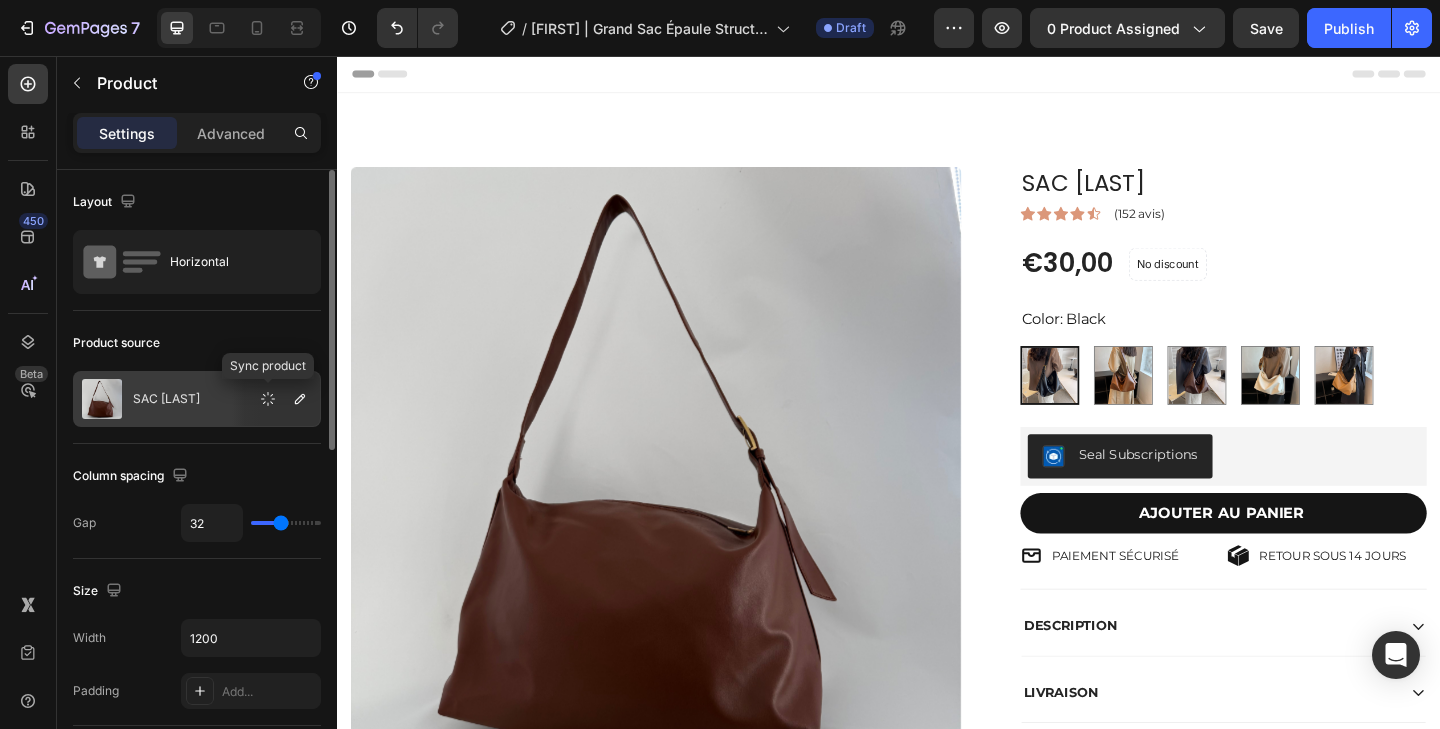 click 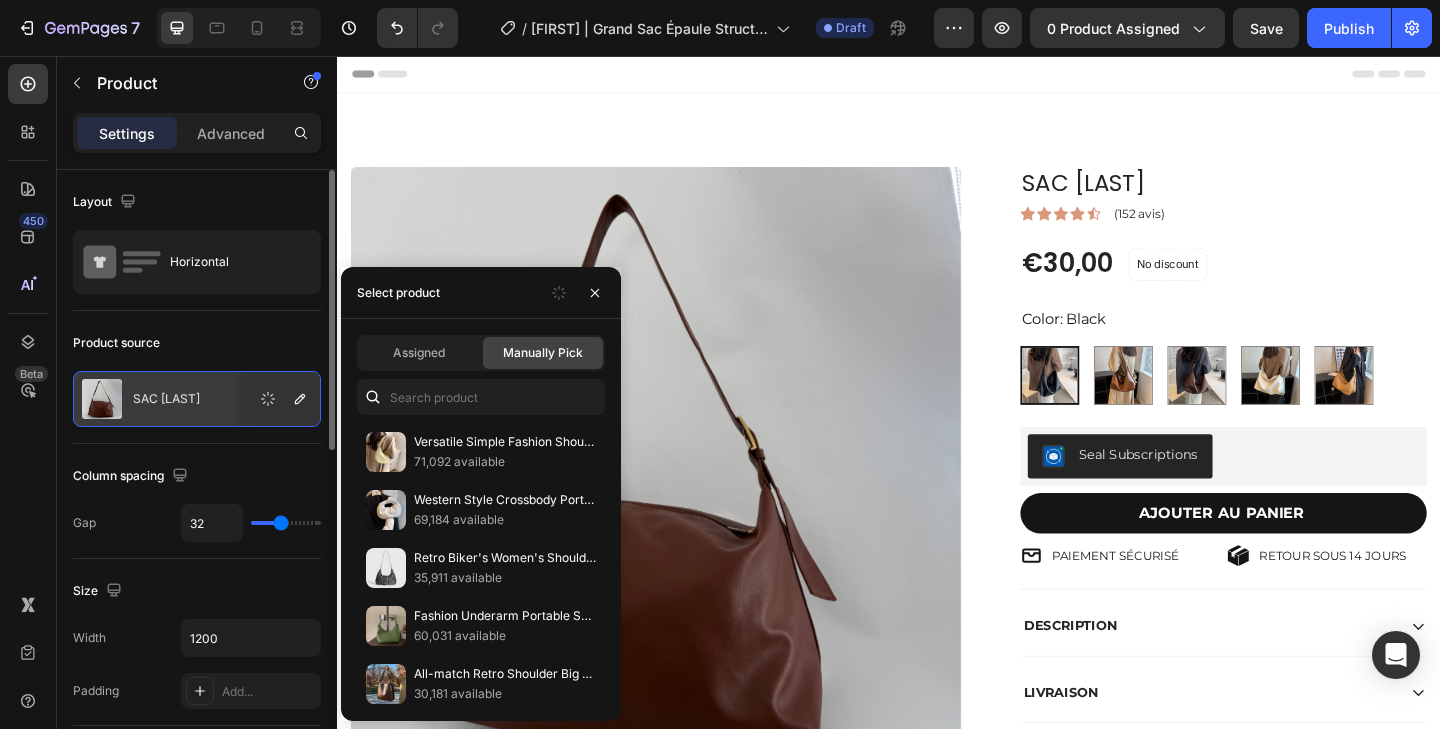 click on "Product source" at bounding box center [197, 343] 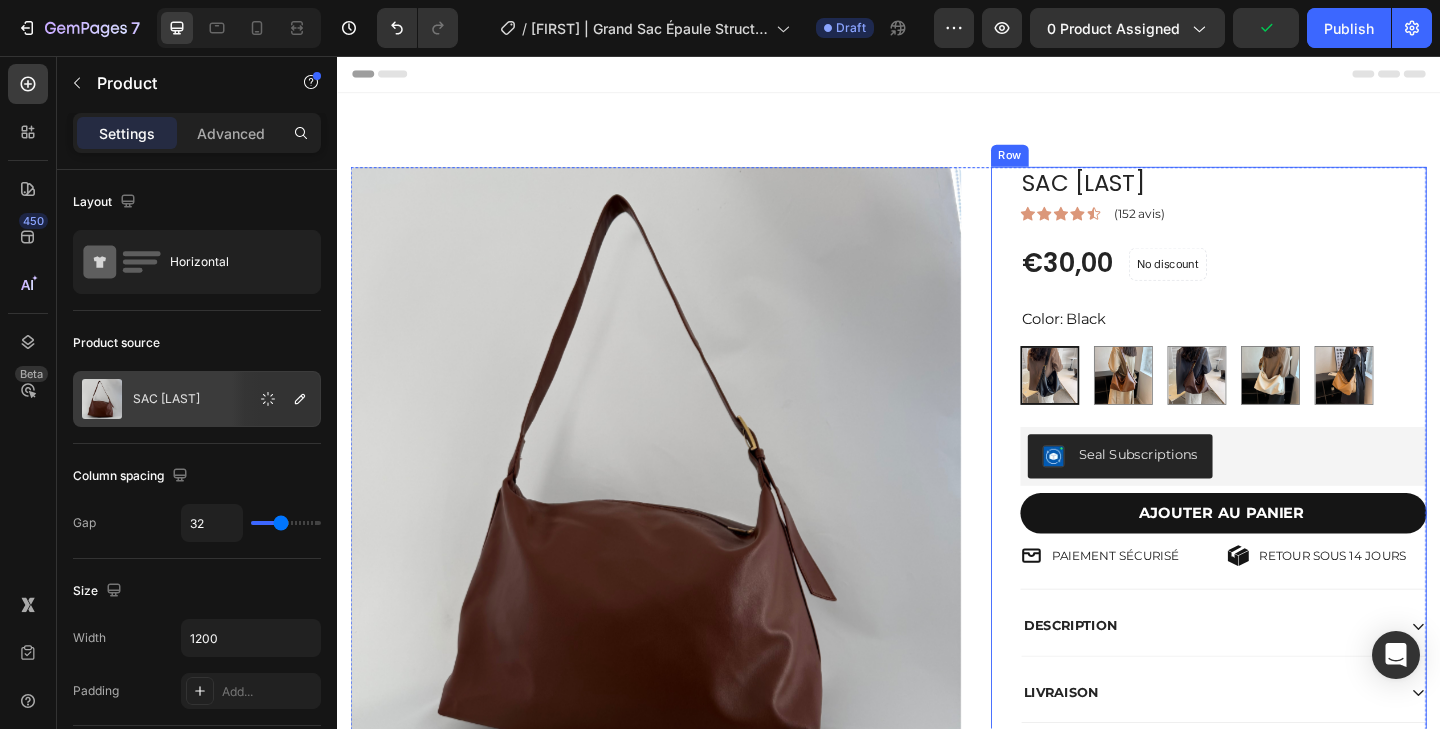 scroll, scrollTop: 190, scrollLeft: 0, axis: vertical 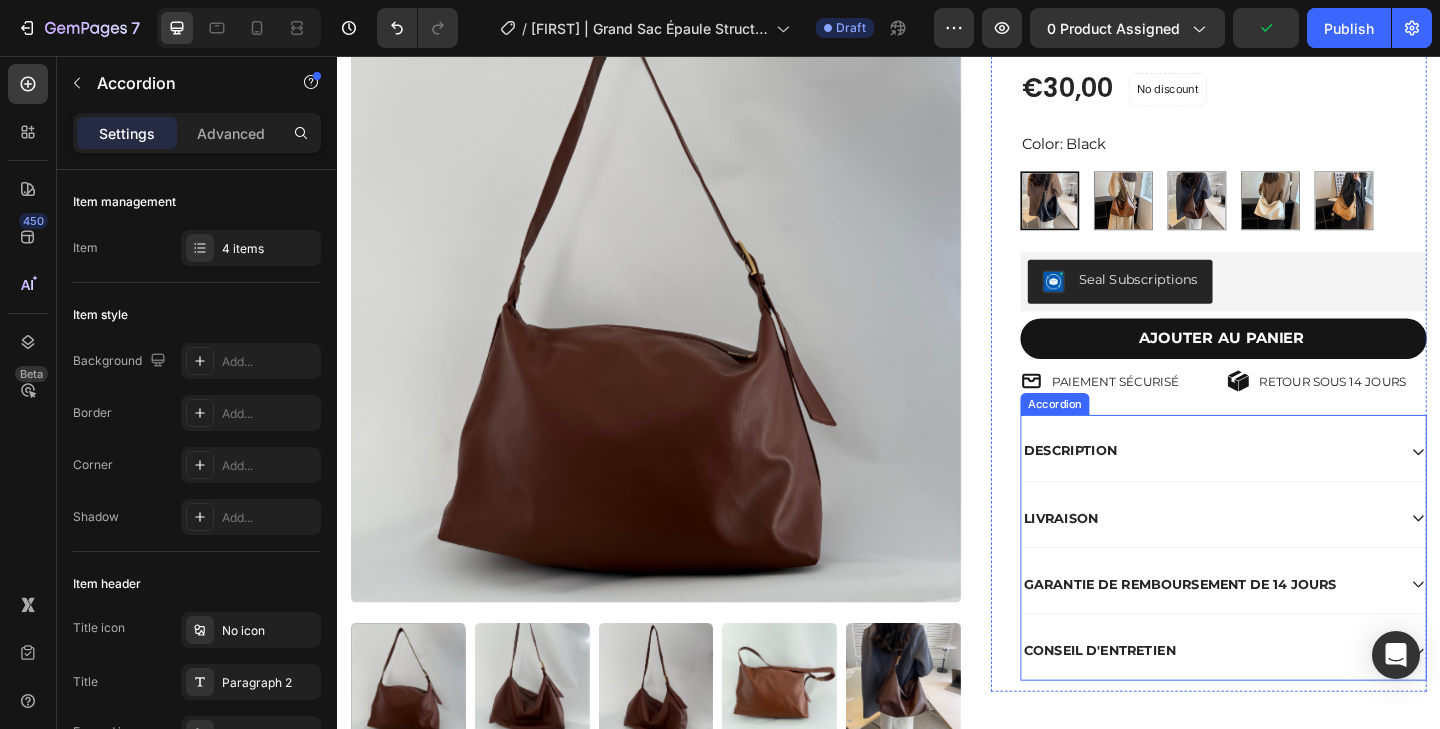 click on "DESCRIPTION" at bounding box center (1134, 486) 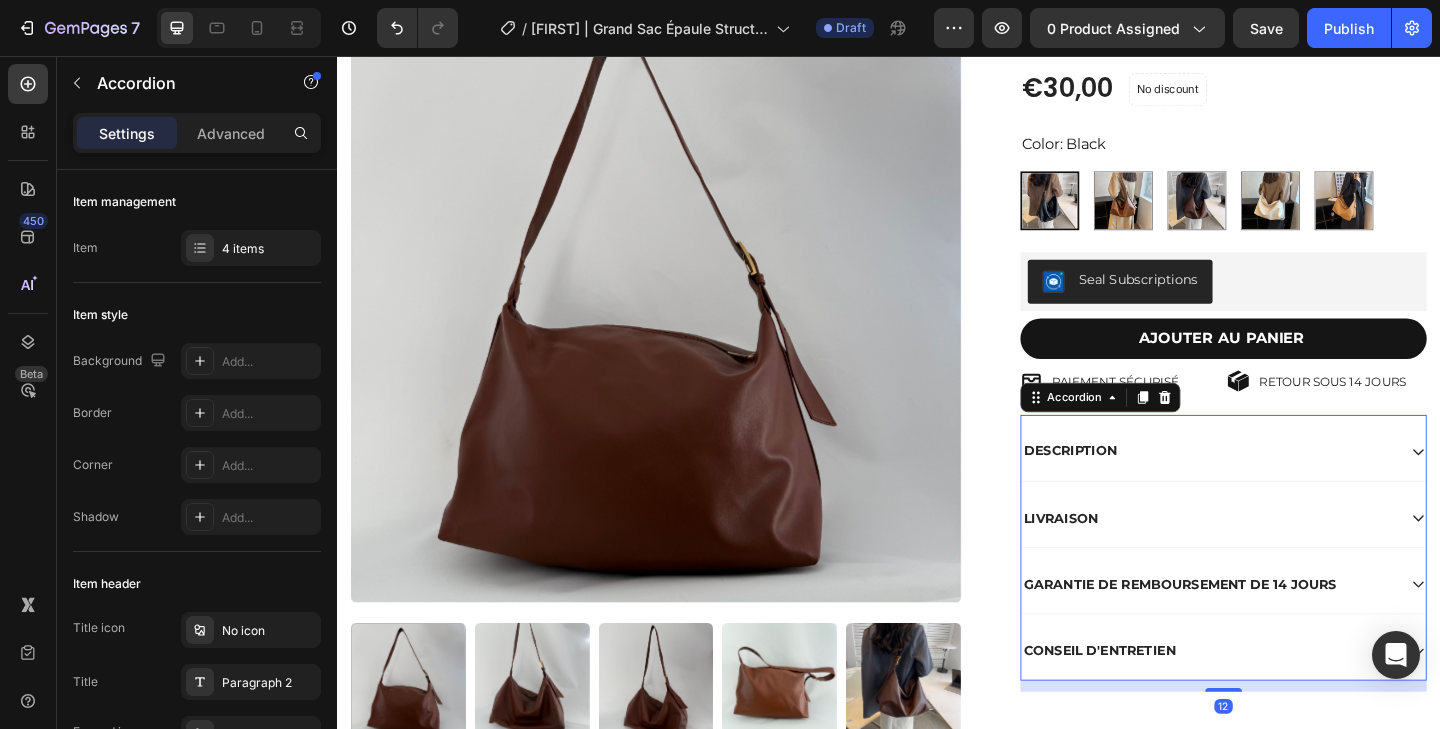 click 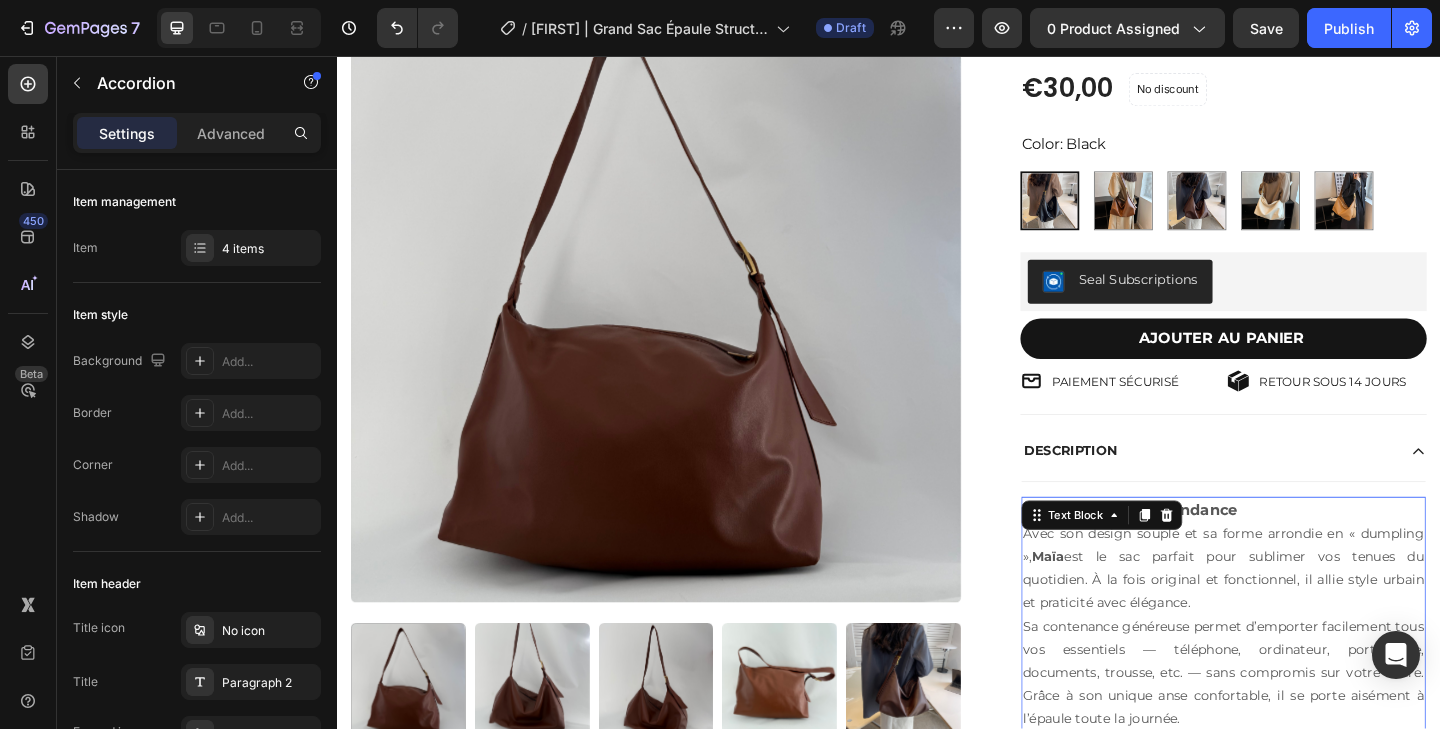 click on "Nahla | Sac Hobo Tendance Avec son design souple et sa forme arrondie en « dumpling »,  Nahla  est le sac parfait pour sublimer vos tenues du quotidien. À la fois original et fonctionnel, il allie style urbain et praticité avec élégance. Sa contenance généreuse permet d’emporter facilement tous vos essentiels — téléphone, ordinateur, portefeuille, documents, trousse, etc. — sans compromis sur votre allure. Grâce à son unique anse confortable, il se porte aisément à l’épaule toute la journée. Un indispensable au style affirmé, pensé pour les femmes modernes qui veulent conjuguer élégance, praticité et singularité.   Détails : Matière  : Simili cuir (PU) & doublure polyester Dimensions  : 30 cm (L) x 20 cm (H) x 6 cm (P) Forme  : Hobo (forme dumpling) Fermeture  : Zippée Intérieur  : Poche zippée + poche téléphone + poche documents Porté  : Épaule (une seule anse) Style  : Urbain / Street tendance Text Block   0" at bounding box center (1301, 829) 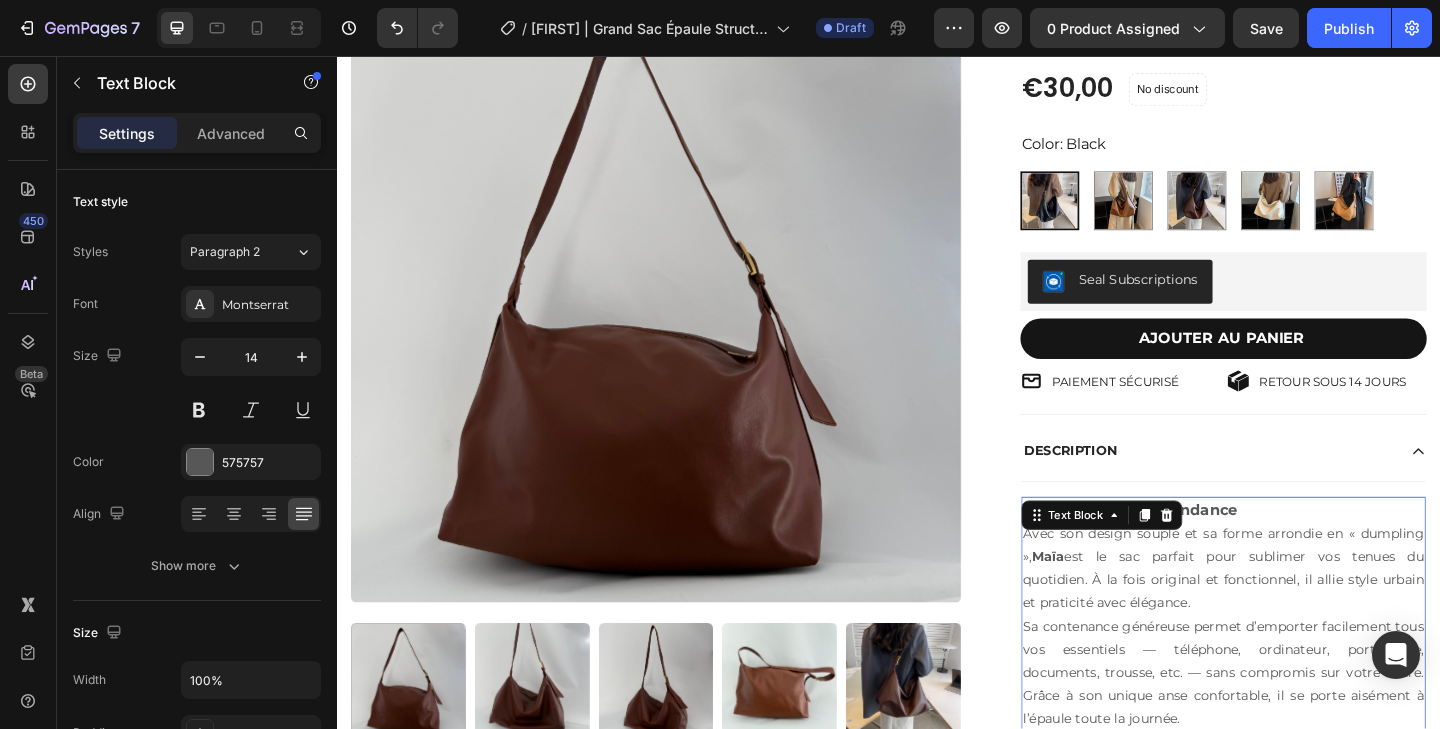 click on "Text Block" at bounding box center [1140, 556] 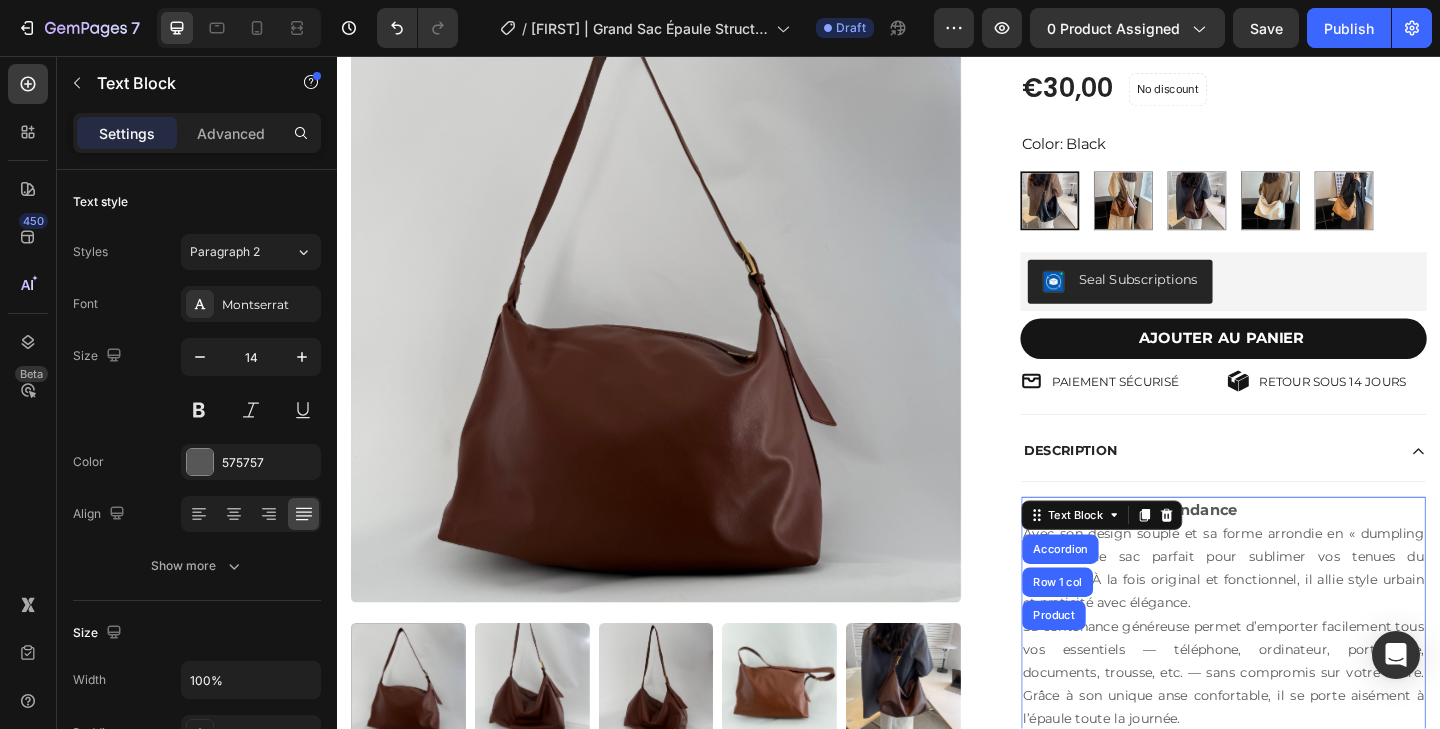 click on "Avec son design souple et sa forme arrondie en « dumpling »,  Nahla  est le sac parfait pour sublimer vos tenues du quotidien. À la fois original et fonctionnel, il allie style urbain et praticité avec élégance." at bounding box center [1301, 614] 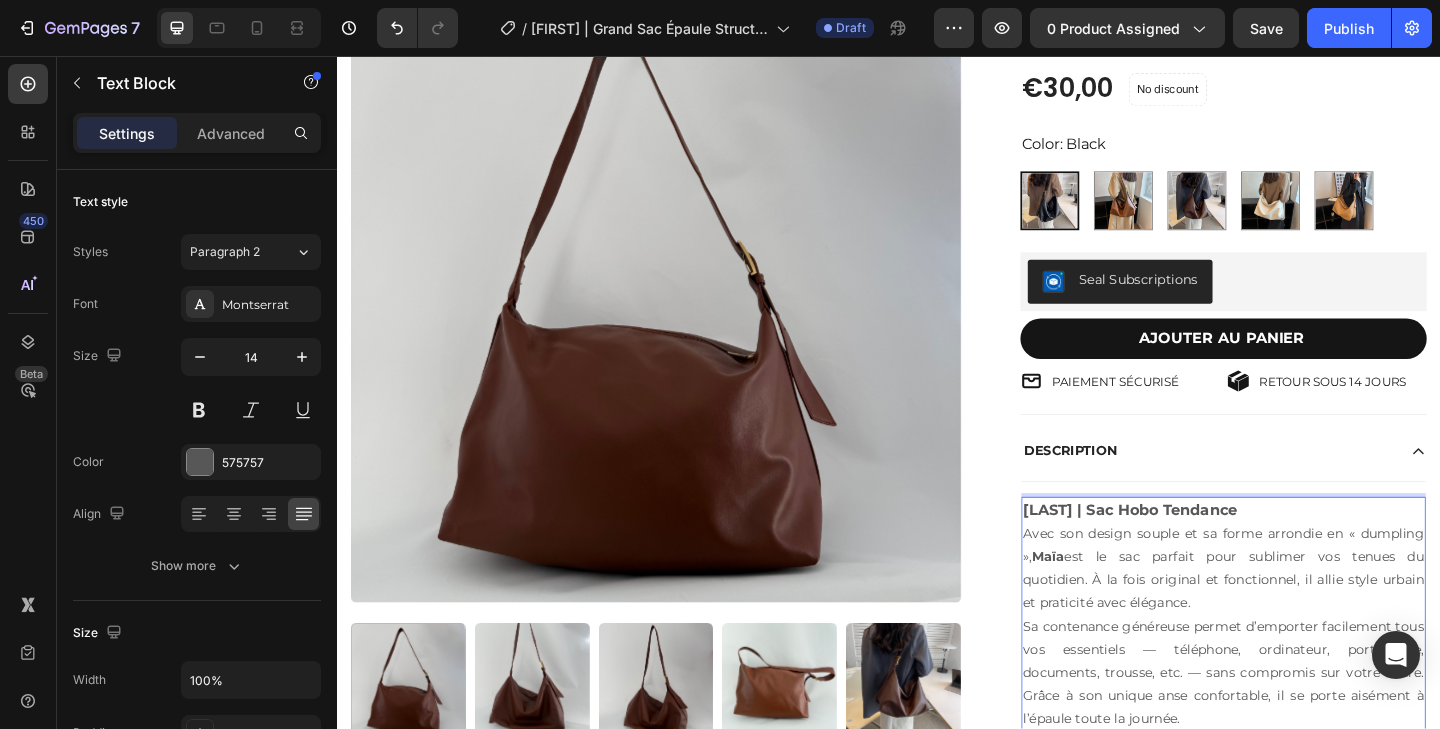 click on "Nahla | Sac Hobo Tendance" at bounding box center (1199, 550) 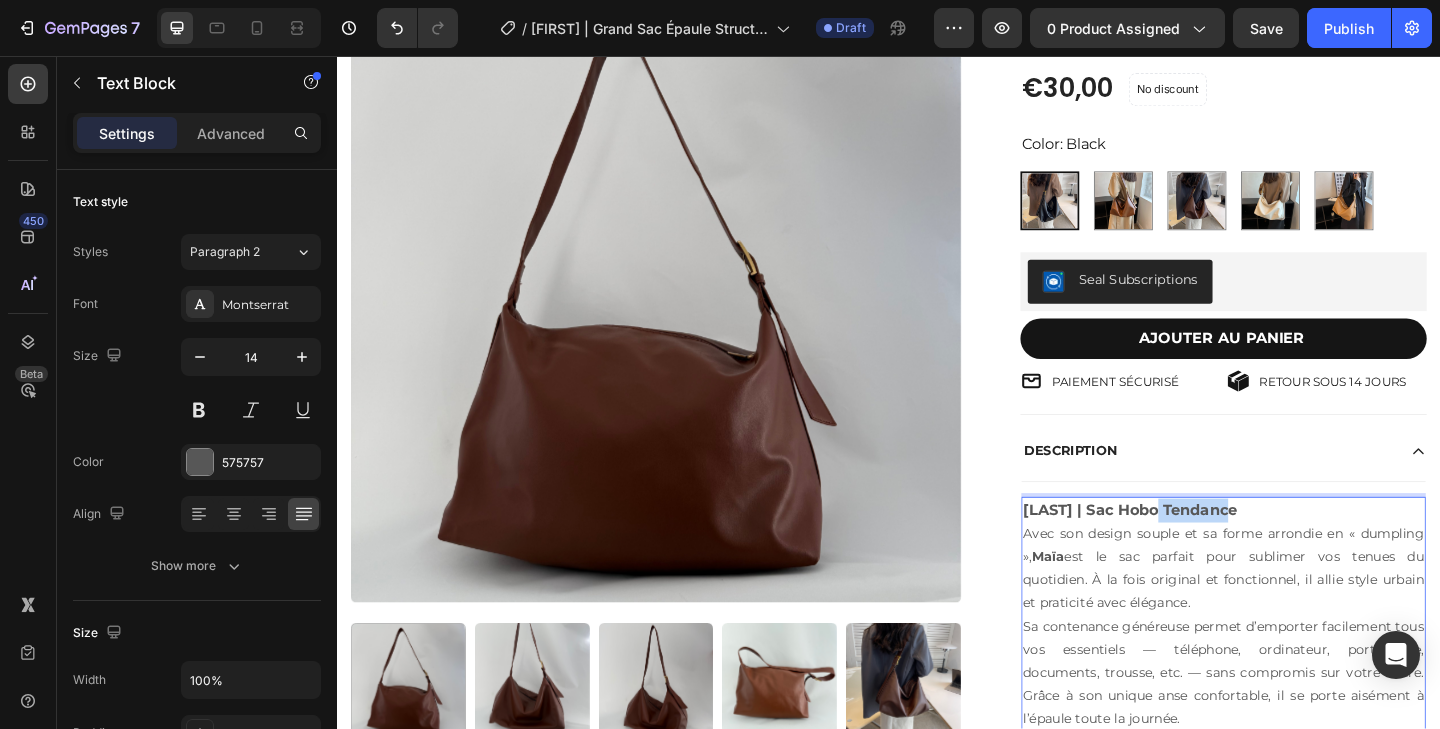 click on "Nahla | Sac Hobo Tendance" at bounding box center [1199, 550] 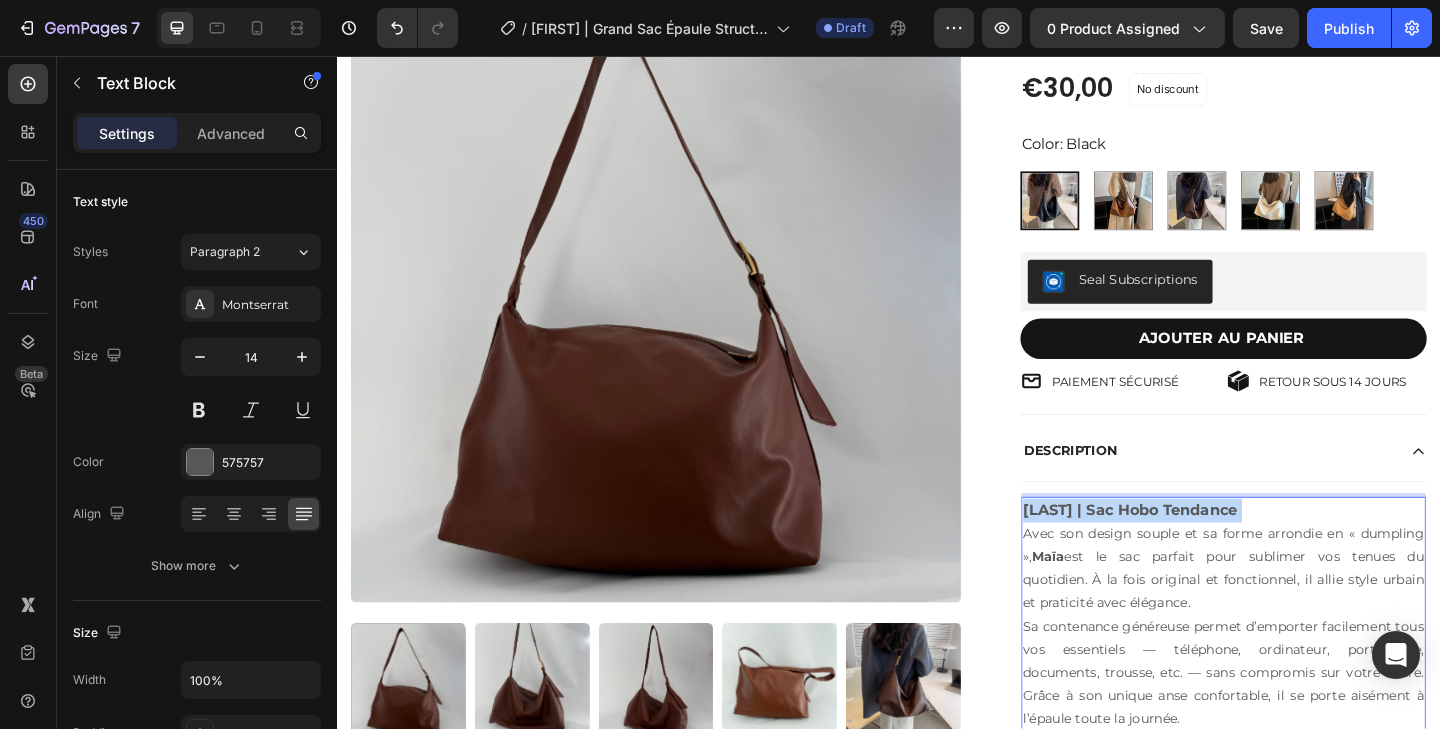 click on "Nahla | Sac Hobo Tendance" at bounding box center (1199, 550) 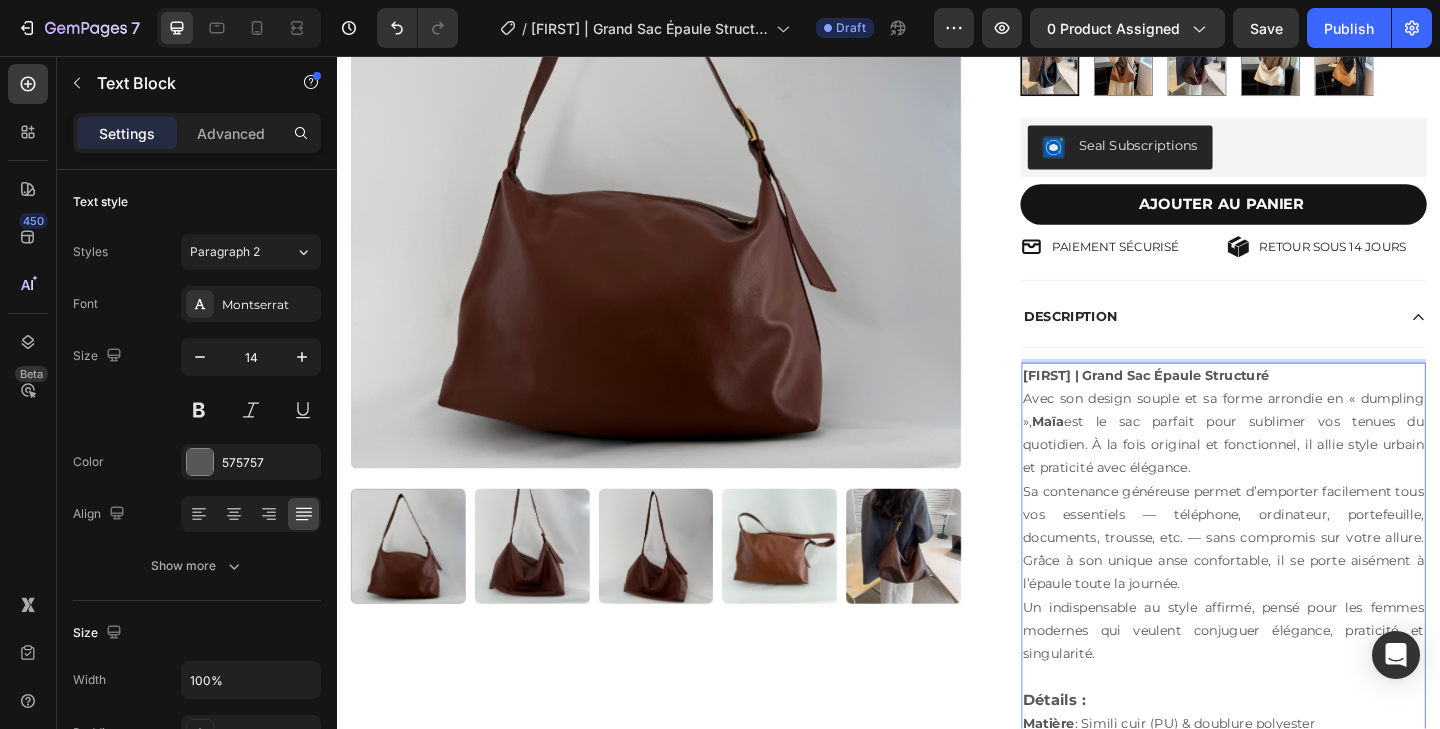 scroll, scrollTop: 376, scrollLeft: 0, axis: vertical 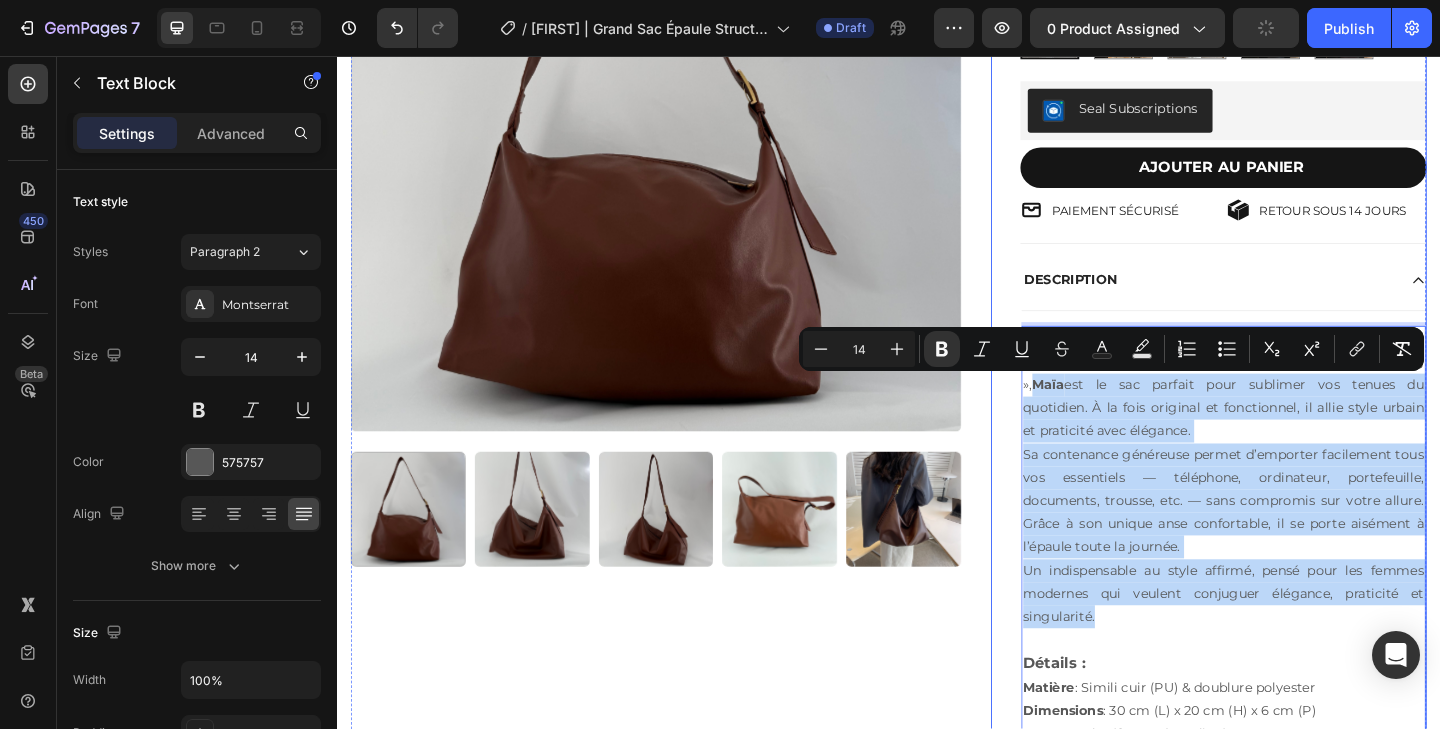 drag, startPoint x: 1180, startPoint y: 665, endPoint x: 1070, endPoint y: 417, distance: 271.30057 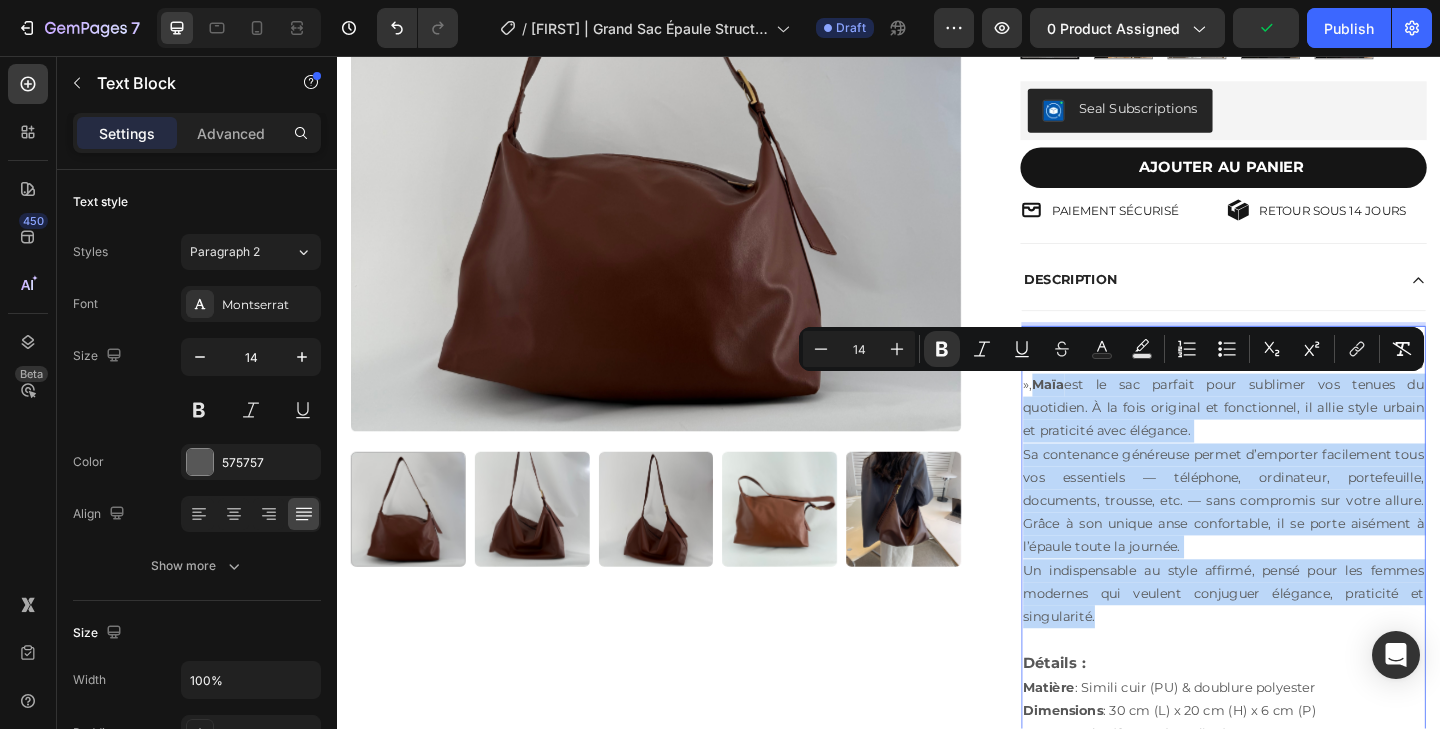 click on "Sa contenance généreuse permet d’emporter facilement tous vos essentiels — téléphone, ordinateur, portefeuille, documents, trousse, etc. — sans compromis sur votre allure. Grâce à son unique anse confortable, il se porte aisément à l’épaule toute la journée." at bounding box center [1301, 541] 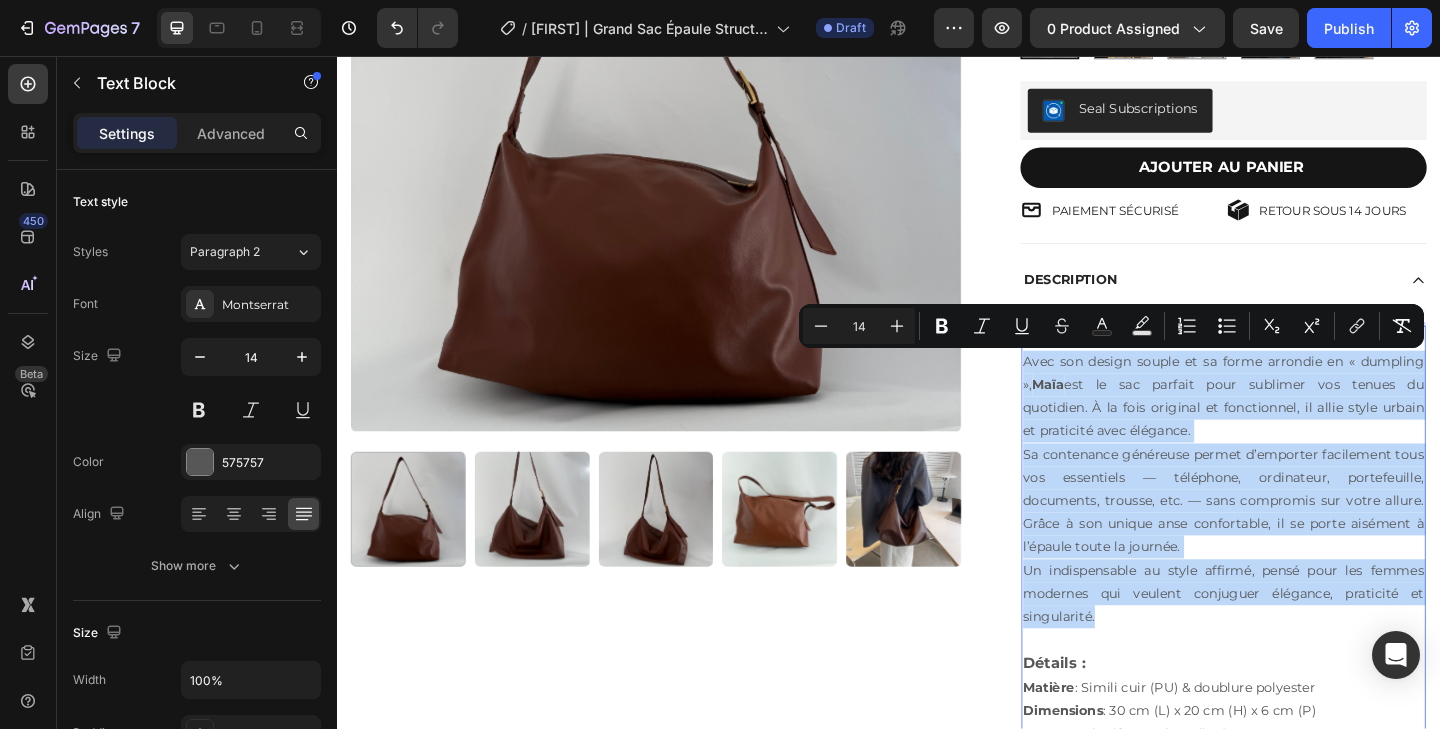 drag, startPoint x: 1176, startPoint y: 676, endPoint x: 1085, endPoint y: 399, distance: 291.56476 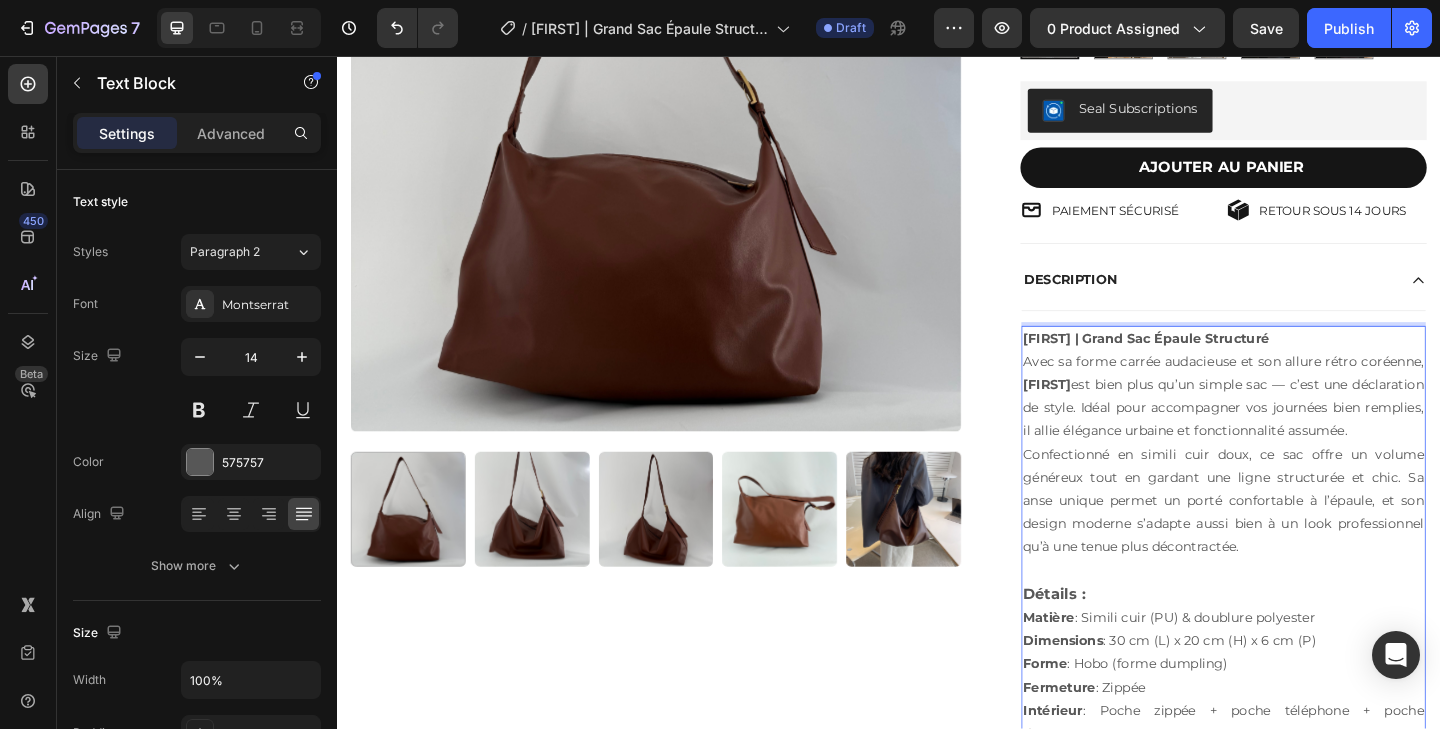 click on "Confectionné en simili cuir doux, ce sac offre un volume généreux tout en gardant une ligne structurée et chic. Sa anse unique permet un porté confortable à l’épaule, et son design moderne s’adapte aussi bien à un look professionnel qu’à une tenue plus décontractée." at bounding box center (1301, 541) 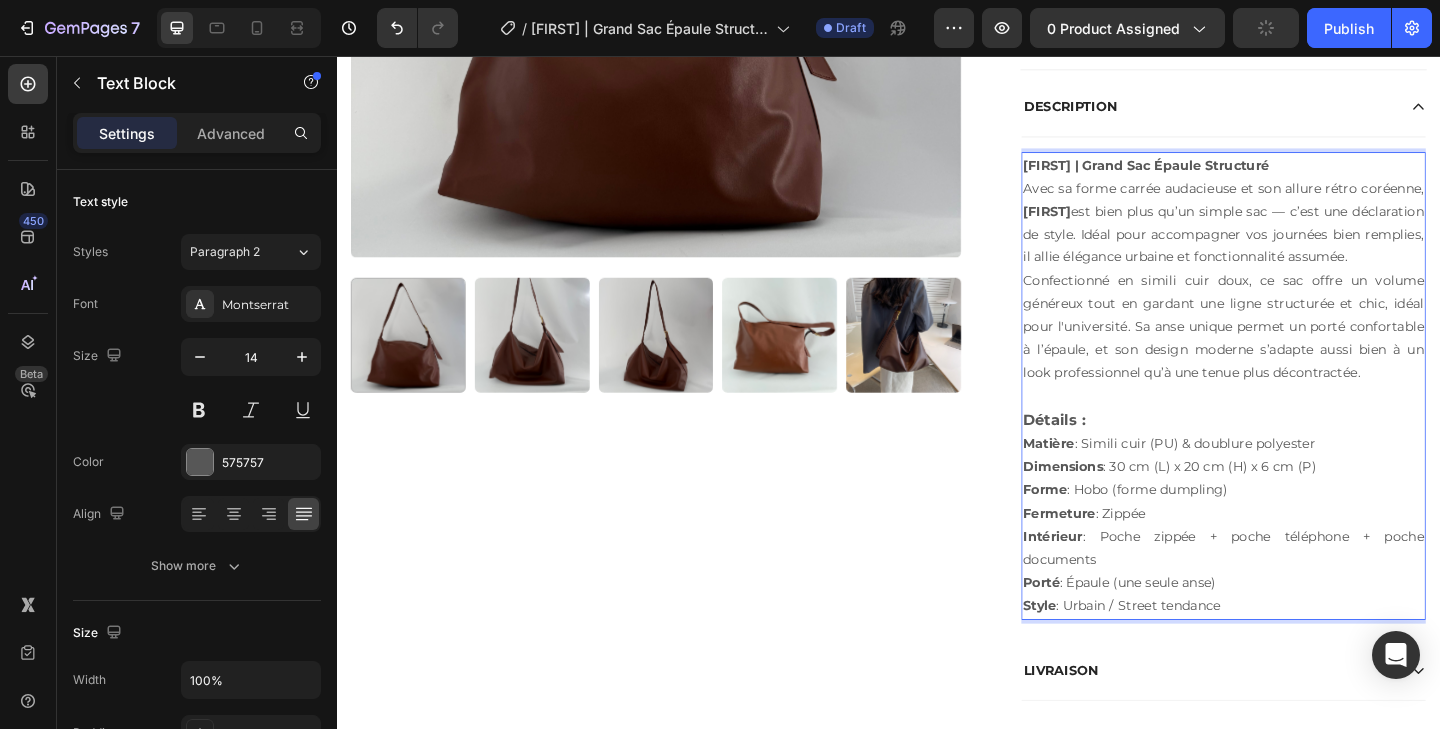 scroll, scrollTop: 569, scrollLeft: 0, axis: vertical 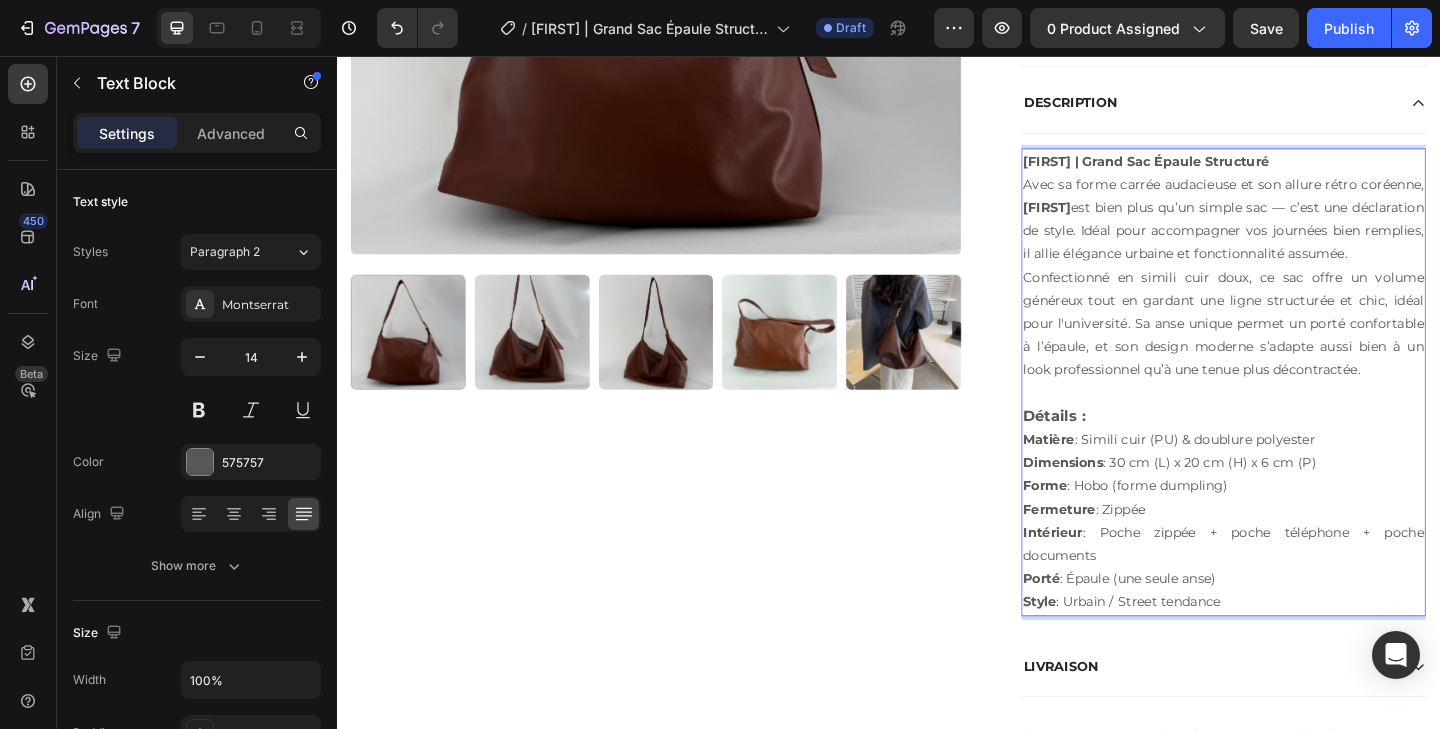 click on "Confectionné en simili cuir doux, ce sac offre un volume généreux tout en gardant une ligne structurée et chic, idéal pour l'université. Sa anse unique permet un porté confortable à l’épaule, et son design moderne s’adapte aussi bien à un look professionnel qu’à une tenue plus décontractée." at bounding box center (1301, 348) 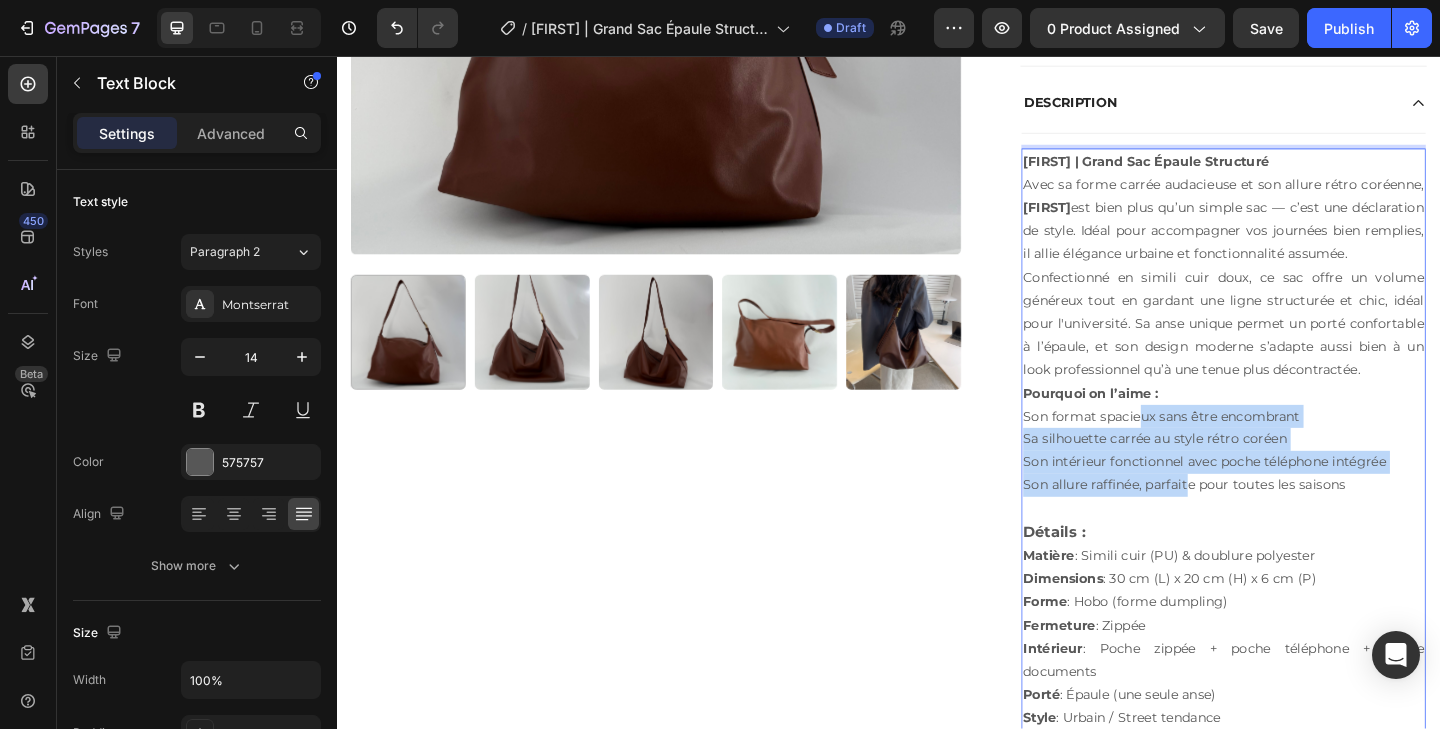 drag, startPoint x: 1211, startPoint y: 449, endPoint x: 1264, endPoint y: 520, distance: 88.60023 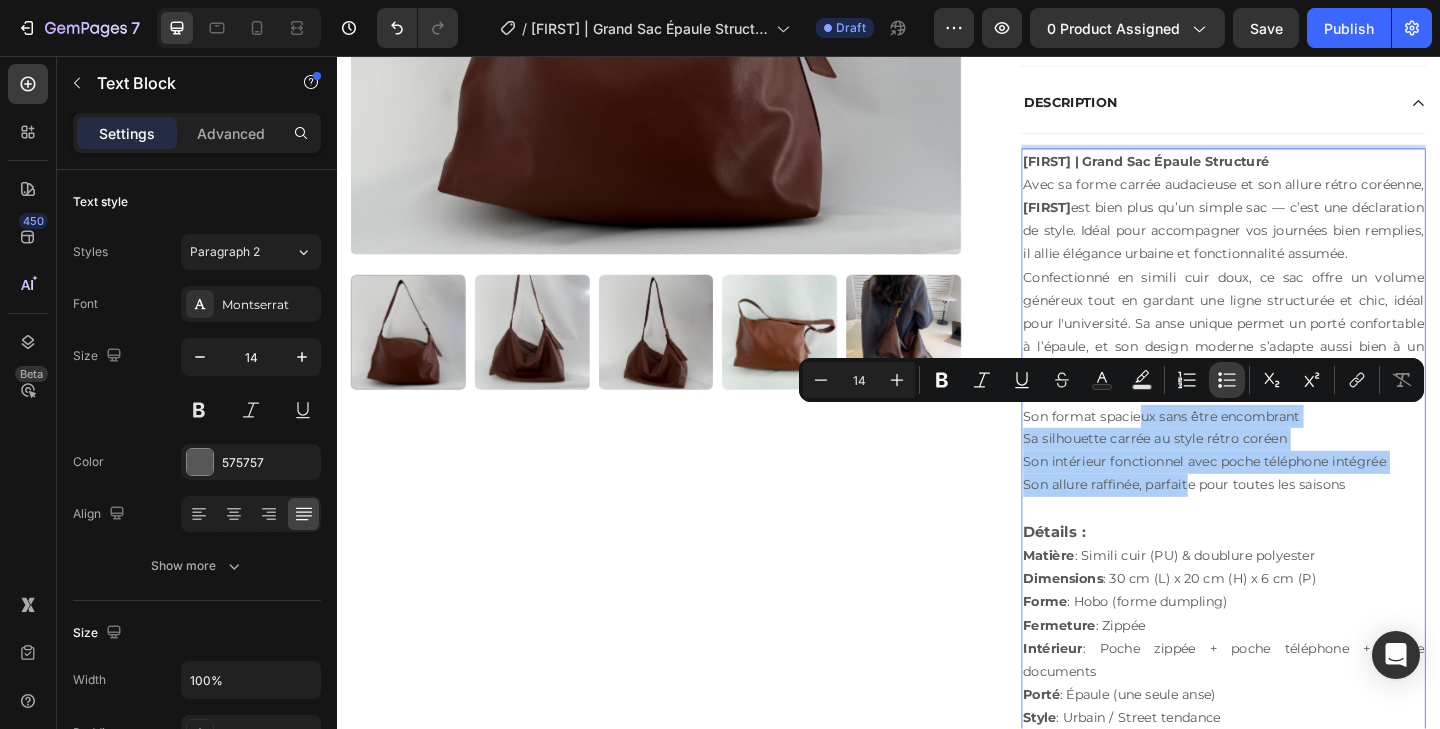 click 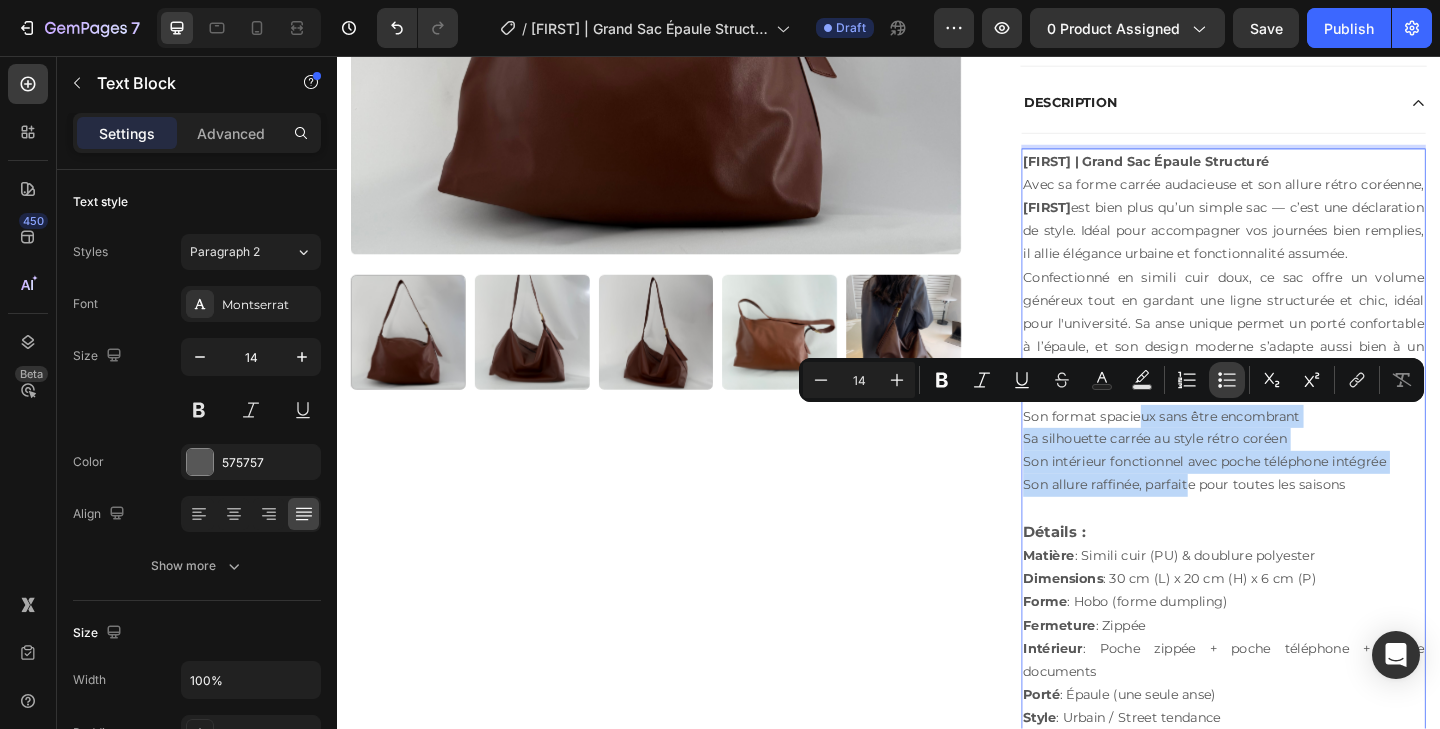 type on "14" 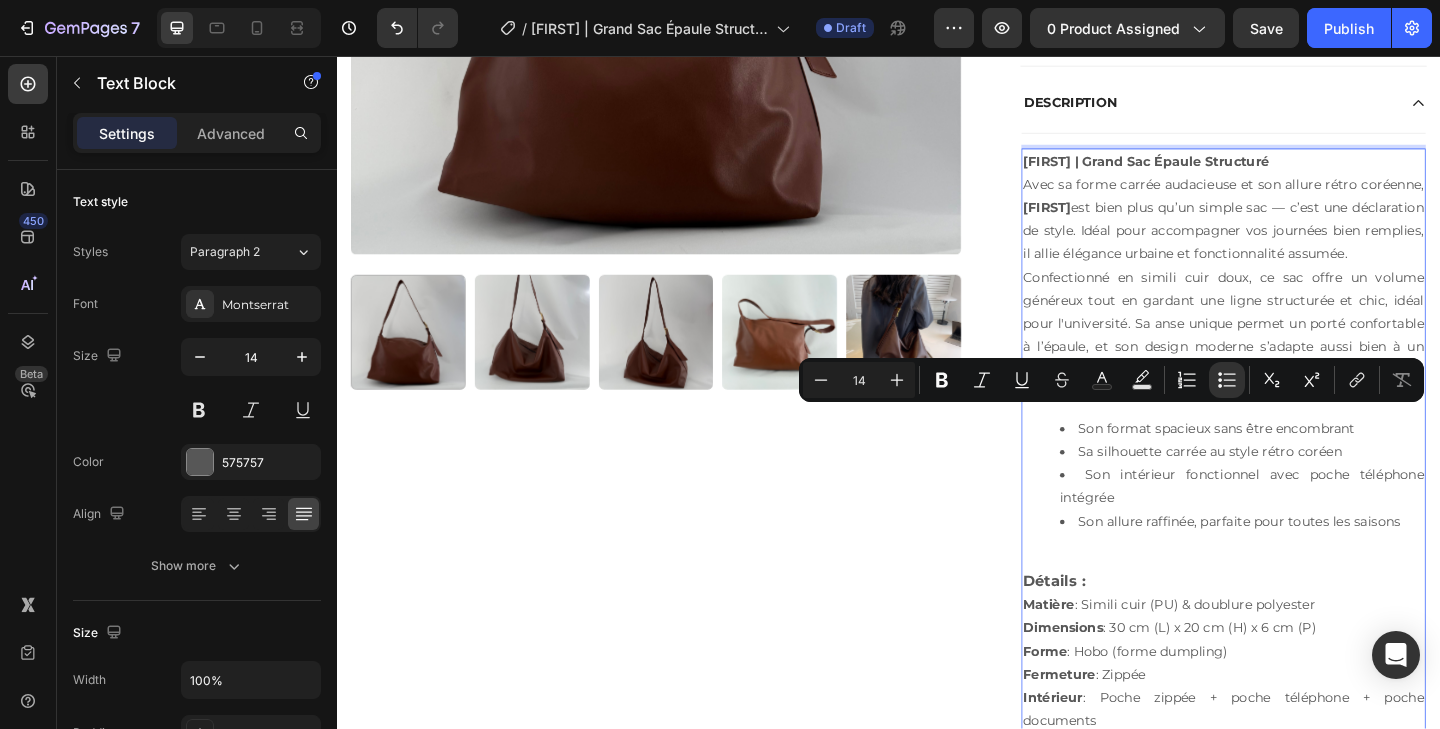 click on "Son intérieur fonctionnel avec poche téléphone intégrée" at bounding box center (1321, 525) 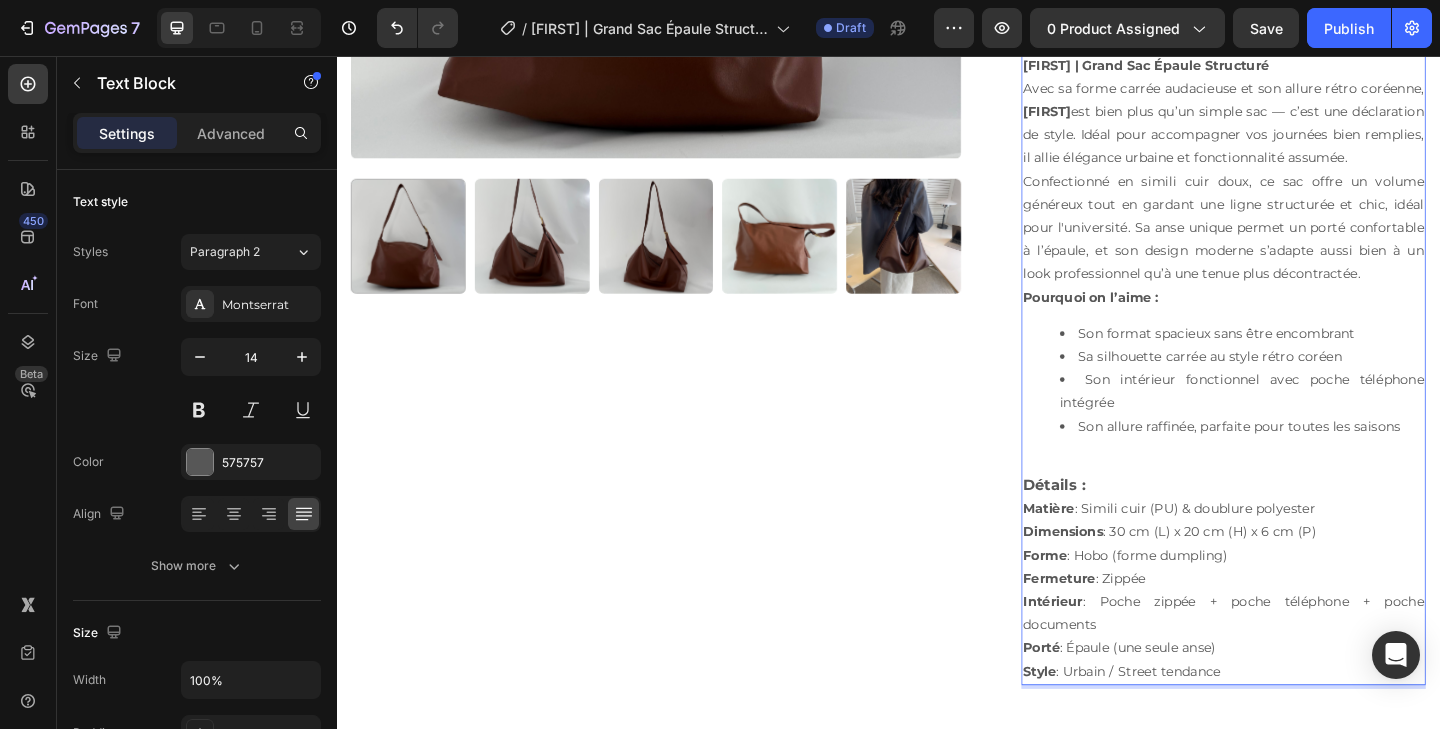 scroll, scrollTop: 685, scrollLeft: 0, axis: vertical 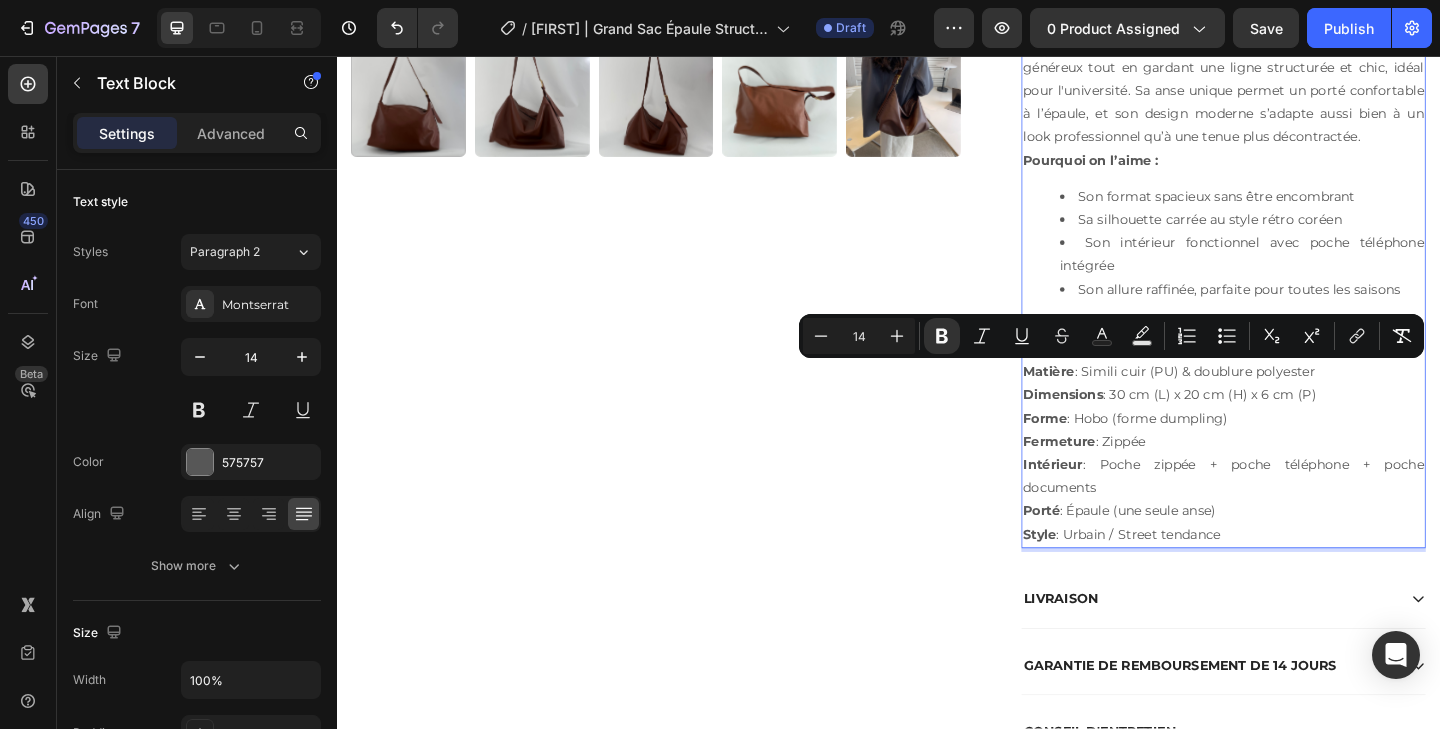drag, startPoint x: 1311, startPoint y: 574, endPoint x: 1086, endPoint y: 399, distance: 285.04385 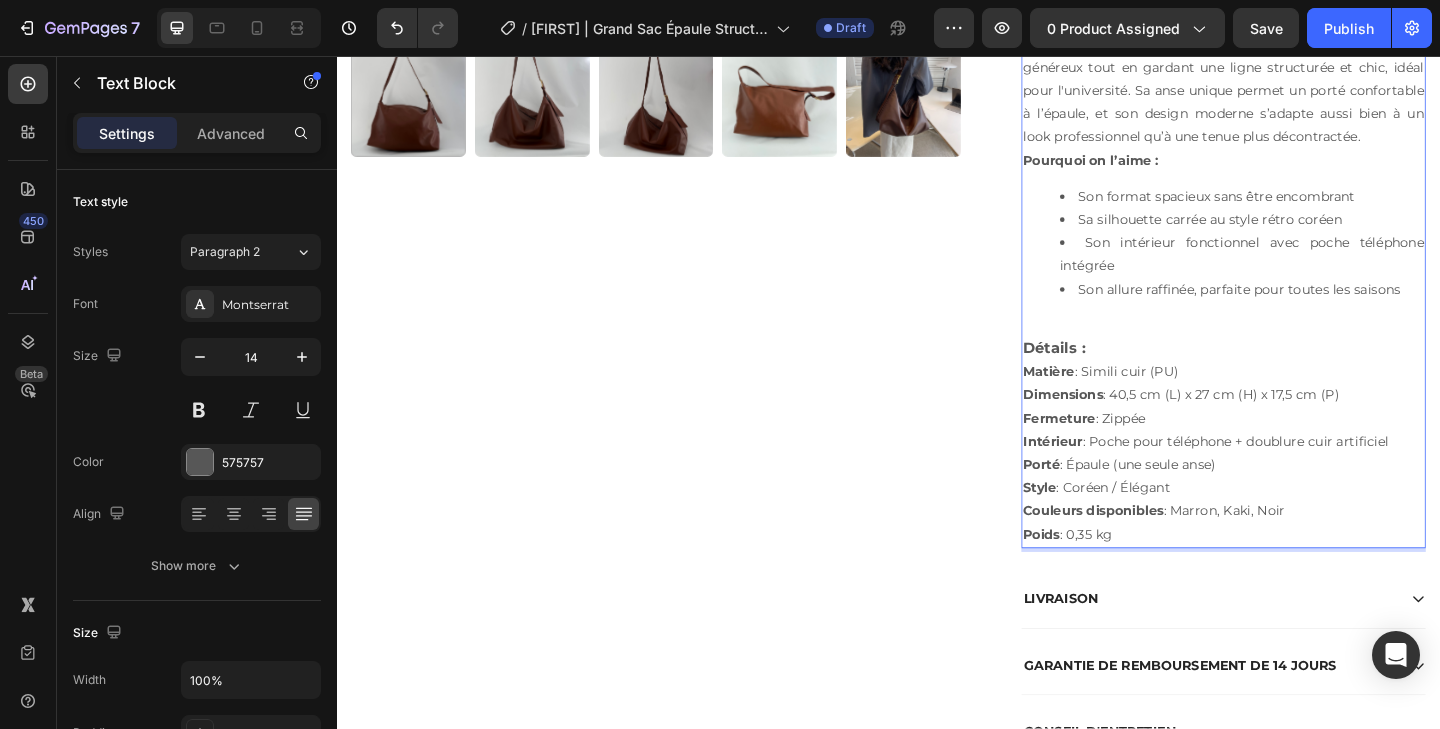 click on "Poids  : 0,35 kg" at bounding box center [1301, 577] 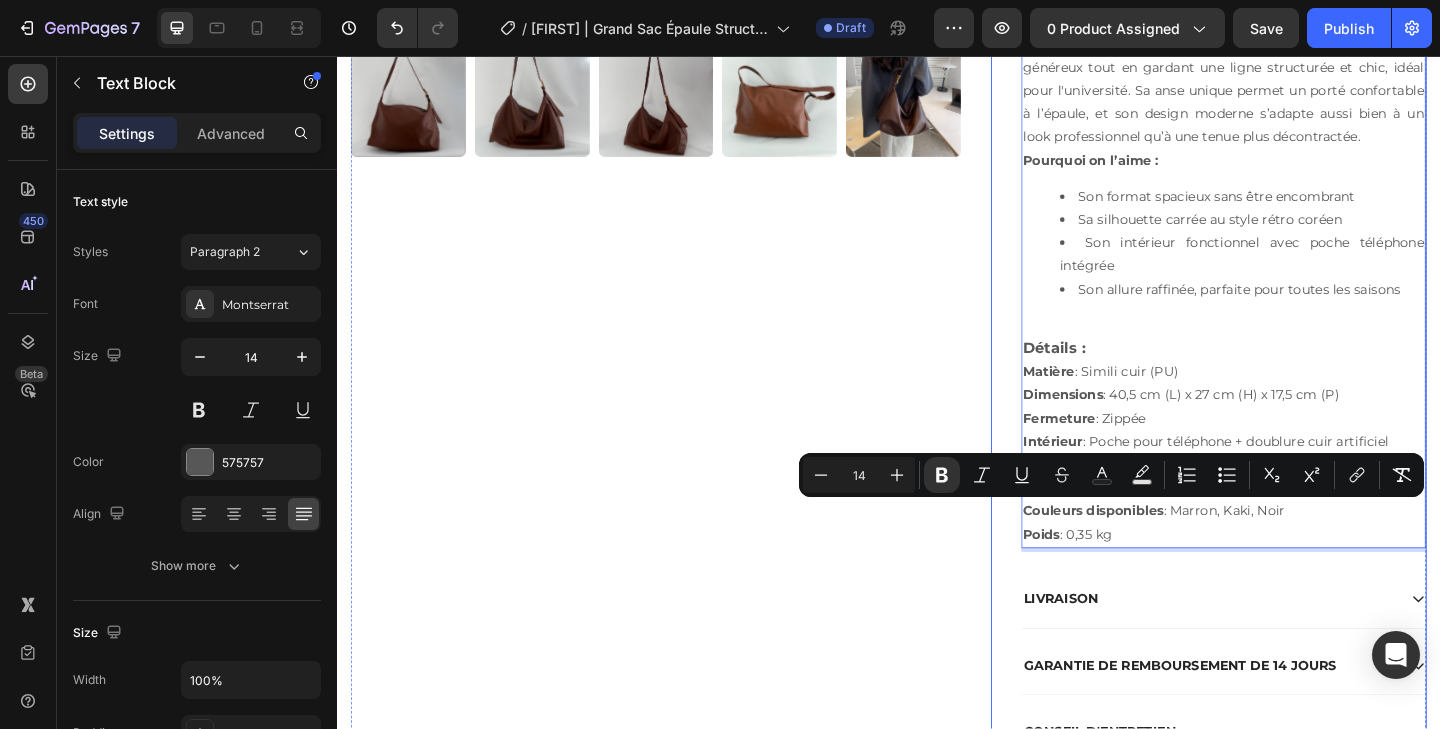 drag, startPoint x: 1416, startPoint y: 547, endPoint x: 1068, endPoint y: 541, distance: 348.05173 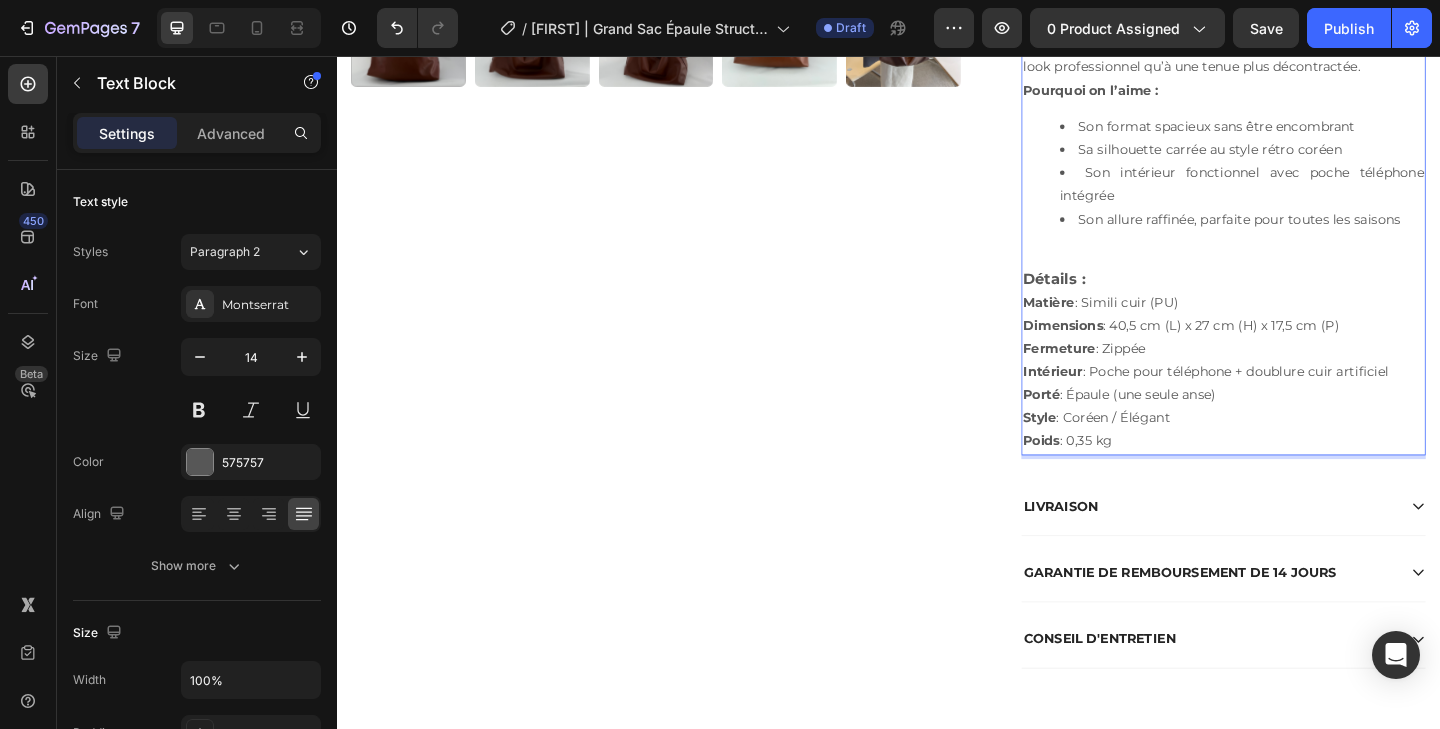 scroll, scrollTop: 900, scrollLeft: 0, axis: vertical 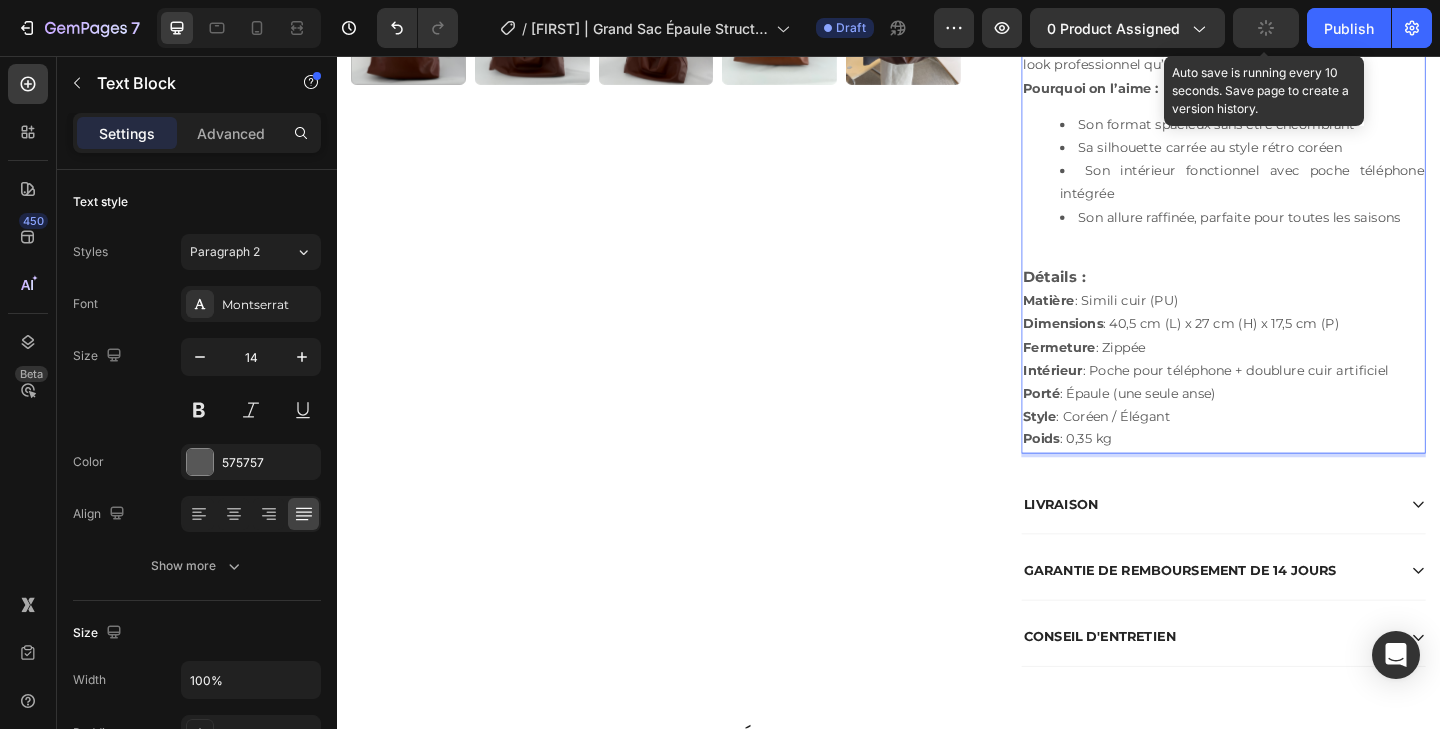click 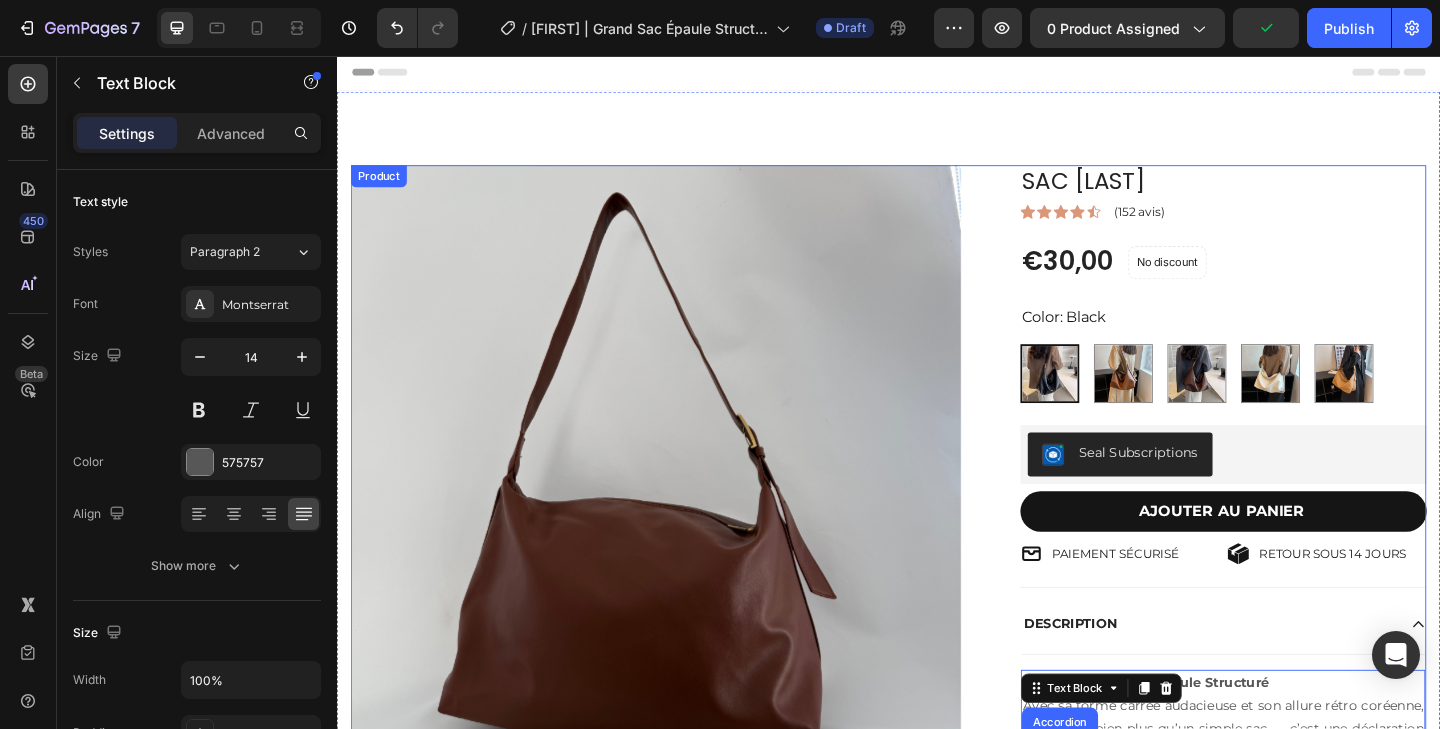 scroll, scrollTop: 0, scrollLeft: 0, axis: both 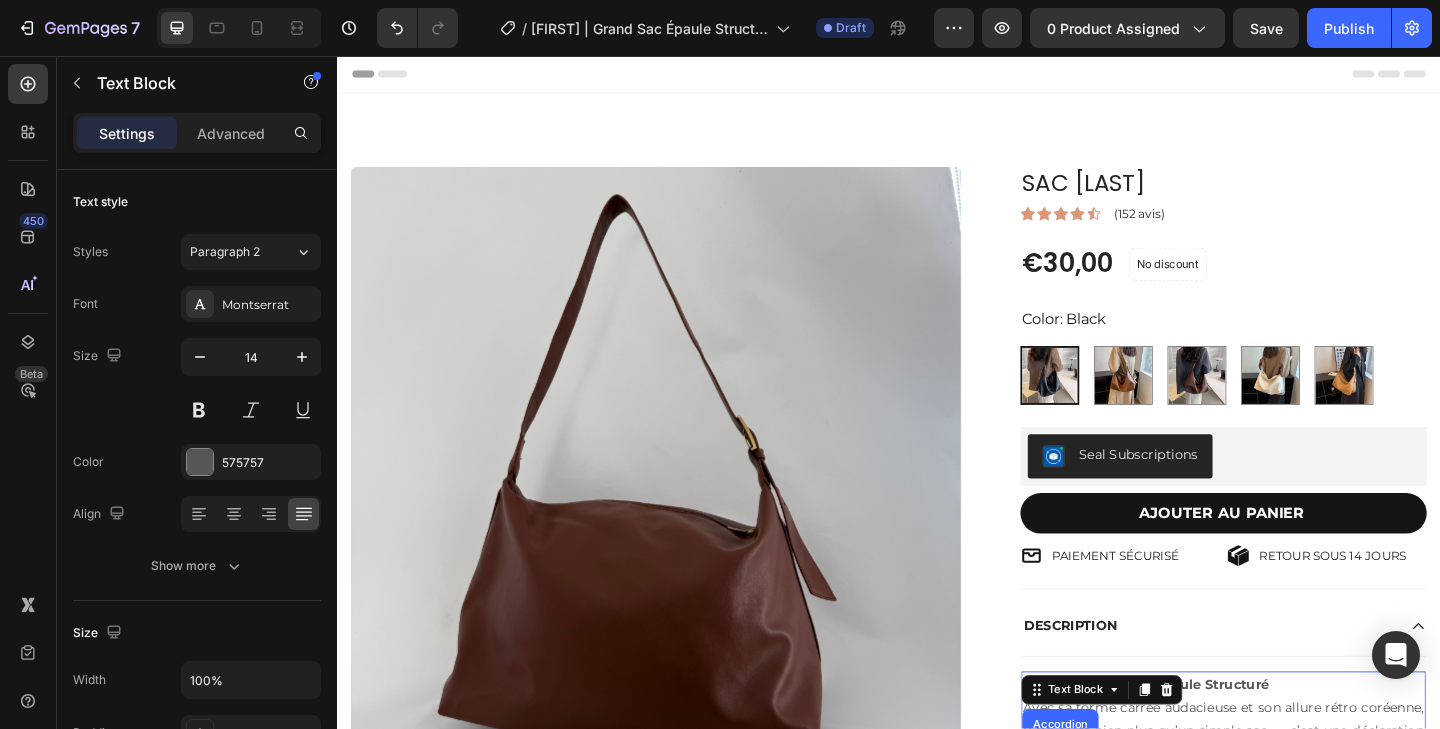 click at bounding box center [684, 509] 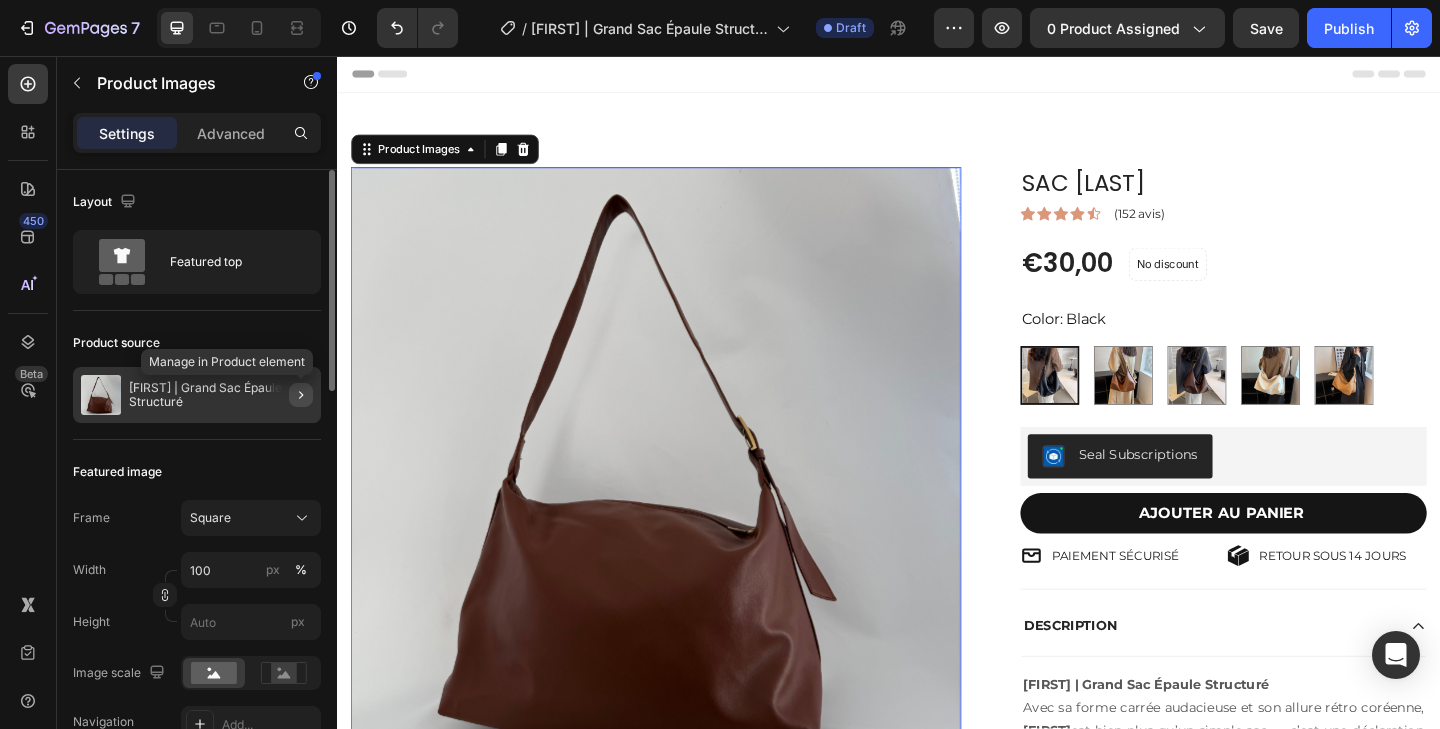 click 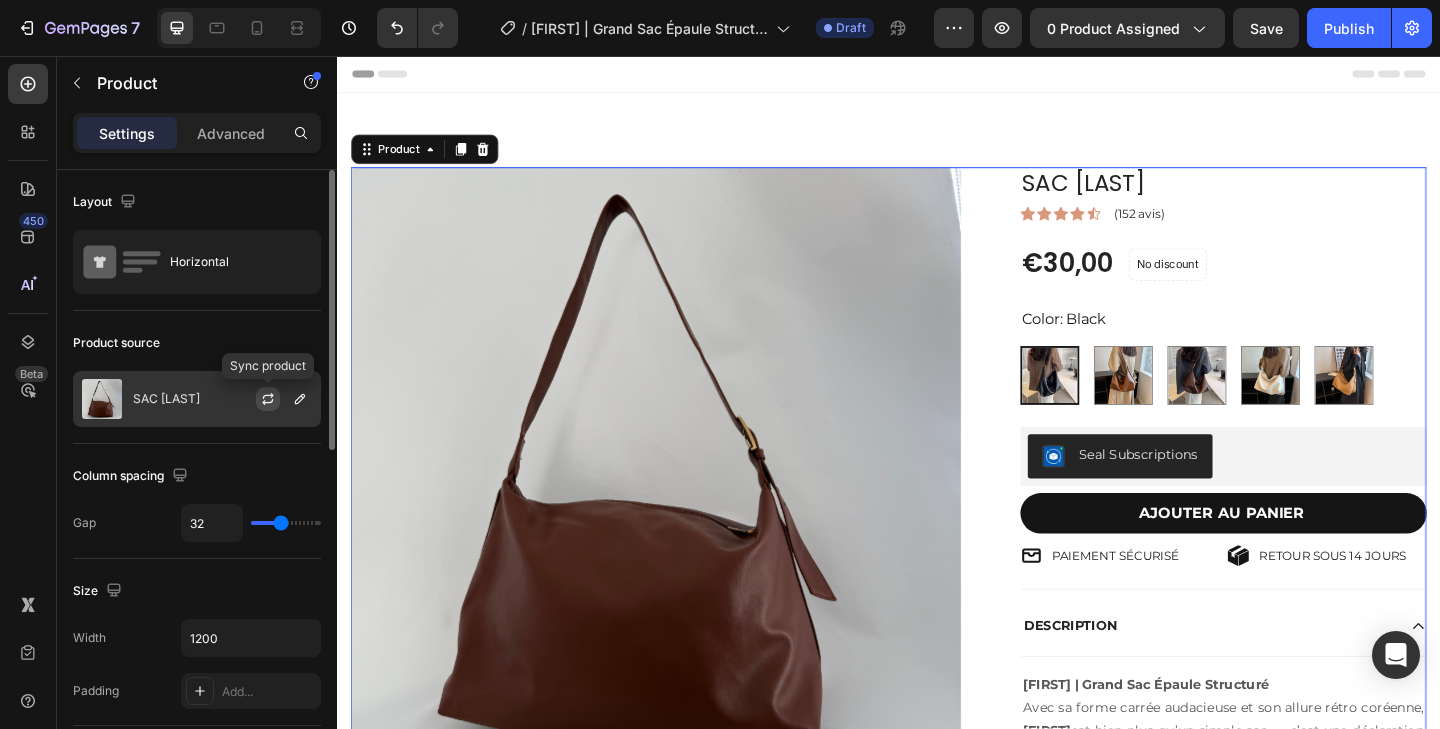 click 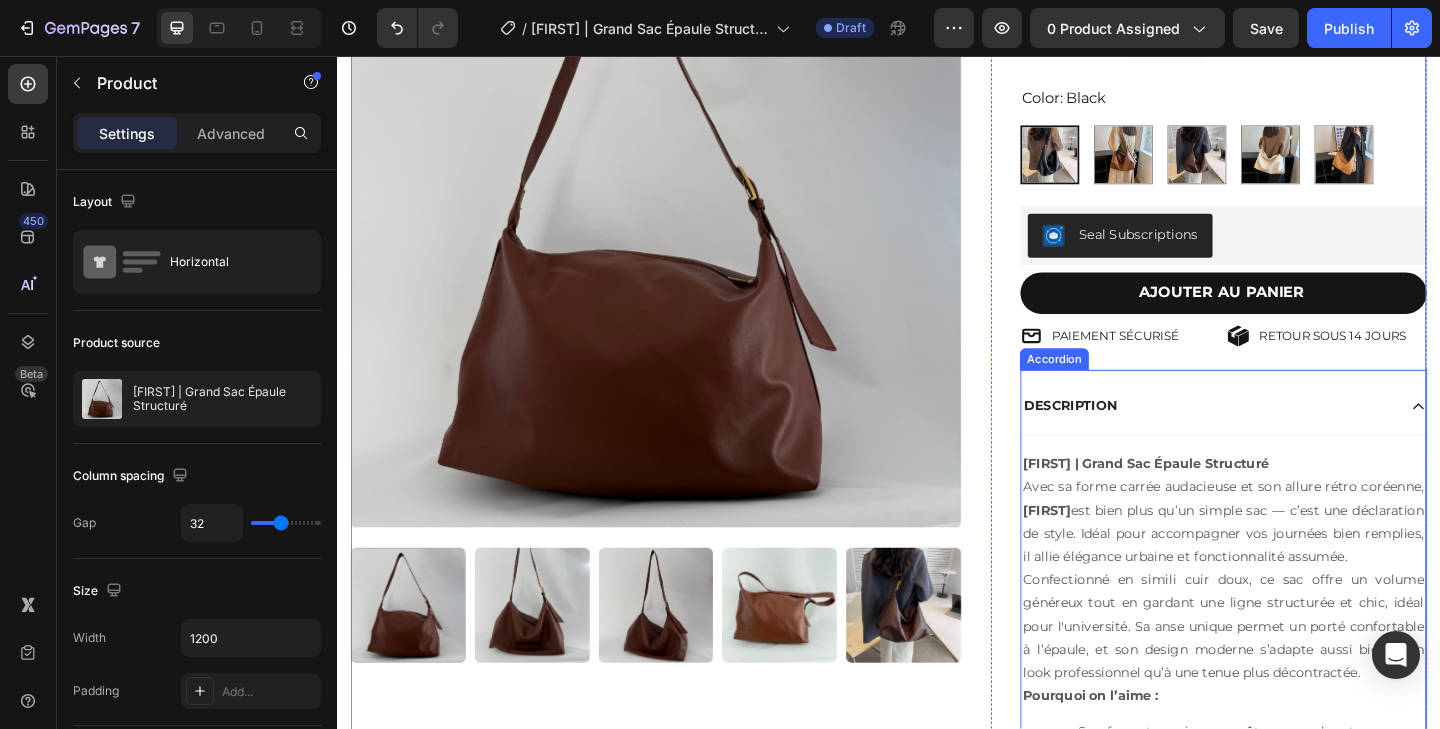 scroll, scrollTop: 331, scrollLeft: 0, axis: vertical 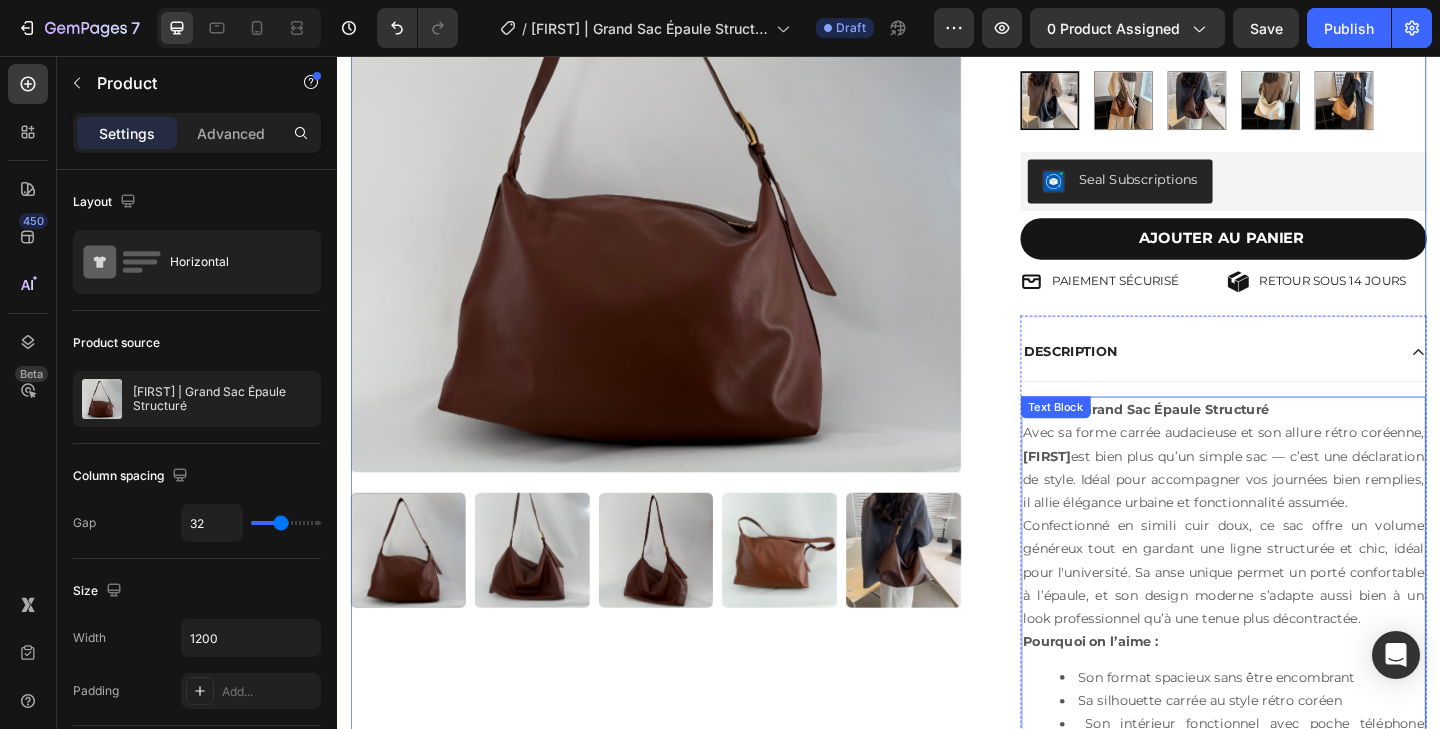click on "Avec sa forme carrée audacieuse et son allure rétro coréenne,  Maïa  est bien plus qu’un simple sac — c’est une déclaration de style. Idéal pour accompagner vos journées bien remplies, il allie élégance urbaine et fonctionnalité assumée." at bounding box center (1301, 504) 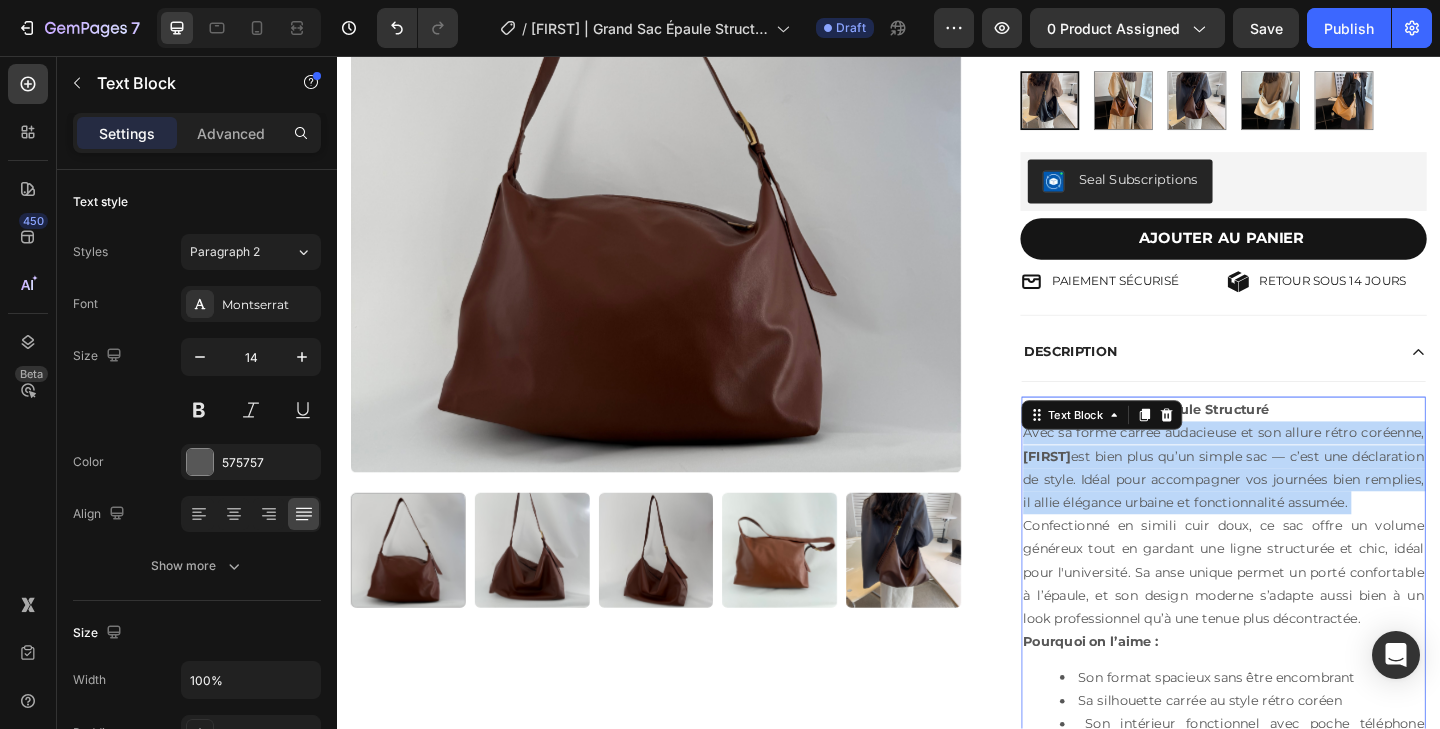 click on "Avec sa forme carrée audacieuse et son allure rétro coréenne,  Maïa  est bien plus qu’un simple sac — c’est une déclaration de style. Idéal pour accompagner vos journées bien remplies, il allie élégance urbaine et fonctionnalité assumée." at bounding box center [1301, 504] 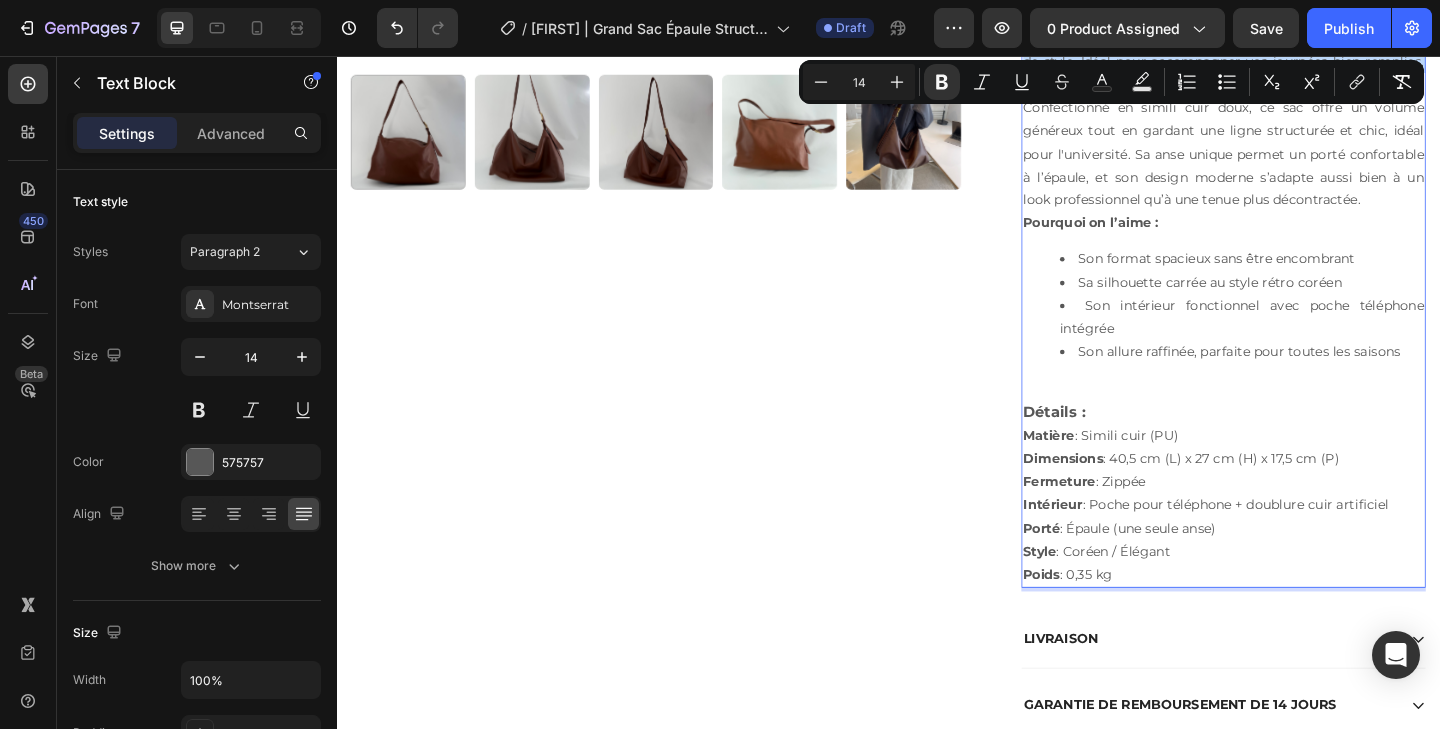 scroll, scrollTop: 785, scrollLeft: 0, axis: vertical 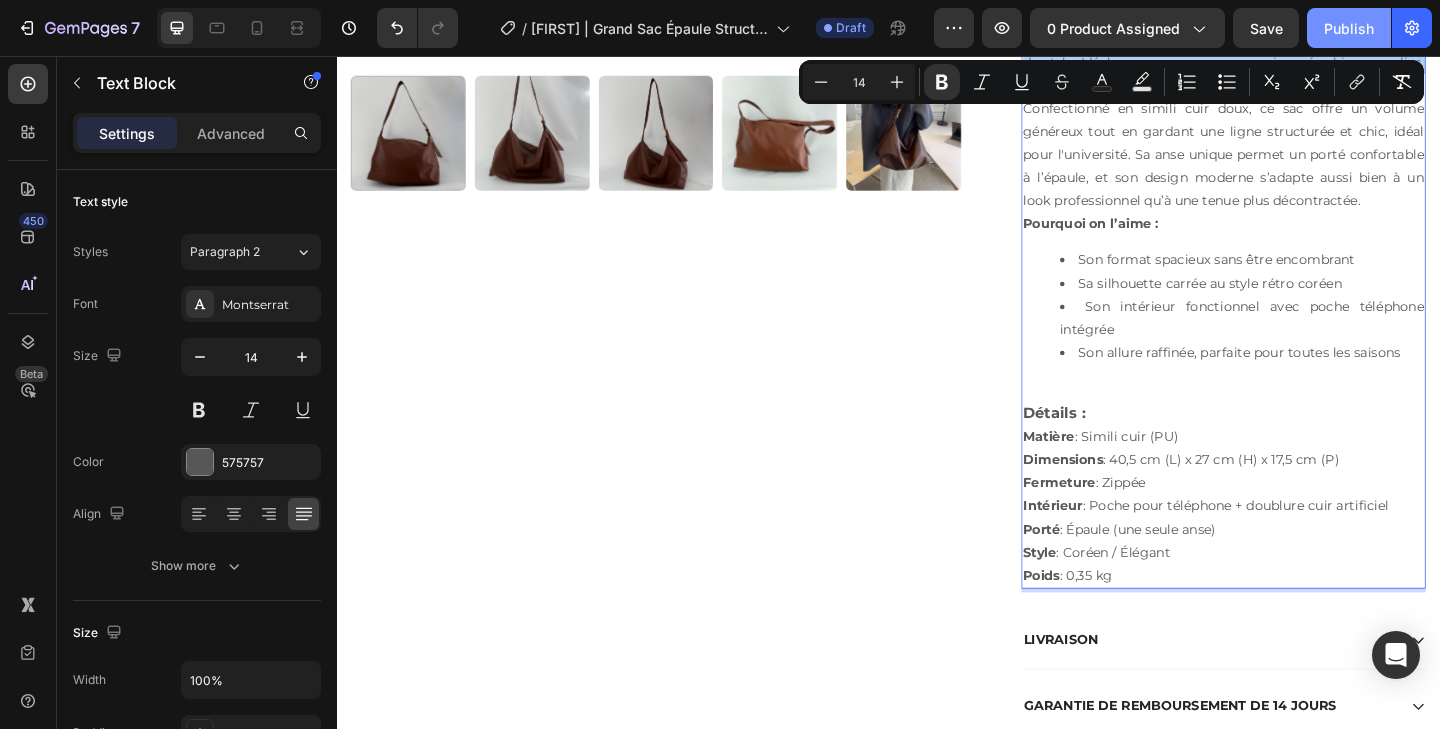 click on "Publish" at bounding box center (1349, 28) 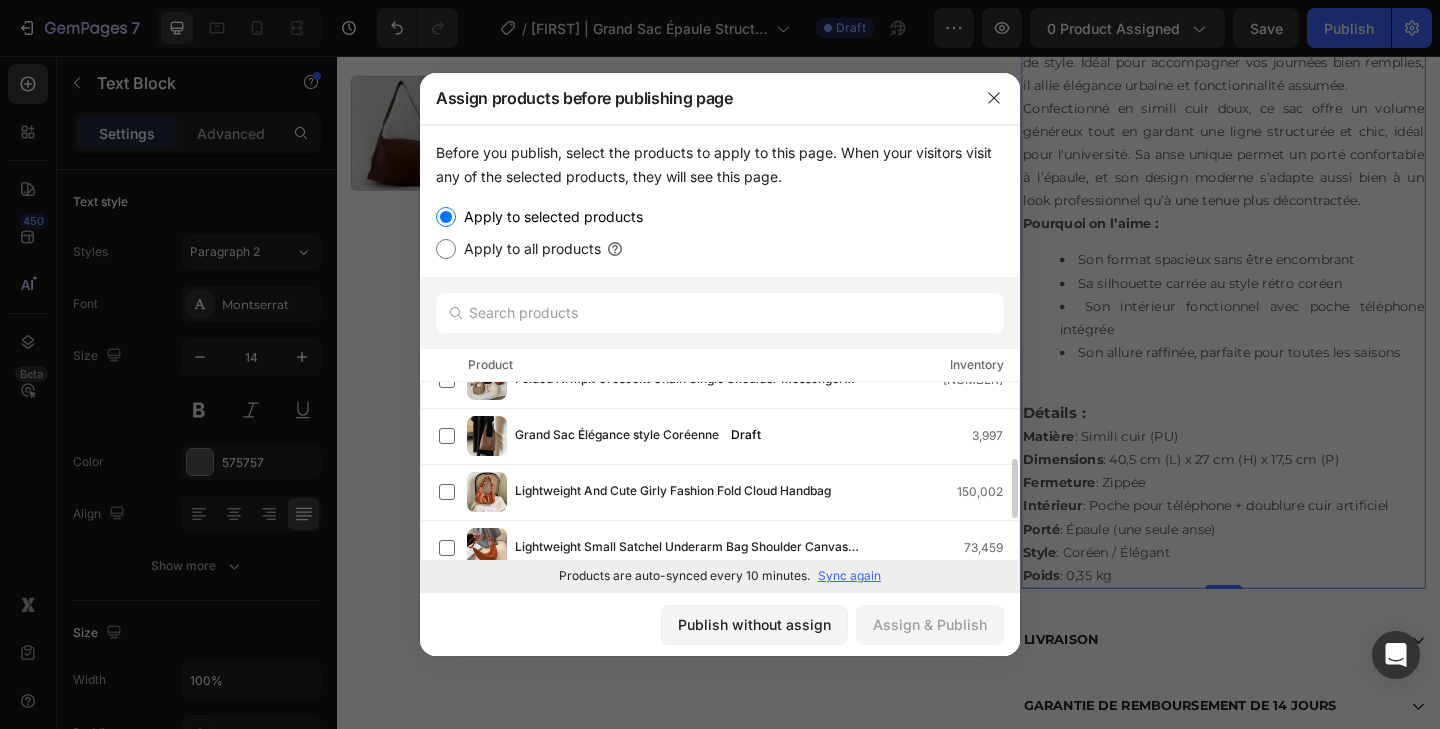scroll, scrollTop: 0, scrollLeft: 0, axis: both 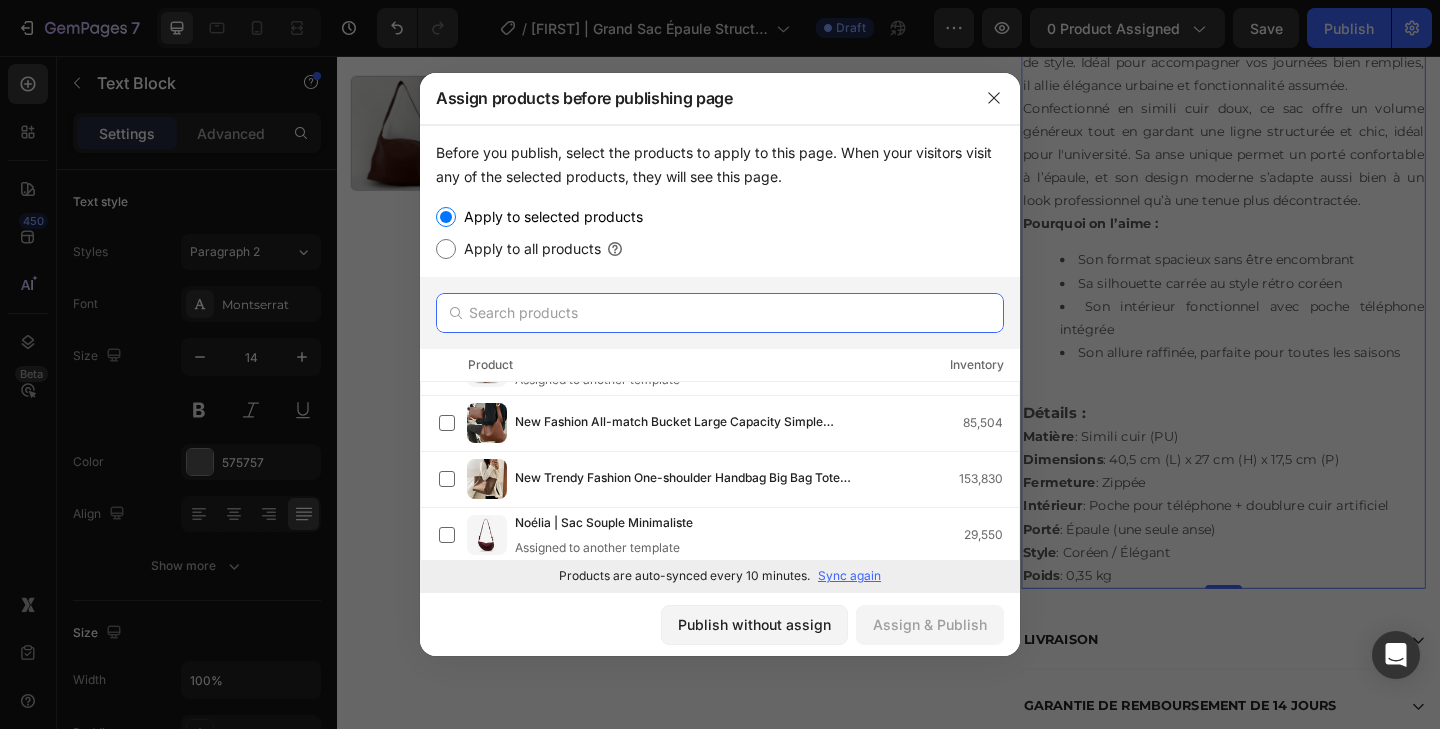 click at bounding box center [720, 313] 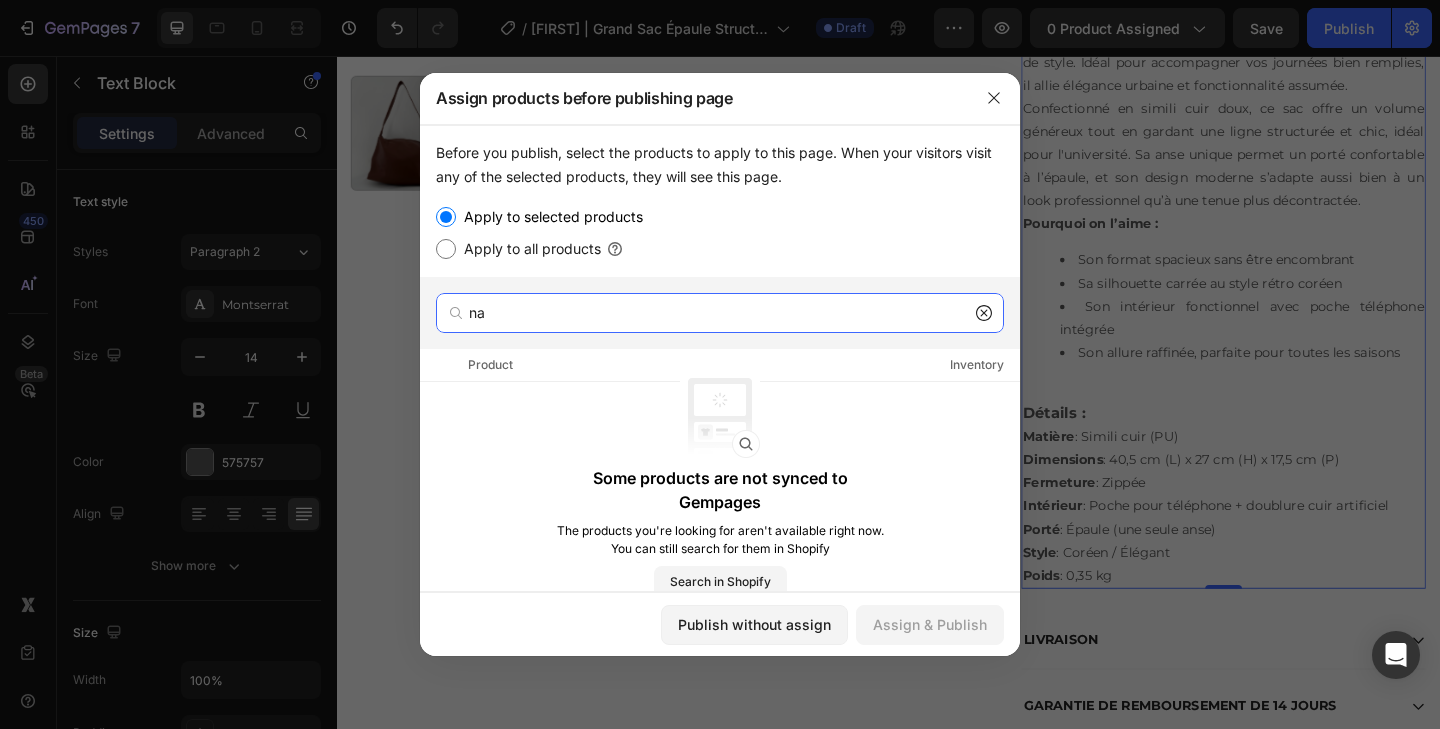 type on "n" 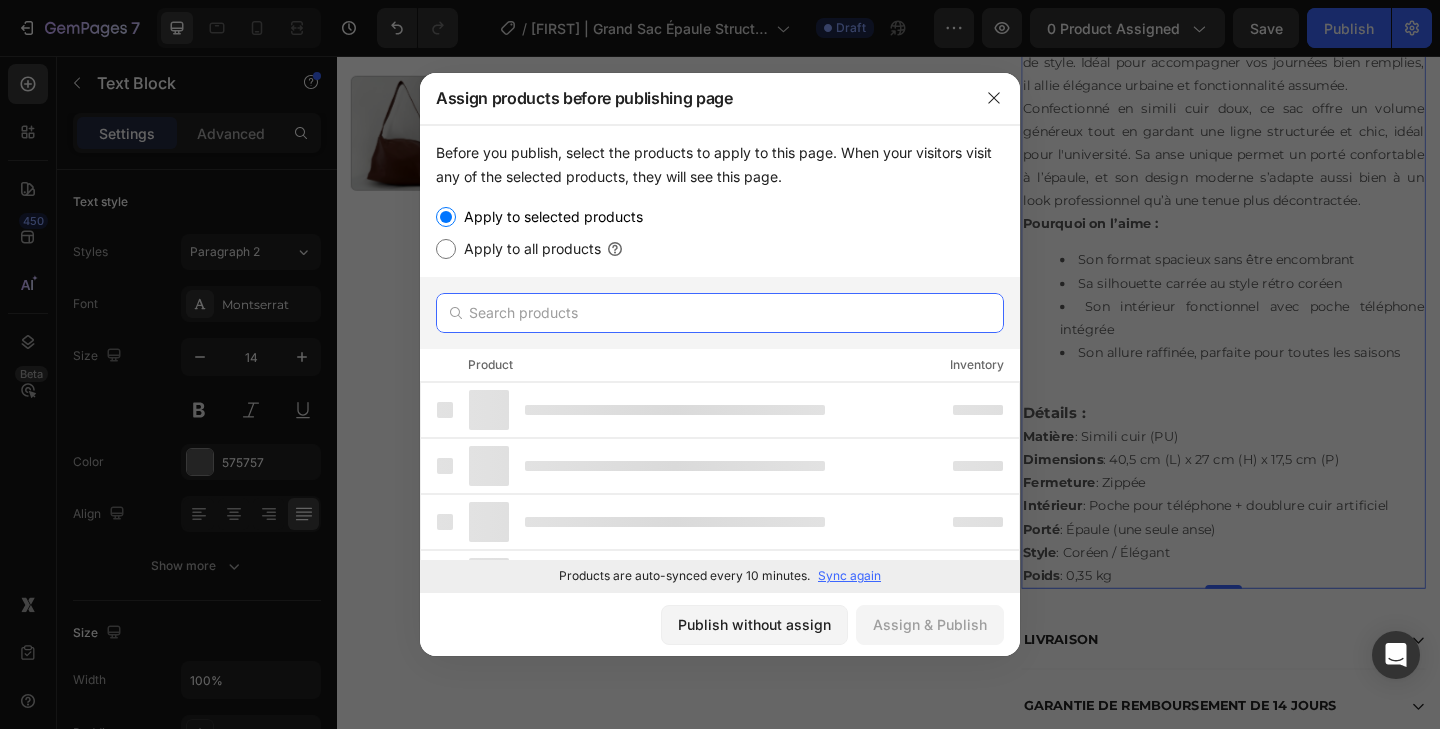 paste on "Maïa | Grand Sac Épaule Structuré  Avec sa forme carrée audacieuse et son allure rétro coréenne, Maïa est bien plus qu’un simple sac — c’est une déclaration de style. Idéal pour accompagner vos journées bien remplies, il allie élégance urbaine et fonctionnalité assumée.  Confectionné en simili cuir doux, ce sac offre un volume généreux tout en gardant une ligne structurée et chic, idéal pour l'université. Sa anse unique permet un porté confortable à l’épaule, et son design moderne s’adapte aussi bien à un look professionnel qu’à une tenue plus décontractée.  Pourquoi on l’aime :  Son format spacieux sans être encombrant Sa silhouette carrée au style rétro coréen Son intérieur fonctionnel avec poche téléphone intégrée Son allure raffinée, parfaite pour toutes les saisons    Détails :  Matière : Simili cuir (PU)  Dimensions : 40,5 cm (L) x 27 cm (H) x 17,5 cm (P)  Fermeture : Zippée  Intérieur : Poche pour téléphone + doublure cuir artificiel  Porté : Épaule (une seule anse)  Style : Coréen / Élégant  Poids ..." 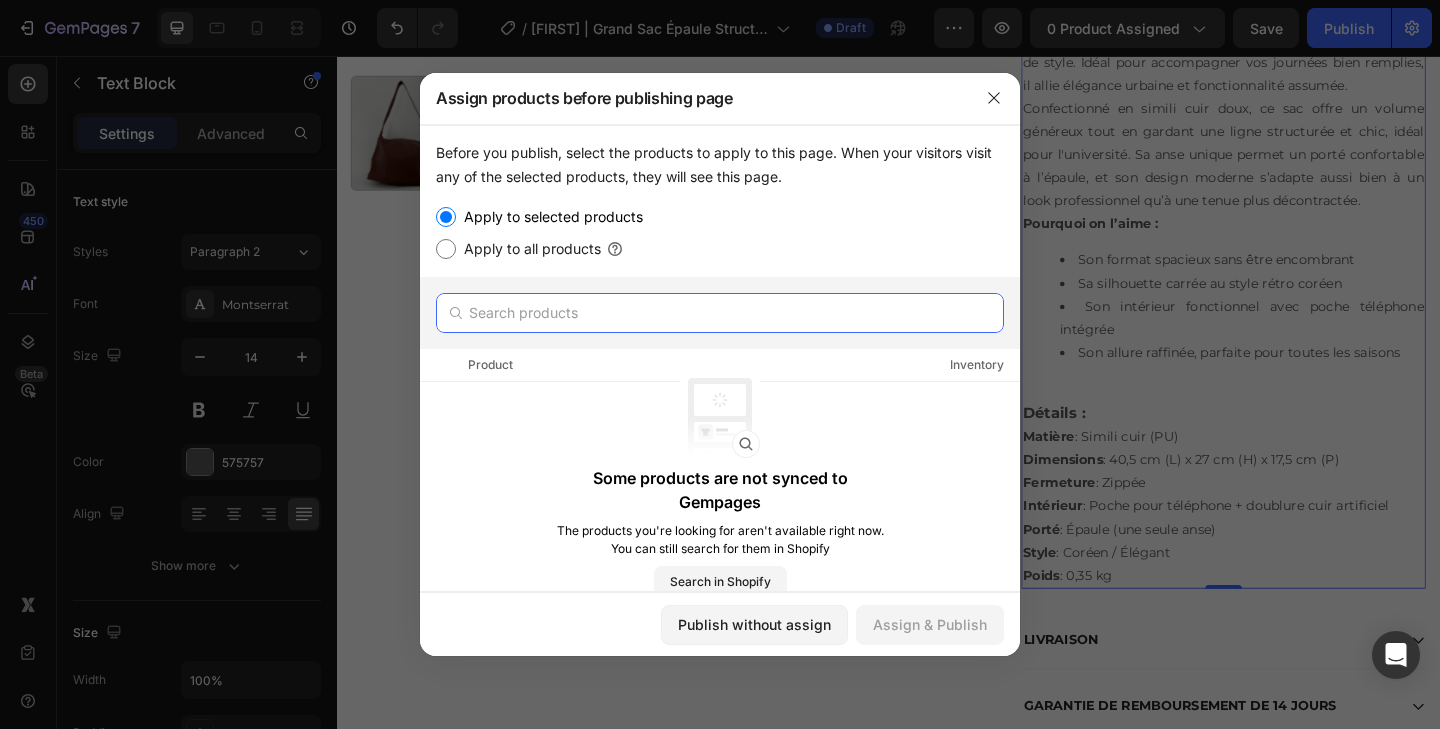 scroll, scrollTop: 0, scrollLeft: 0, axis: both 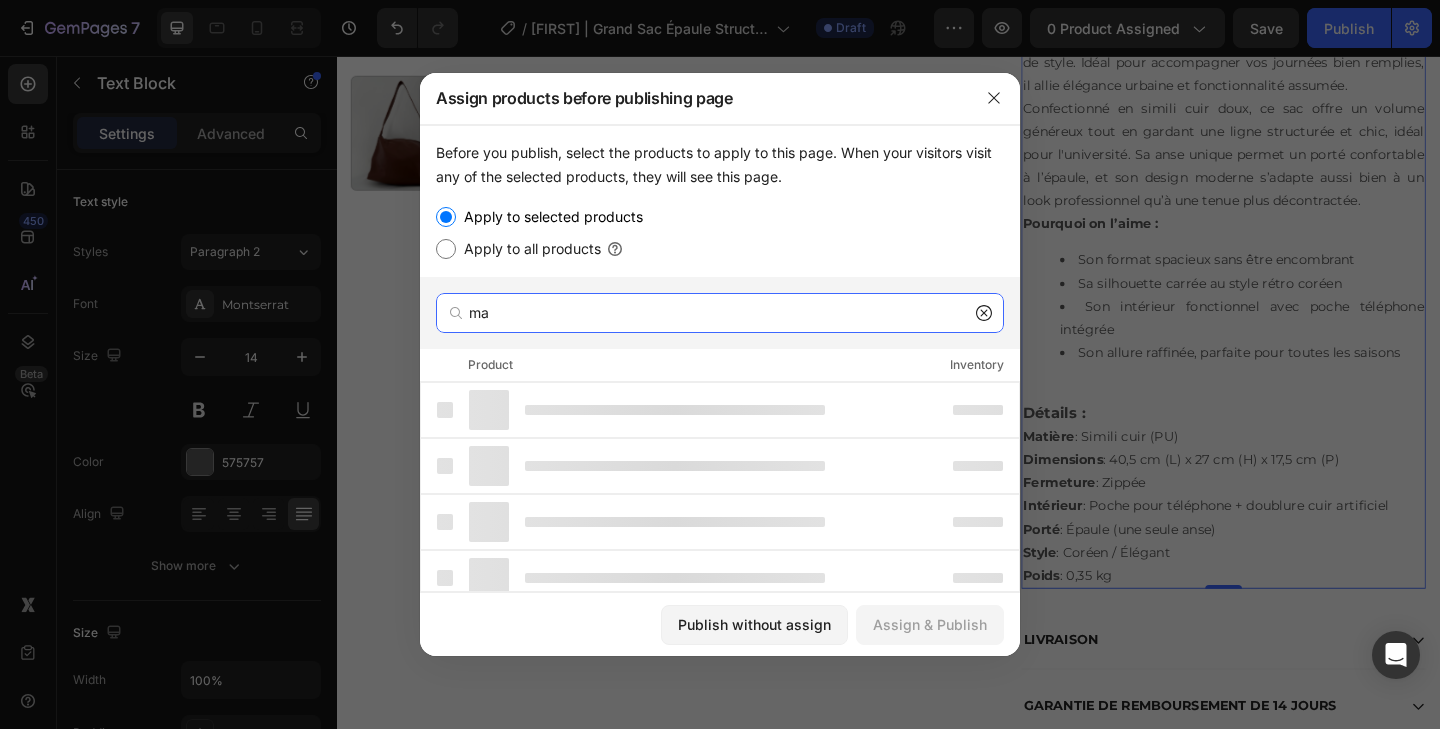 type on "m" 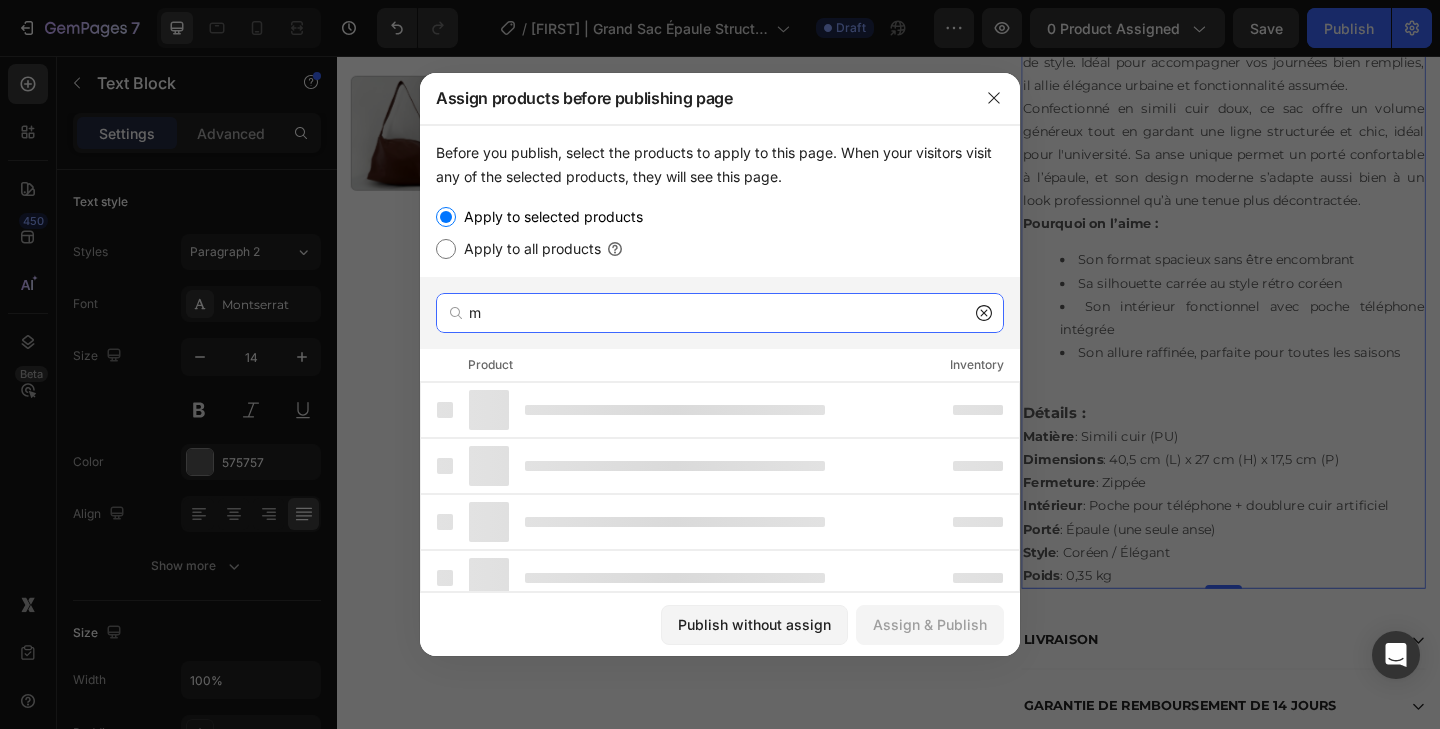type 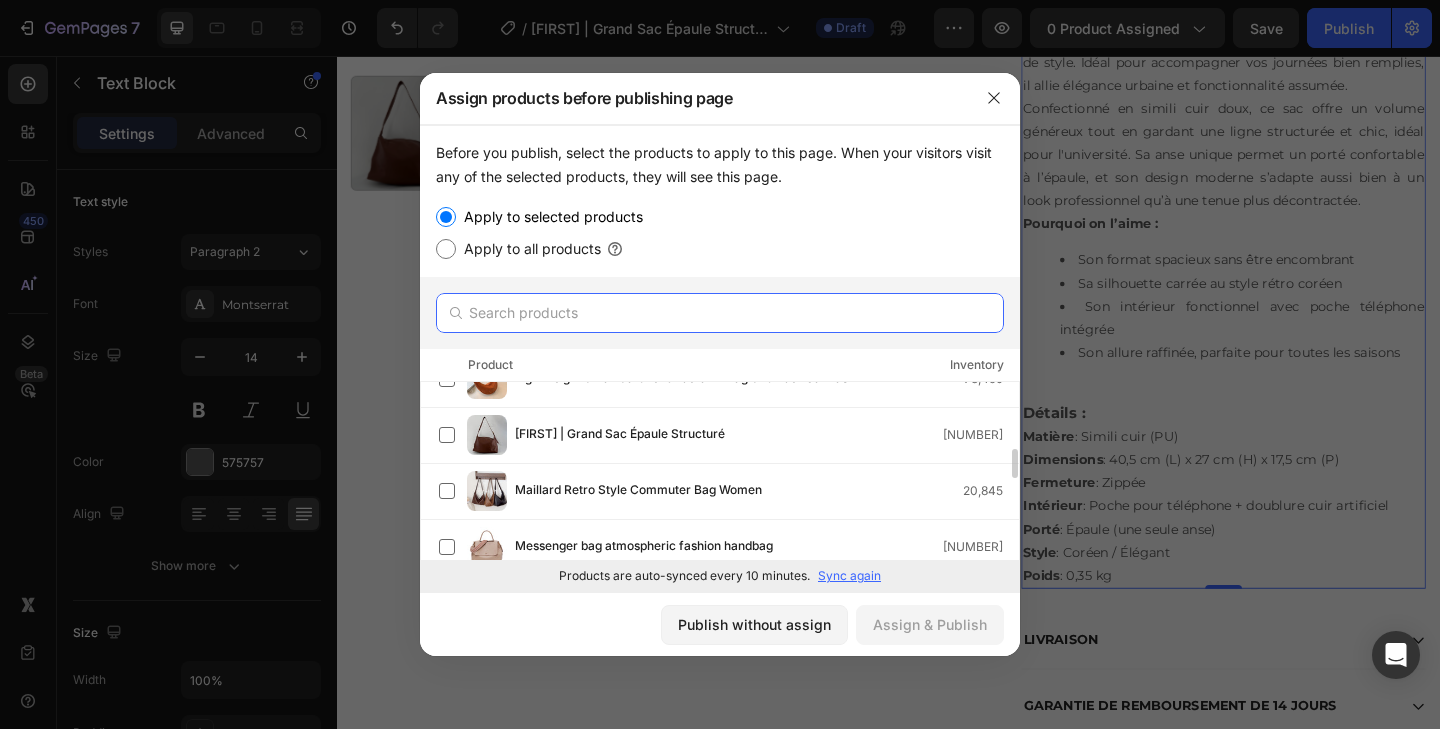 scroll, scrollTop: 421, scrollLeft: 0, axis: vertical 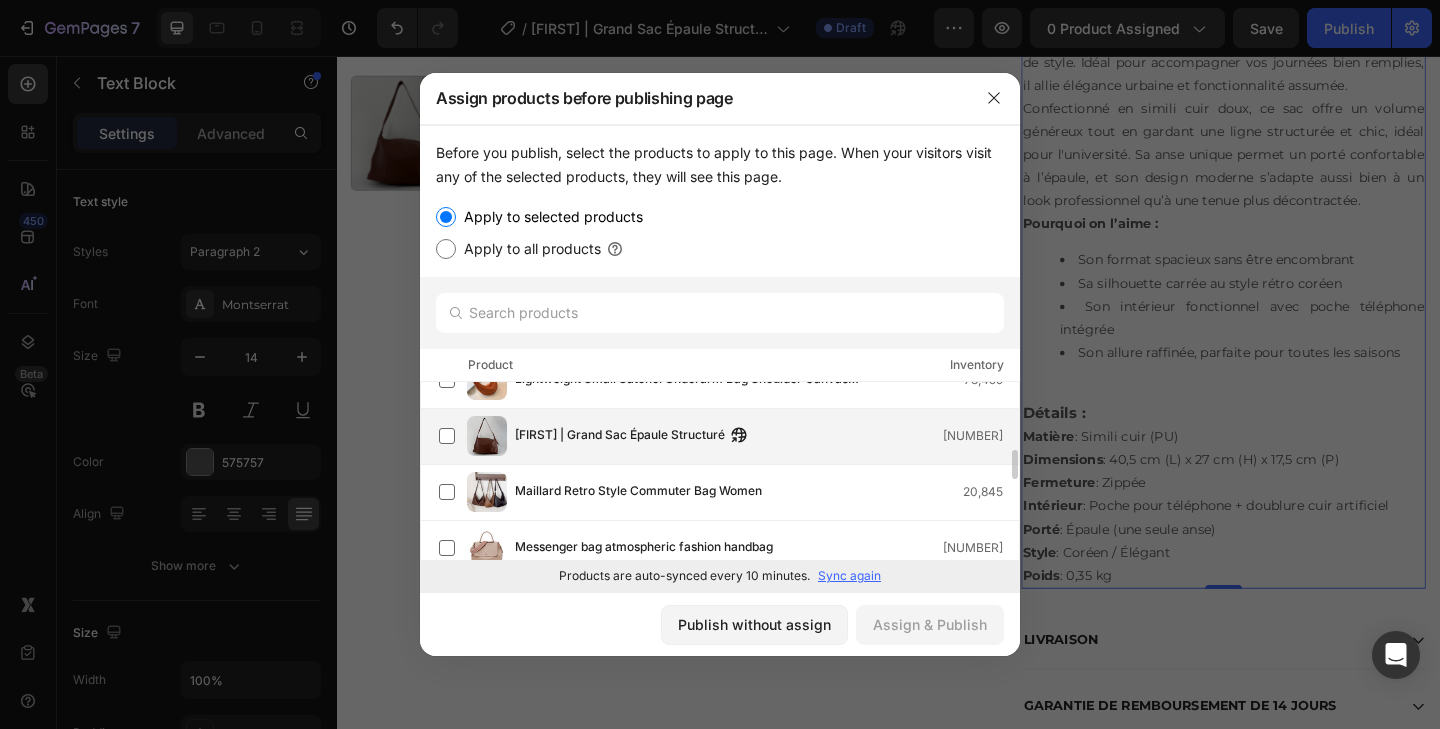 click on "Maïa | Grand Sac Épaule Structuré" at bounding box center [620, 436] 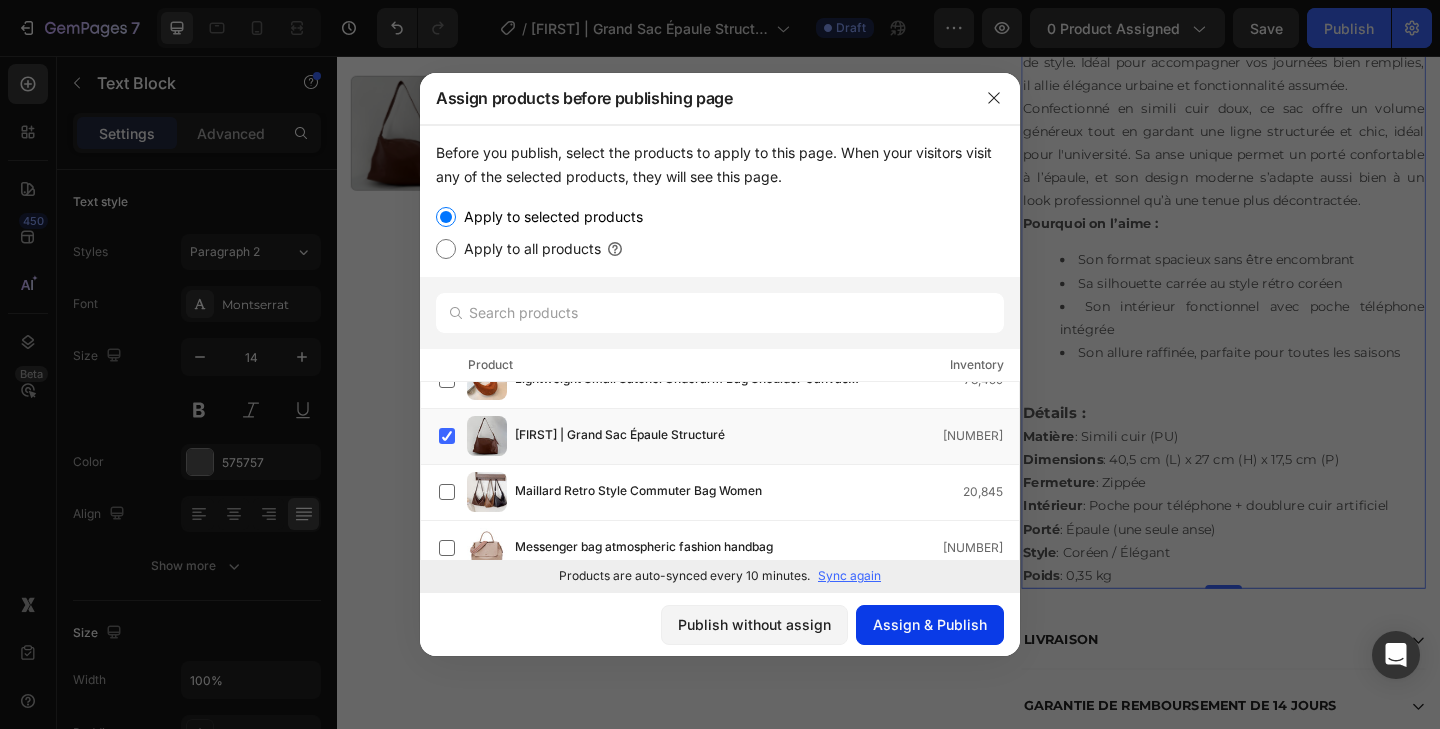 click on "Assign & Publish" at bounding box center (930, 624) 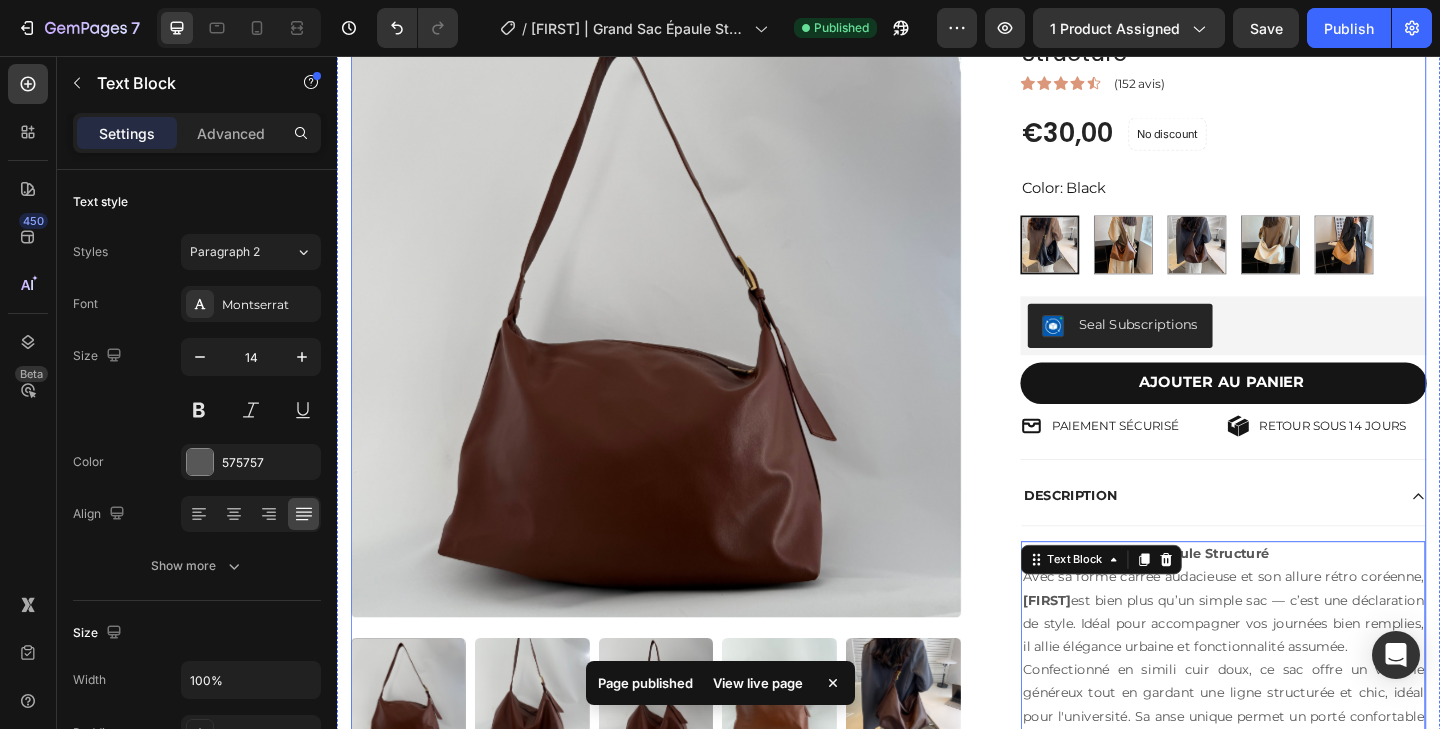 scroll, scrollTop: 170, scrollLeft: 0, axis: vertical 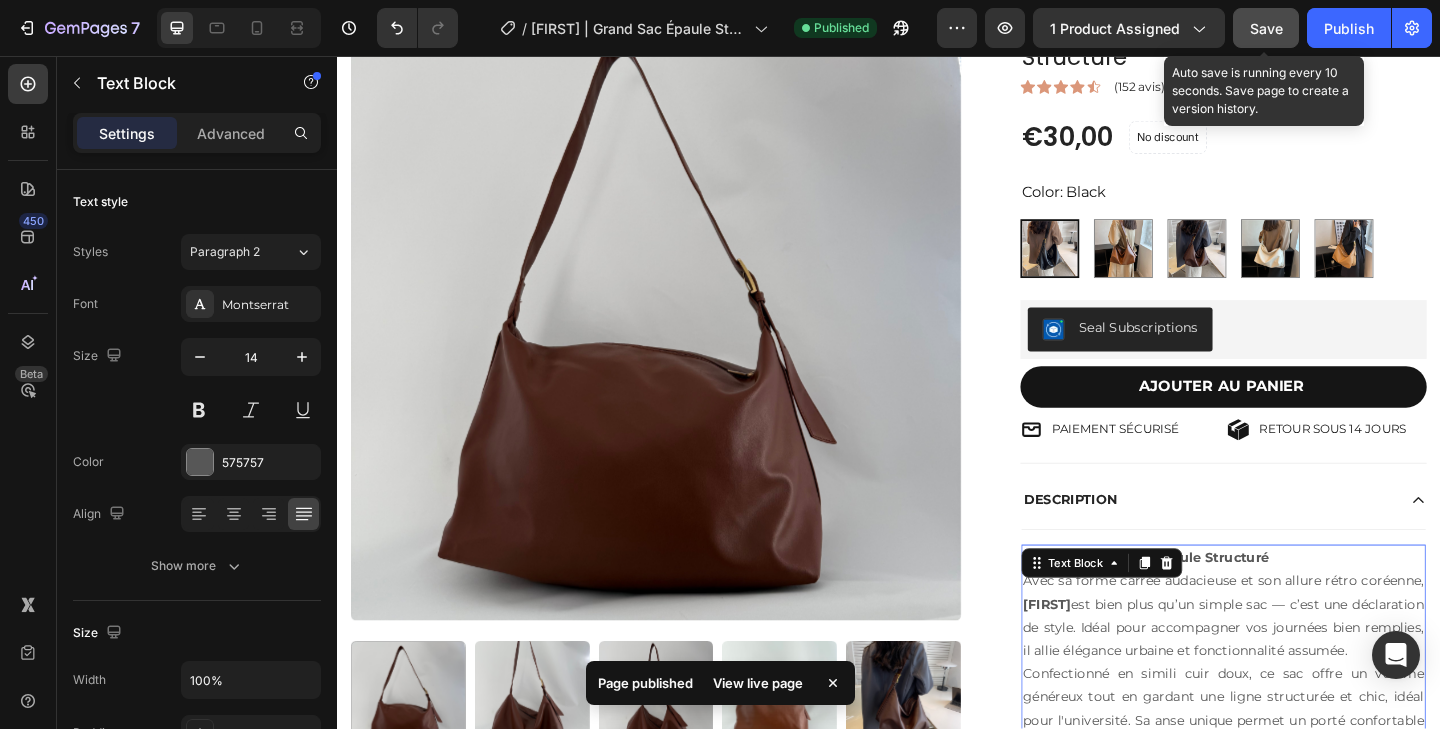 click on "Save" at bounding box center [1266, 28] 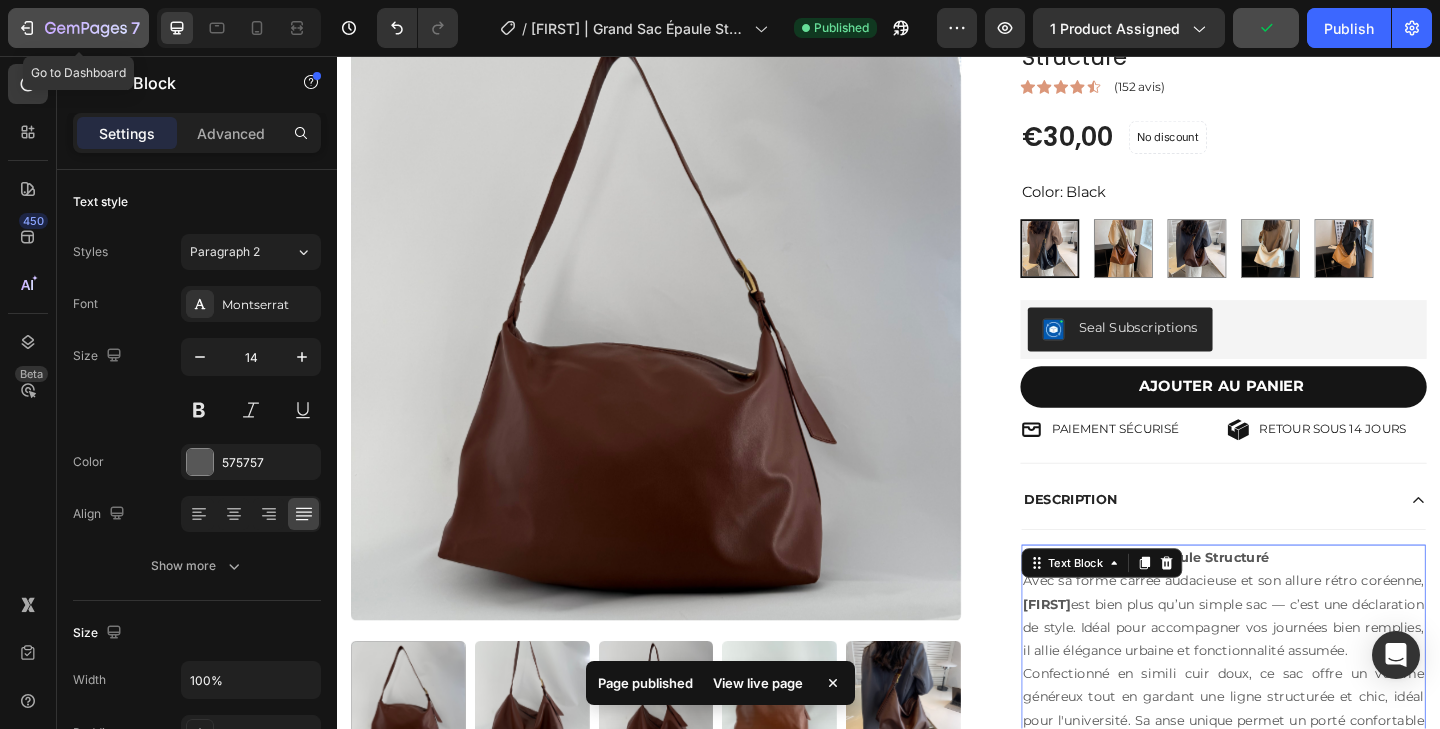 click 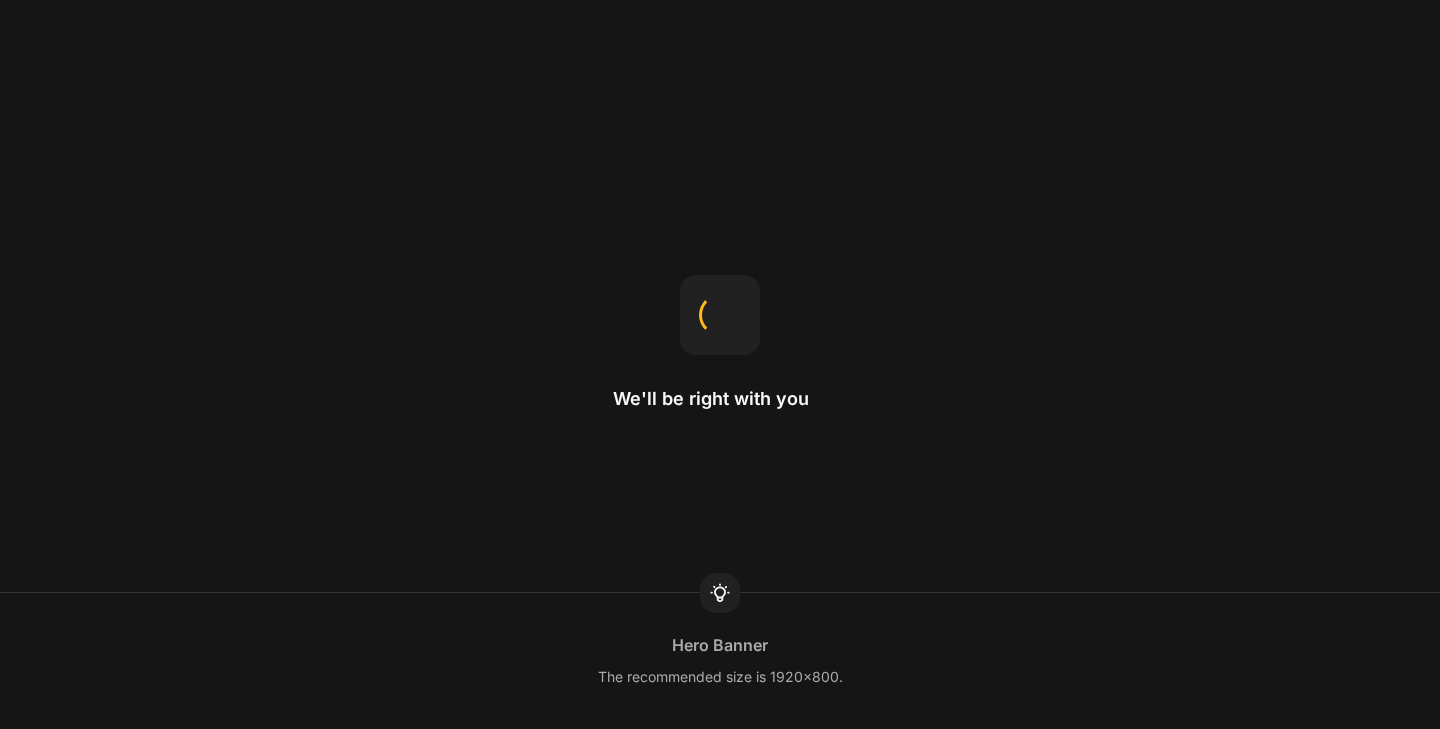 scroll, scrollTop: 0, scrollLeft: 0, axis: both 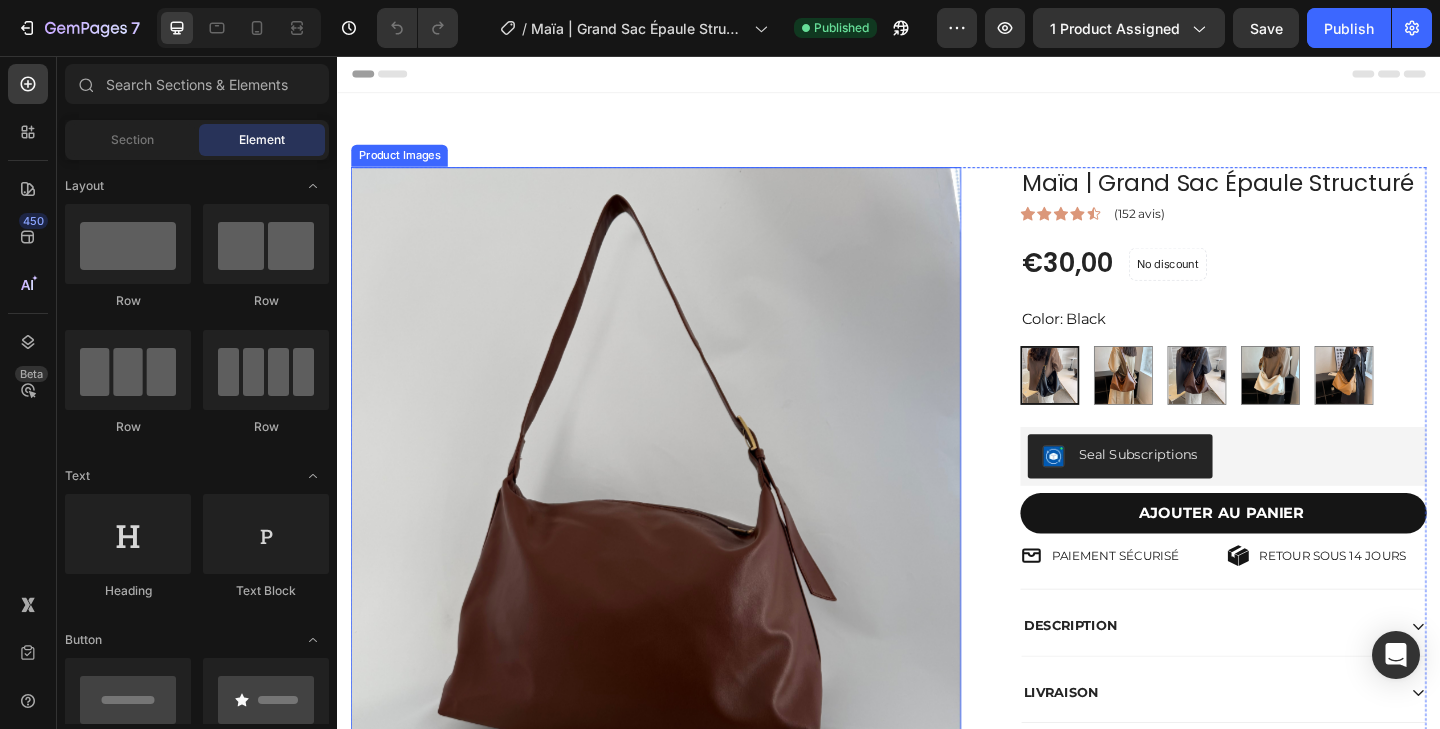 click at bounding box center (684, 509) 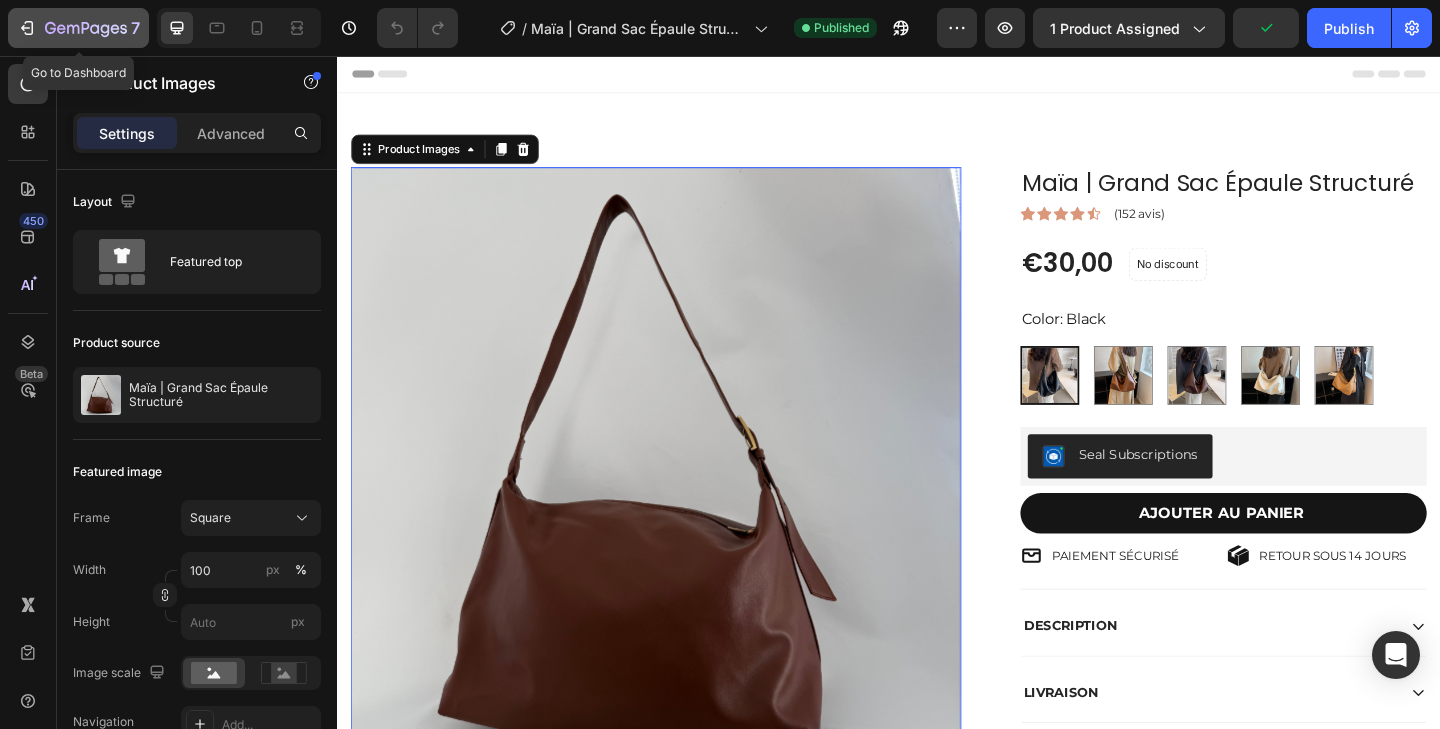 click 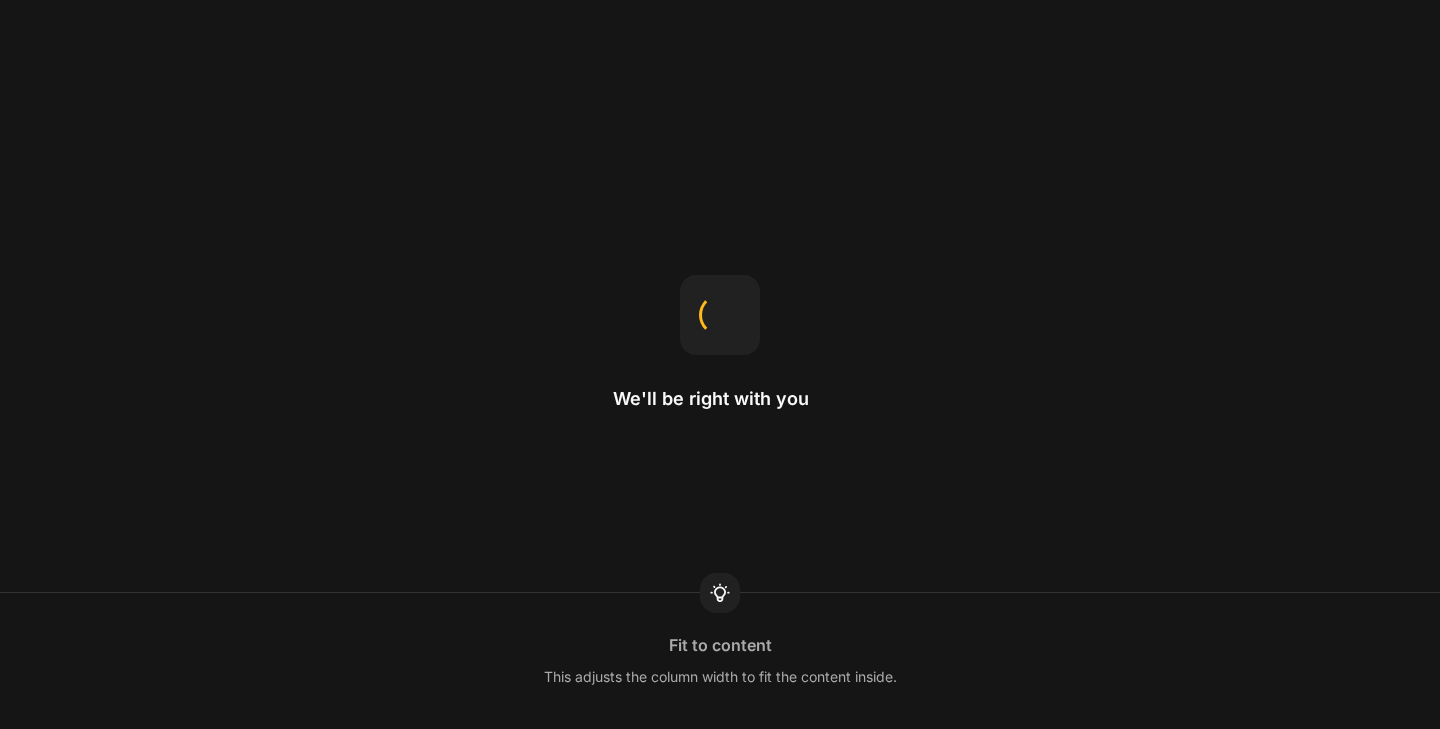 scroll, scrollTop: 0, scrollLeft: 0, axis: both 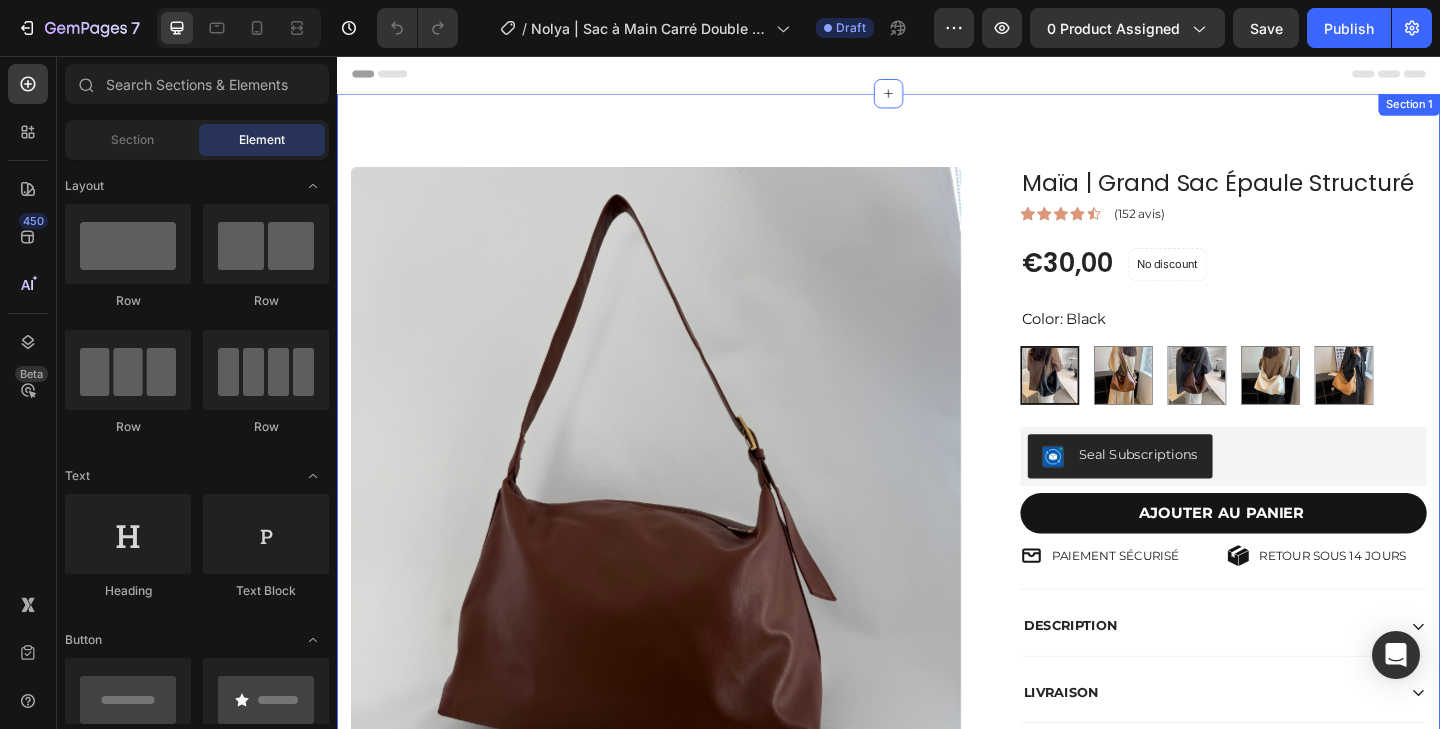 click at bounding box center [684, 509] 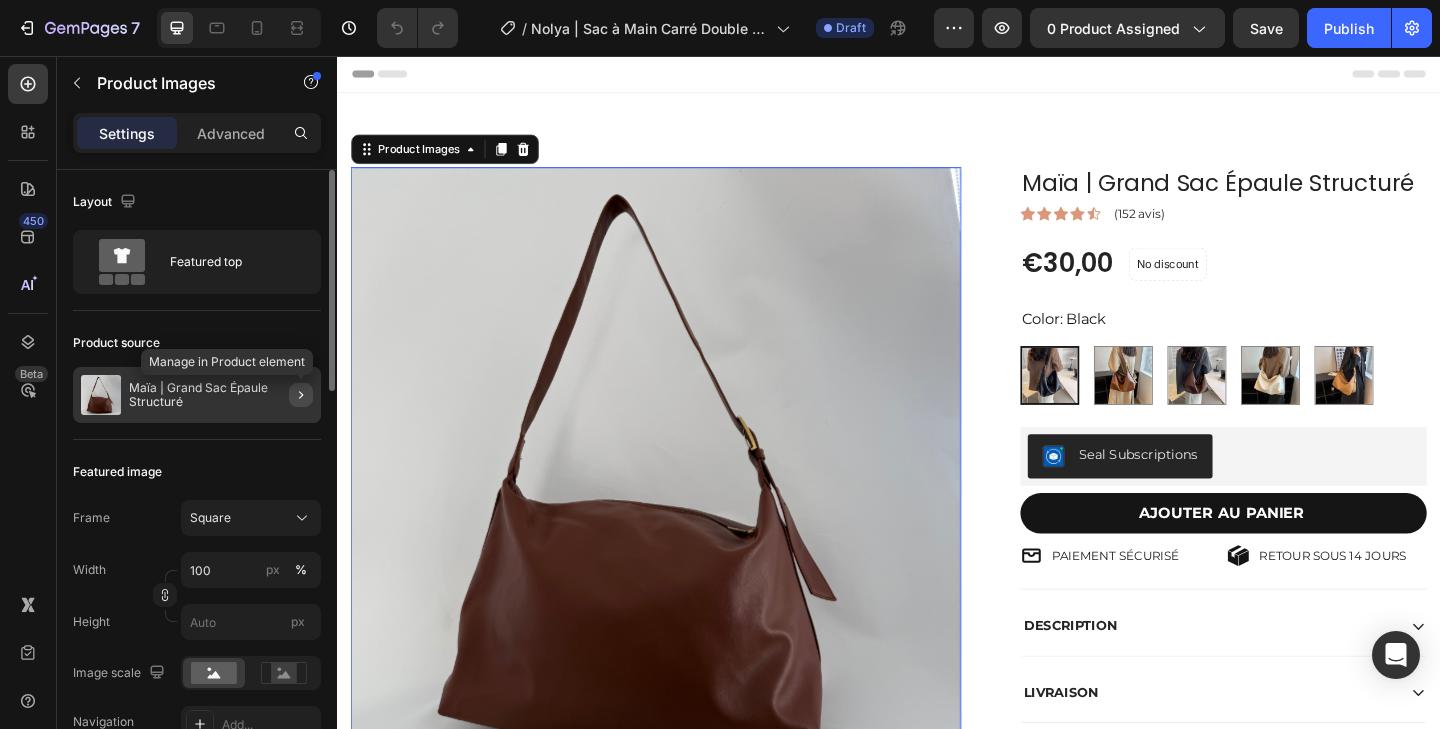 click 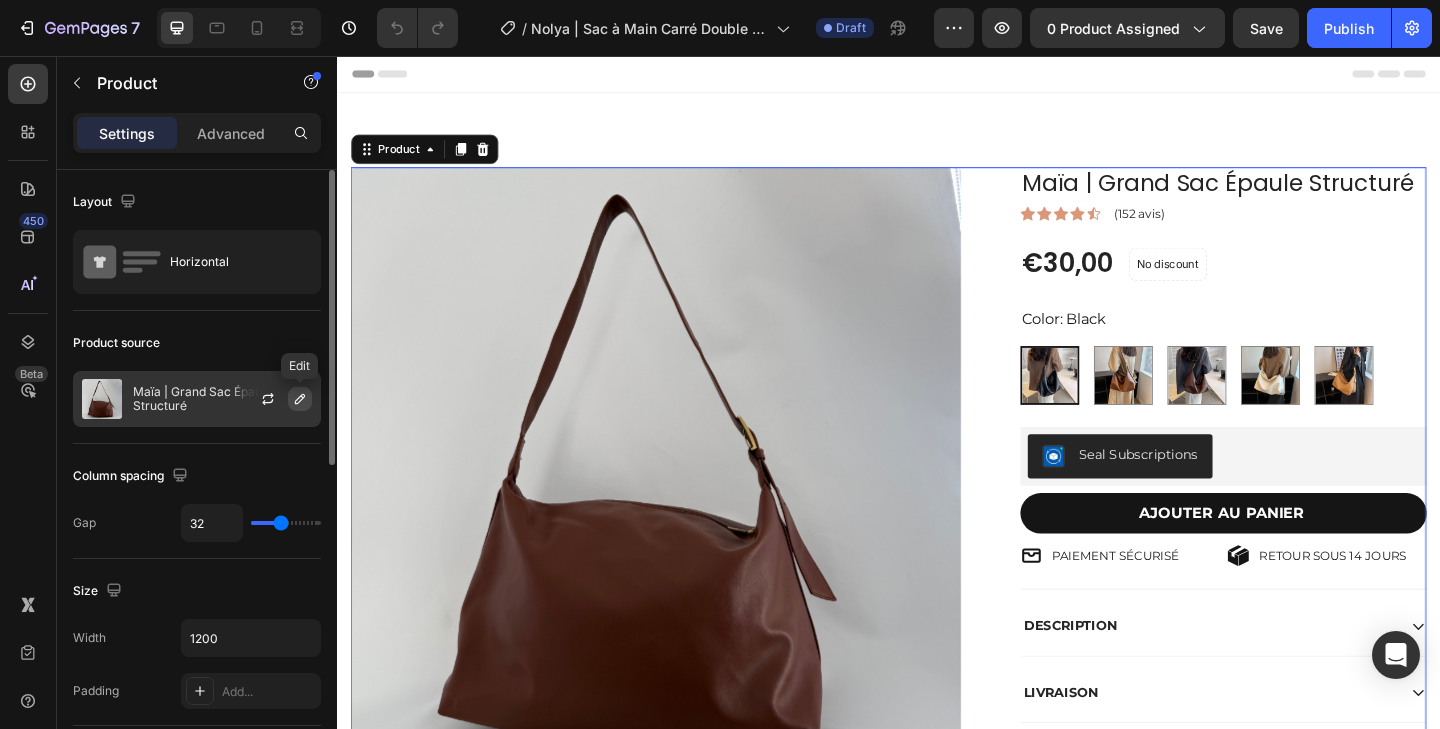 click 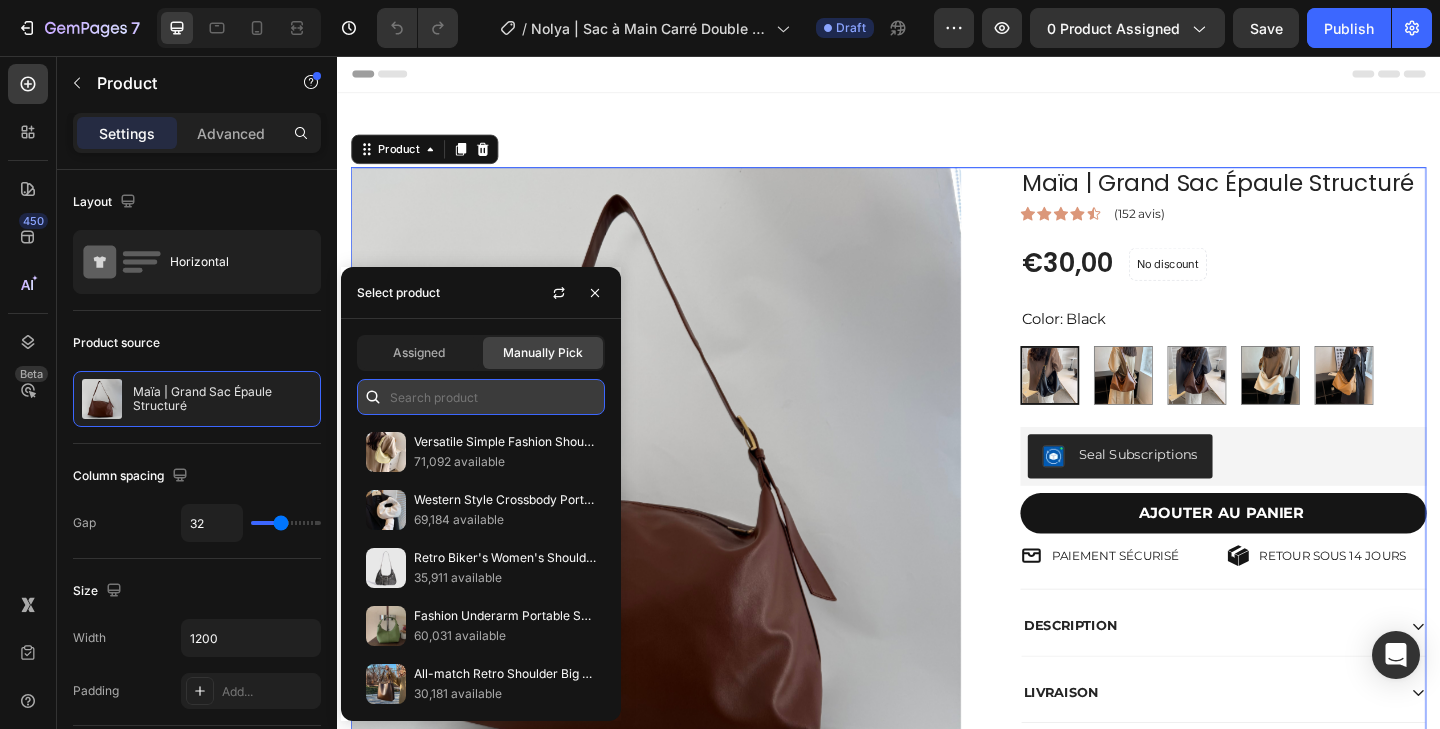 click at bounding box center [481, 397] 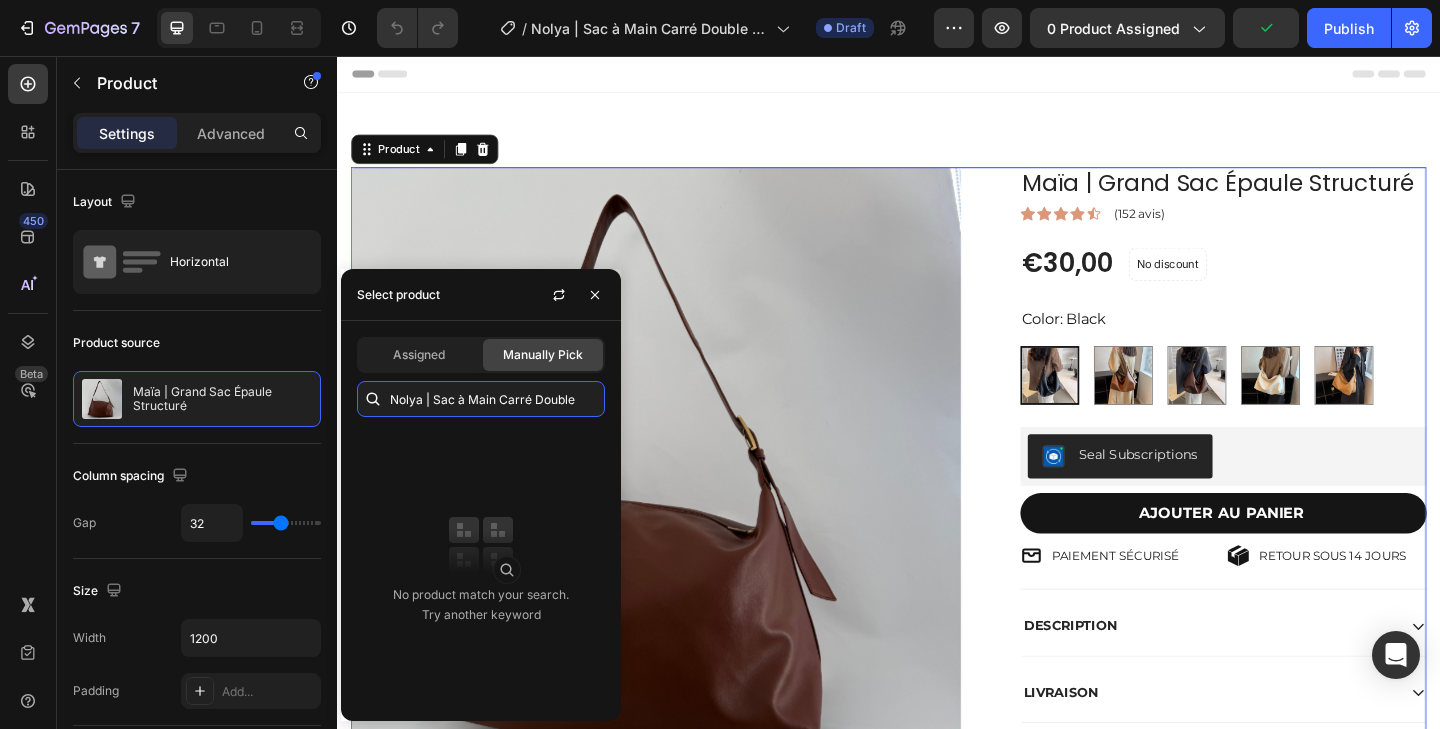 scroll, scrollTop: 0, scrollLeft: 0, axis: both 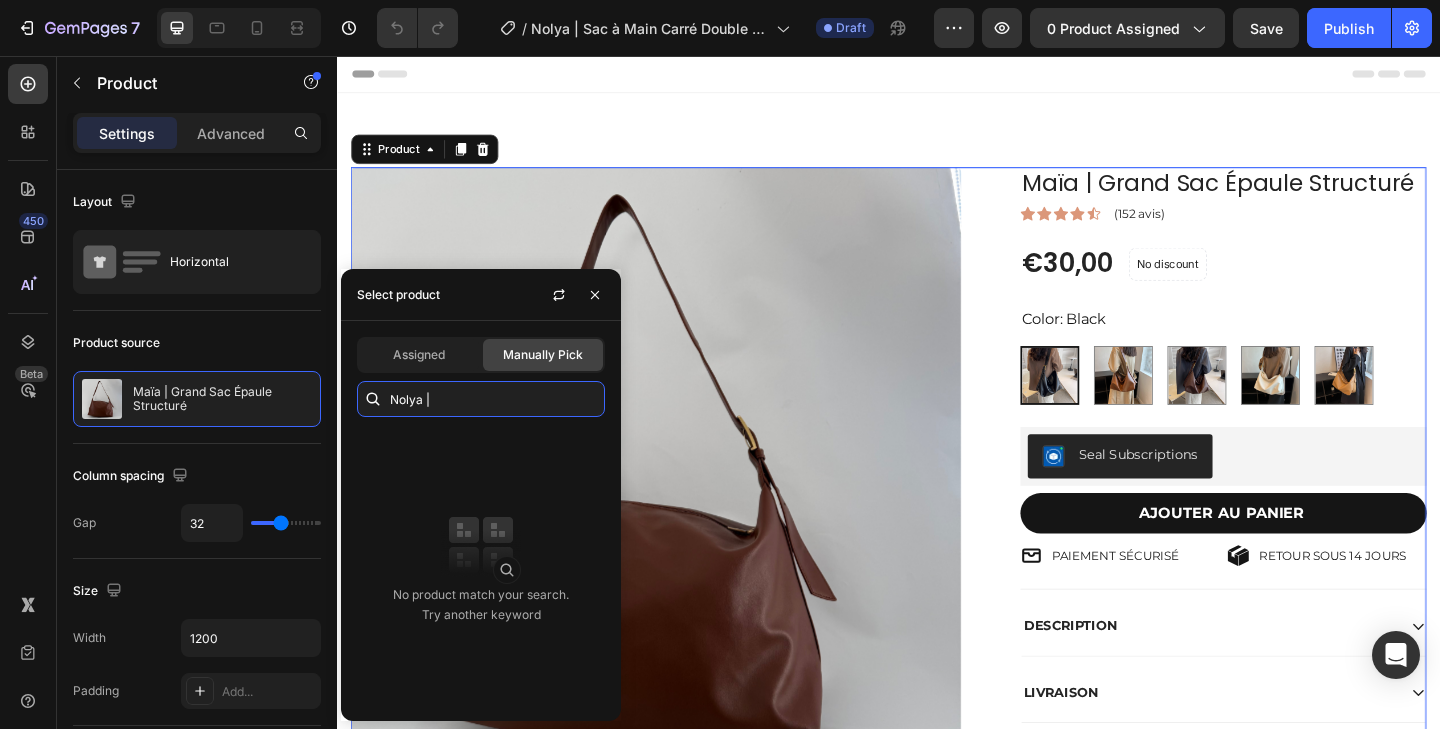 type on "Nolya" 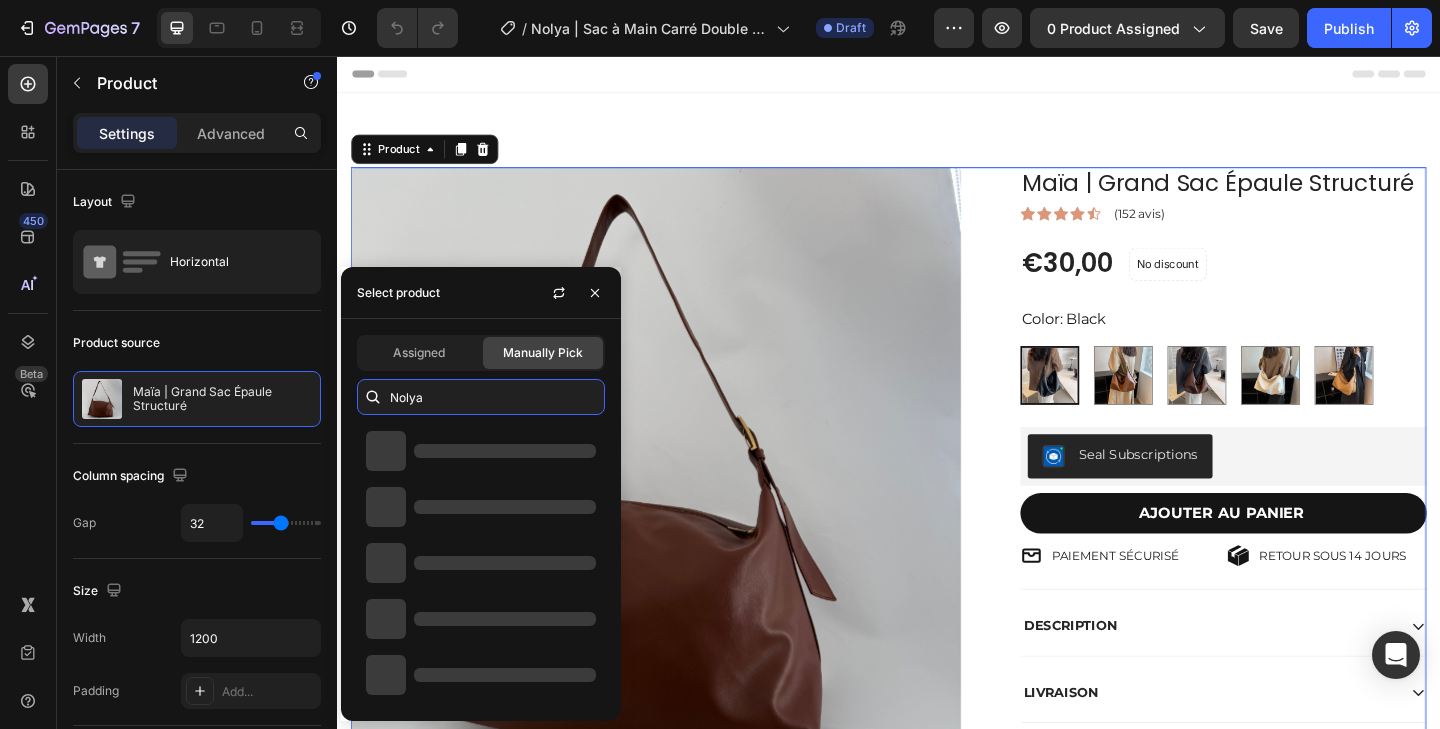 type 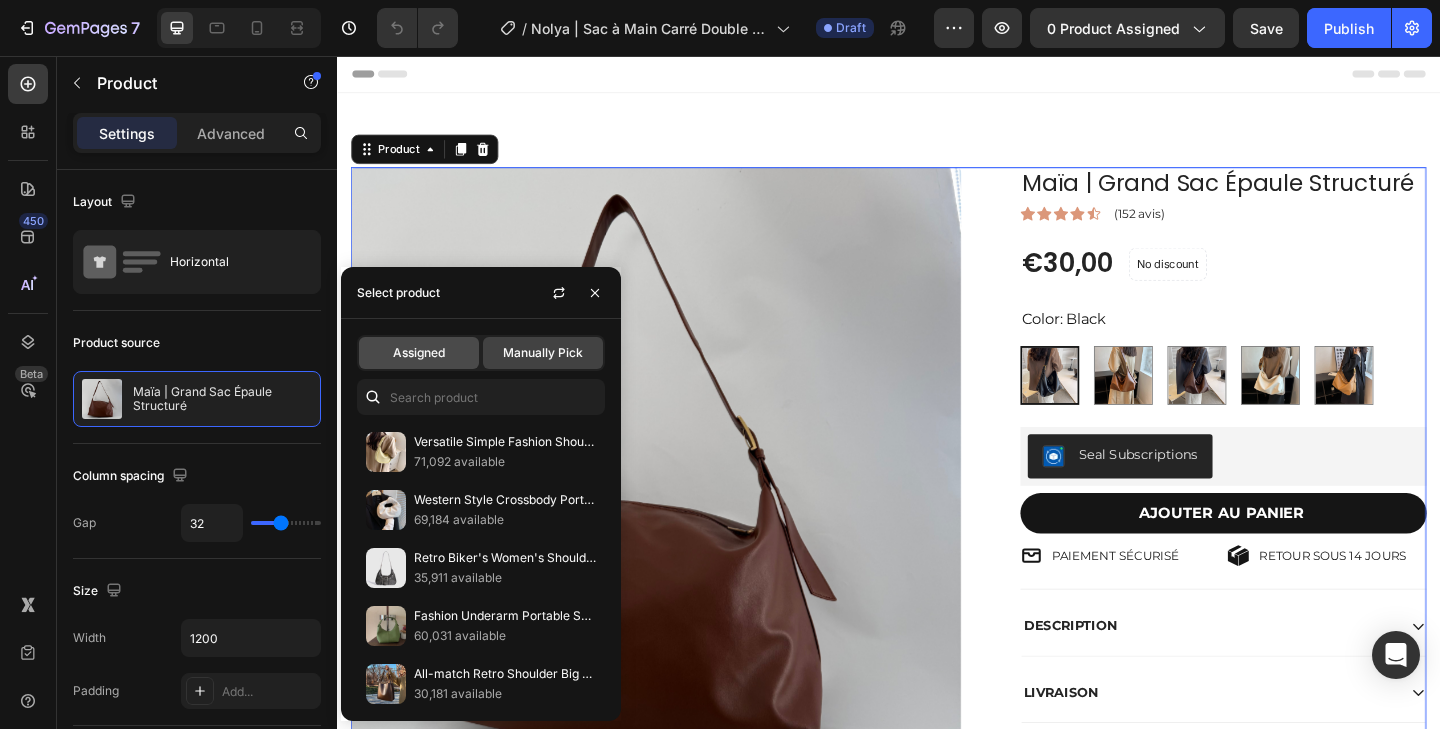 click on "Assigned" 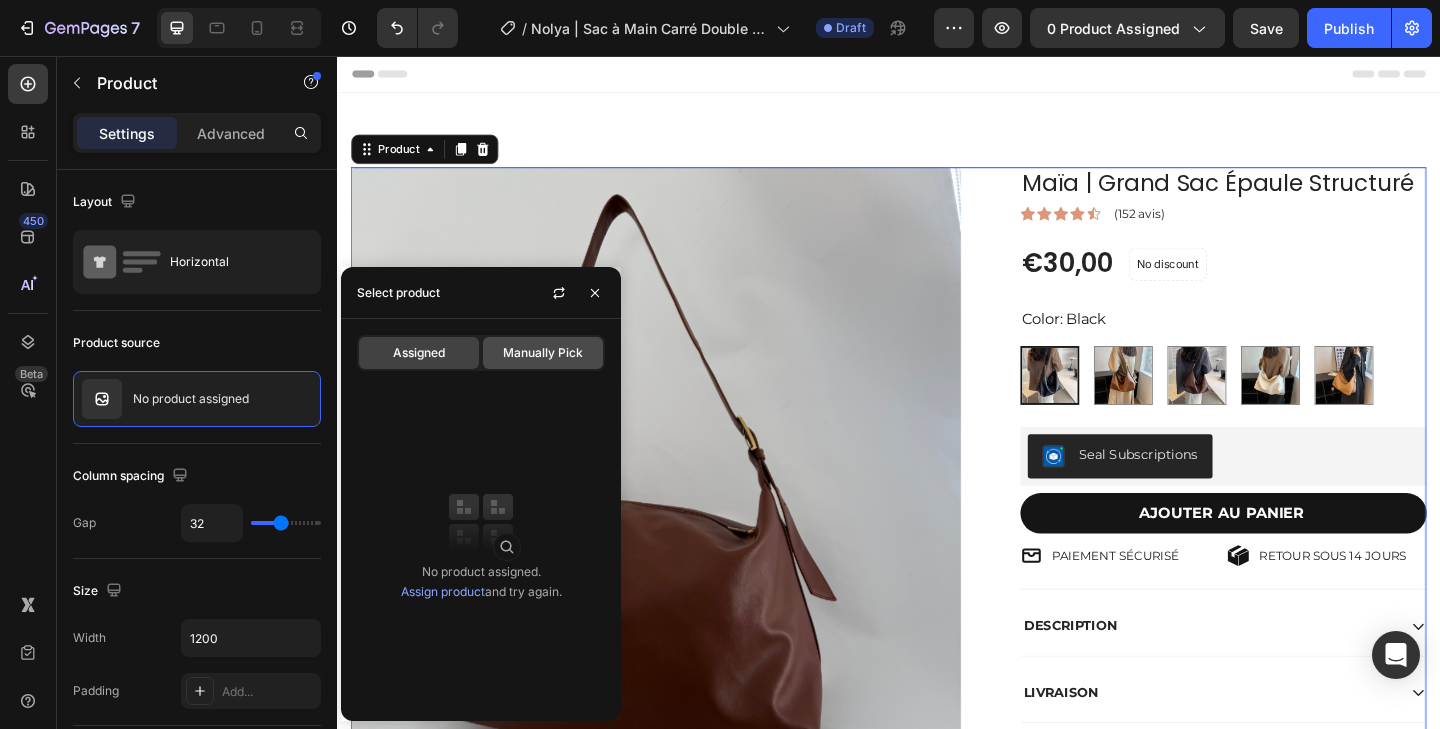 click on "Manually Pick" 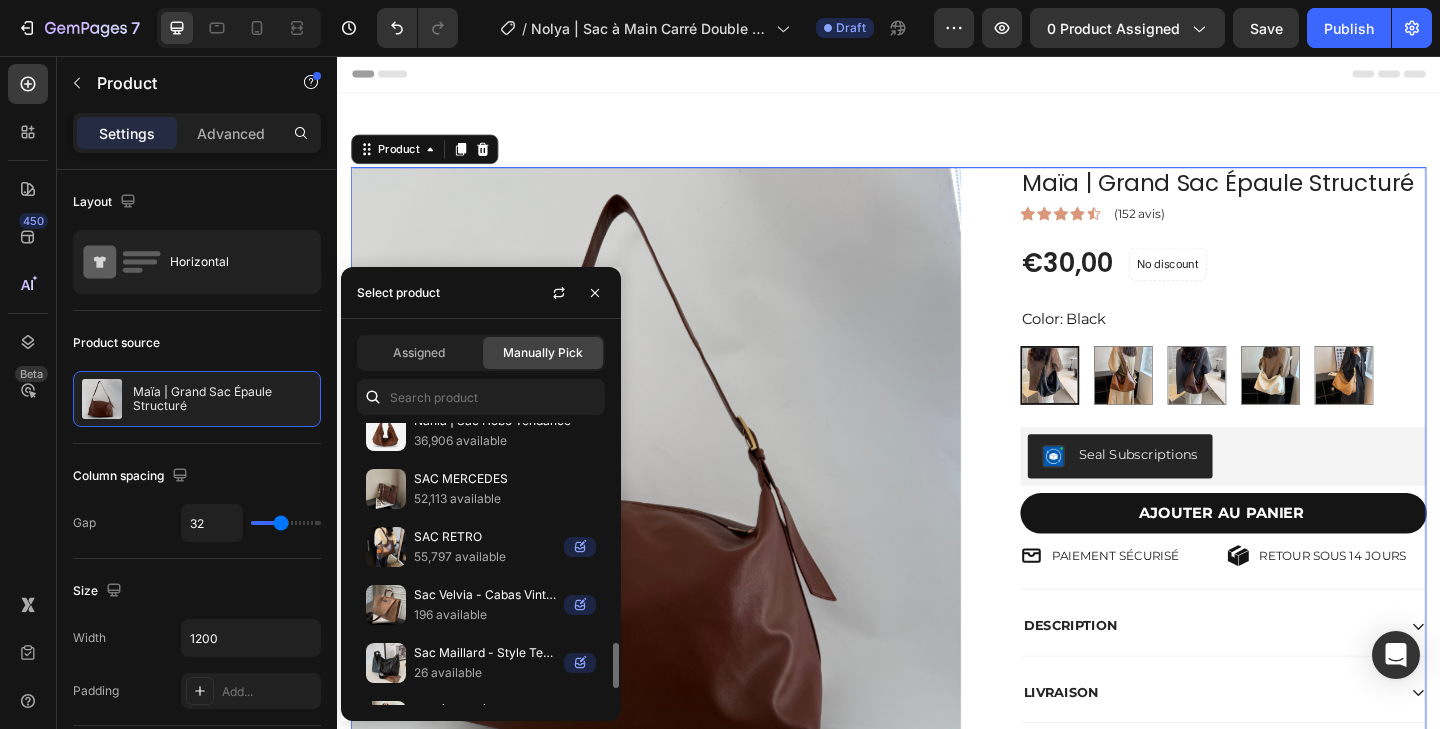 scroll, scrollTop: 1354, scrollLeft: 0, axis: vertical 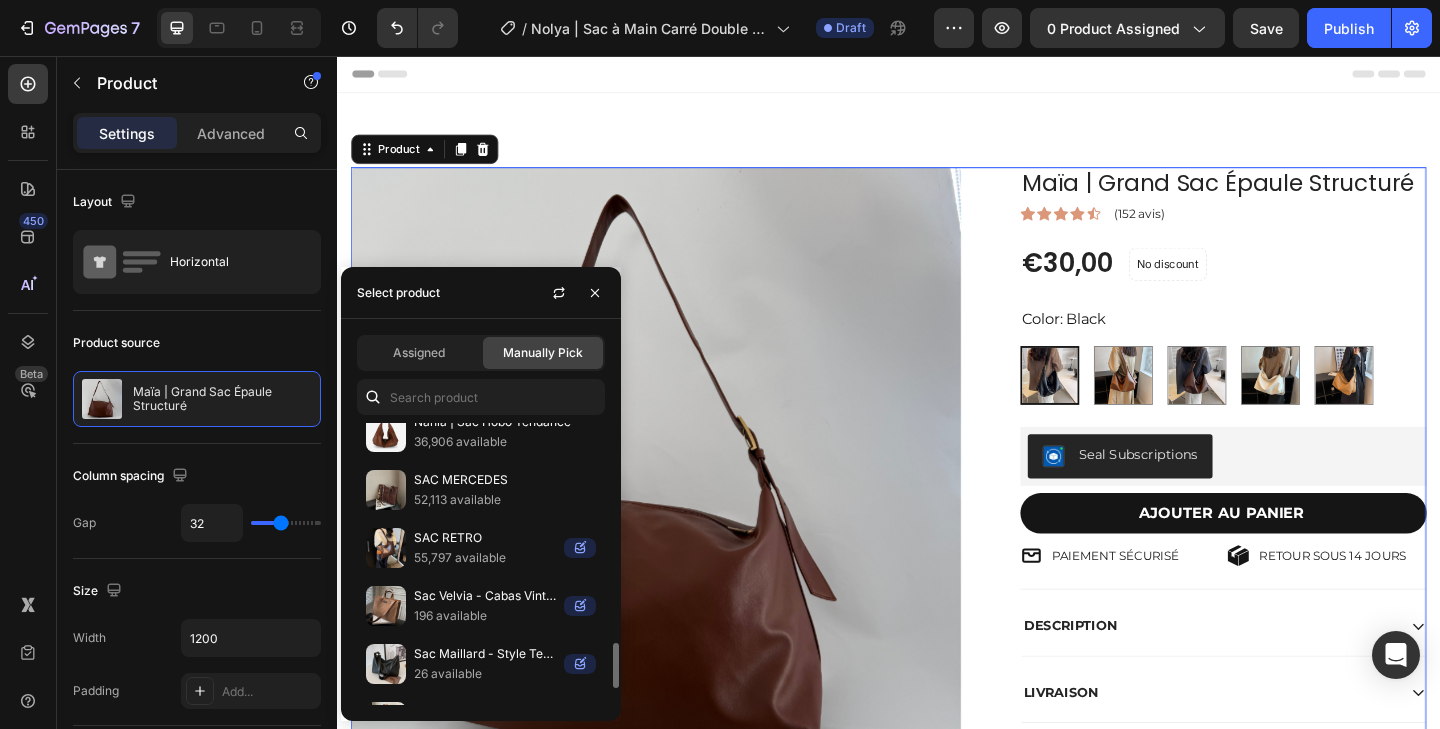 click on "SAC MERCEDES 52,113 available" 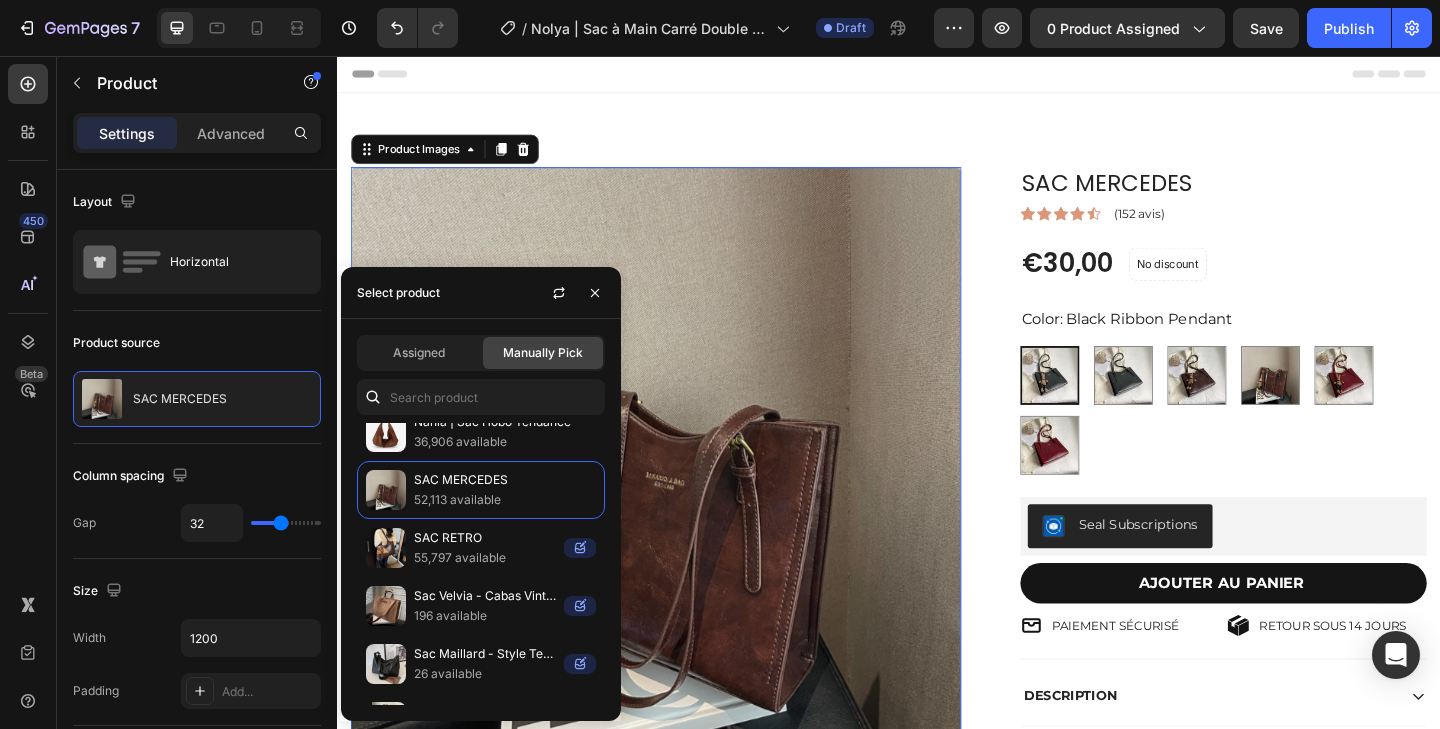 click at bounding box center (684, 509) 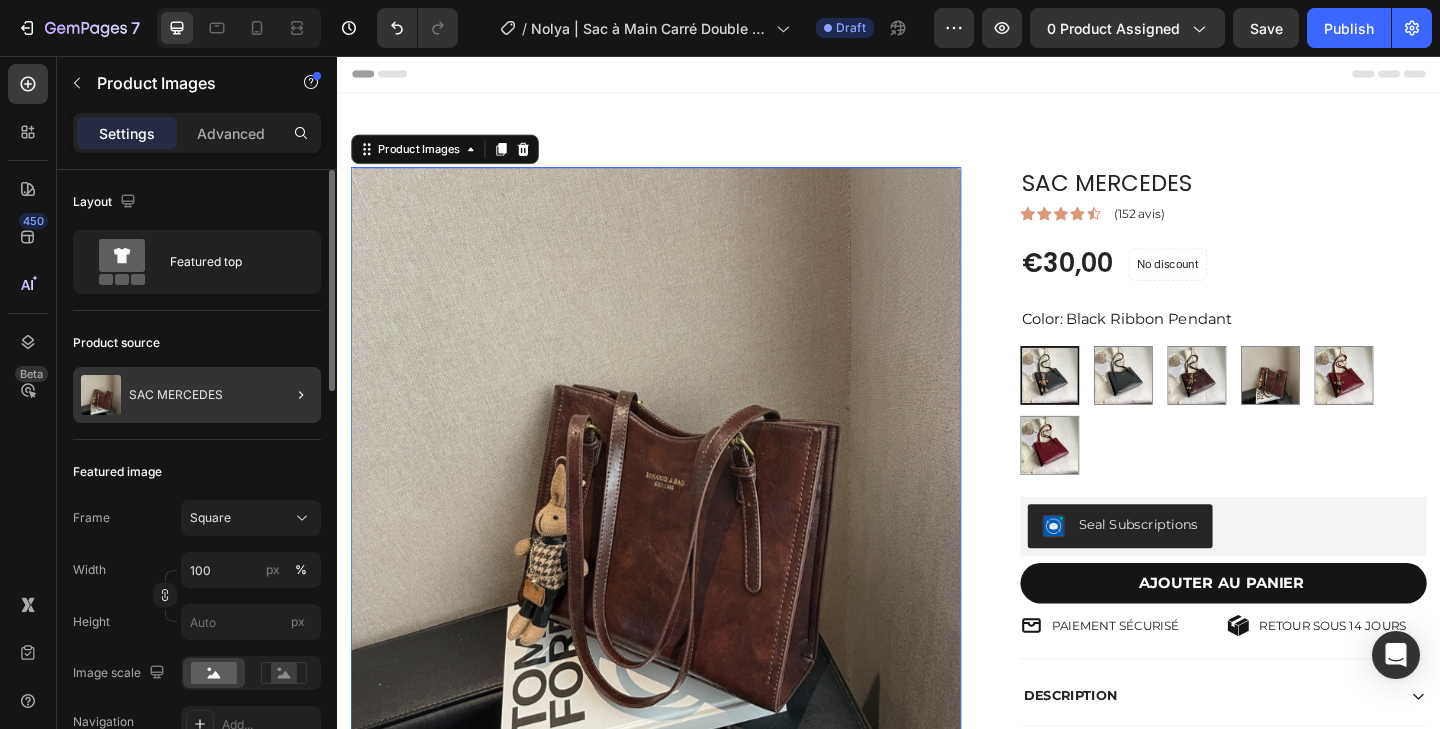 click 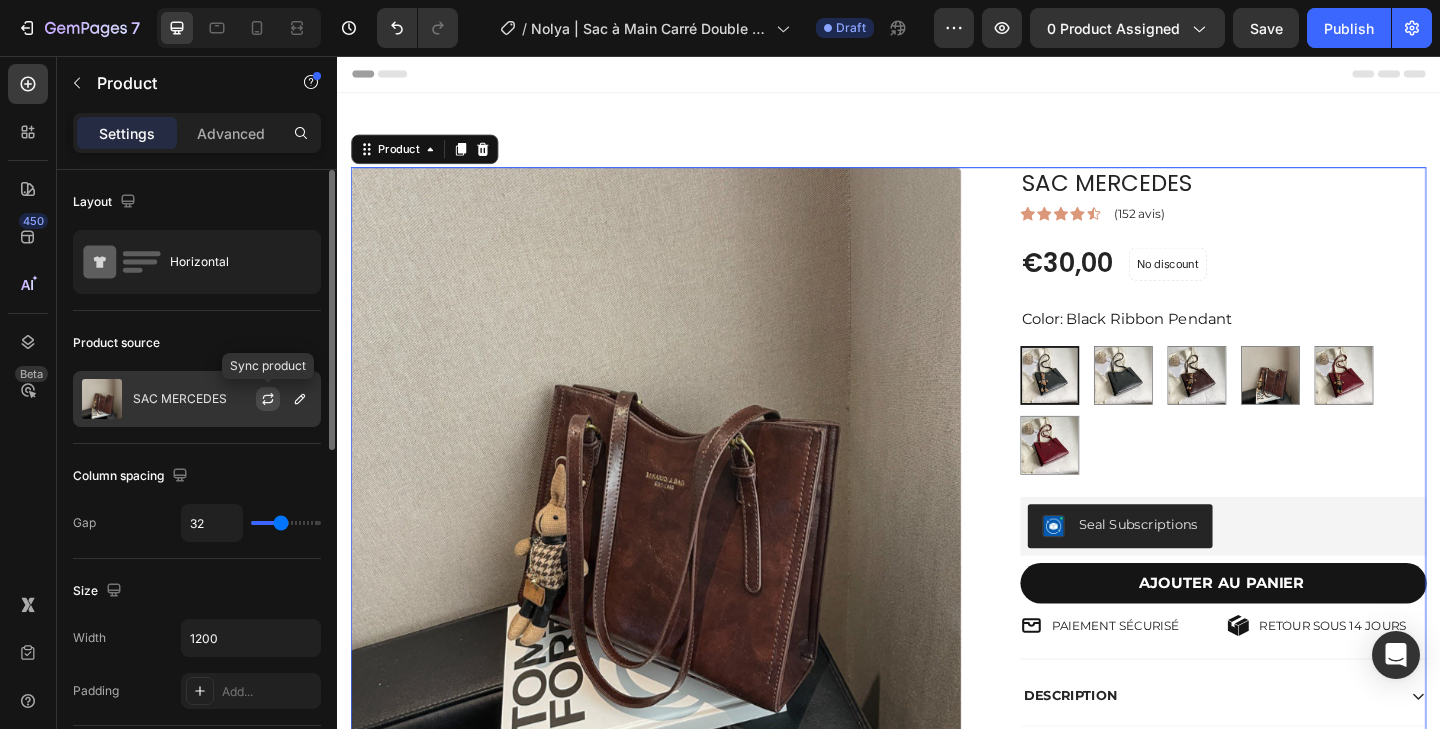 click 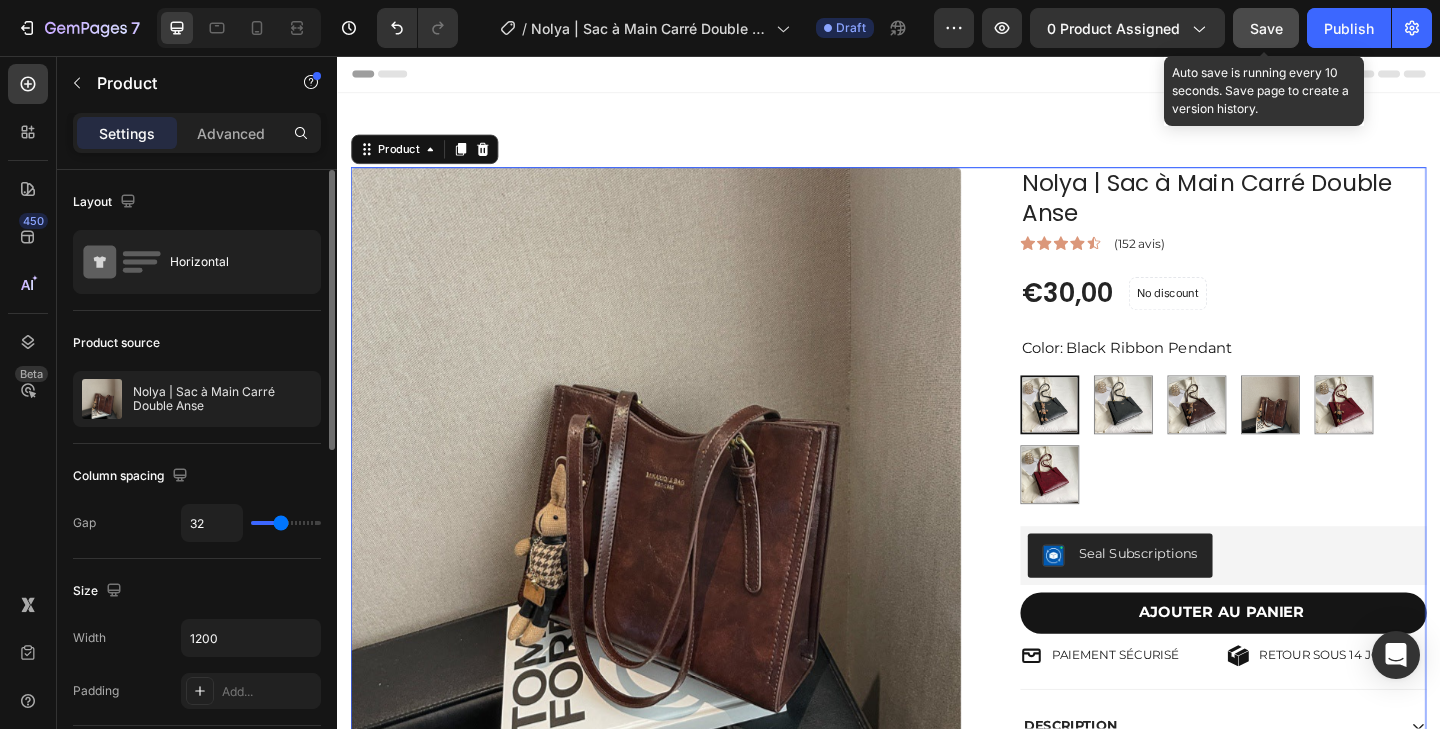click on "Save" at bounding box center (1266, 28) 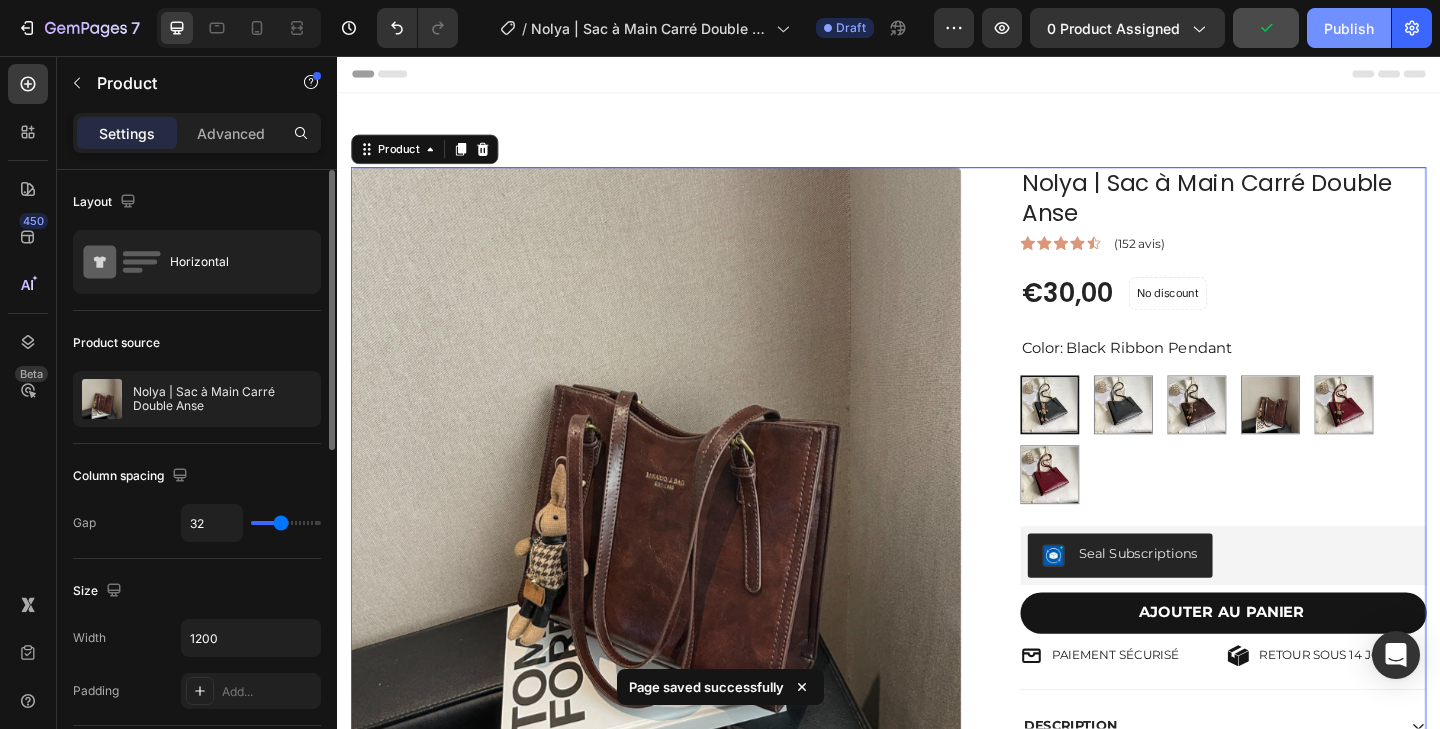 click on "Publish" at bounding box center [1349, 28] 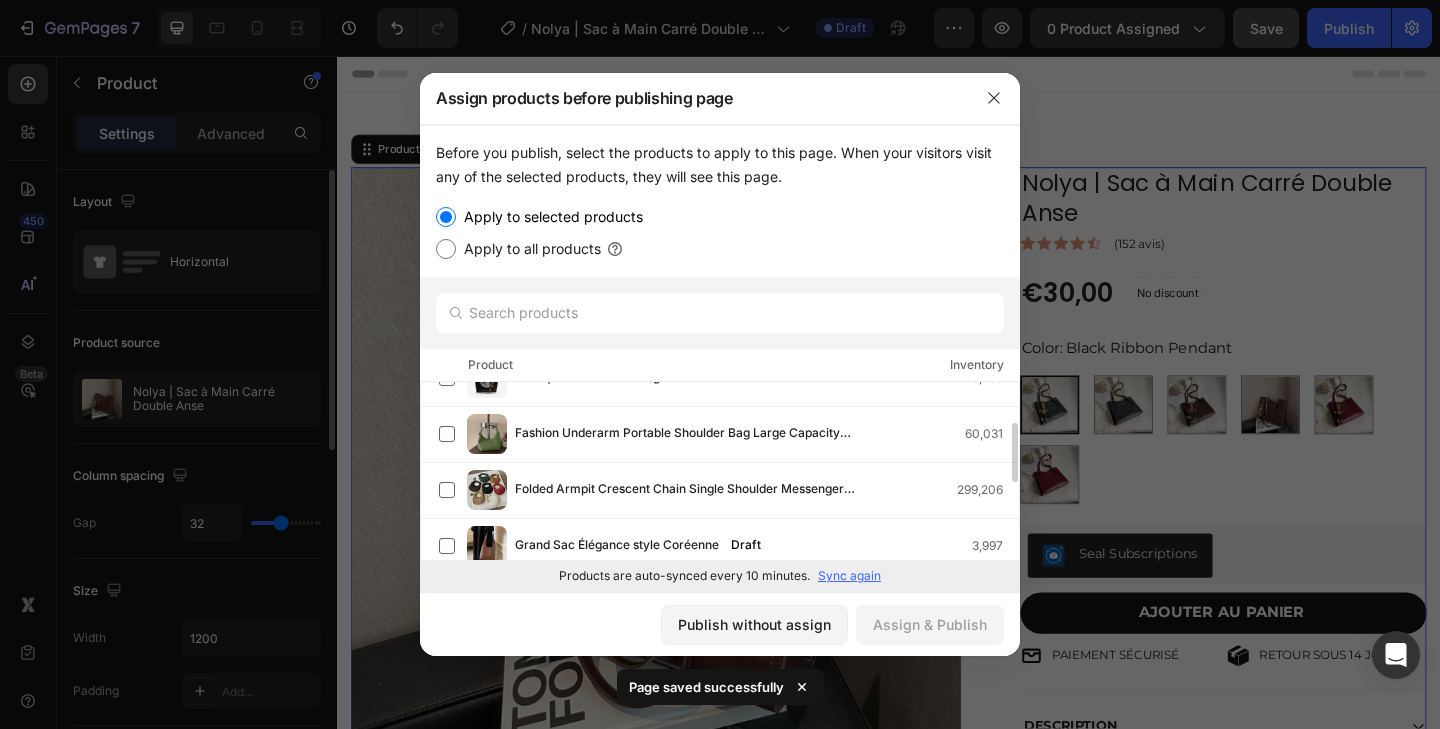 scroll, scrollTop: 137, scrollLeft: 0, axis: vertical 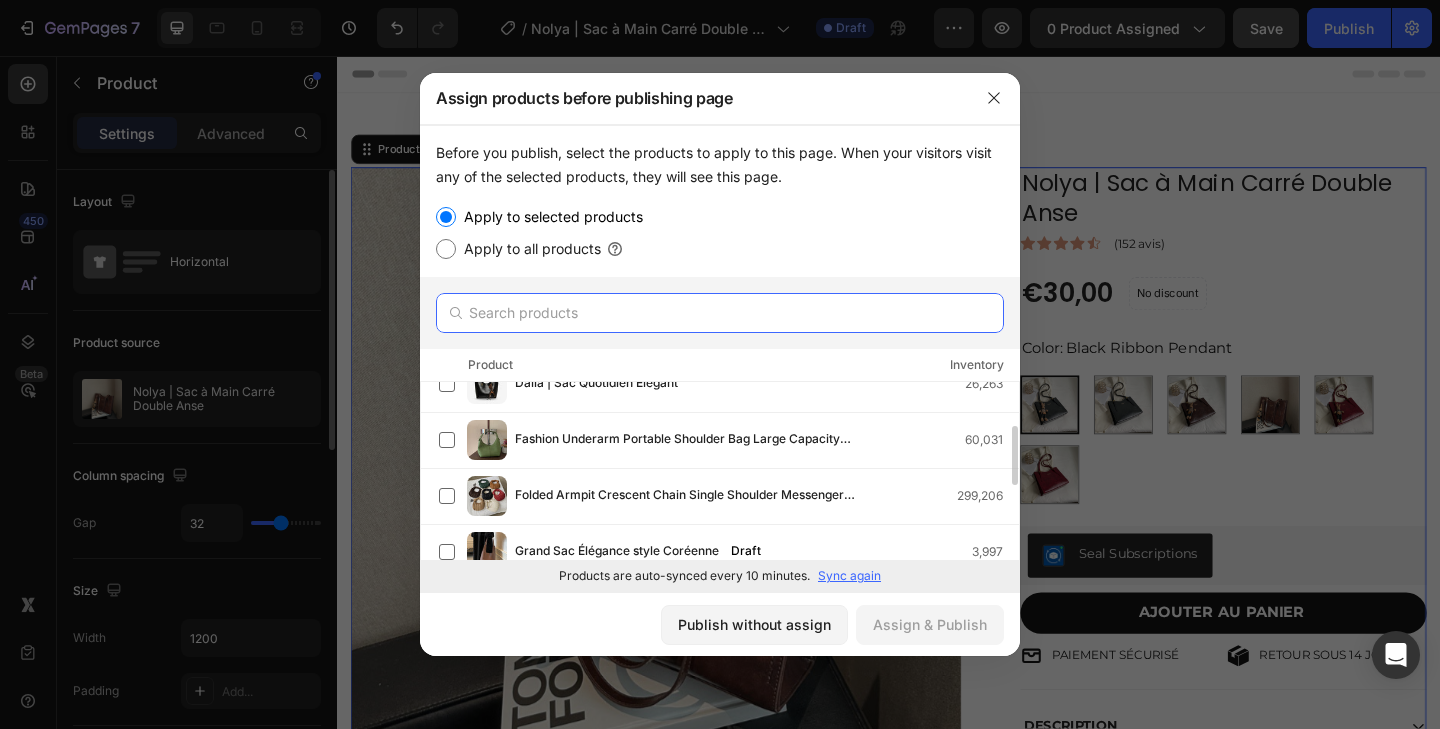 click at bounding box center (720, 313) 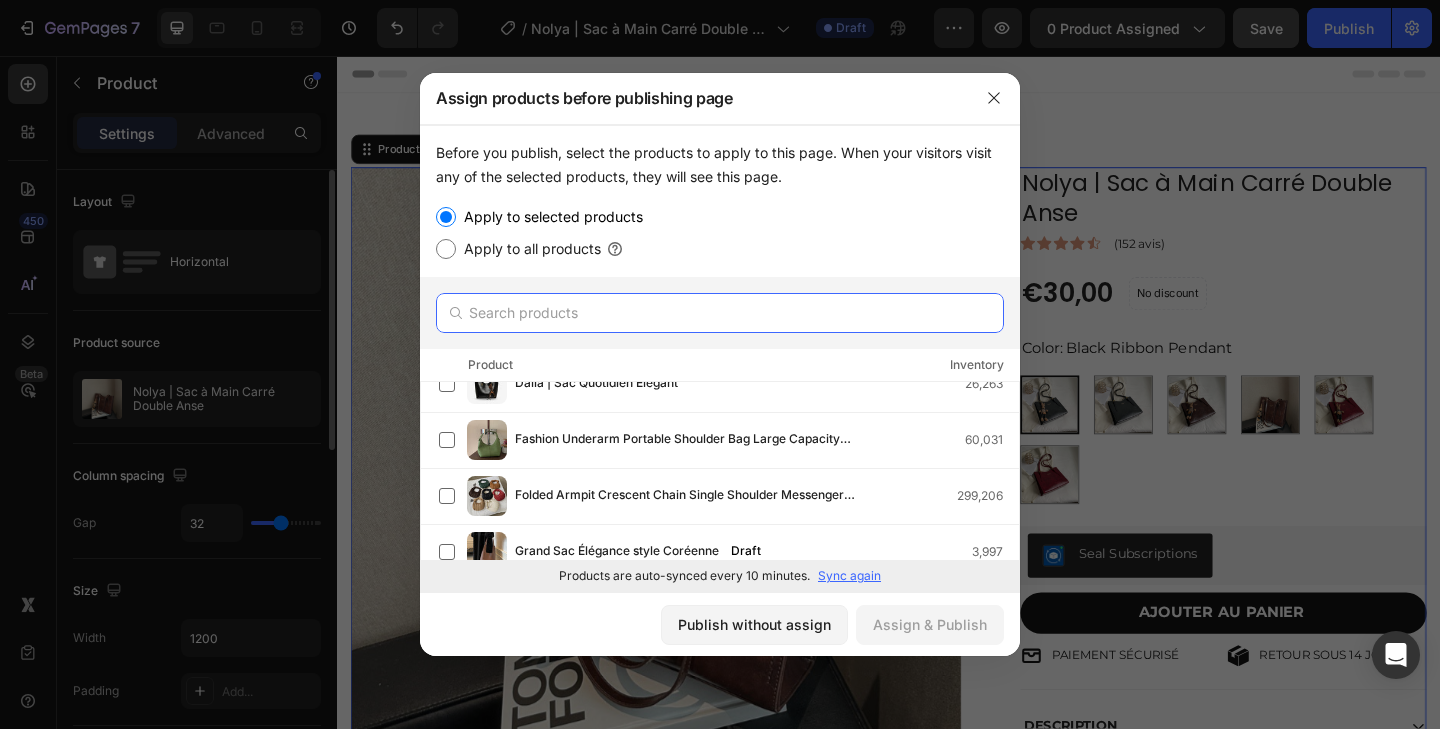 paste on "Nolya | Sac à Main Carré Double Anse" 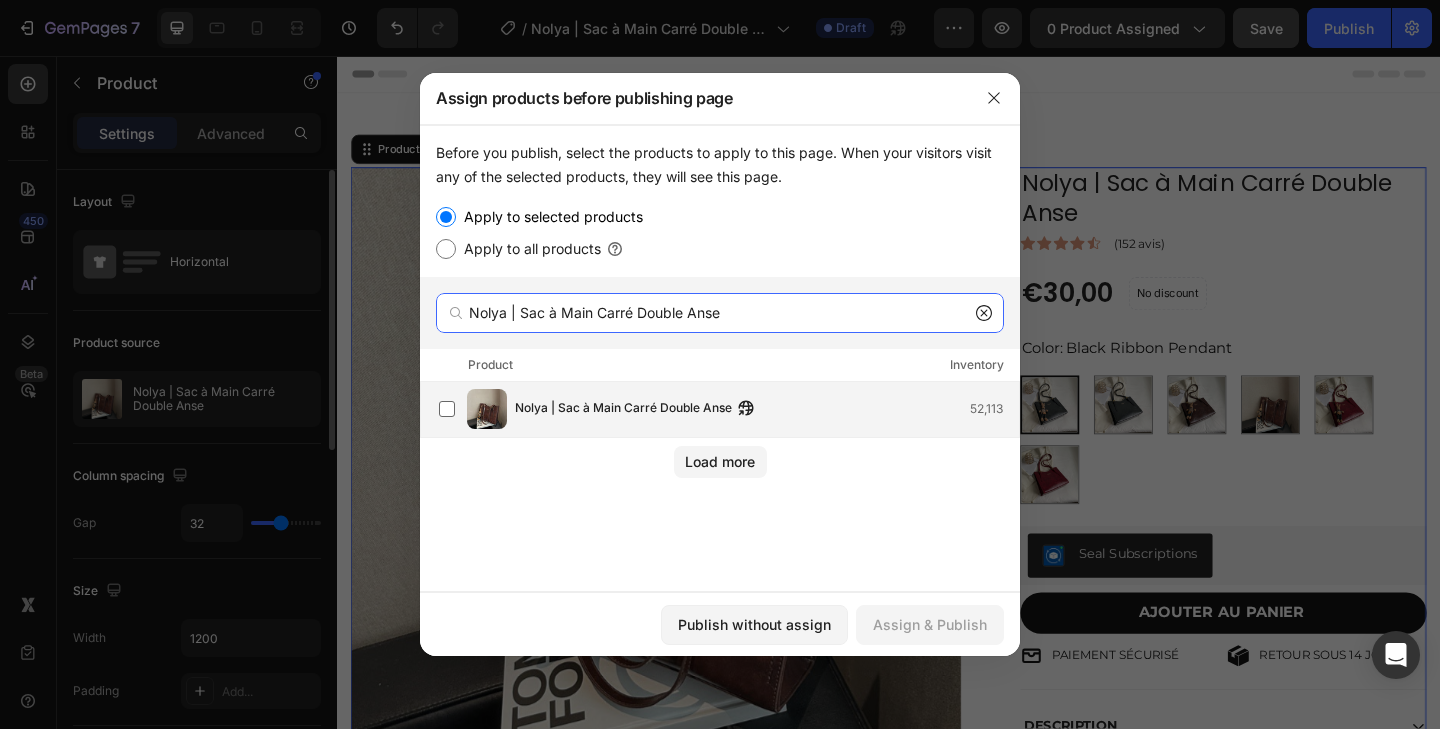 type on "Nolya | Sac à Main Carré Double Anse" 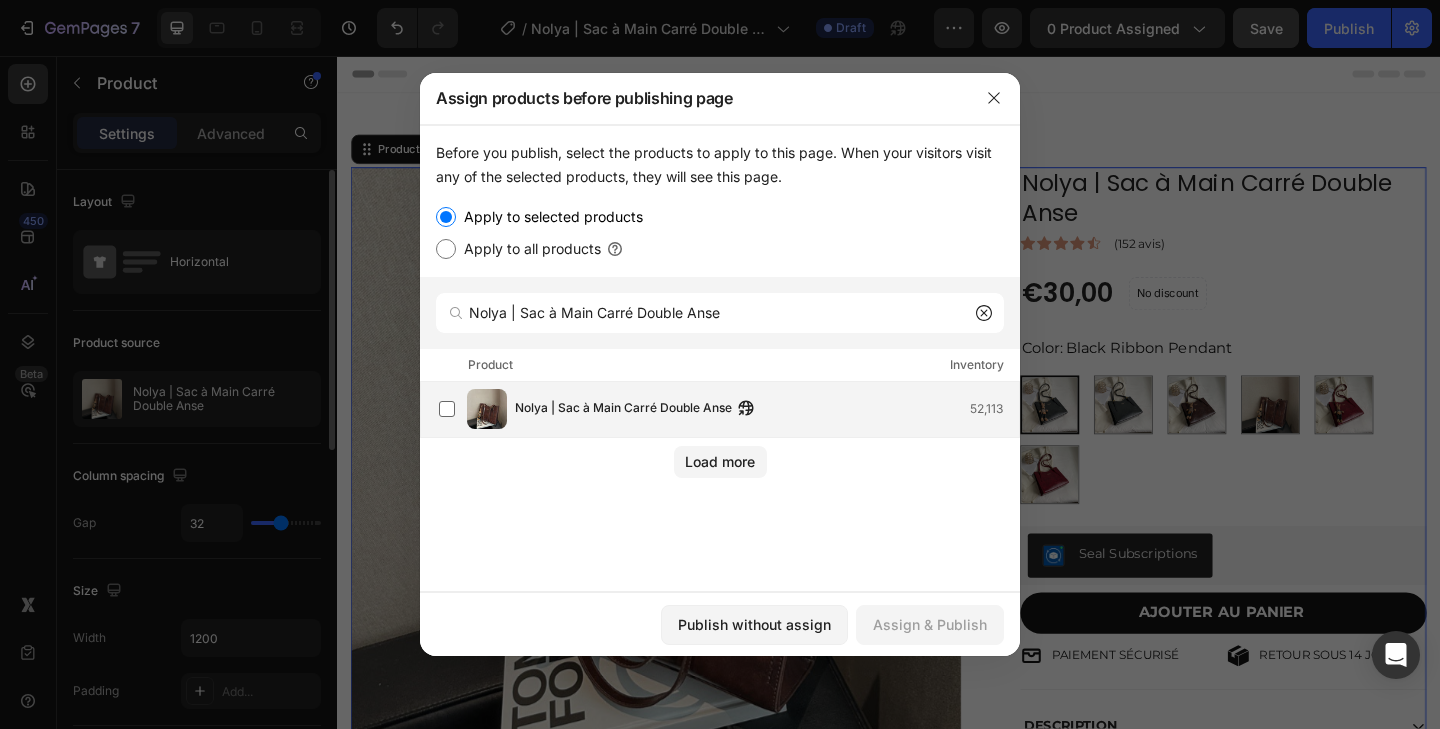 click on "Nolya | Sac à Main Carré Double Anse" at bounding box center (623, 409) 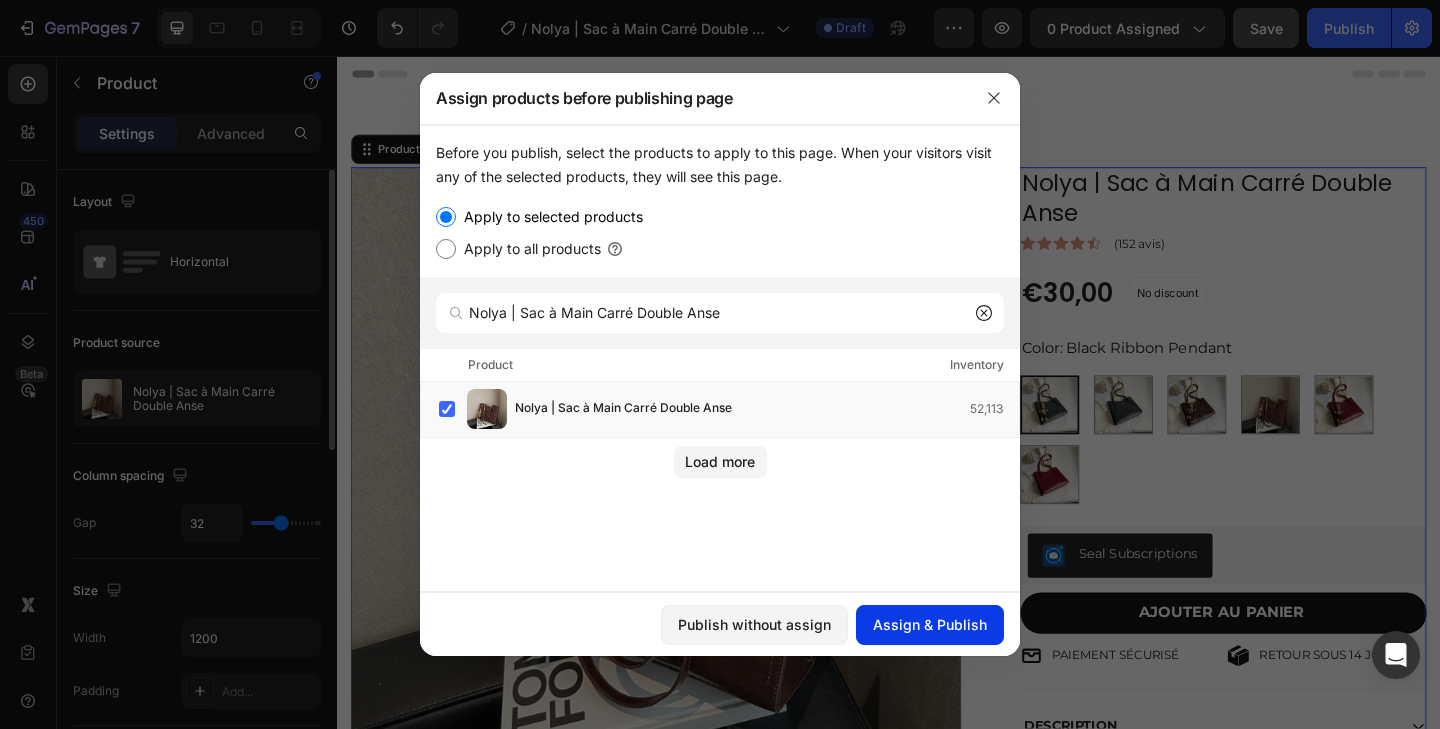 click on "Assign & Publish" at bounding box center (930, 624) 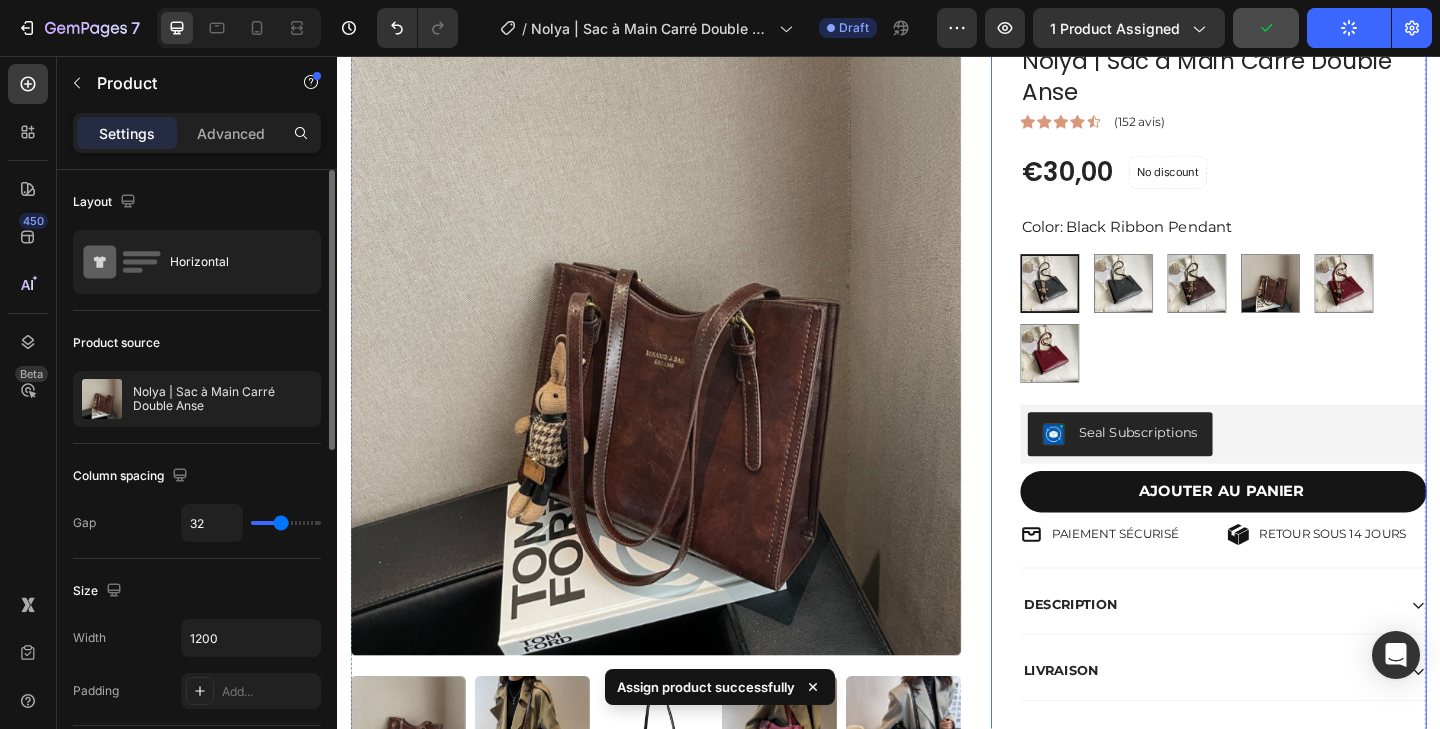 scroll, scrollTop: 274, scrollLeft: 0, axis: vertical 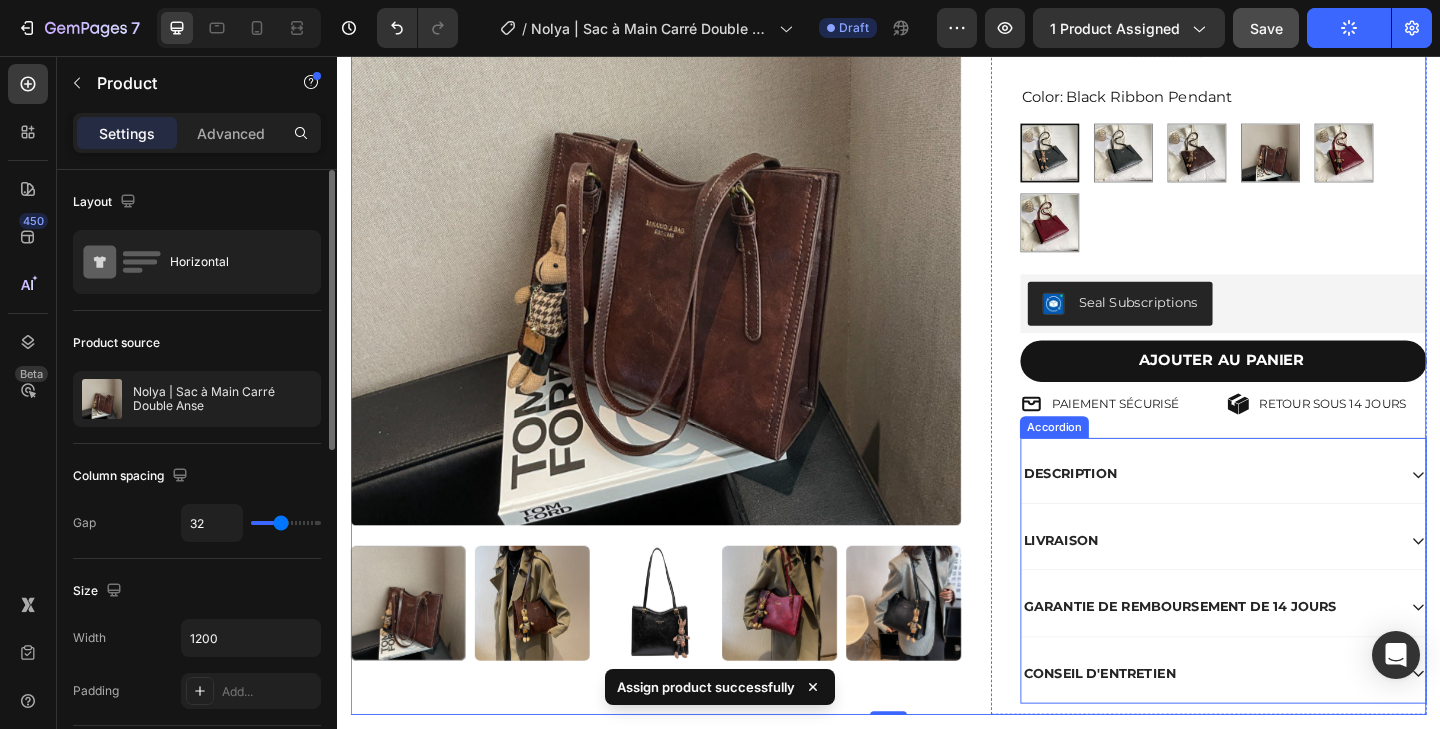 click on "DESCRIPTION" at bounding box center [1134, 511] 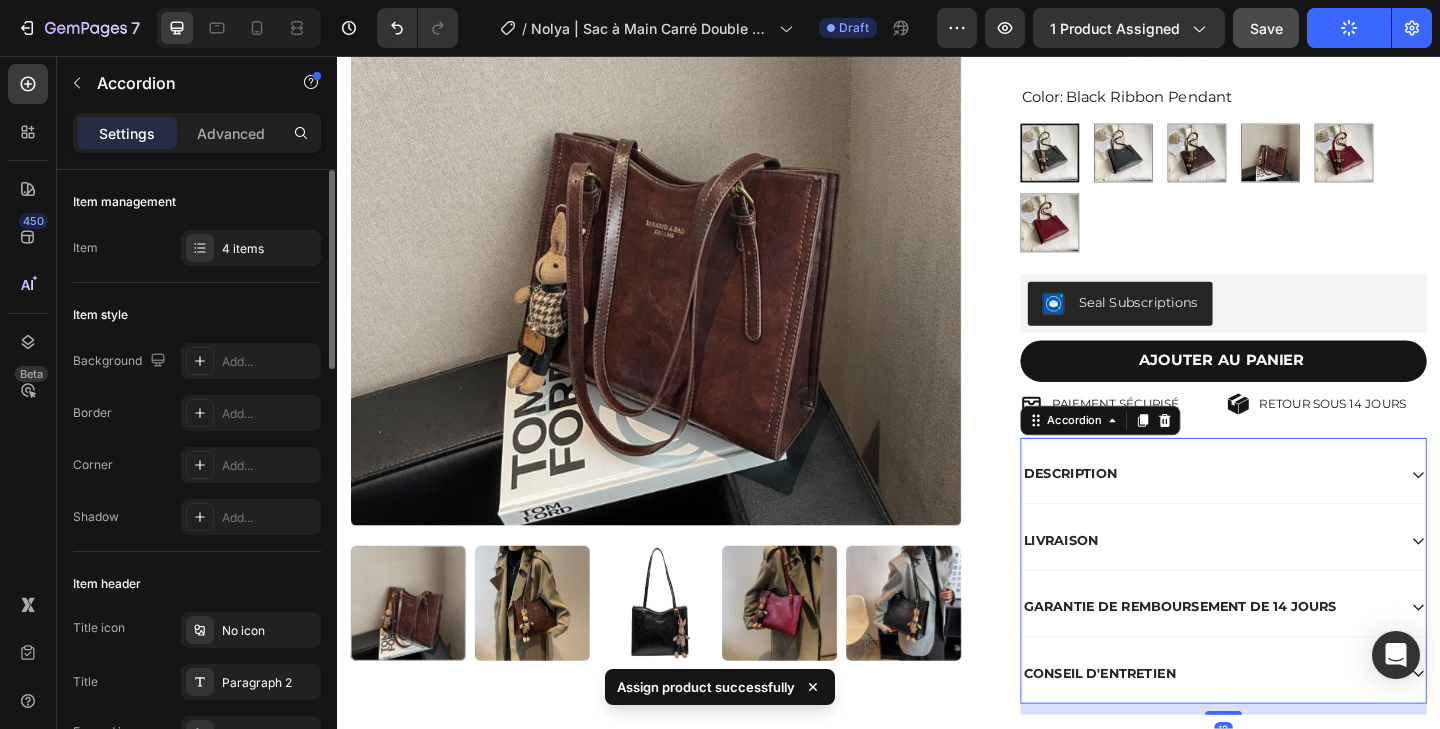 click on "DESCRIPTION" at bounding box center (1285, 511) 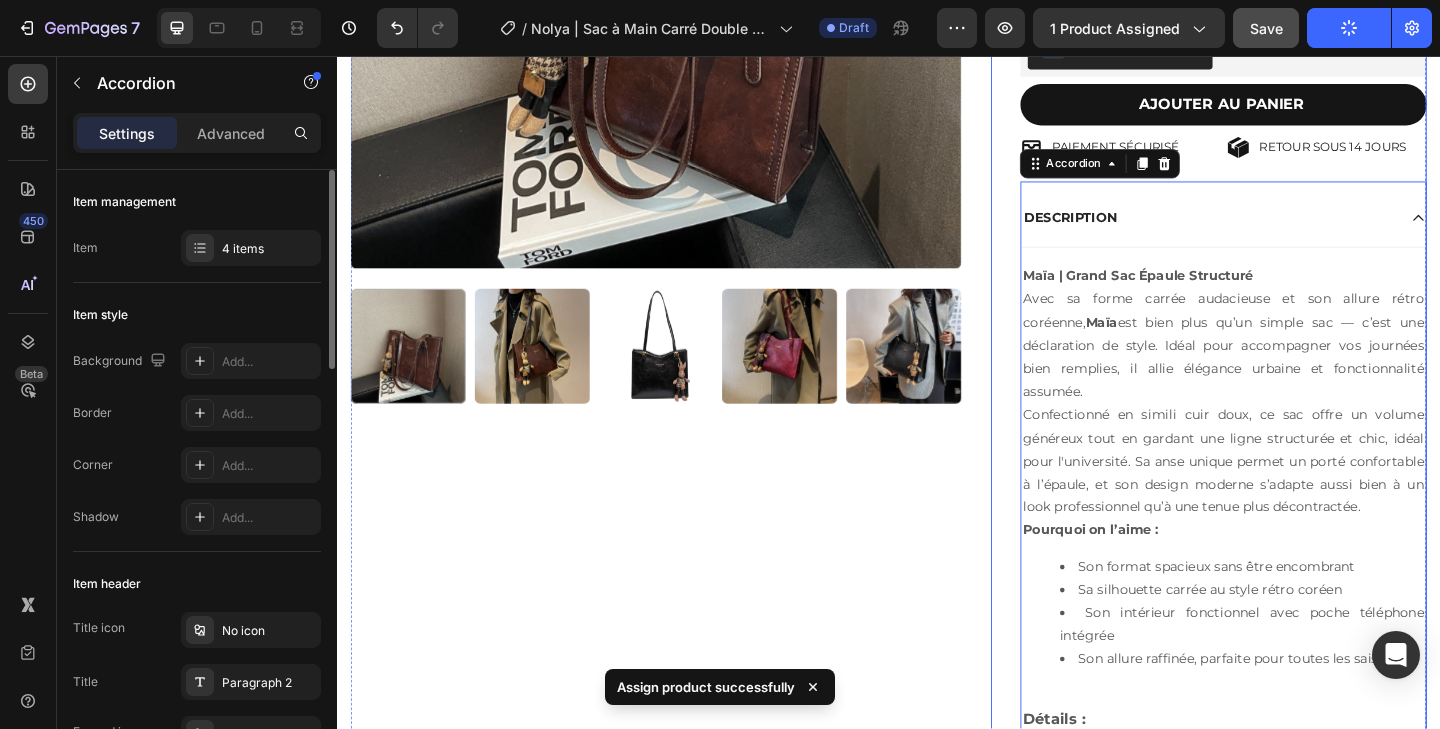 scroll, scrollTop: 609, scrollLeft: 0, axis: vertical 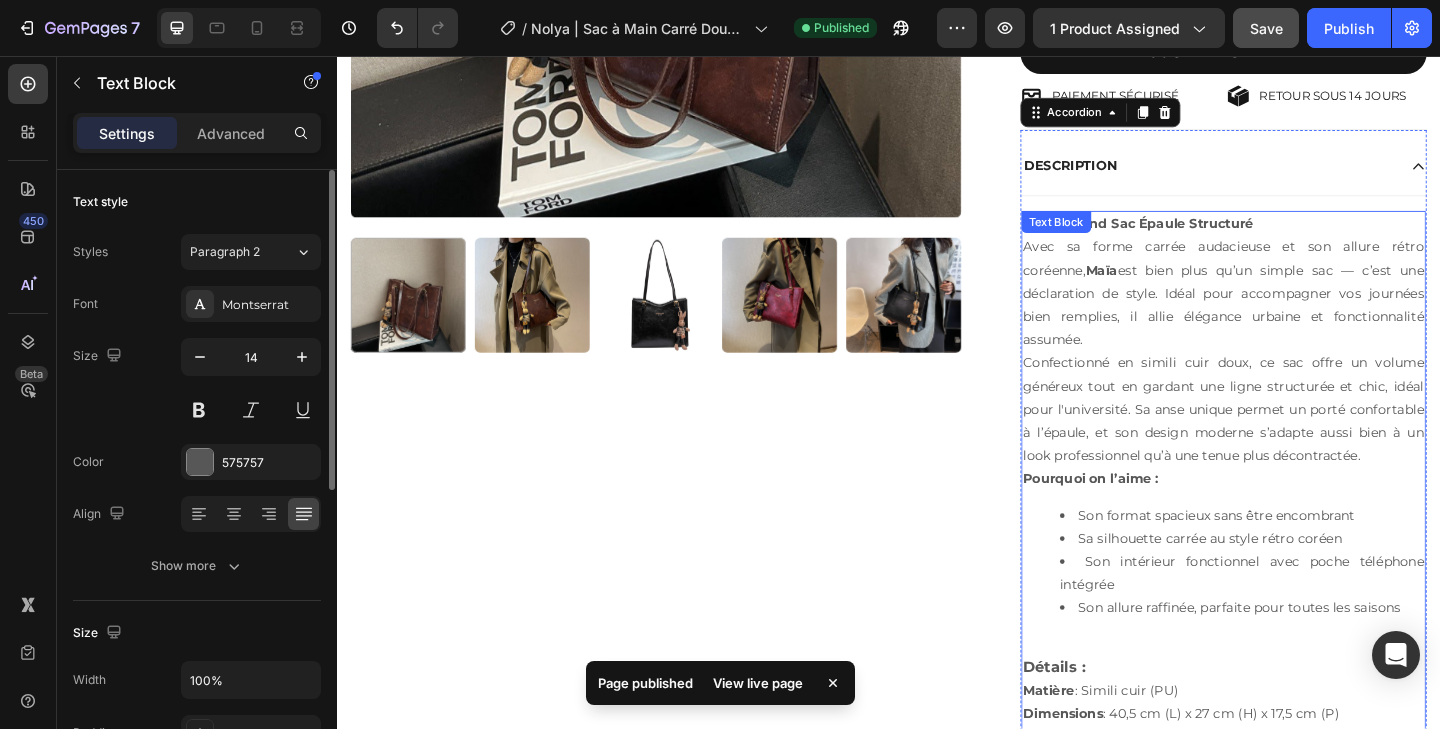 click on "Maïa | Grand Sac Épaule Structuré Avec sa forme carrée audacieuse et son allure rétro coréenne,  Maïa  est bien plus qu’un simple sac — c’est une déclaration de style. Idéal pour accompagner vos journées bien remplies, il allie élégance urbaine et fonctionnalité assumée. Confectionné en simili cuir doux, ce sac offre un volume généreux tout en gardant une ligne structurée et chic, idéal pour l'université. Sa anse unique permet un porté confortable à l’épaule, et son design moderne s’adapte aussi bien à un look professionnel qu’à une tenue plus décontractée. Pourquoi on l’aime : Son format spacieux sans être encombrant Sa silhouette carrée au style rétro coréen Son intérieur fonctionnel avec poche téléphone intégrée Son allure raffinée, parfaite pour toutes les saisons   Détails : Matière  : Simili cuir (PU) Dimensions  : 40,5 cm (L) x 27 cm (H) x 17,5 cm (P) Fermeture  : Zippée Intérieur  : Poche pour téléphone + doublure cuir artificiel Porté Style" at bounding box center [1301, 569] 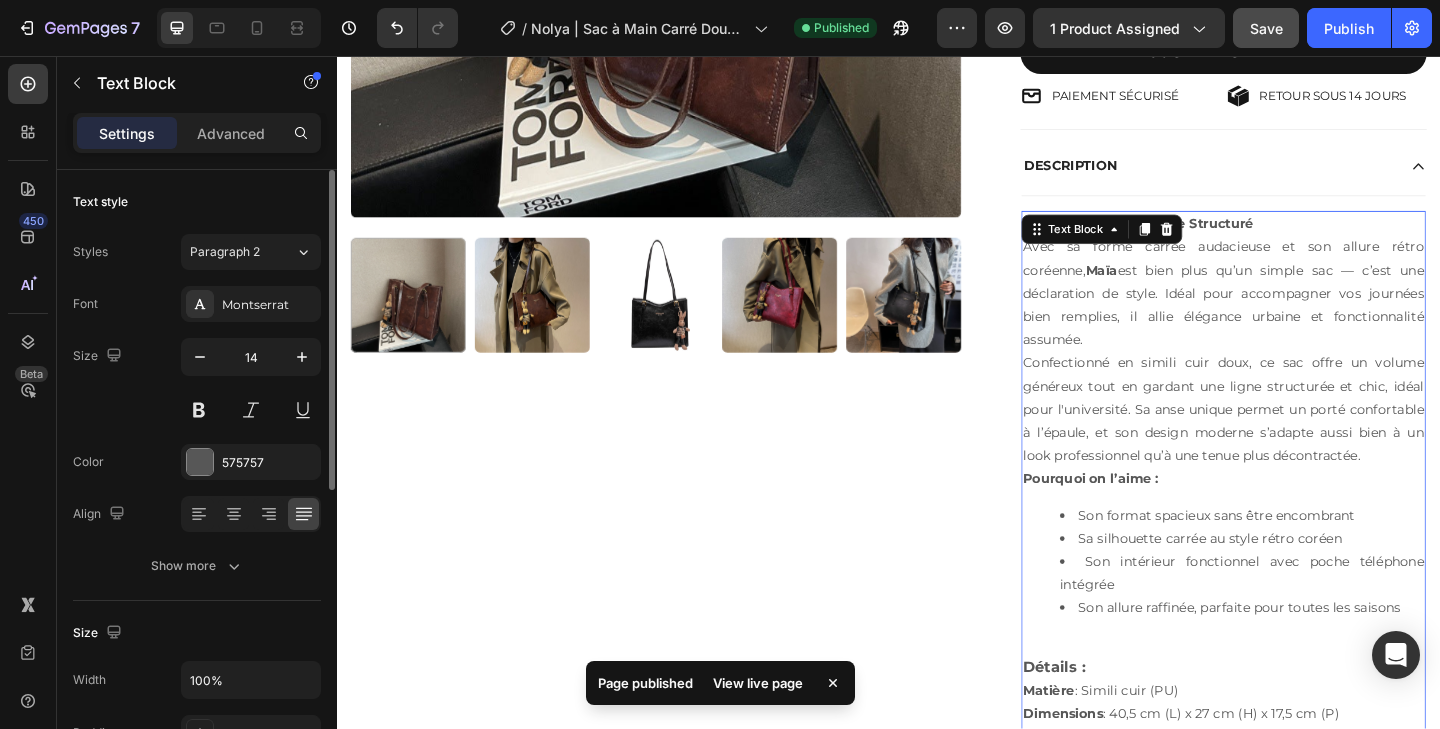 click 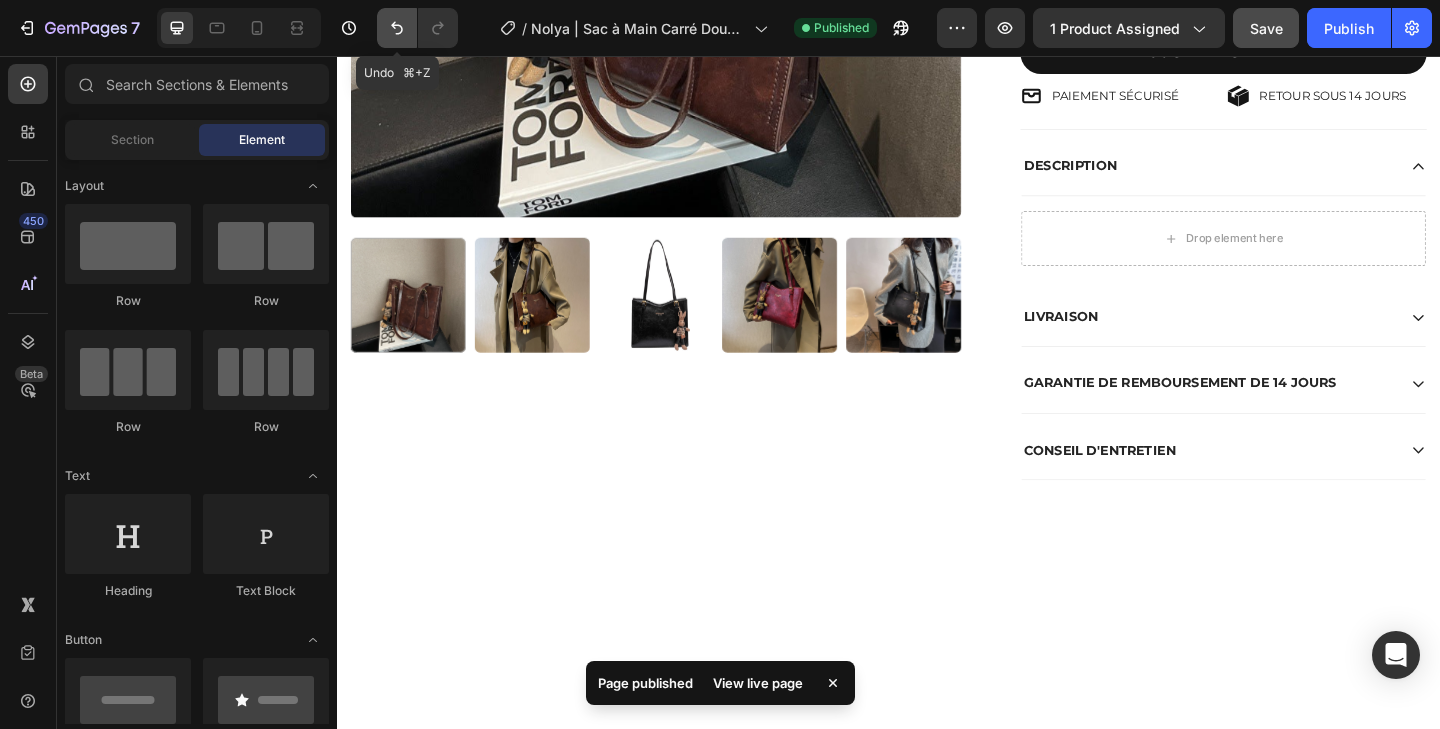 click 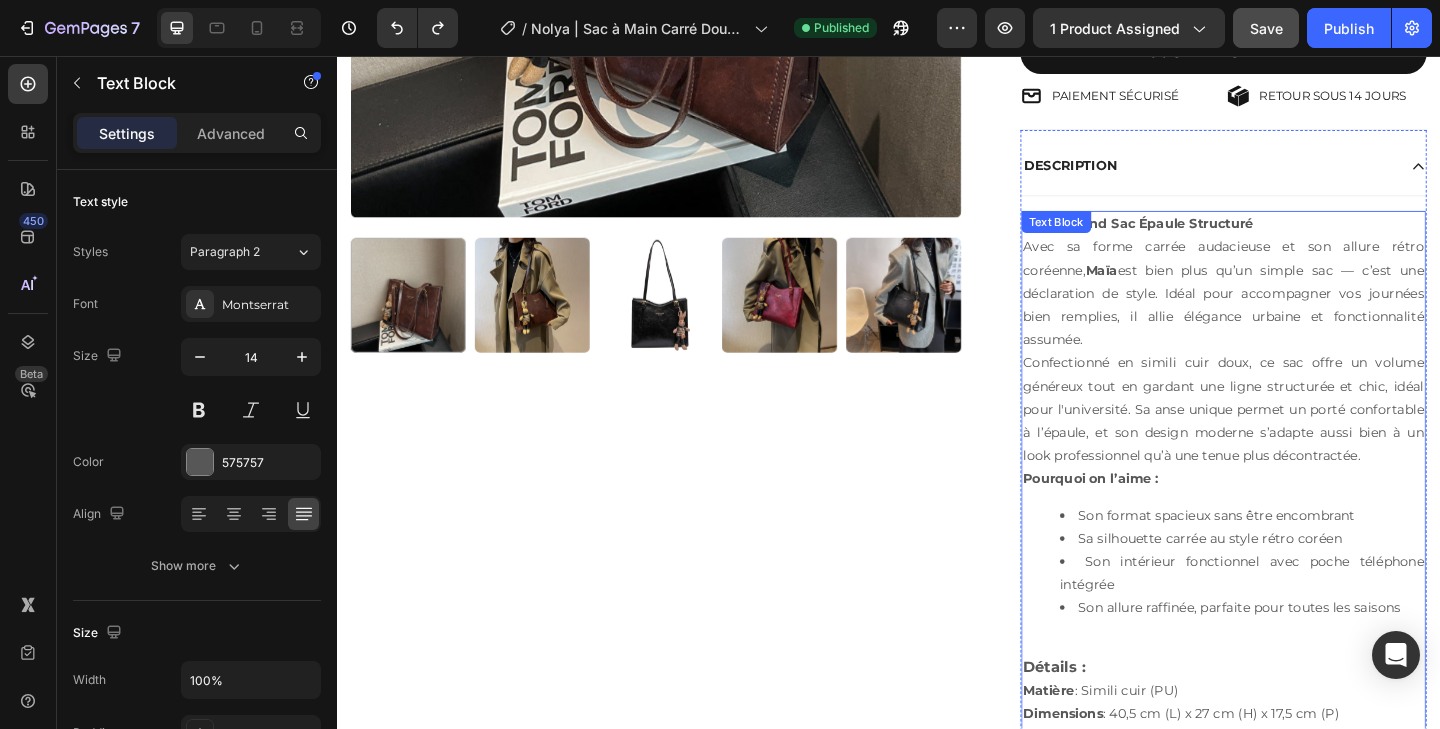click on "Maïa | Grand Sac Épaule Structuré" at bounding box center [1208, 239] 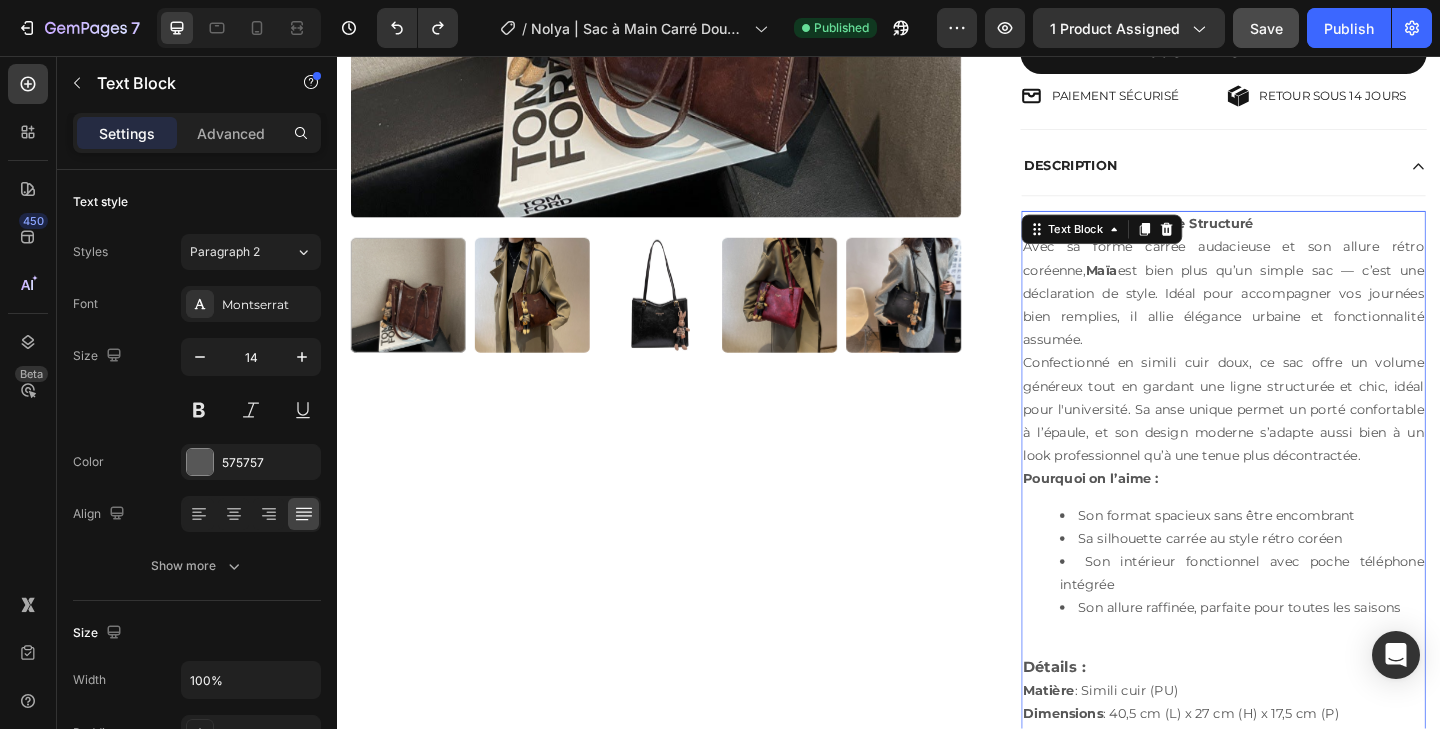 click on "Maïa | Grand Sac Épaule Structuré" at bounding box center [1208, 239] 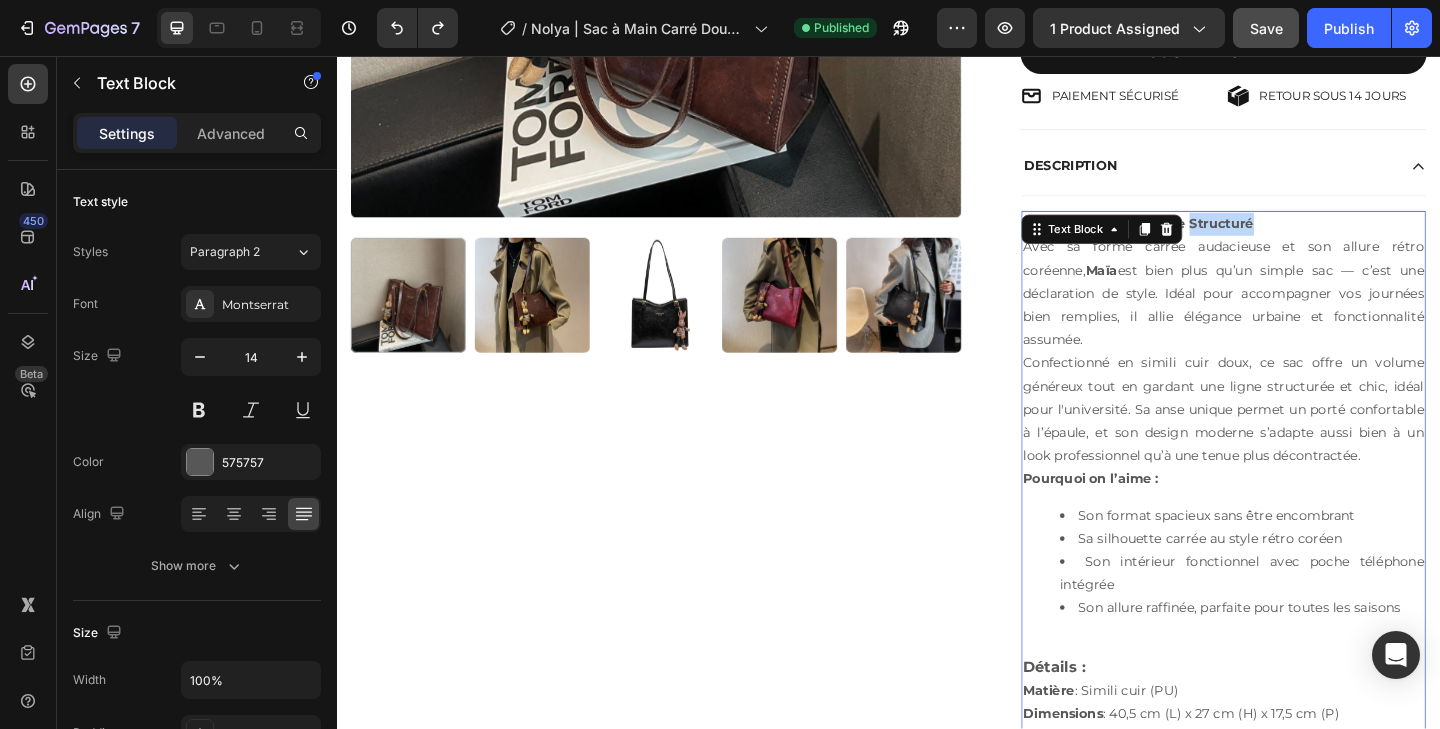 click on "Maïa | Grand Sac Épaule Structuré" at bounding box center (1208, 239) 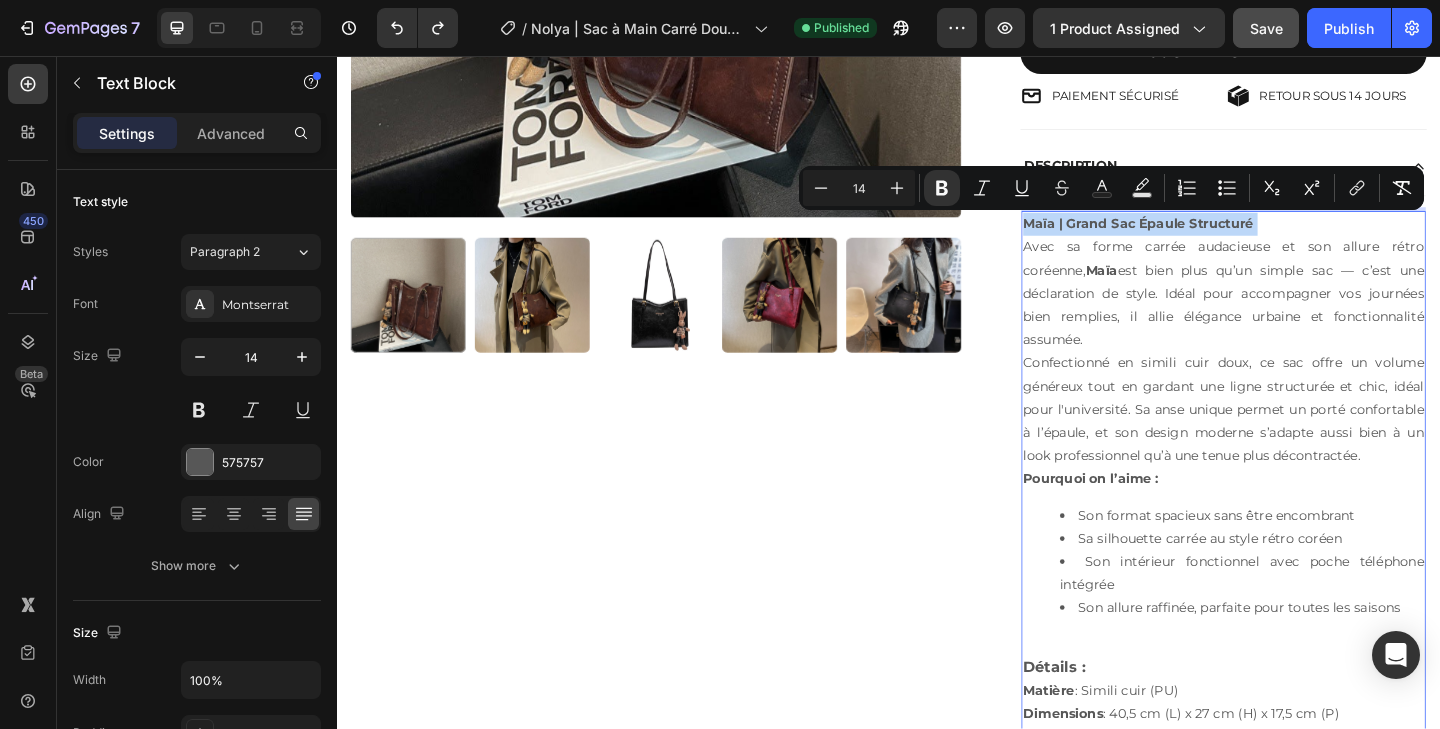 click on "Maïa | Grand Sac Épaule Structuré" at bounding box center [1208, 239] 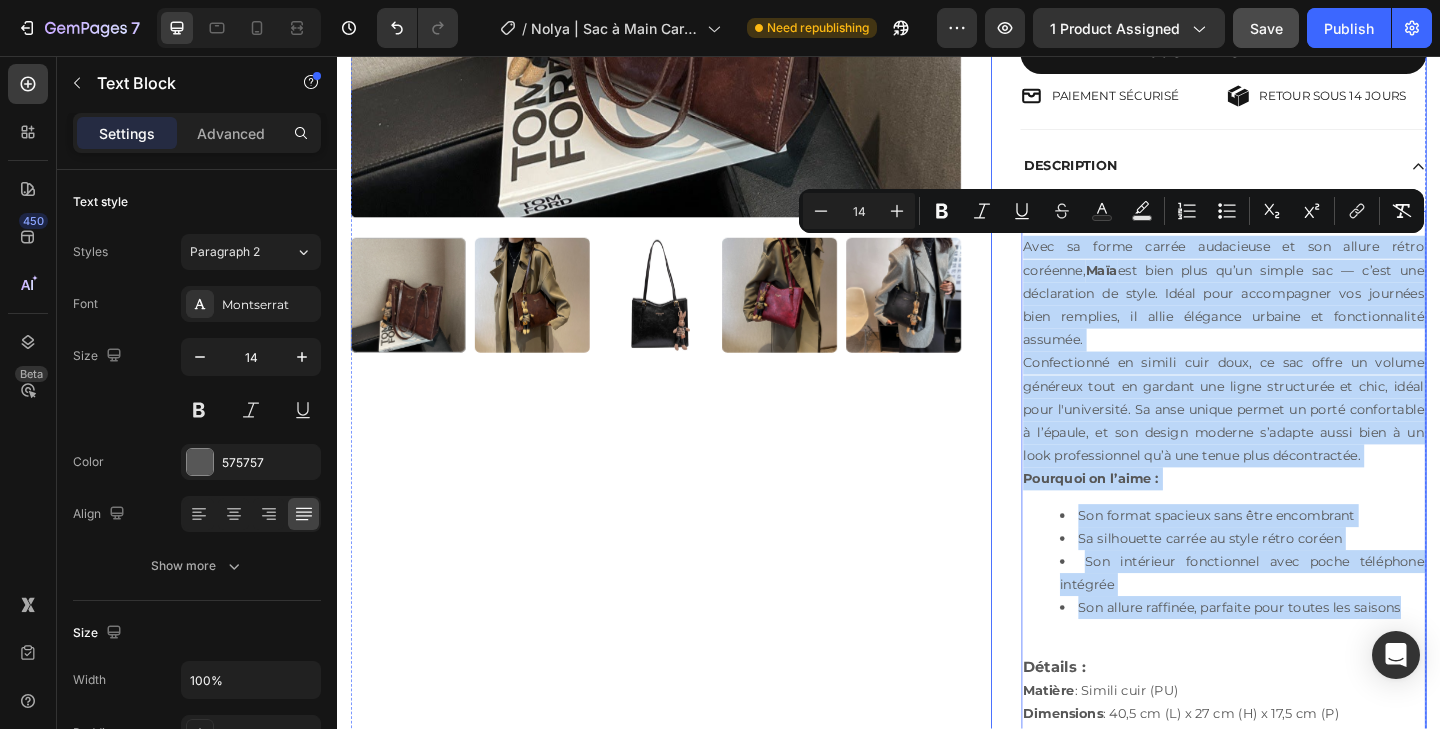 drag, startPoint x: 1496, startPoint y: 635, endPoint x: 1078, endPoint y: 270, distance: 554.9315 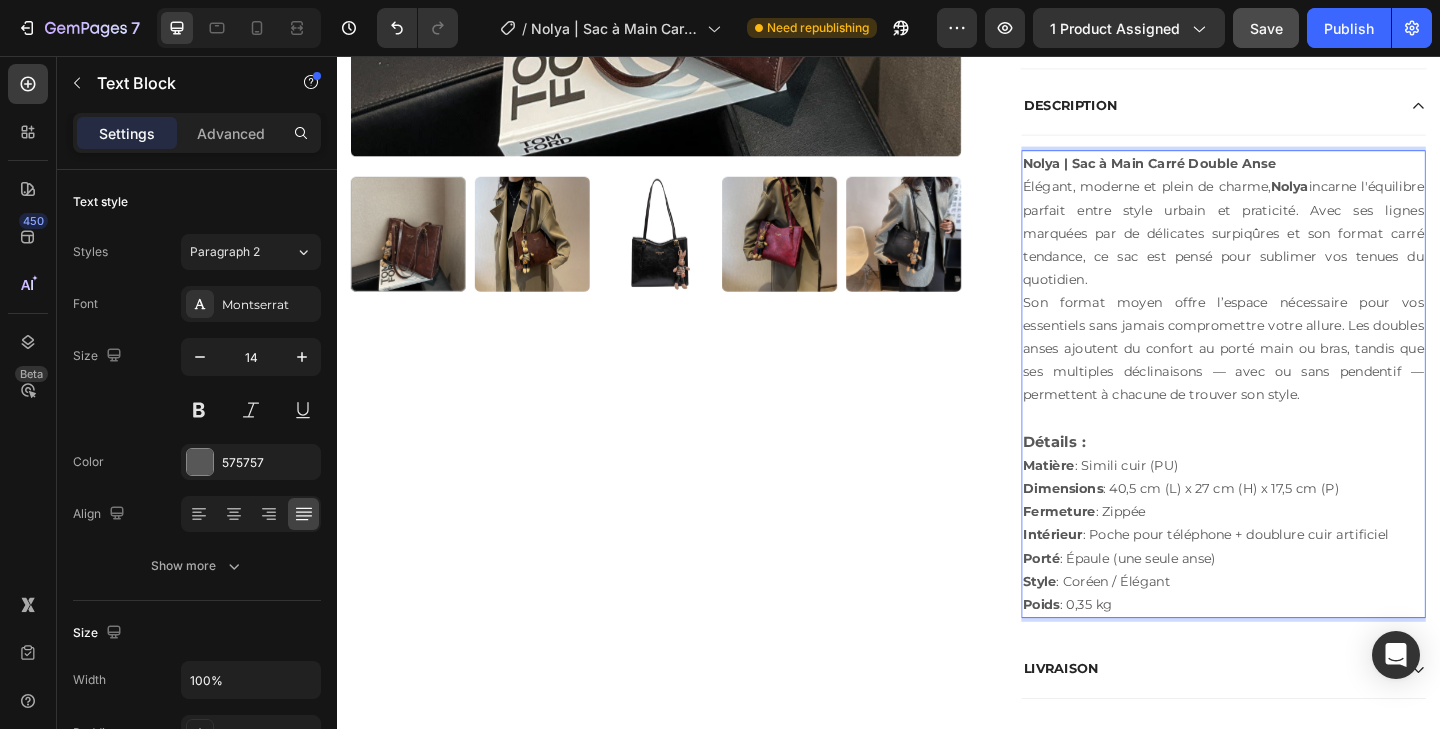 scroll, scrollTop: 681, scrollLeft: 0, axis: vertical 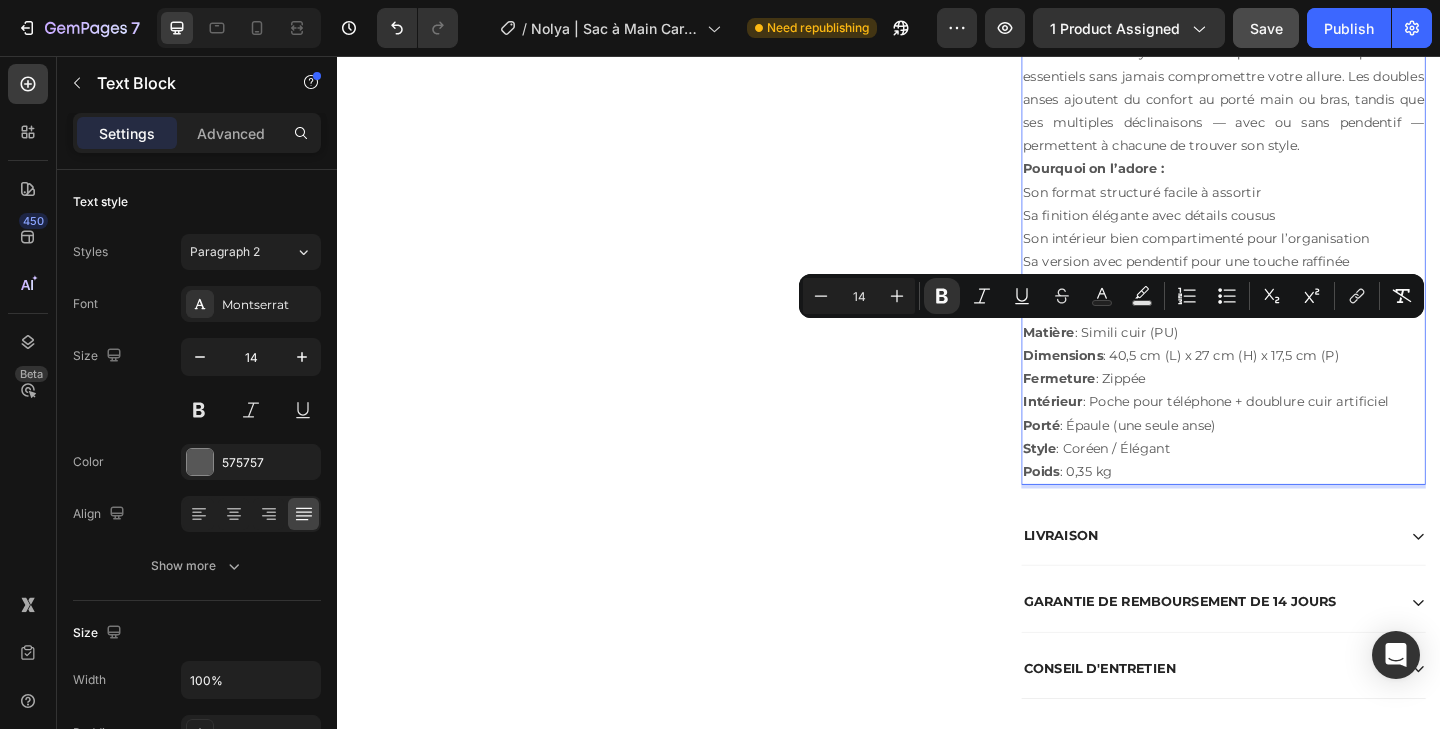 drag, startPoint x: 1201, startPoint y: 512, endPoint x: 1081, endPoint y: 365, distance: 189.76038 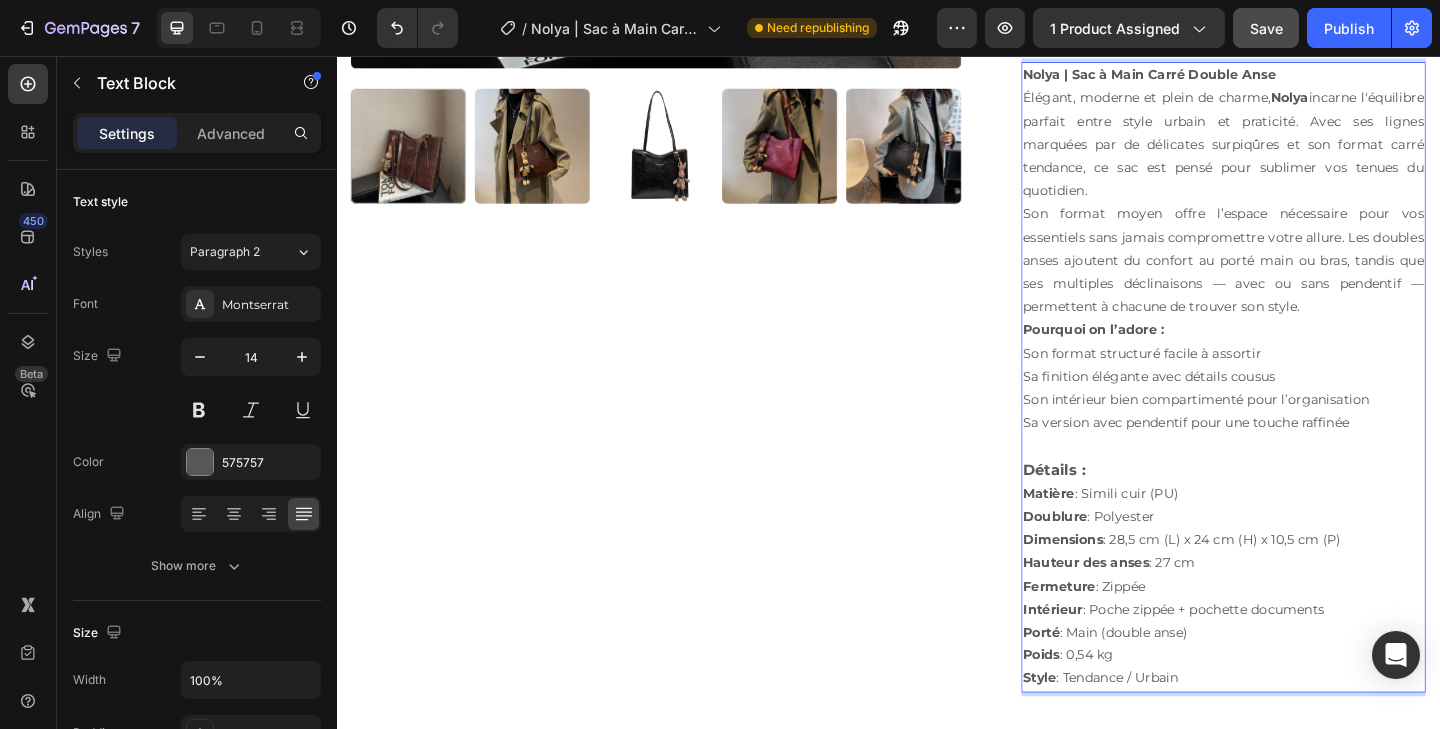 scroll, scrollTop: 752, scrollLeft: 0, axis: vertical 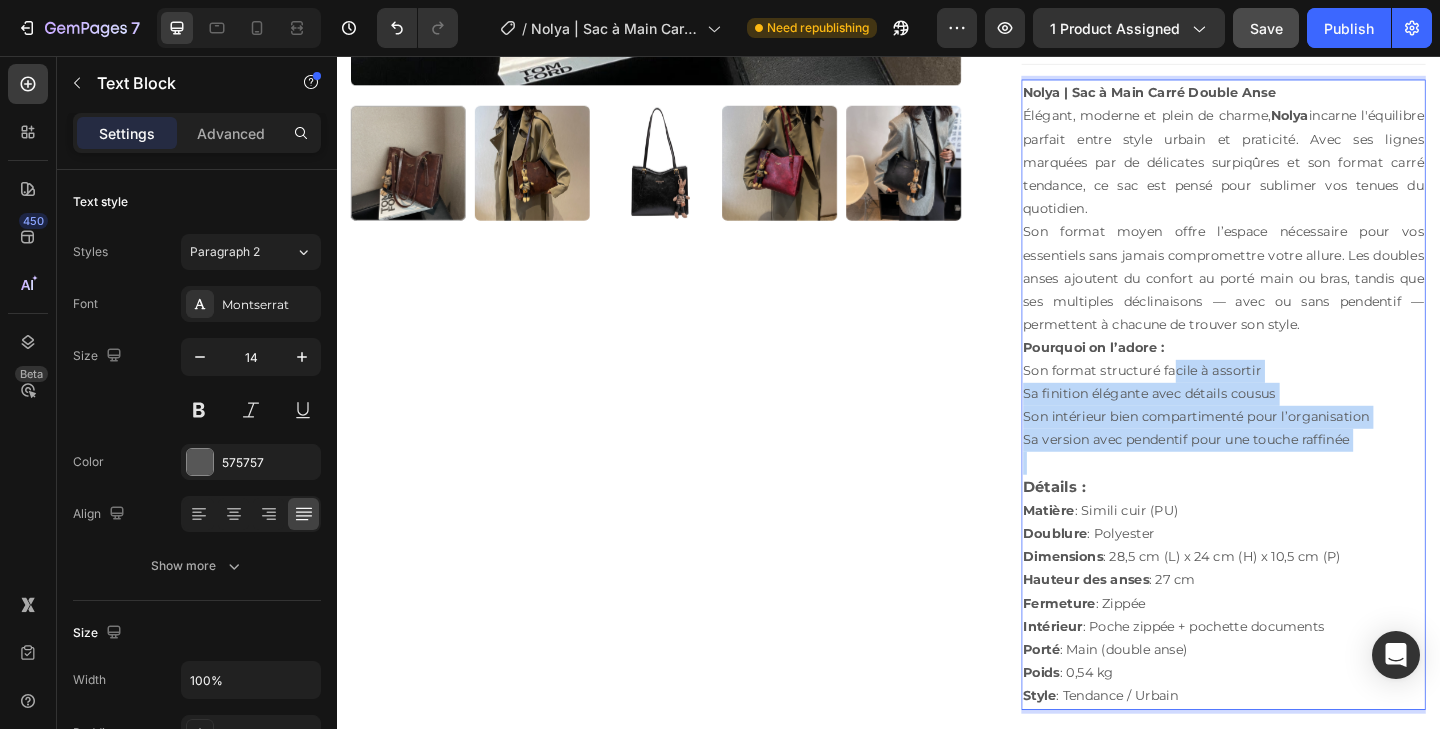 drag, startPoint x: 1364, startPoint y: 491, endPoint x: 1249, endPoint y: 395, distance: 149.8032 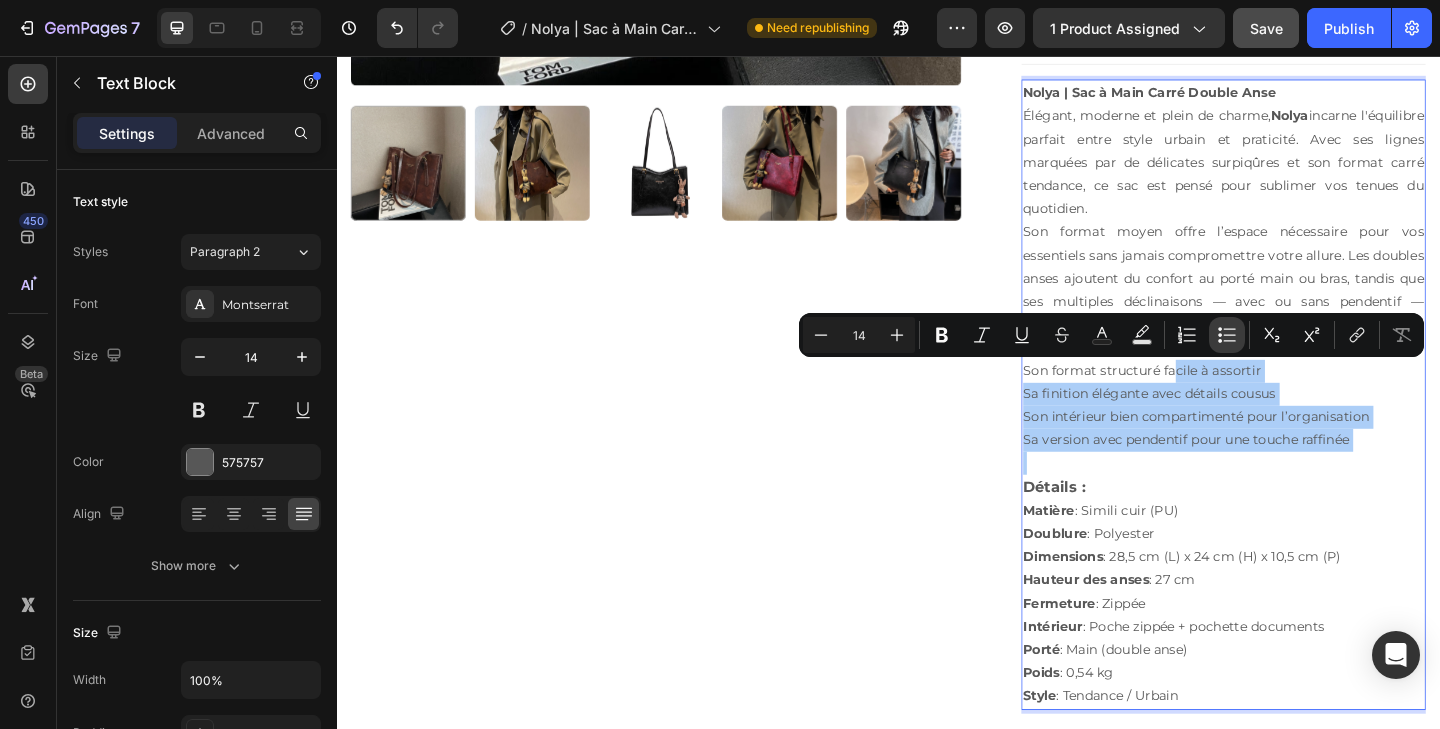 click 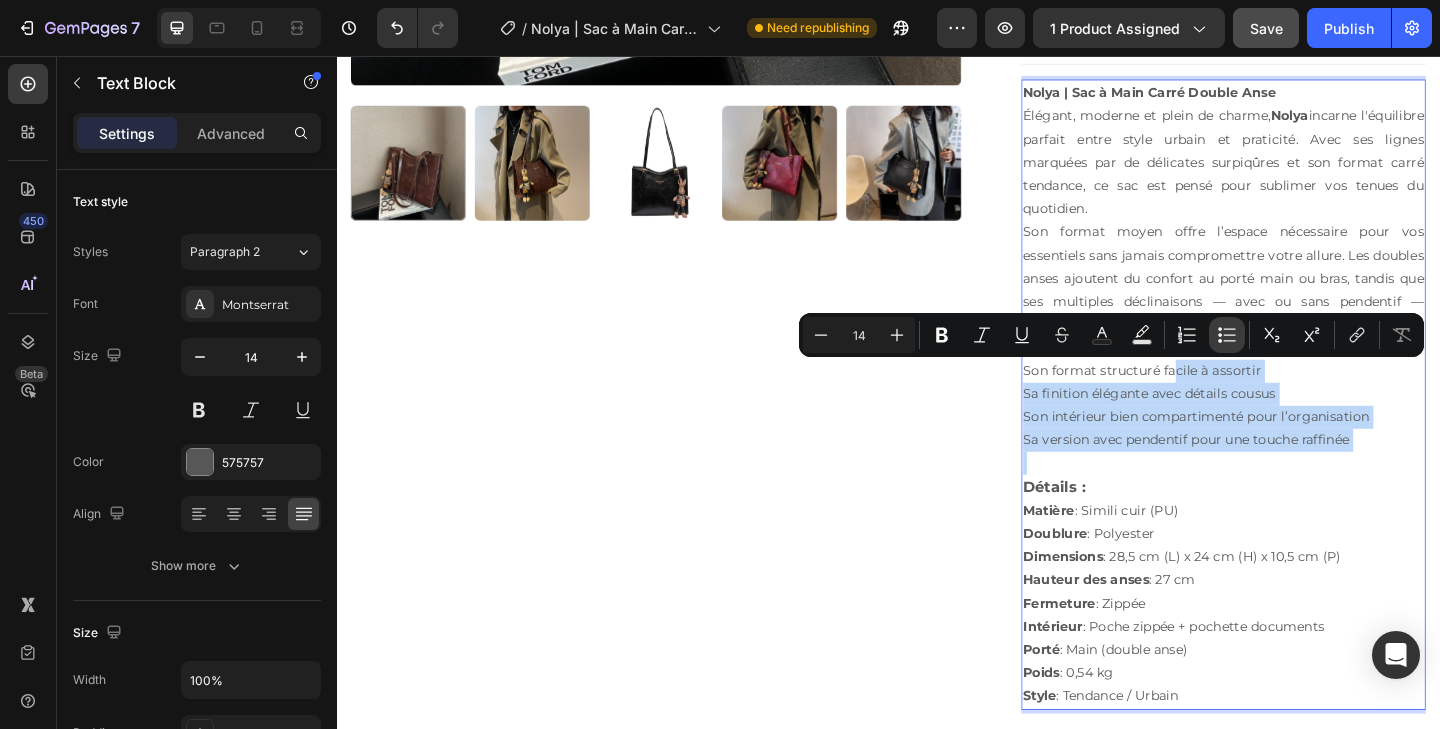 type on "14" 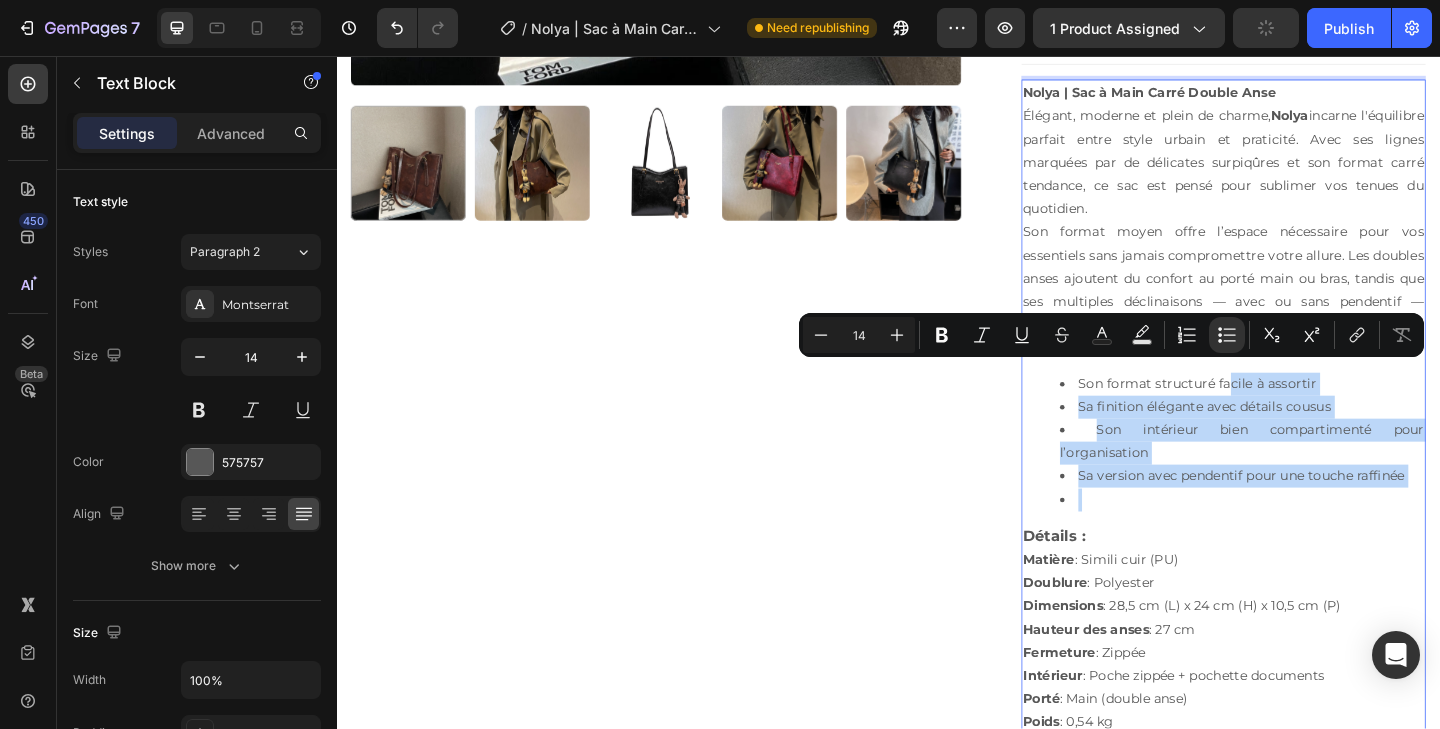 click on "Sa version avec pendentif pour une touche raffinée" at bounding box center (1321, 513) 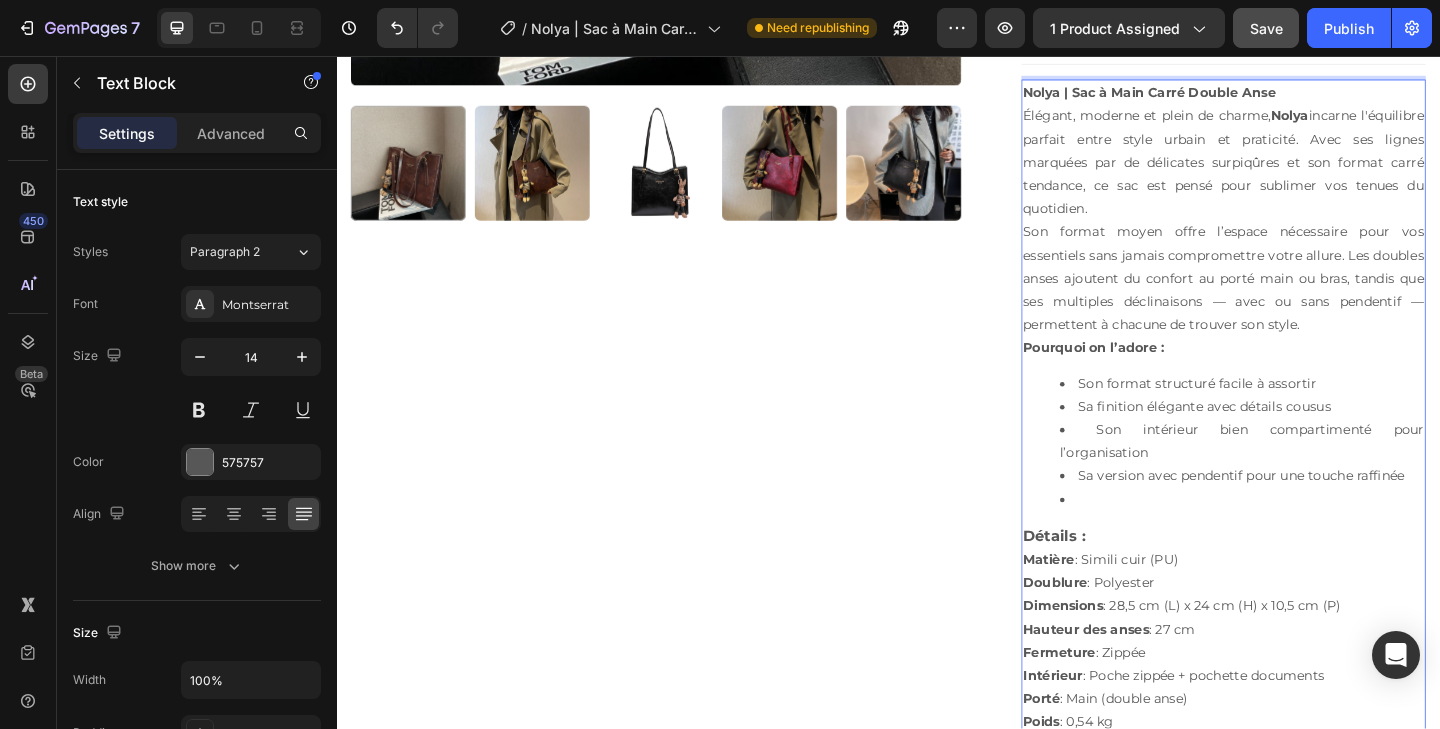 click on "[PERSON] | Sac à Main Carré Double Anse Élégant, moderne et plein de charme, [PERSON] incarne l'équilibre parfait entre style urbain et praticité. Avec ses lignes marquées par de délicates surpiqûres et son format carré tendance, ce sac est pensé pour sublimer vos tenues du quotidien. Son format moyen offre l’espace nécessaire pour vos essentiels sans jamais compromettre votre allure. Les doubles anses ajoutent du confort au porté main ou bras, tandis que ses multiples déclinaisons — avec ou sans pendentif — permettent à chacune de trouver son style. Pourquoi on l’adore : Son format structuré facile à assortir Sa finition élégante avec détails cousus Son intérieur bien compartimenté pour l’organisation Sa version avec pendentif pour une touche raffinée Détails : Matière : Simili cuir (PU) Doublure : Polyester Dimensions : 28,5 cm (L) x 24 cm (H) x 10,5 cm (P) Hauteur des anses : 27 cm Fermeture : Zippée Intérieur : Poche zippée + pochette documents Porté Poids Style" at bounding box center [1301, 451] 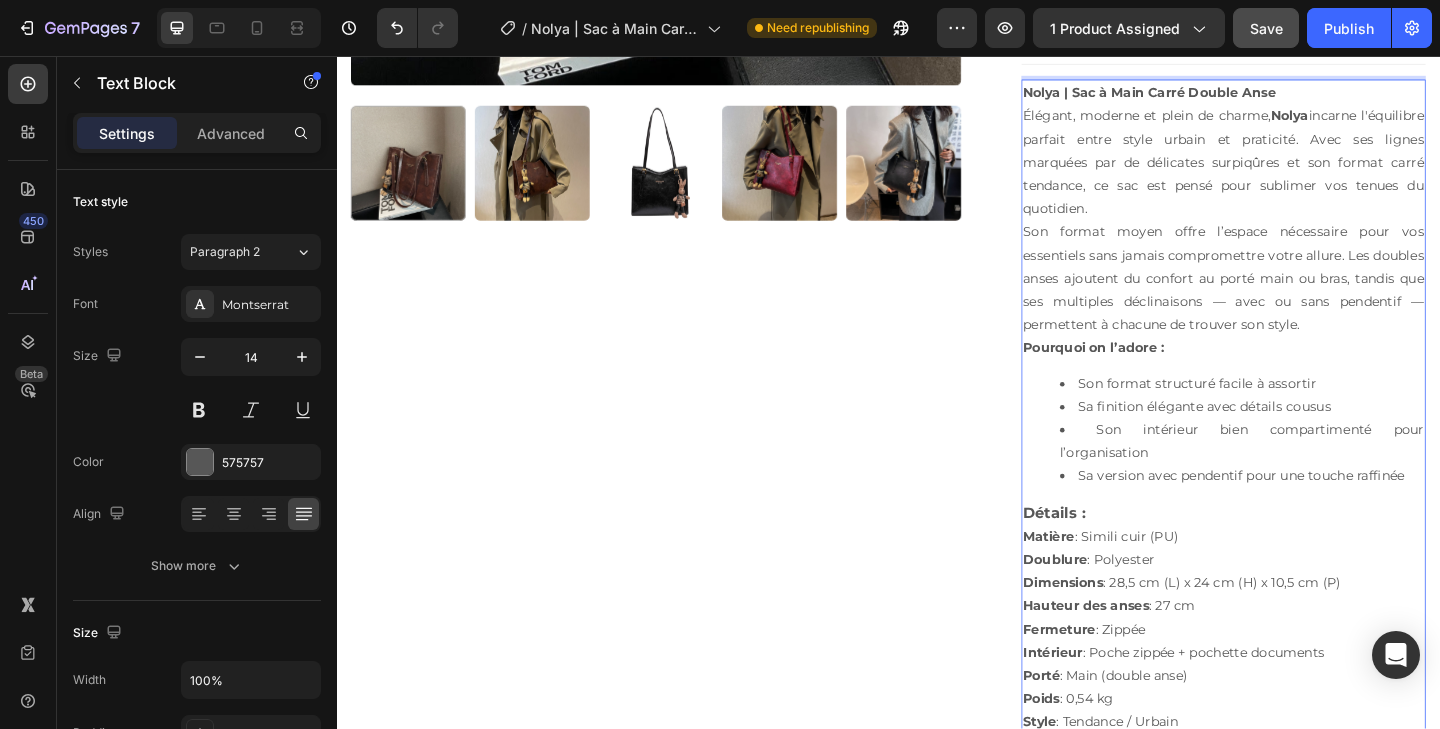 click on "[PERSON] | Sac à Main Carré Double Anse Élégant, moderne et plein de charme, [PERSON] incarne l'équilibre parfait entre style urbain et praticité. Avec ses lignes marquées par de délicates surpiqûres et son format carré tendance, ce sac est pensé pour sublimer vos tenues du quotidien. Son format moyen offre l’espace nécessaire pour vos essentiels sans jamais compromettre votre allure. Les doubles anses ajoutent du confort au porté main ou bras, tandis que ses multiples déclinaisons — avec ou sans pendentif — permettent à chacune de trouver son style. Pourquoi on l’adore : Son format structuré facile à assortir Sa finition élégante avec détails cousus Son intérieur bien compartimenté pour l’organisation Sa version avec pendentif pour une touche raffinée Détails : Matière : Simili cuir (PU) Doublure : Polyester Dimensions : 28,5 cm (L) x 24 cm (H) x 10,5 cm (P) Hauteur des anses : 27 cm Fermeture : Zippée Intérieur : Poche zippée + pochette documents Porté Poids Style" at bounding box center (1301, 438) 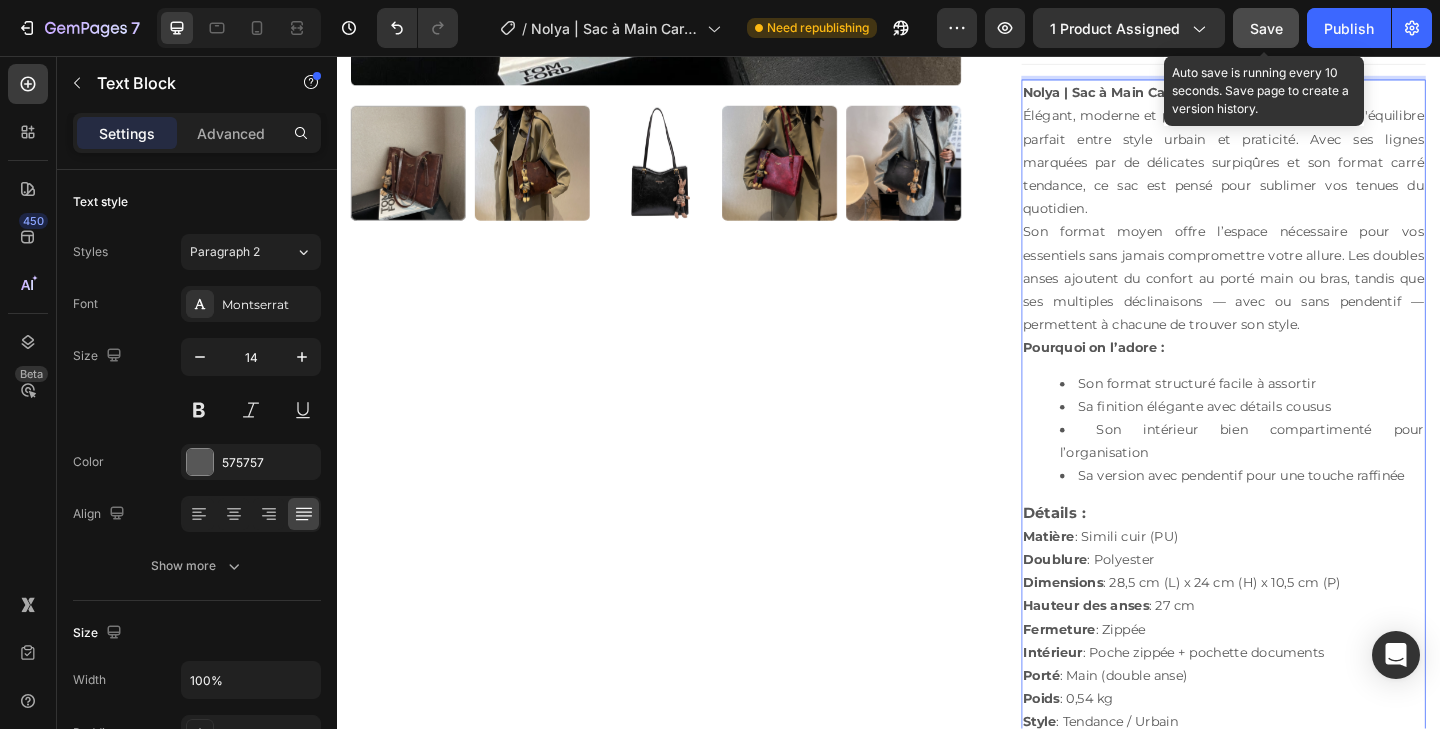 click on "Save" at bounding box center (1266, 28) 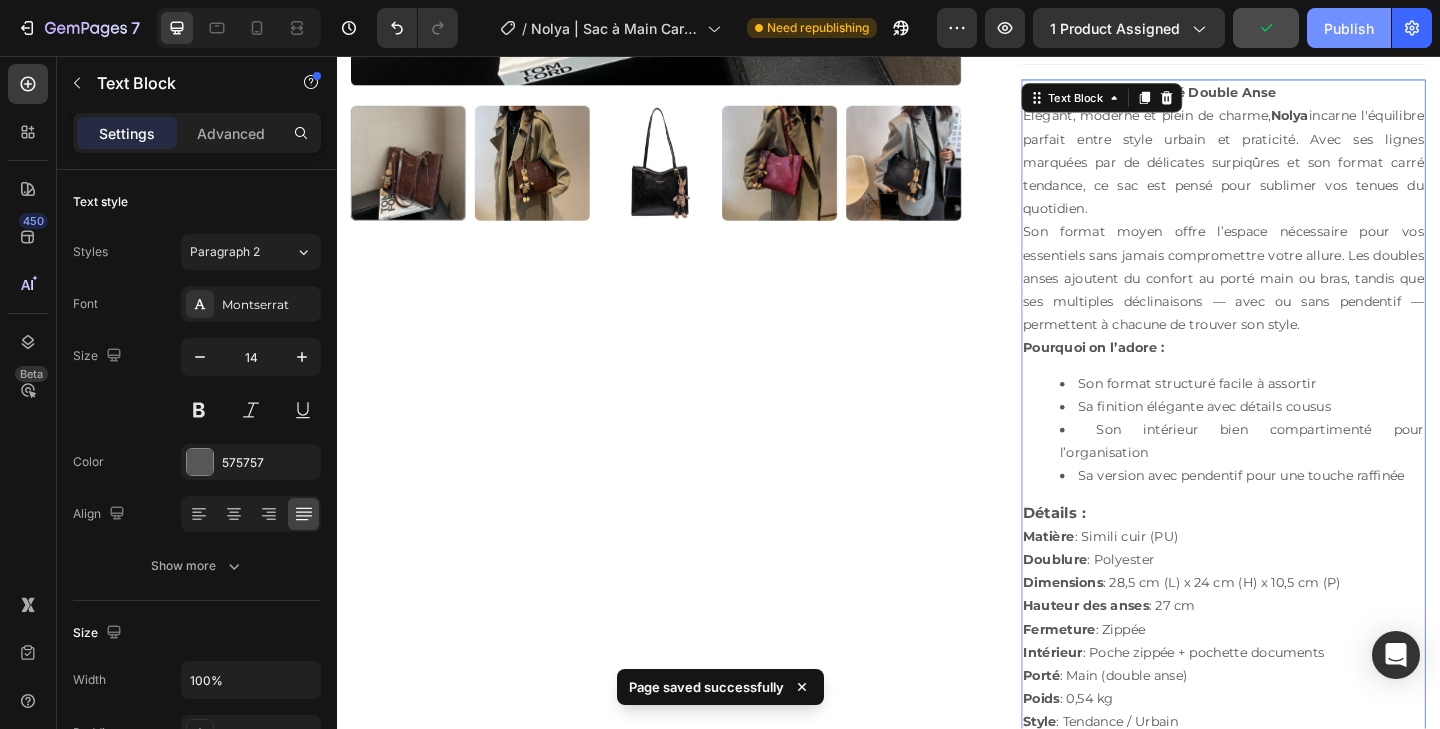 click on "Publish" at bounding box center [1349, 28] 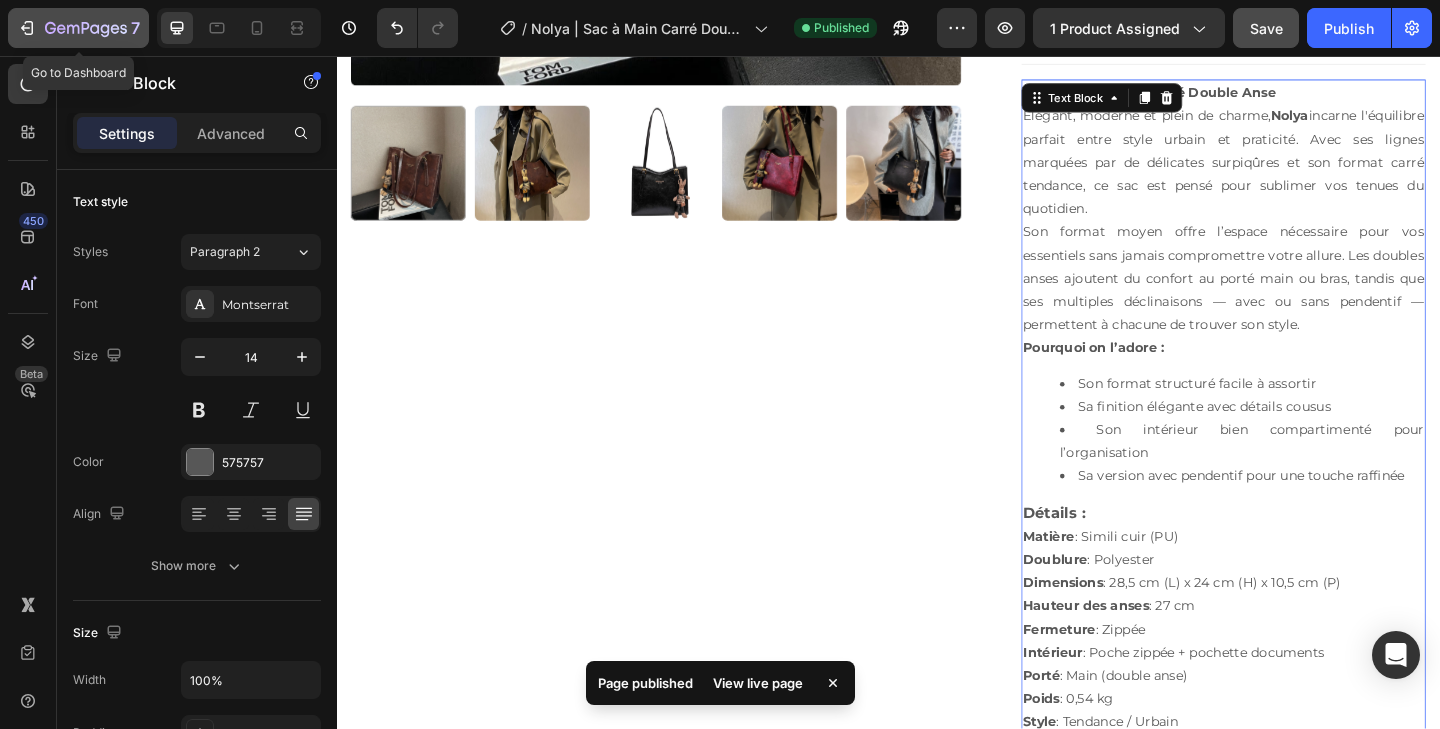 click 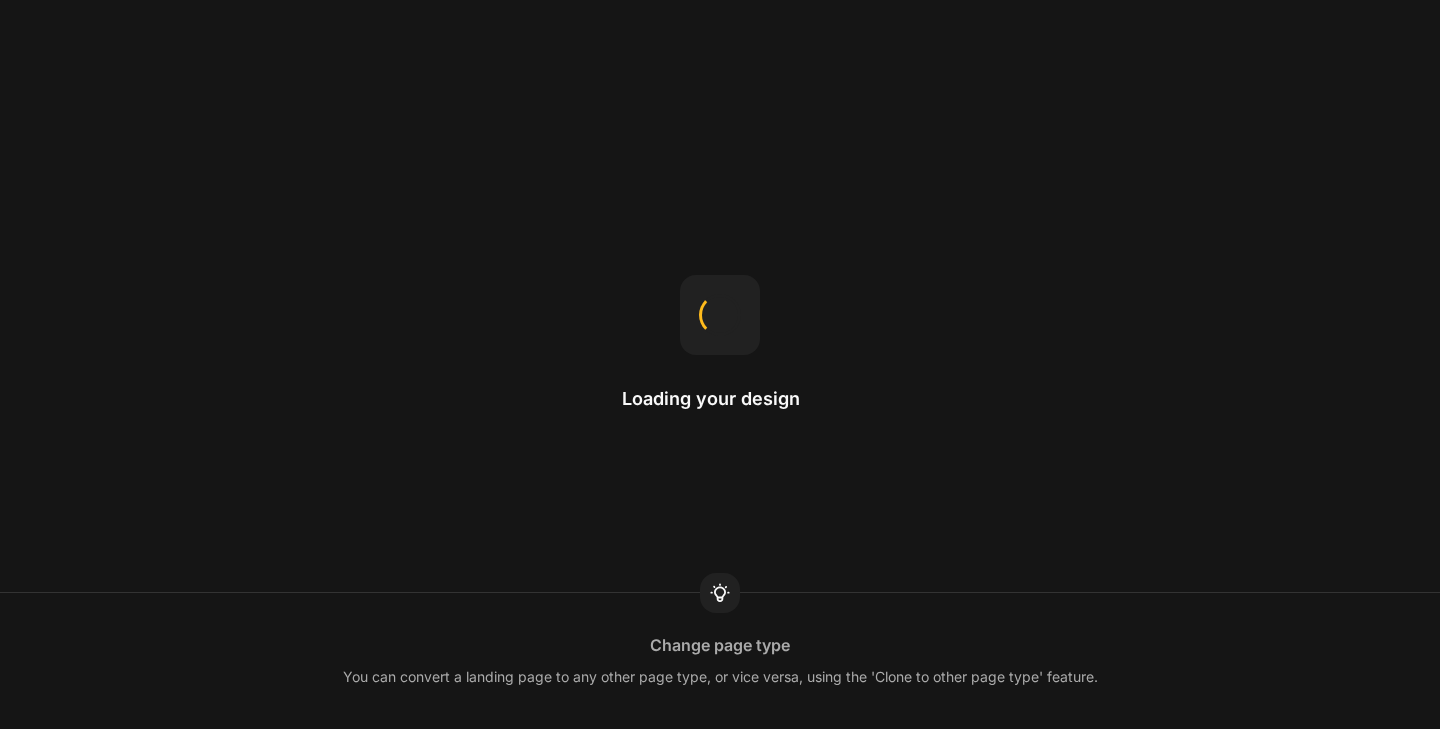 scroll, scrollTop: 0, scrollLeft: 0, axis: both 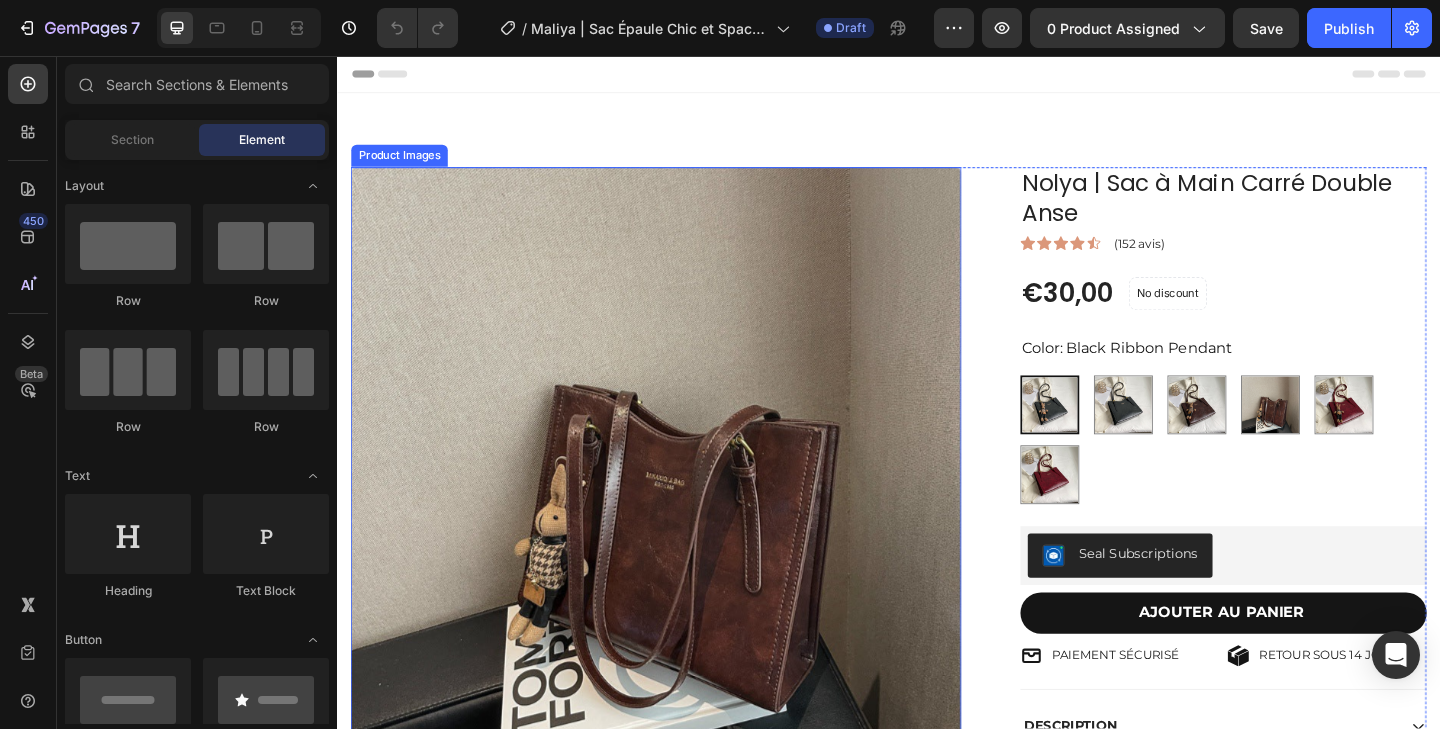 click at bounding box center [684, 509] 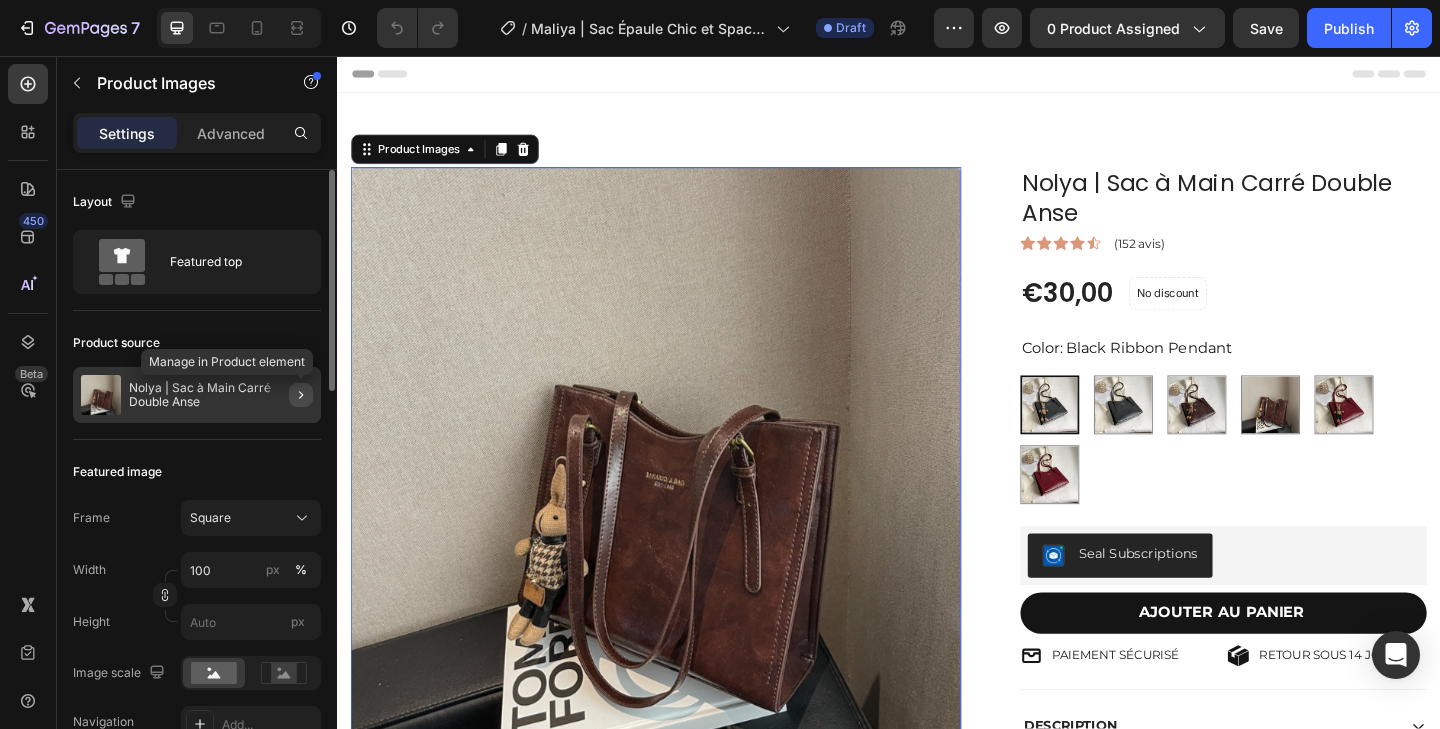 click 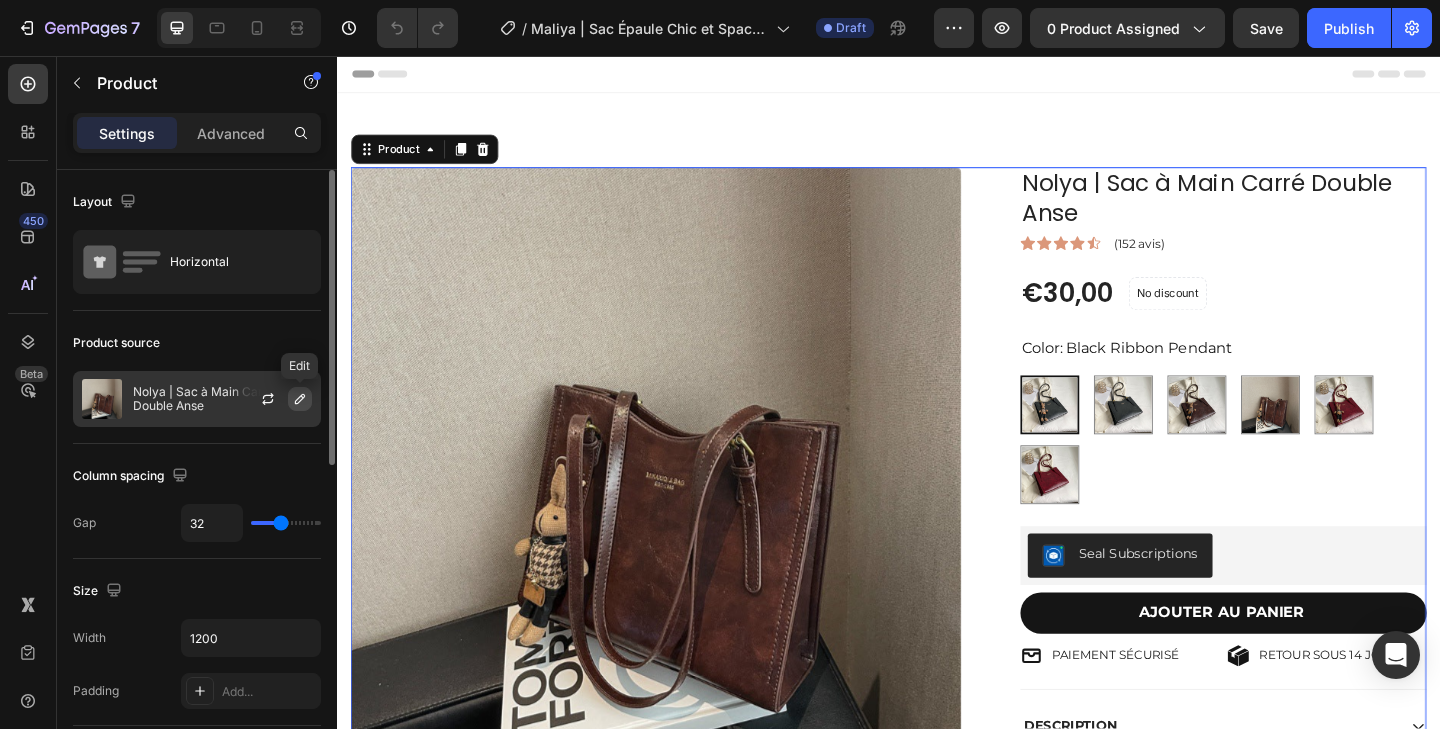 click 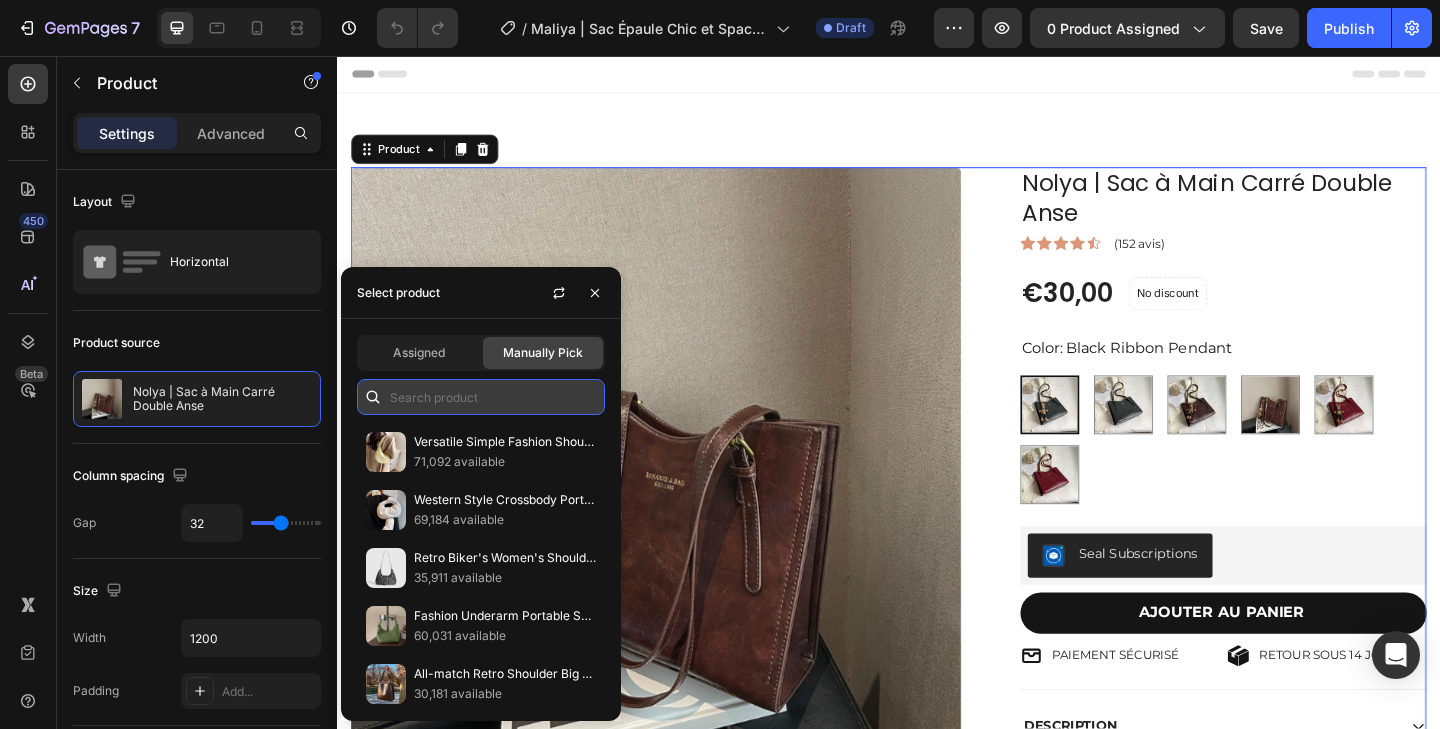 click at bounding box center (481, 397) 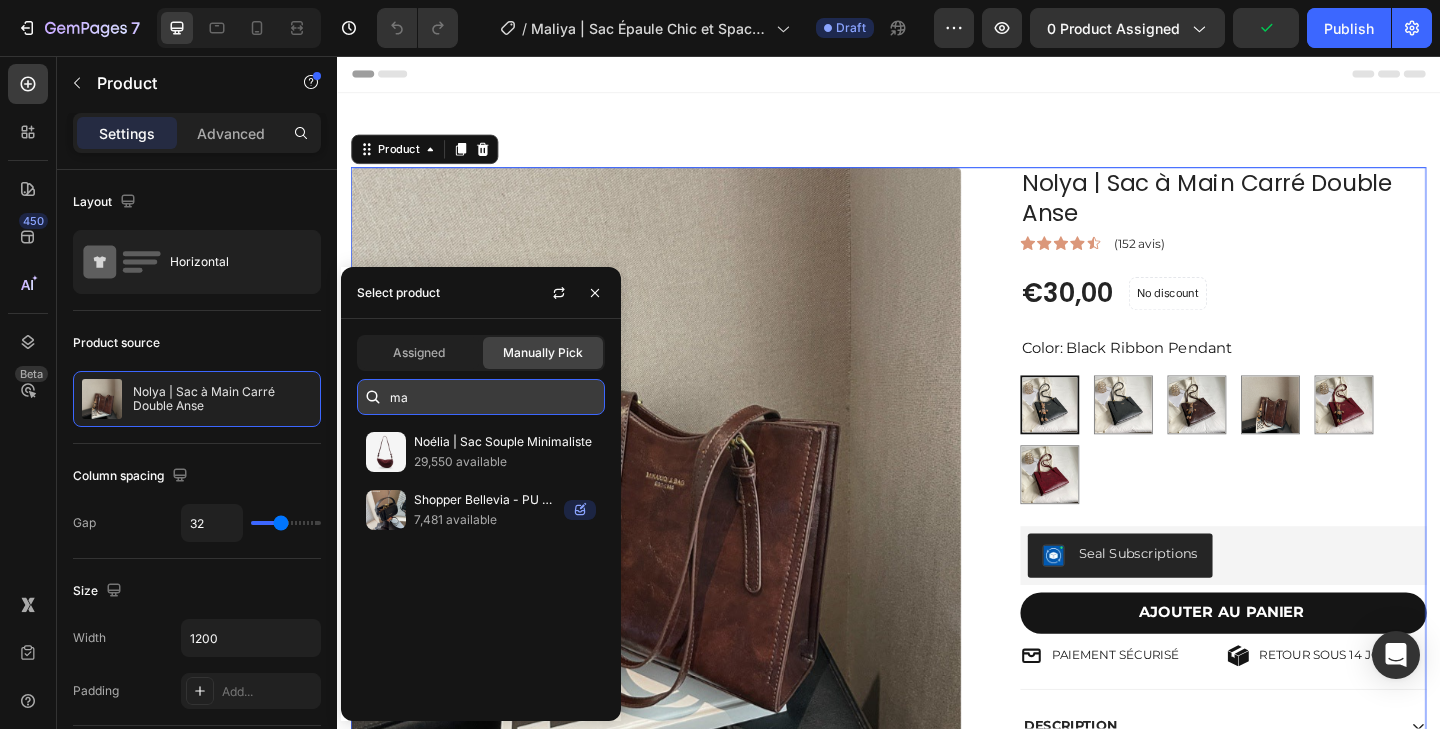 type on "m" 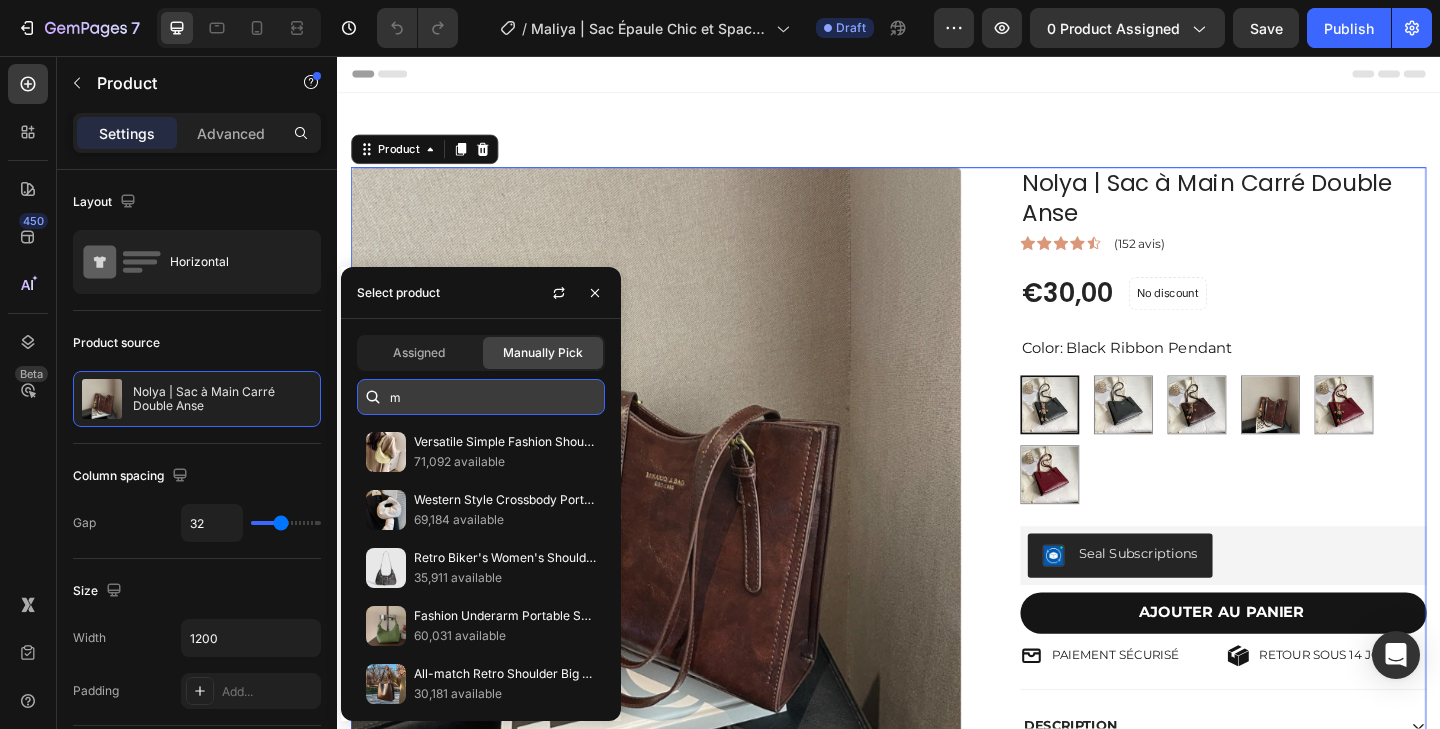type 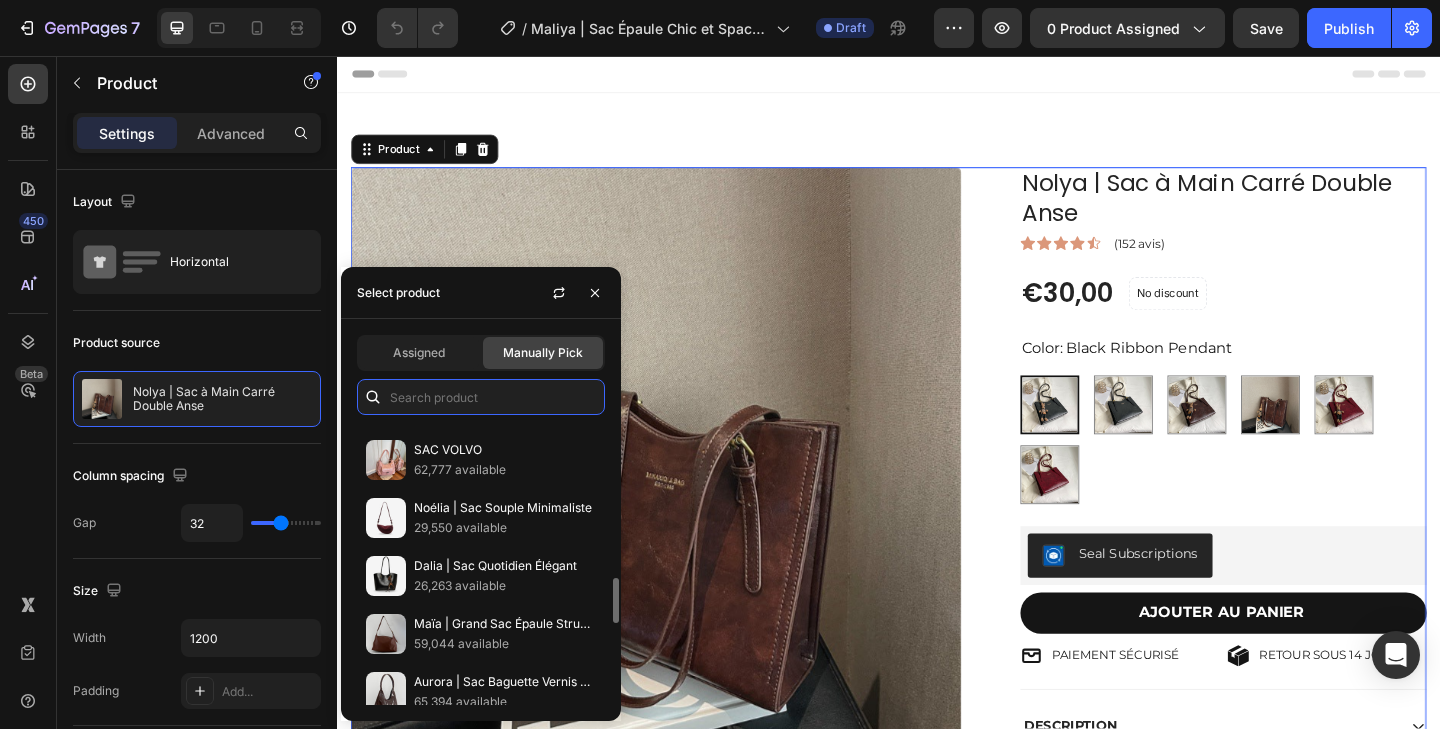 scroll, scrollTop: 963, scrollLeft: 0, axis: vertical 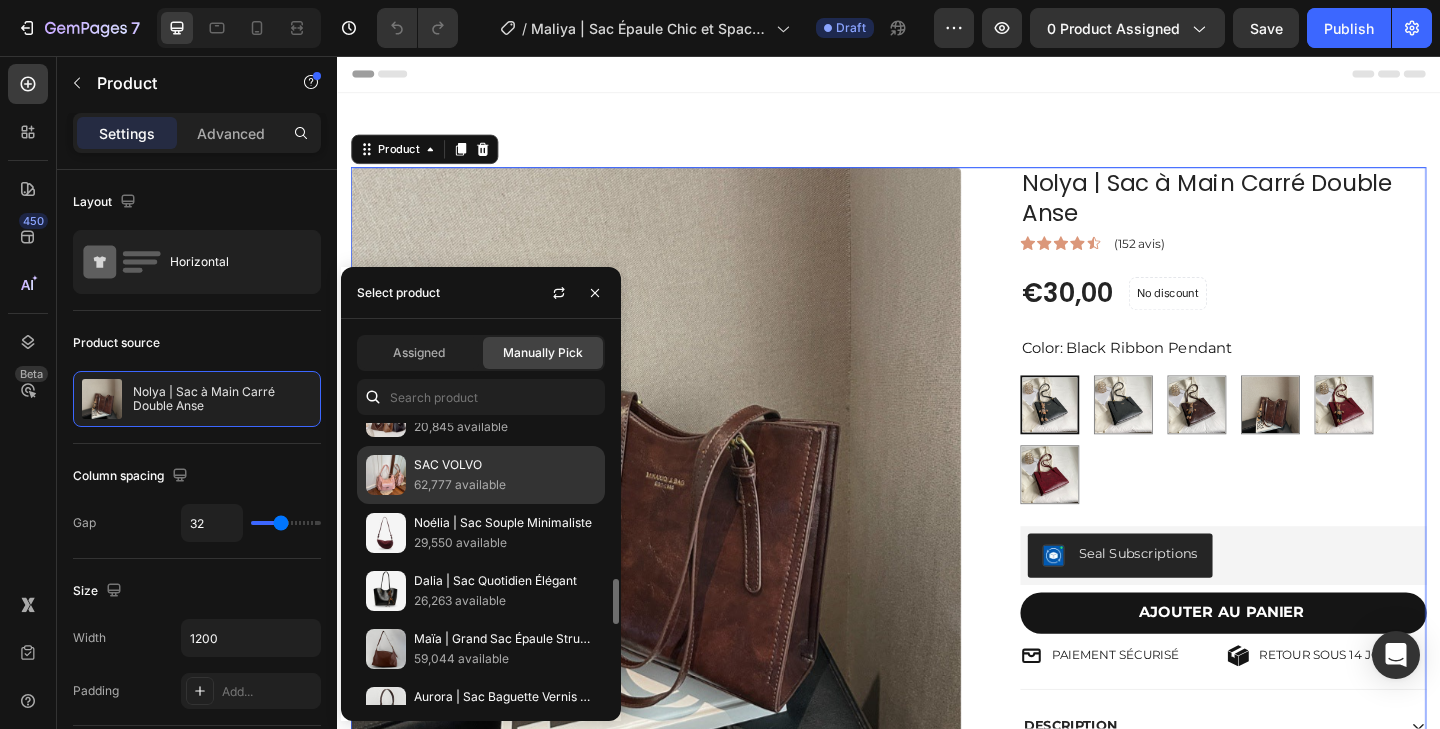 click on "SAC VOLVO" at bounding box center (505, 465) 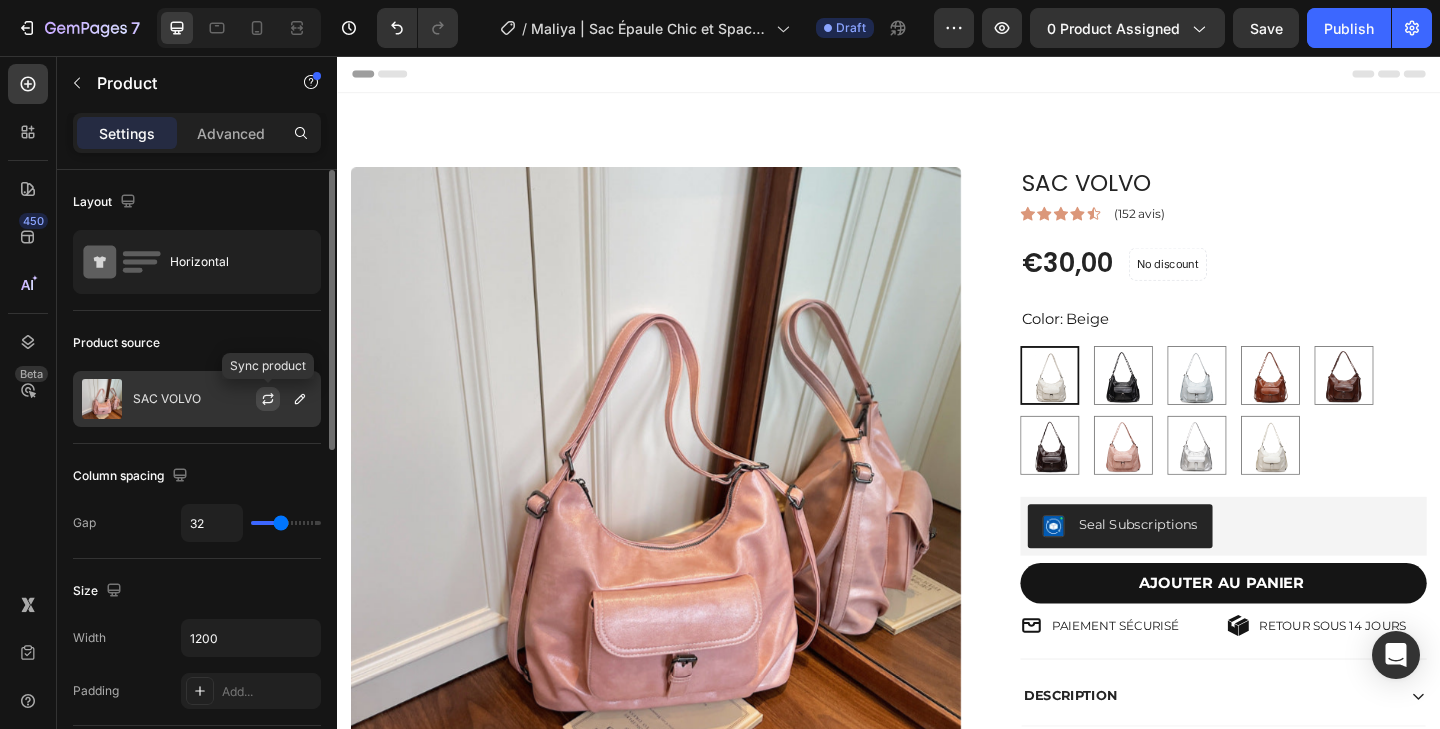 click 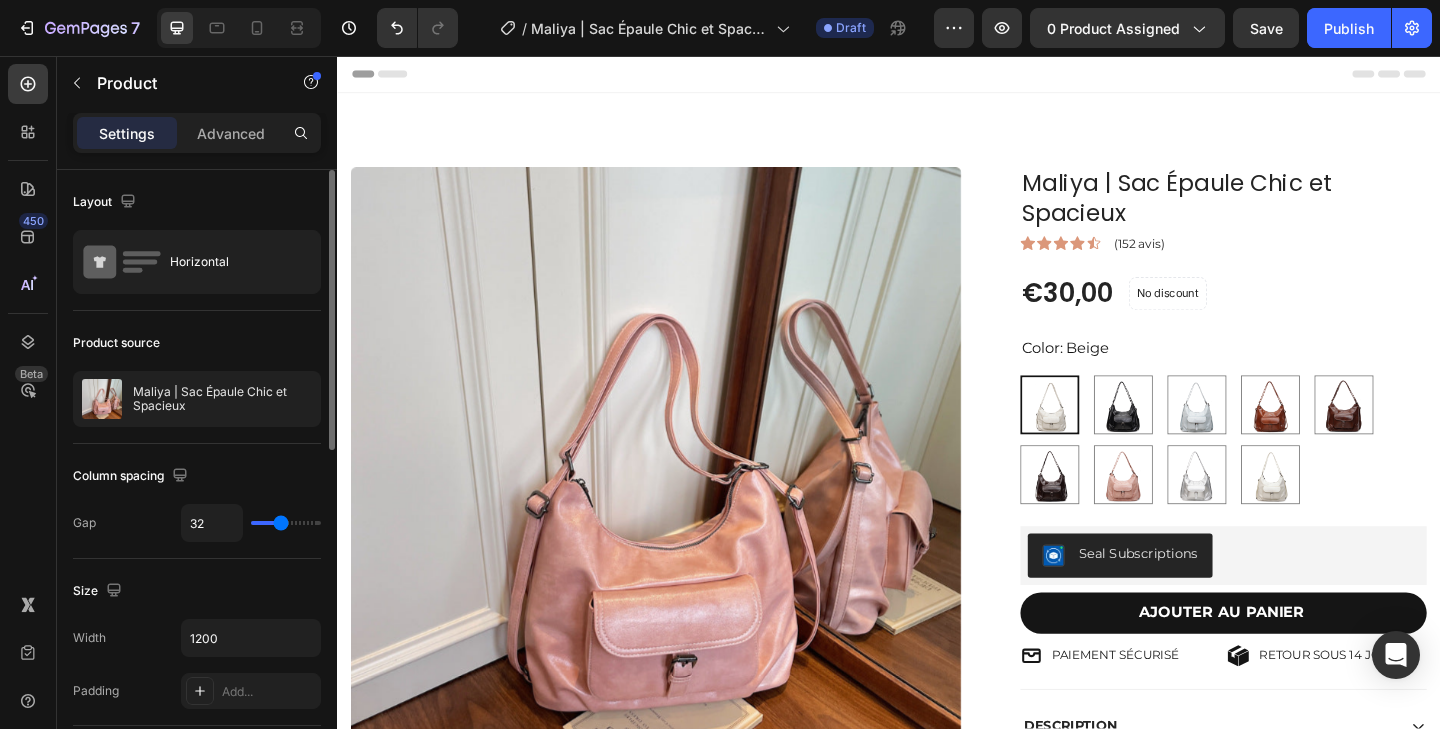 click on "7 Version history / [PERSON] | Sac Épaule Chic et Spacieux Draft Preview 0 product assigned Save Publish" 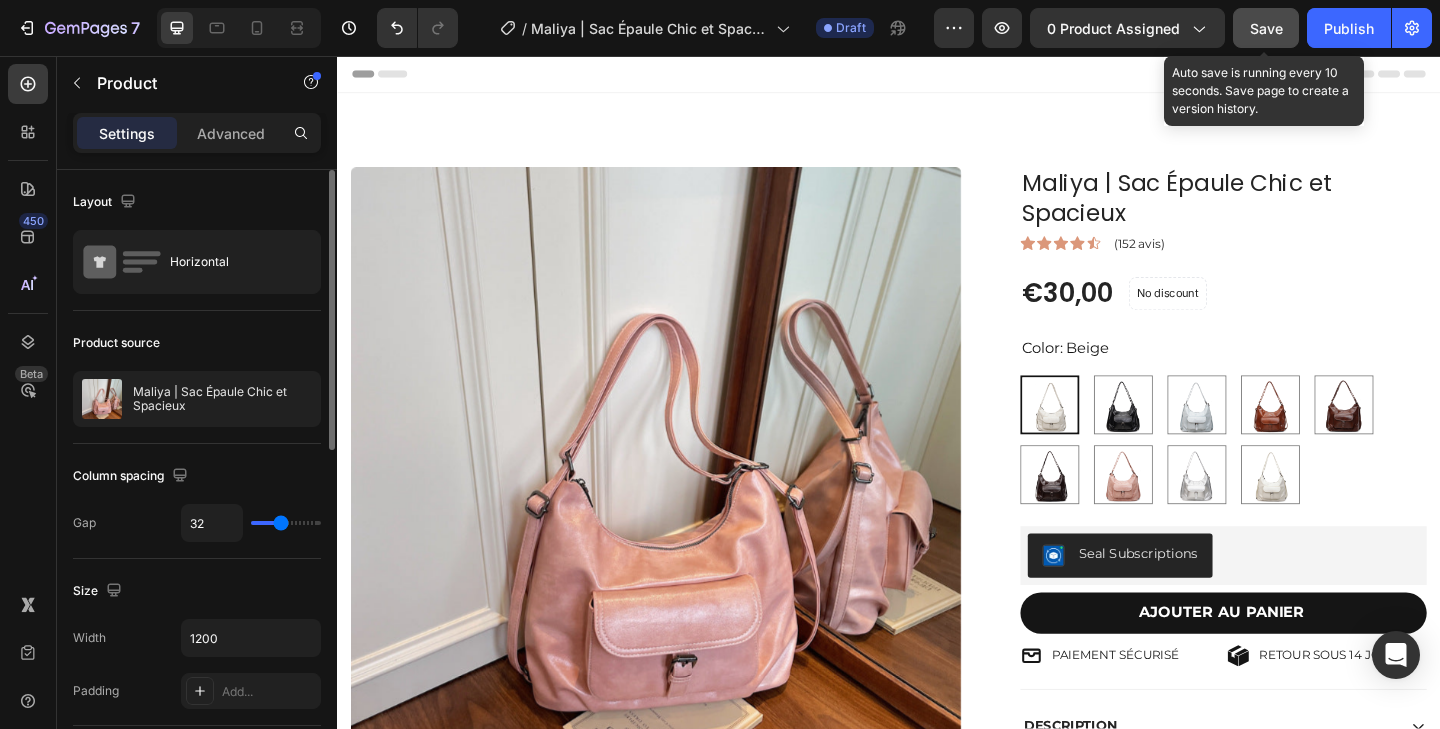 click on "Save" 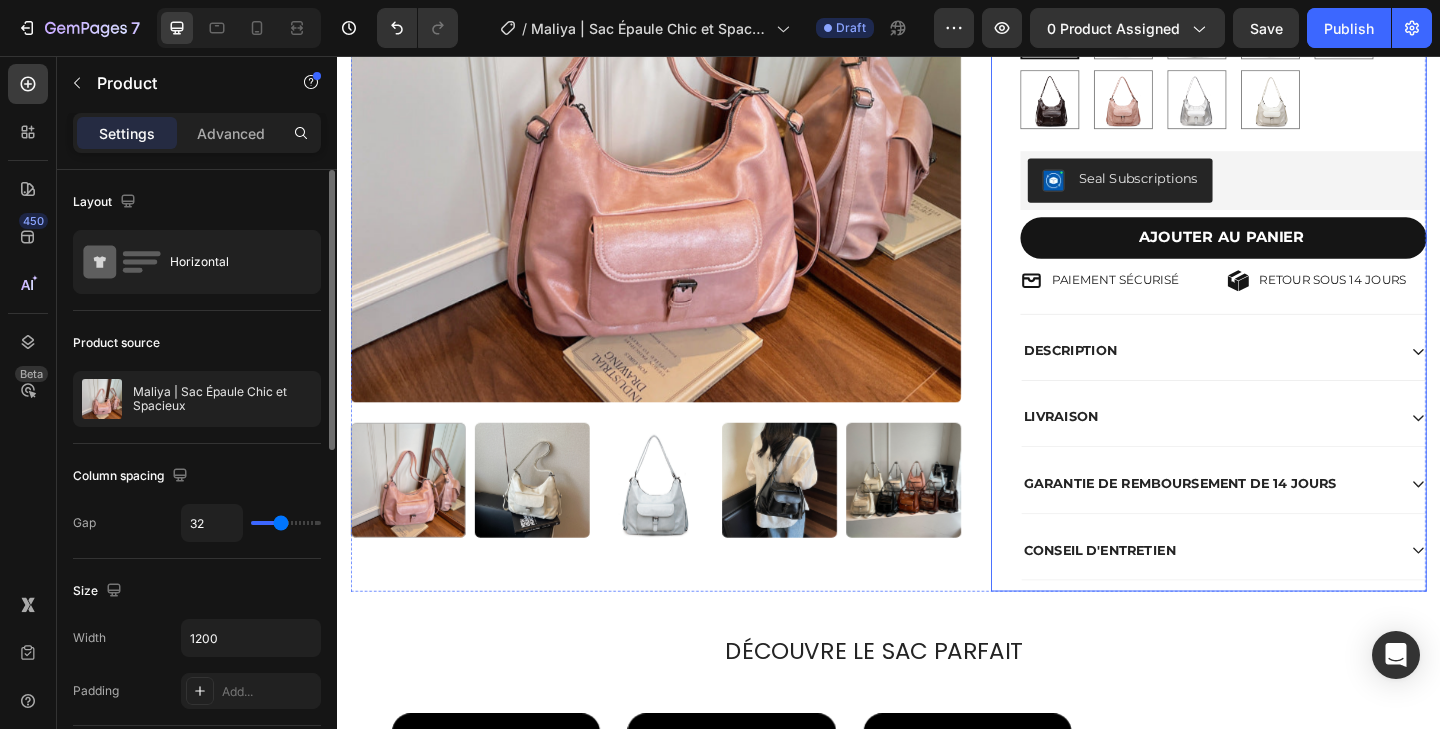 scroll, scrollTop: 457, scrollLeft: 0, axis: vertical 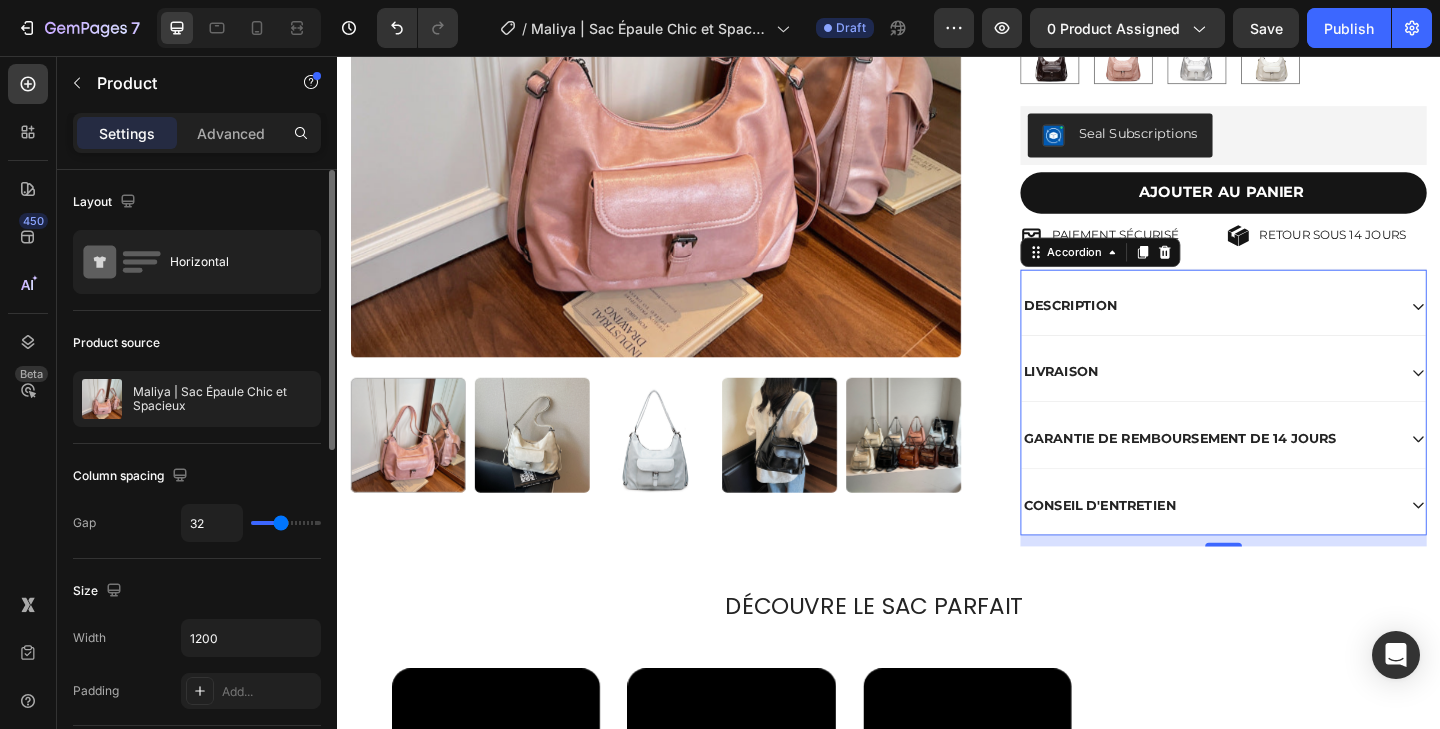 click on "DESCRIPTION" at bounding box center (1301, 329) 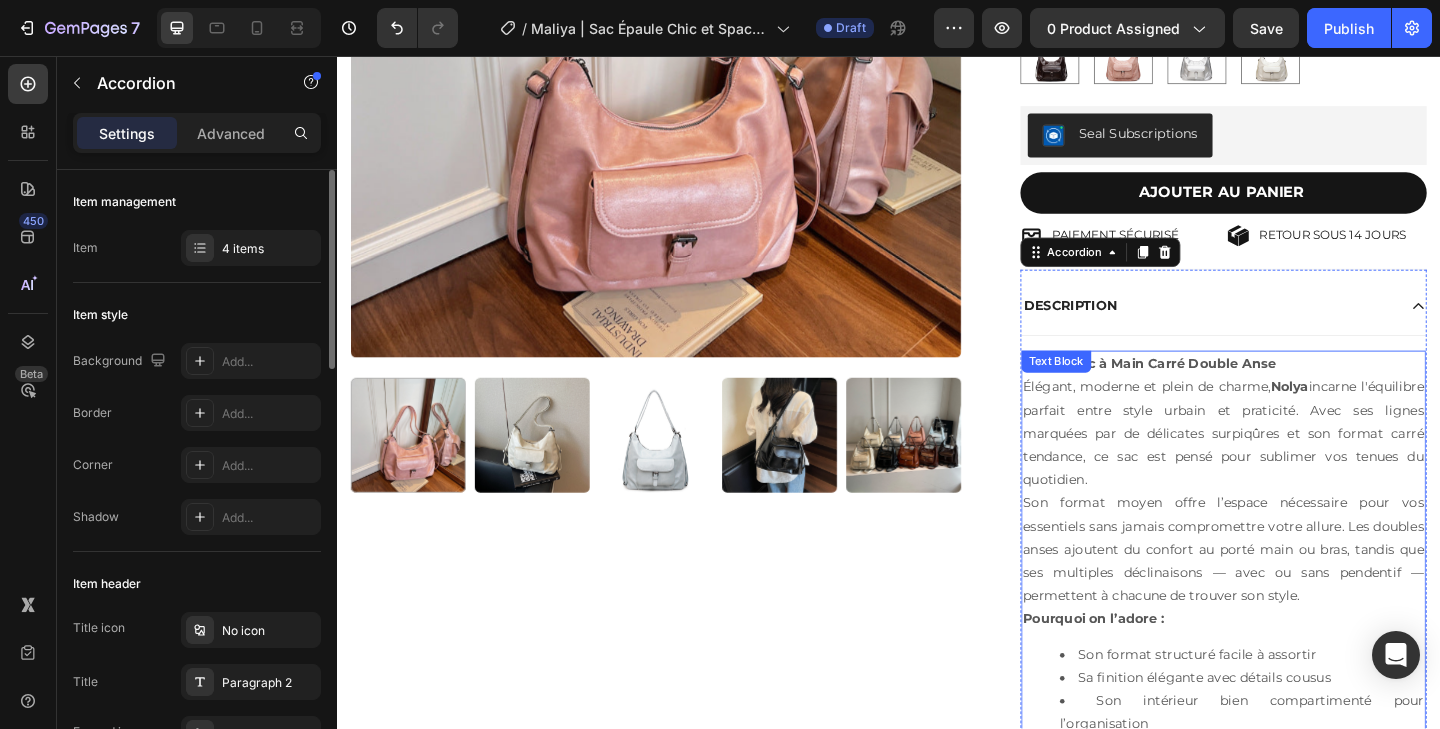 click on "Élégant, moderne et plein de charme, [PERSON] incarne l'équilibre parfait entre style urbain et praticité. Avec ses lignes marquées par de délicates surpiqûres et son format carré tendance, ce sac est pensé pour sublimer vos tenues du quotidien." at bounding box center [1301, 467] 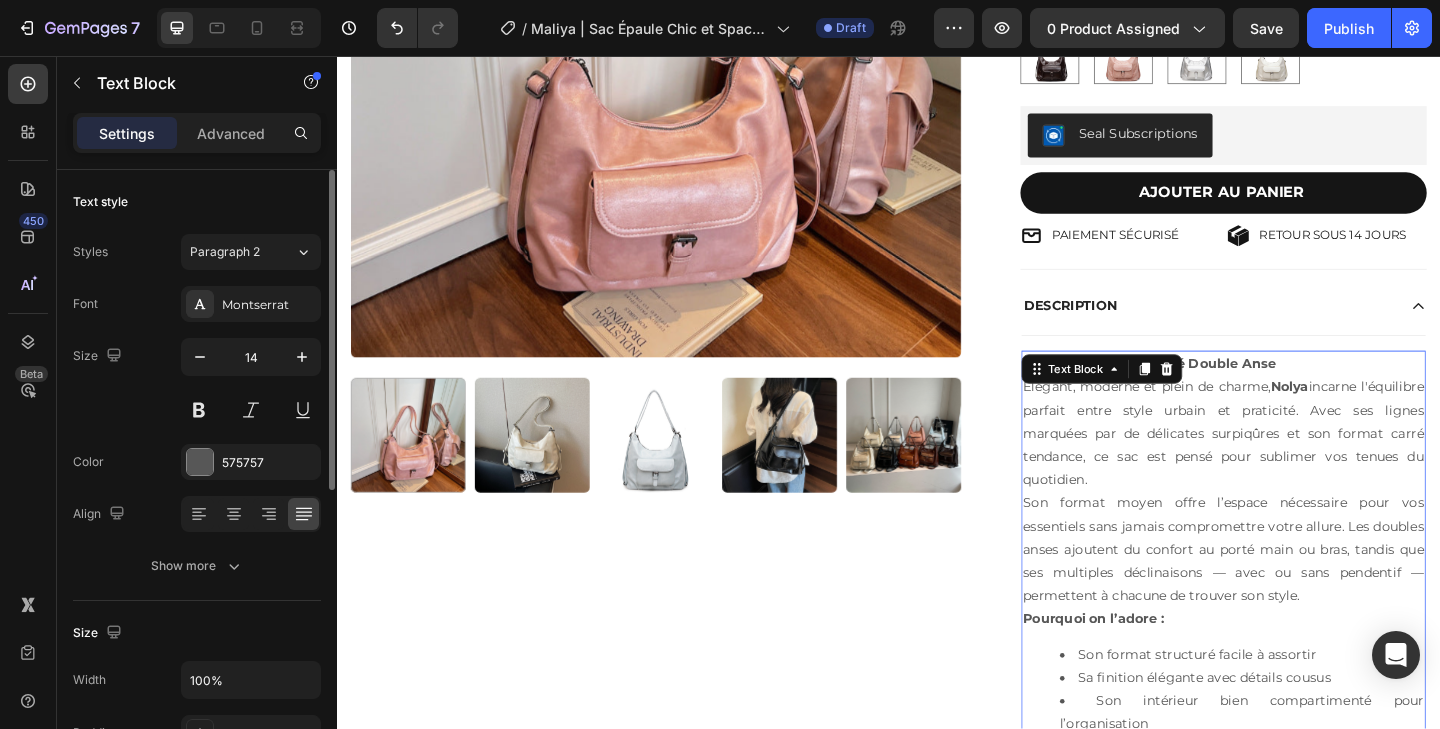 click on "Élégant, moderne et plein de charme, [PERSON] incarne l'équilibre parfait entre style urbain et praticité. Avec ses lignes marquées par de délicates surpiqûres et son format carré tendance, ce sac est pensé pour sublimer vos tenues du quotidien." at bounding box center (1301, 467) 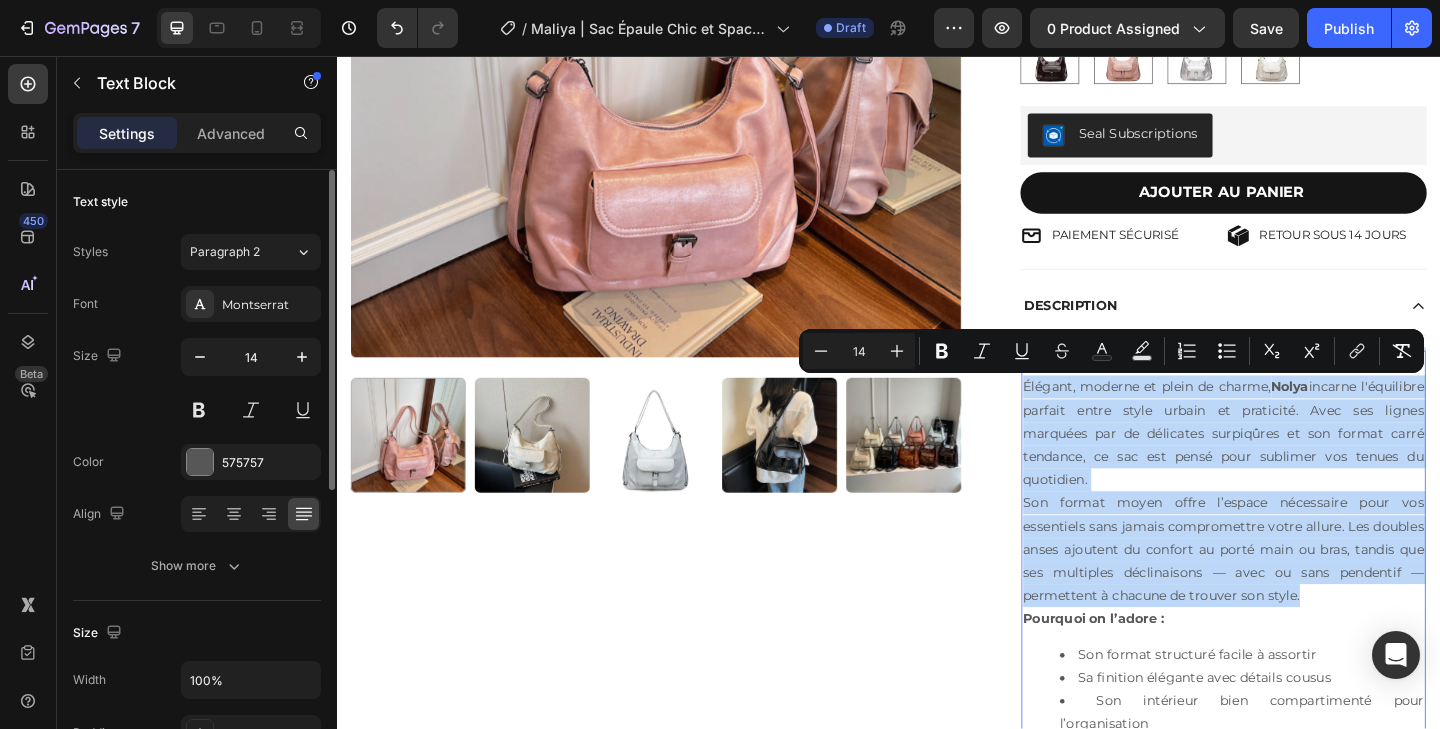 drag, startPoint x: 1390, startPoint y: 637, endPoint x: 1085, endPoint y: 414, distance: 377.828 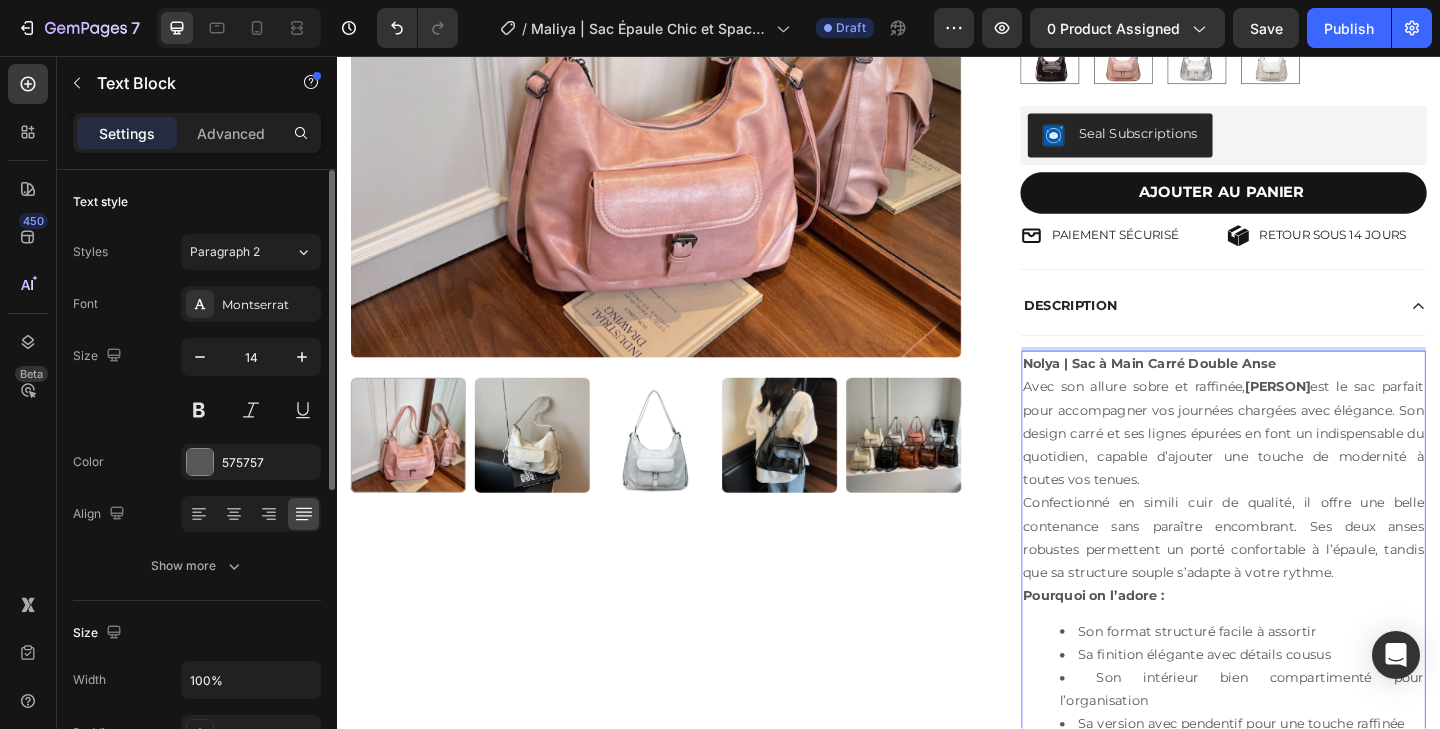 click on "Nolya | Sac à Main Carré Double Anse" at bounding box center [1220, 391] 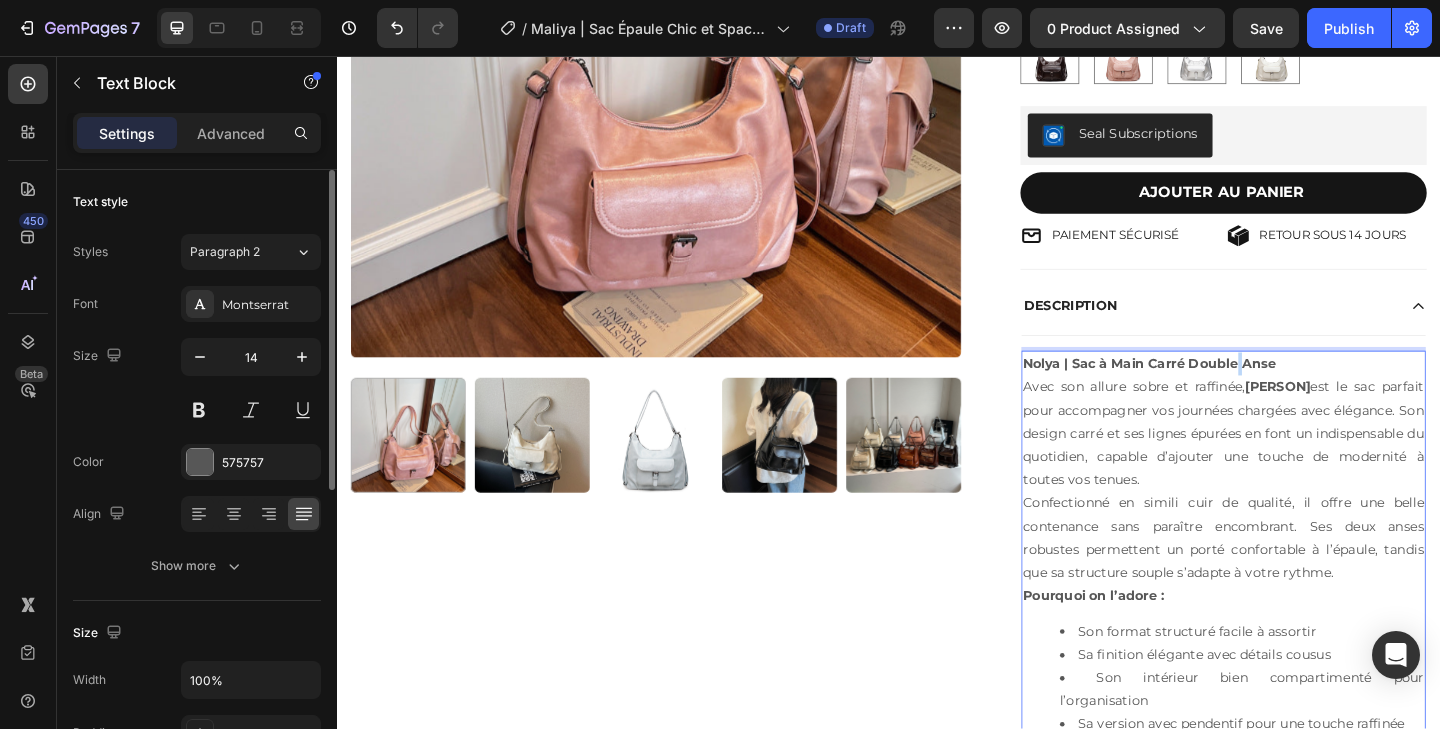 click on "Nolya | Sac à Main Carré Double Anse" at bounding box center [1220, 391] 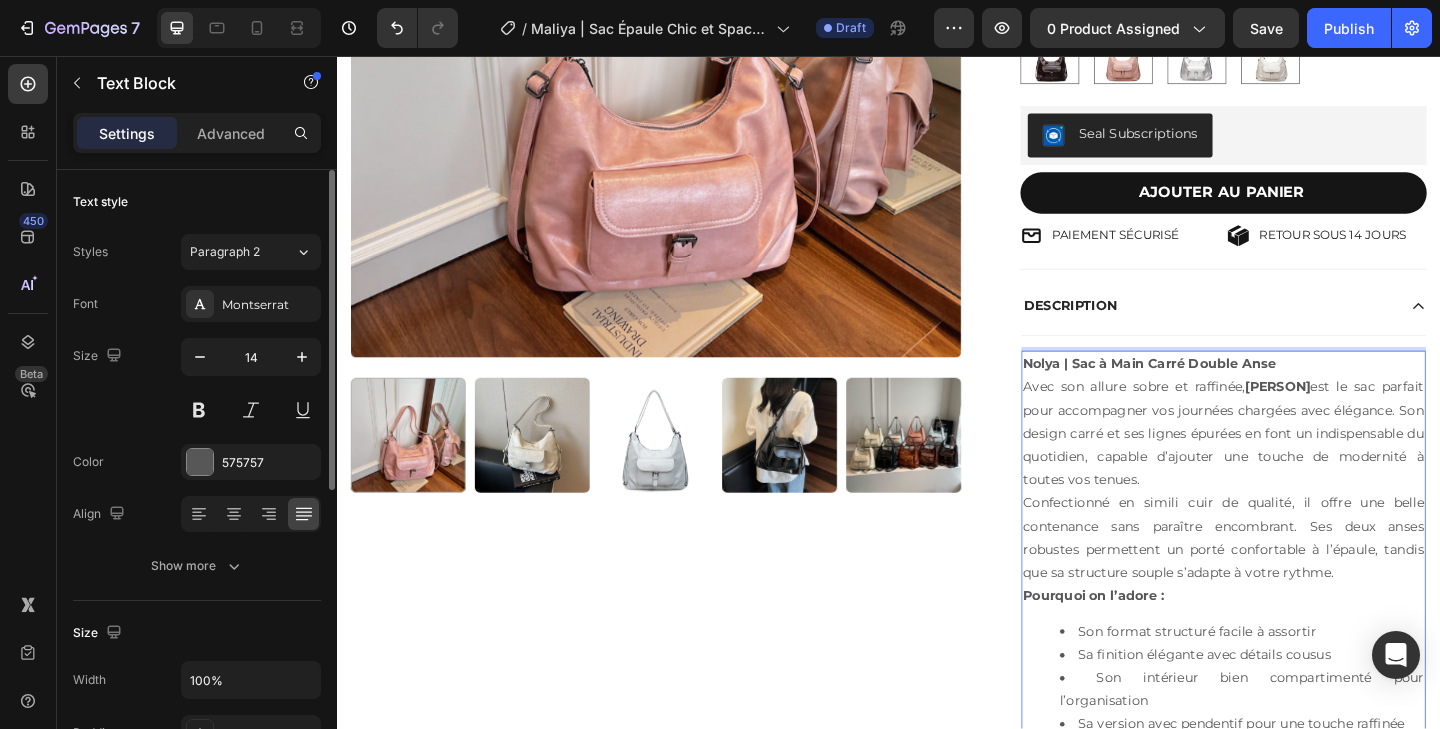 click on "Nolya | Sac à Main Carré Double Anse" at bounding box center (1220, 391) 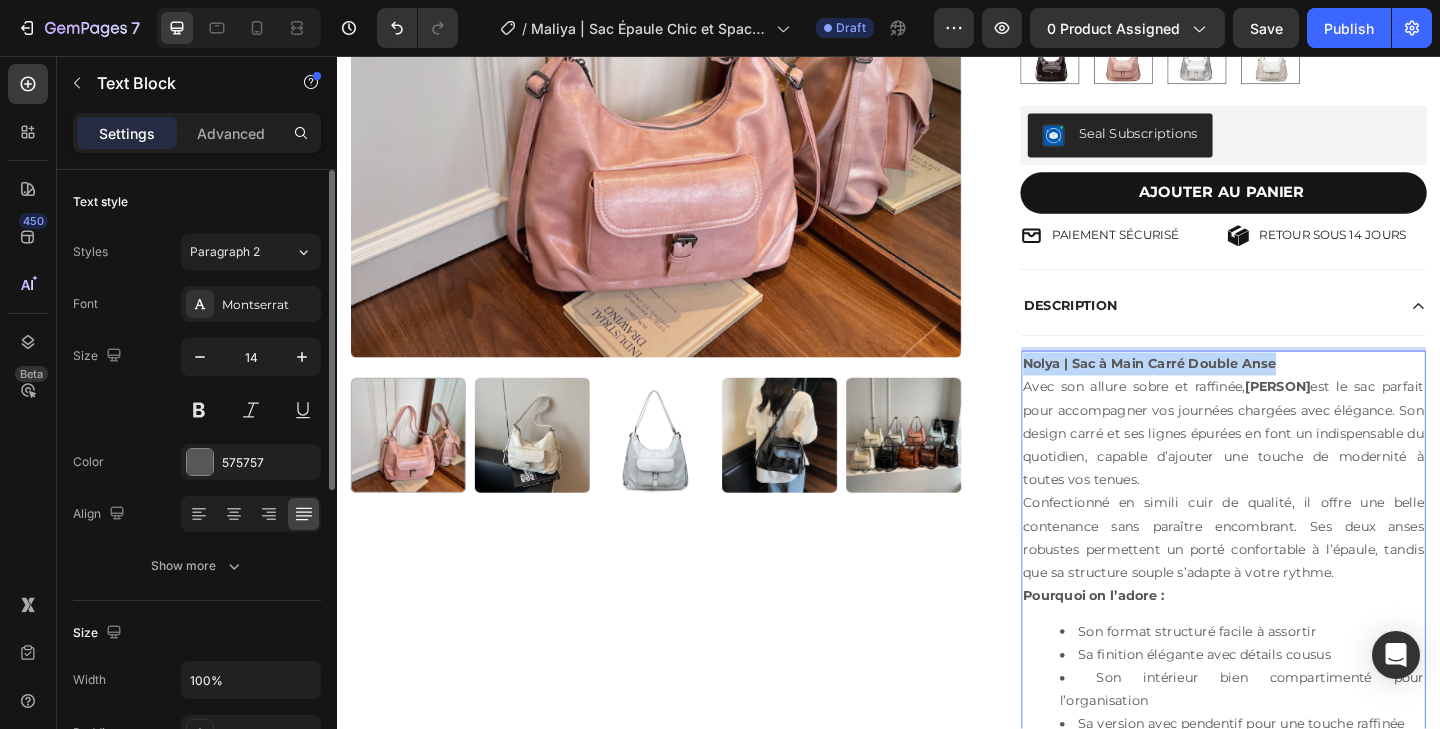 drag, startPoint x: 1353, startPoint y: 393, endPoint x: 1081, endPoint y: 387, distance: 272.06616 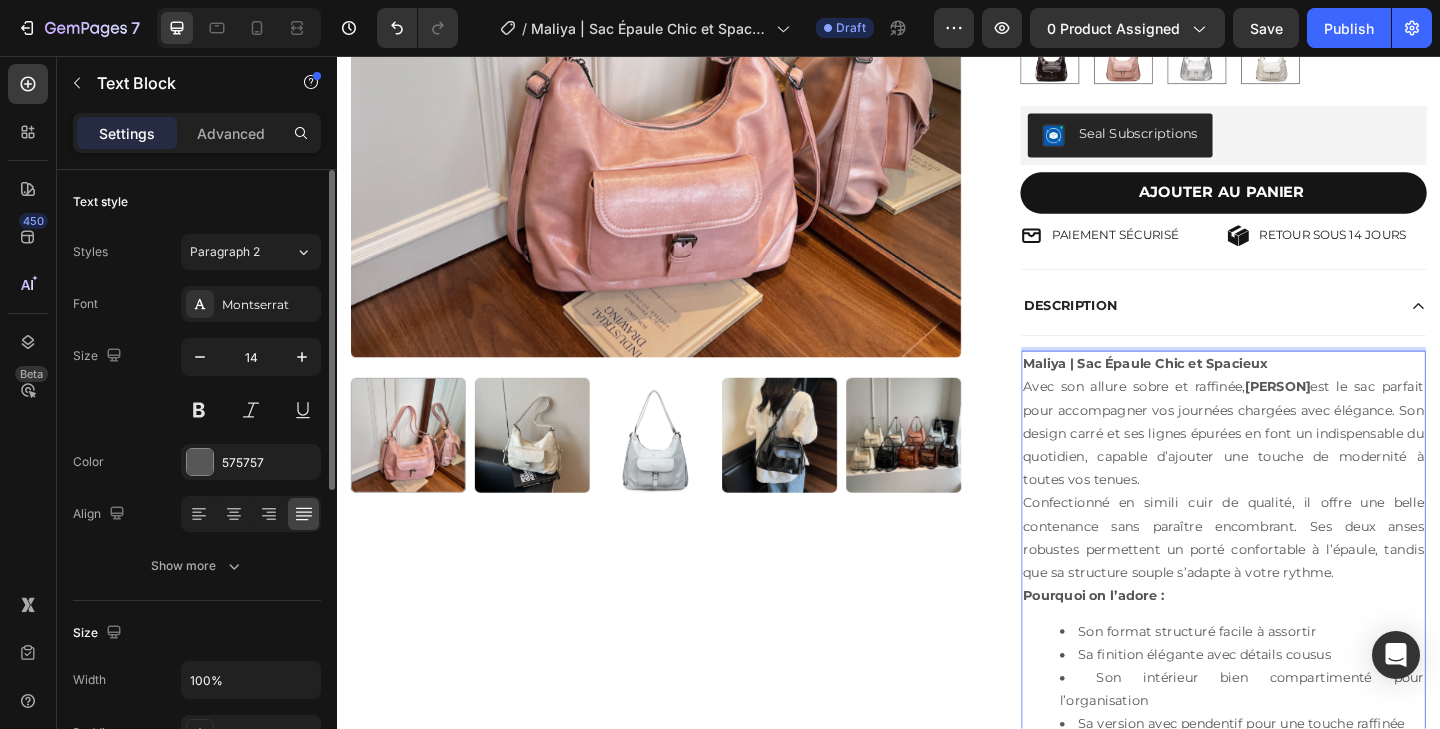 click on "Maliya | Sac Épaule Chic et Spacieux" at bounding box center [1216, 391] 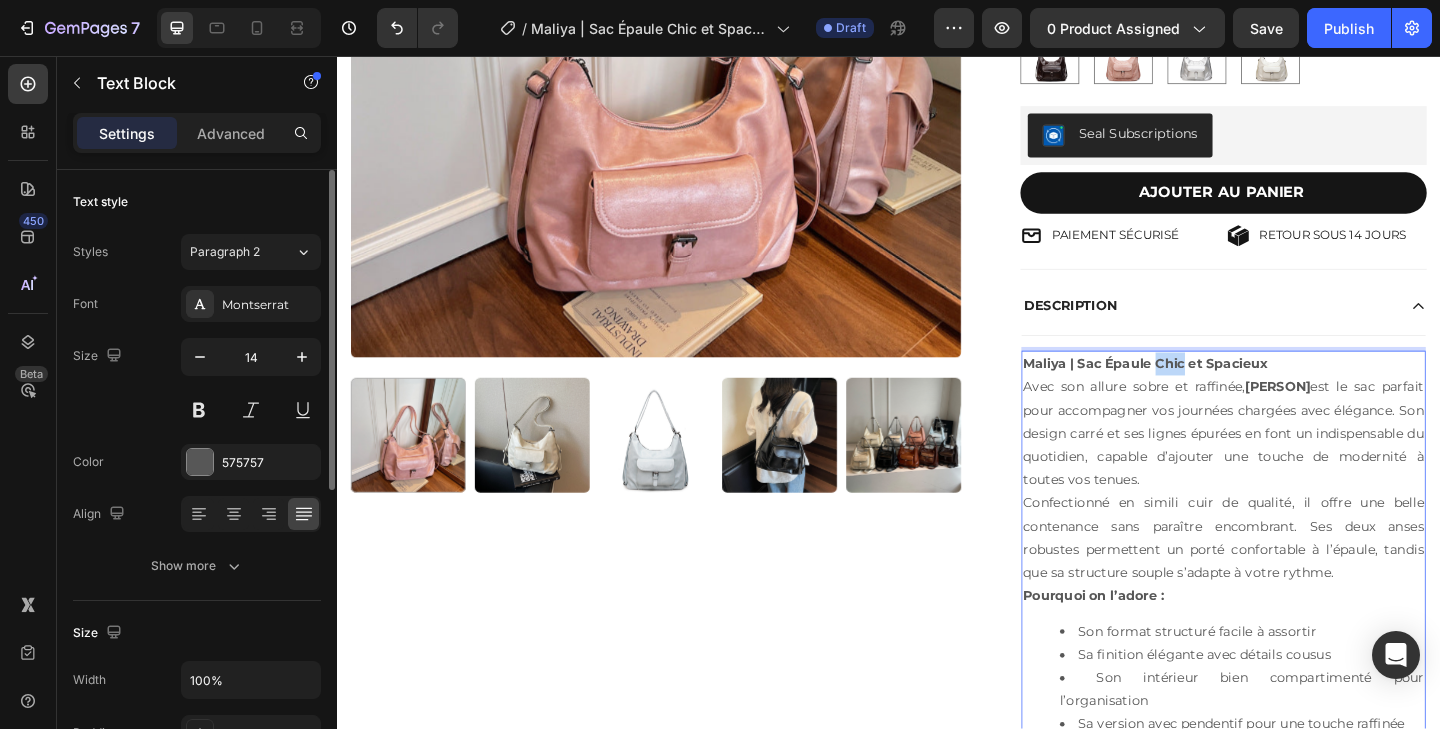 click on "Maliya | Sac Épaule Chic et Spacieux" at bounding box center (1216, 391) 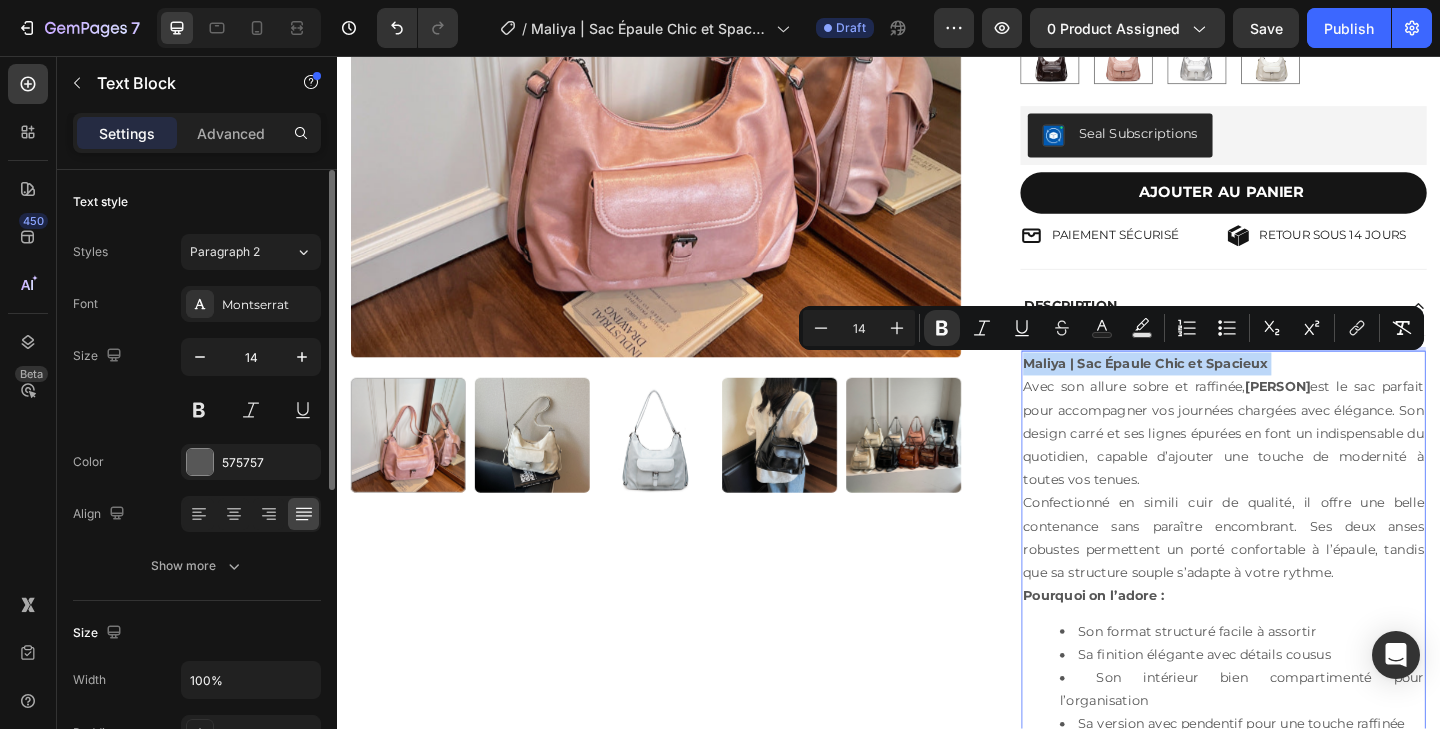 click on "Maliya | Sac Épaule Chic et Spacieux" at bounding box center (1216, 391) 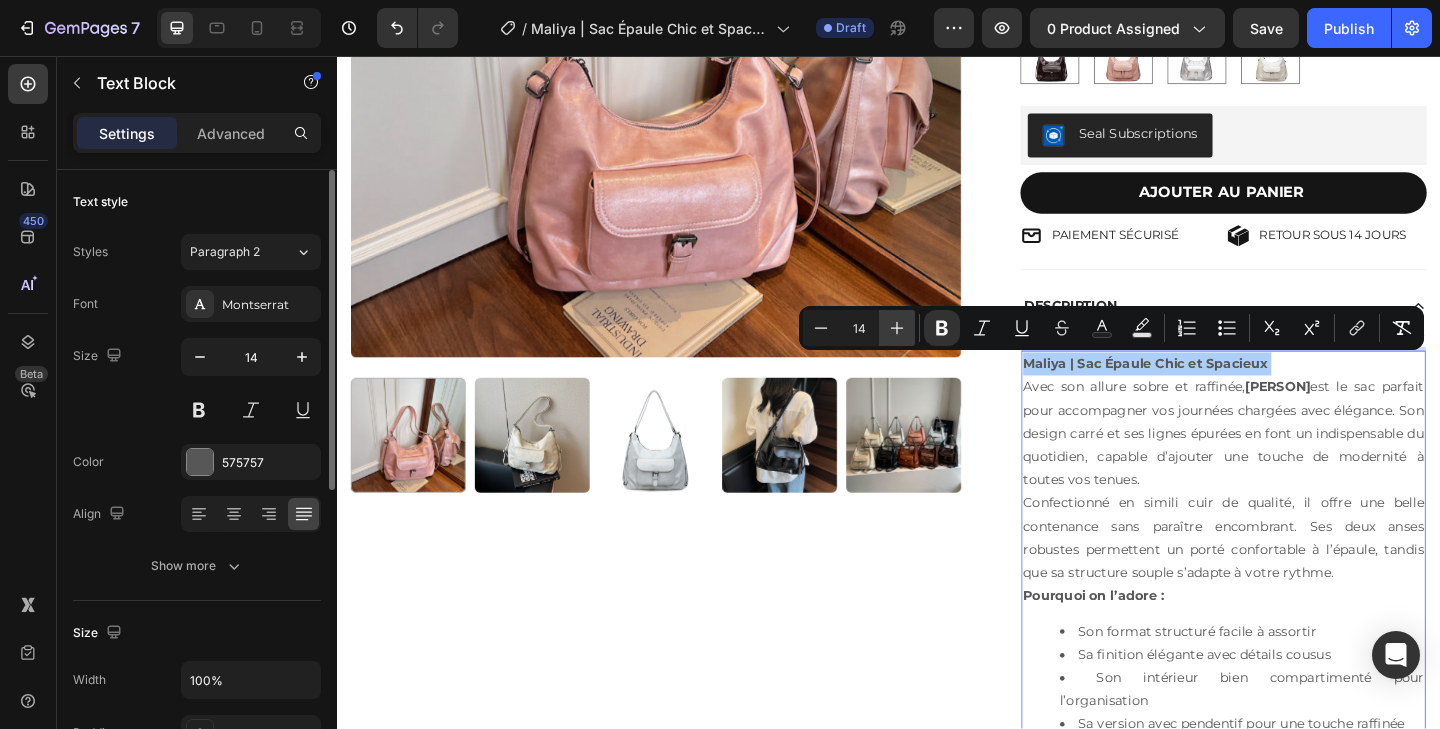 click 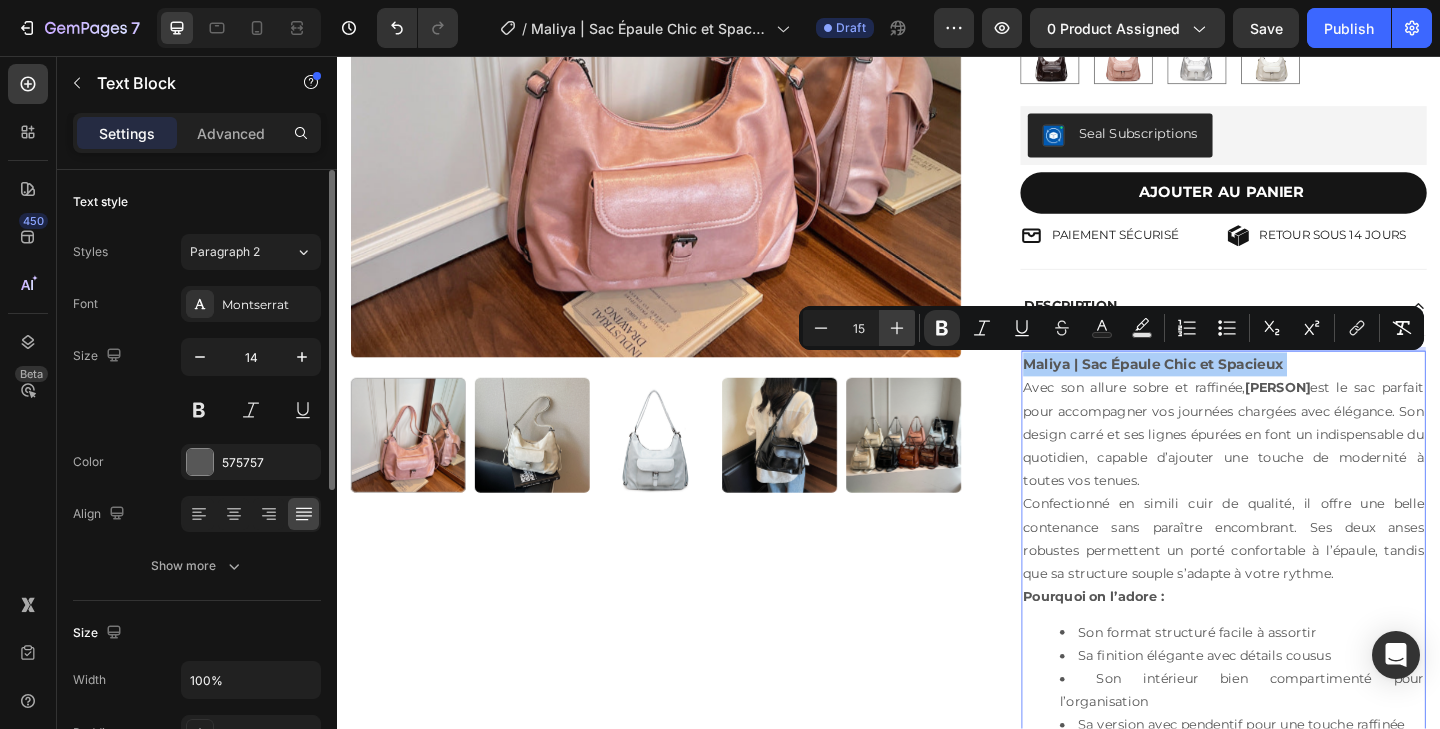 click 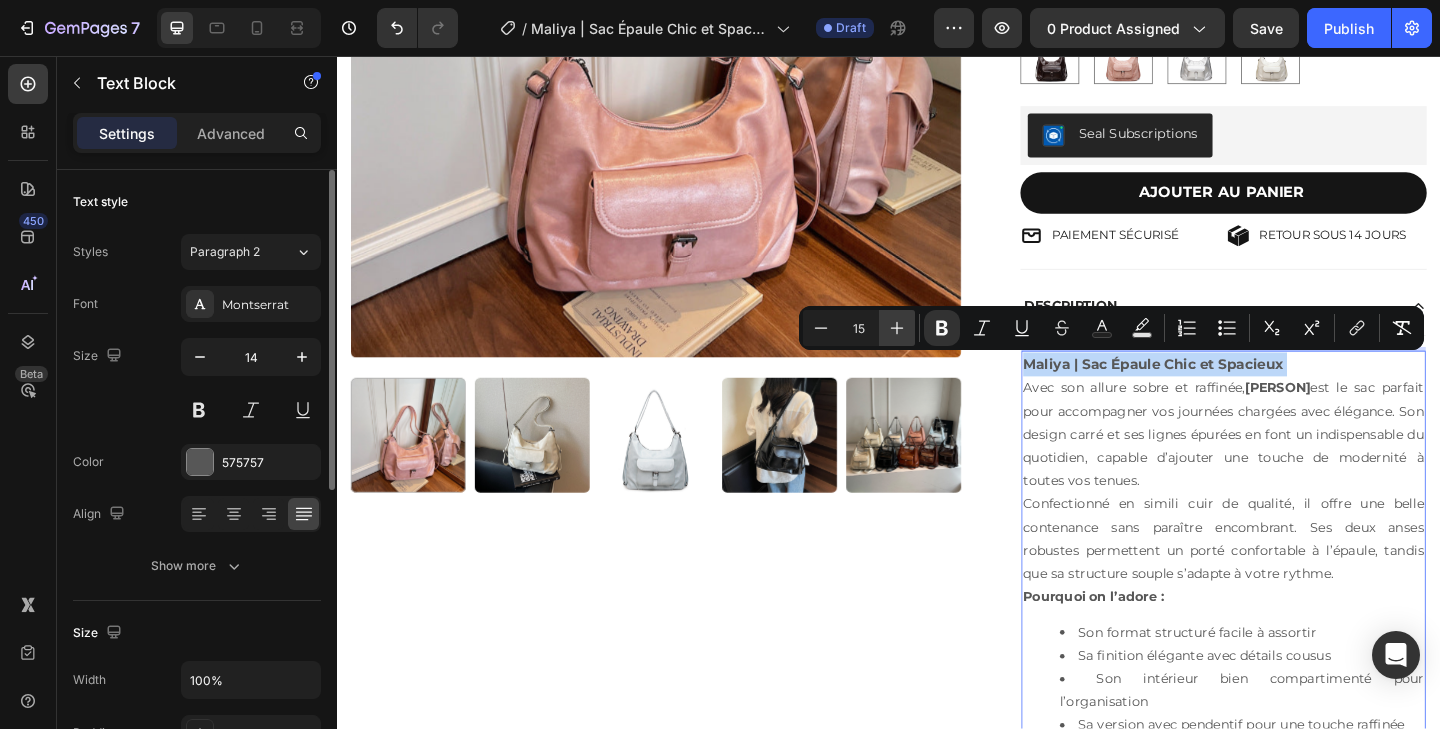 type on "16" 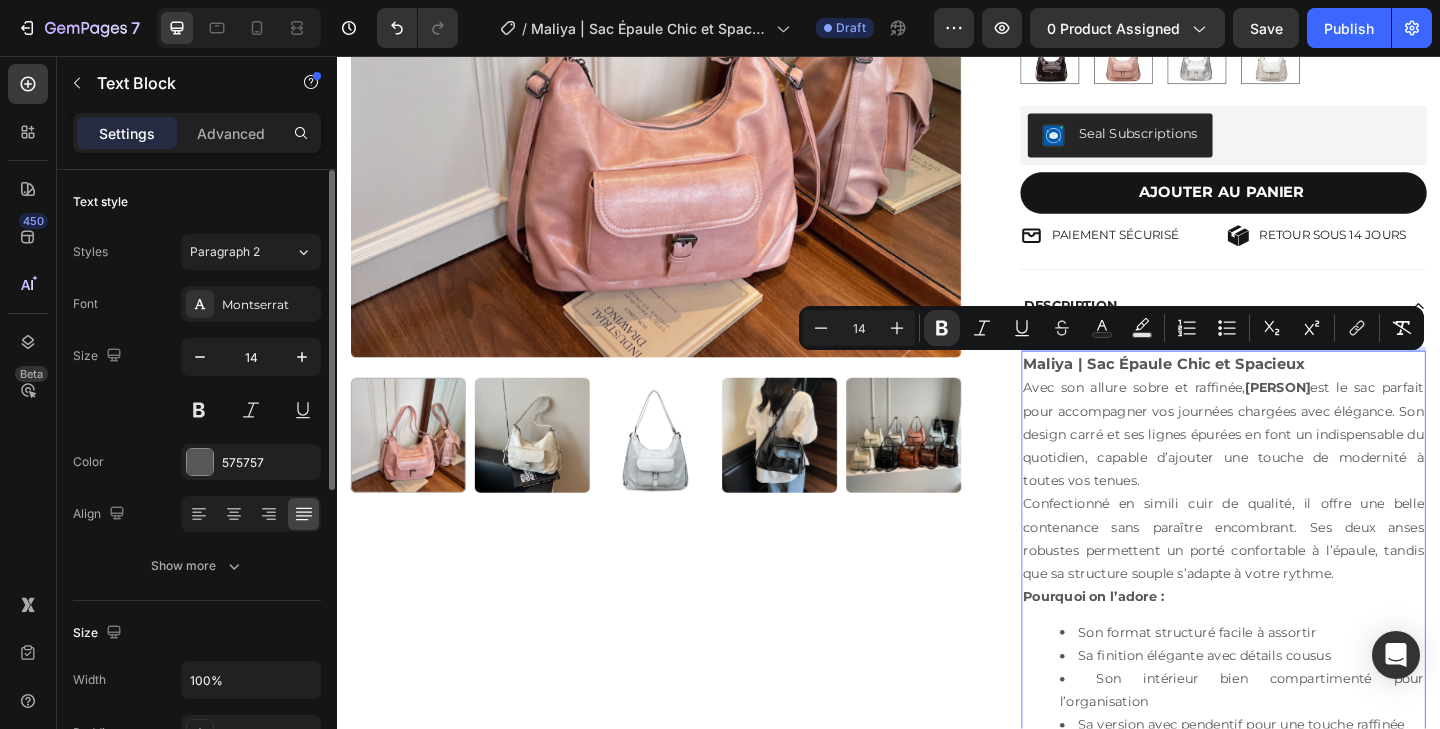 click on "Confectionné en simili cuir de qualité, il offre une belle contenance sans paraître encombrant. Ses deux anses robustes permettent un porté confortable à l’épaule, tandis que sa structure souple s’adapte à votre rythme. Pourquoi on l’adore :" at bounding box center [1301, 594] 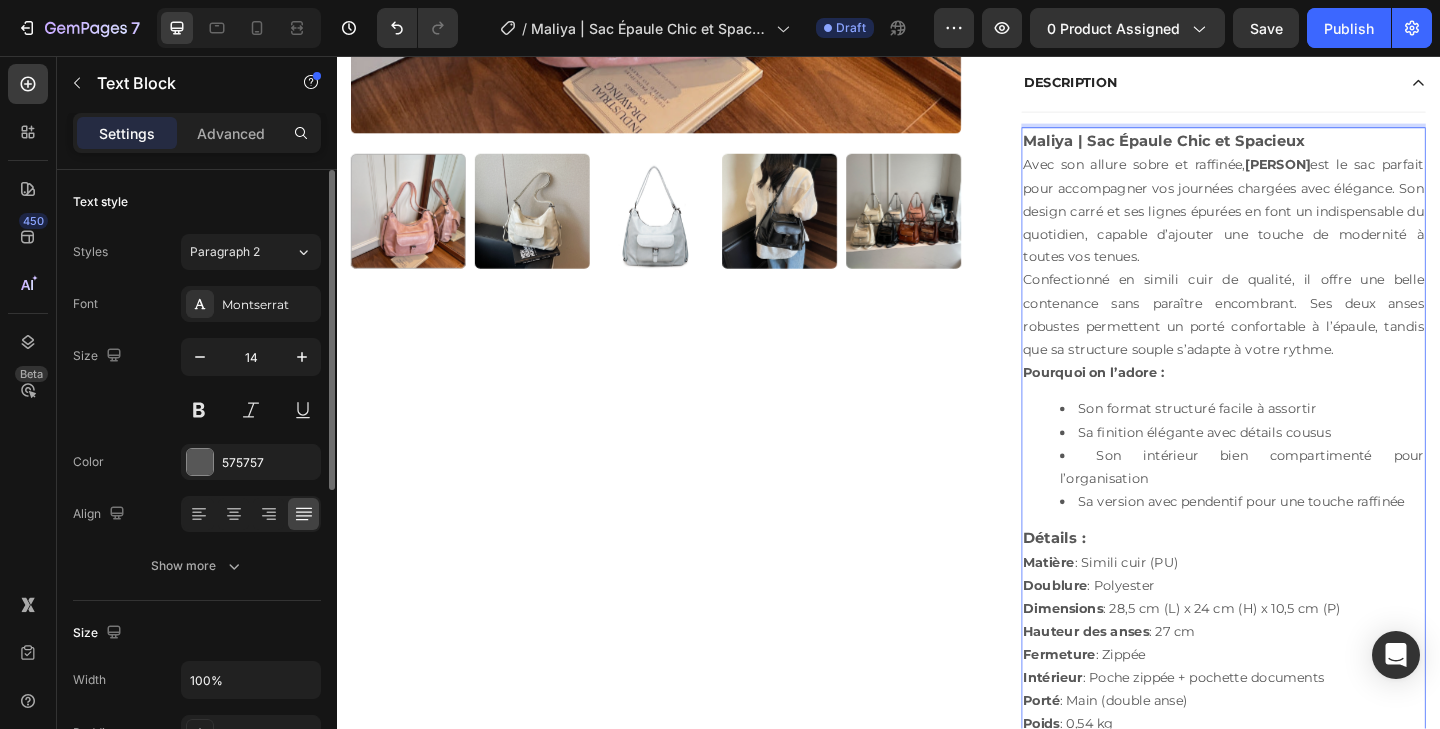 scroll, scrollTop: 708, scrollLeft: 0, axis: vertical 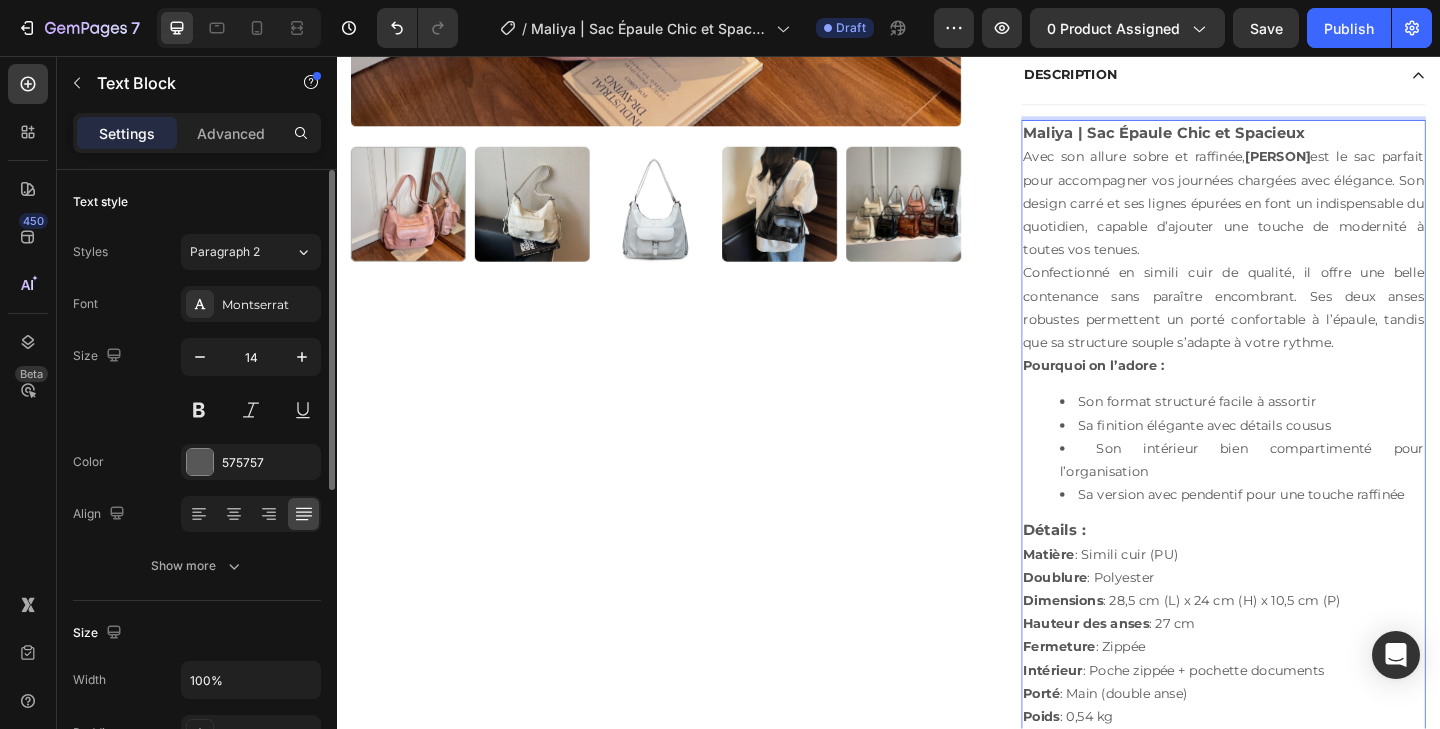 click on "Détails :" at bounding box center (1117, 572) 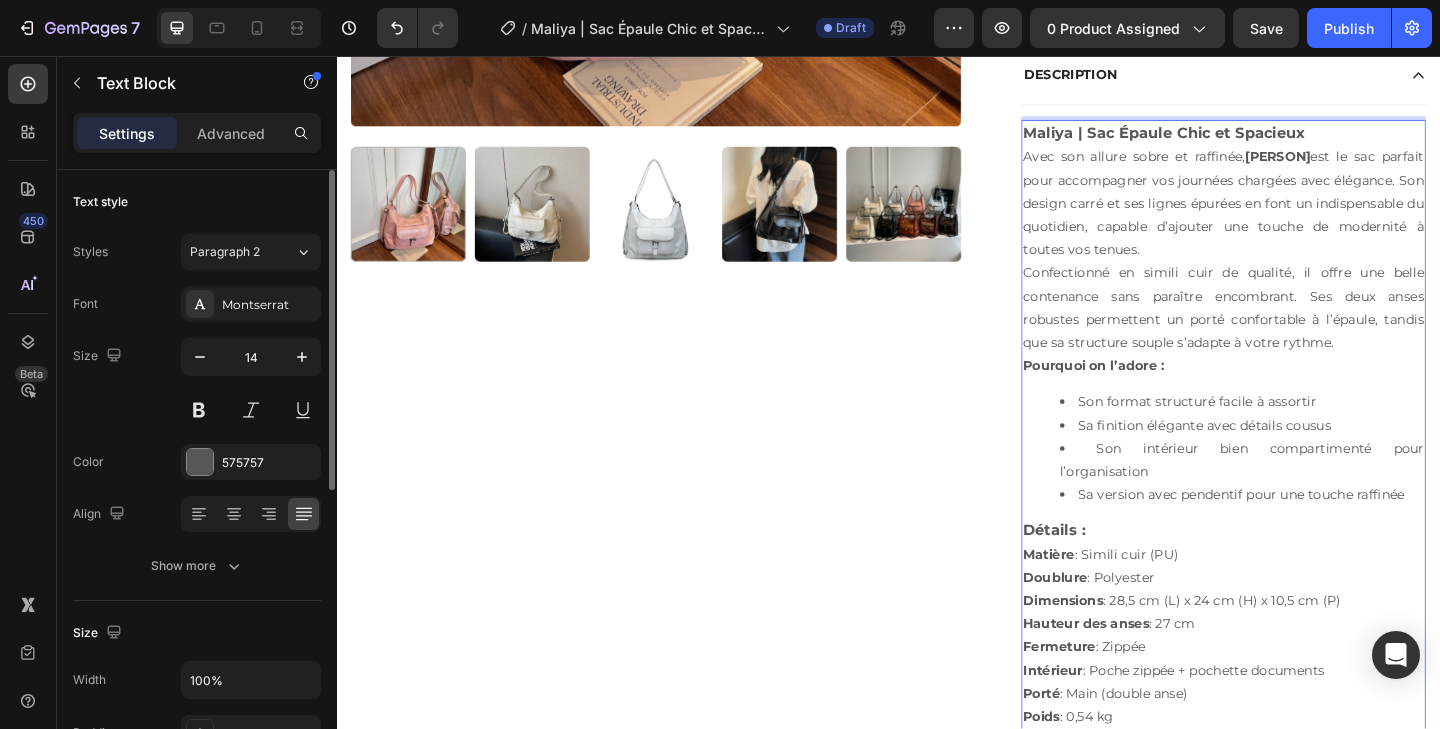 click on "Sa version avec pendentif pour une touche raffinée" at bounding box center (1321, 533) 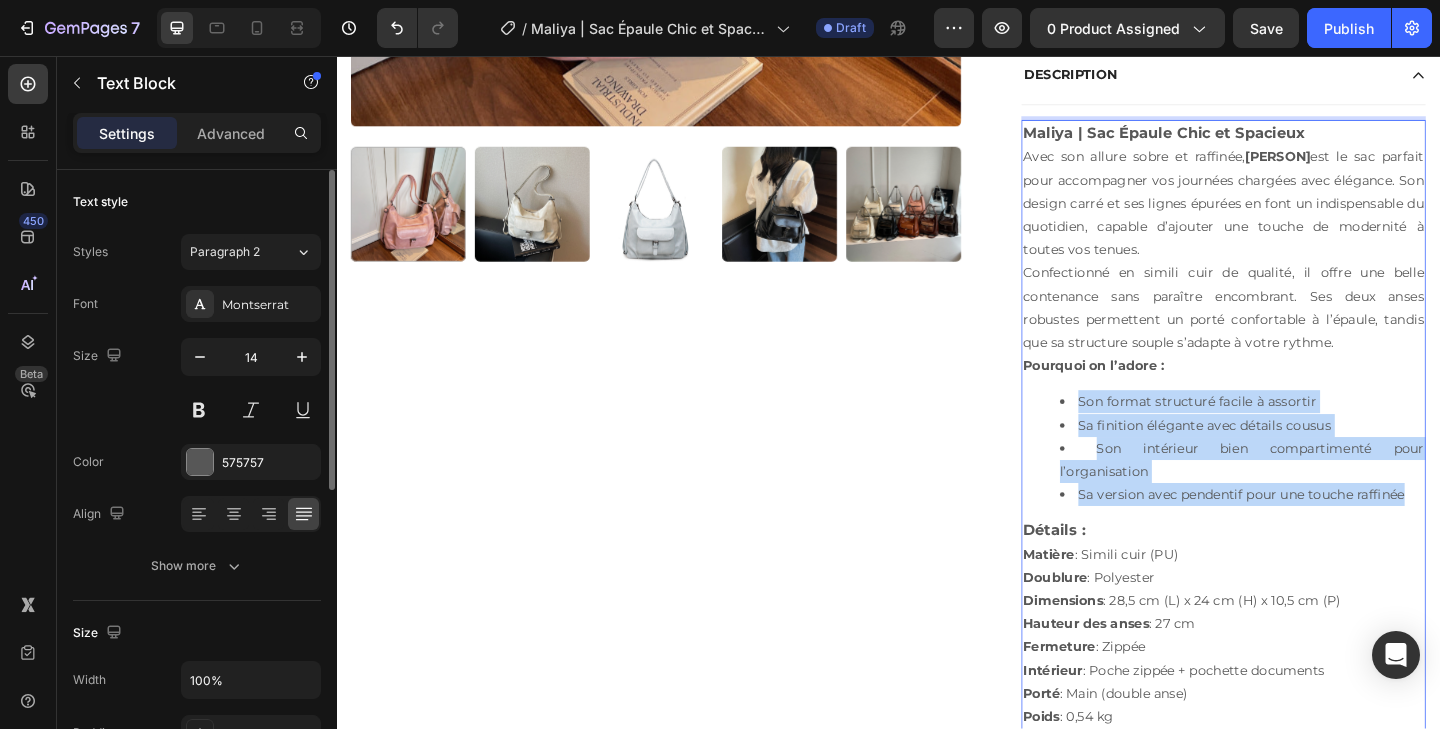 drag, startPoint x: 1497, startPoint y: 512, endPoint x: 1137, endPoint y: 437, distance: 367.72952 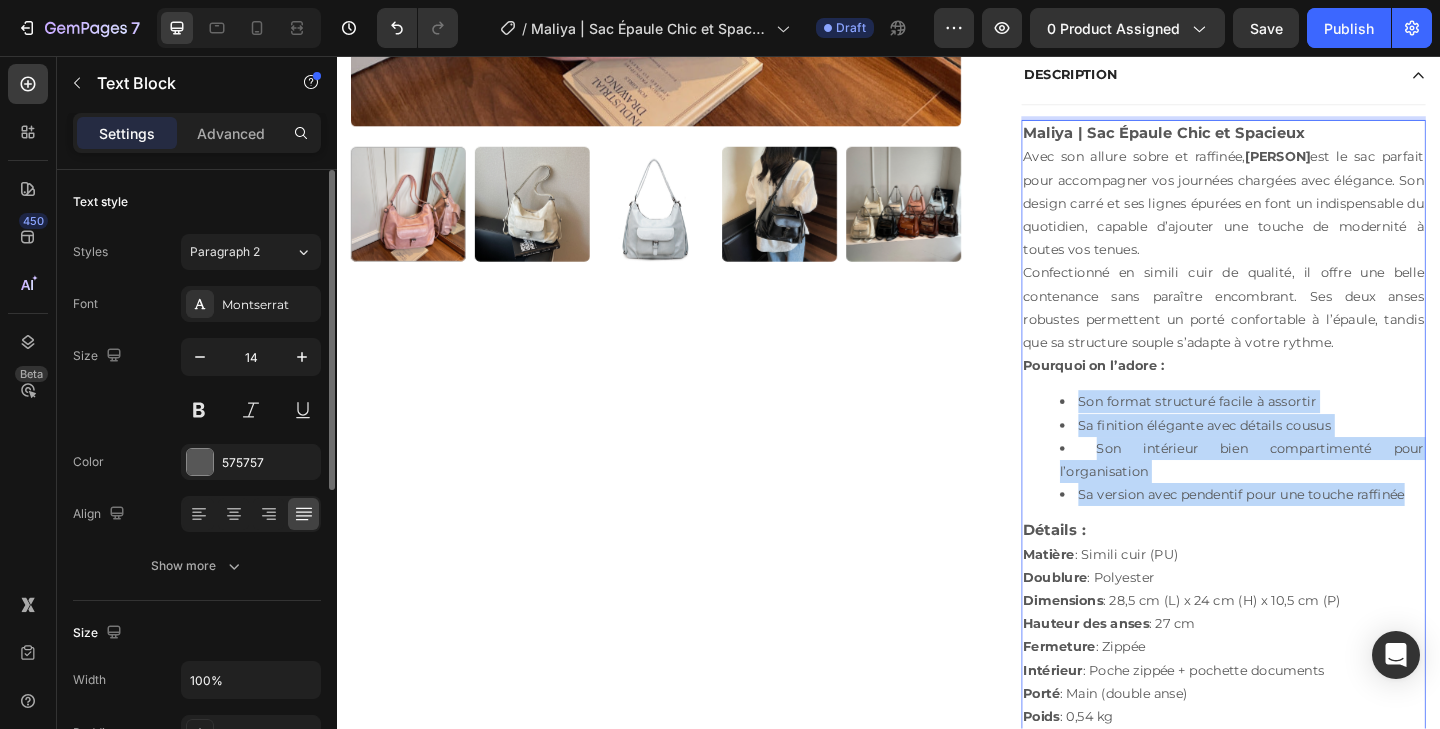 click on "Son format structuré facile à assortir Sa finition élégante avec détails cousus Son intérieur bien compartimenté pour l’organisation Sa version avec pendentif pour une touche raffinée" at bounding box center (1301, 483) 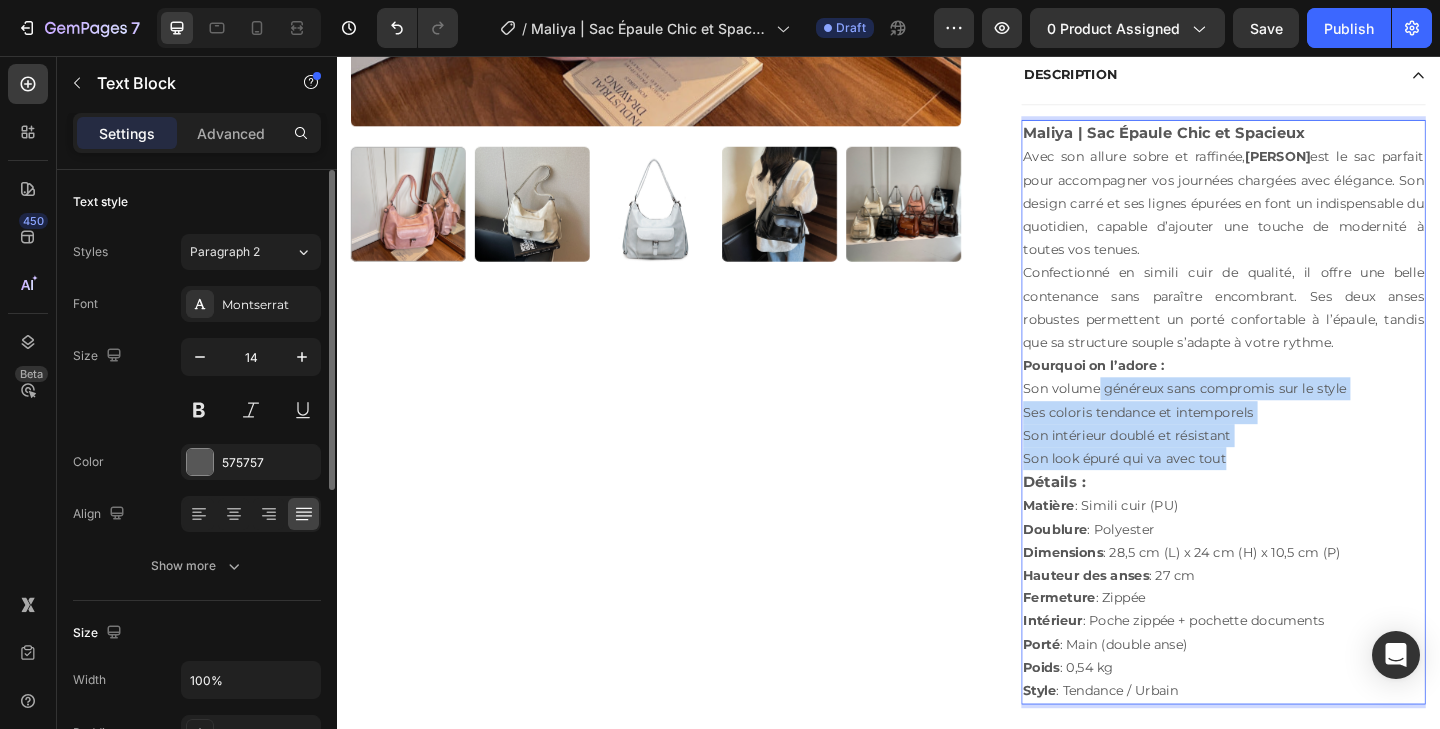 drag, startPoint x: 1340, startPoint y: 490, endPoint x: 1165, endPoint y: 420, distance: 188.48077 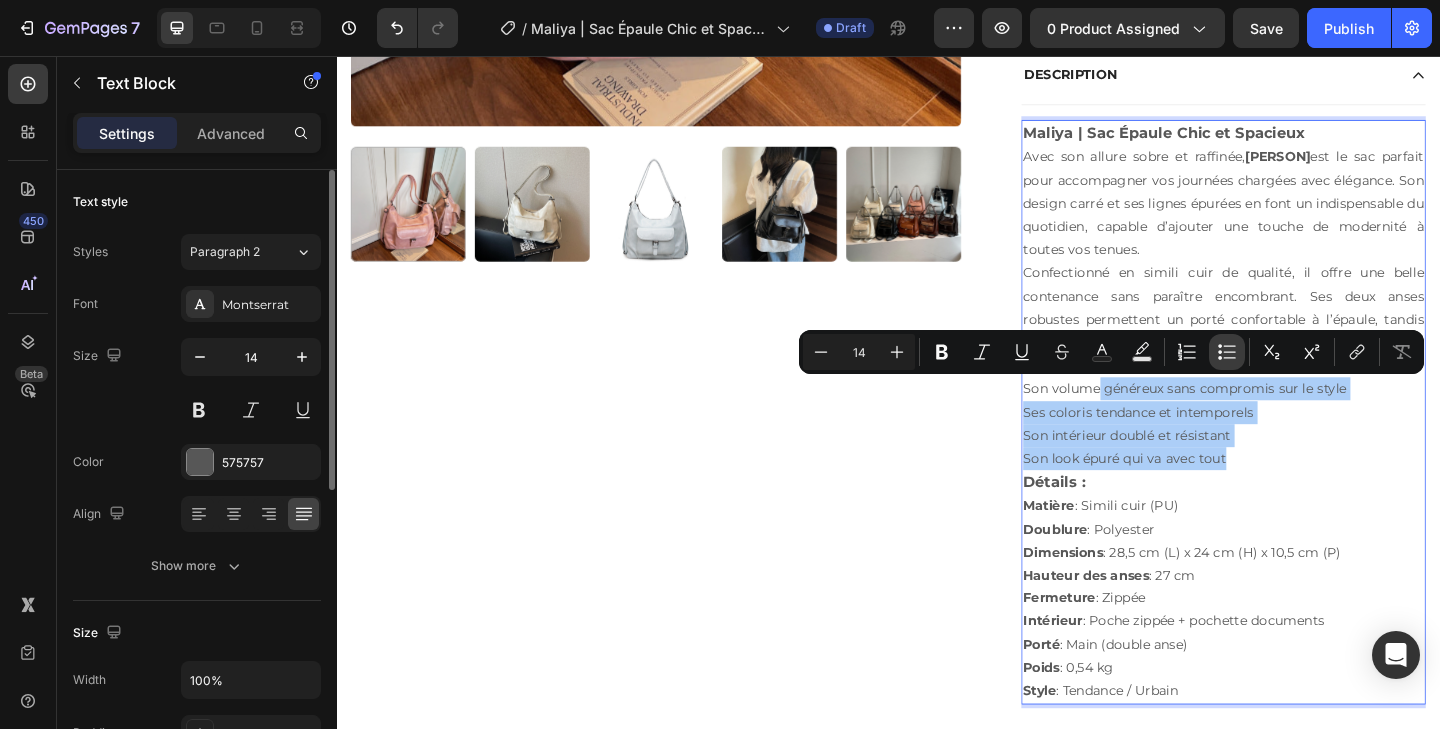 click 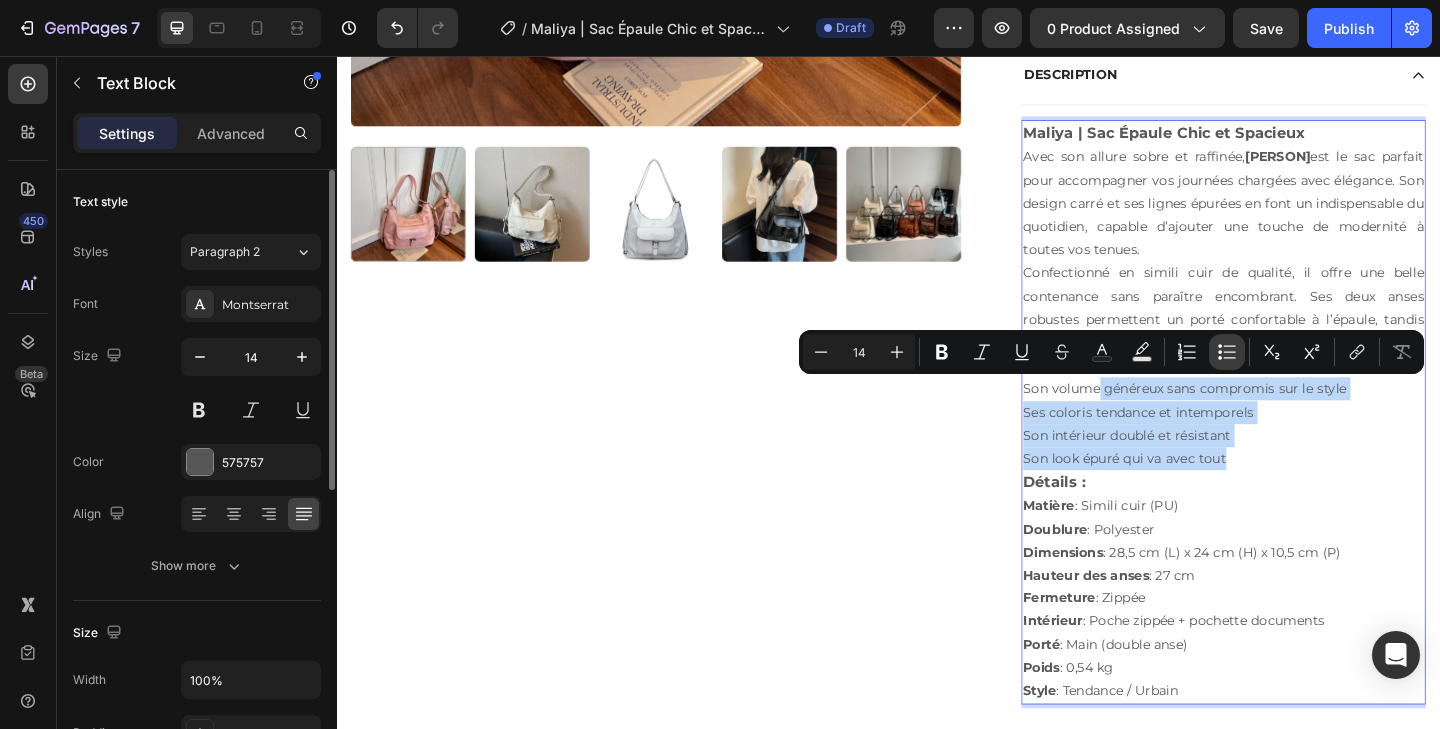 type on "14" 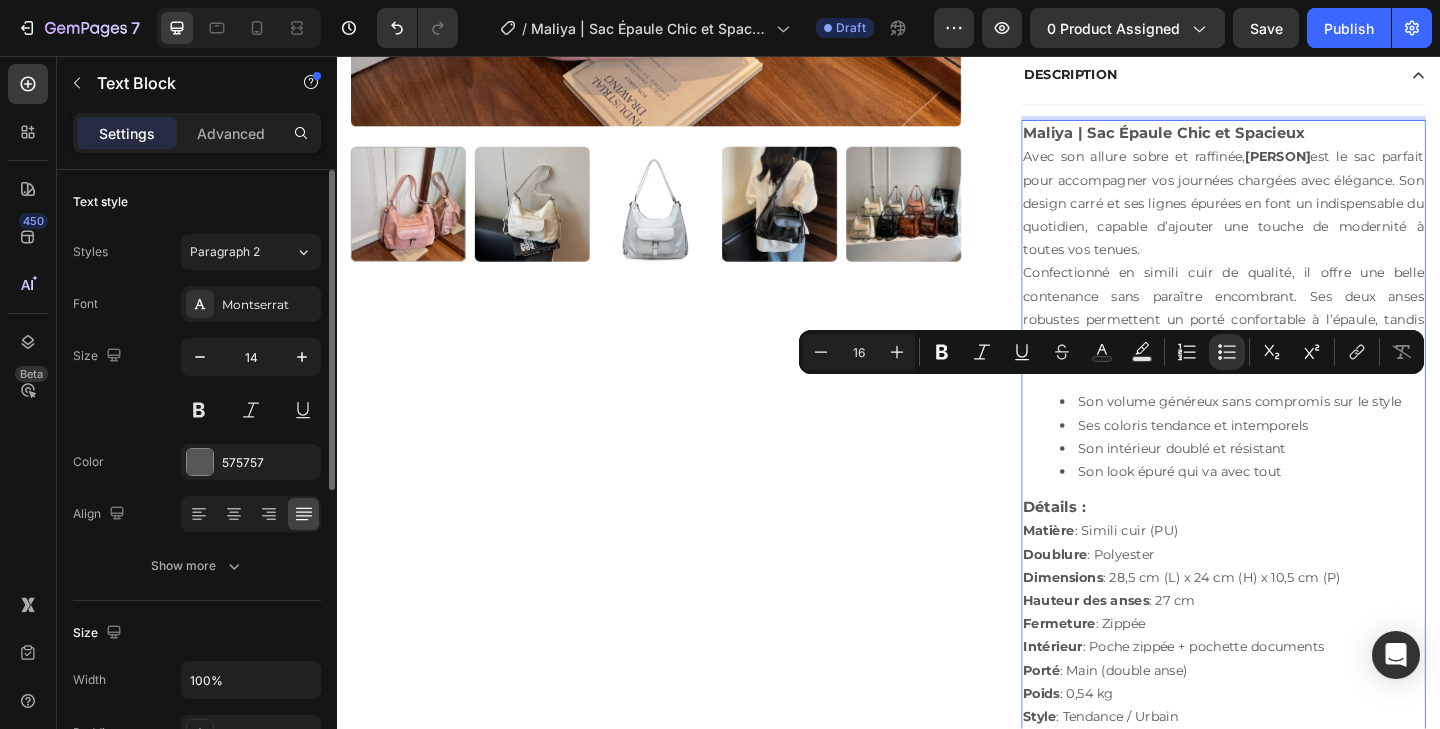 click on "[PERSON] | Sac Épaule Chic et Spacieux Avec son allure sobre et raffinée, [PERSON] est le sac parfait pour accompagner vos journées chargées avec élégance. Son design carré et ses lignes épurées en font un indispensable du quotidien, capable d’ajouter une touche de modernité à toutes vos tenues. Confectionné en simili cuir de qualité, il offre une belle contenance sans paraître encombrant. Ses deux anses robustes permettent un porté confortable à l’épaule, tandis que sa structure souple s’adapte à votre rythme. Pourquoi on l’adore : Son volume généreux sans compromis sur le style Ses coloris tendance et intemporels Son intérieur doublé et résistant Son look épuré qui va avec tout Détails : Matière : Simili cuir (PU) Doublure : Polyester Dimensions : 28,5 cm (L) x 24 cm (H) x 10,5 cm (P) Hauteur des anses : 27 cm Fermeture : Zippée Intérieur : Poche zippée + pochette documents Porté : Main (double anse) Poids : 0,54 kg Style : Tendance / Urbain" at bounding box center [1301, 458] 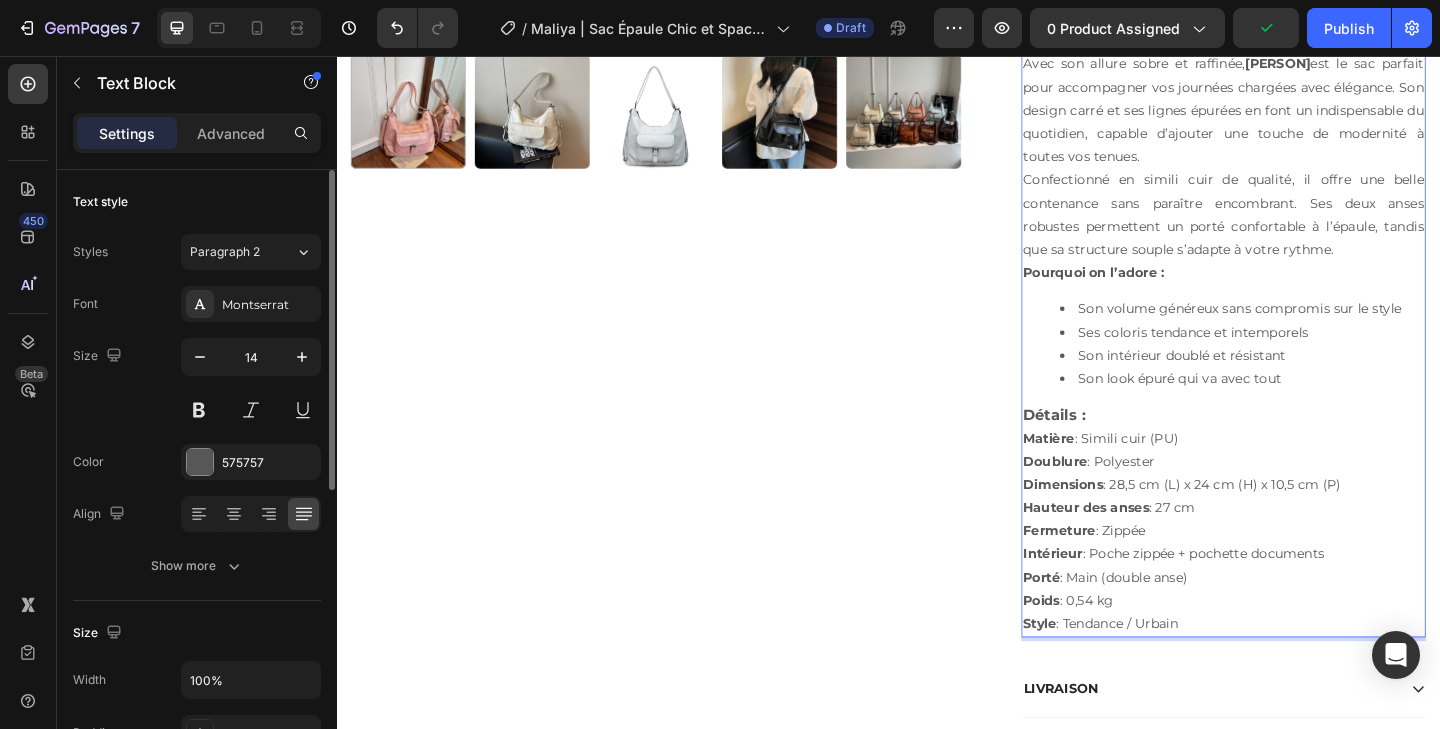 scroll, scrollTop: 895, scrollLeft: 0, axis: vertical 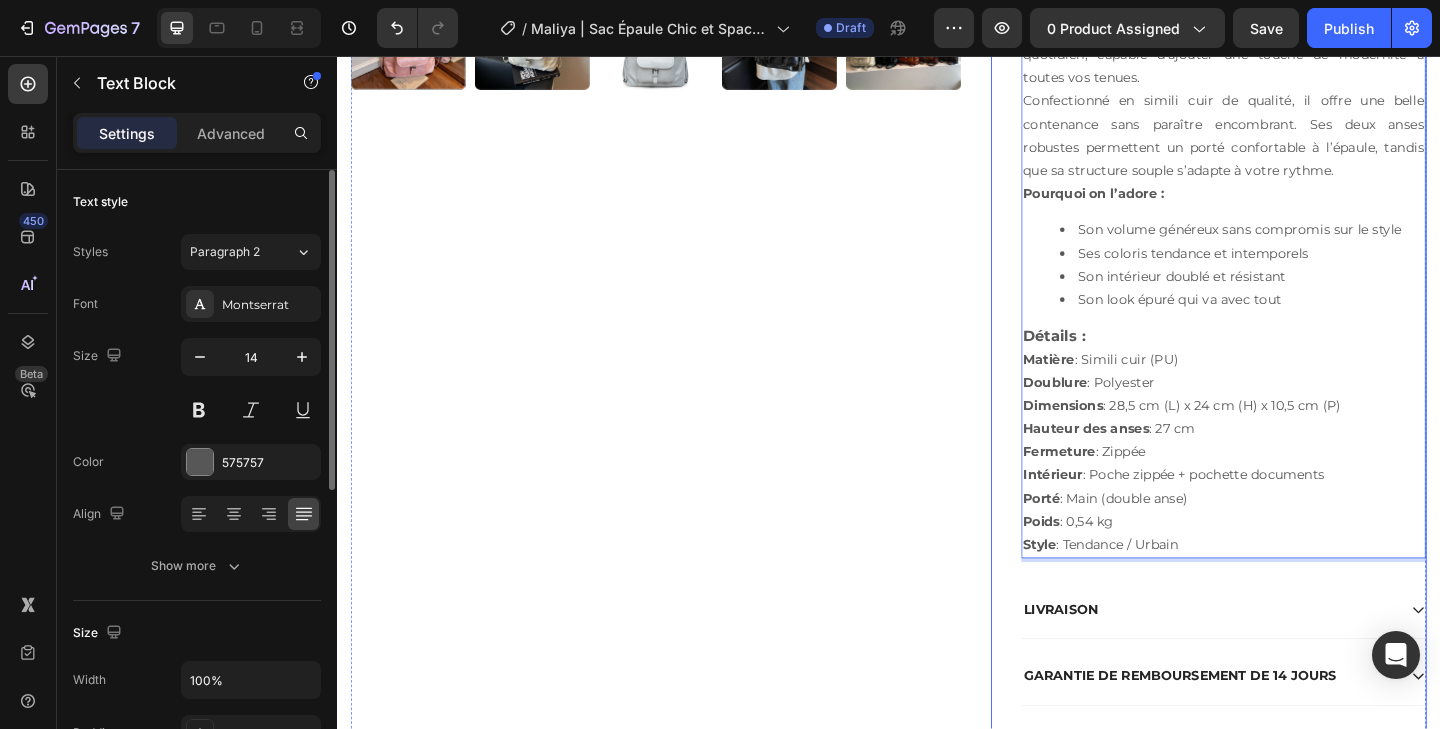 drag, startPoint x: 1272, startPoint y: 590, endPoint x: 1074, endPoint y: 388, distance: 282.85684 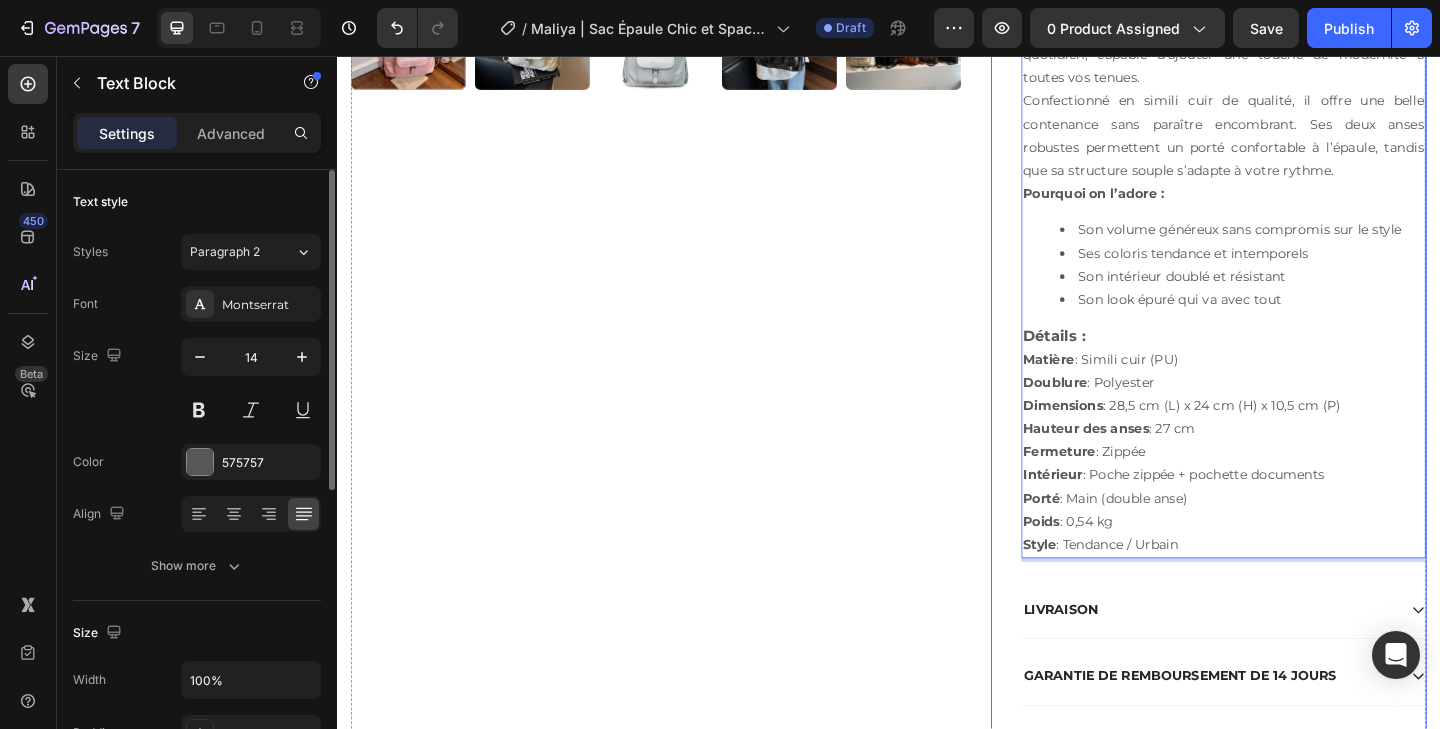 click on "[PERSON] | Sac Épaule Chic et Spacieux Avec son allure sobre et raffinée, [PERSON] est le sac parfait pour accompagner vos journées chargées avec élégance. Son design carré et ses lignes épurées en font un indispensable du quotidien, capable d’ajouter une touche de modernité à toutes vos tenues. Pourquoi on l’adore : Son volume généreux sans compromis sur le style Détails :" at bounding box center [1285, 65] 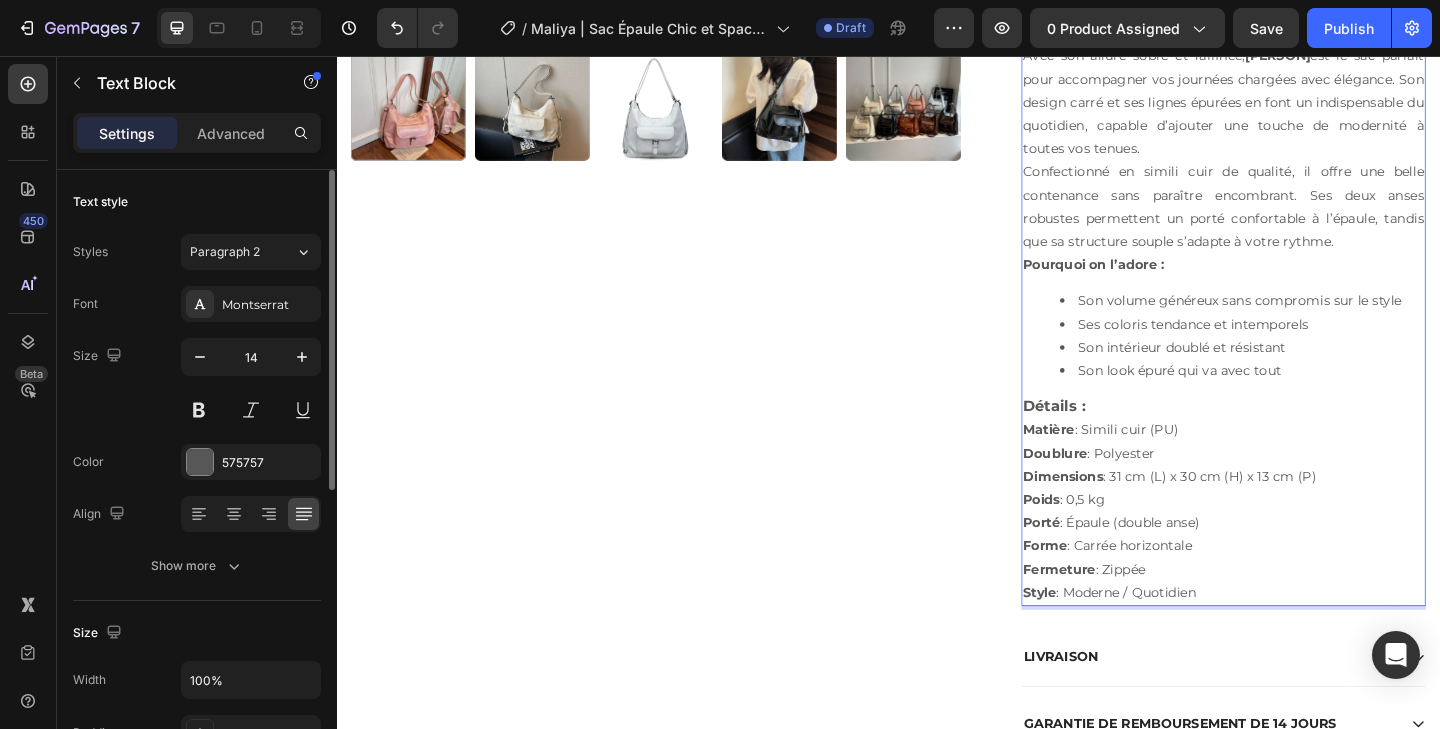 scroll, scrollTop: 804, scrollLeft: 0, axis: vertical 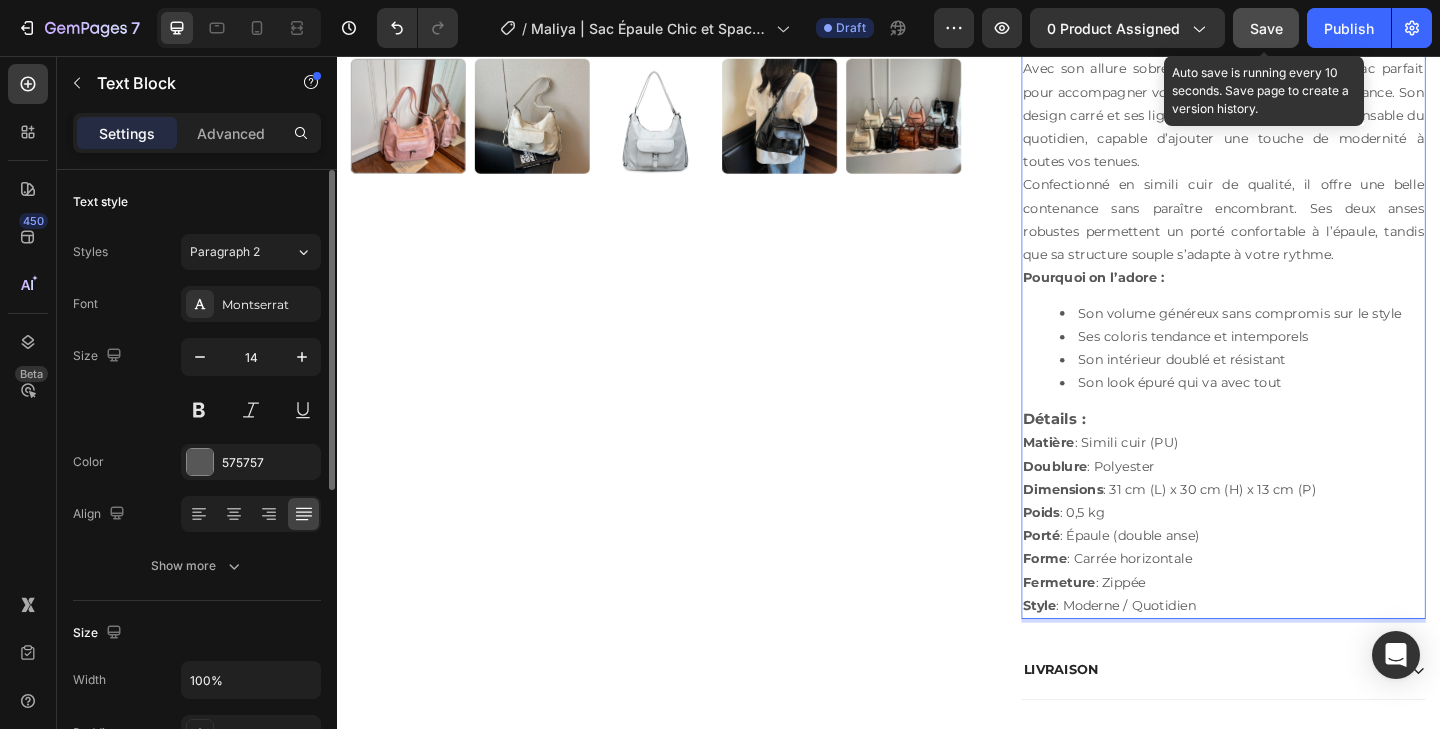 click on "Save" 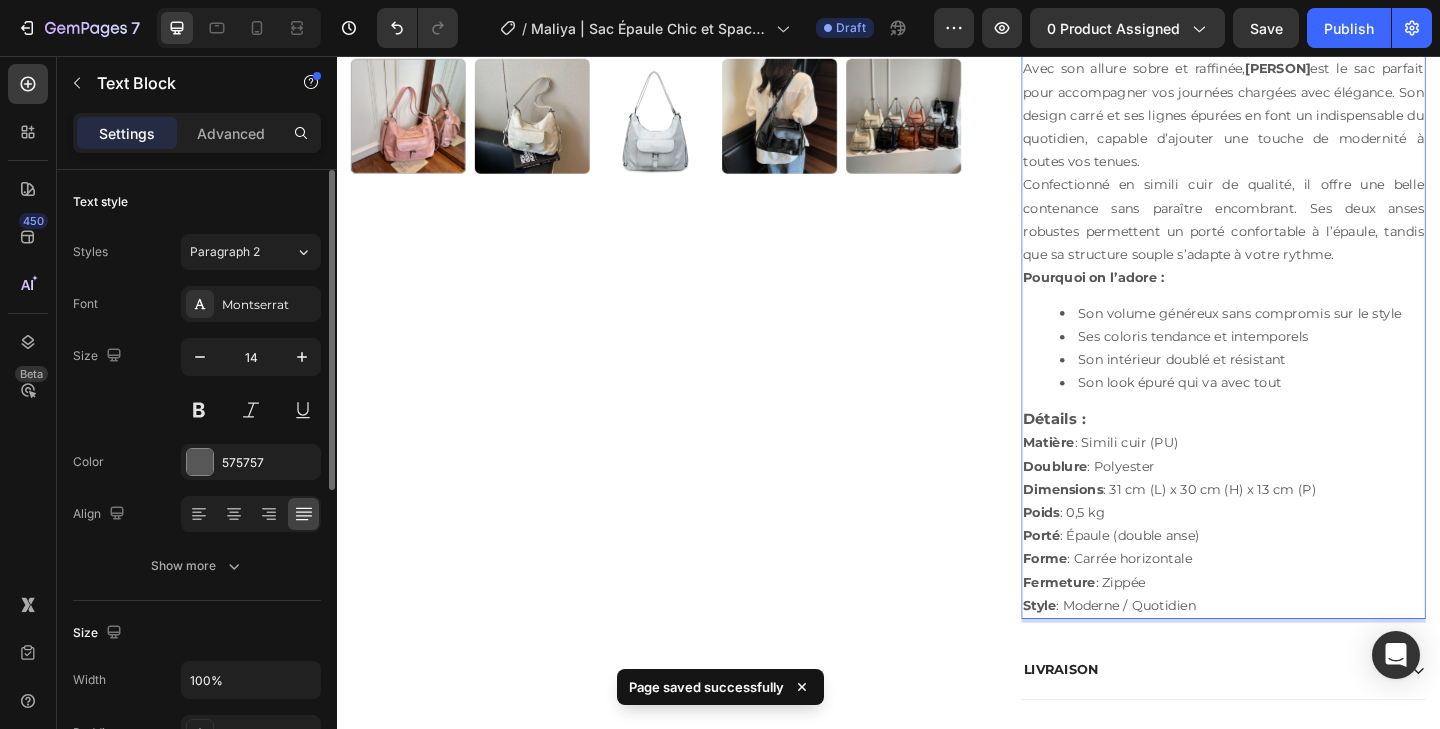 click on "Poids  : 0,5 kg" at bounding box center (1301, 553) 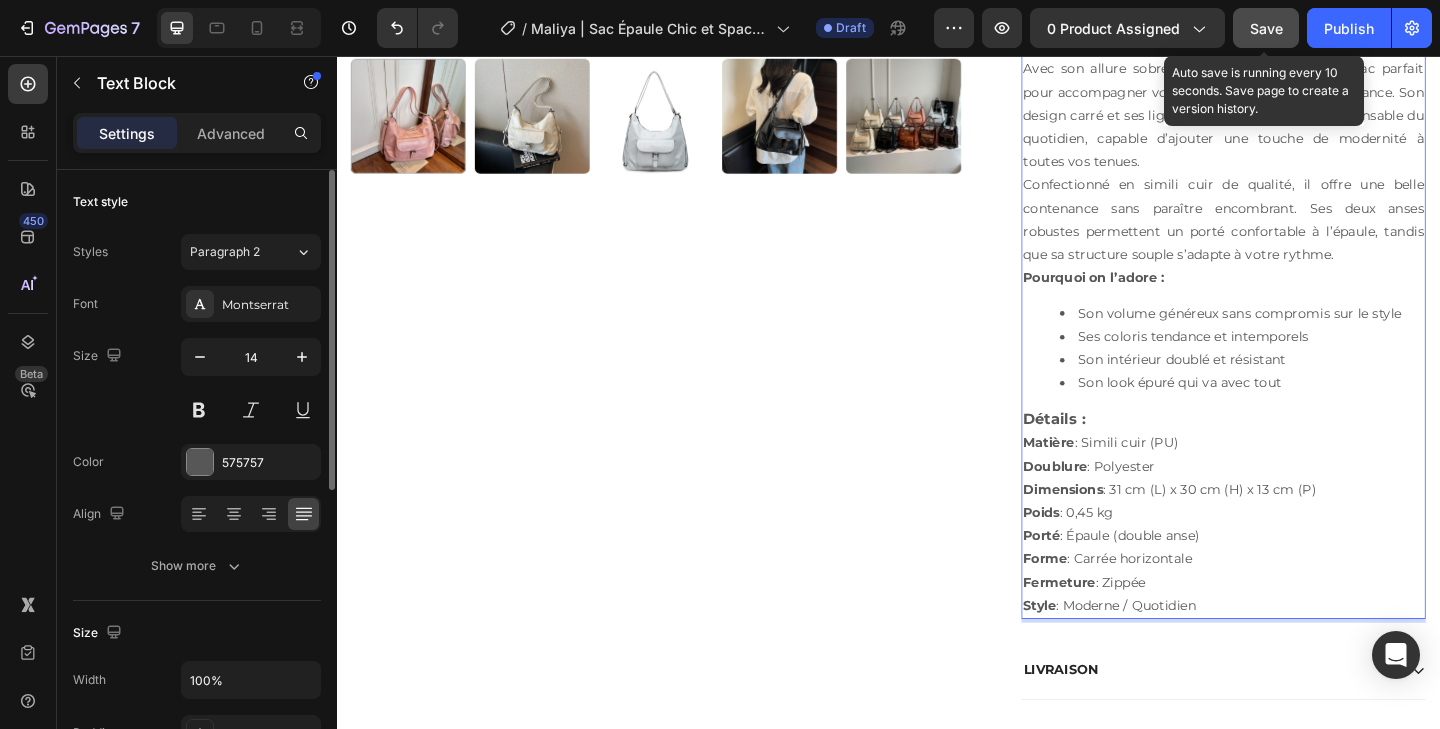 click on "Save" at bounding box center [1266, 28] 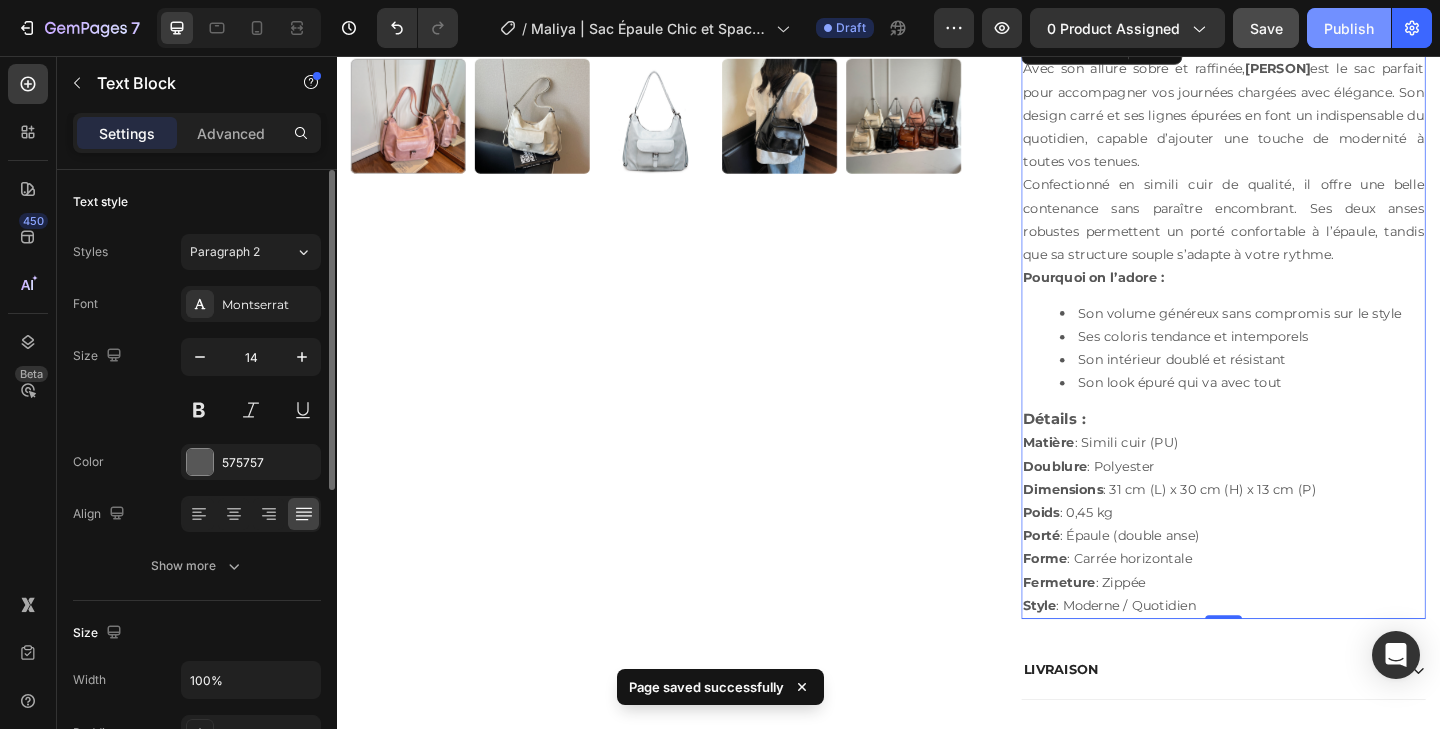 click on "Publish" at bounding box center (1349, 28) 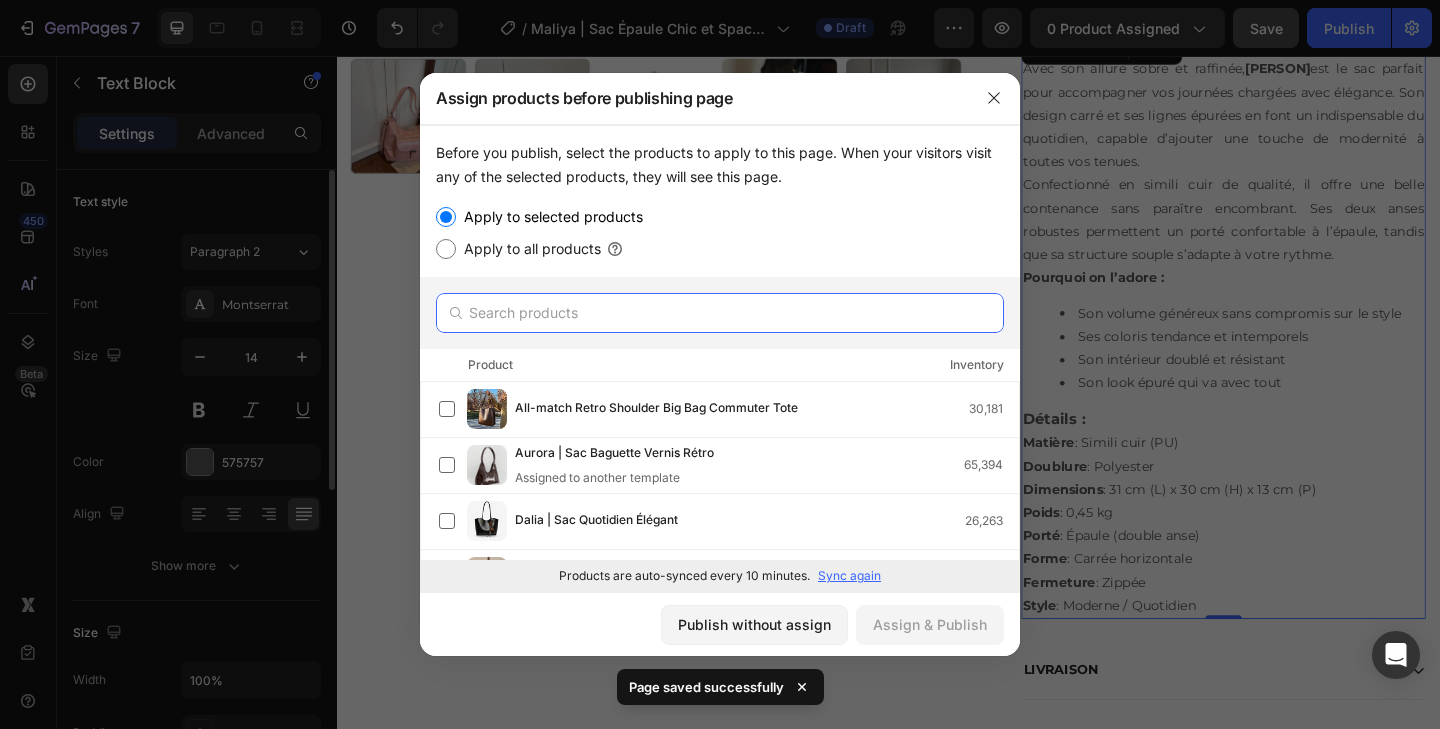 click at bounding box center [720, 313] 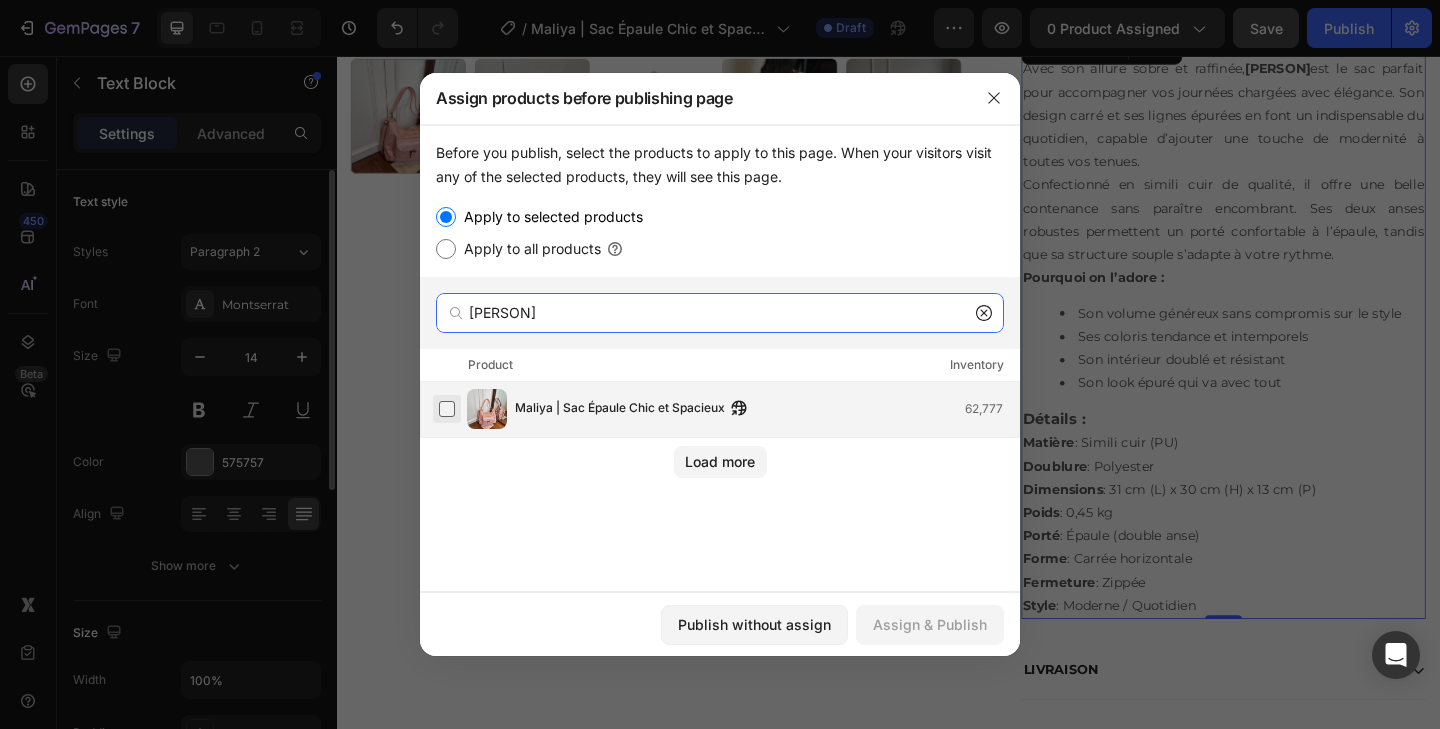 type on "MALIYA" 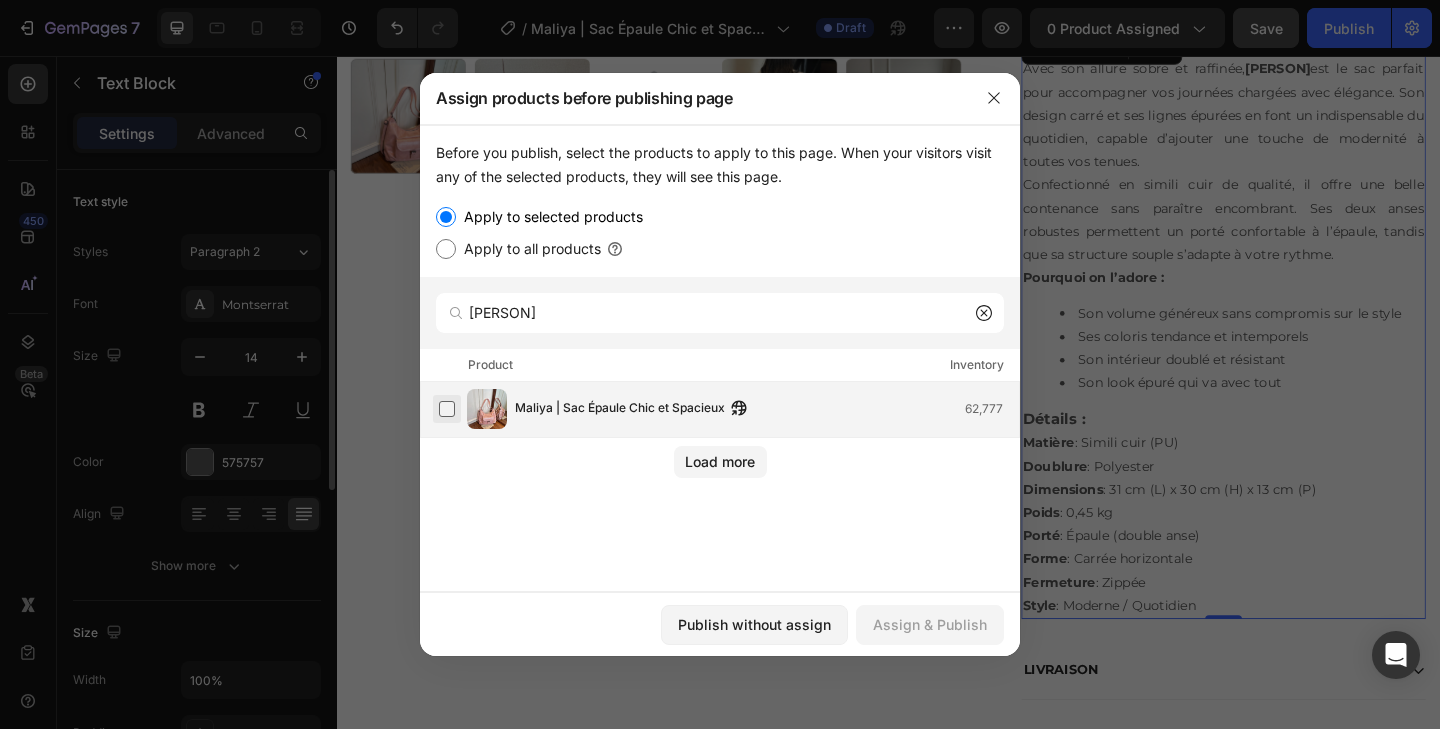 click at bounding box center (447, 409) 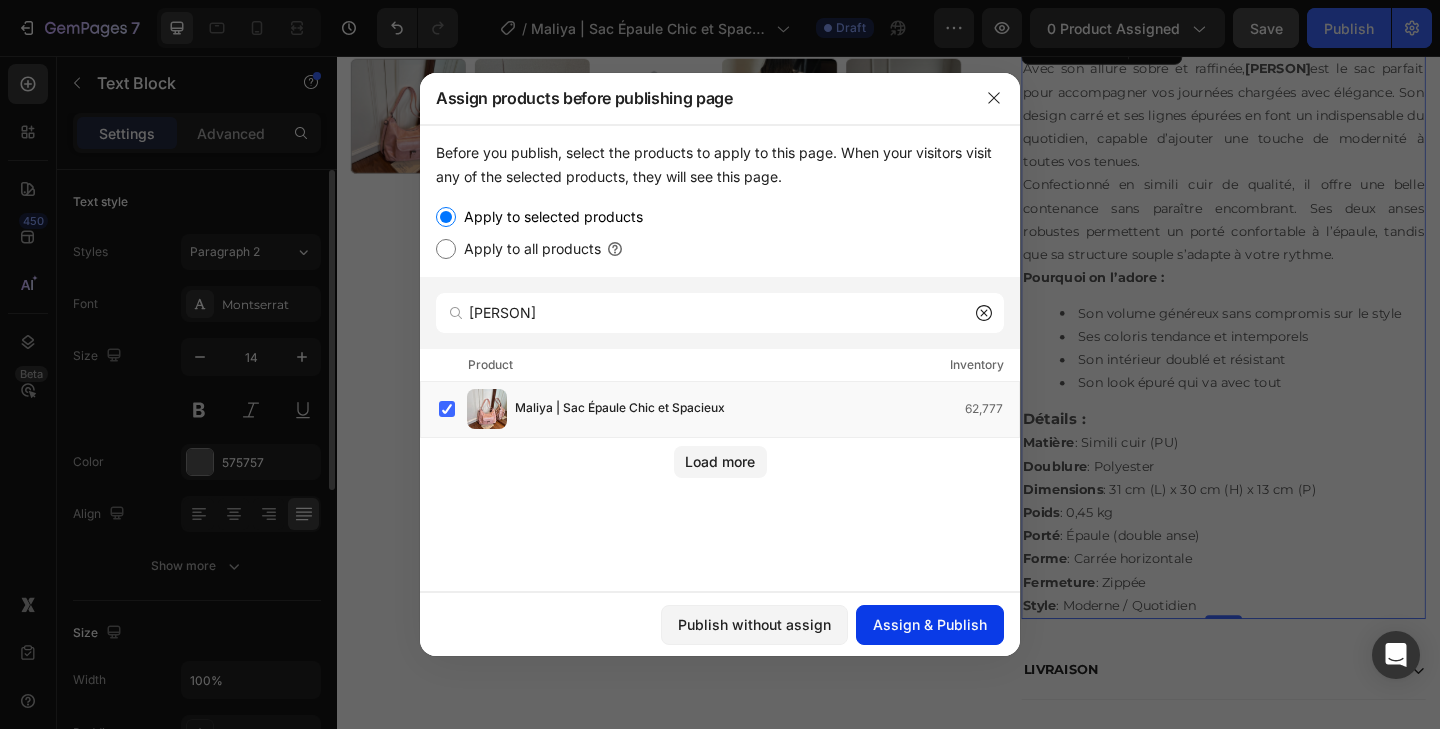 click on "Assign & Publish" 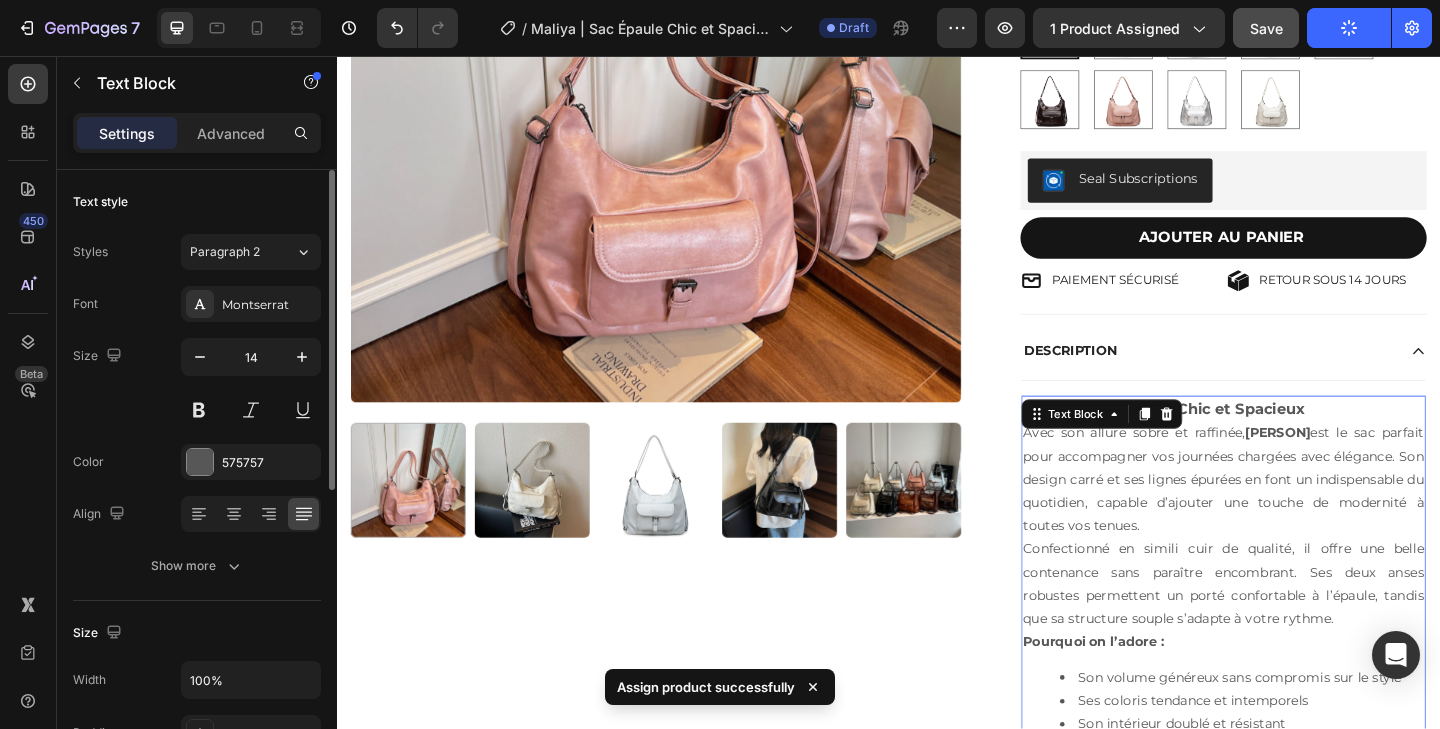 scroll, scrollTop: 386, scrollLeft: 0, axis: vertical 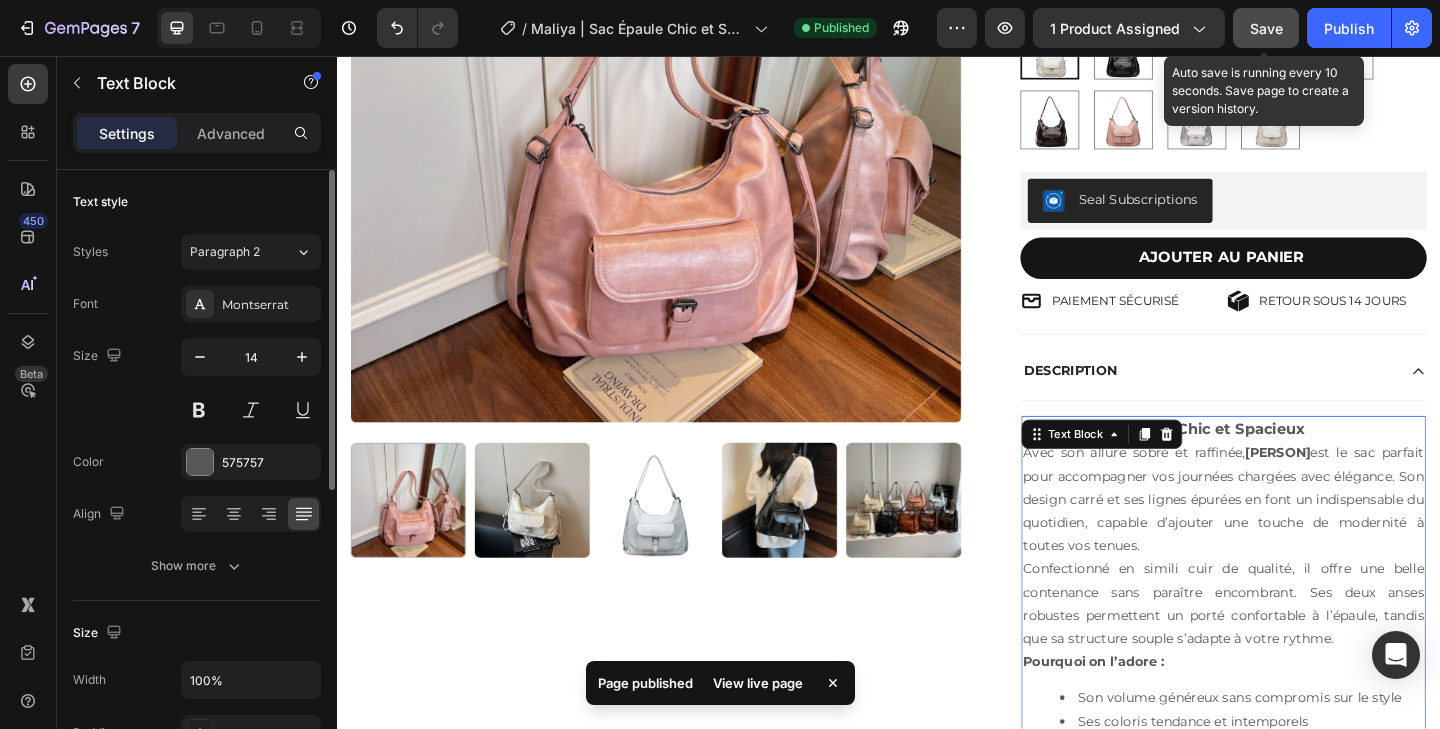 click on "Save" 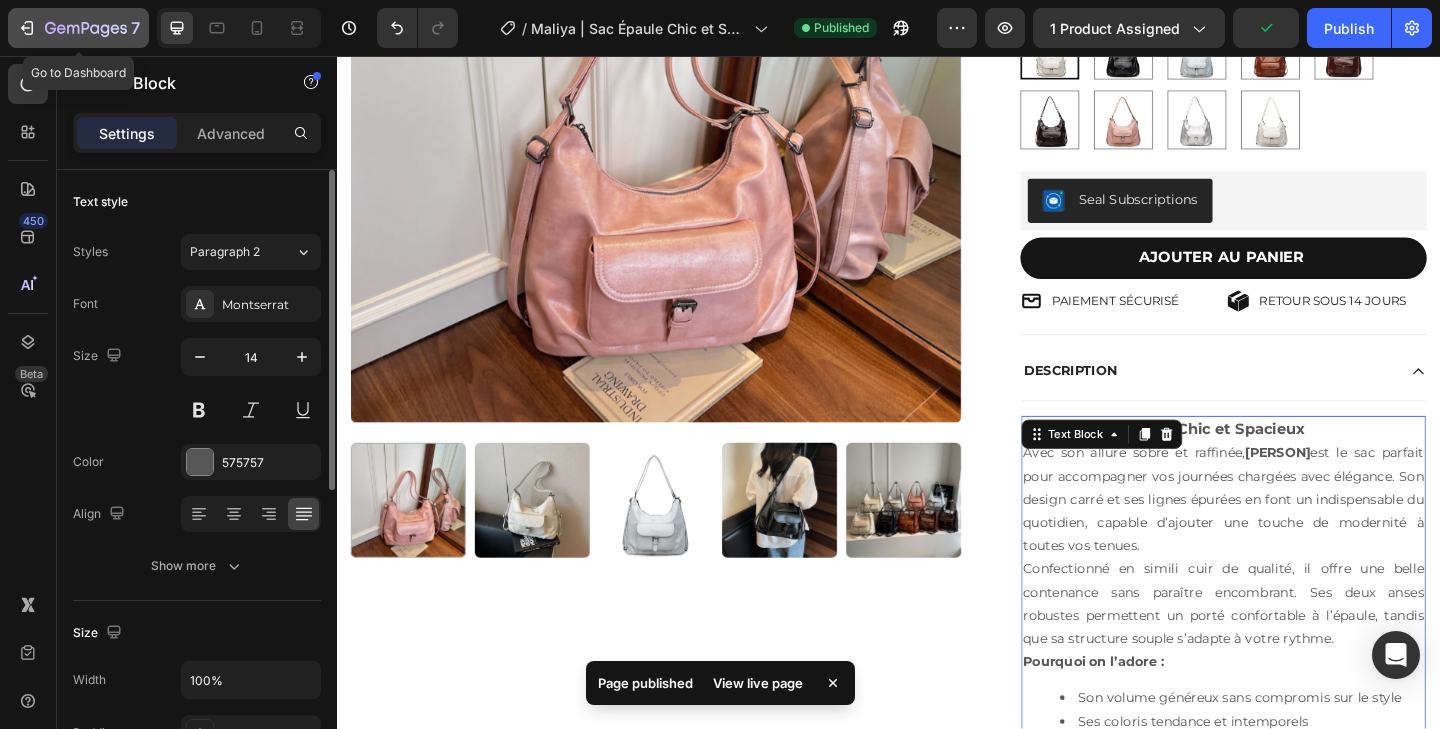 click on "7" 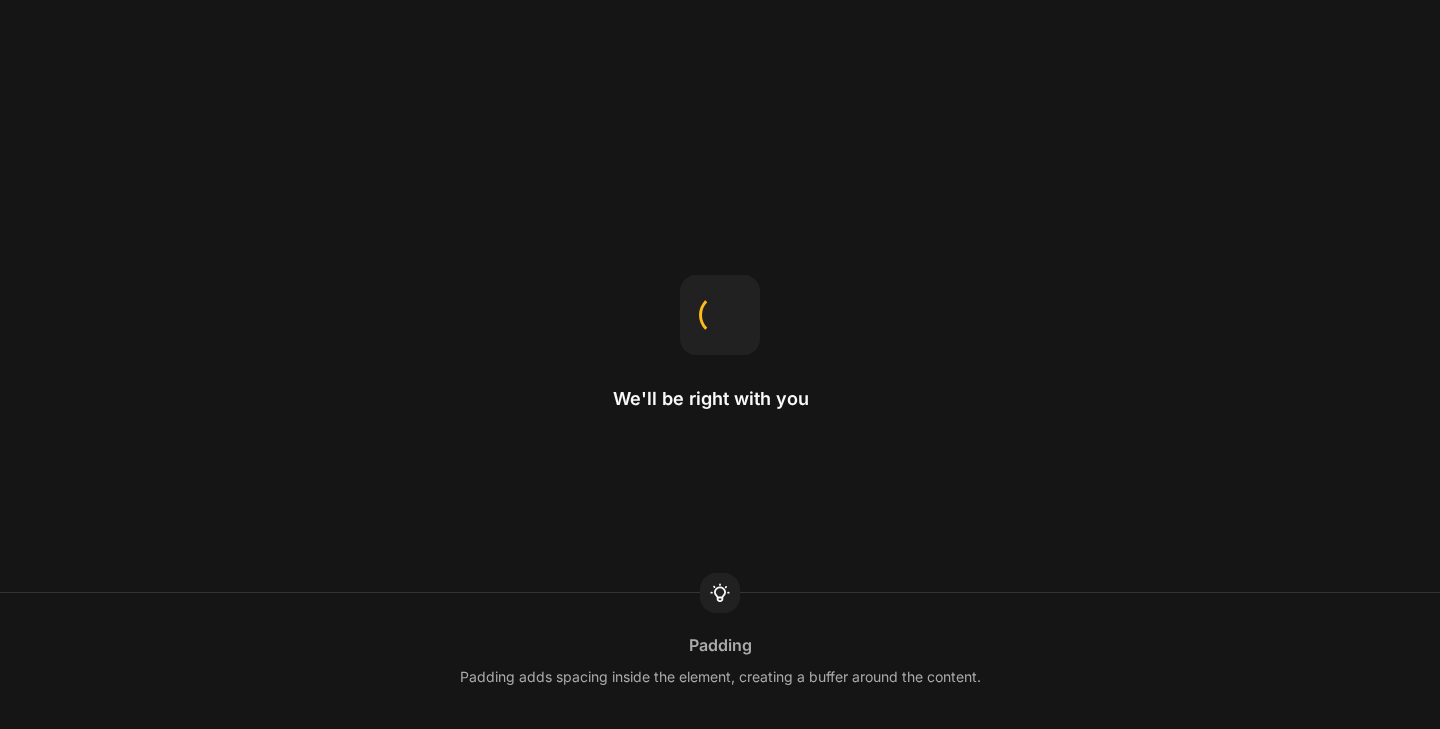 scroll, scrollTop: 0, scrollLeft: 0, axis: both 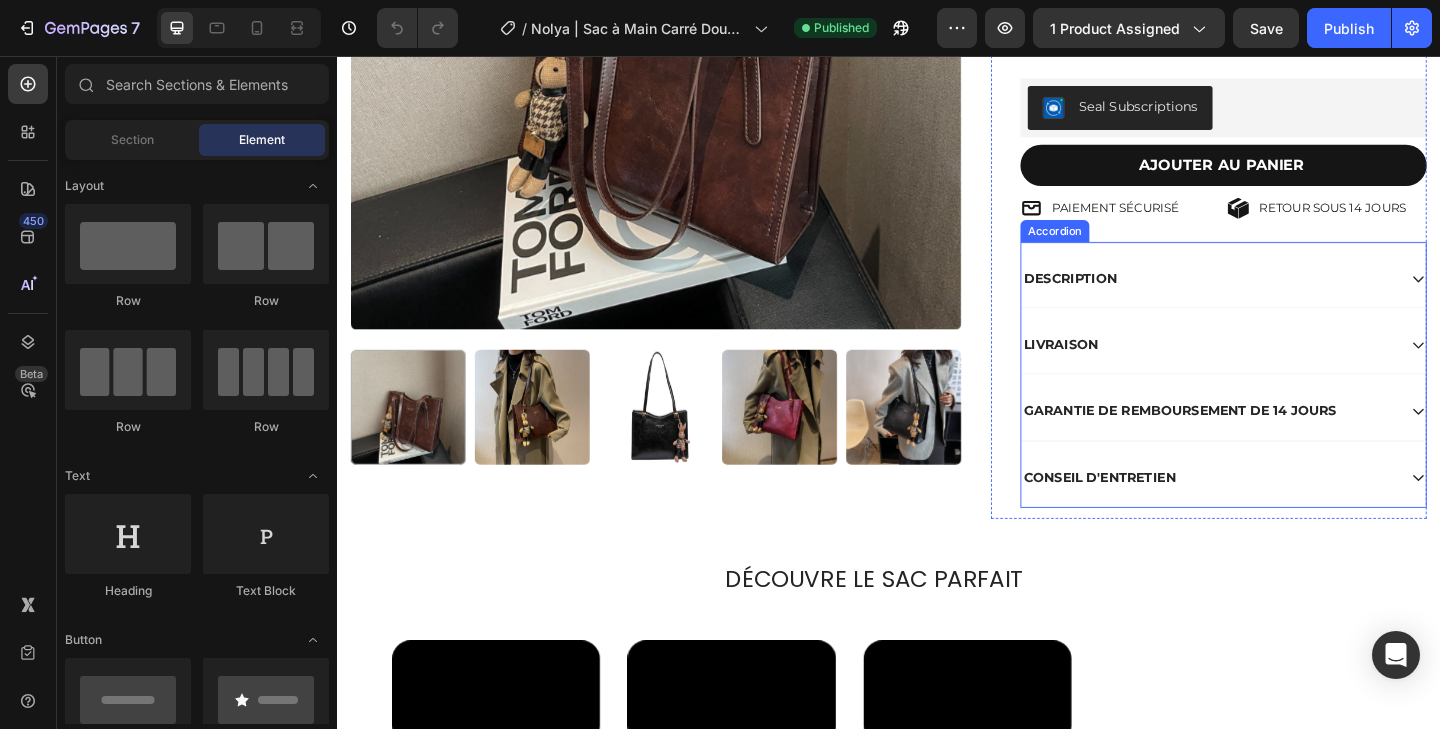 click on "DESCRIPTION" at bounding box center (1301, 299) 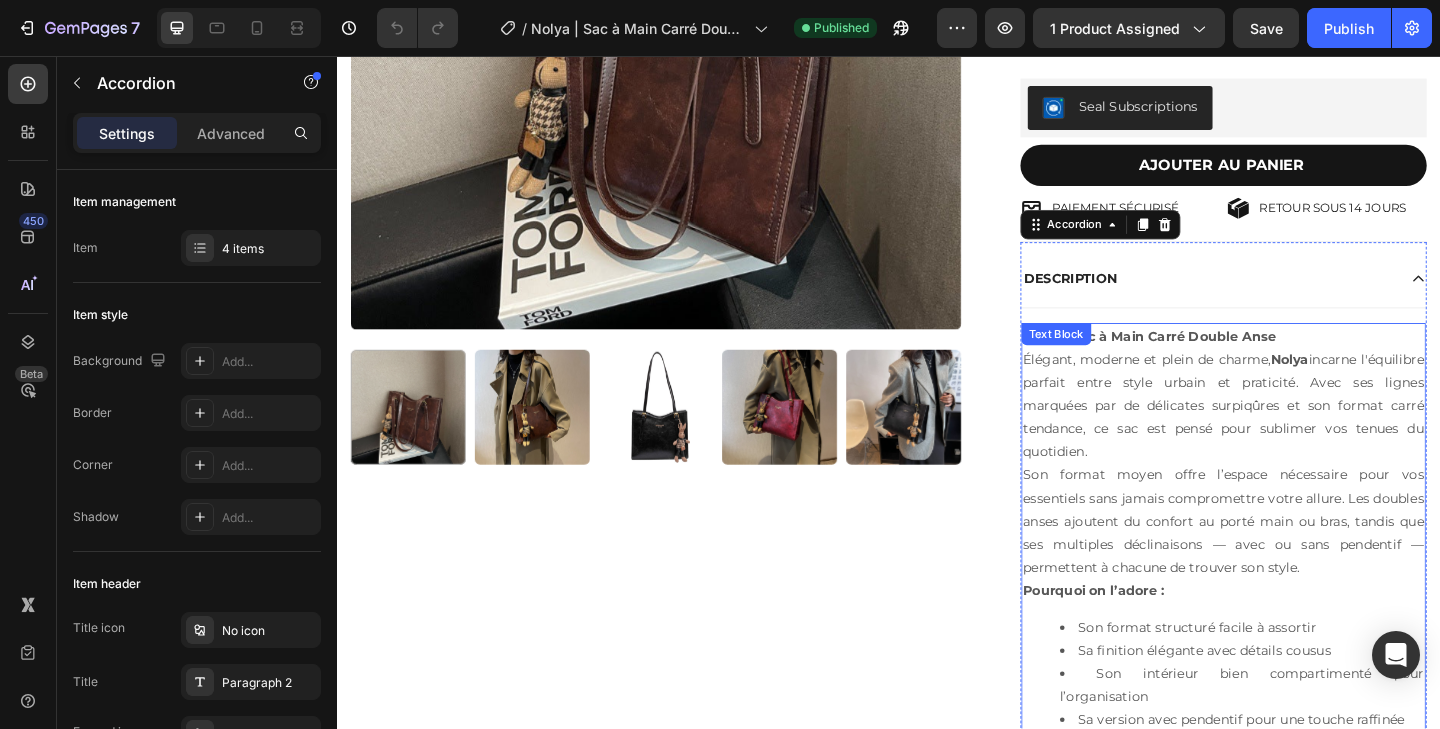 click on "Nolya | Sac à Main Carré Double Anse Élégant, moderne et plein de charme,  Nolya  incarne l'équilibre parfait entre style urbain et praticité. Avec ses lignes marquées par de délicates surpiqûres et son format carré tendance, ce sac est pensé pour sublimer vos tenues du quotidien. Son format moyen offre l’espace nécessaire pour vos essentiels sans jamais compromettre votre allure. Les doubles anses ajoutent du confort au porté main ou bras, tandis que ses multiples déclinaisons — avec ou sans pendentif — permettent à chacune de trouver son style. Pourquoi on l’adore : Son format structuré facile à assortir Sa finition élégante avec détails cousus Son intérieur bien compartimenté pour l’organisation Sa version avec pendentif pour une touche raffinée Détails : Matière  : Simili cuir (PU) Doublure  : Polyester Dimensions  : 28,5 cm (L) x 24 cm (H) x 10,5 cm (P) Hauteur des anses  : 27 cm Fermeture  : Zippée Intérieur  : Poche zippée + pochette documents Porté Poids Style" at bounding box center [1301, 703] 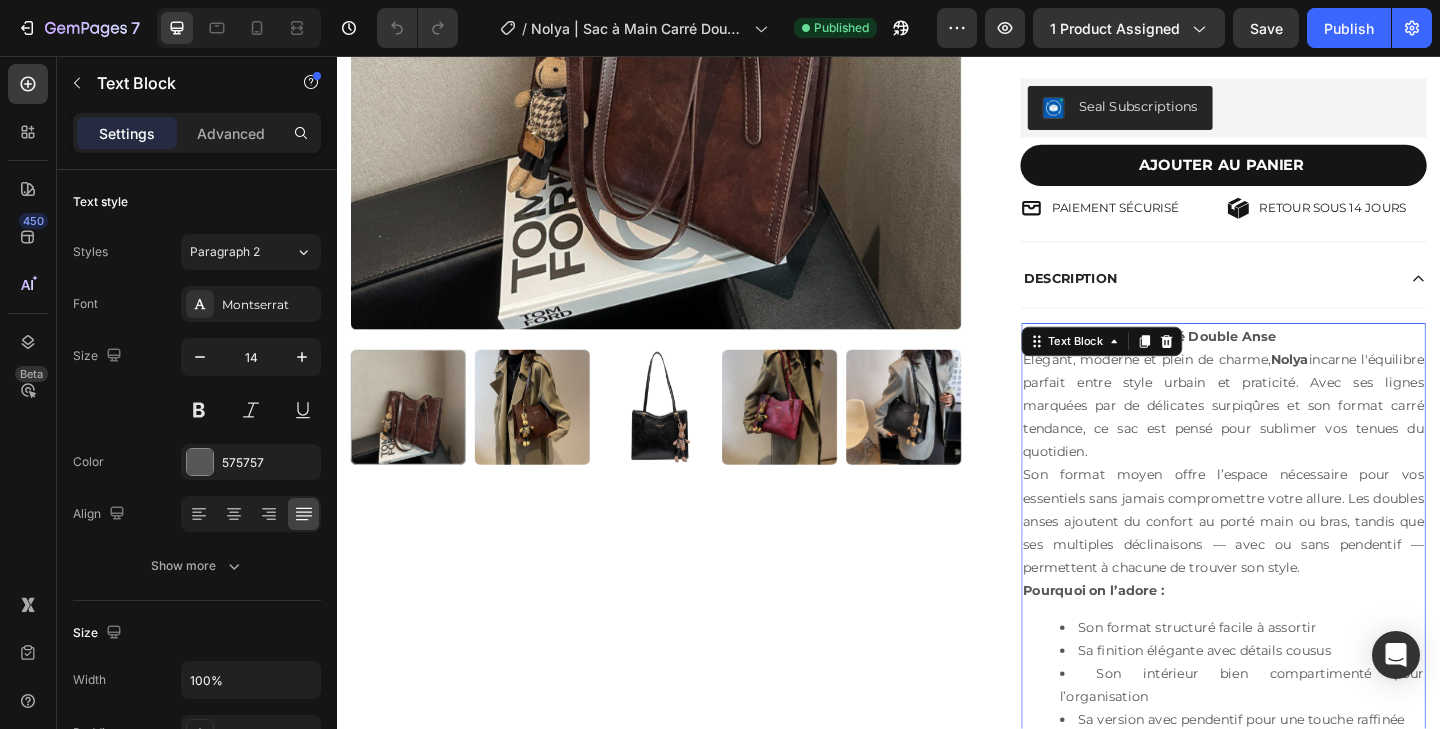 click on "Text Block" at bounding box center [1140, 367] 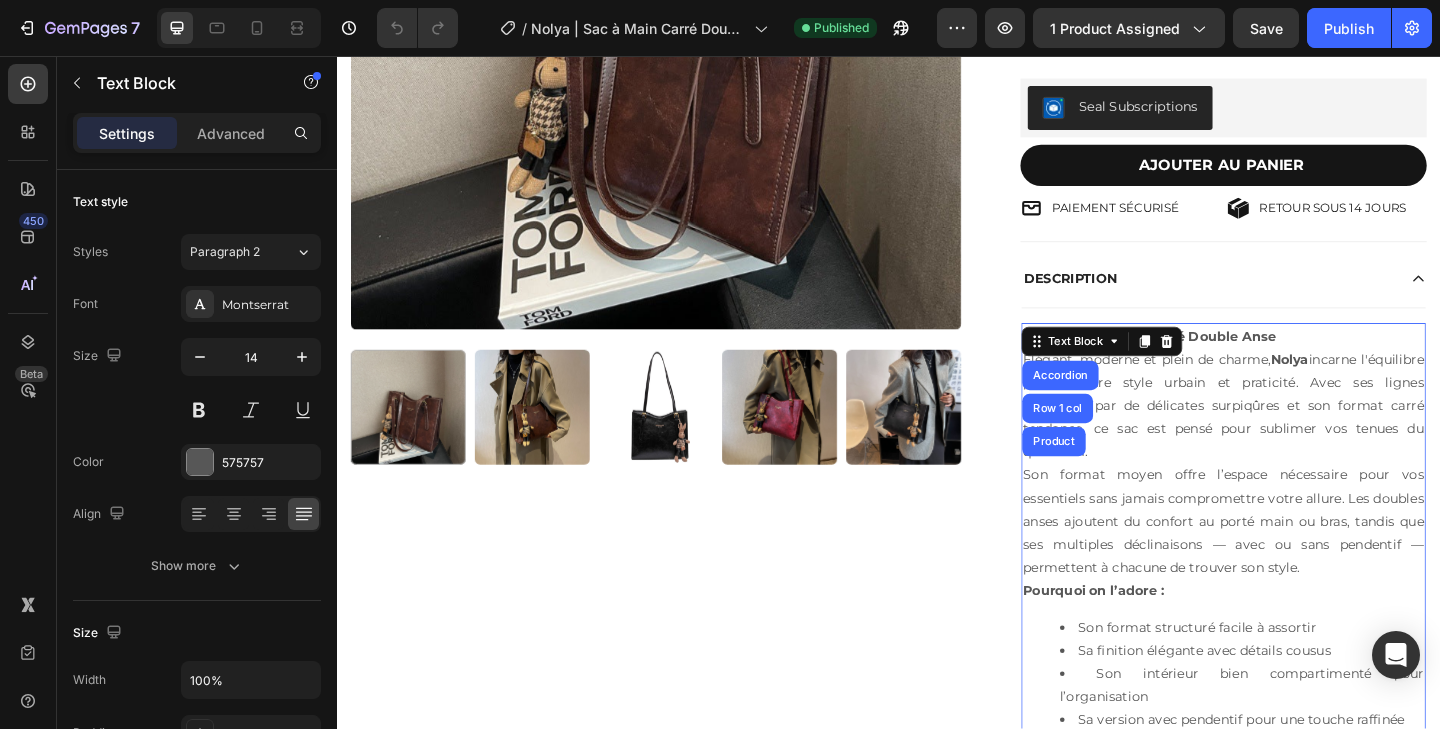 click on "Text Block" at bounding box center [1140, 367] 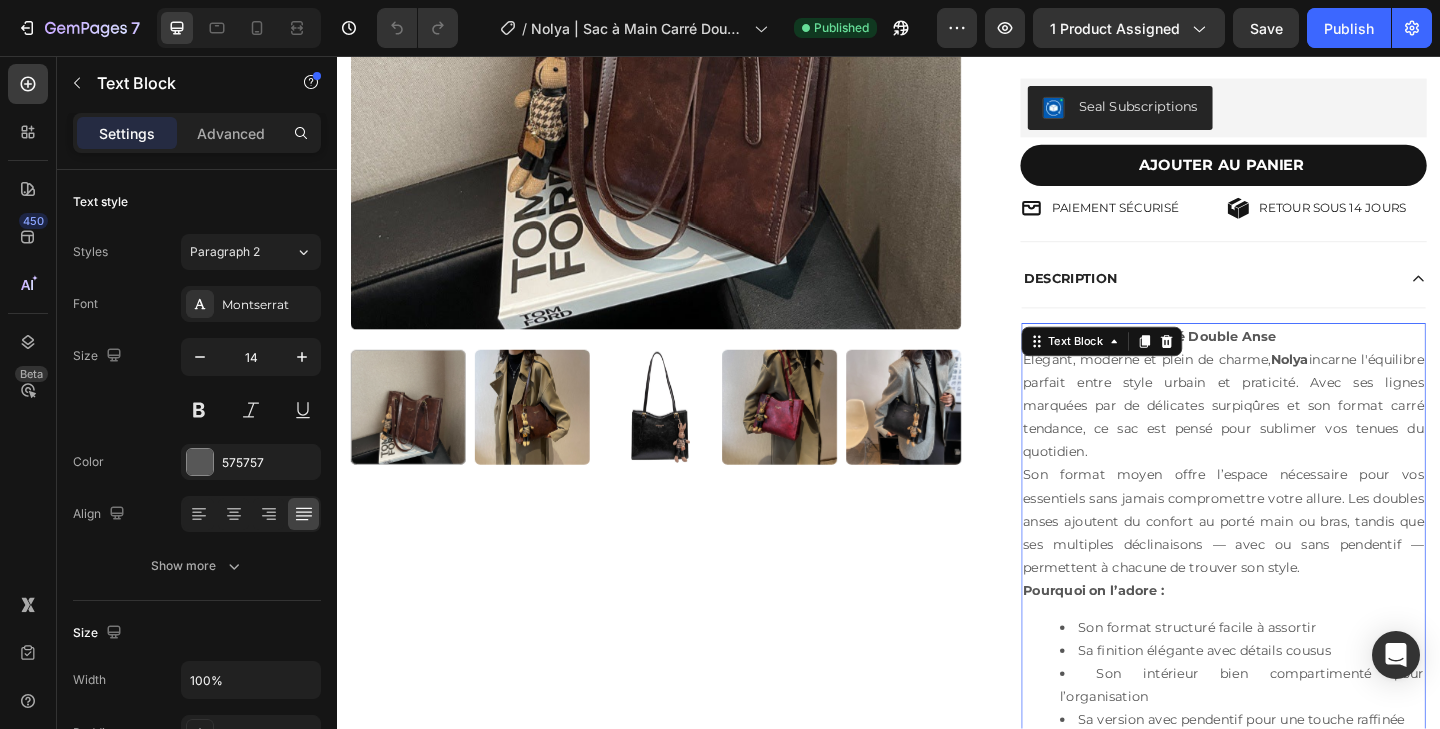 click on "Nolya | Sac à Main Carré Double Anse" at bounding box center (1220, 361) 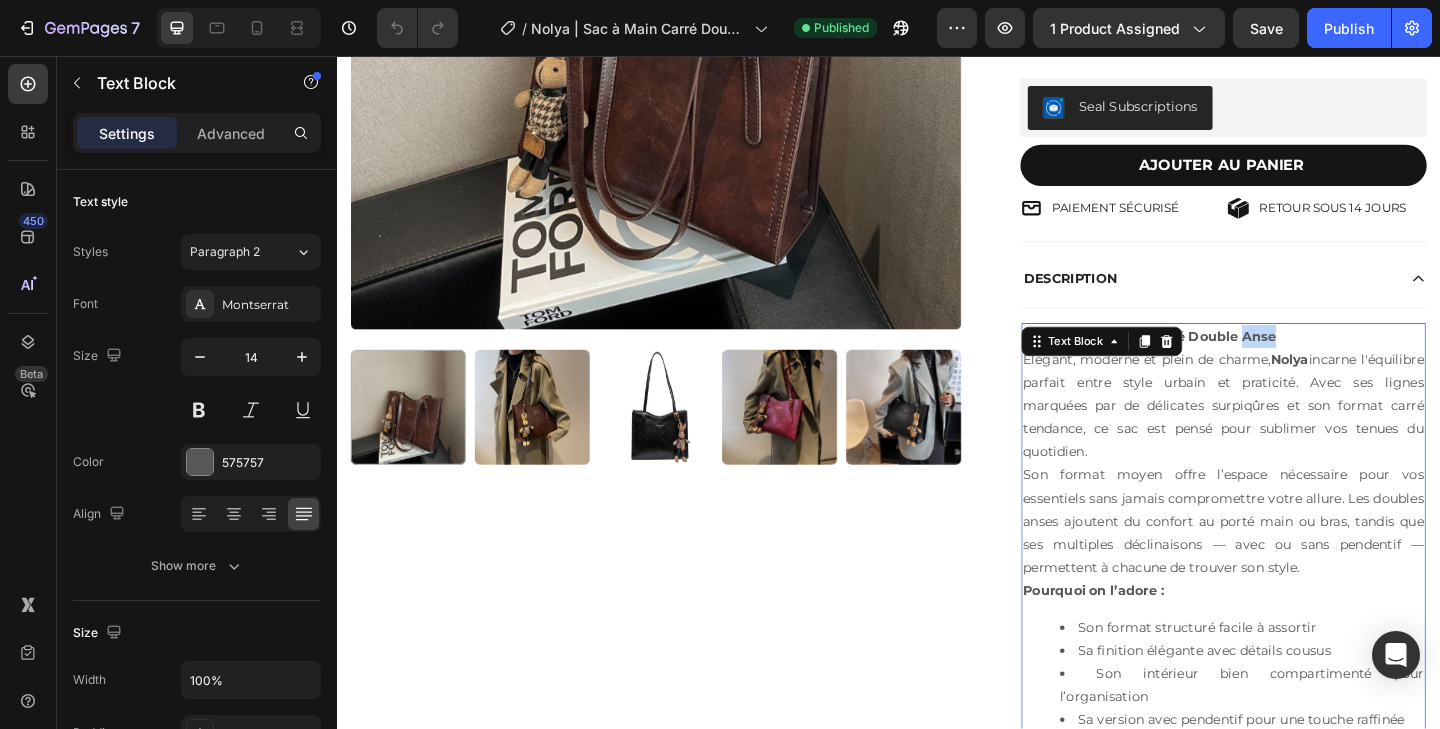 click on "Nolya | Sac à Main Carré Double Anse" at bounding box center (1220, 361) 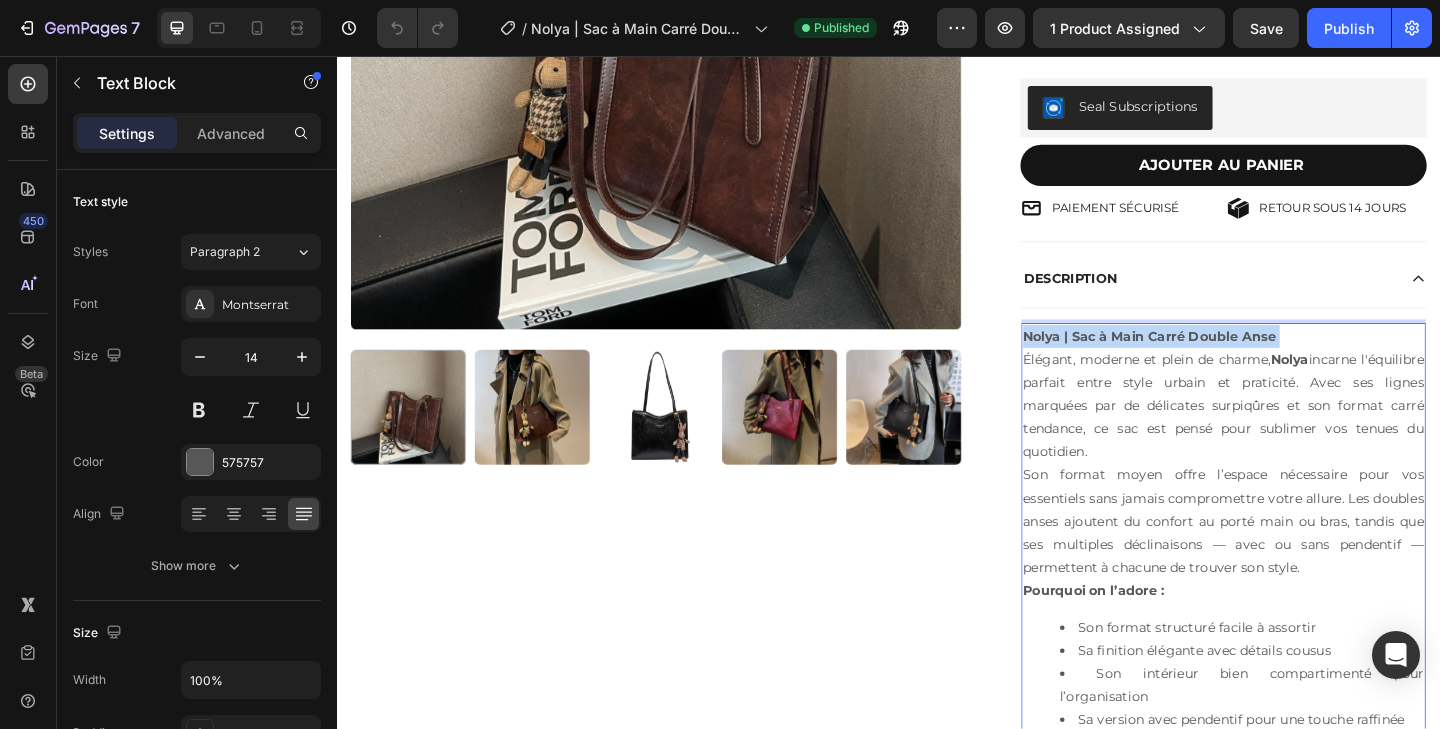 click on "Nolya | Sac à Main Carré Double Anse" at bounding box center (1220, 361) 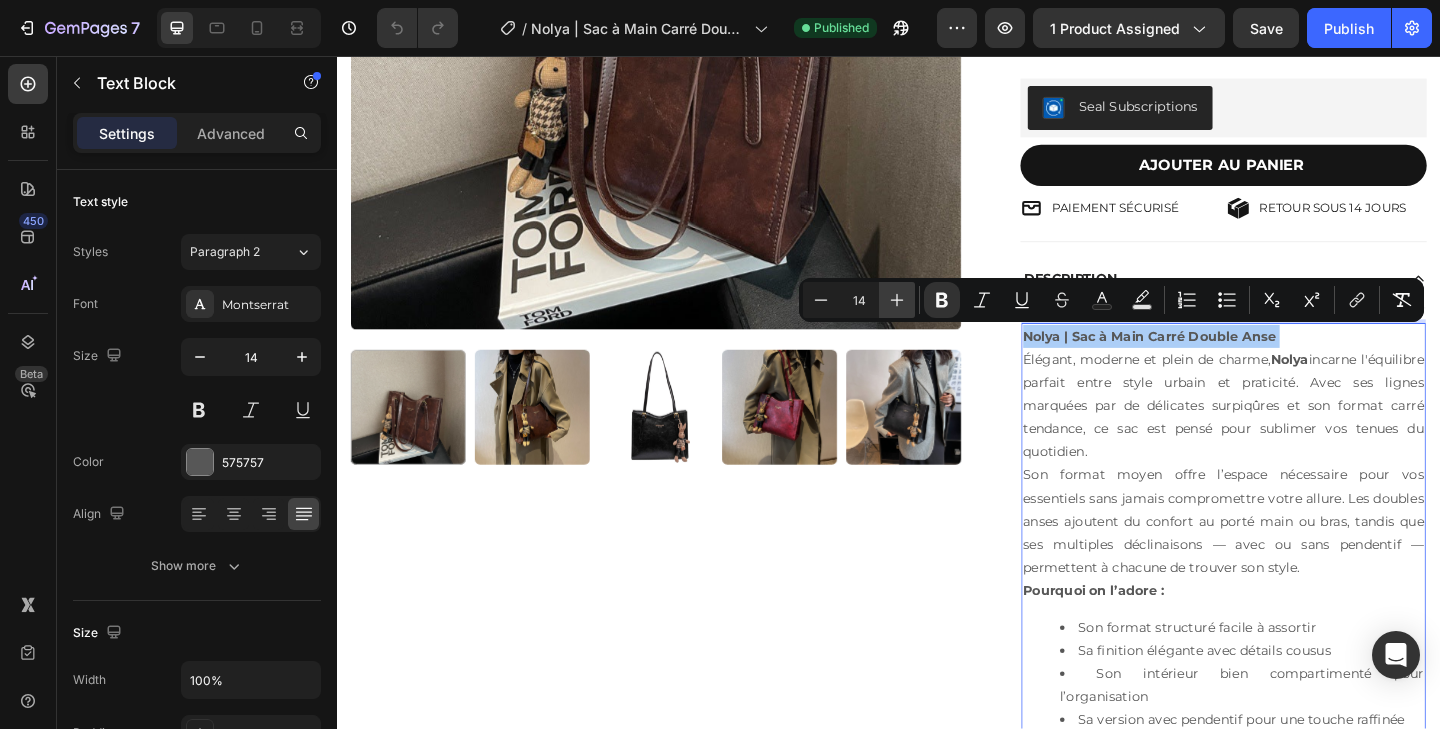 click 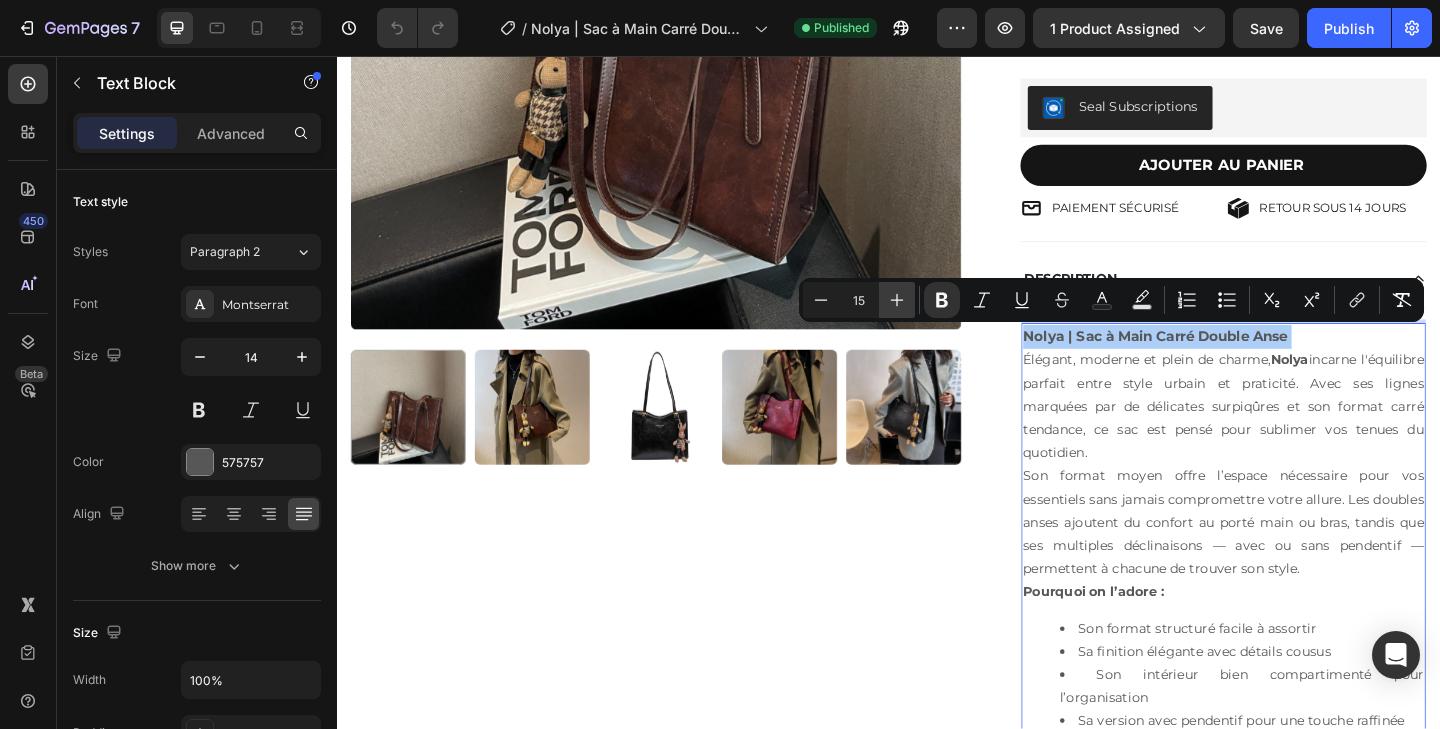click 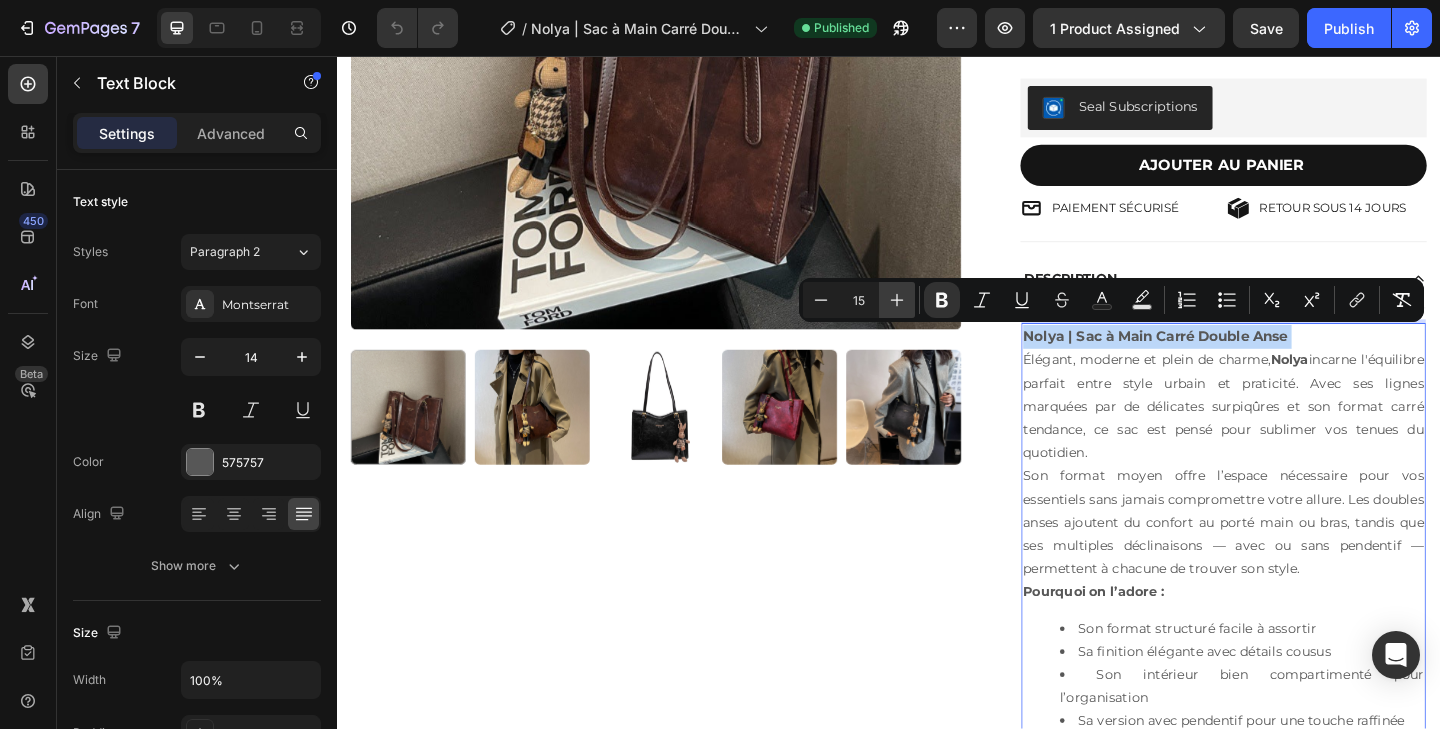 type on "16" 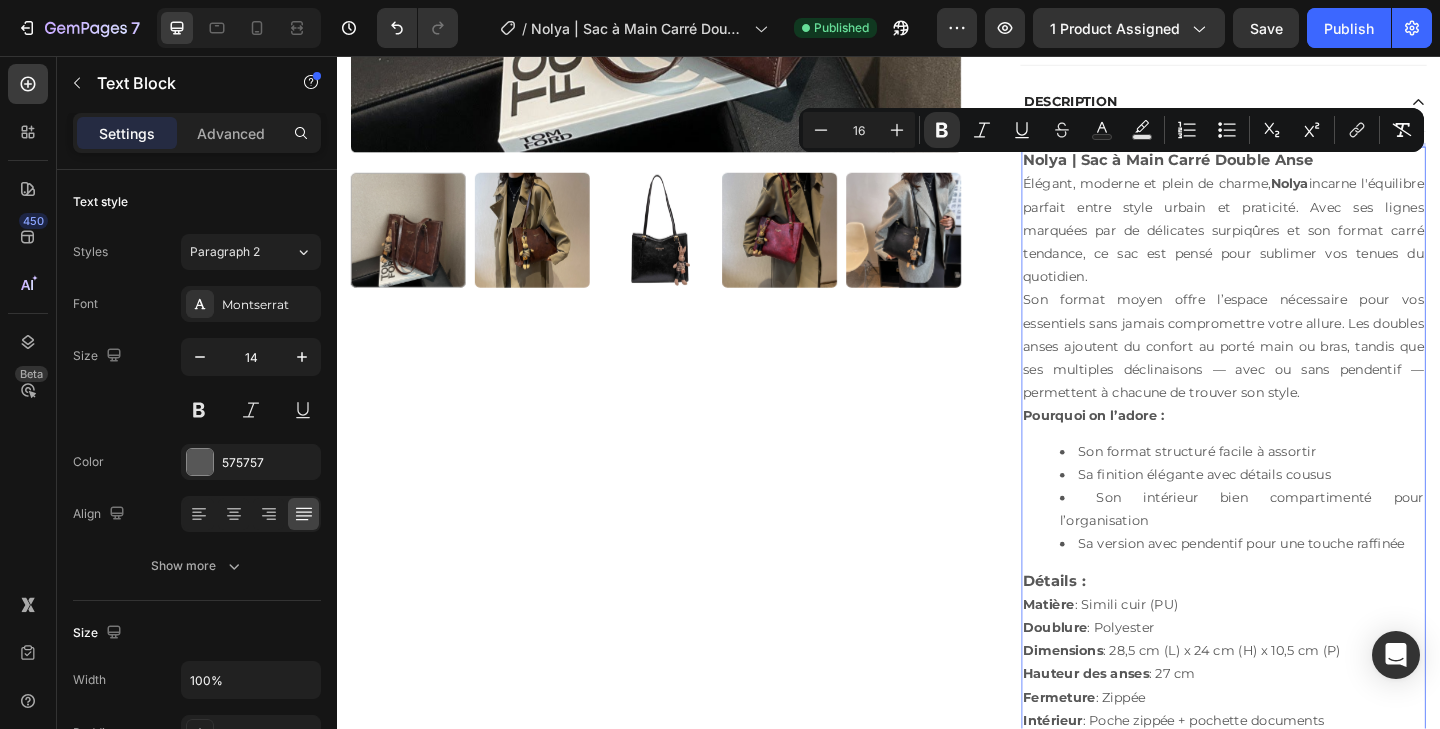 scroll, scrollTop: 680, scrollLeft: 0, axis: vertical 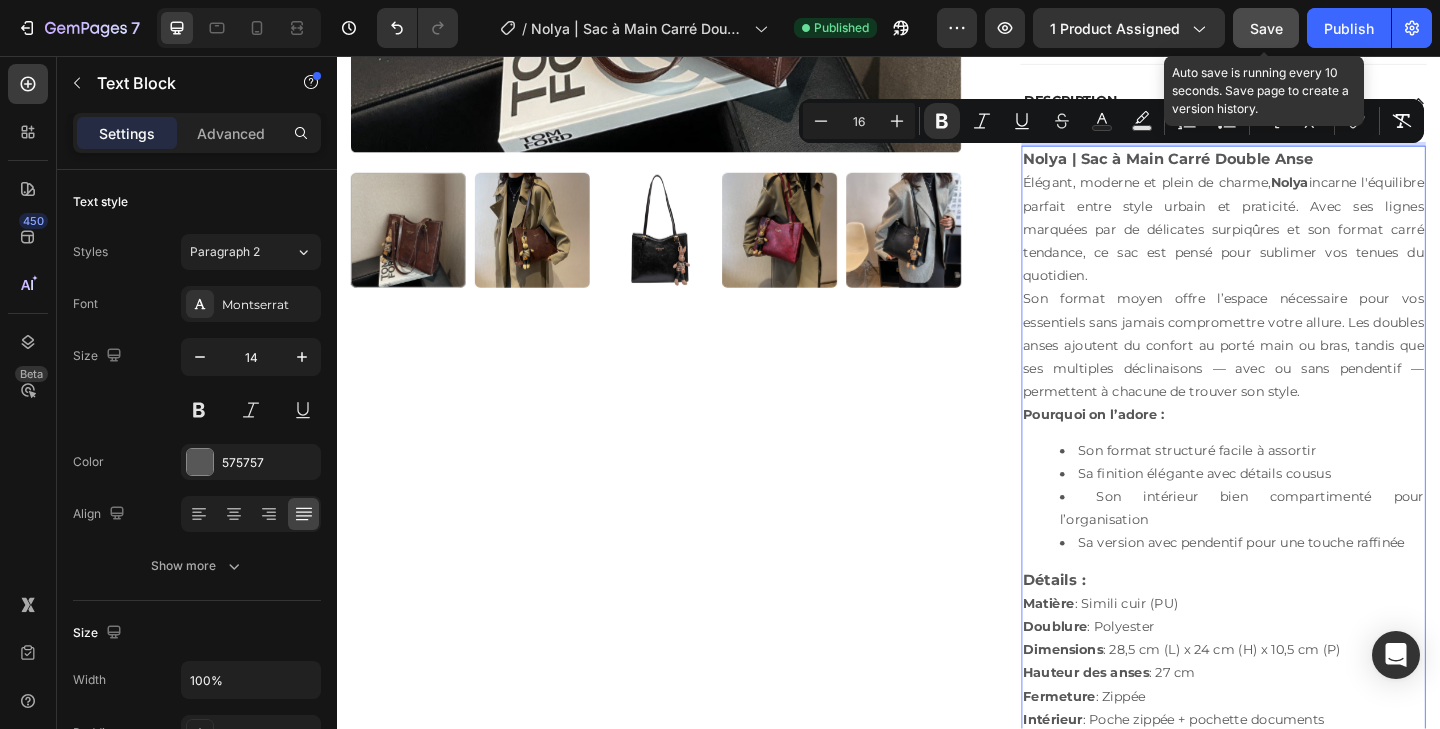 click on "Save" at bounding box center [1266, 28] 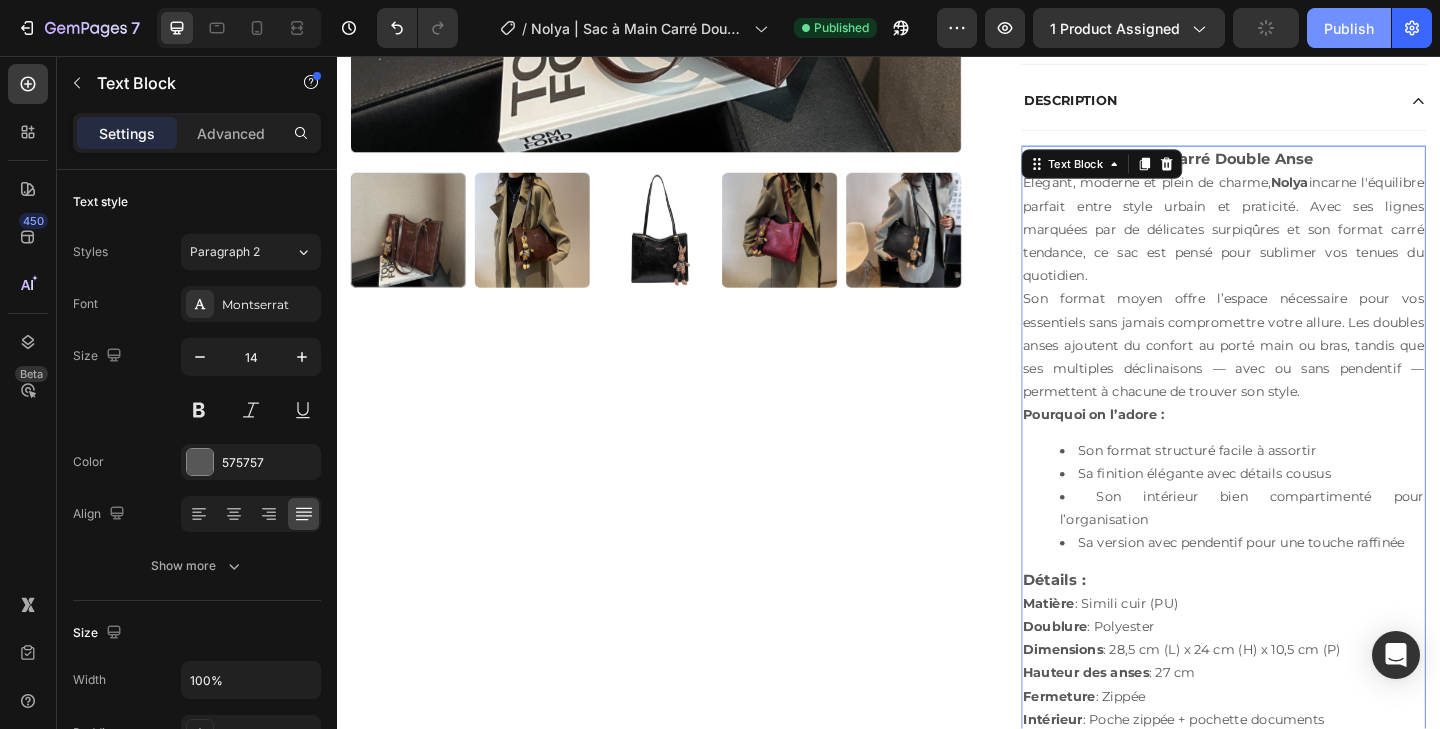 click on "Publish" at bounding box center (1349, 28) 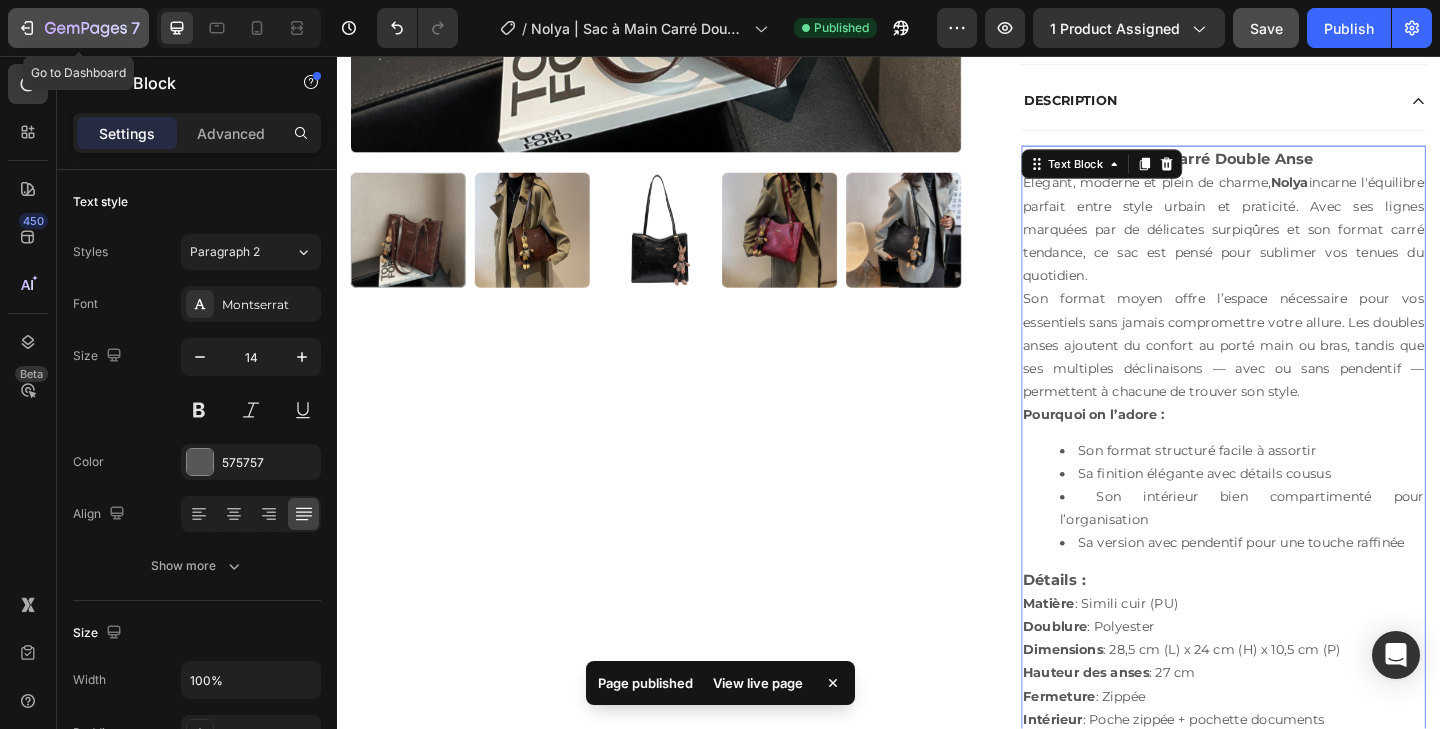 click 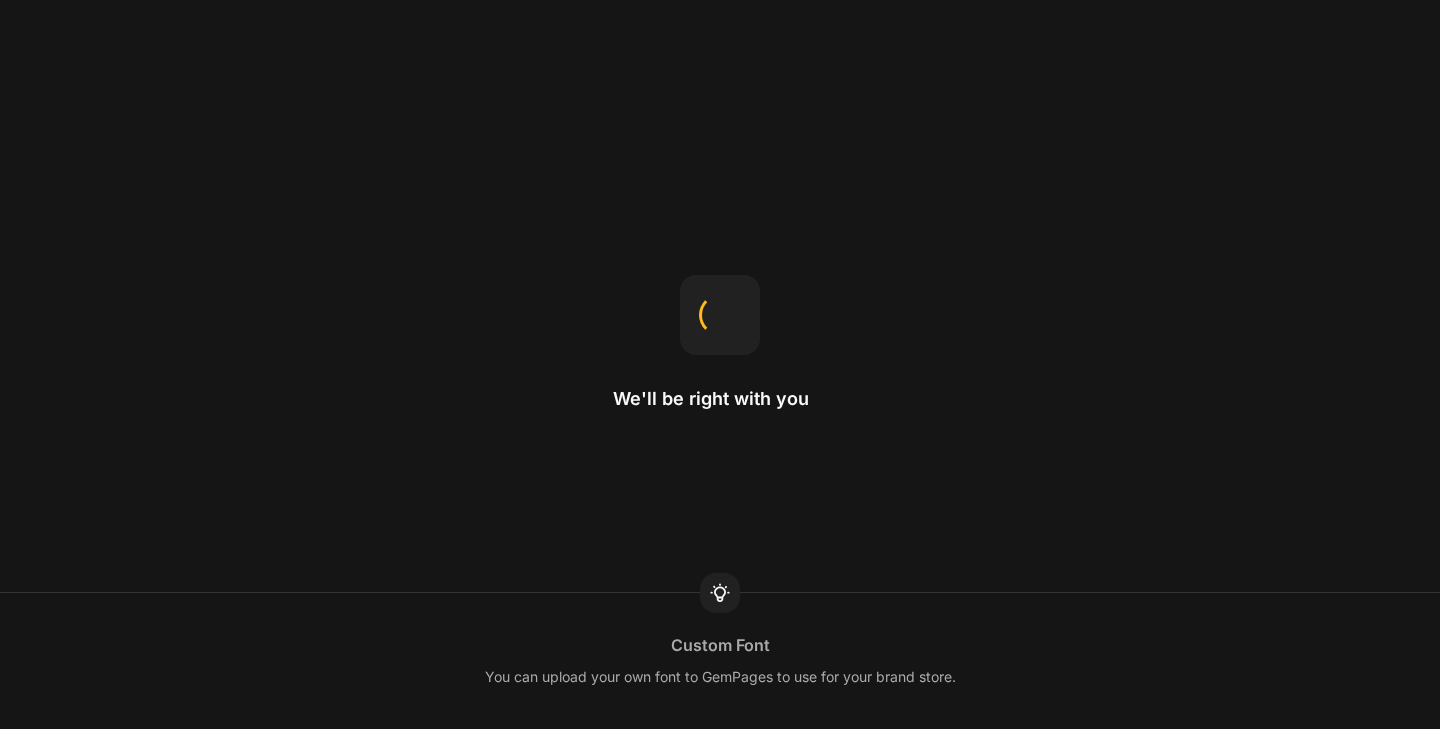 scroll, scrollTop: 0, scrollLeft: 0, axis: both 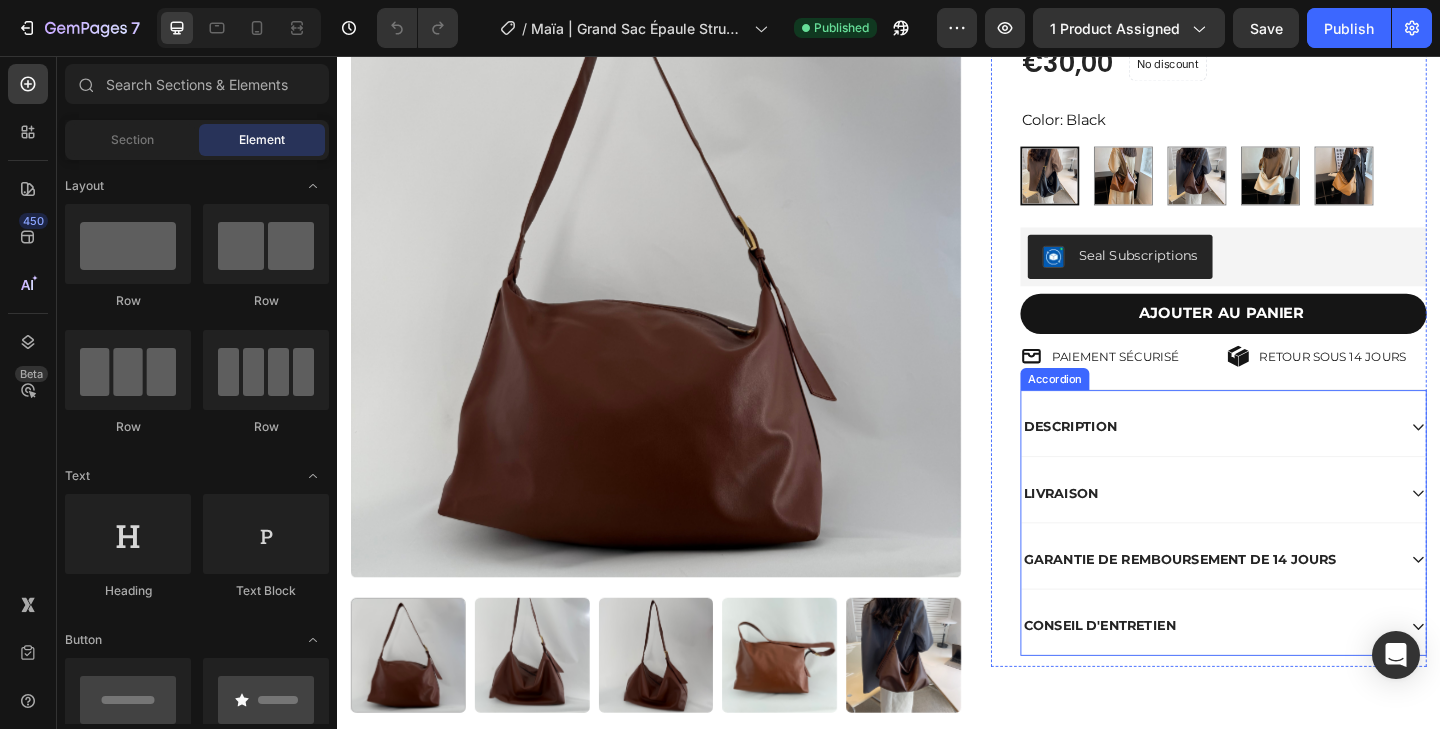 click on "DESCRIPTION" at bounding box center [1134, 459] 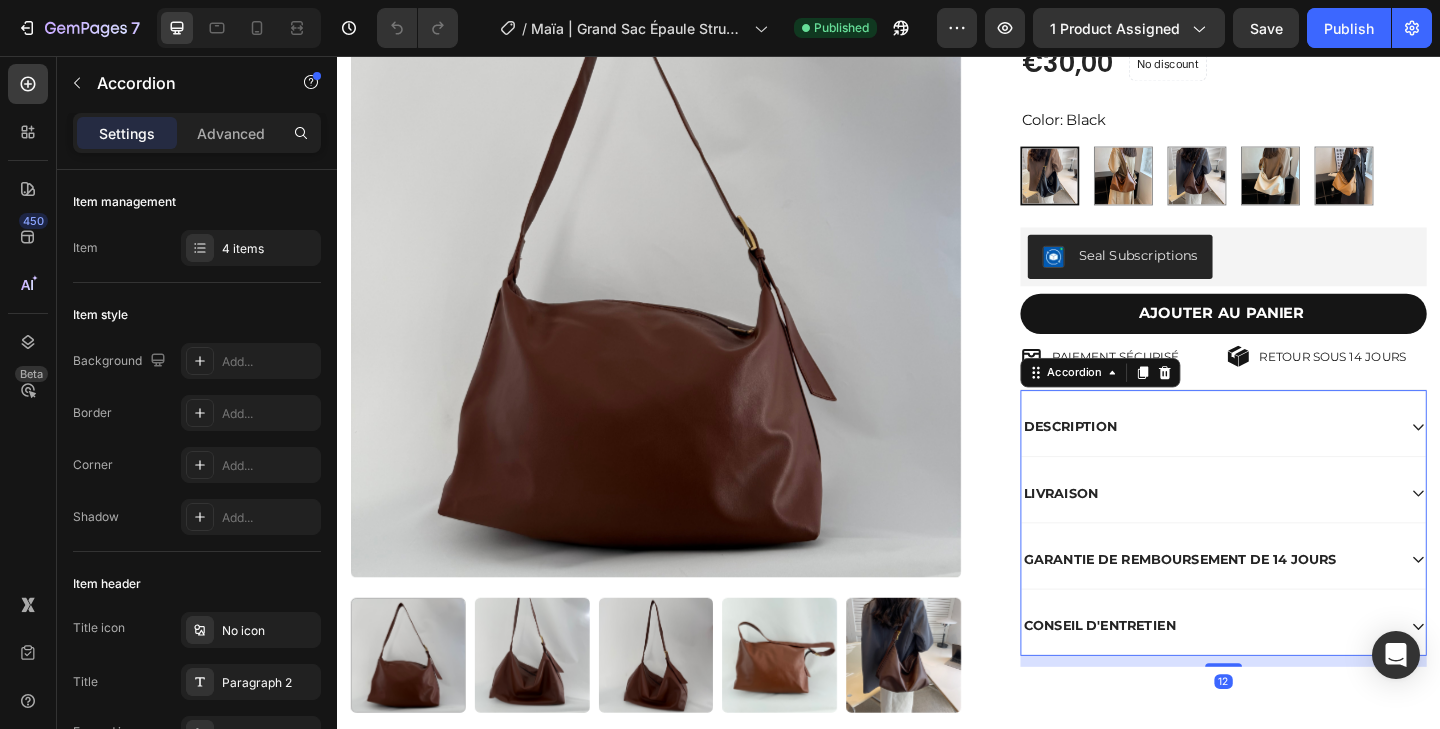 click on "DESCRIPTION" at bounding box center [1285, 459] 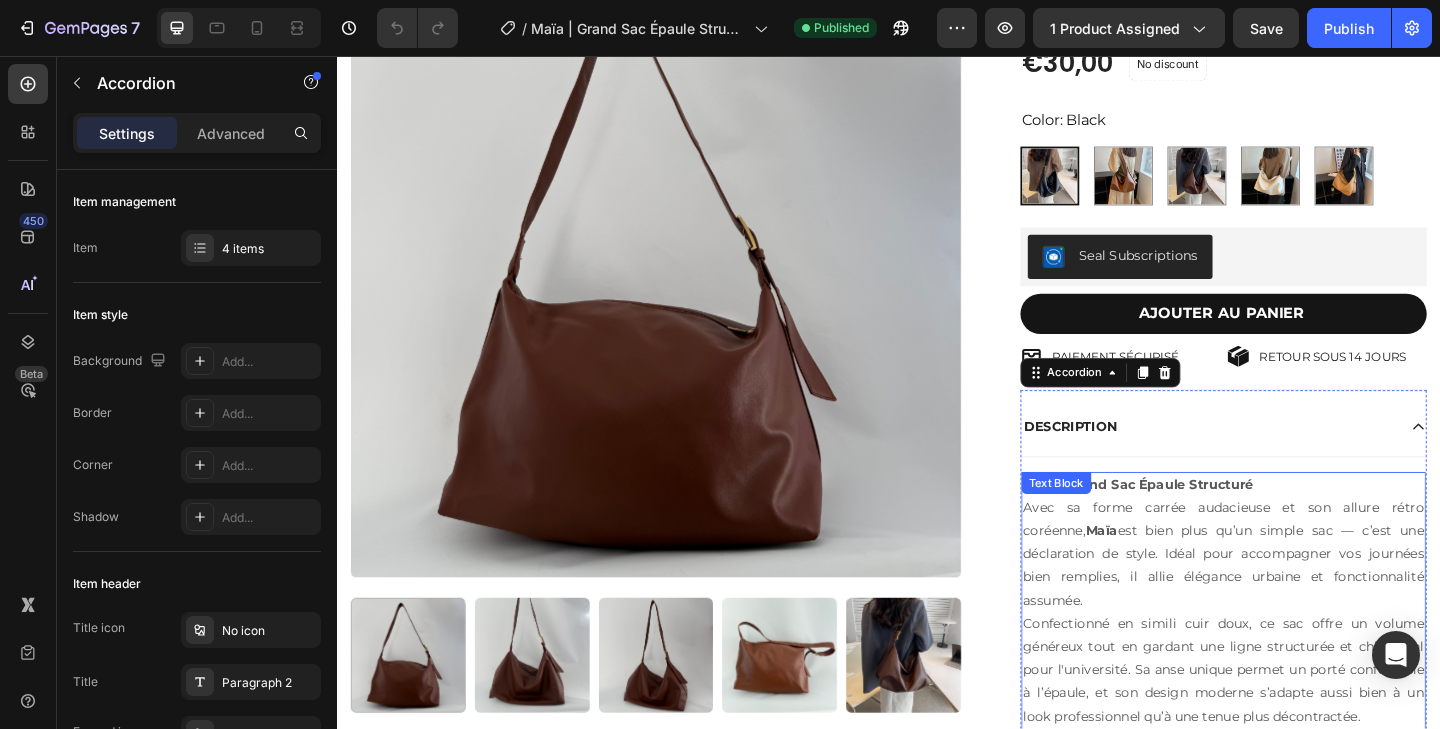 click on "Maïa | Grand Sac Épaule Structuré Avec sa forme carrée audacieuse et son allure rétro coréenne,  Maïa  est bien plus qu’un simple sac — c’est une déclaration de style. Idéal pour accompagner vos journées bien remplies, il allie élégance urbaine et fonctionnalité assumée. Confectionné en simili cuir doux, ce sac offre un volume généreux tout en gardant une ligne structurée et chic, idéal pour l'université. Sa anse unique permet un porté confortable à l’épaule, et son design moderne s’adapte aussi bien à un look professionnel qu’à une tenue plus décontractée. Pourquoi on l’aime : Son format spacieux sans être encombrant Sa silhouette carrée au style rétro coréen Son intérieur fonctionnel avec poche téléphone intégrée Son allure raffinée, parfaite pour toutes les saisons   Détails : Matière  : Simili cuir (PU) Dimensions  : 40,5 cm (L) x 27 cm (H) x 17,5 cm (P) Fermeture  : Zippée Intérieur  : Poche pour téléphone + doublure cuir artificiel Porté Style" at bounding box center [1301, 853] 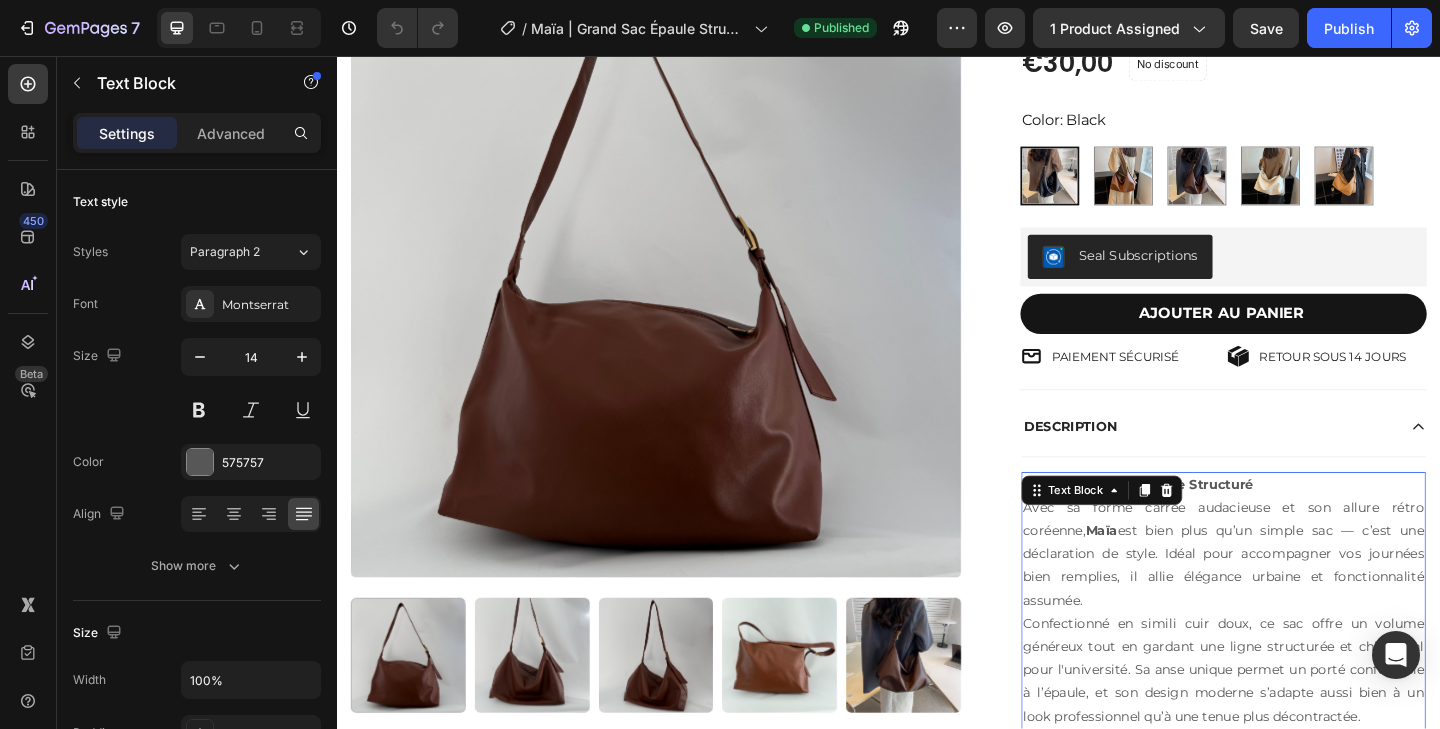 click on "Text Block" at bounding box center (1168, 529) 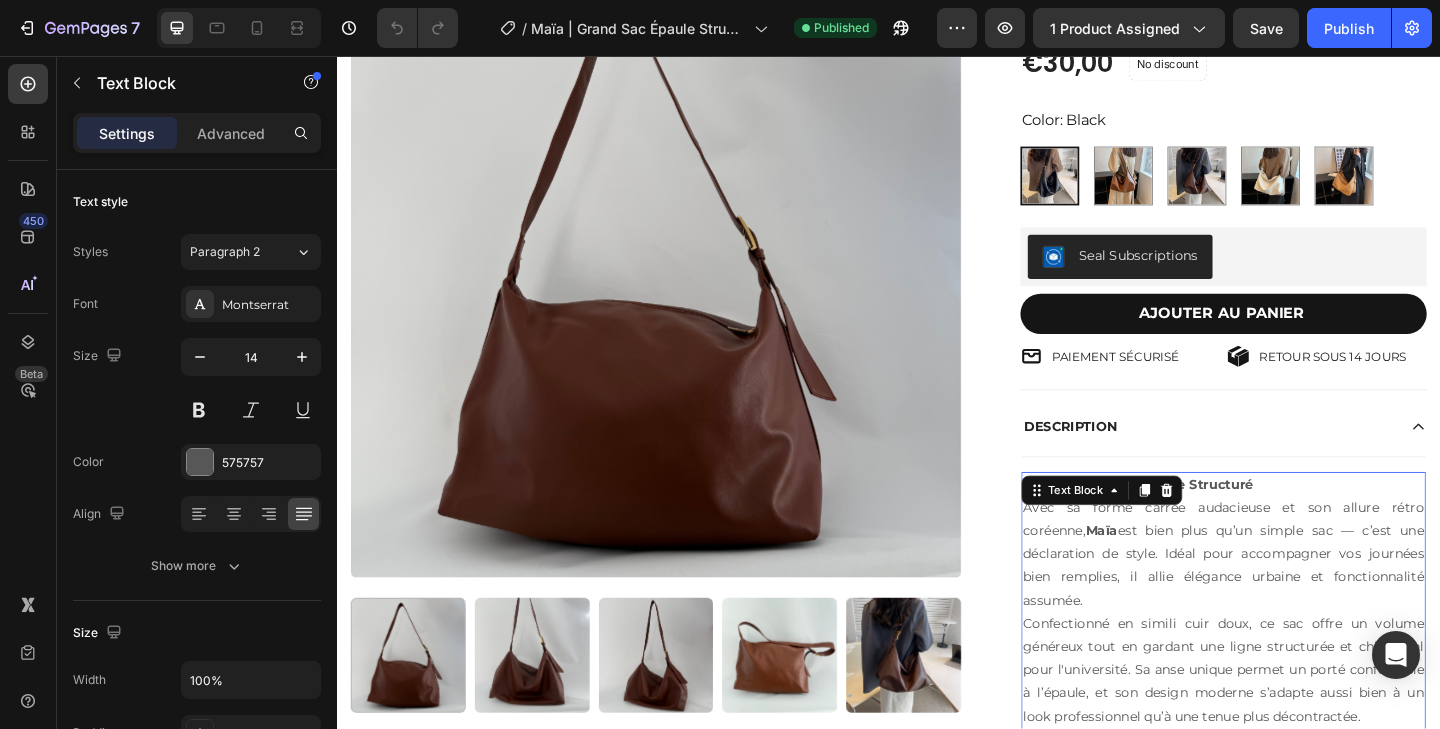 click on "Maïa | Grand Sac Épaule Structuré" at bounding box center (1208, 523) 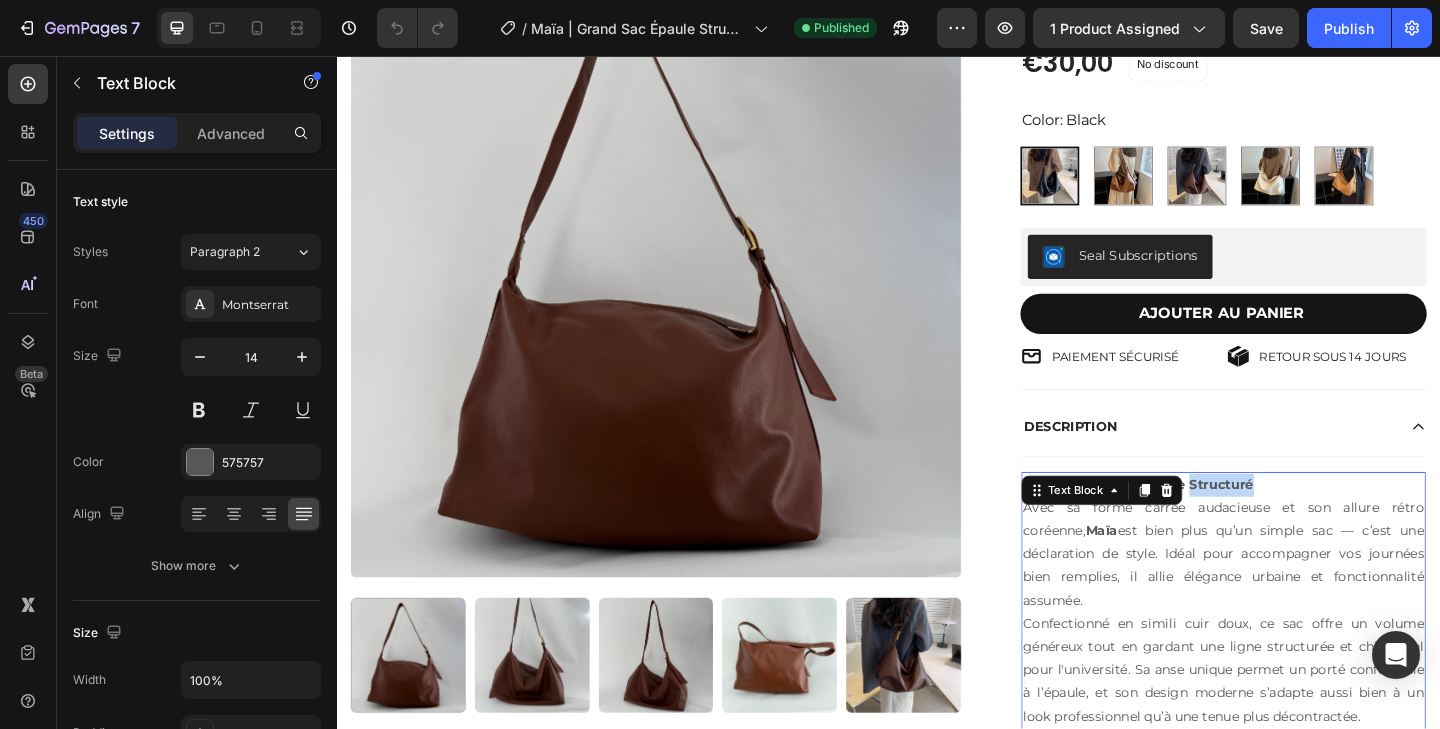 click on "Maïa | Grand Sac Épaule Structuré" at bounding box center (1208, 523) 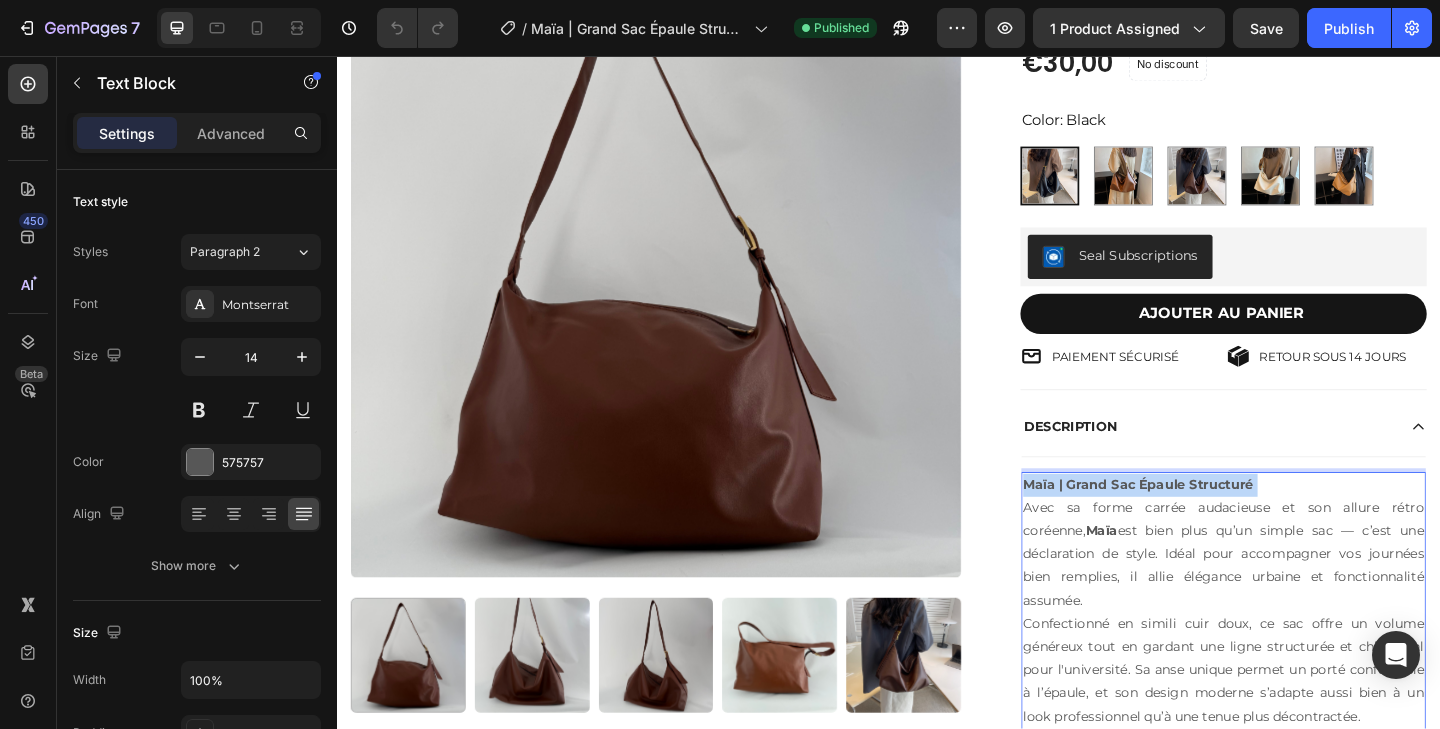 click on "Maïa | Grand Sac Épaule Structuré" at bounding box center [1208, 523] 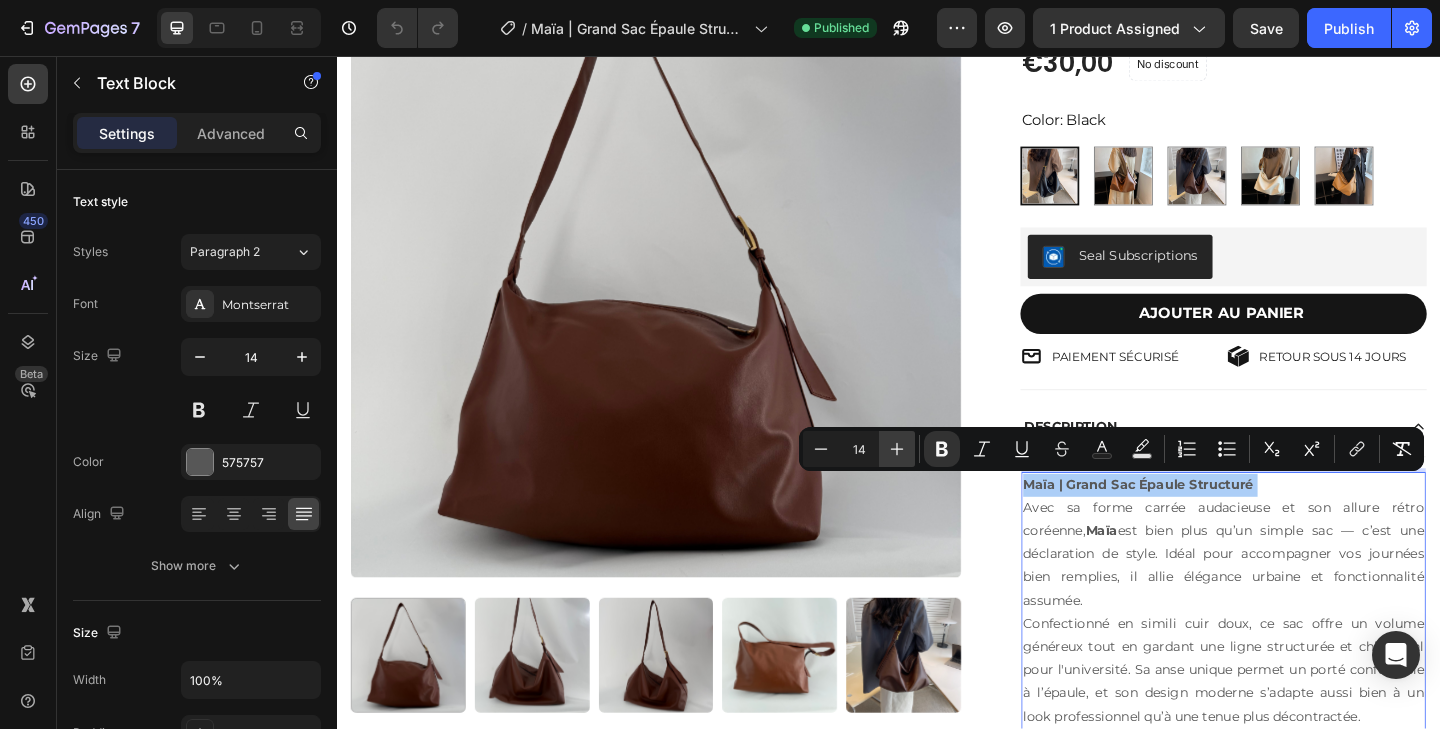 click 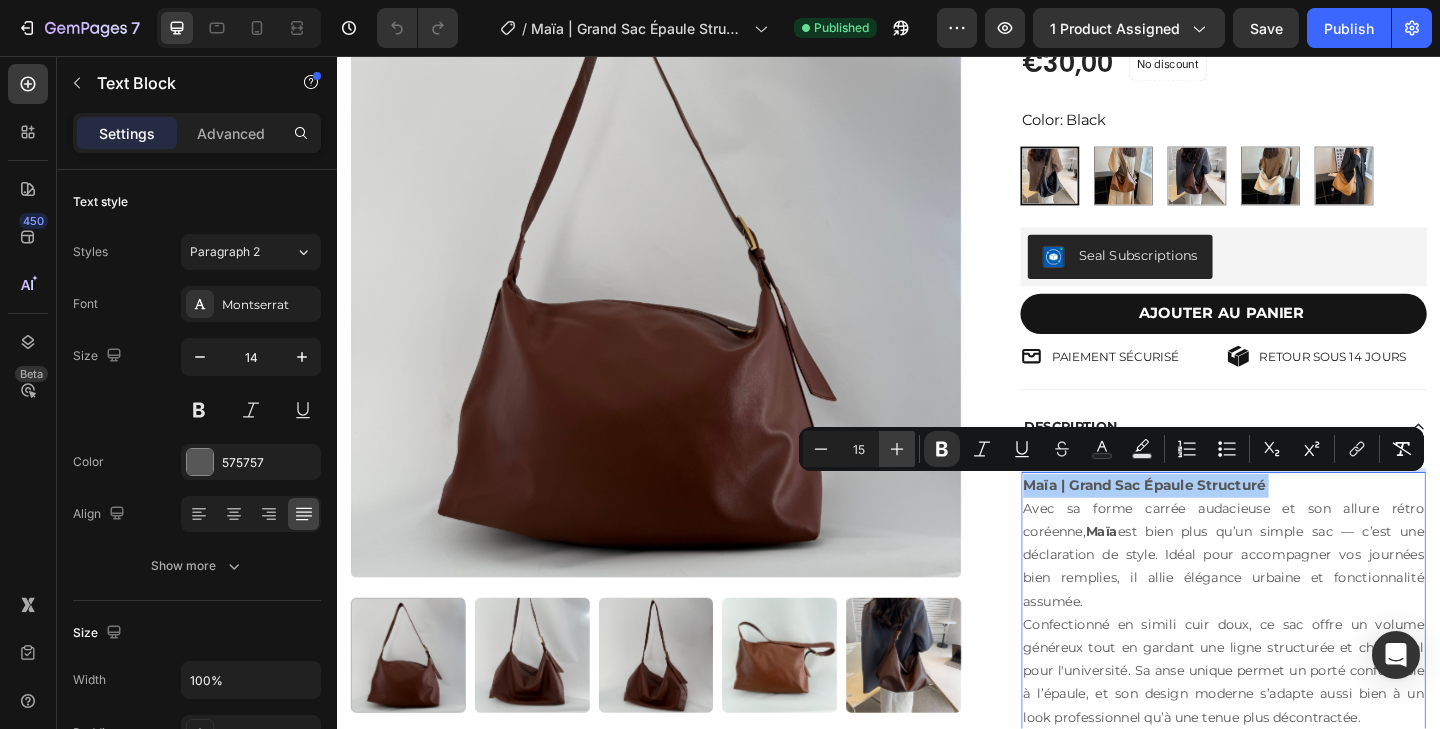 click 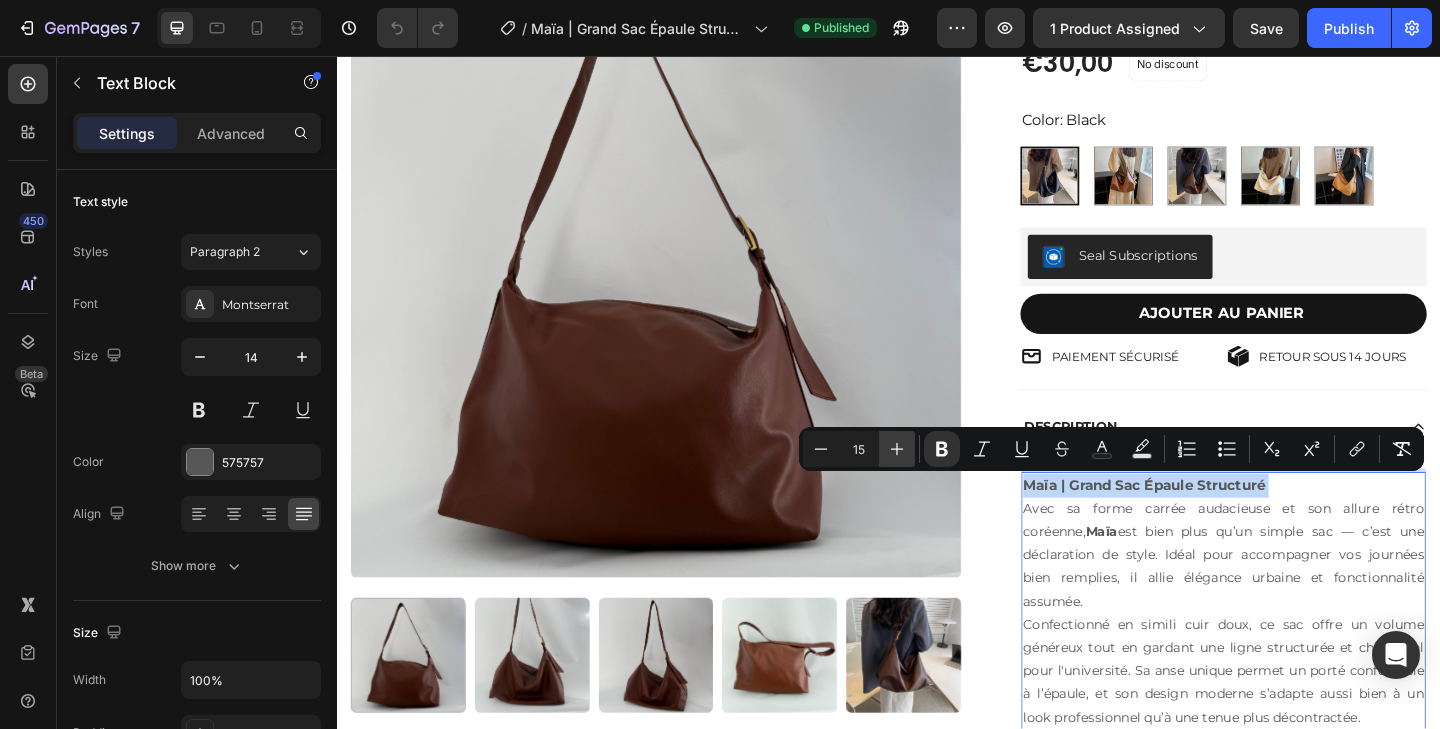type on "16" 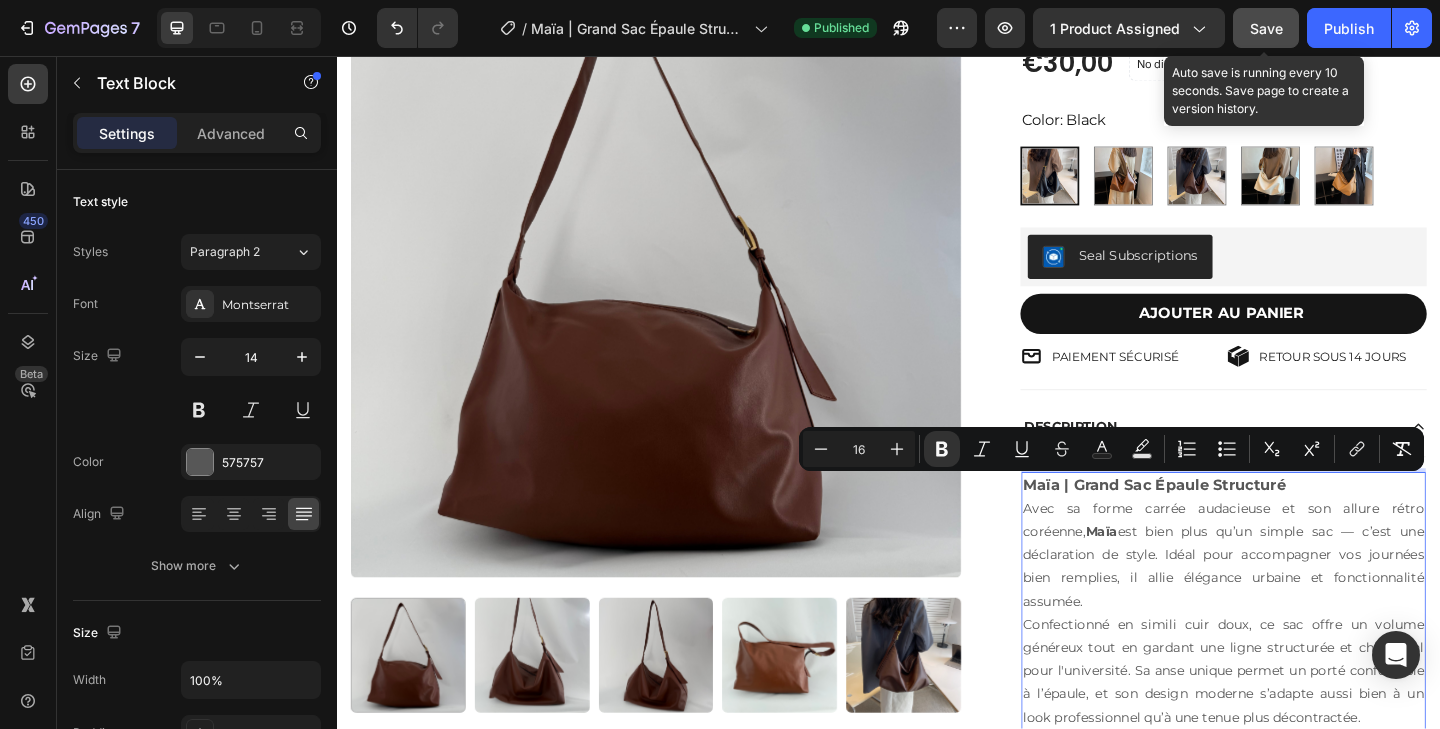 click on "Save" 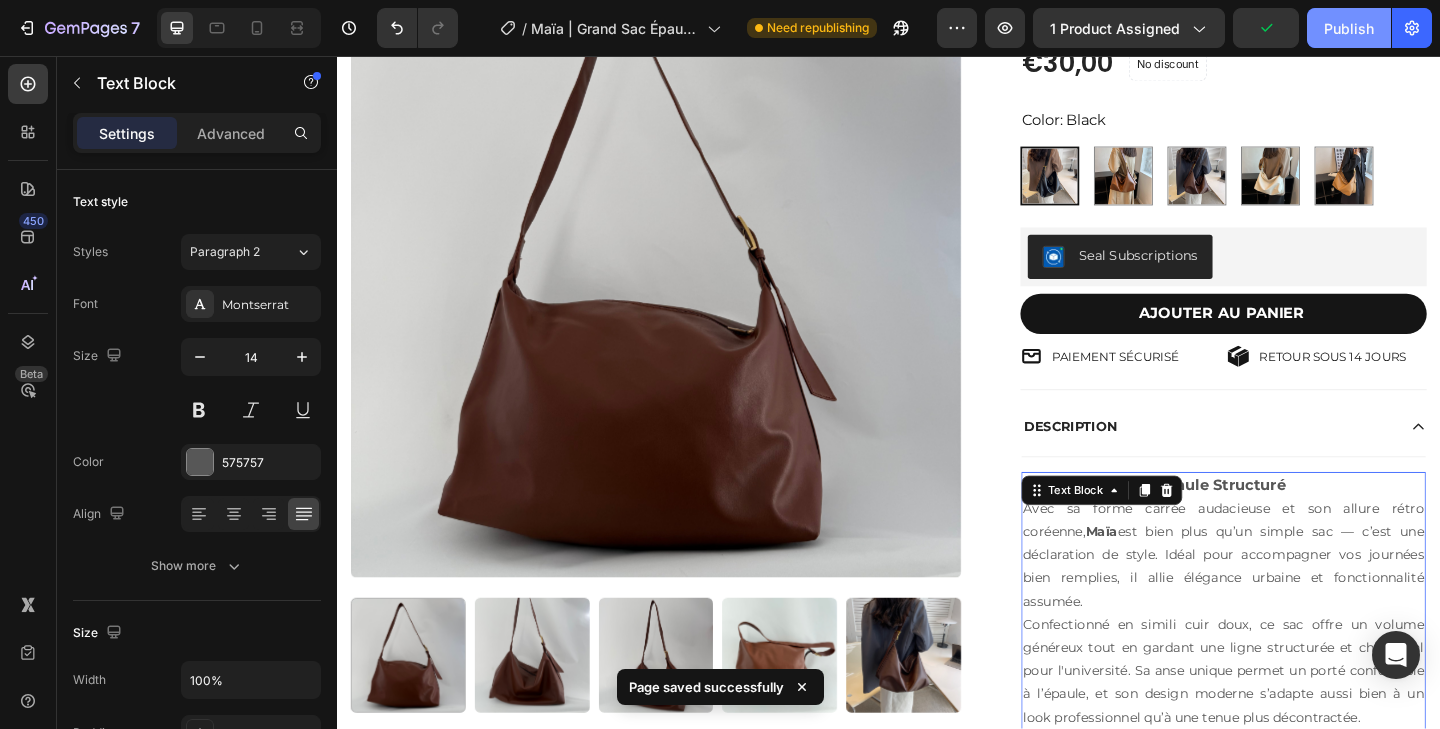 click on "Publish" at bounding box center (1349, 28) 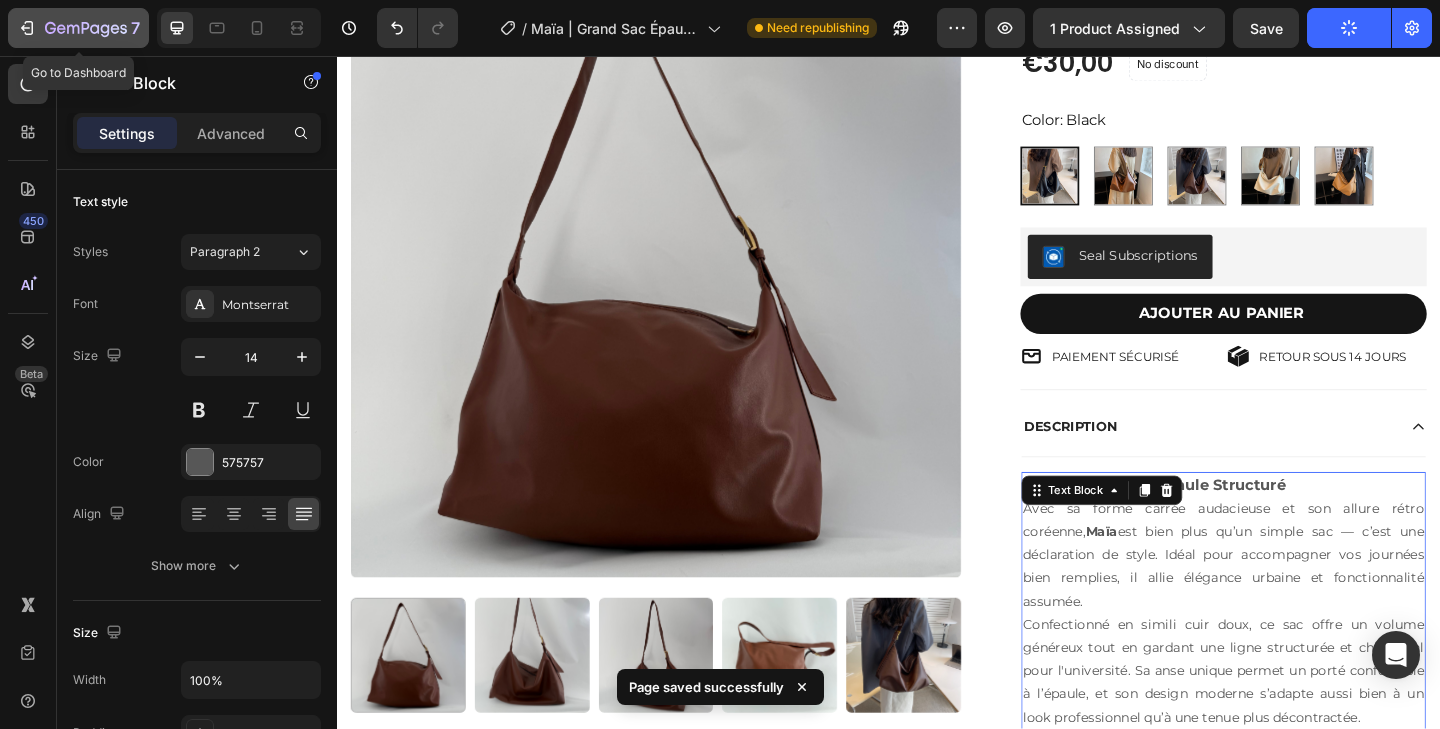 click on "7" 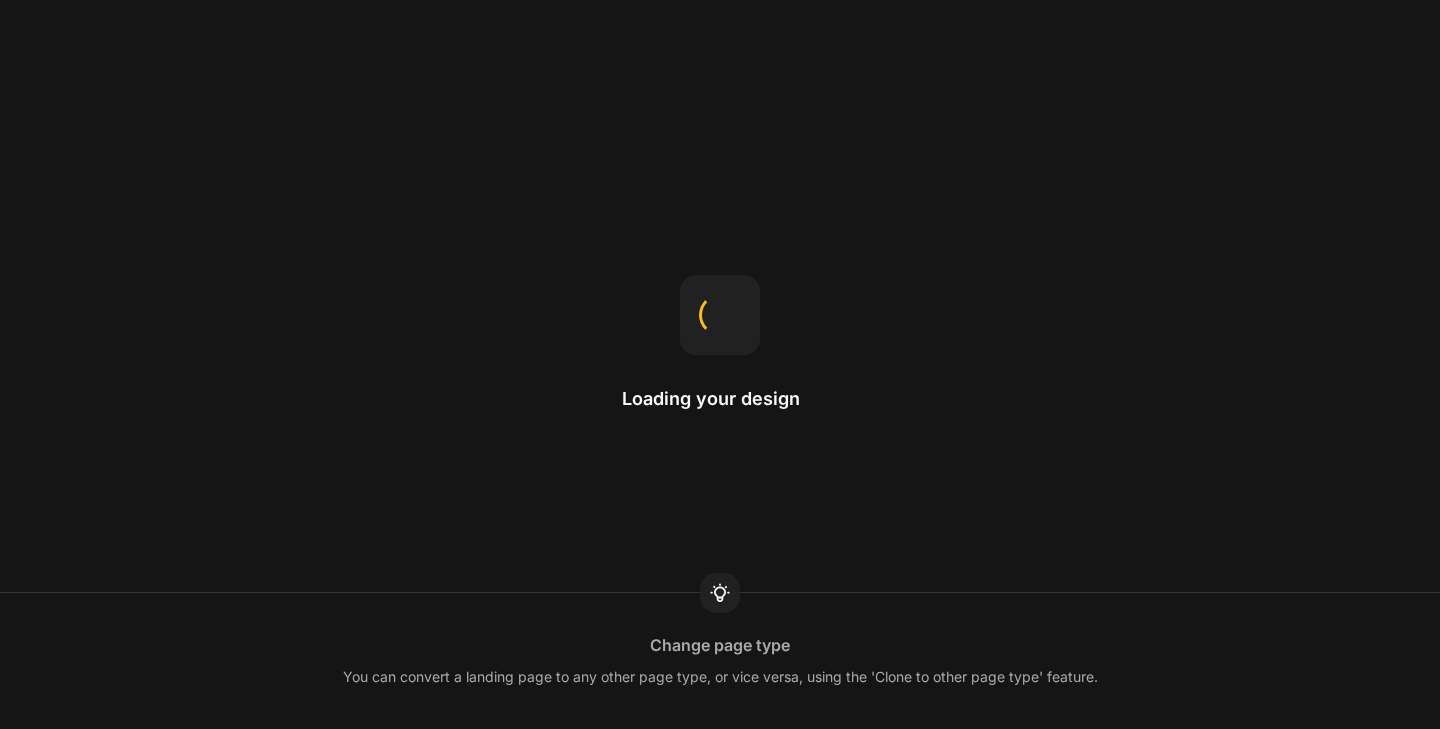 scroll, scrollTop: 0, scrollLeft: 0, axis: both 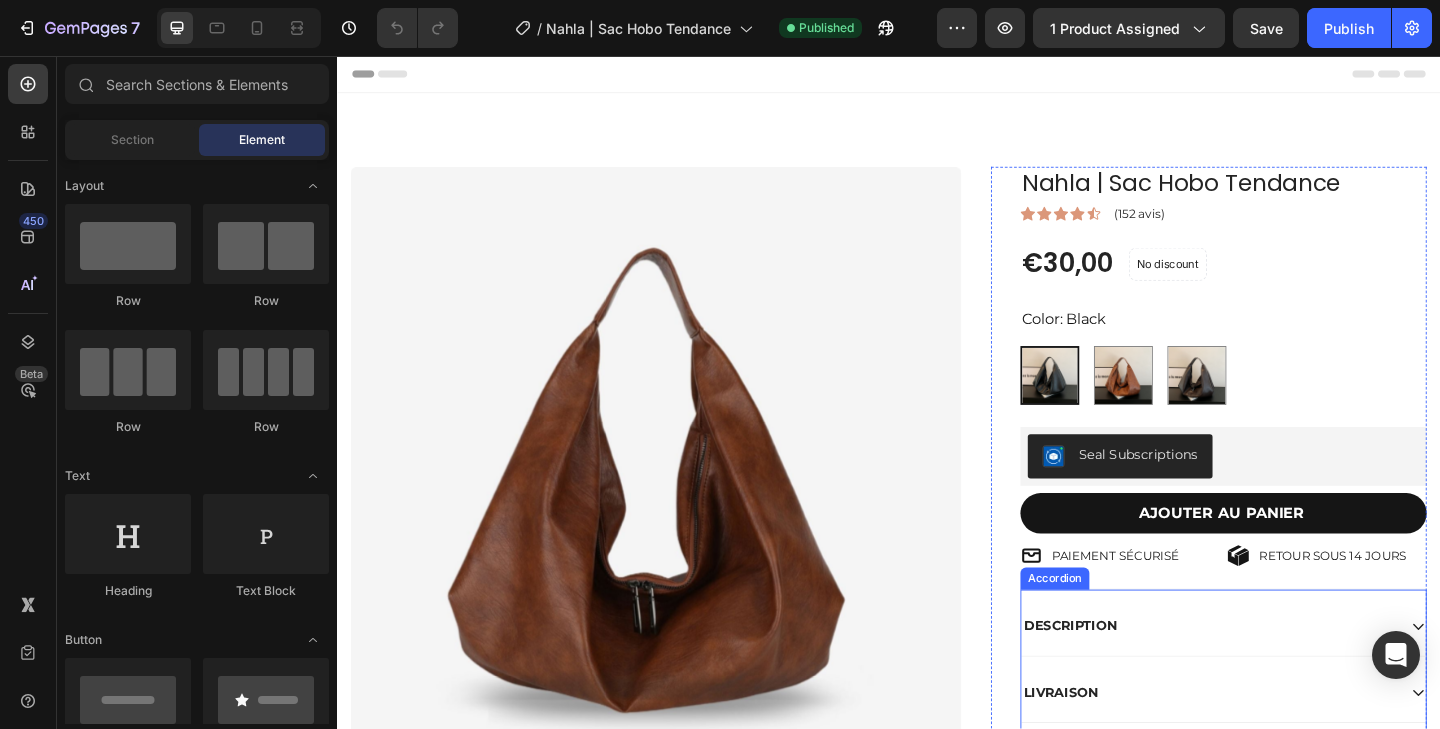 click on "DESCRIPTION" at bounding box center (1134, 676) 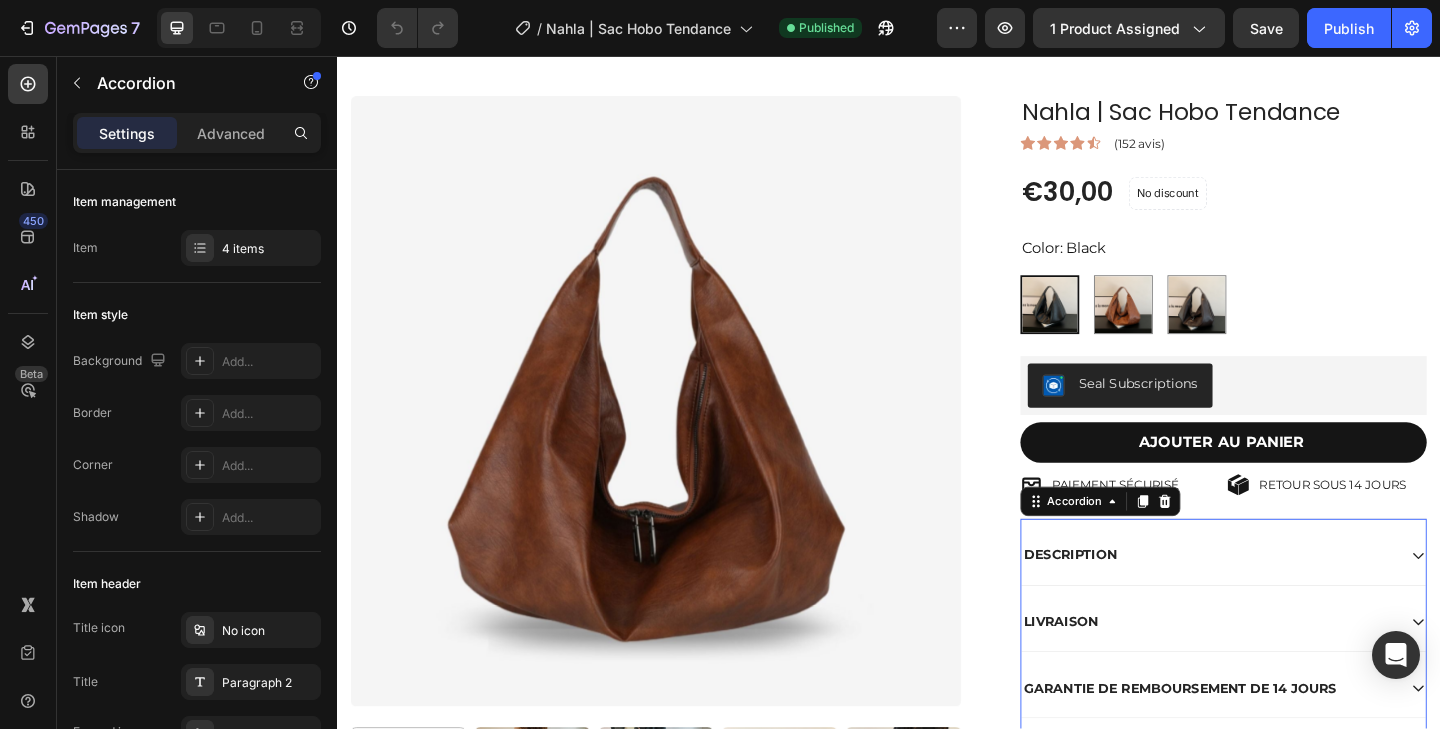 scroll, scrollTop: 89, scrollLeft: 0, axis: vertical 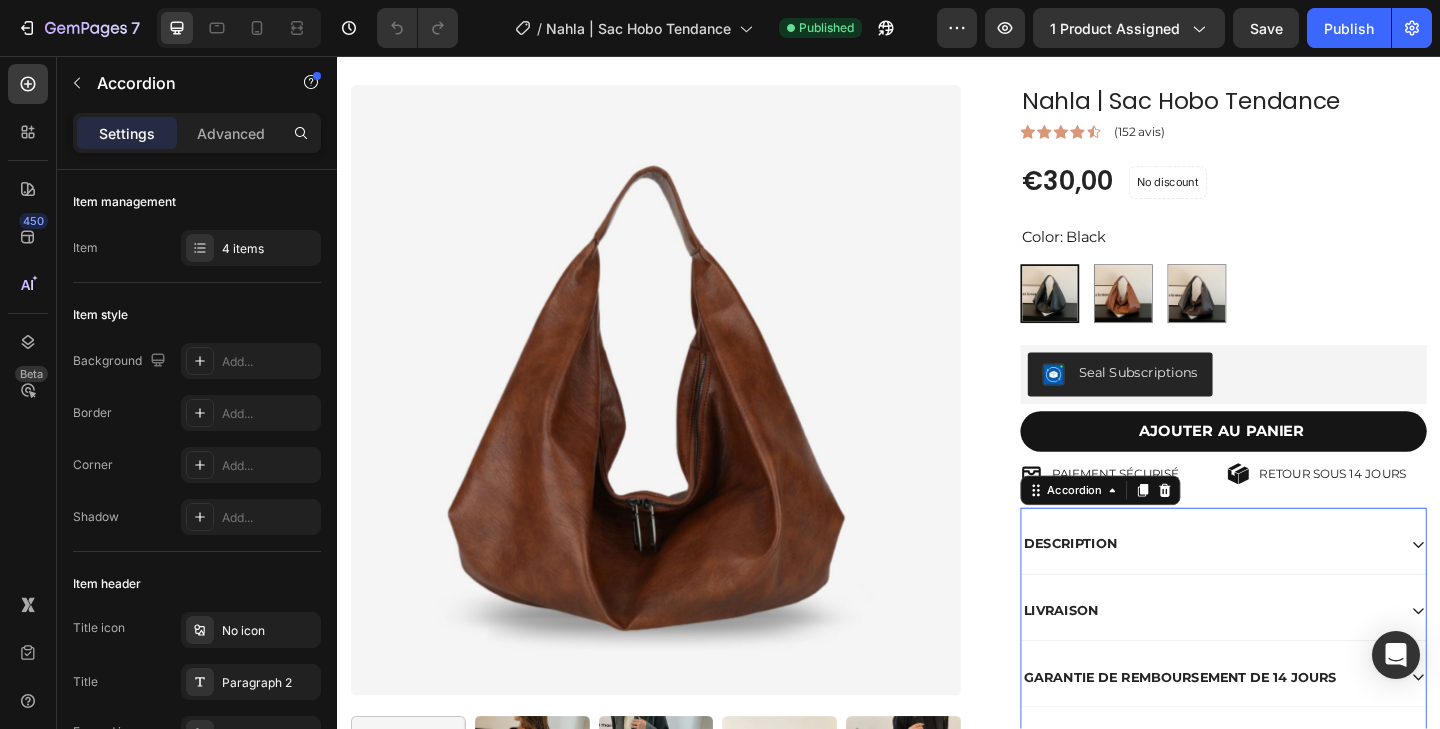 click on "DESCRIPTION" at bounding box center [1285, 587] 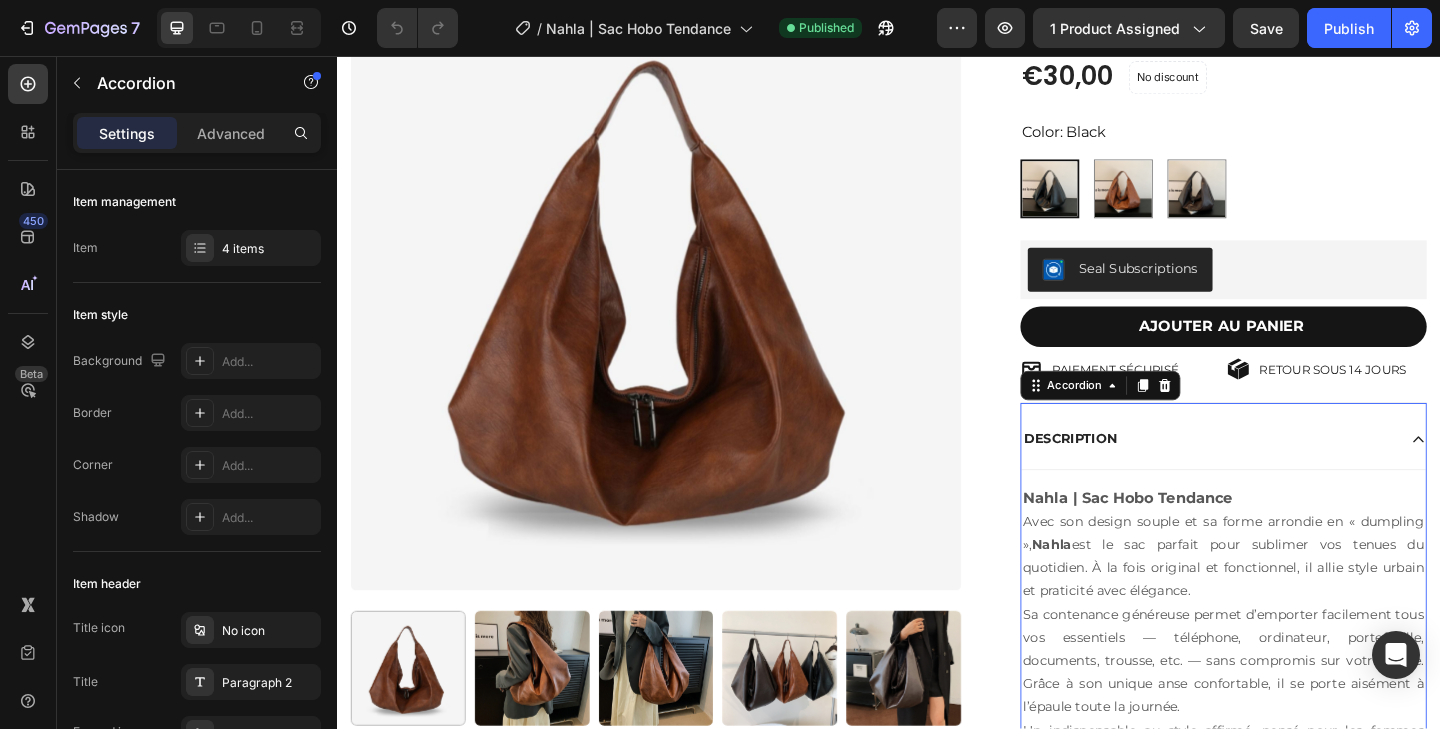 scroll, scrollTop: 238, scrollLeft: 0, axis: vertical 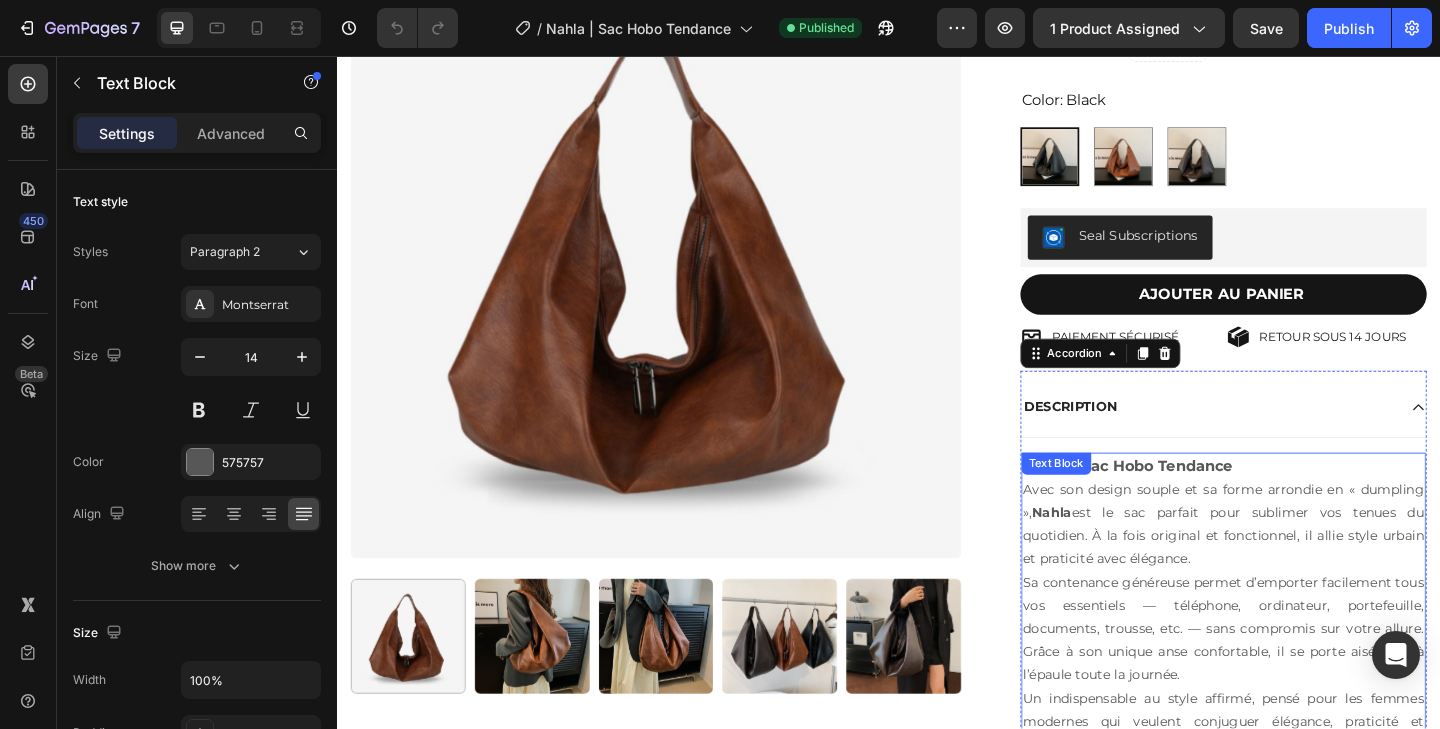 click on "Nahla | Sac Hobo Tendance" at bounding box center (1197, 502) 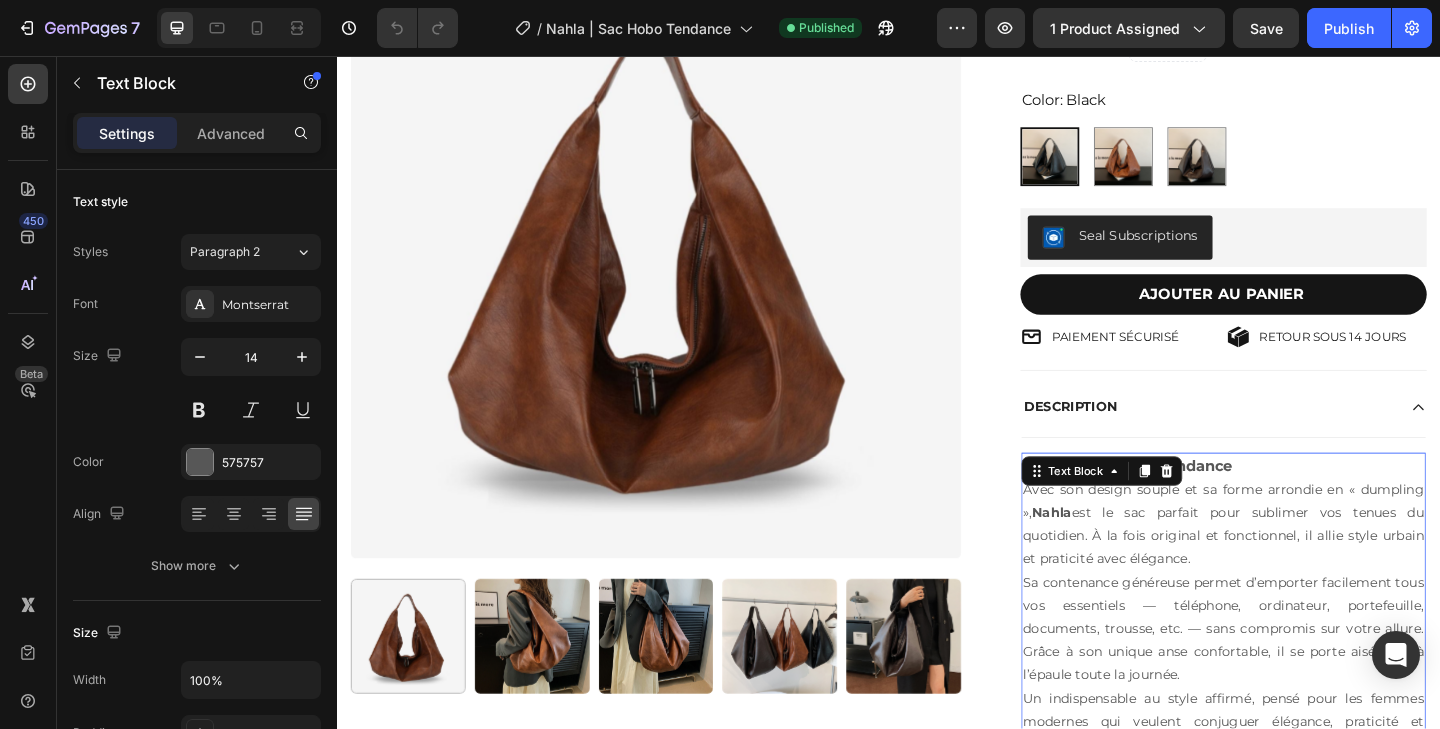 click on "Nahla | Sac Hobo Tendance" at bounding box center [1197, 502] 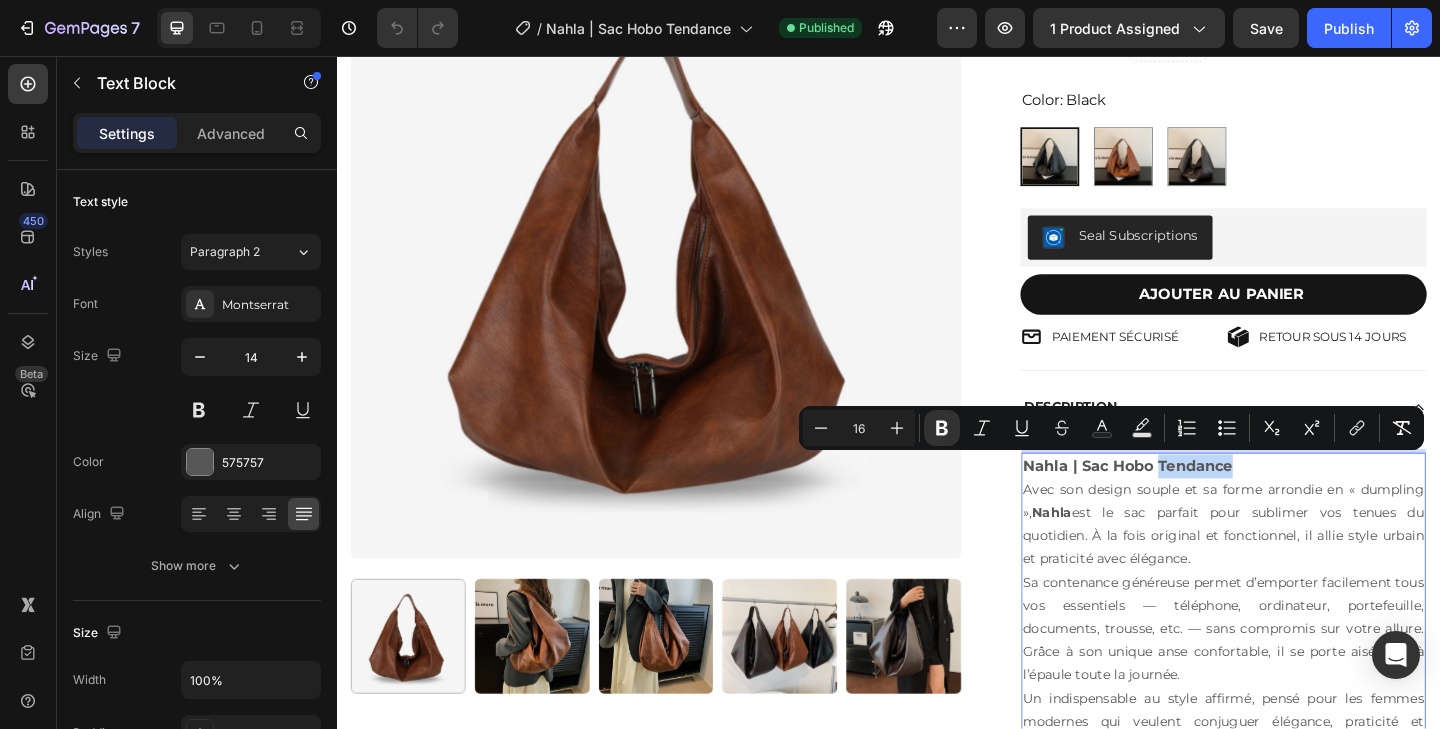 click on "Nahla | Sac Hobo Tendance" at bounding box center [1197, 502] 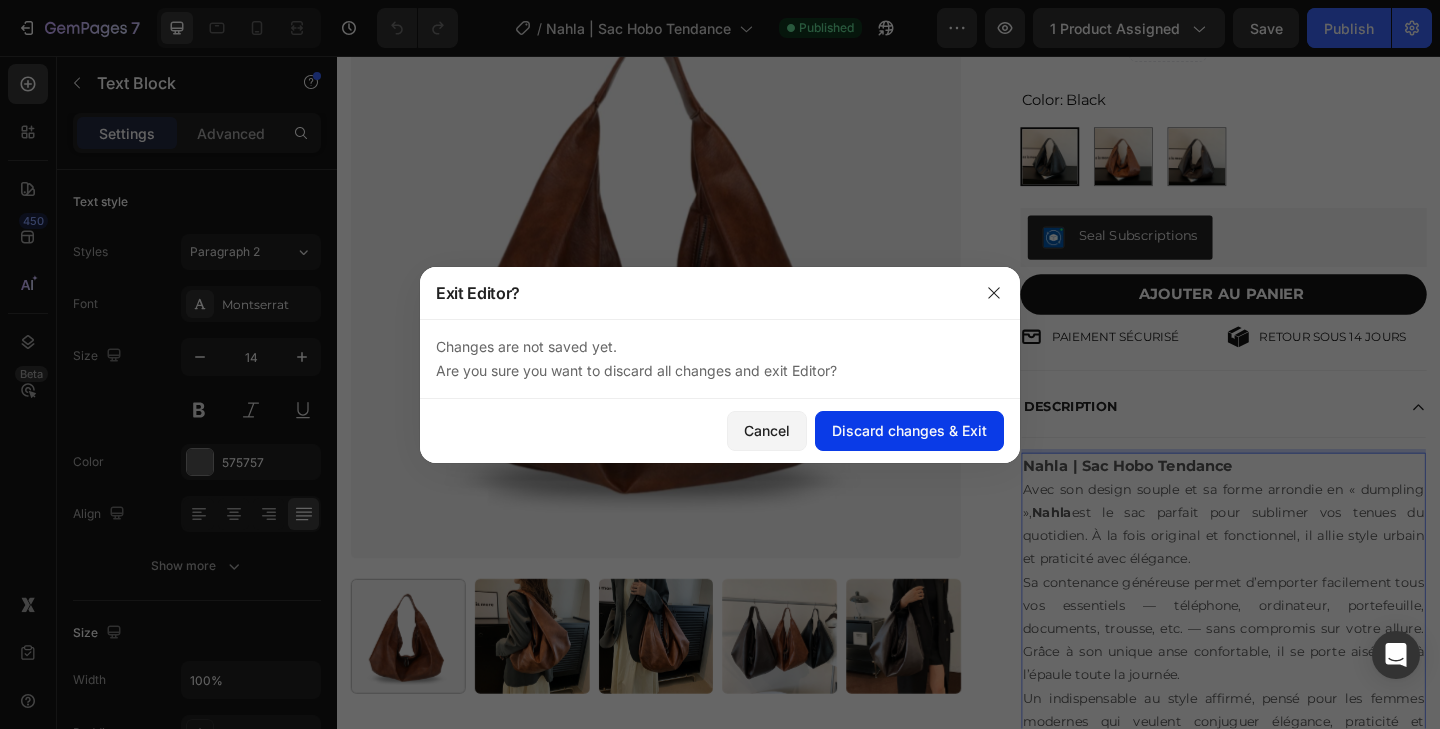 click on "Discard changes & Exit" 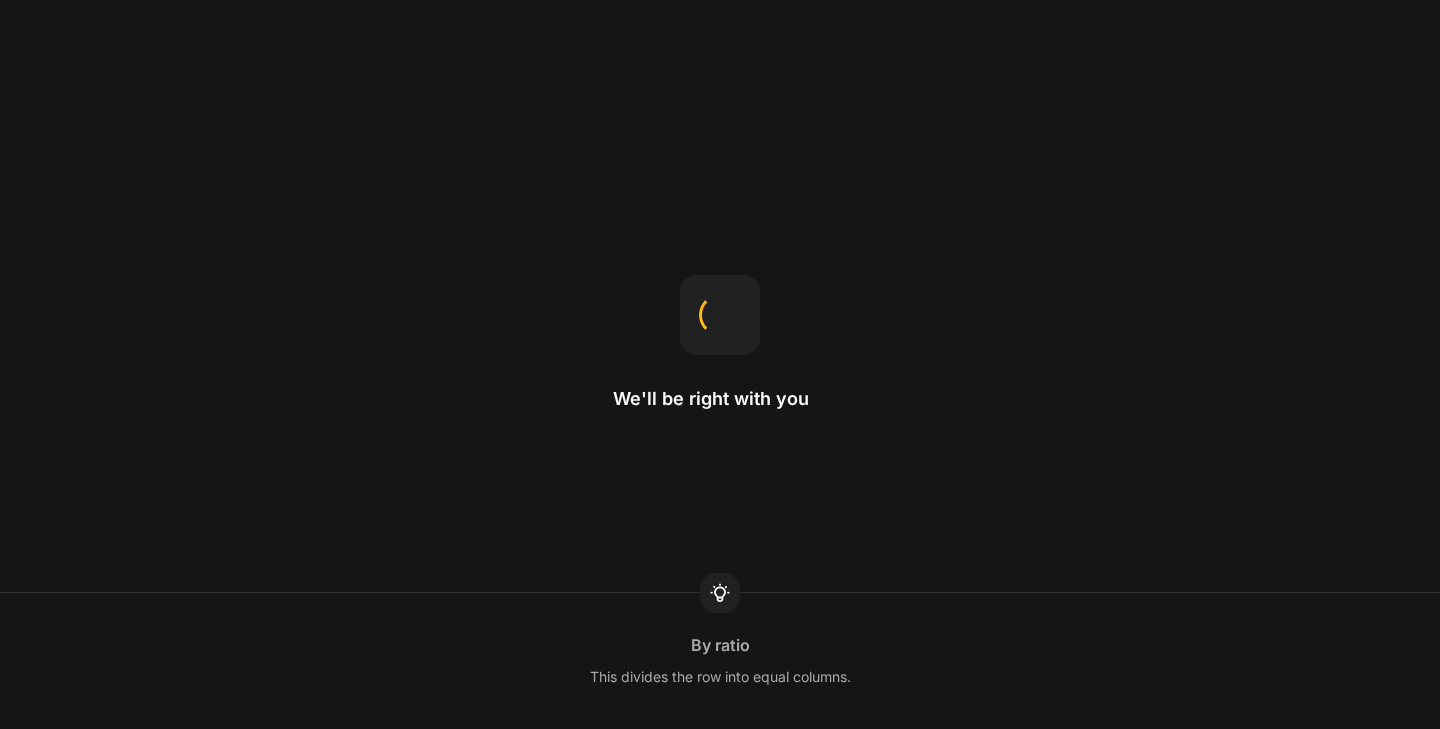 scroll, scrollTop: 0, scrollLeft: 0, axis: both 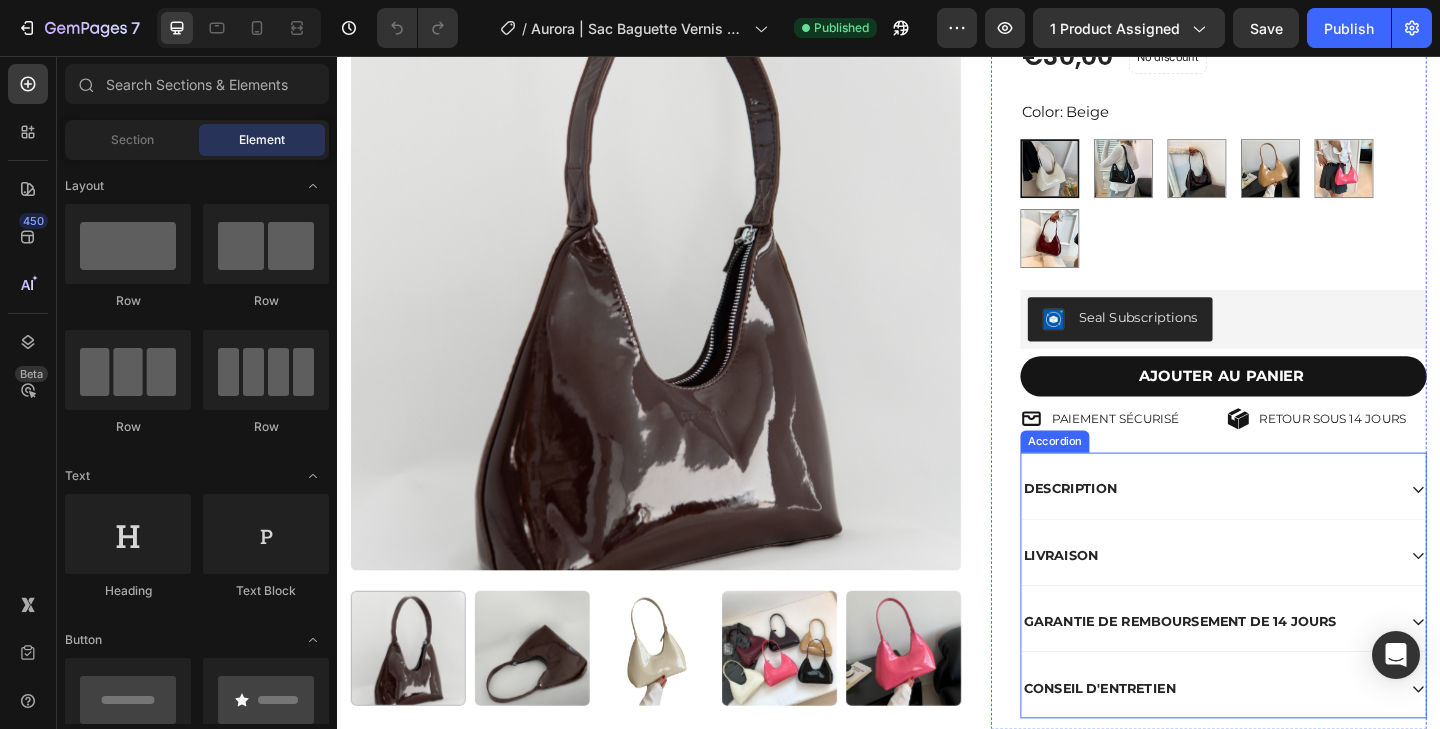 click on "DESCRIPTION" at bounding box center (1285, 527) 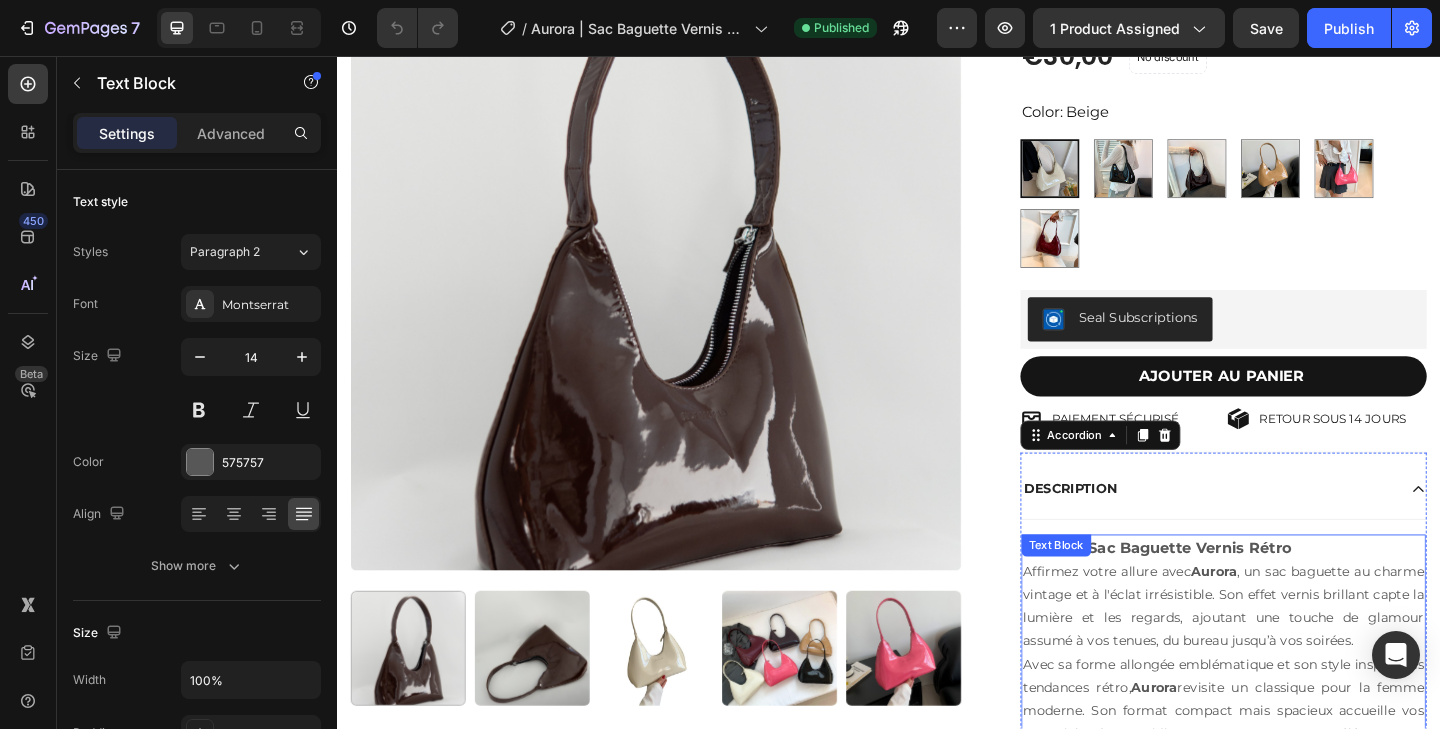 click on "Aurora | Sac Baguette Vernis Rétro Affirmez votre allure avec [PERSON], un sac baguette au charme vintage et à l'éclat irrésistible. Son effet vernis brillant capte la lumière et les regards, ajoutant une touche de glamour assumé à vos tenues, du bureau jusqu’à vos soirées. Avec sa forme allongée emblématique et son style inspiré des tendances rétro, Aurora revisite un classique pour la femme moderne. Son format compact mais spacieux accueille vos essentiels du quotidien, tout en structurant élégamment votre silhouette. Détails : Matière : Simili cuir vernis (PU) Dimensions : 26 cm (L) x 8 cm (P) x 23 cm (H) Style : Rétro-chic / Street tendance Porté : Épaule (anses longues) Compartiment : Poche centrale type « sandwich » Text Block" at bounding box center (1301, 794) 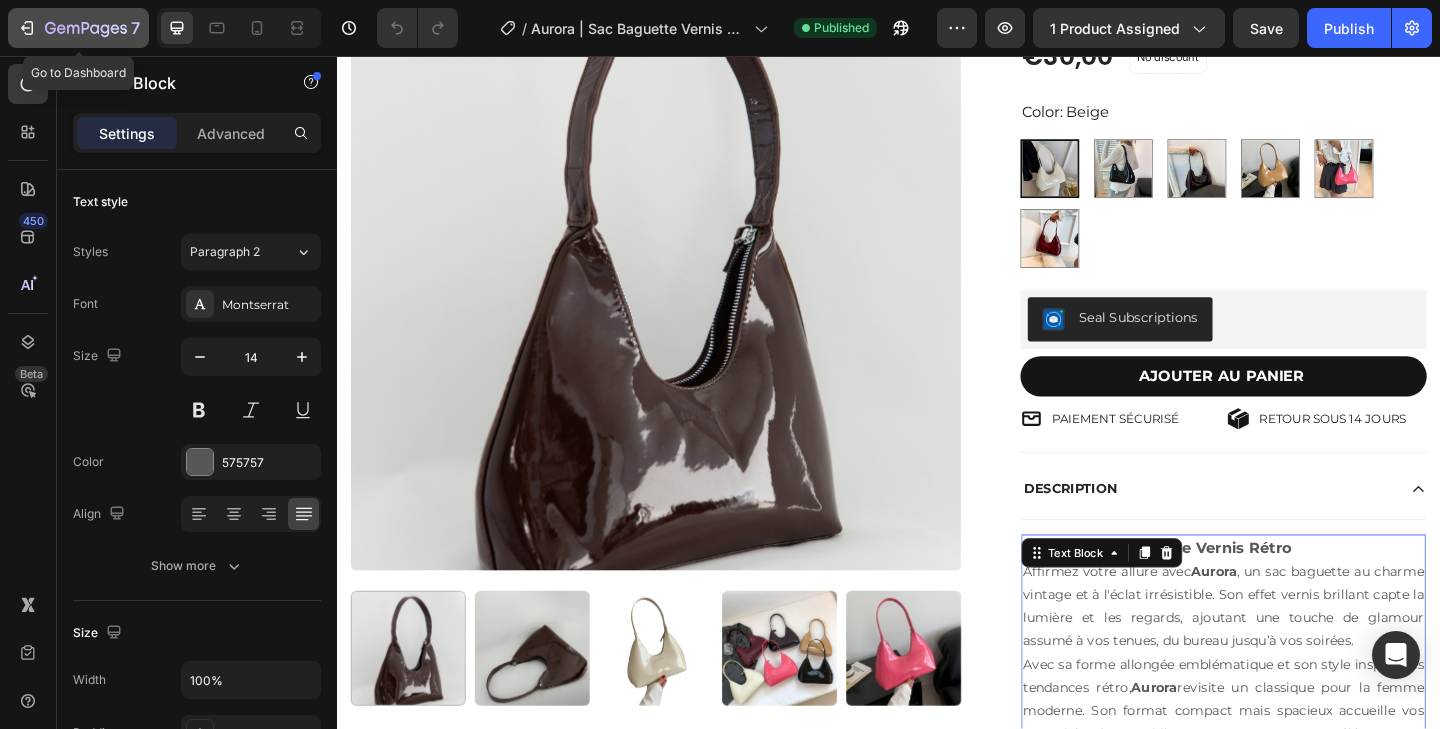 click 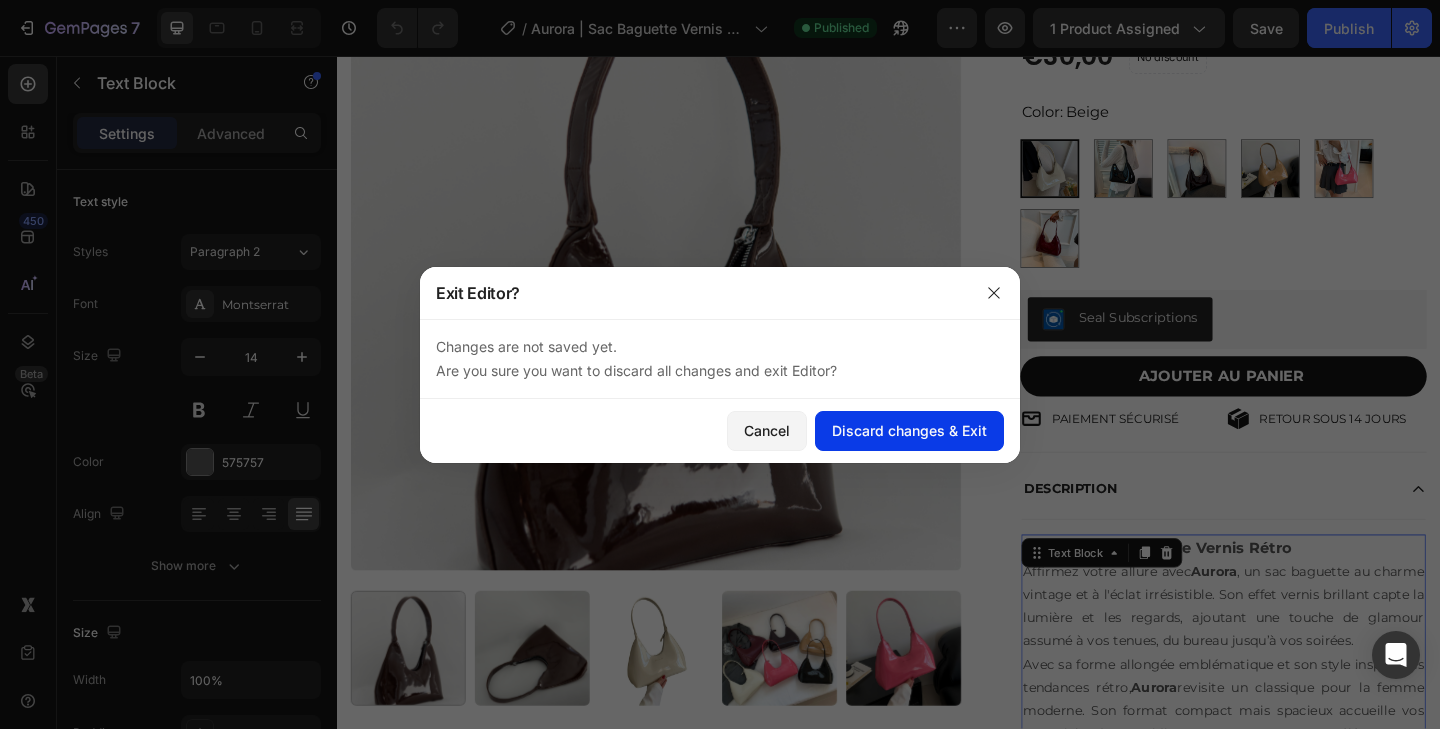 click on "Discard changes & Exit" at bounding box center [909, 430] 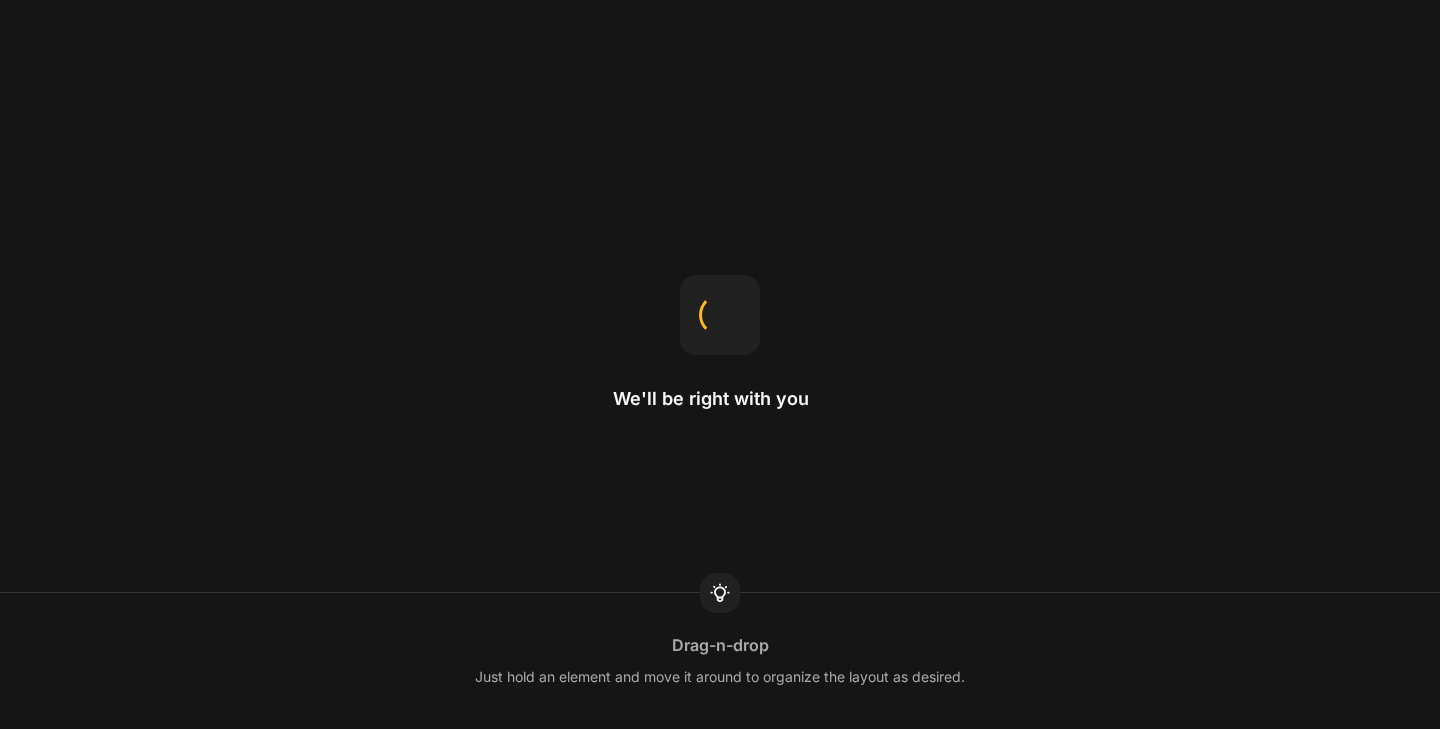 scroll, scrollTop: 0, scrollLeft: 0, axis: both 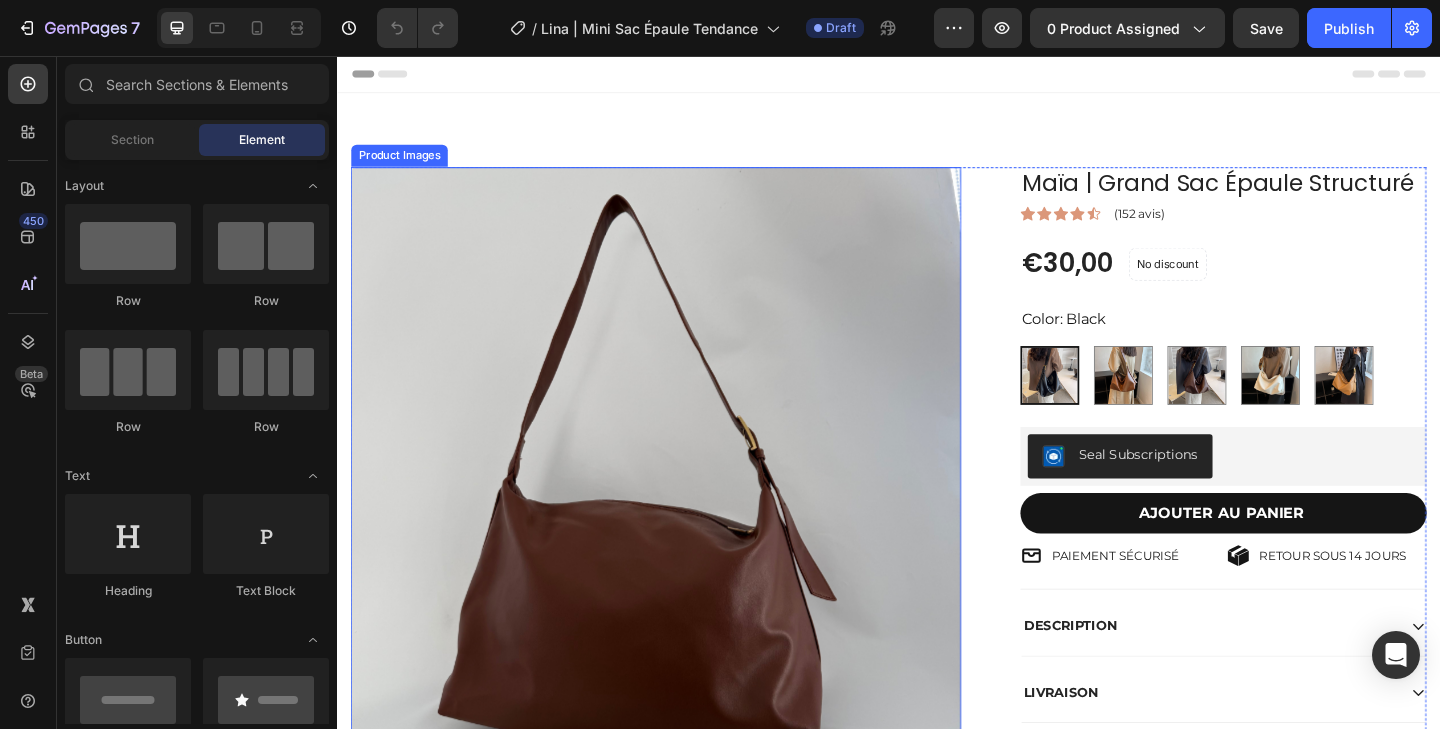 click at bounding box center [684, 509] 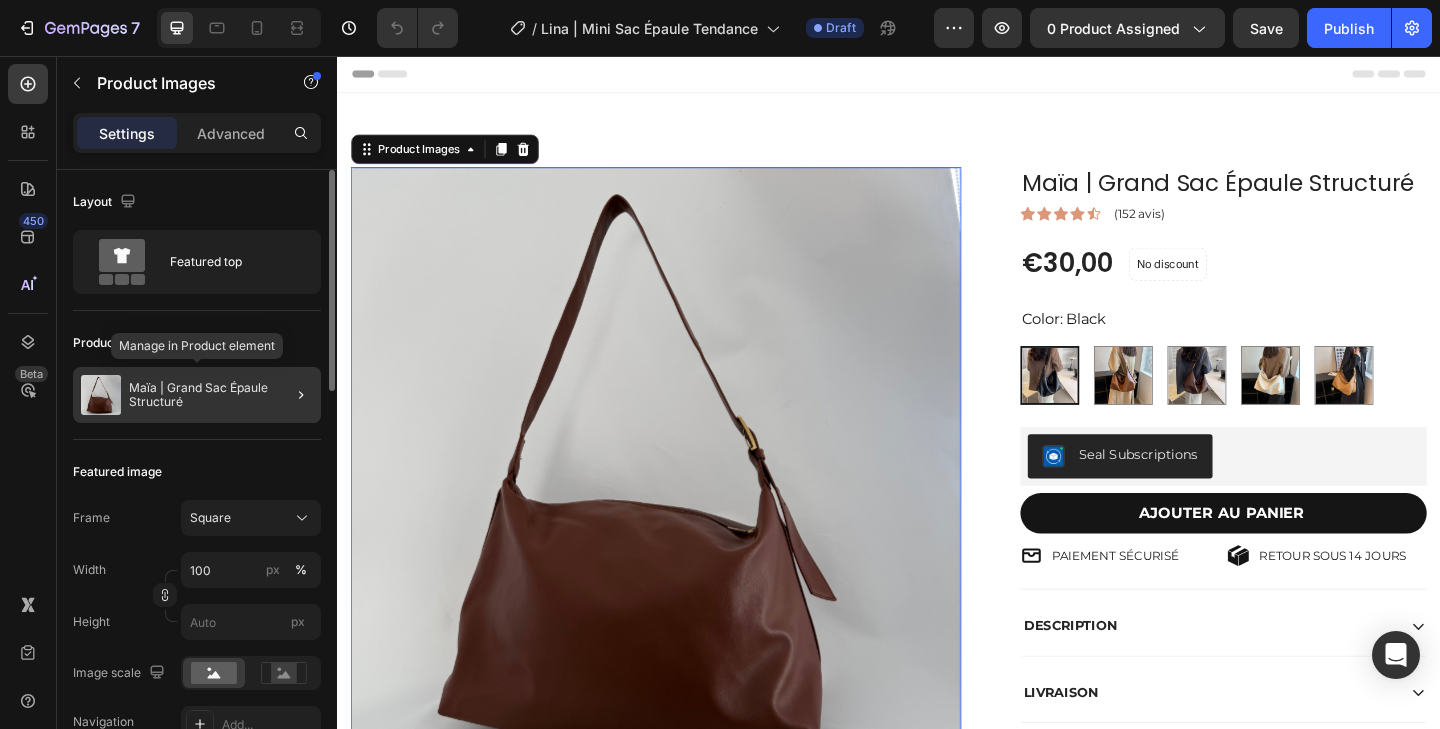 click on "Maïa | Grand Sac Épaule Structuré" at bounding box center (221, 395) 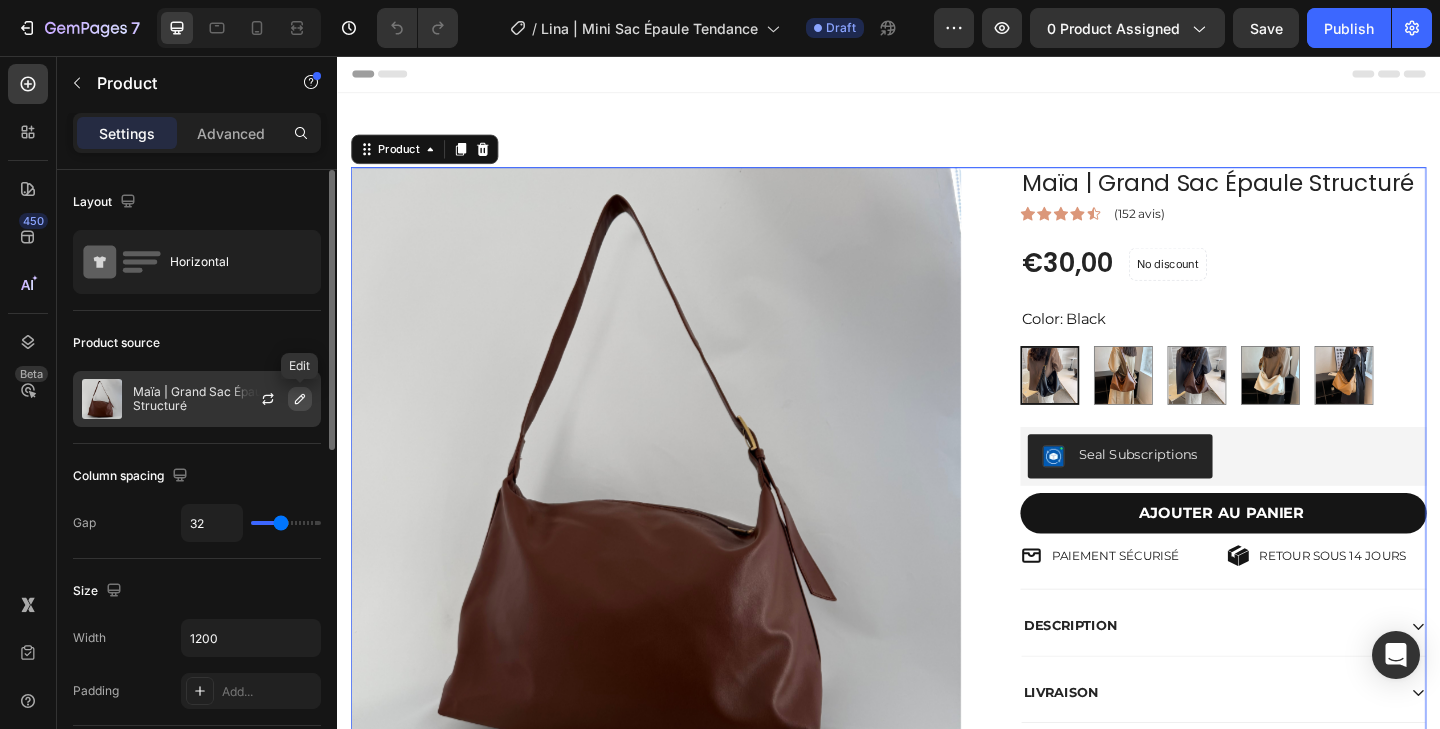 click 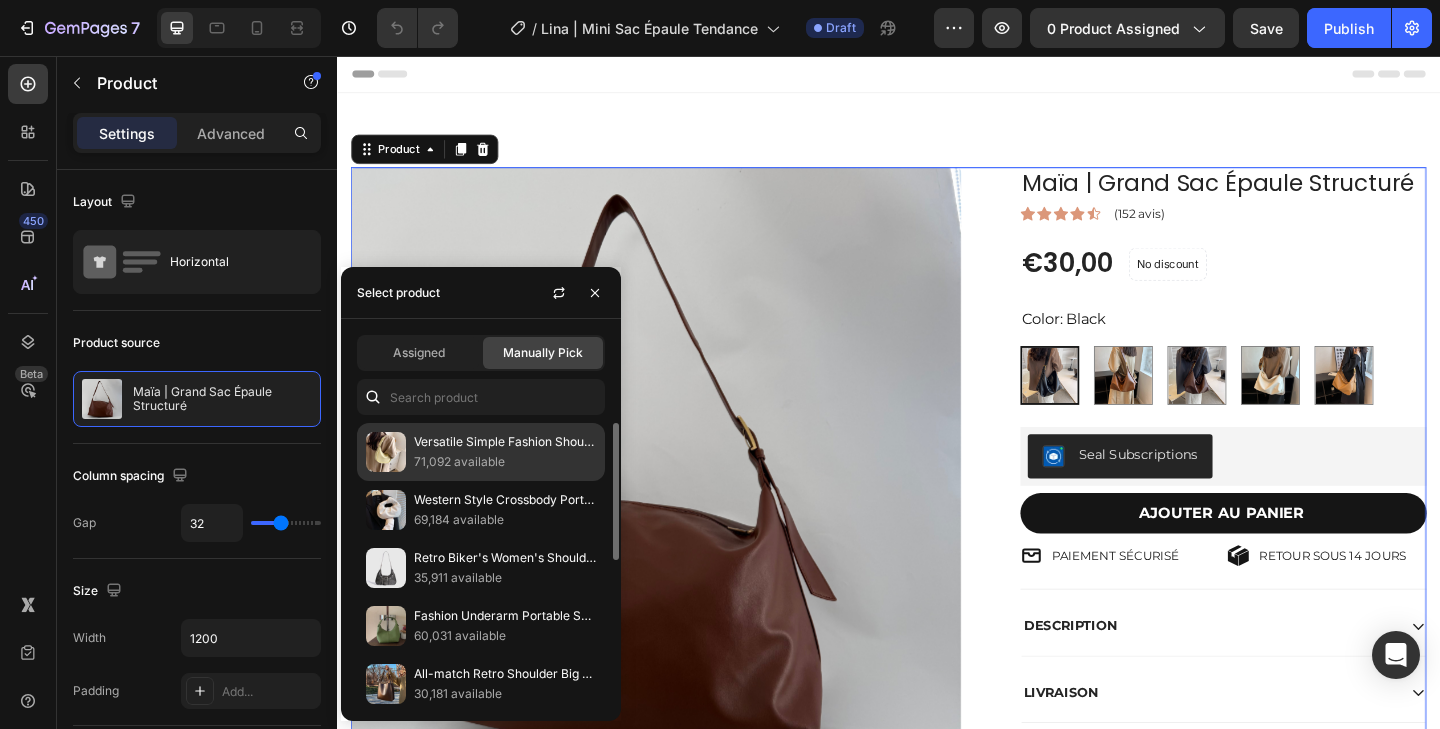 click on "71,092 available" at bounding box center (505, 462) 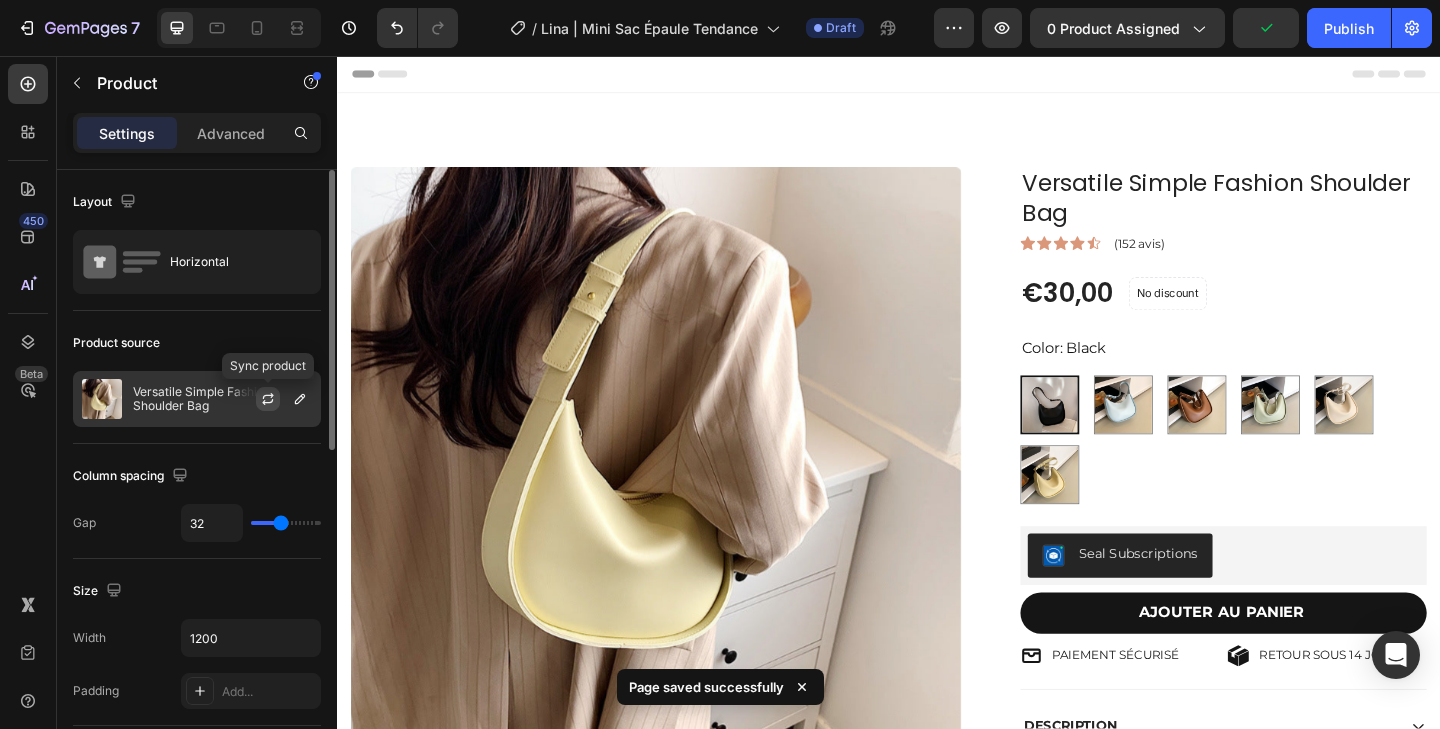 click 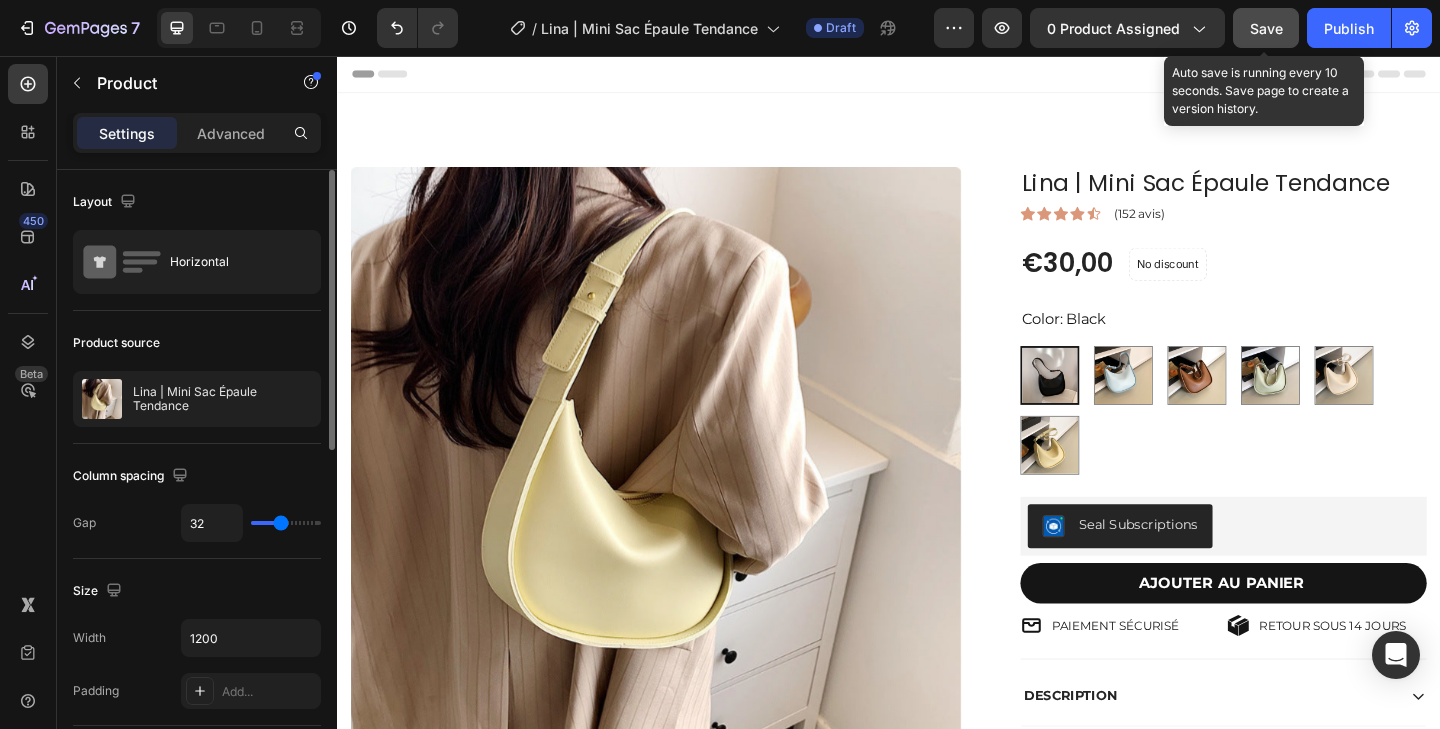 click on "Save" at bounding box center [1266, 28] 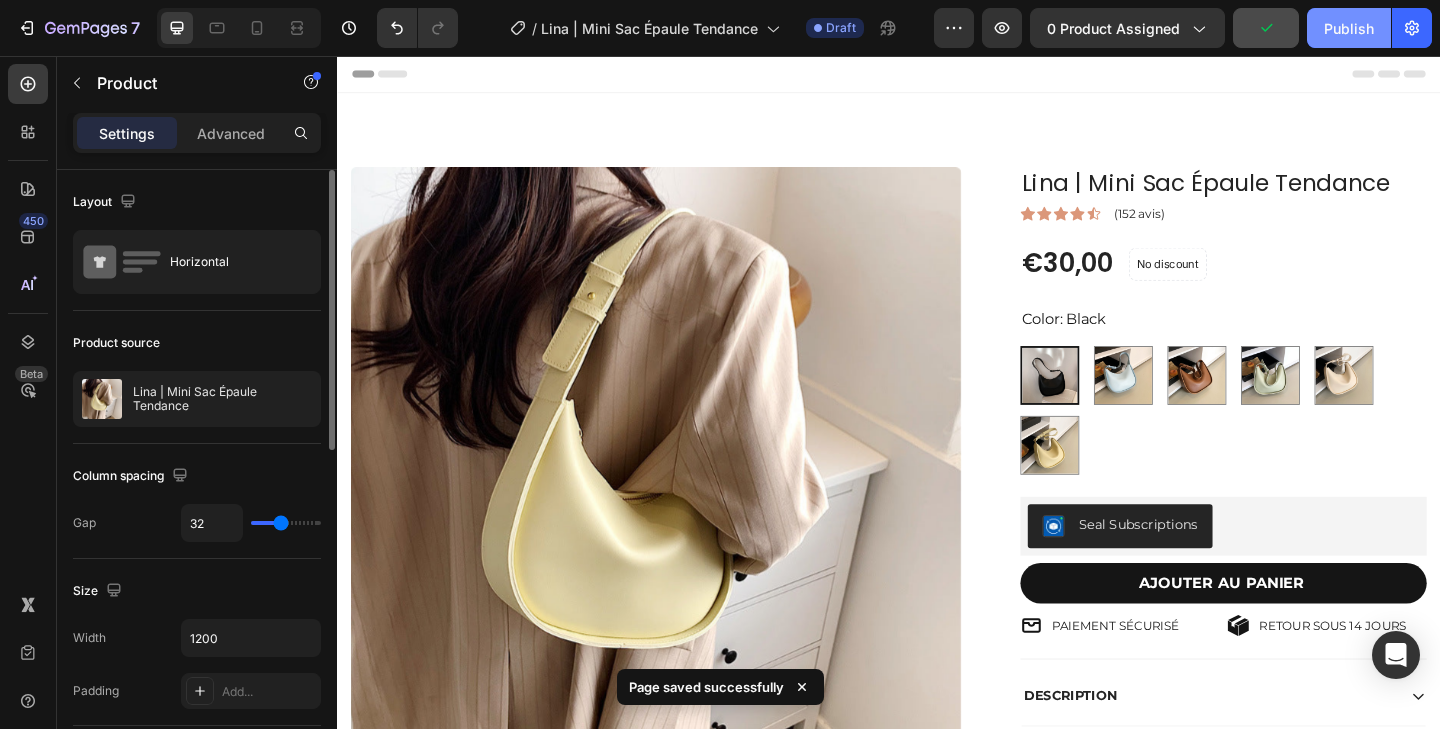 click on "Publish" 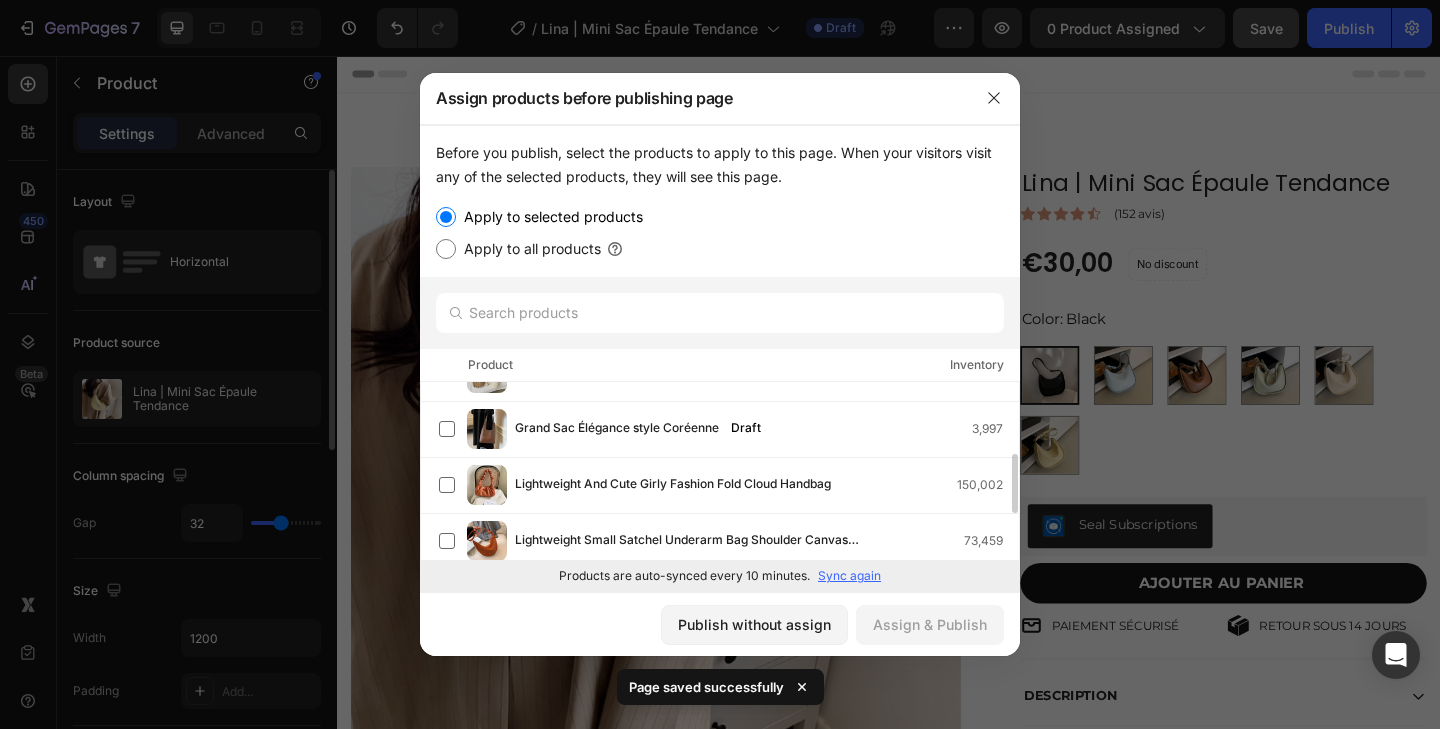 scroll, scrollTop: 0, scrollLeft: 0, axis: both 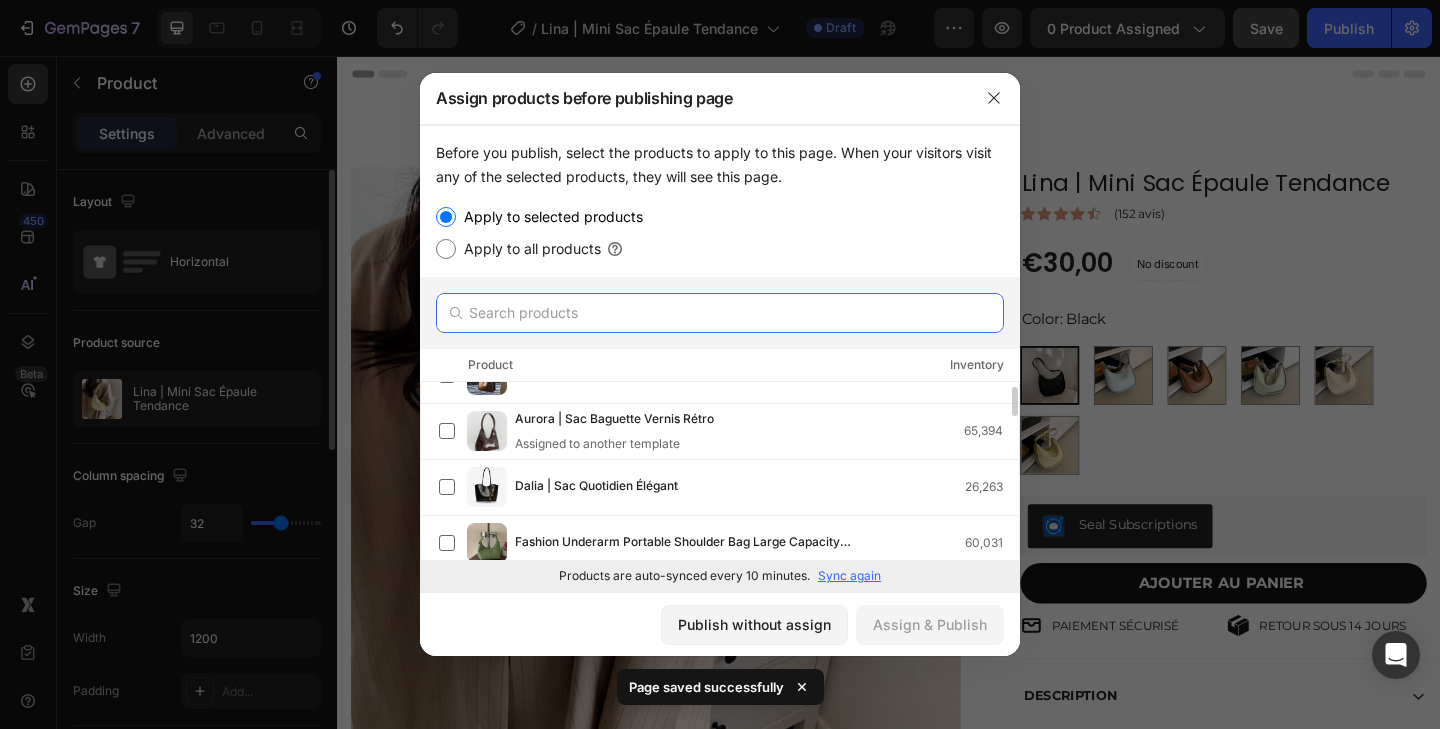click at bounding box center [720, 313] 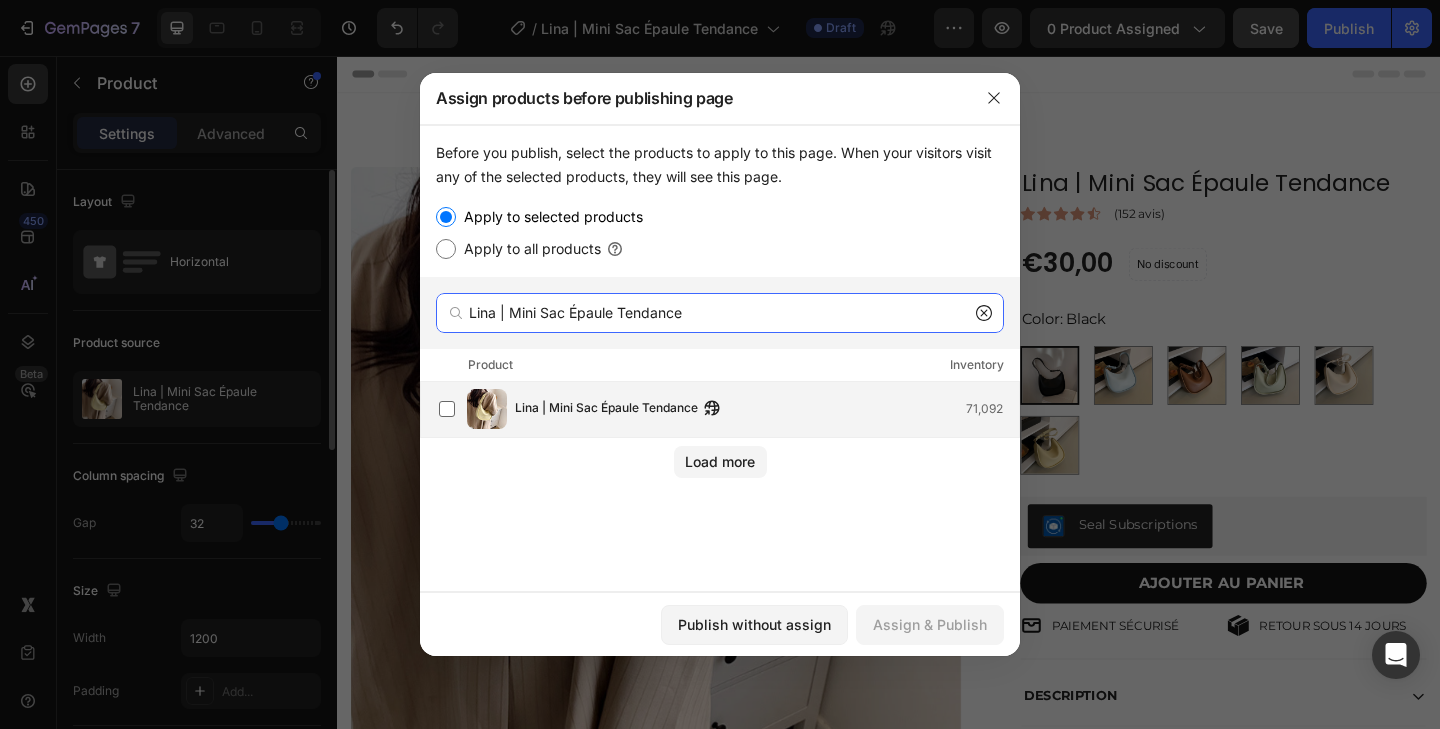type on "Lina | Mini Sac Épaule Tendance" 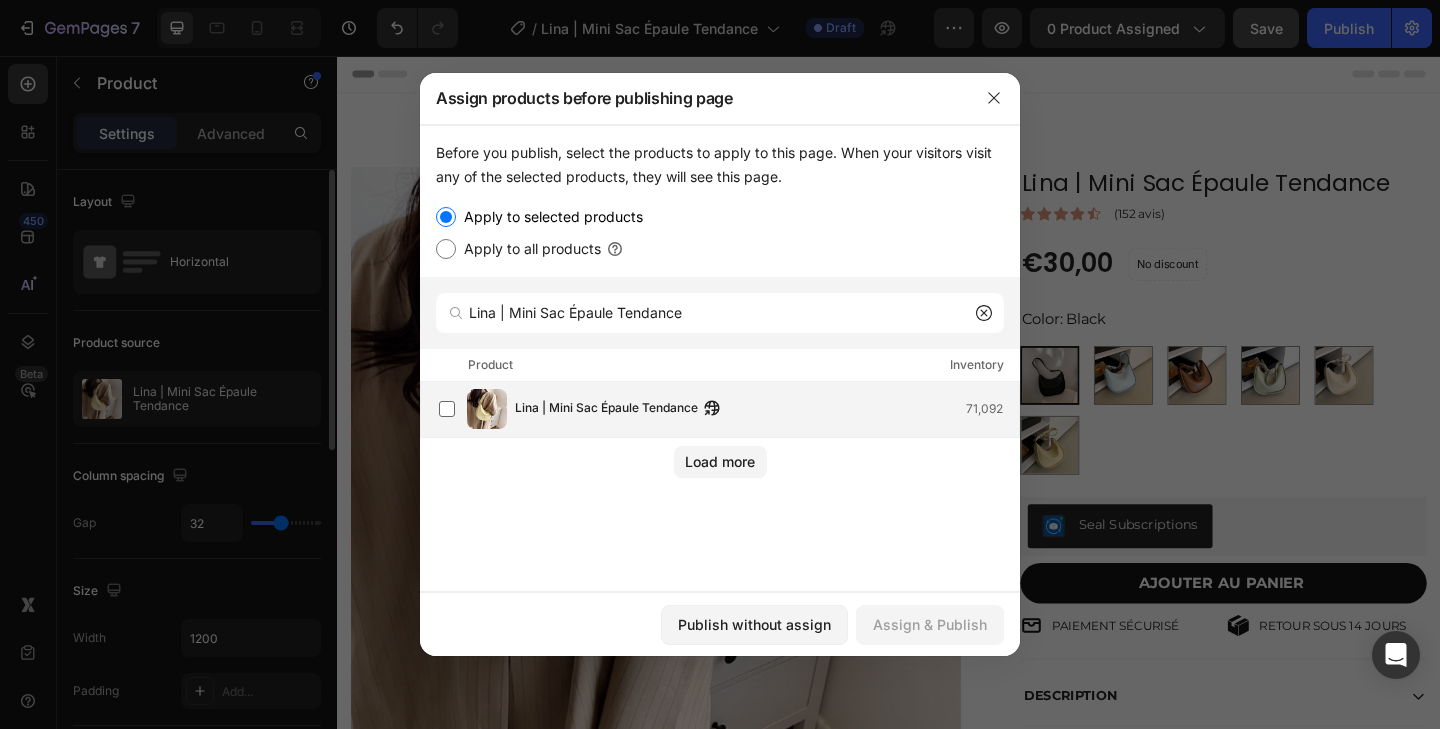 click on "Lina | Mini Sac Épaule Tendance" at bounding box center [606, 409] 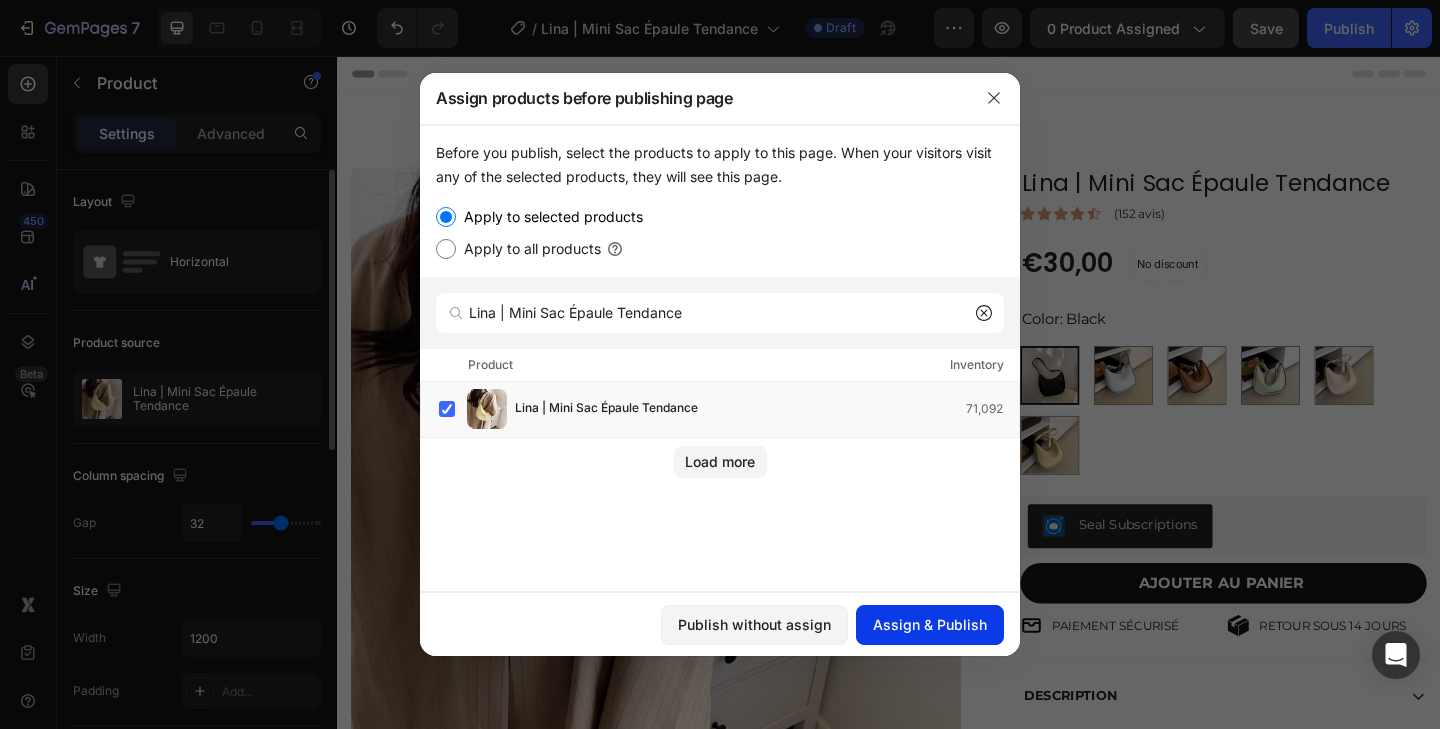 click on "Assign & Publish" at bounding box center [930, 624] 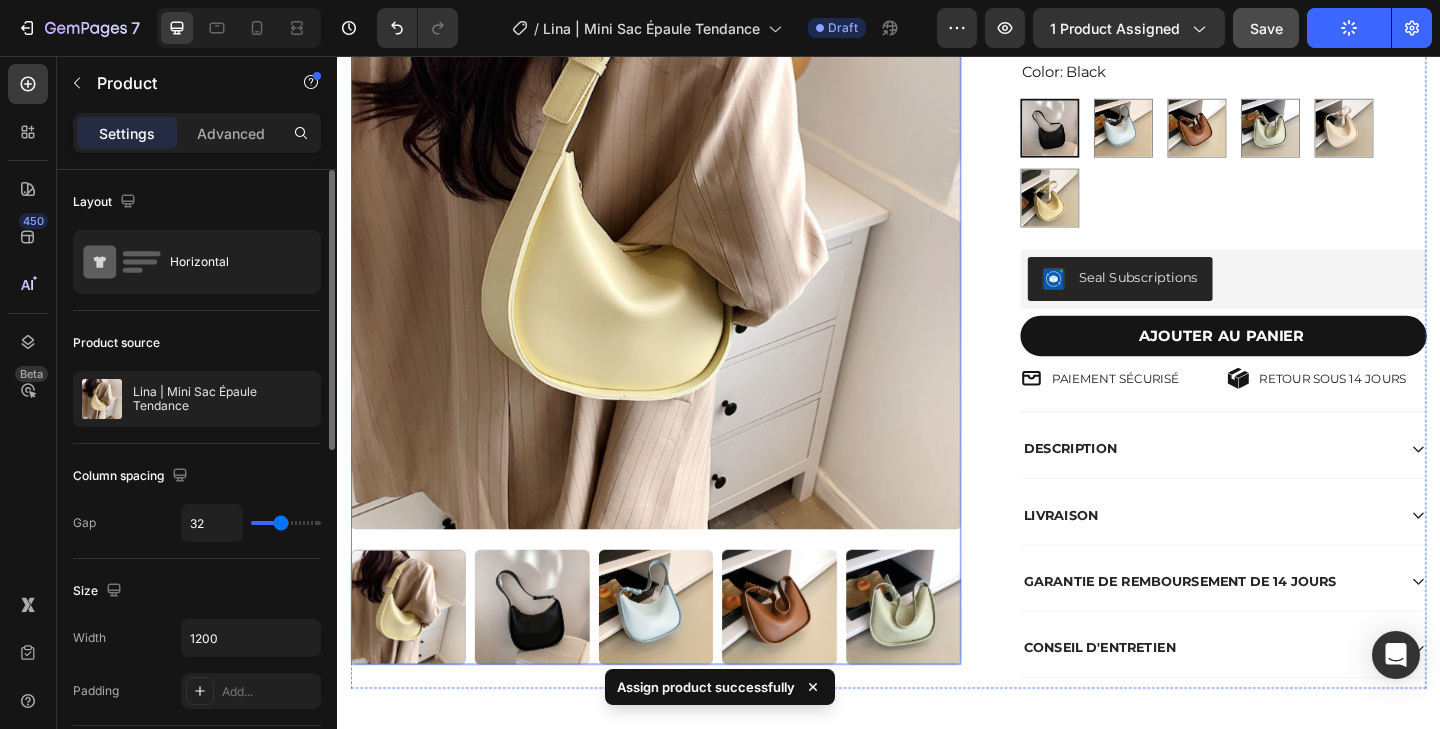 scroll, scrollTop: 277, scrollLeft: 0, axis: vertical 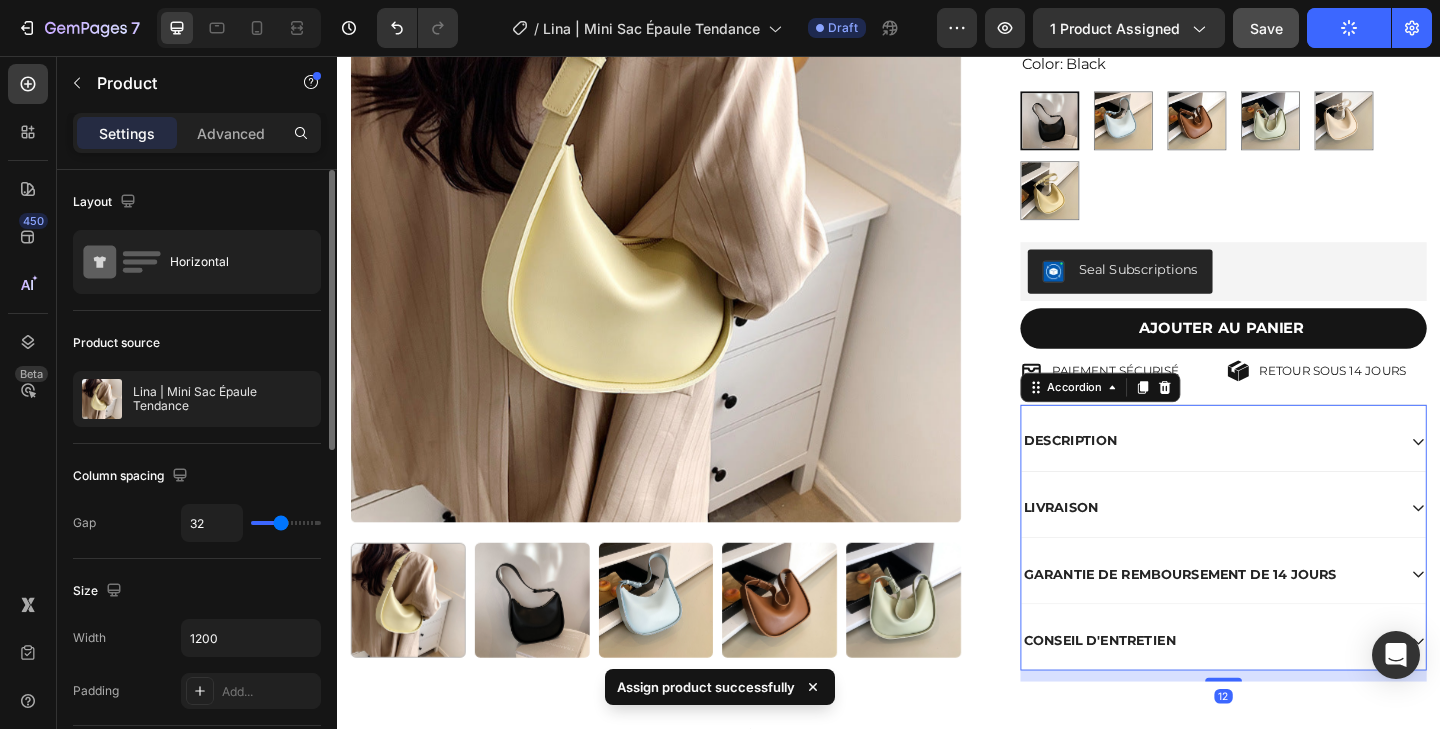 click on "DESCRIPTION" at bounding box center [1285, 475] 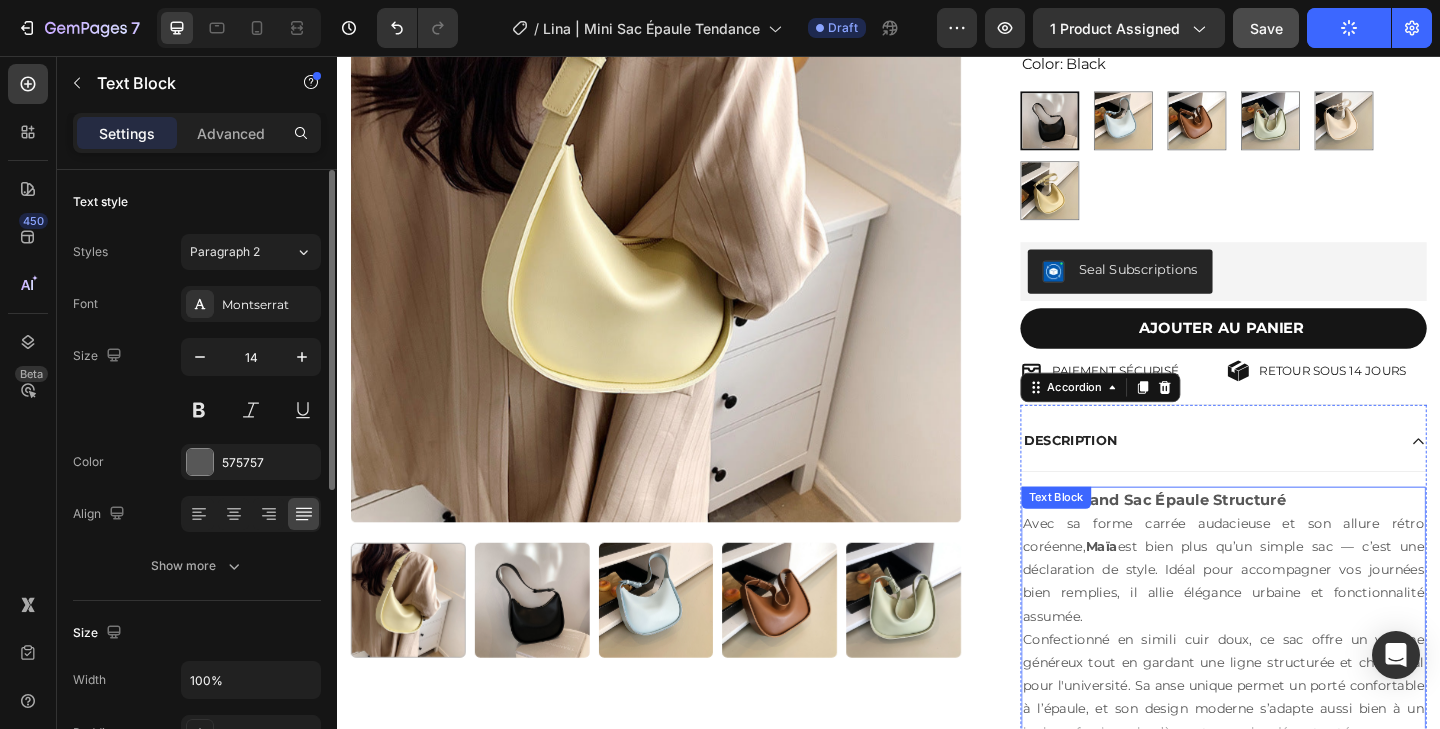 click on "Maïa | Grand Sac Épaule Structuré Avec sa forme carrée audacieuse et son allure rétro coréenne,  Maïa  est bien plus qu’un simple sac — c’est une déclaration de style. Idéal pour accompagner vos journées bien remplies, il allie élégance urbaine et fonctionnalité assumée. Confectionné en simili cuir doux, ce sac offre un volume généreux tout en gardant une ligne structurée et chic, idéal pour l'université. Sa anse unique permet un porté confortable à l’épaule, et son design moderne s’adapte aussi bien à un look professionnel qu’à une tenue plus décontractée. Pourquoi on l’aime : Son format spacieux sans être encombrant Sa silhouette carrée au style rétro coréen Son intérieur fonctionnel avec poche téléphone intégrée Son allure raffinée, parfaite pour toutes les saisons   Détails : Matière  : Simili cuir (PU) Dimensions  : 40,5 cm (L) x 27 cm (H) x 17,5 cm (P) Fermeture  : Zippée Intérieur  : Poche pour téléphone + doublure cuir artificiel Porté Style" at bounding box center (1301, 869) 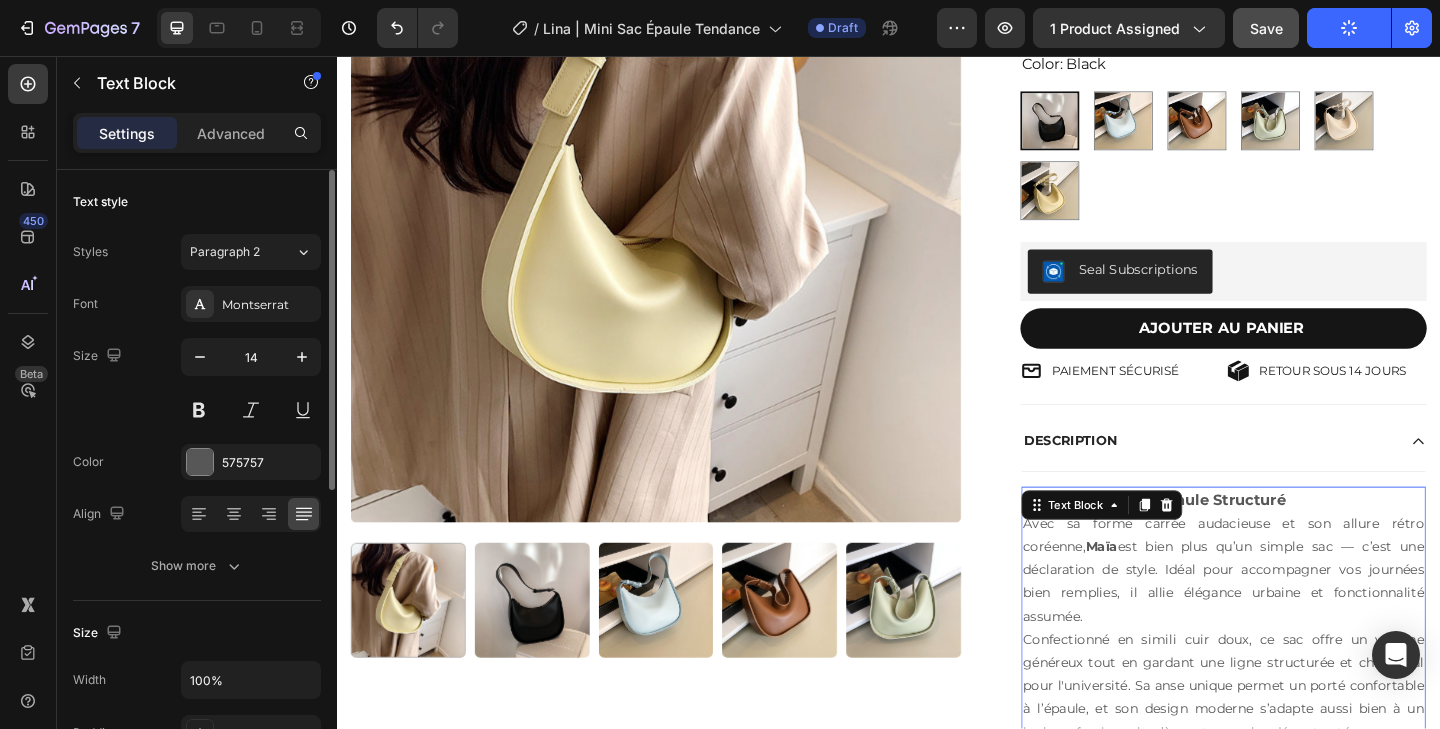 click on "Text Block" at bounding box center [1168, 545] 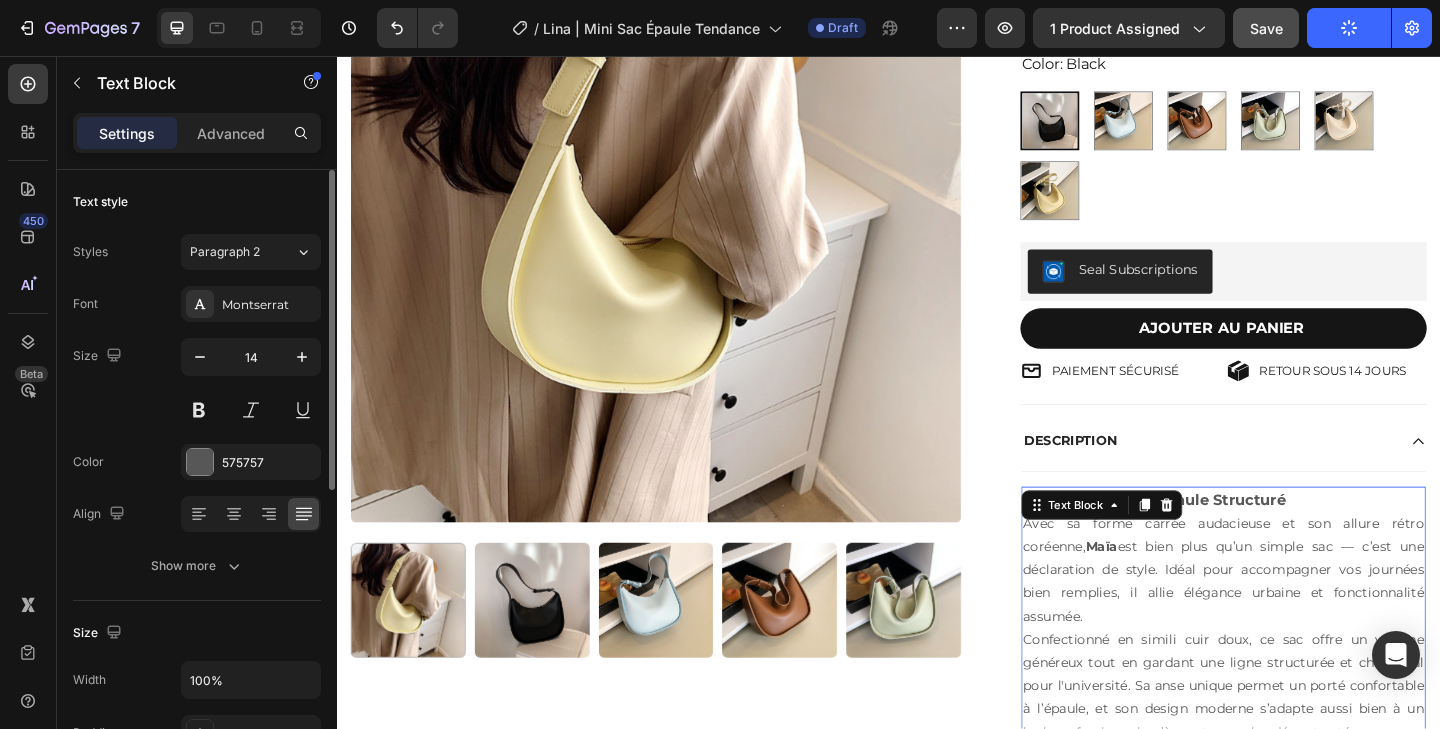 click on "Maïa | Grand Sac Épaule Structuré" at bounding box center (1301, 540) 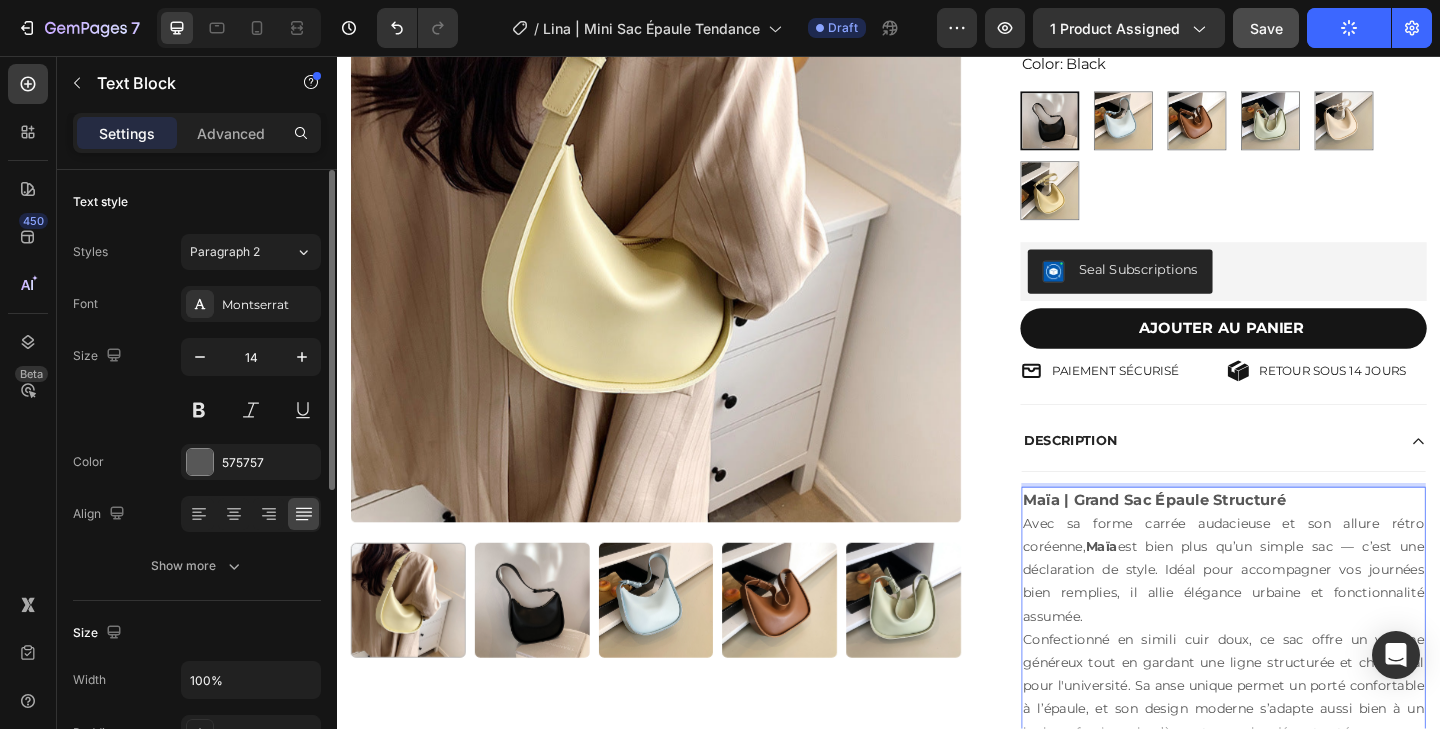 click on "Maïa | Grand Sac Épaule Structuré" at bounding box center (1226, 539) 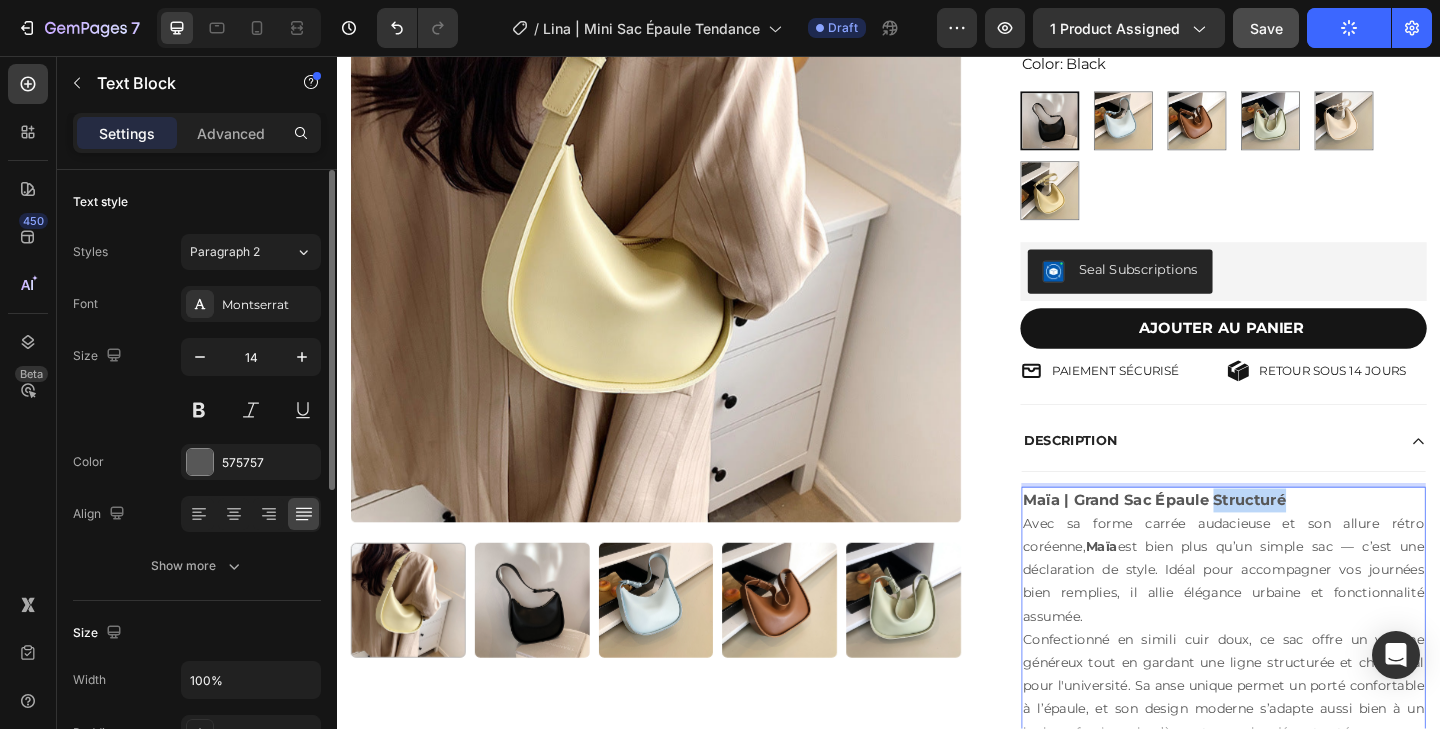 click on "Maïa | Grand Sac Épaule Structuré" at bounding box center [1226, 539] 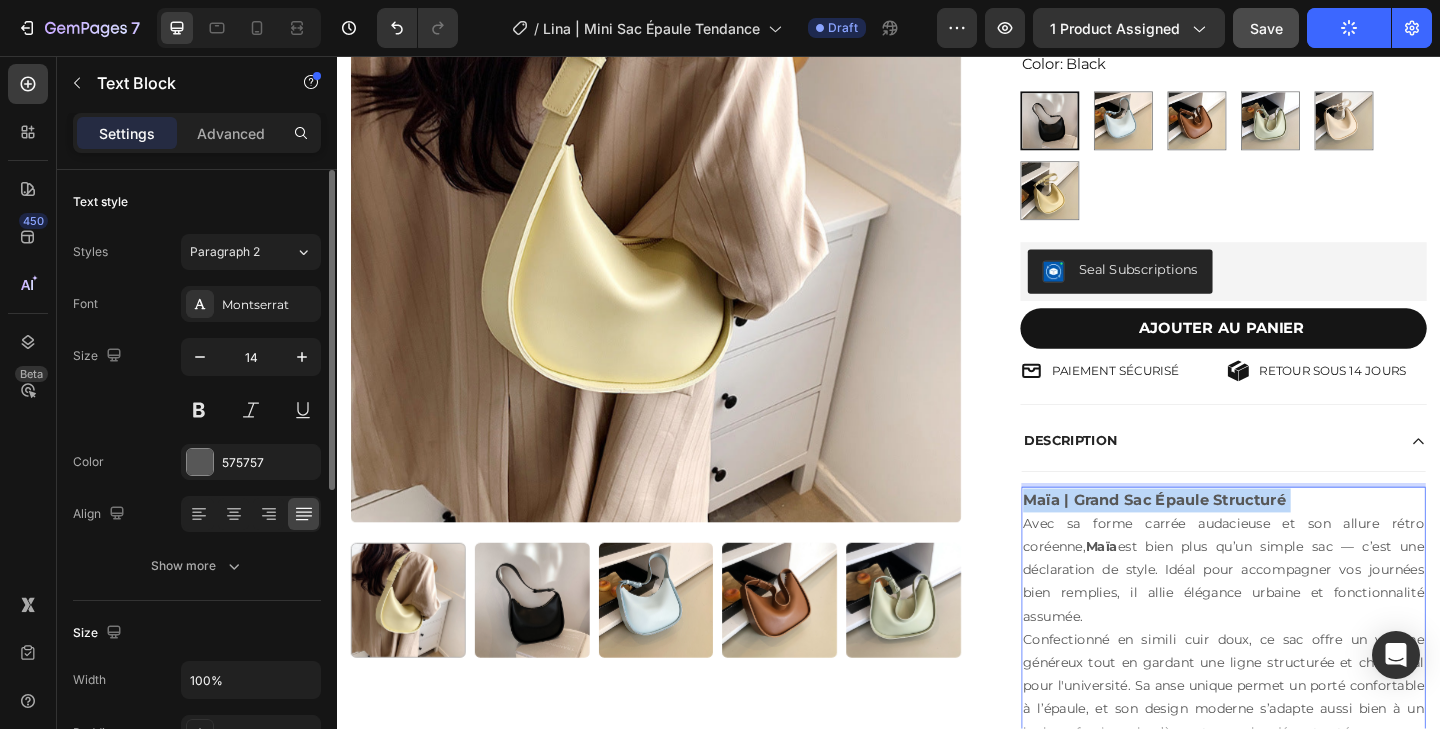 click on "Maïa | Grand Sac Épaule Structuré" at bounding box center (1226, 539) 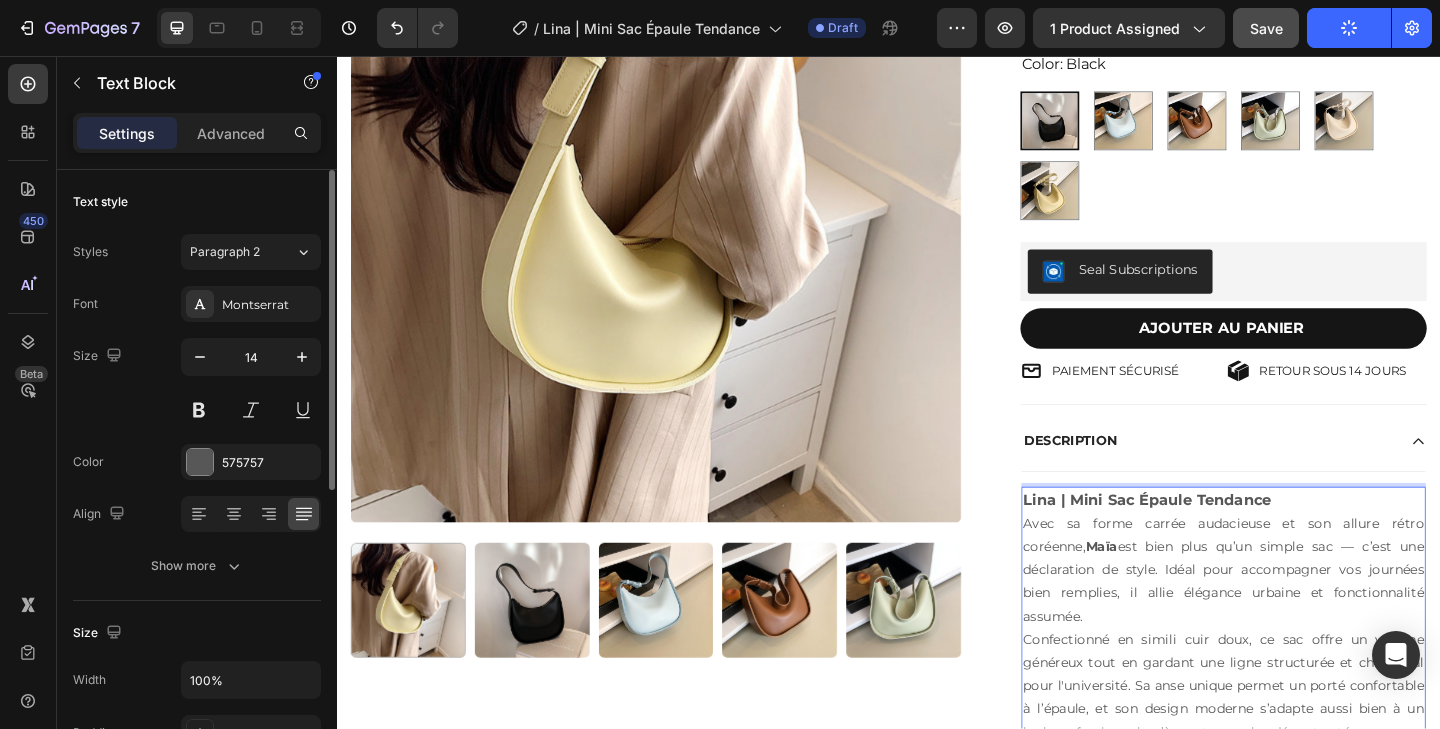 click on "Lina | Mini Sac Épaule Tendance" at bounding box center (1218, 539) 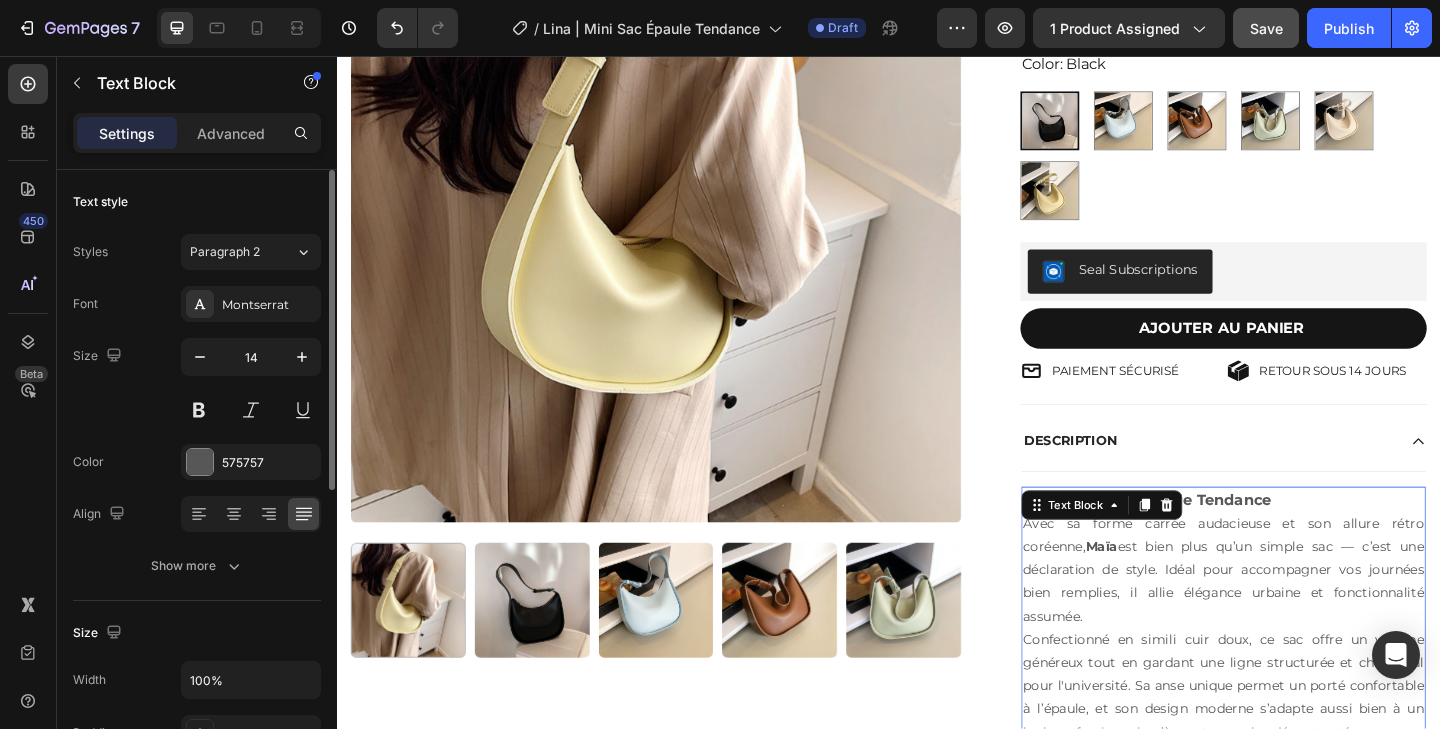 click on "Lina | Mini Sac Épaule Tendance" at bounding box center (1218, 539) 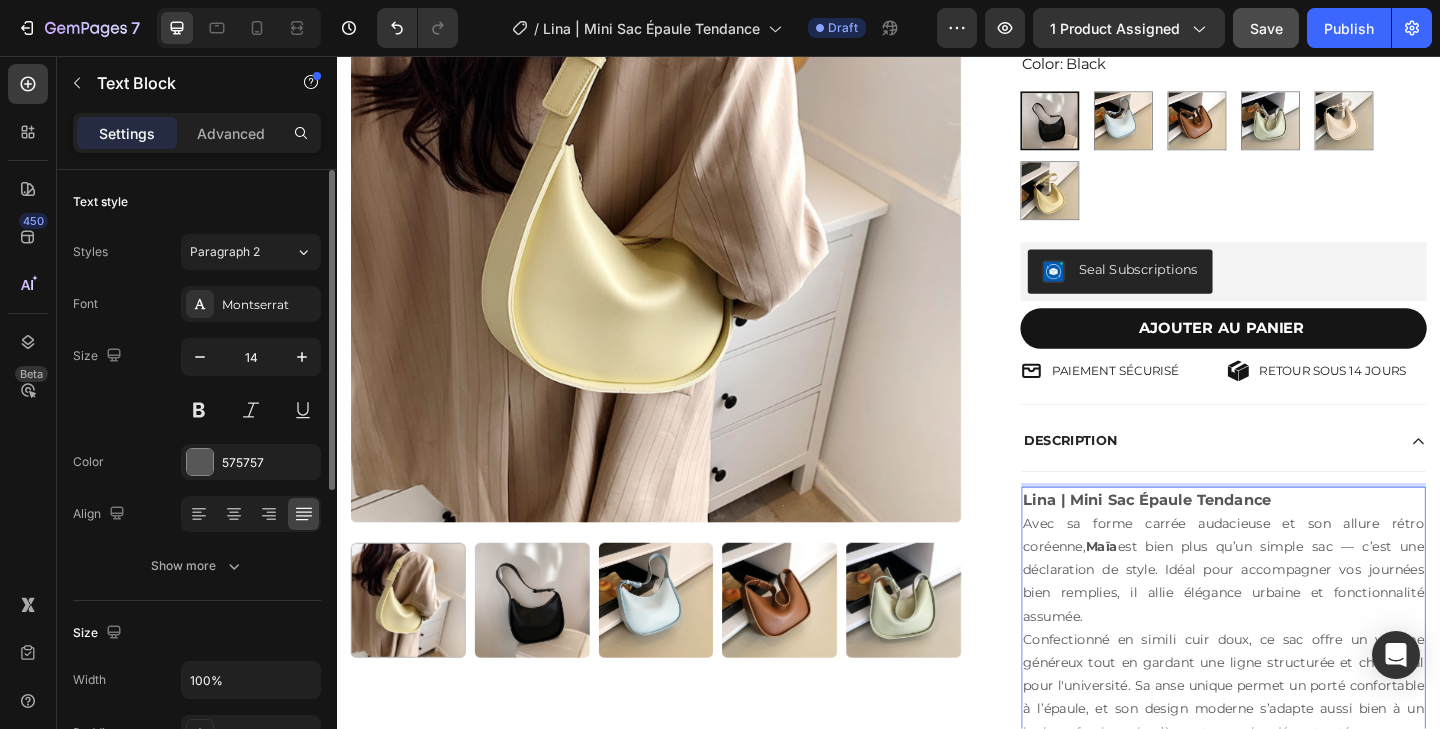 click on "Lina | Mini Sac Épaule Tendance" at bounding box center [1218, 539] 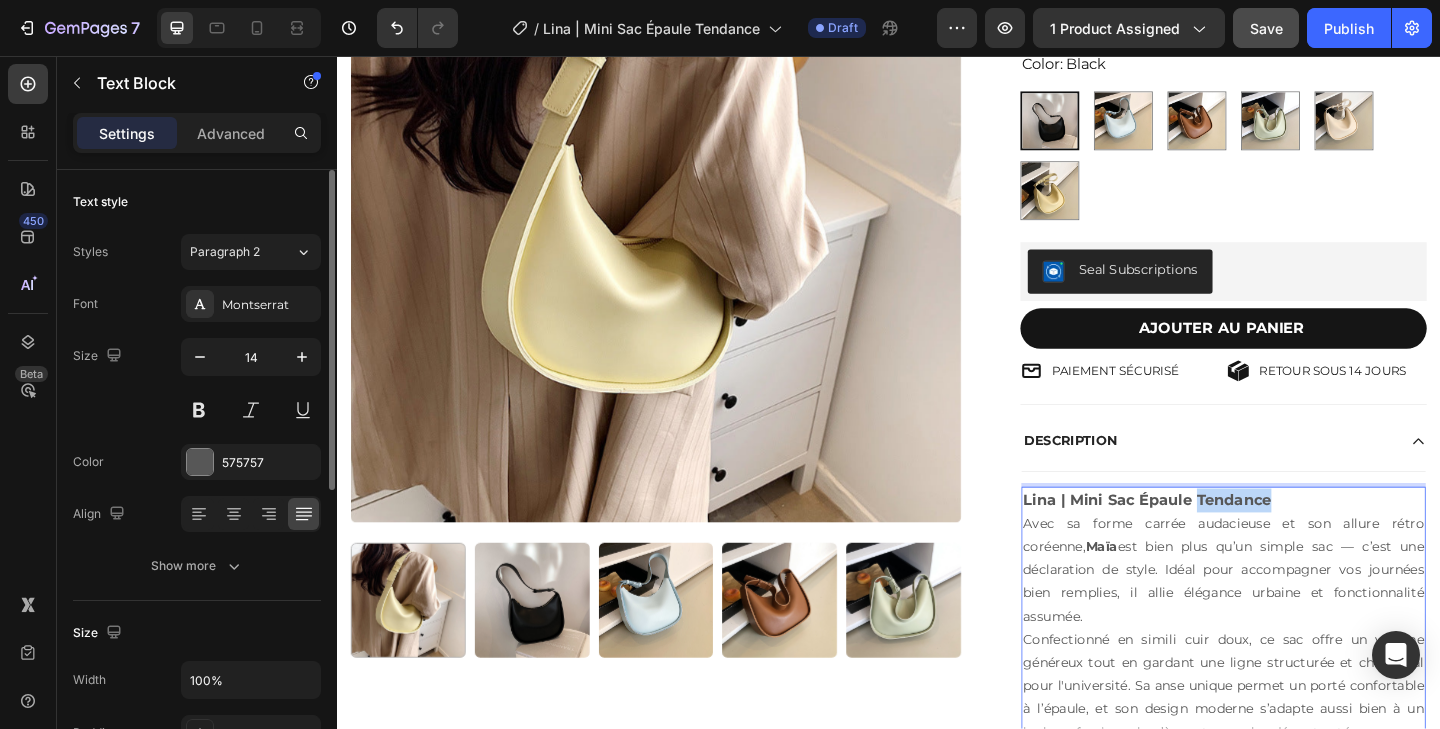 click on "Lina | Mini Sac Épaule Tendance" at bounding box center (1218, 539) 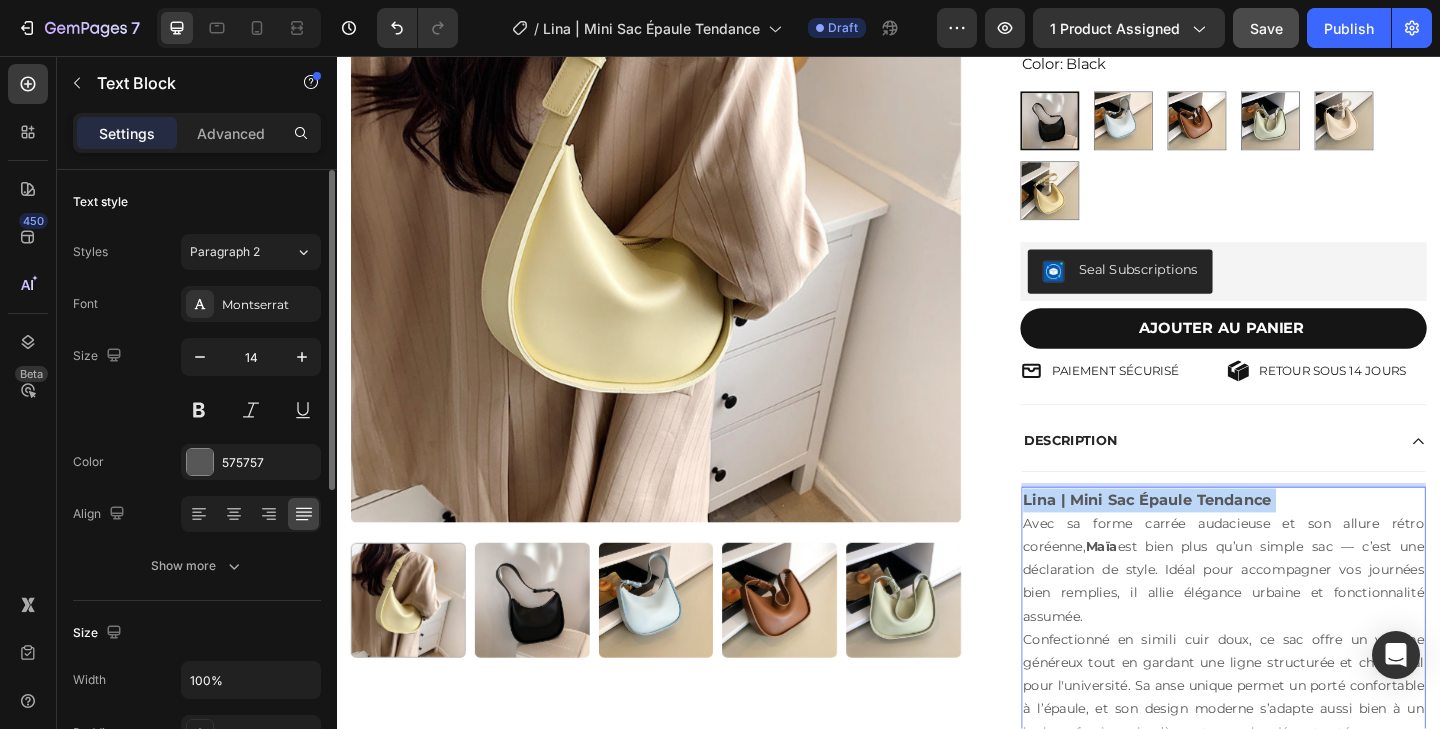 click on "Lina | Mini Sac Épaule Tendance" at bounding box center [1218, 539] 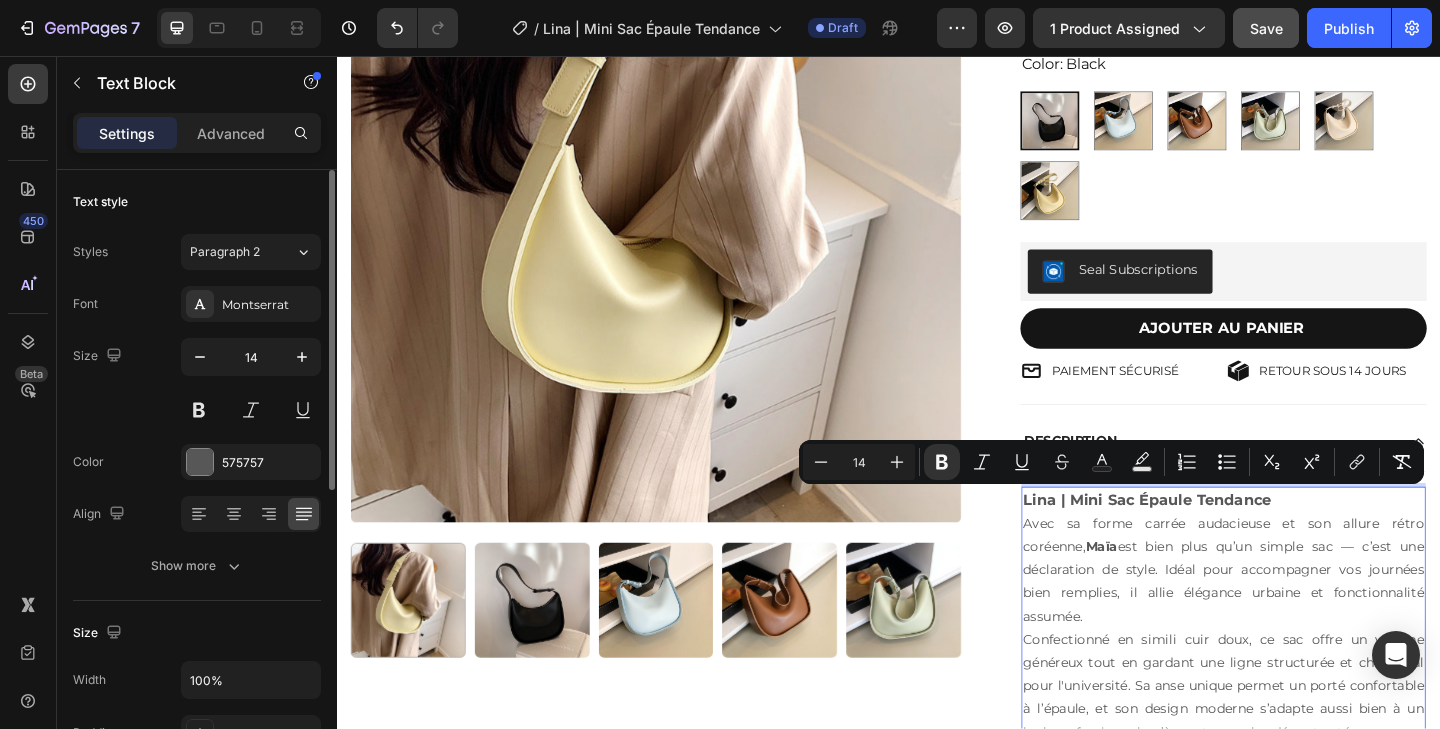 click on "Avec sa forme carrée audacieuse et son allure rétro coréenne,  Maïa  est bien plus qu’un simple sac — c’est une déclaration de style. Idéal pour accompagner vos journées bien remplies, il allie élégance urbaine et fonctionnalité assumée." at bounding box center [1301, 616] 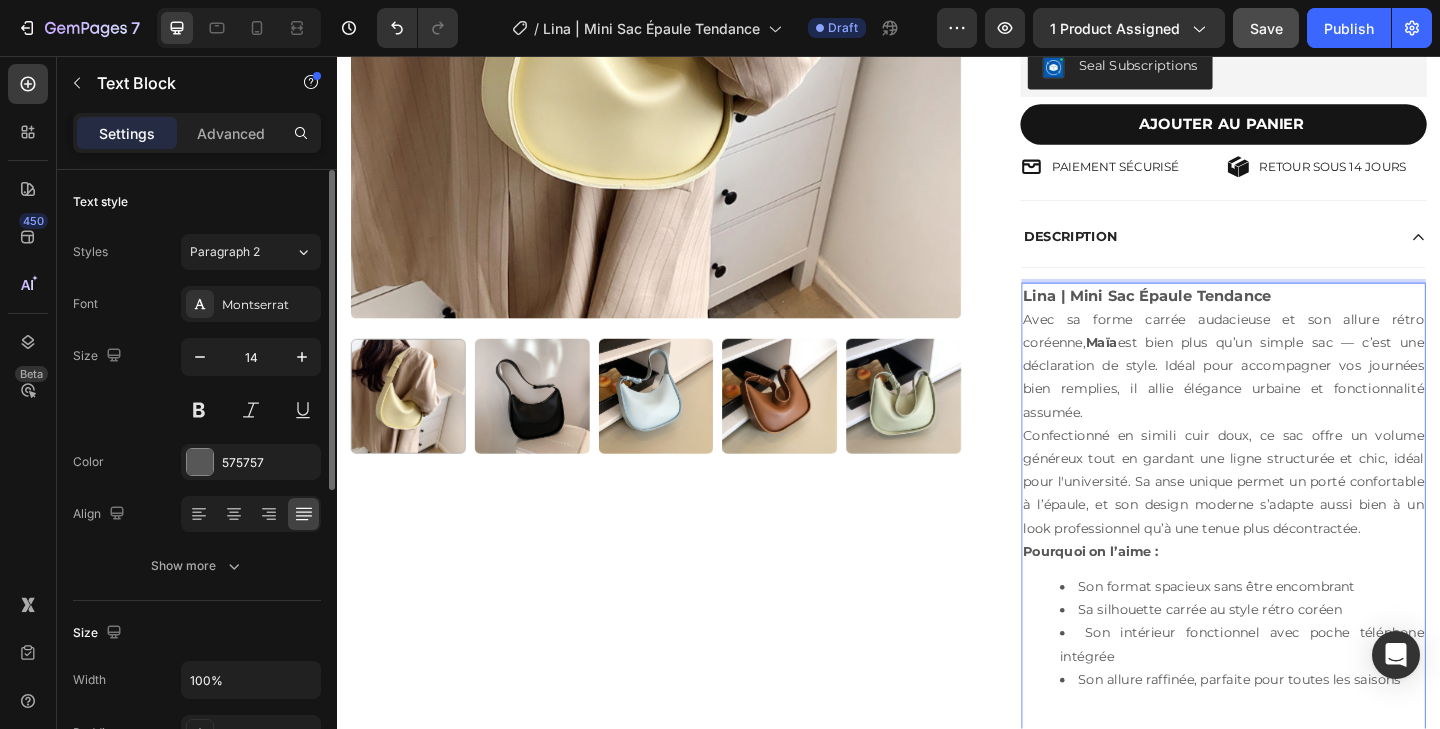 scroll, scrollTop: 560, scrollLeft: 0, axis: vertical 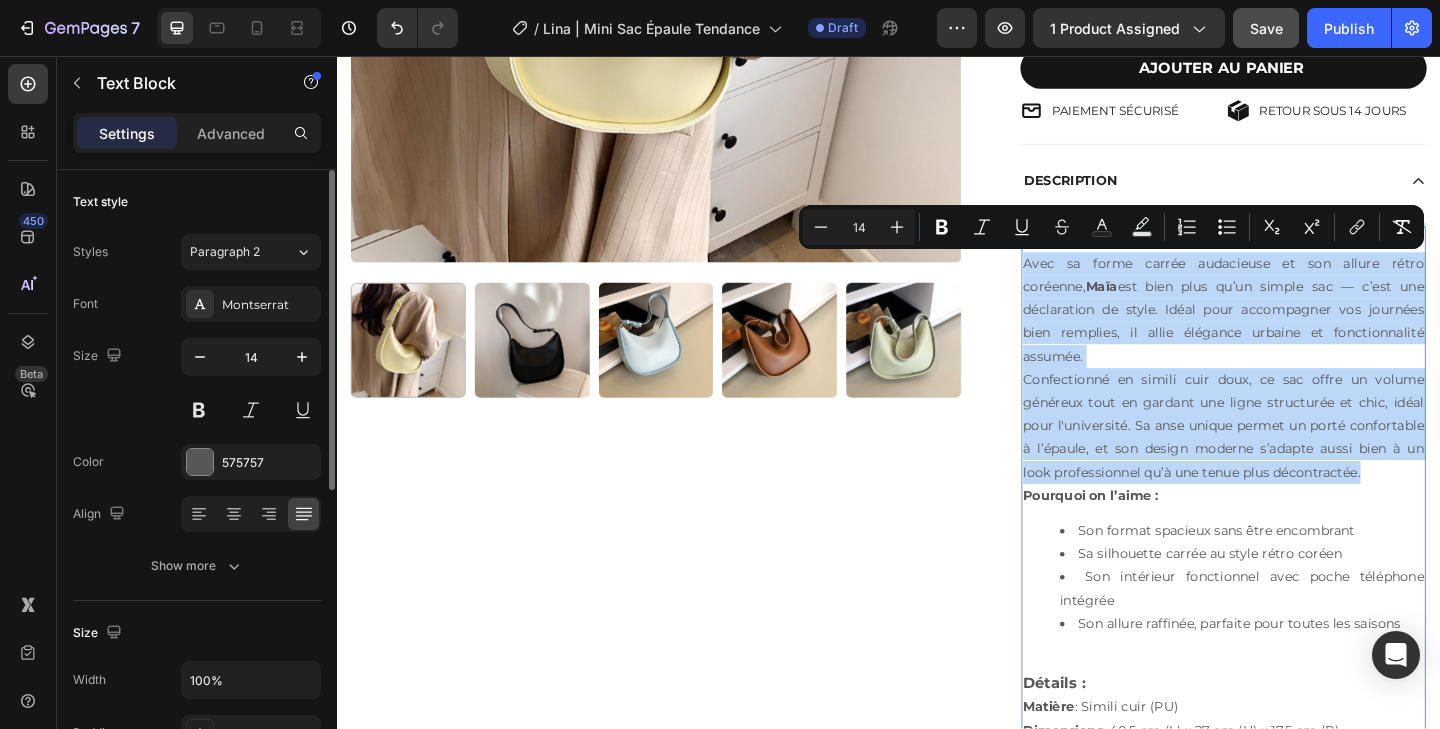 drag, startPoint x: 1469, startPoint y: 491, endPoint x: 1080, endPoint y: 281, distance: 442.06448 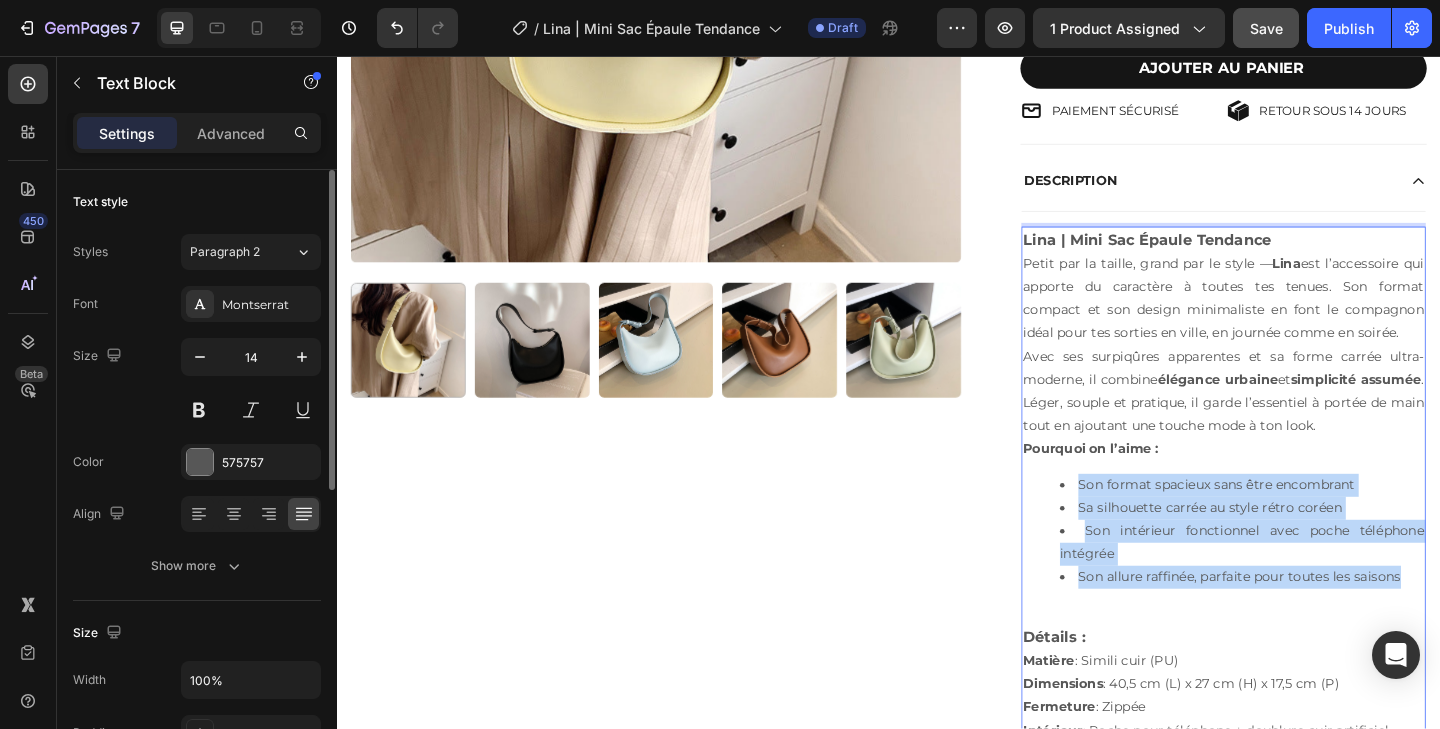 drag, startPoint x: 1507, startPoint y: 628, endPoint x: 1136, endPoint y: 513, distance: 388.41473 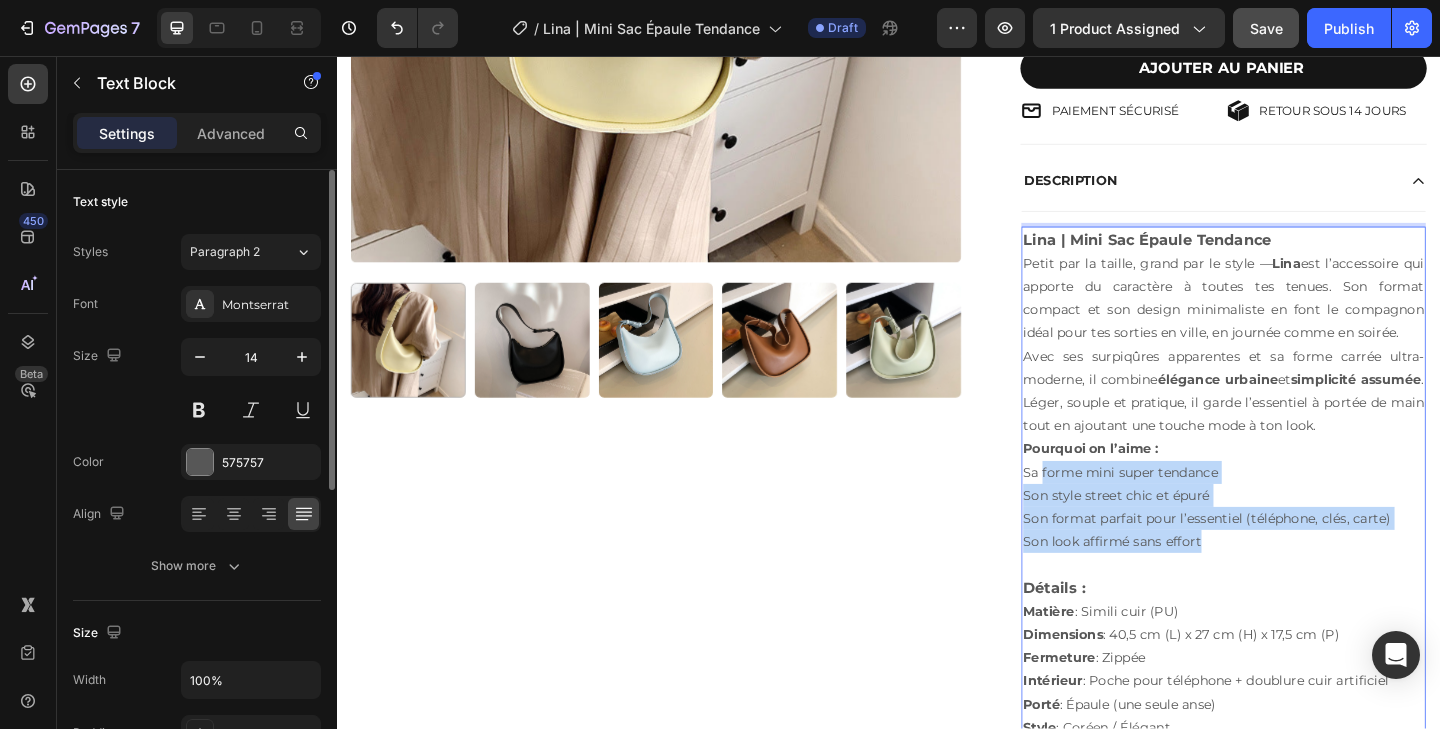 drag, startPoint x: 1310, startPoint y: 593, endPoint x: 1102, endPoint y: 511, distance: 223.57996 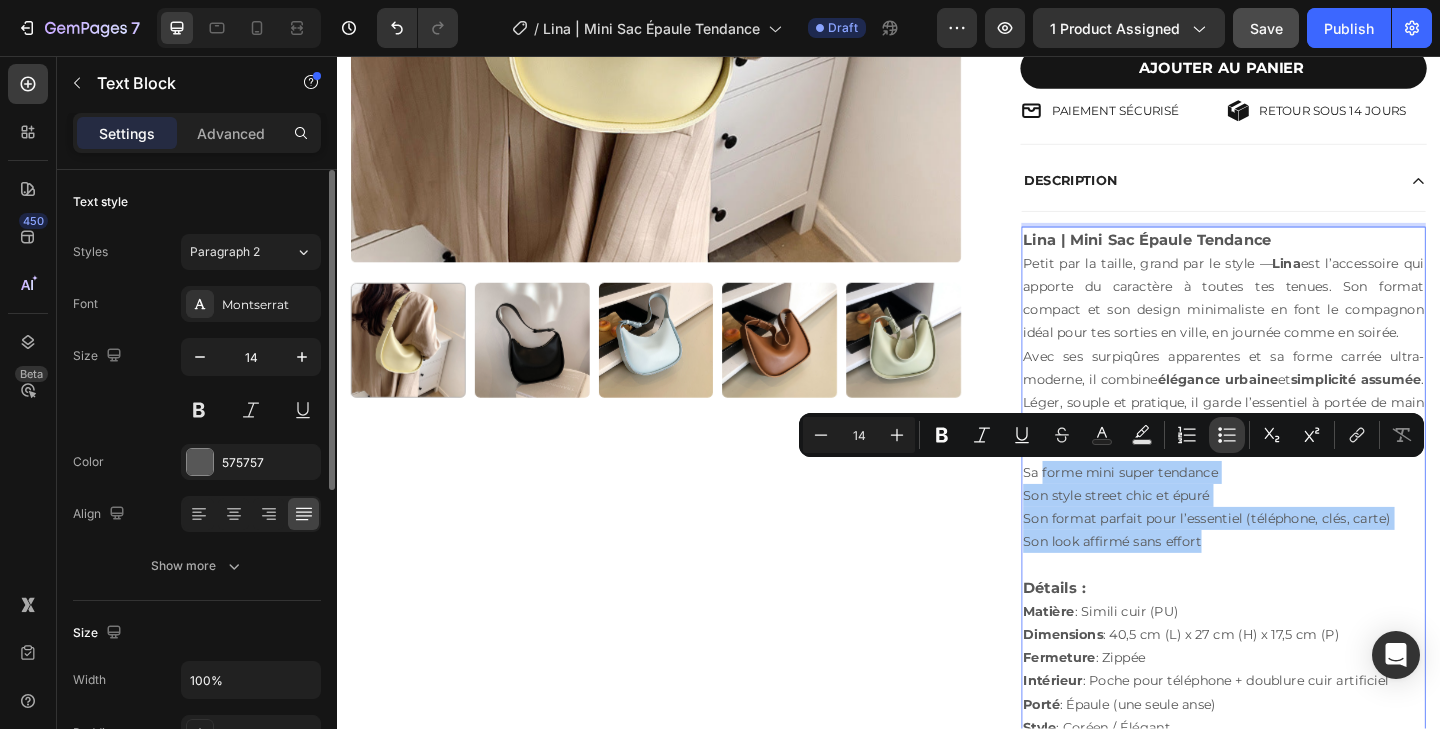 click 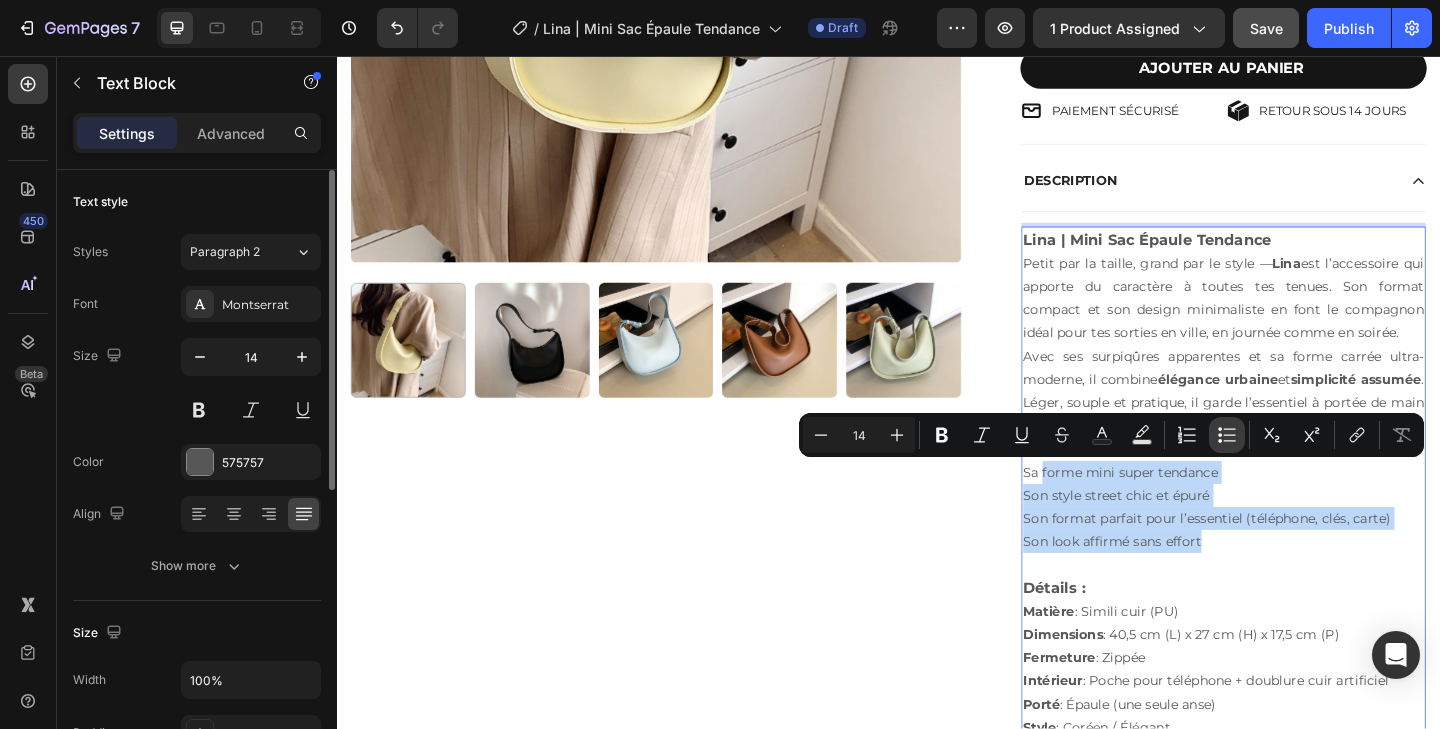 type on "14" 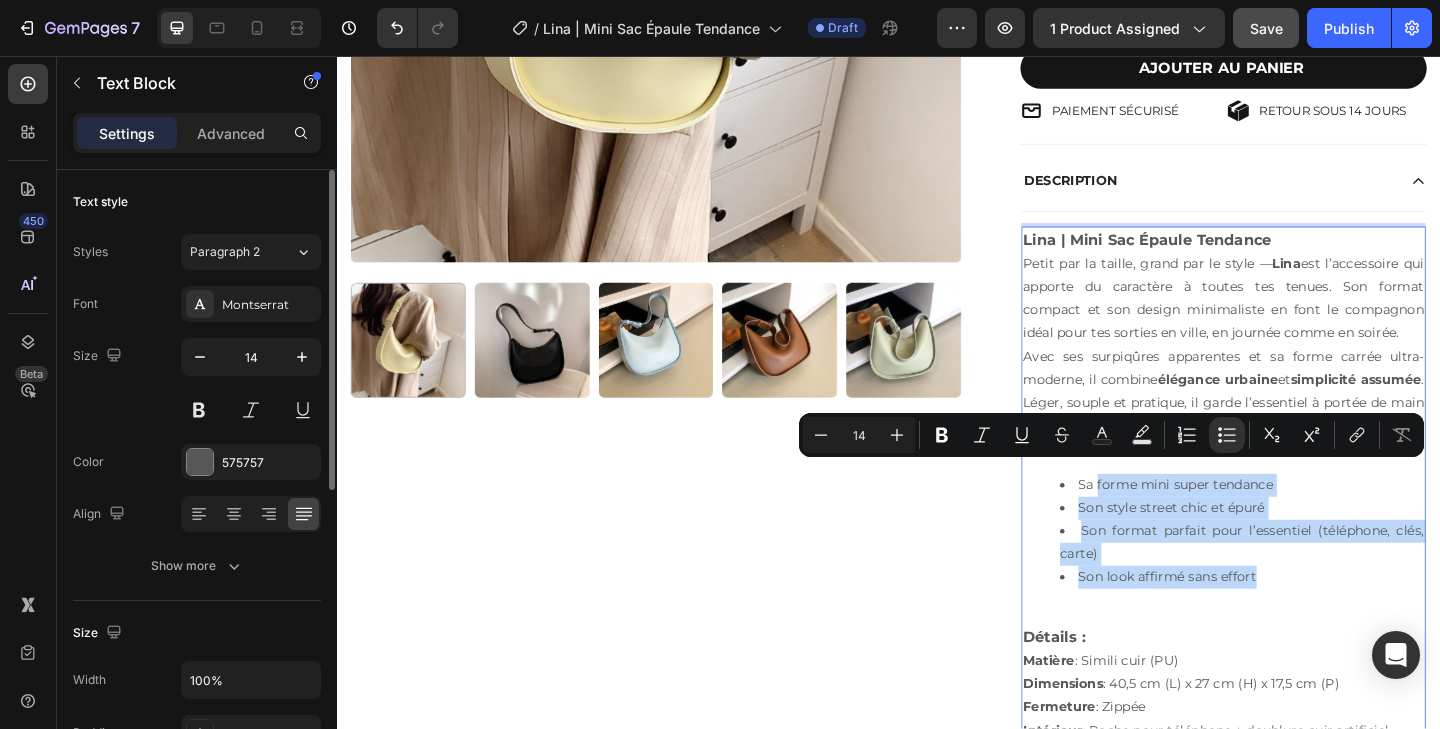 click on "Son format parfait pour l’essentiel (téléphone, clés, carte)" at bounding box center (1321, 586) 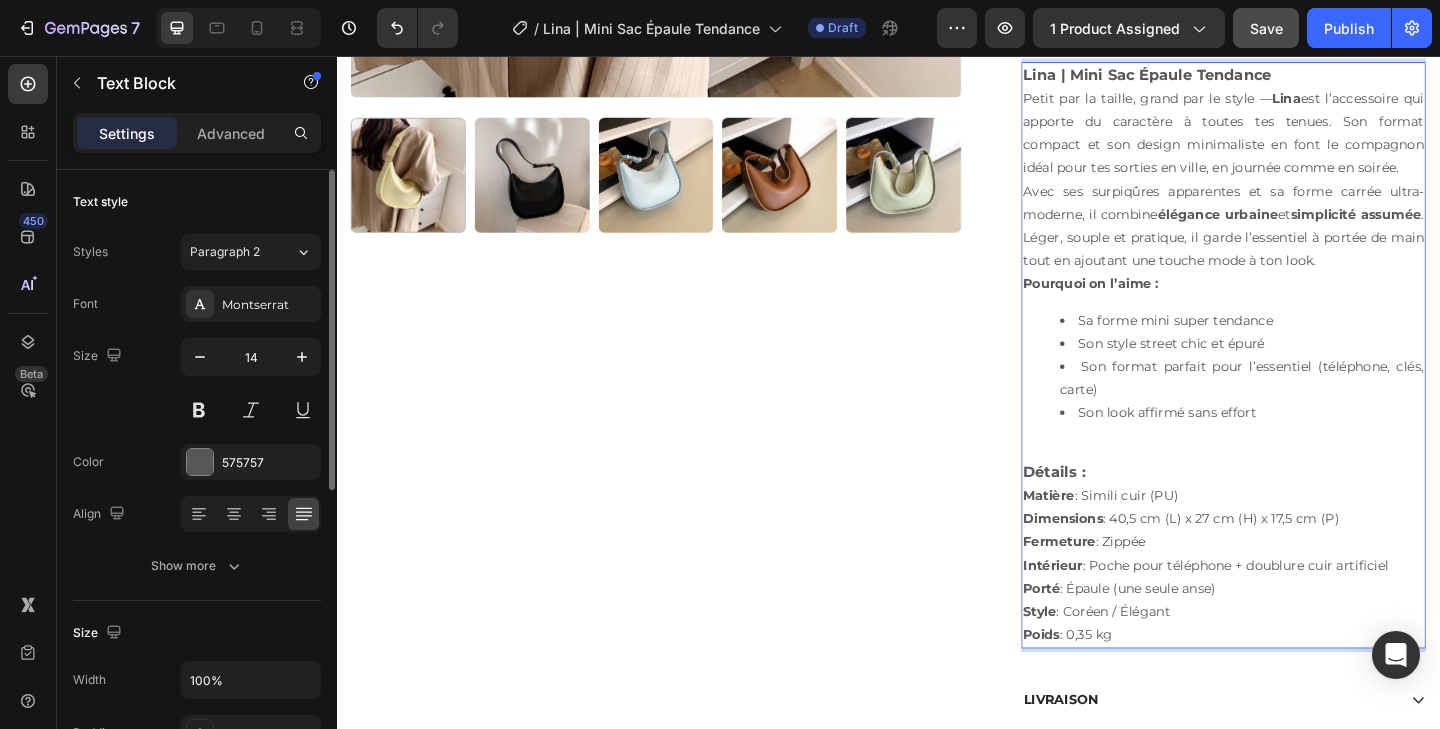scroll, scrollTop: 772, scrollLeft: 0, axis: vertical 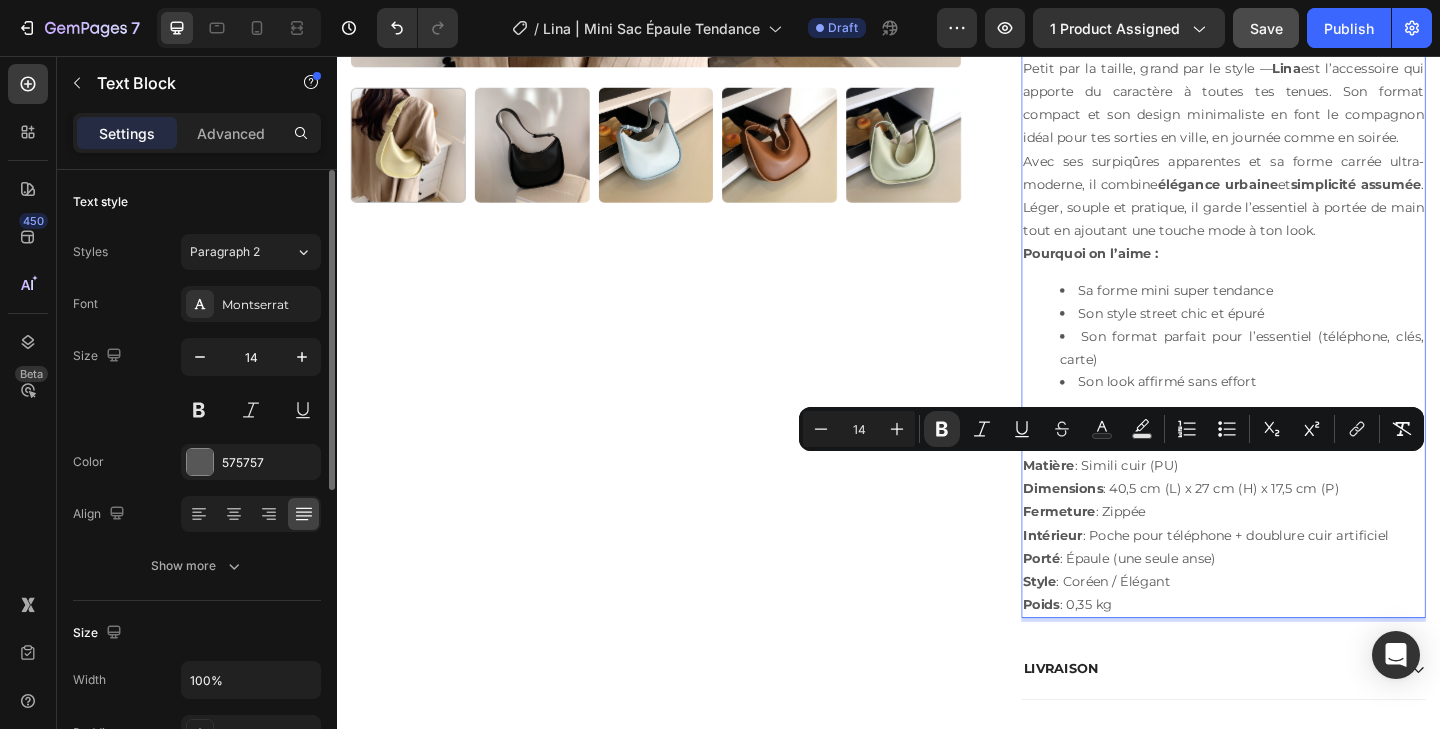 drag, startPoint x: 1210, startPoint y: 651, endPoint x: 1085, endPoint y: 507, distance: 190.68561 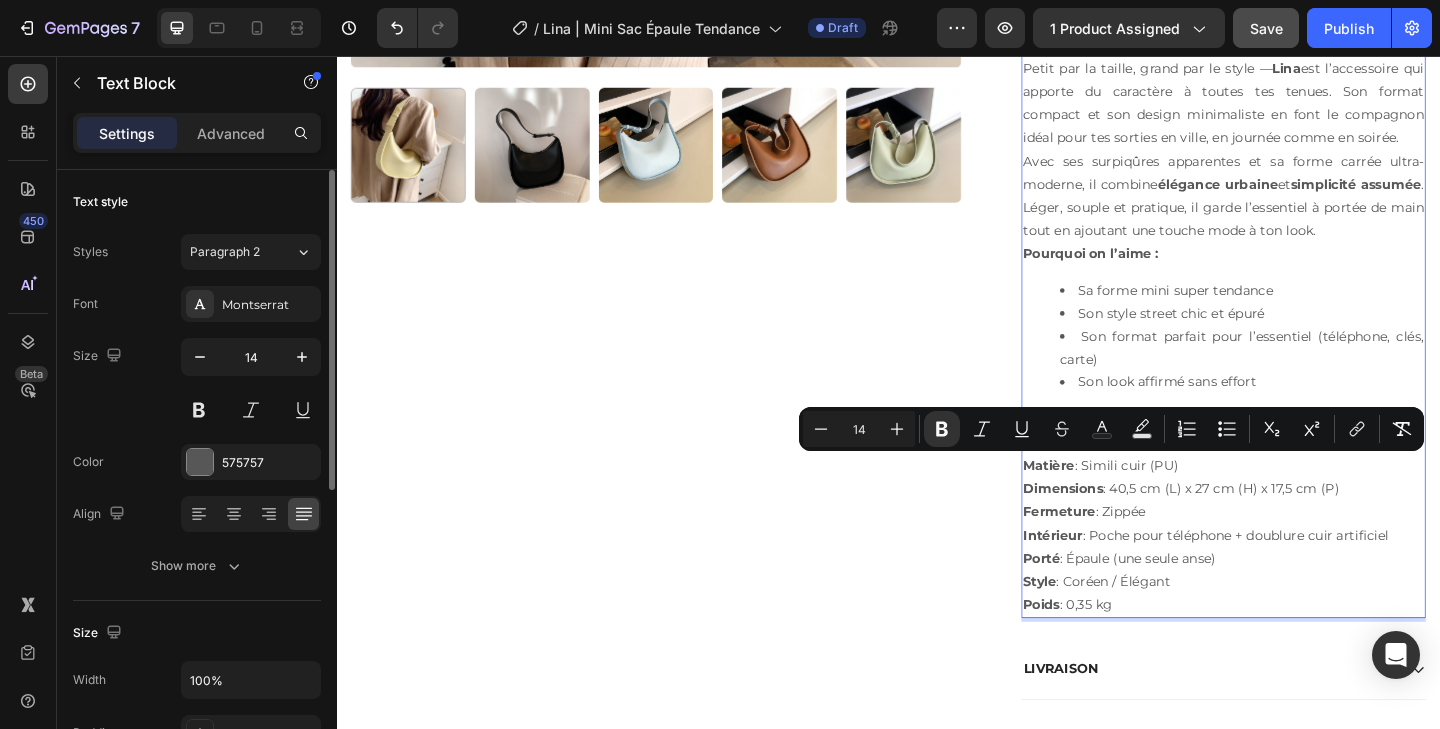 click on "Lina | Mini Sac Épaule Tendance Petit par la taille, grand par le style —  Lina  est l’accessoire qui apporte du caractère à toutes tes tenues. Son format compact et son design minimaliste en font le compagnon idéal pour tes sorties en ville, en journée comme en soirée. Avec ses surpiqûres apparentes et sa forme carrée ultra-moderne, il combine  élégance urbaine  et  simplicité assumée . Léger, souple et pratique, il garde l’essentiel à portée de main tout en ajoutant une touche mode à ton look. Pourquoi on l’aime : Sa forme mini super tendance Son style street chic et épuré Son format parfait pour l’essentiel (téléphone, clés, carte) Son look affirmé sans effort Détails : Matière  : Simili cuir (PU) Dimensions  : 40,5 cm (L) x 27 cm (H) x 17,5 cm (P) Fermeture  : Zippée Intérieur  : Poche pour téléphone + doublure cuir artificiel Porté  : Épaule (une seule anse) Style  : Coréen / Élégant Poids  : 0,35 kg" at bounding box center (1301, 349) 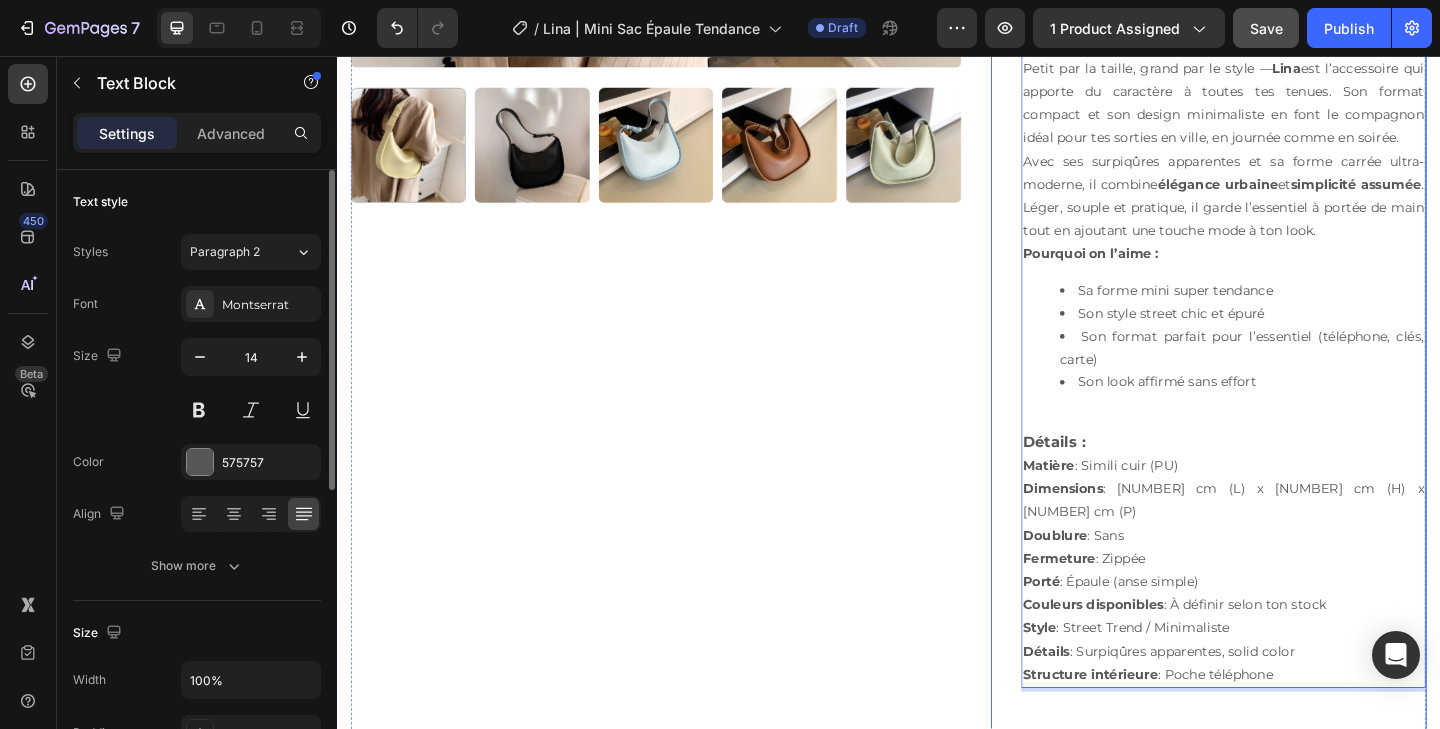 drag, startPoint x: 1216, startPoint y: 550, endPoint x: 1062, endPoint y: 549, distance: 154.00325 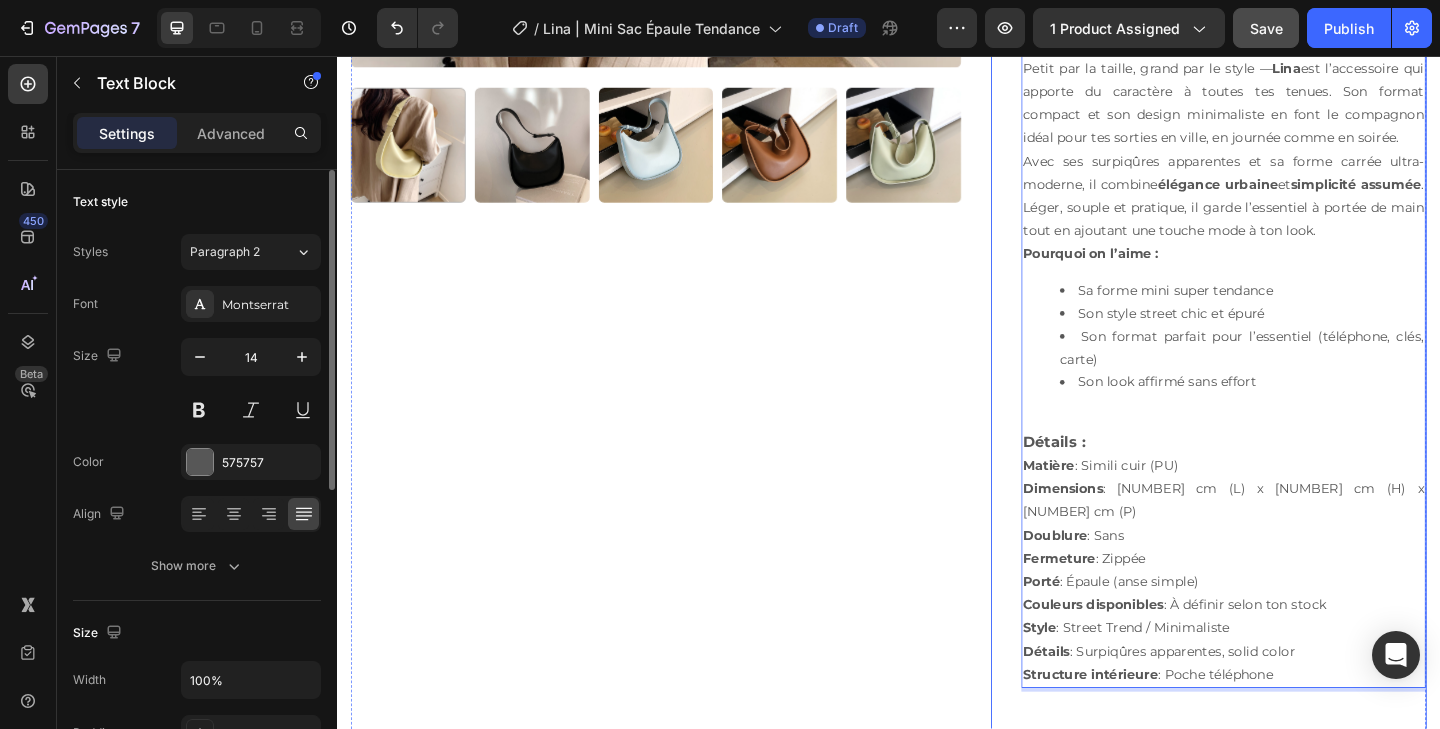 click on "Lina | Mini Sac Épaule Tendance Product Title Icon Icon Icon Icon
Icon Icon List (152 avis) Text Block Row €30,00 Product Price Product Price No discount   Not be displayed when published Product Badge Row Color: Black Black Black   Blue Blue   Brown Brown   Green Green   White White   Yellow Yellow   Product Variants & Swatches Seal Subscriptions Seal Subscriptions AJOUTER AU PANIER Add to Cart
PAIEMENT SÉCURISÉ Item List
RETOUR SOUS 14 JOURS Item List Row
DESCRIPTION Lina | Mini Sac Épaule Tendance Petit par la taille, grand par le style —  Lina  est l’accessoire qui apporte du caractère à toutes tes tenues. Son format compact et son design minimaliste en font le compagnon idéal pour tes sorties en ville, en journée comme en soirée. Avec ses surpiqûres apparentes et sa forme carrée ultra-moderne, il combine  élégance urbaine  et  simplicité assumée Pourquoi on l’aime : Sa forme mini super tendance Détails : Style" at bounding box center [1285, 197] 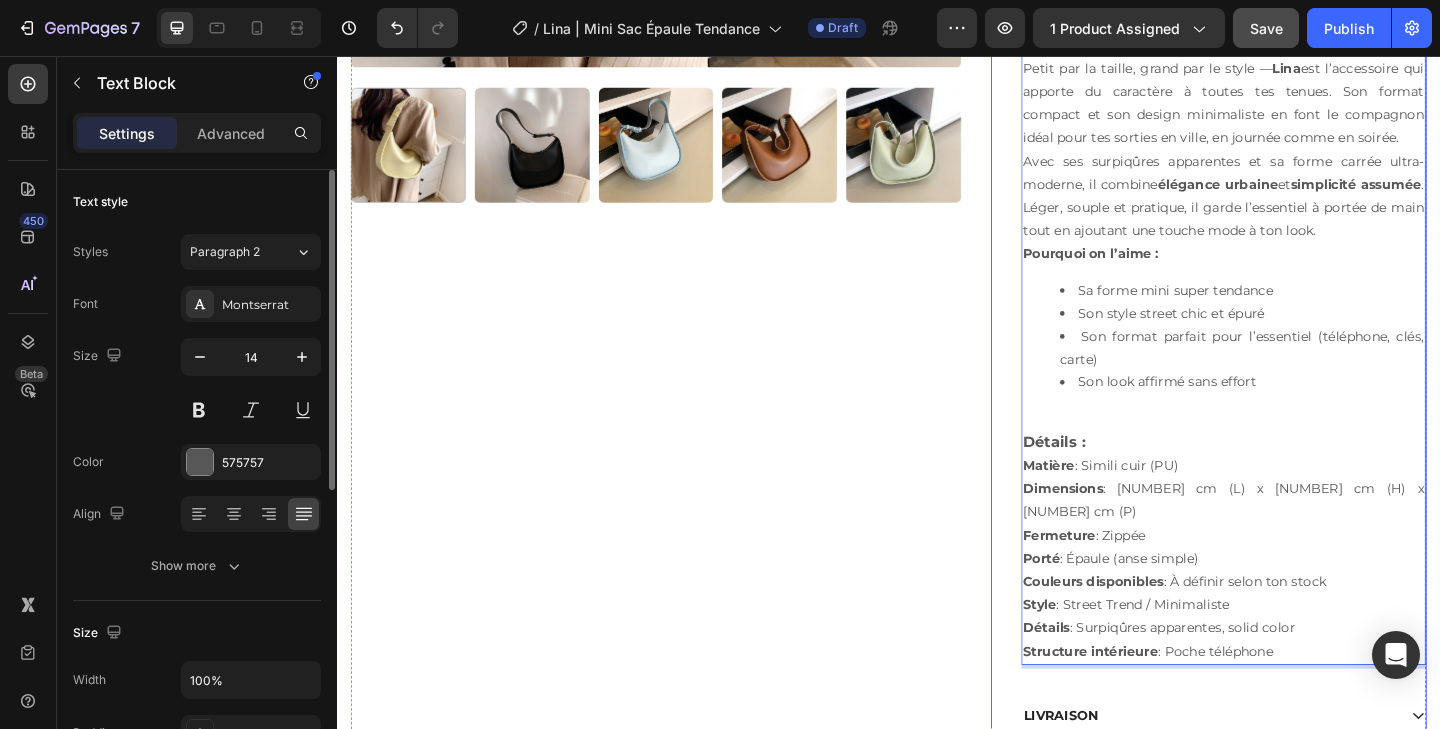 drag, startPoint x: 1424, startPoint y: 600, endPoint x: 1060, endPoint y: 598, distance: 364.0055 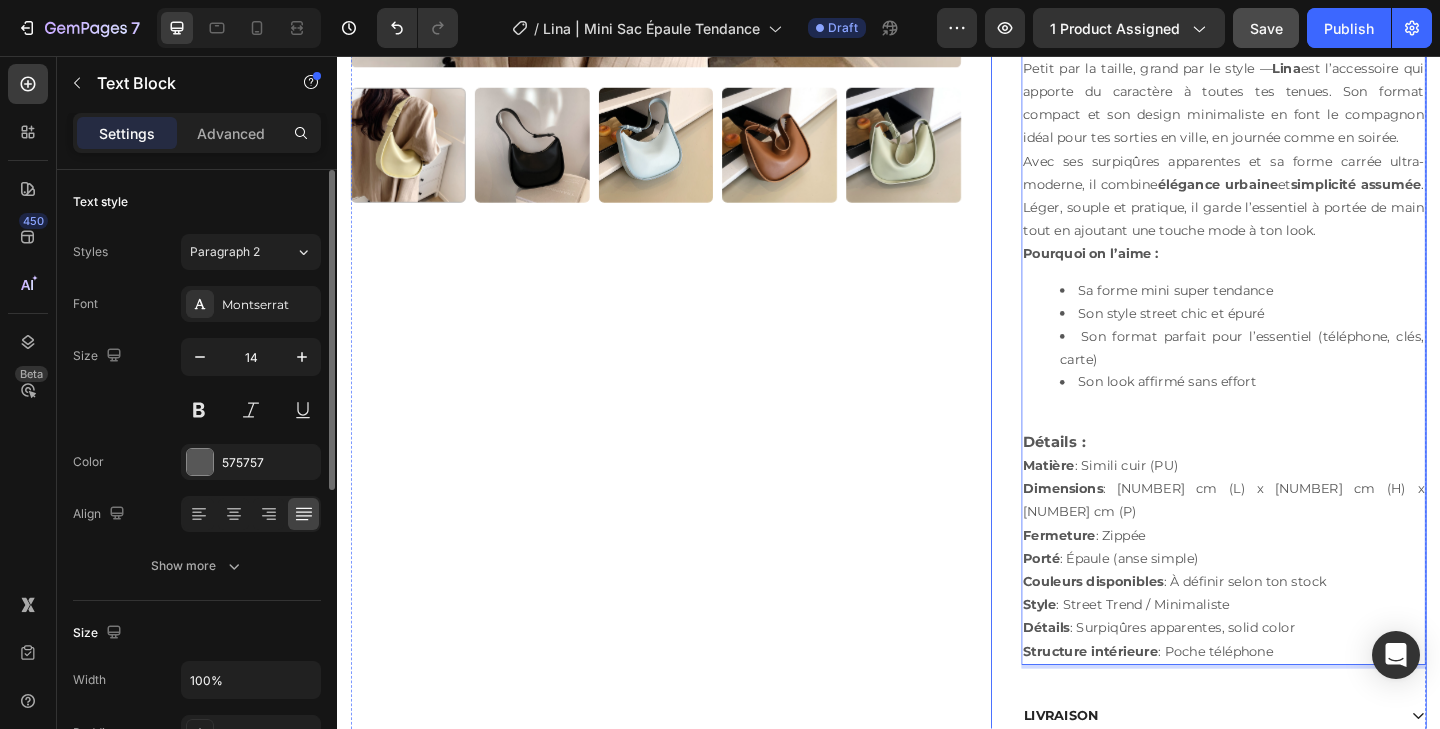 click on "Lina | Mini Sac Épaule Tendance Product Title Icon Icon Icon Icon
Icon Icon List (152 avis) Text Block Row €30,00 Product Price Product Price No discount   Not be displayed when published Product Badge Row Color: Black Black Black   Blue Blue   Brown Brown   Green Green   White White   Yellow Yellow   Product Variants & Swatches Seal Subscriptions Seal Subscriptions AJOUTER AU PANIER Add to Cart
PAIEMENT SÉCURISÉ Item List
RETOUR SOUS 14 JOURS Item List Row
DESCRIPTION Lina | Mini Sac Épaule Tendance Petit par la taille, grand par le style —  Lina  est l’accessoire qui apporte du caractère à toutes tes tenues. Son format compact et son design minimaliste en font le compagnon idéal pour tes sorties en ville, en journée comme en soirée. Avec ses surpiqûres apparentes et sa forme carrée ultra-moderne, il combine  élégance urbaine  et  simplicité assumée Pourquoi on l’aime : Sa forme mini super tendance Détails : Style" at bounding box center [1285, 184] 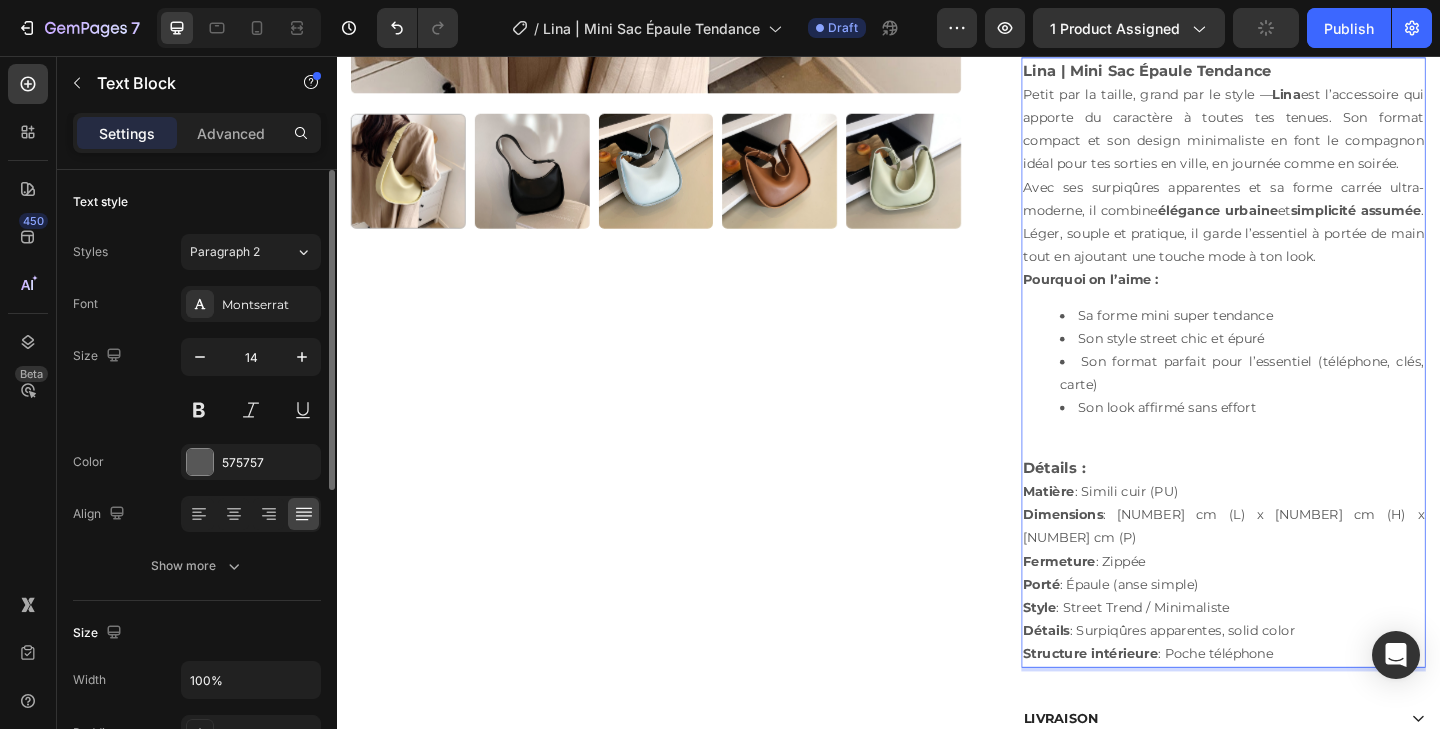 scroll, scrollTop: 728, scrollLeft: 0, axis: vertical 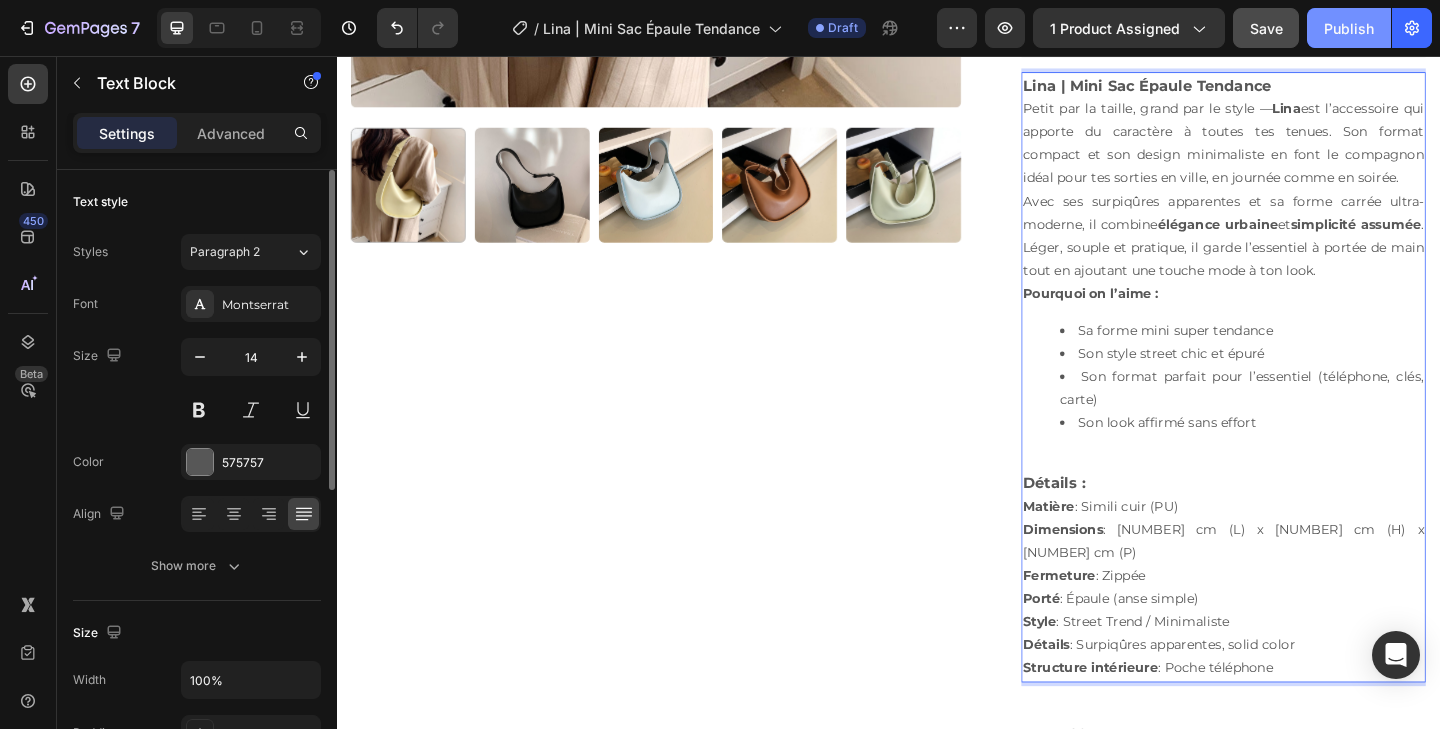 click on "Publish" at bounding box center (1349, 28) 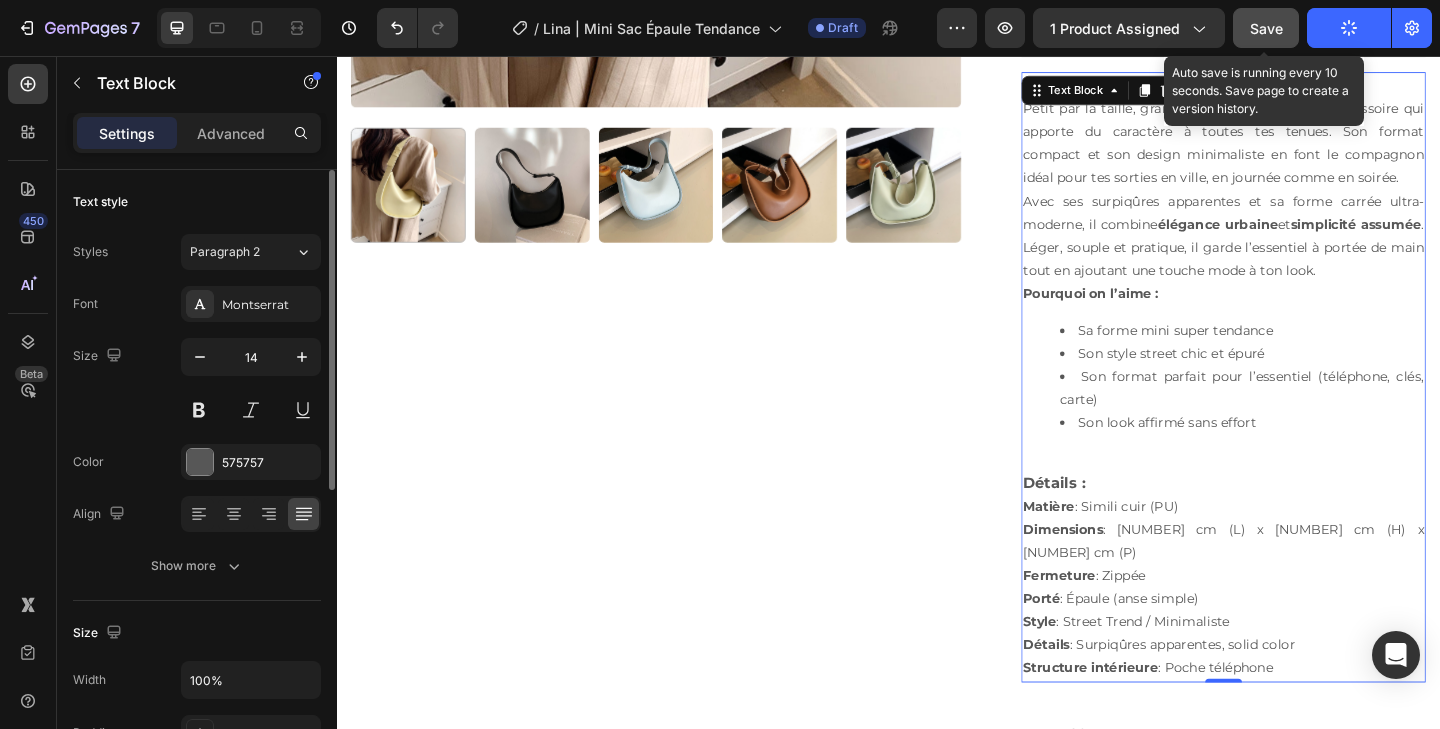 click on "Save" at bounding box center (1266, 28) 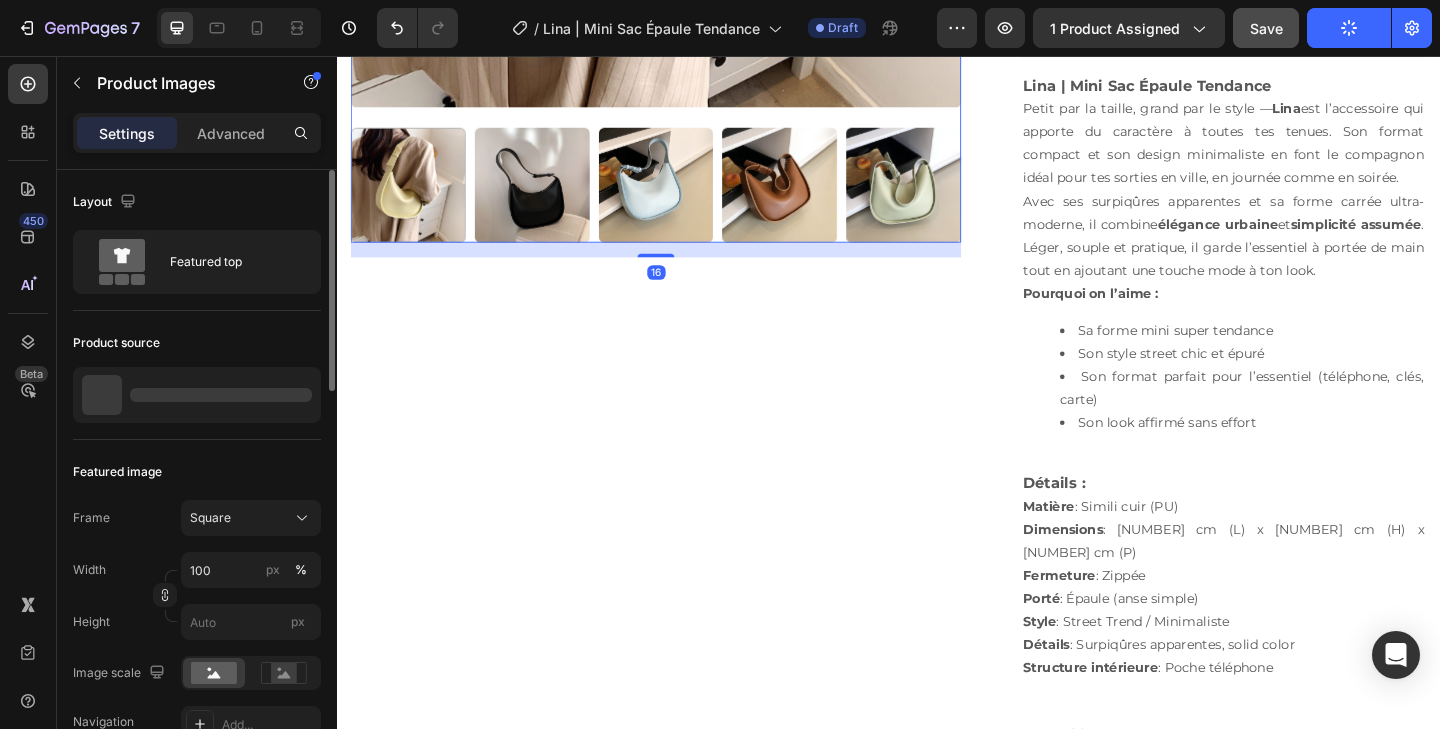 click at bounding box center (414, 197) 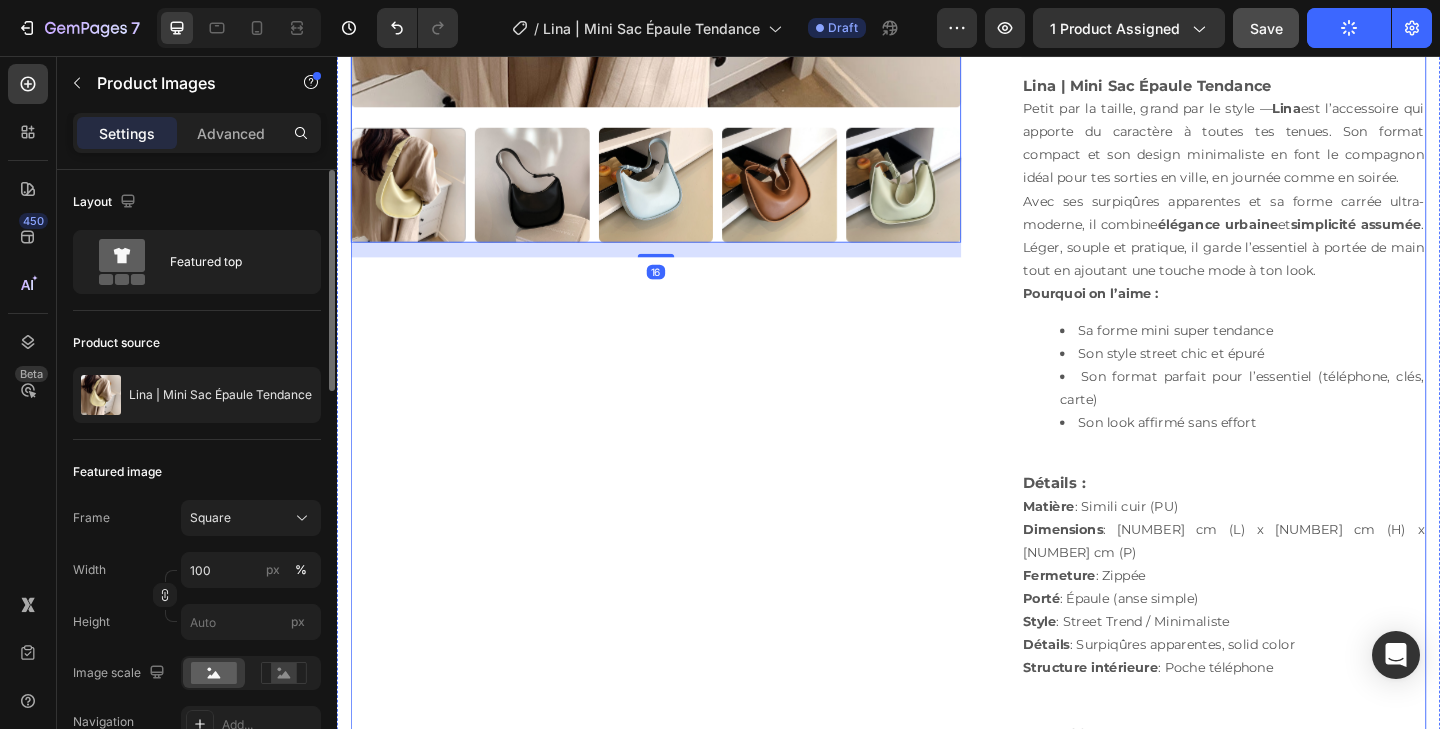 click on "Product Images   16" at bounding box center (684, 215) 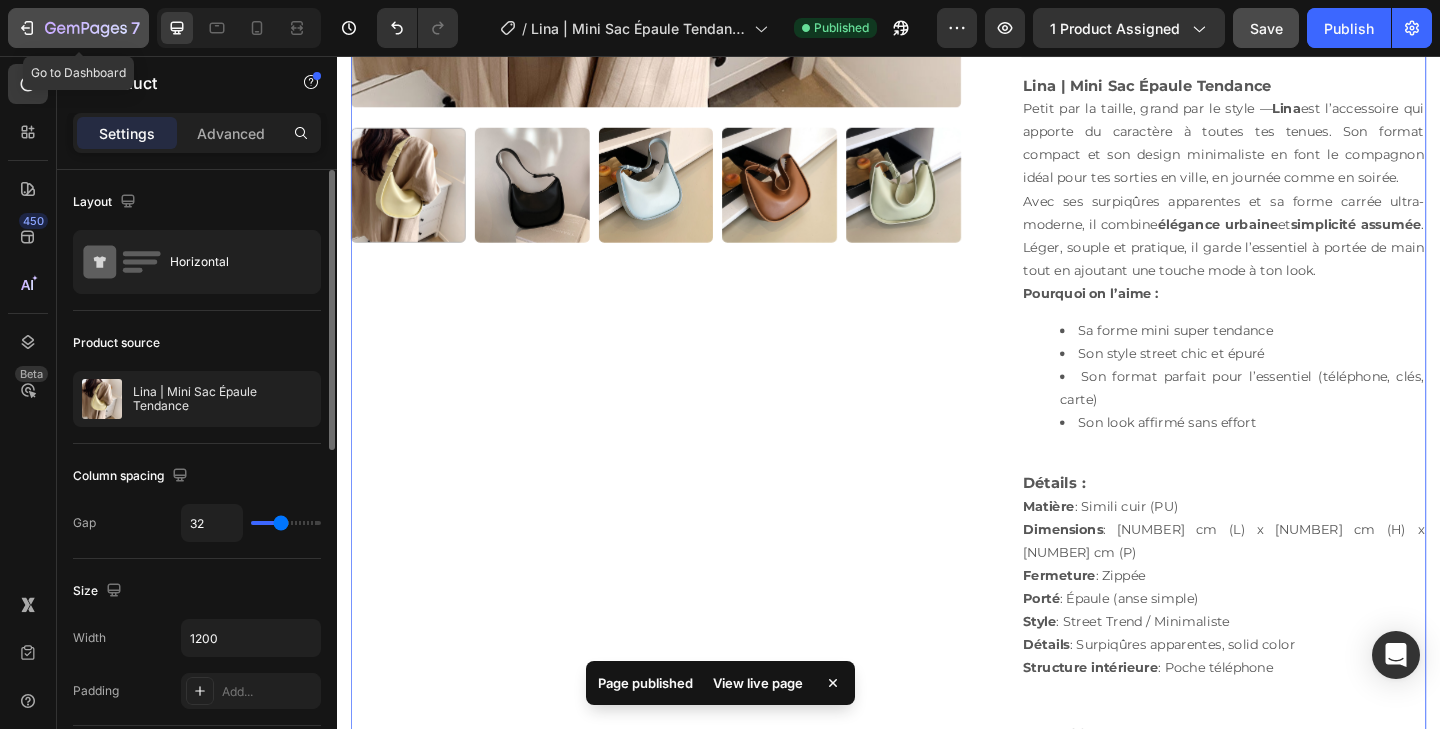 click 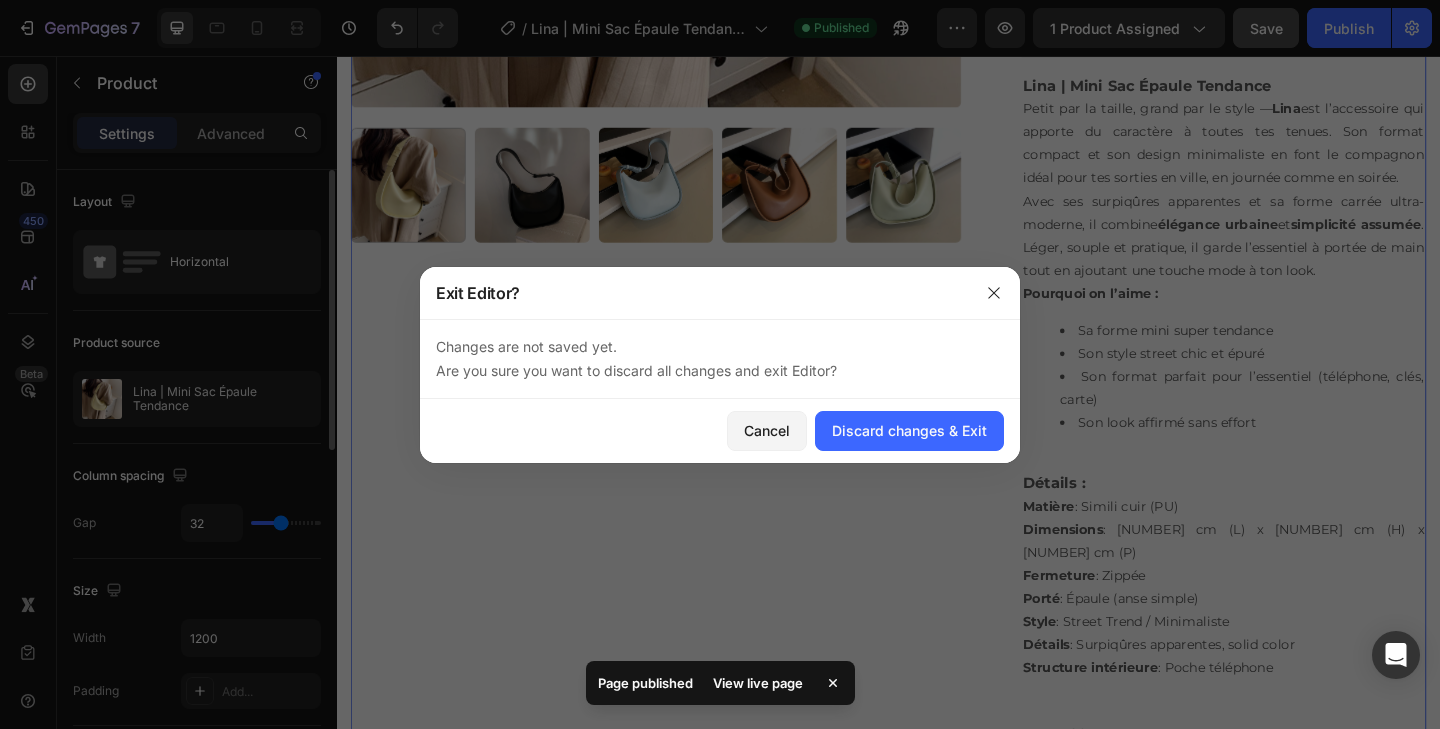 click at bounding box center (720, 364) 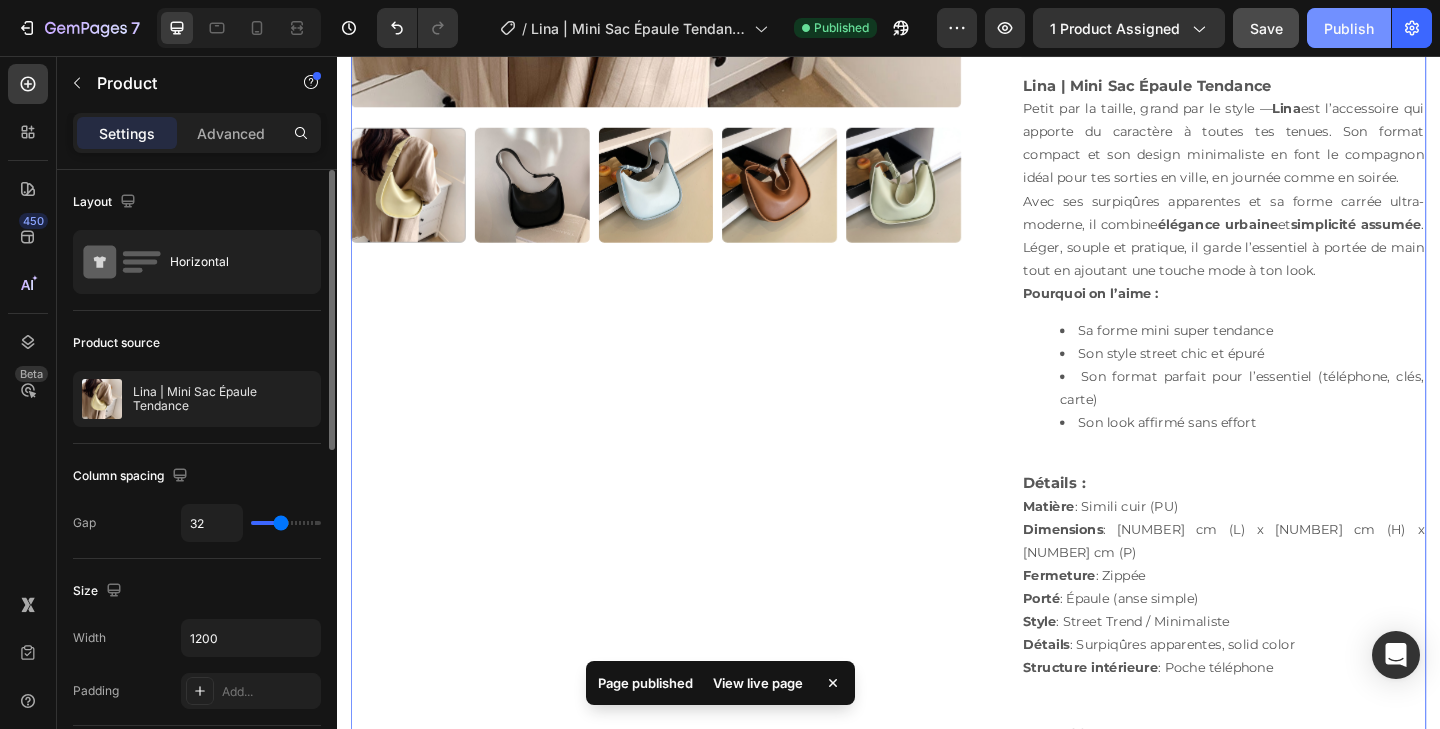 click on "Publish" at bounding box center [1349, 28] 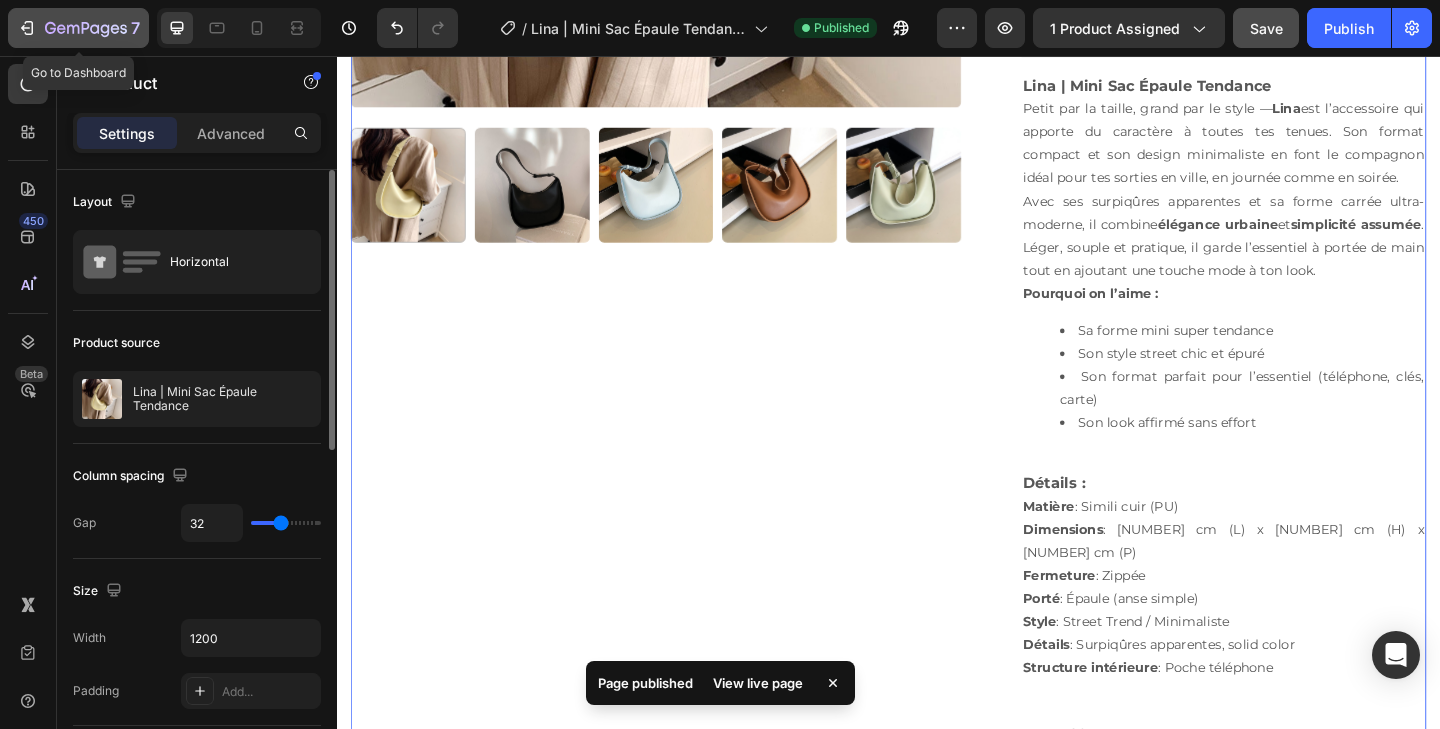 click 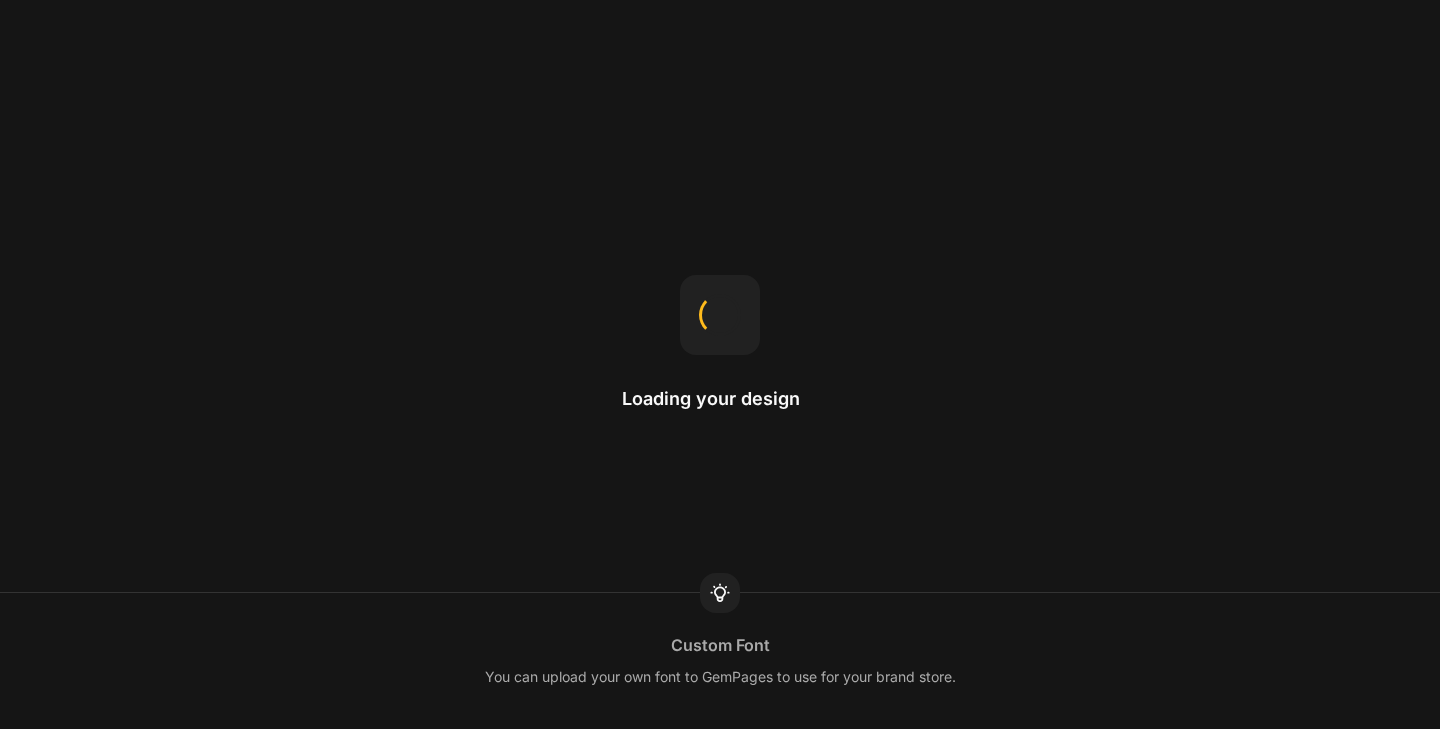 scroll, scrollTop: 0, scrollLeft: 0, axis: both 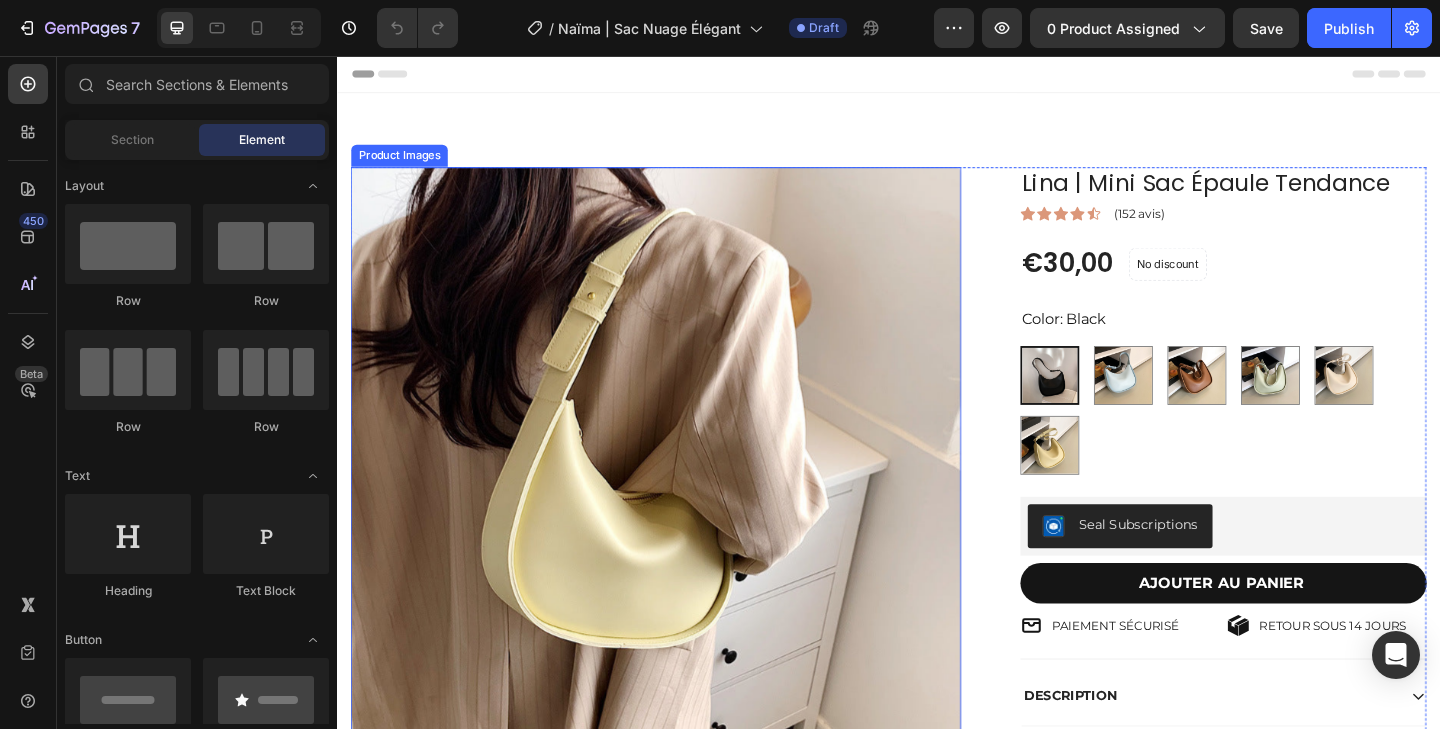 click at bounding box center (684, 509) 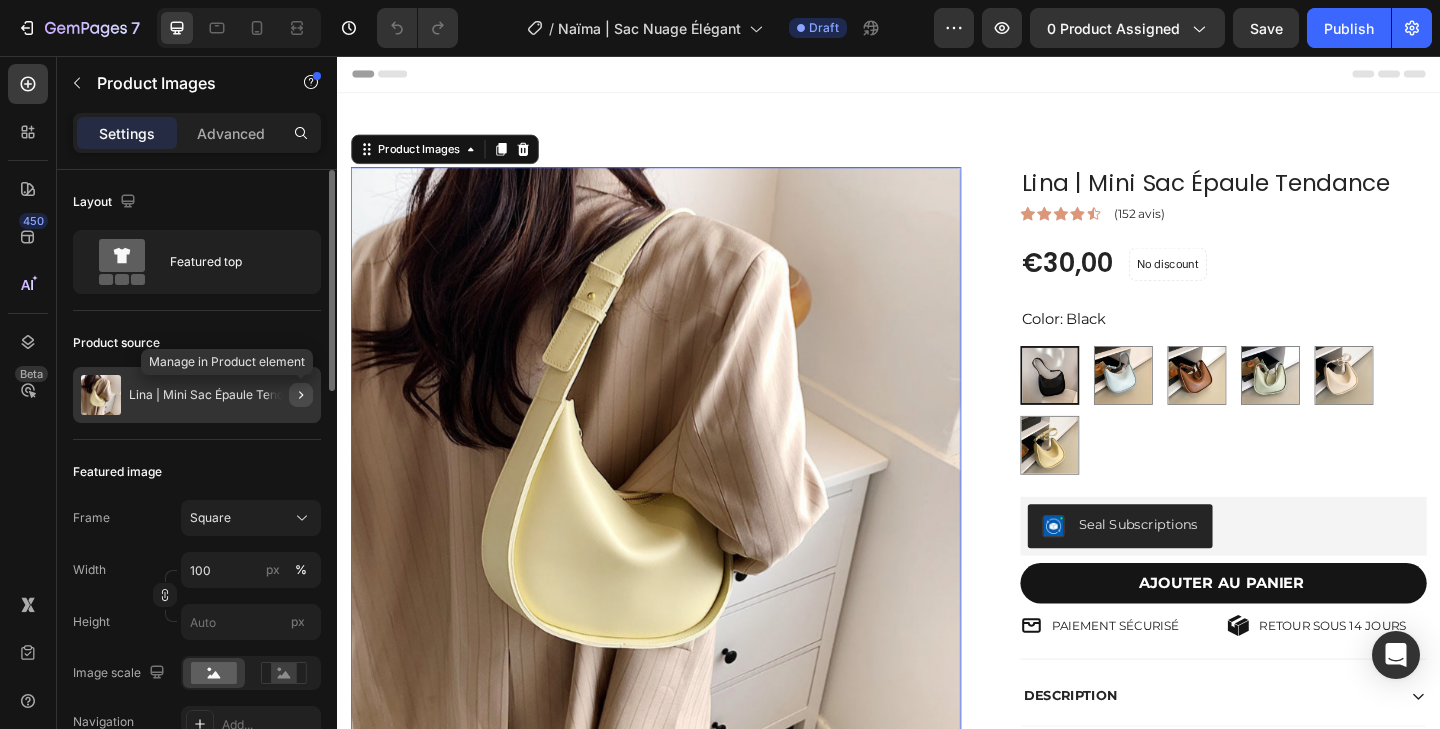 click 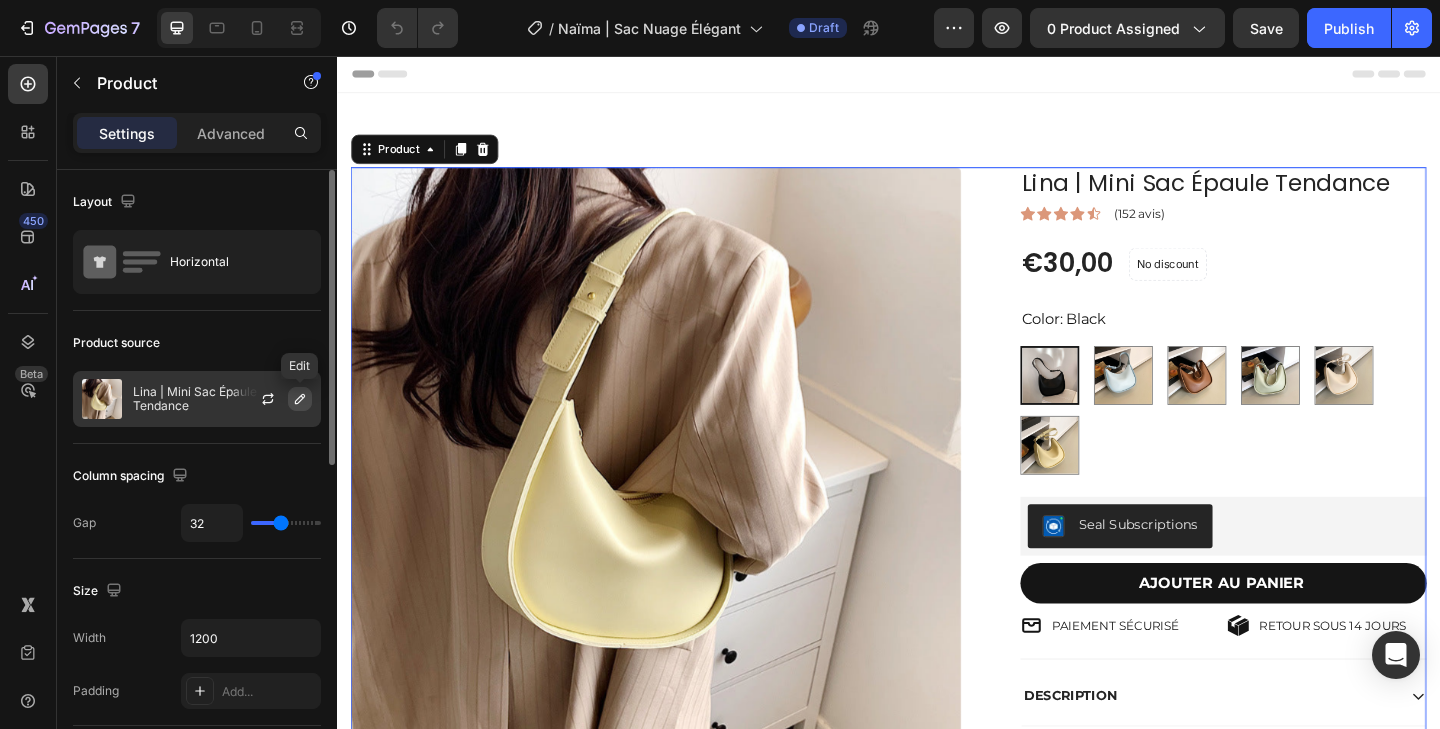 click 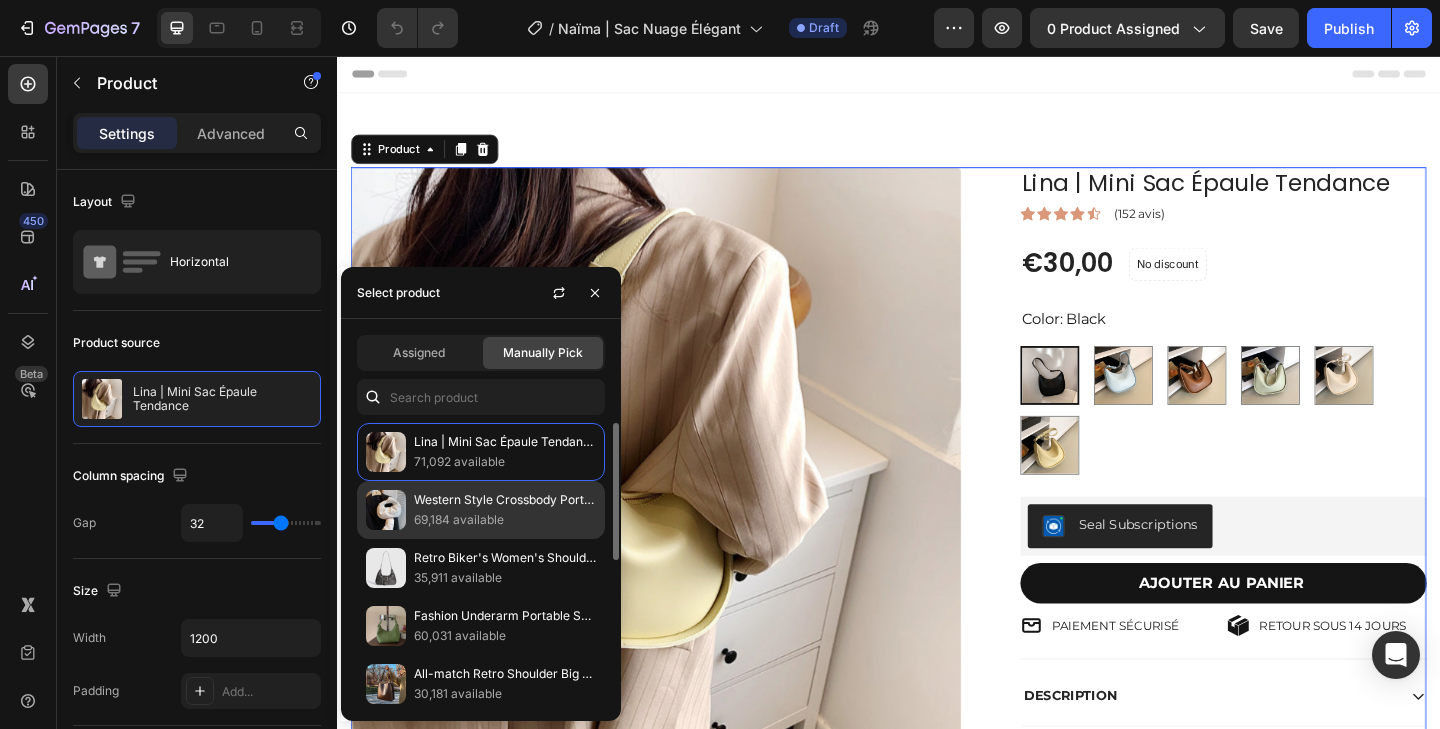 click on "69,184 available" at bounding box center (505, 520) 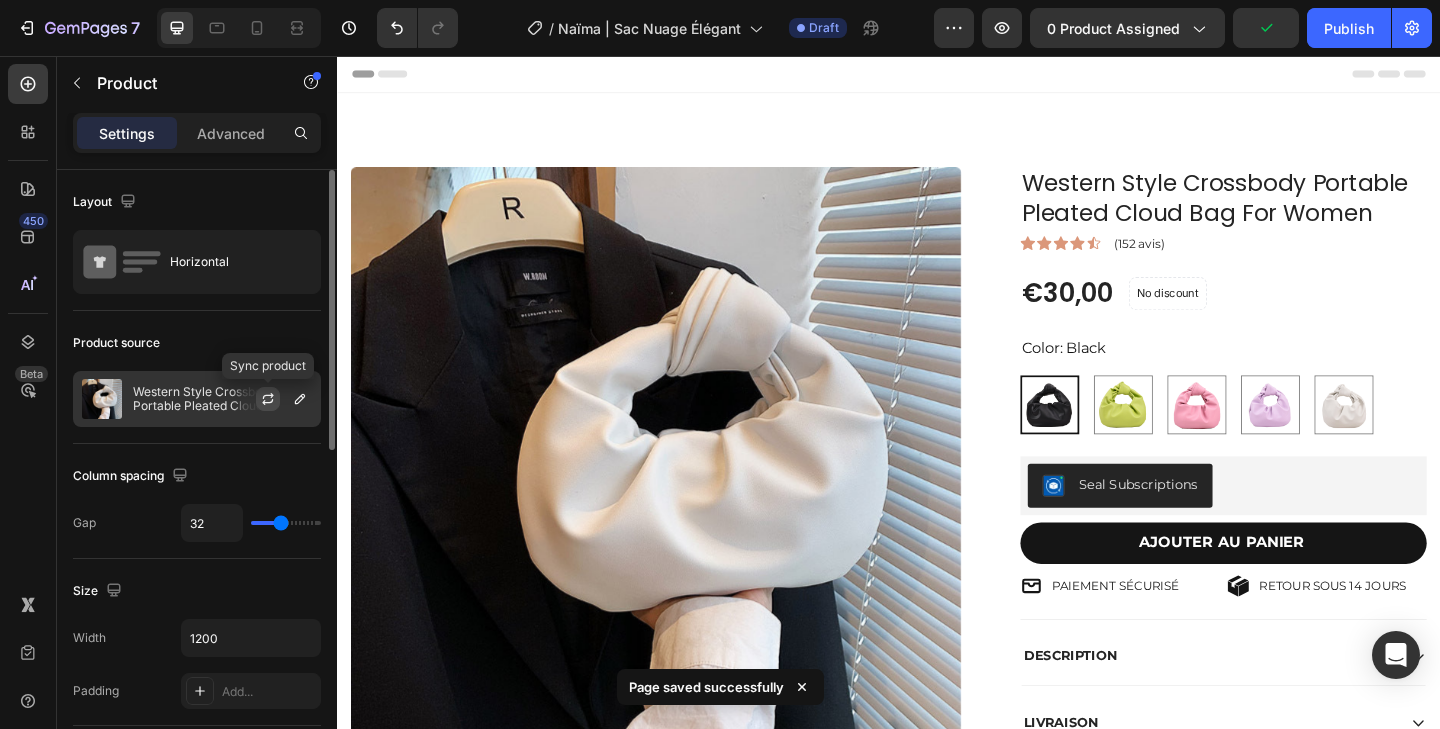 click 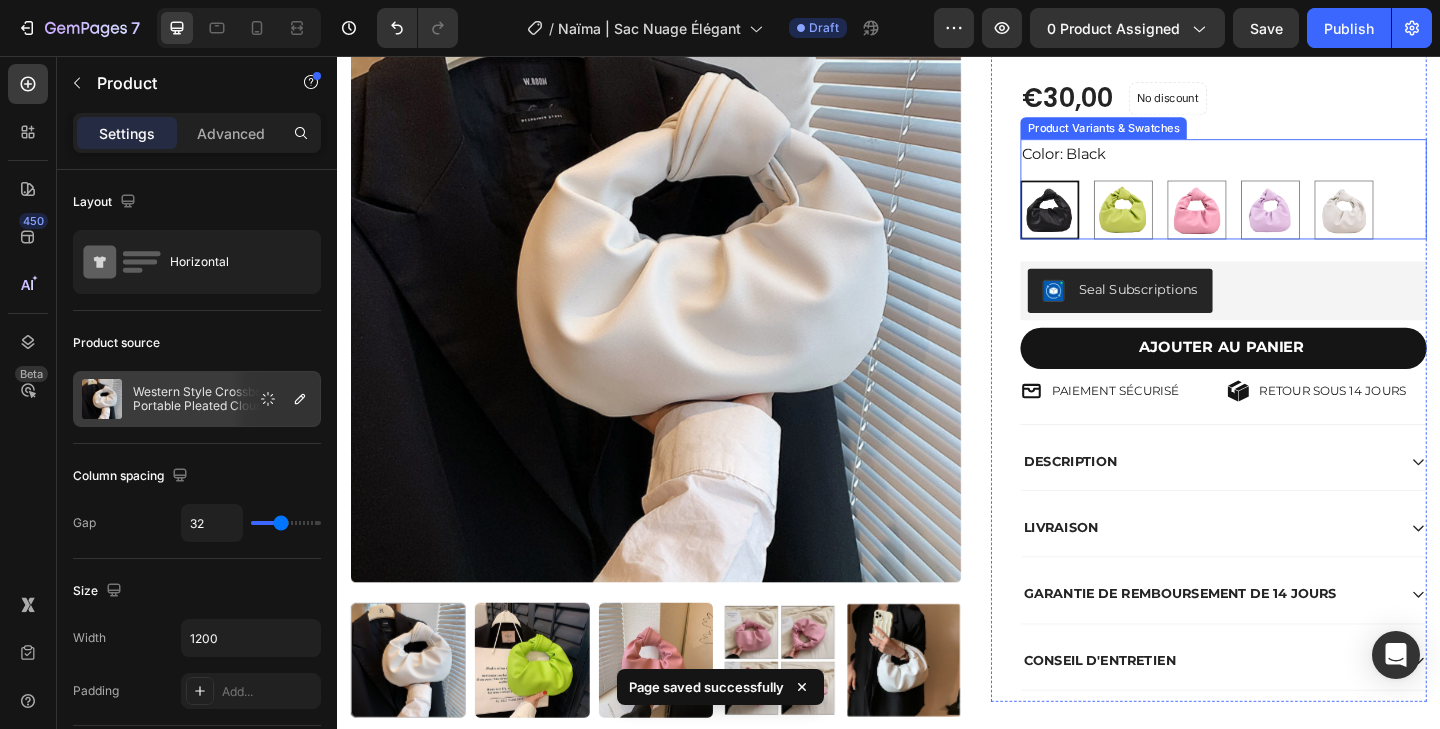 scroll, scrollTop: 237, scrollLeft: 0, axis: vertical 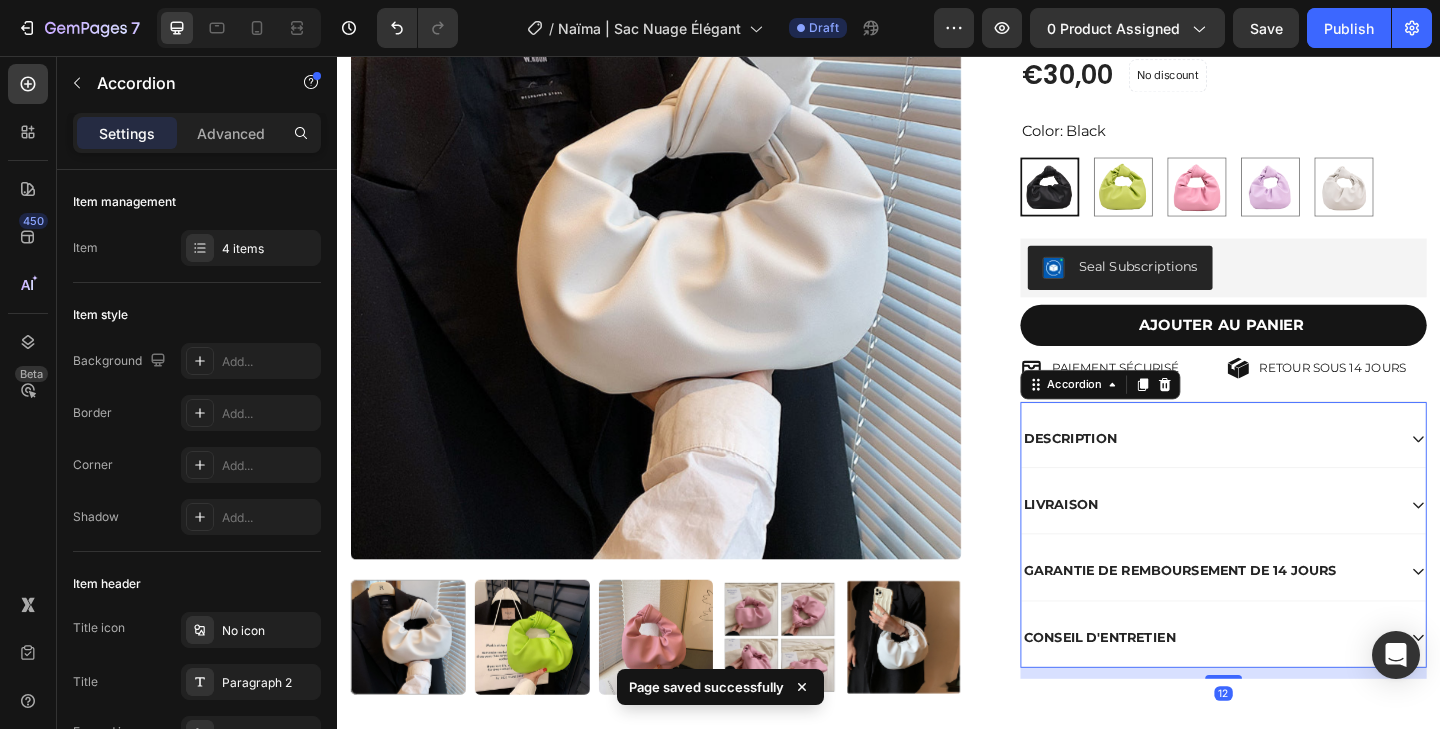 click 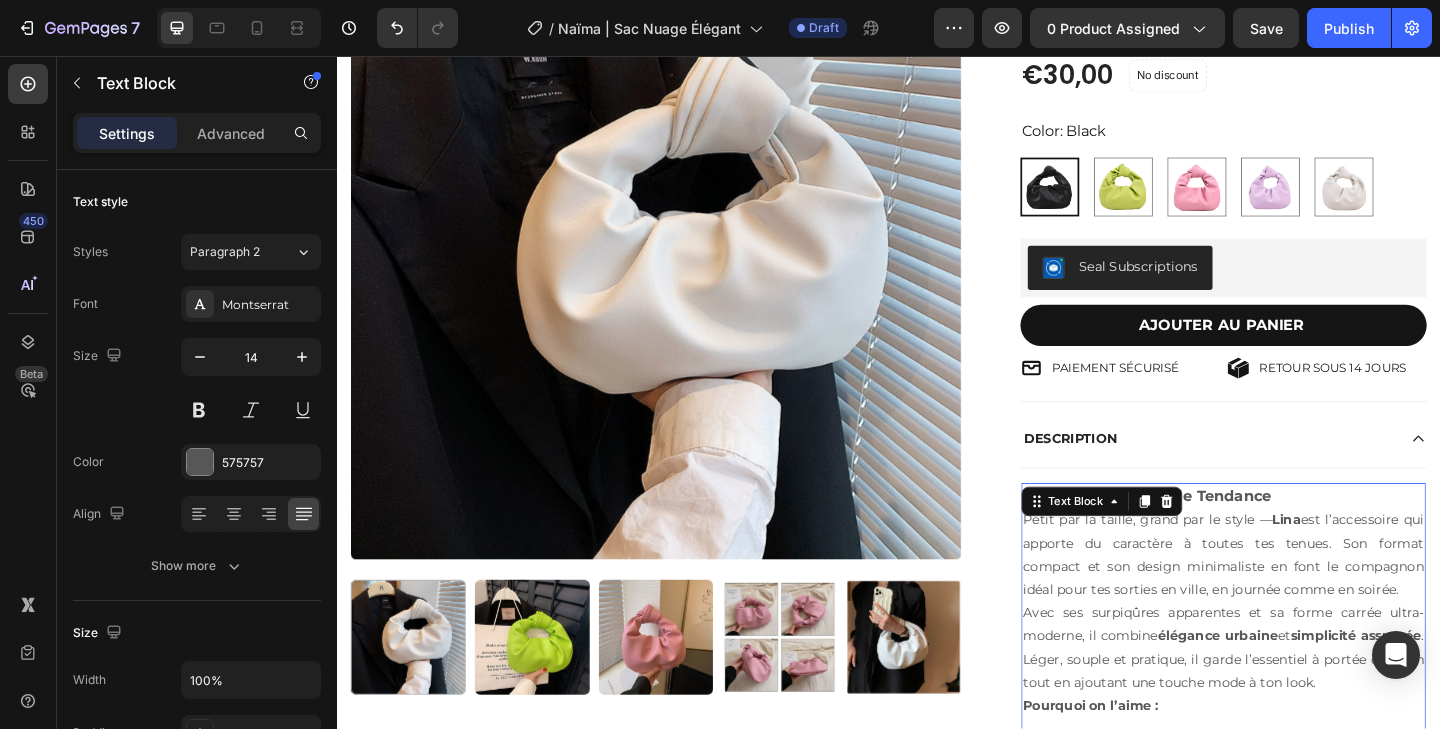 click on "Lina | Mini Sac Épaule Tendance" at bounding box center [1218, 535] 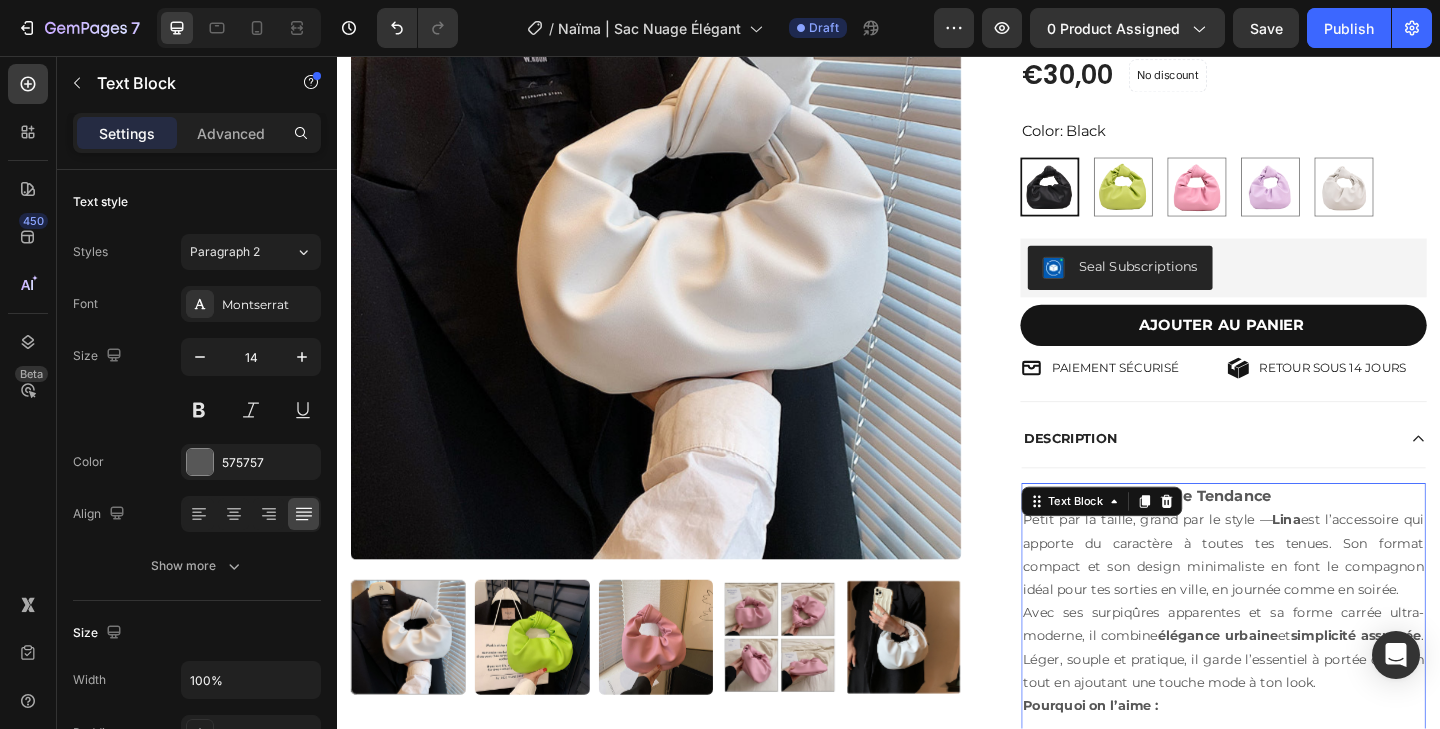 click on "Lina | Mini Sac Épaule Tendance" at bounding box center (1218, 535) 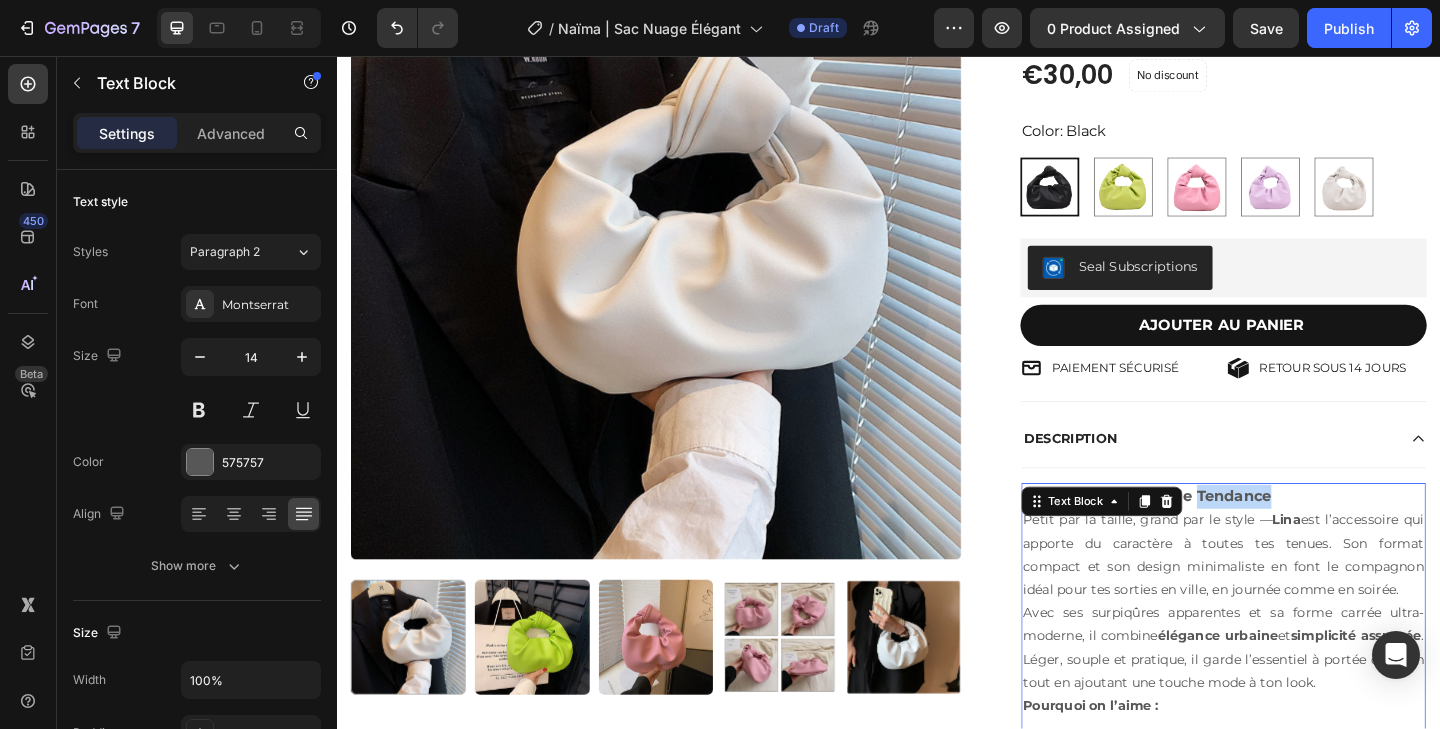 click on "Lina | Mini Sac Épaule Tendance" at bounding box center [1218, 535] 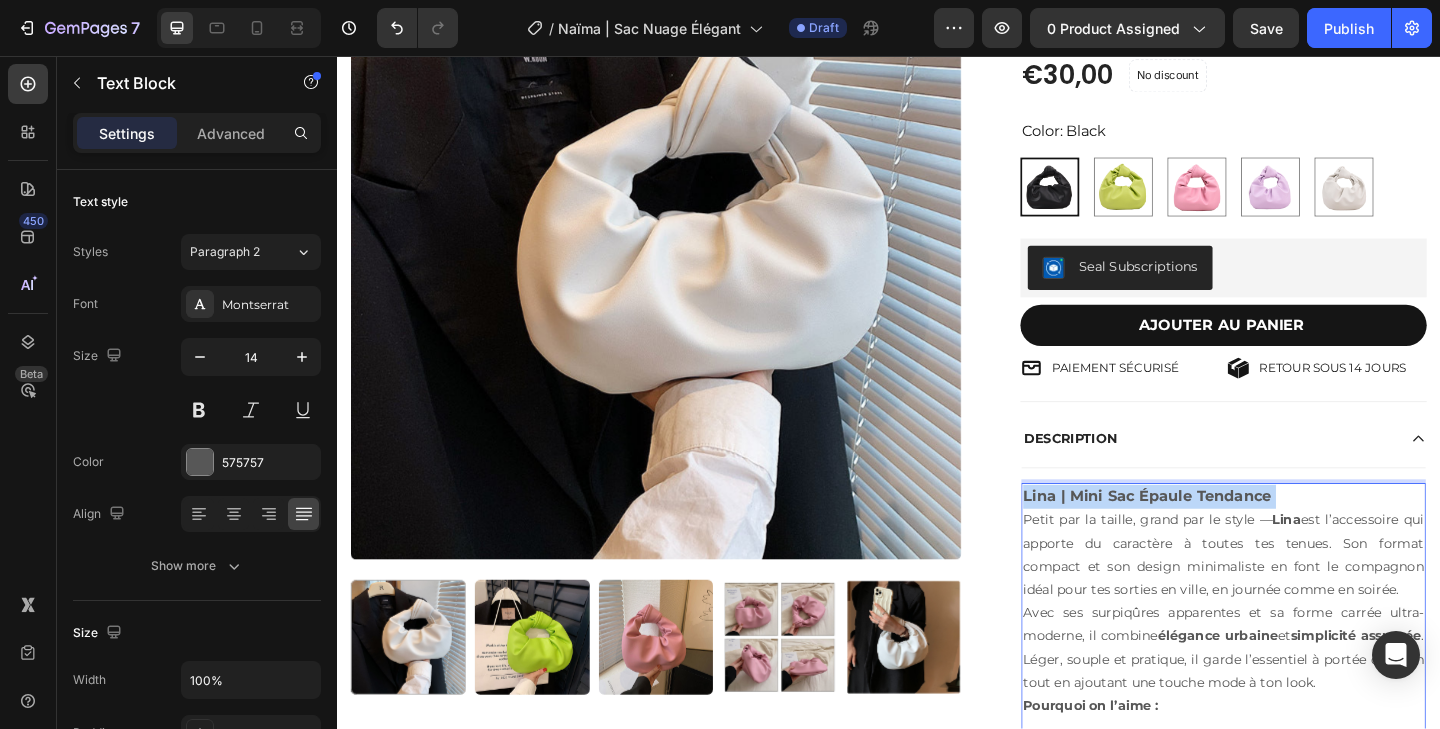 click on "Lina | Mini Sac Épaule Tendance" at bounding box center [1218, 535] 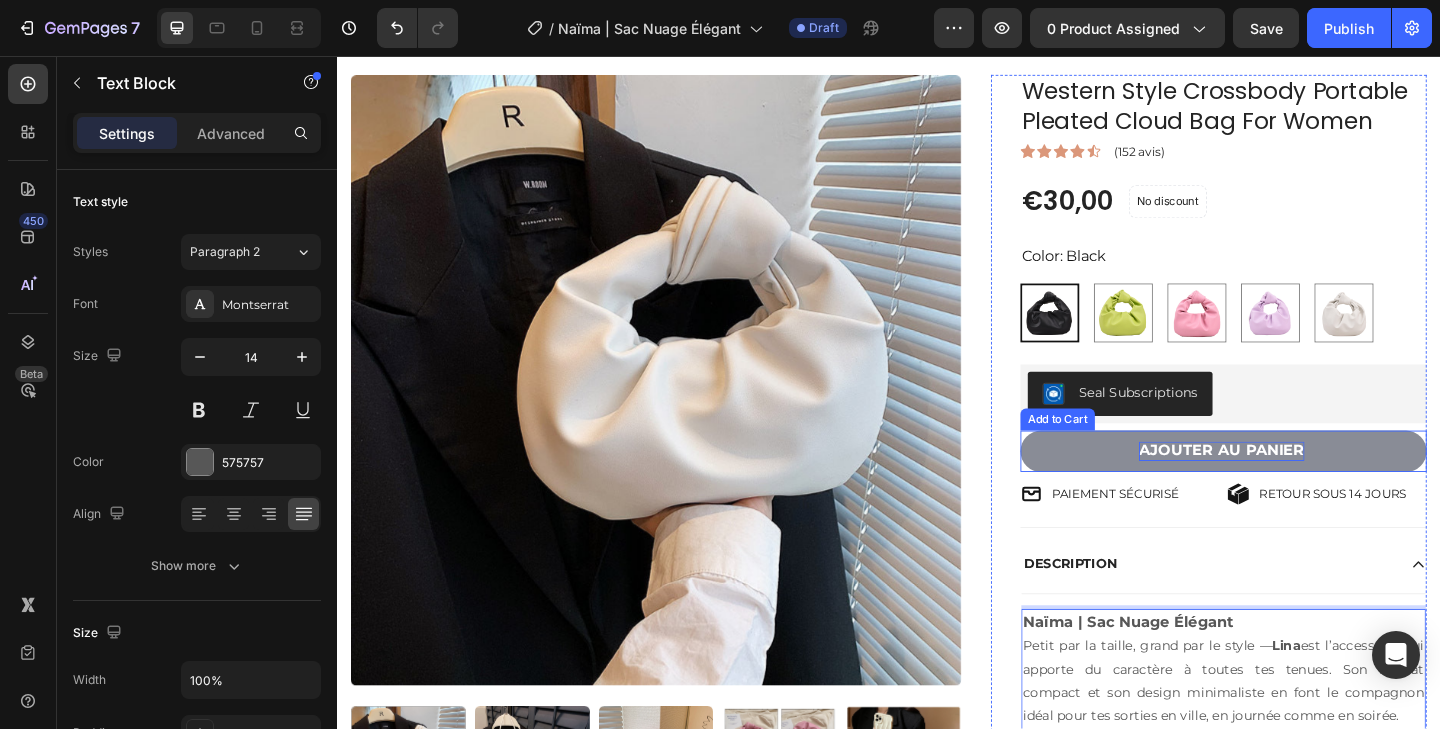 scroll, scrollTop: 107, scrollLeft: 0, axis: vertical 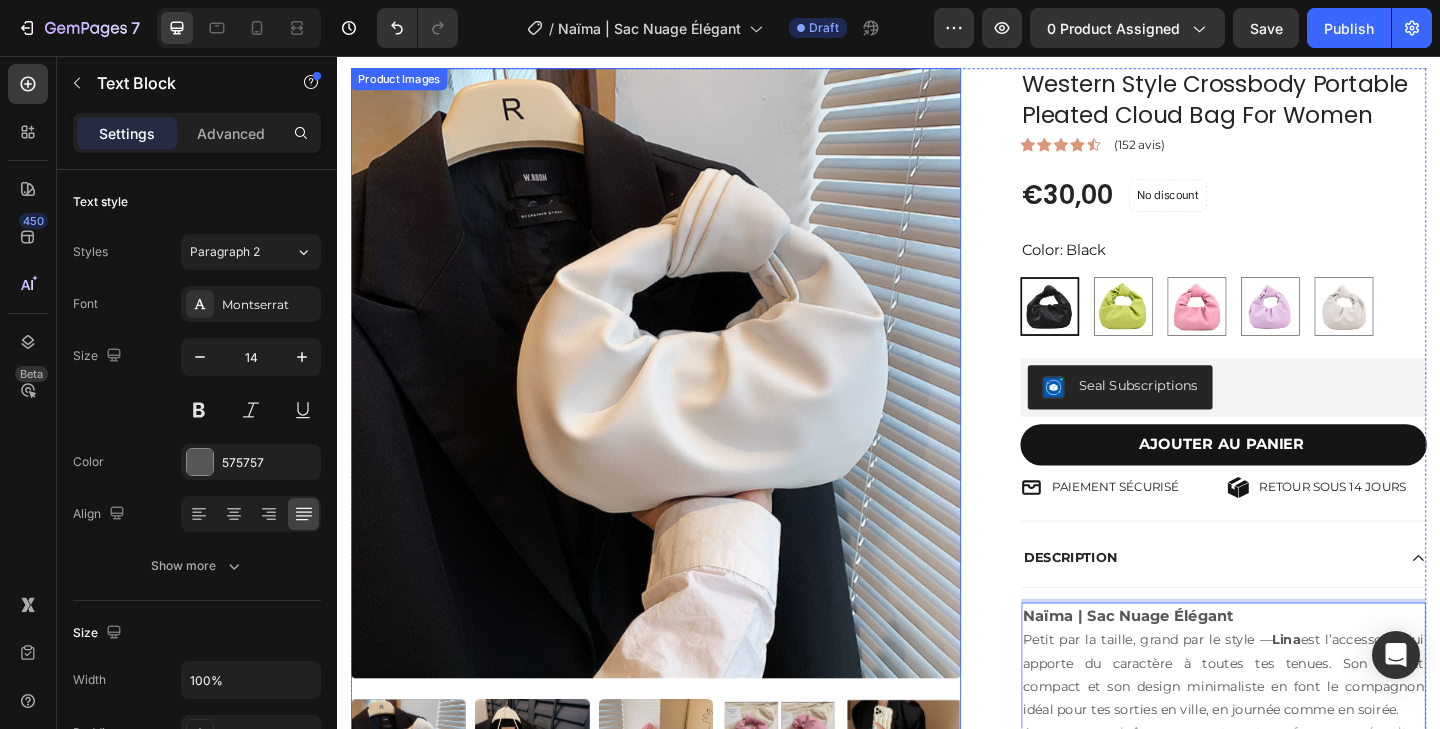 click at bounding box center [684, 402] 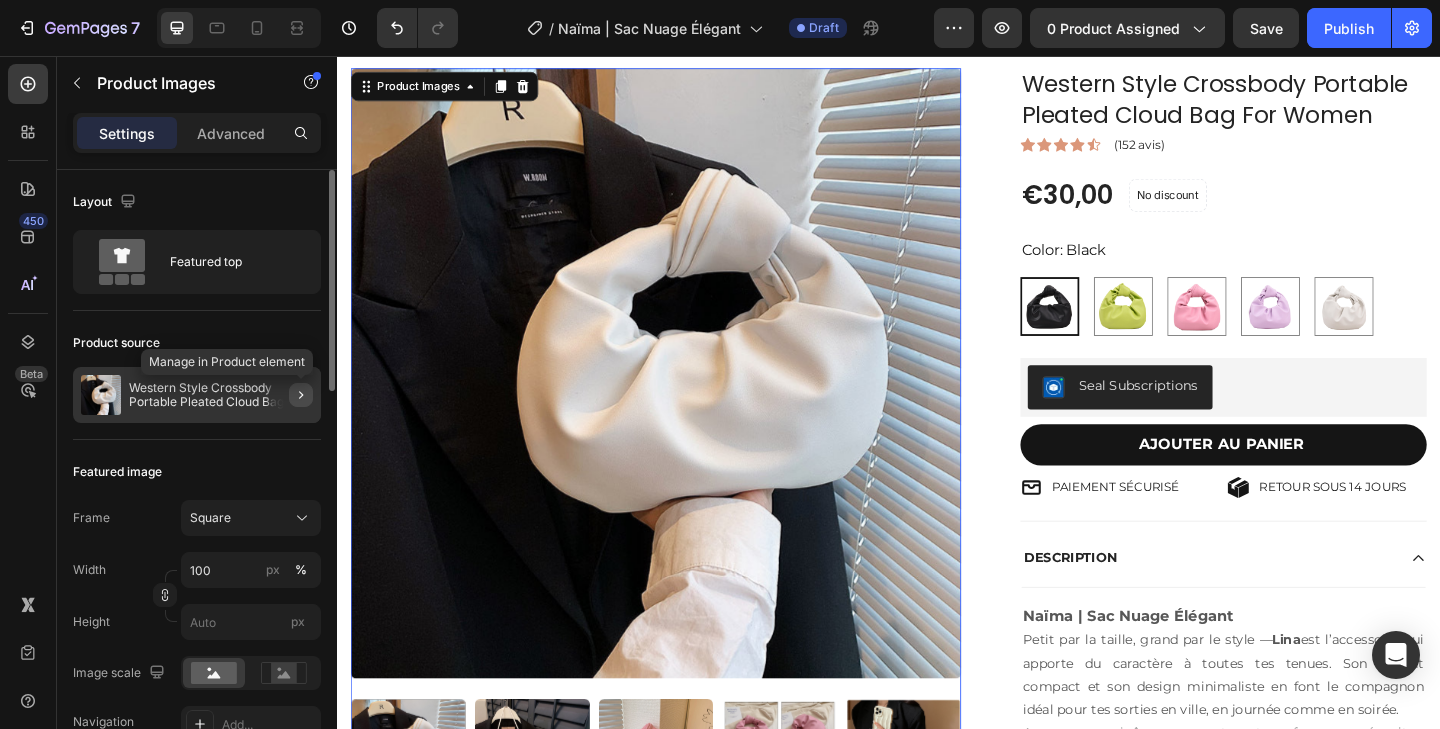 click 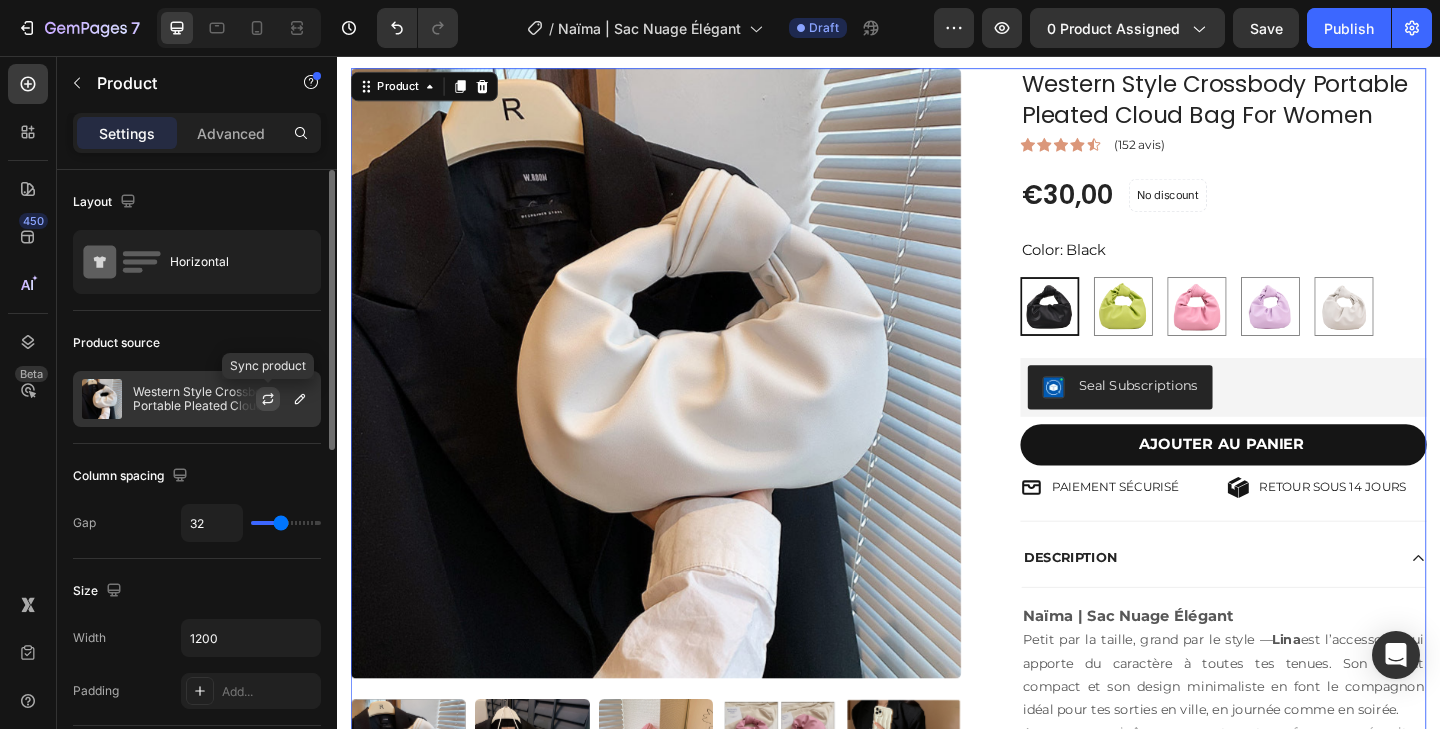 click 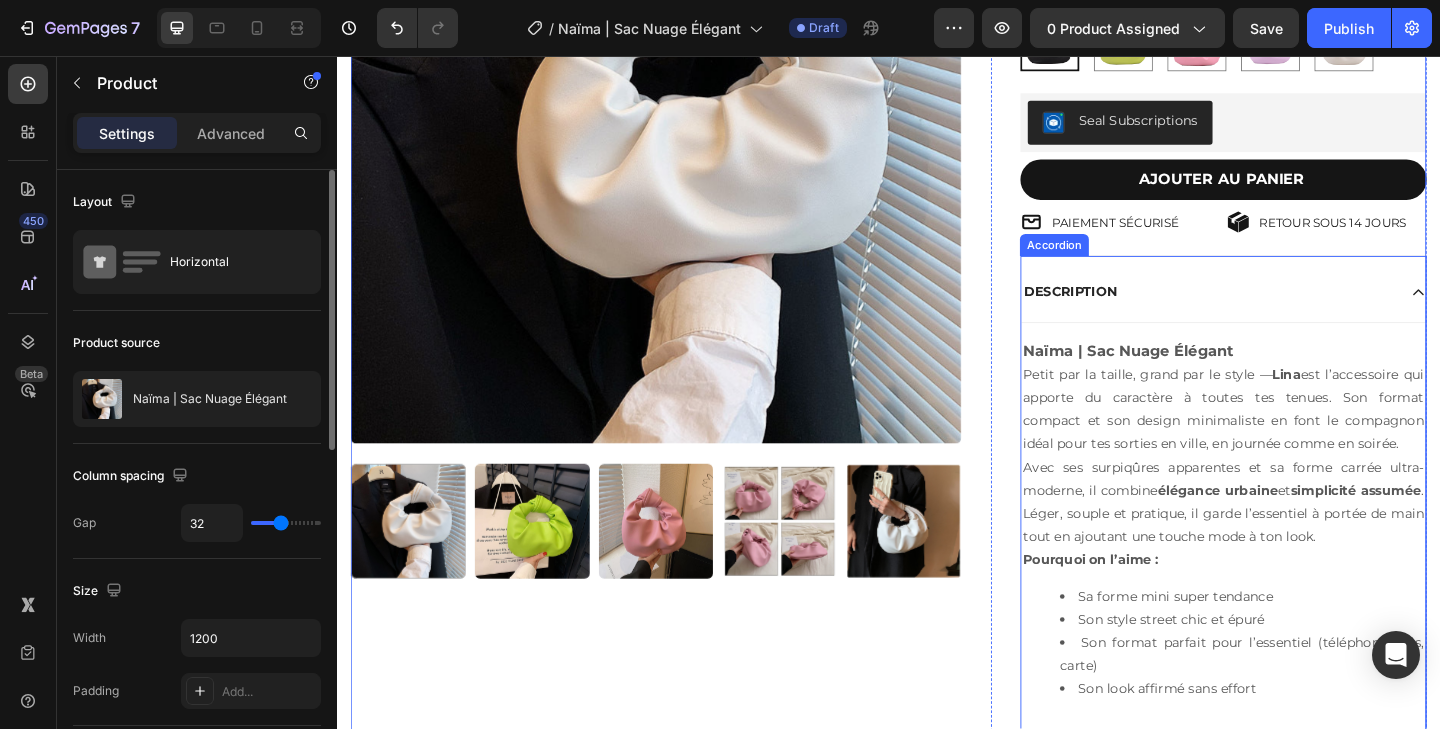 scroll, scrollTop: 368, scrollLeft: 0, axis: vertical 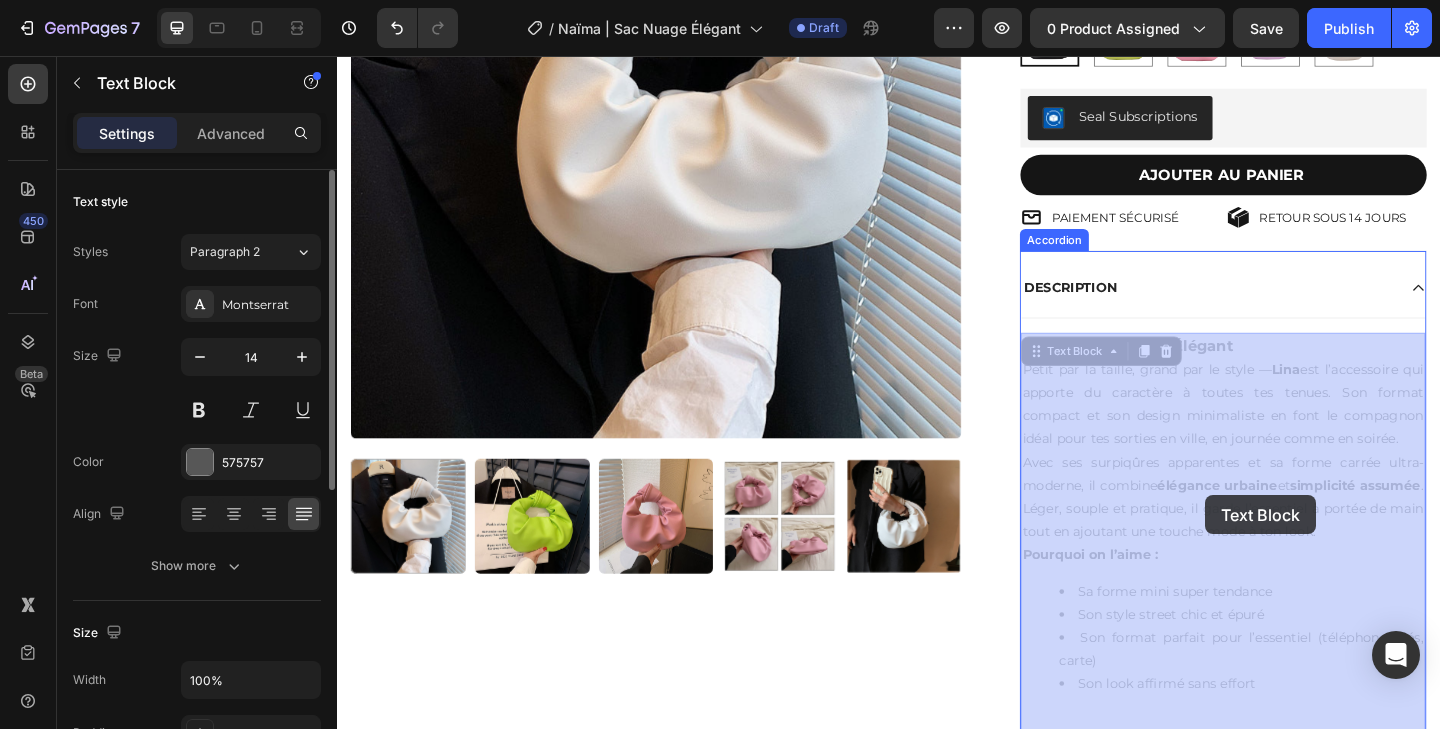 drag, startPoint x: 1513, startPoint y: 575, endPoint x: 1283, endPoint y: 534, distance: 233.62576 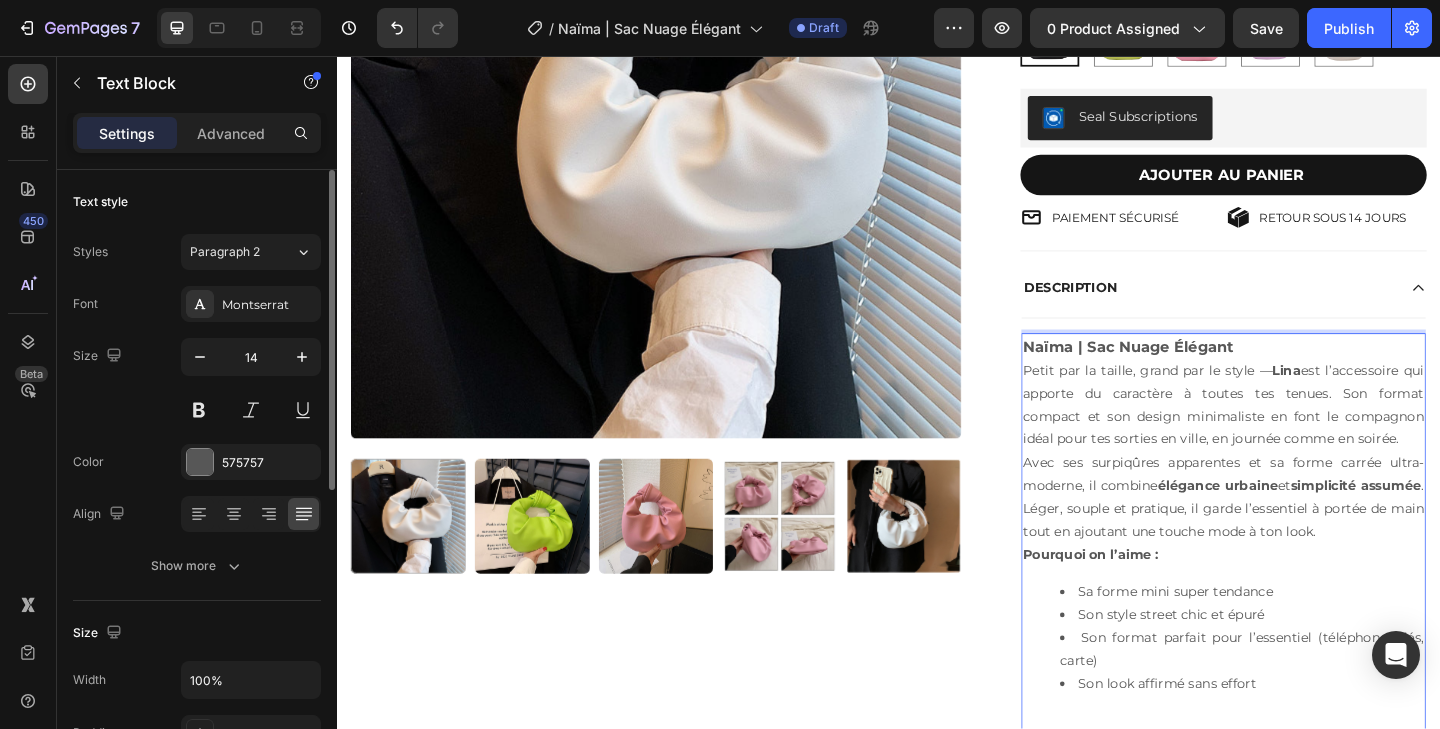 click on "Petit par la taille, grand par le style —  Lina  est l’accessoire qui apporte du caractère à toutes tes tenues. Son format compact et son design minimaliste en font le compagnon idéal pour tes sorties en ville, en journée comme en soirée." at bounding box center (1301, 436) 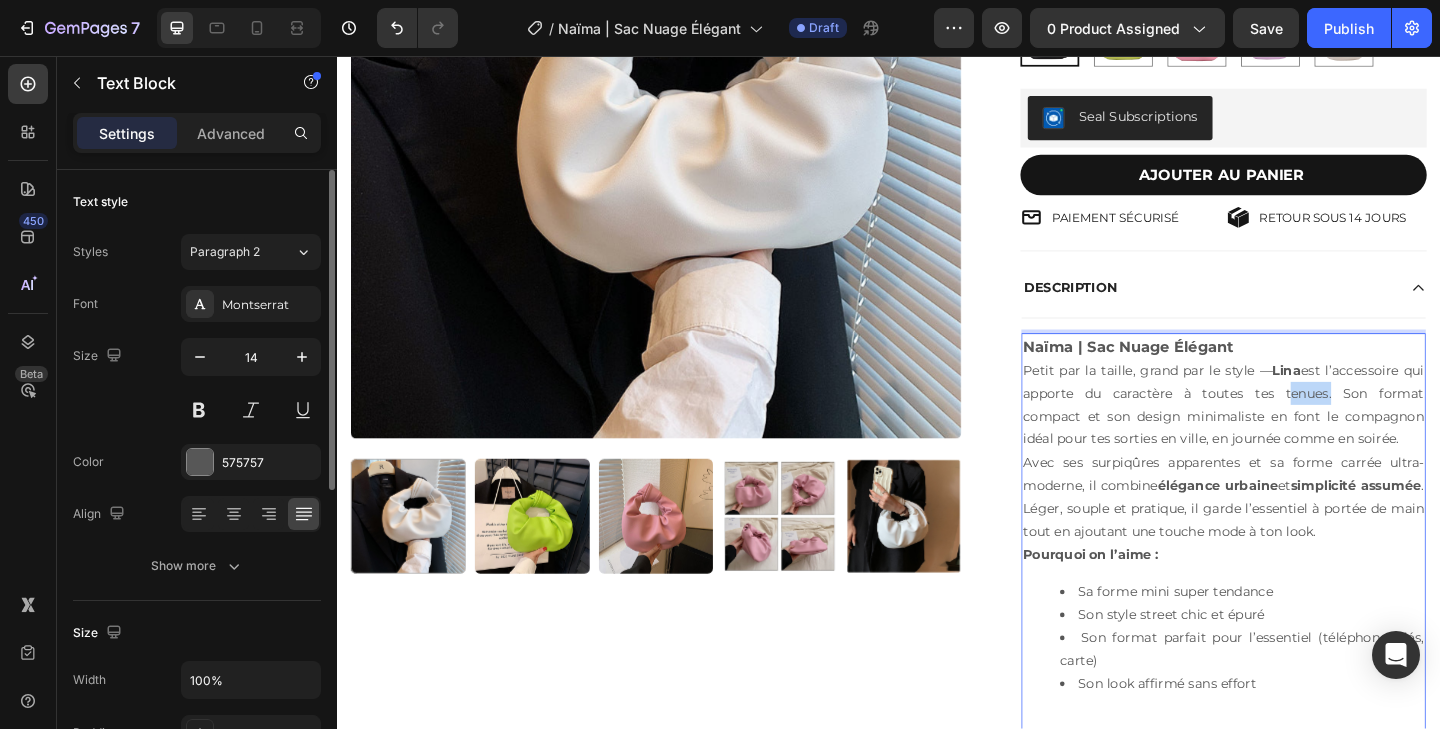 click on "Petit par la taille, grand par le style —  Lina  est l’accessoire qui apporte du caractère à toutes tes tenues. Son format compact et son design minimaliste en font le compagnon idéal pour tes sorties en ville, en journée comme en soirée." at bounding box center (1301, 436) 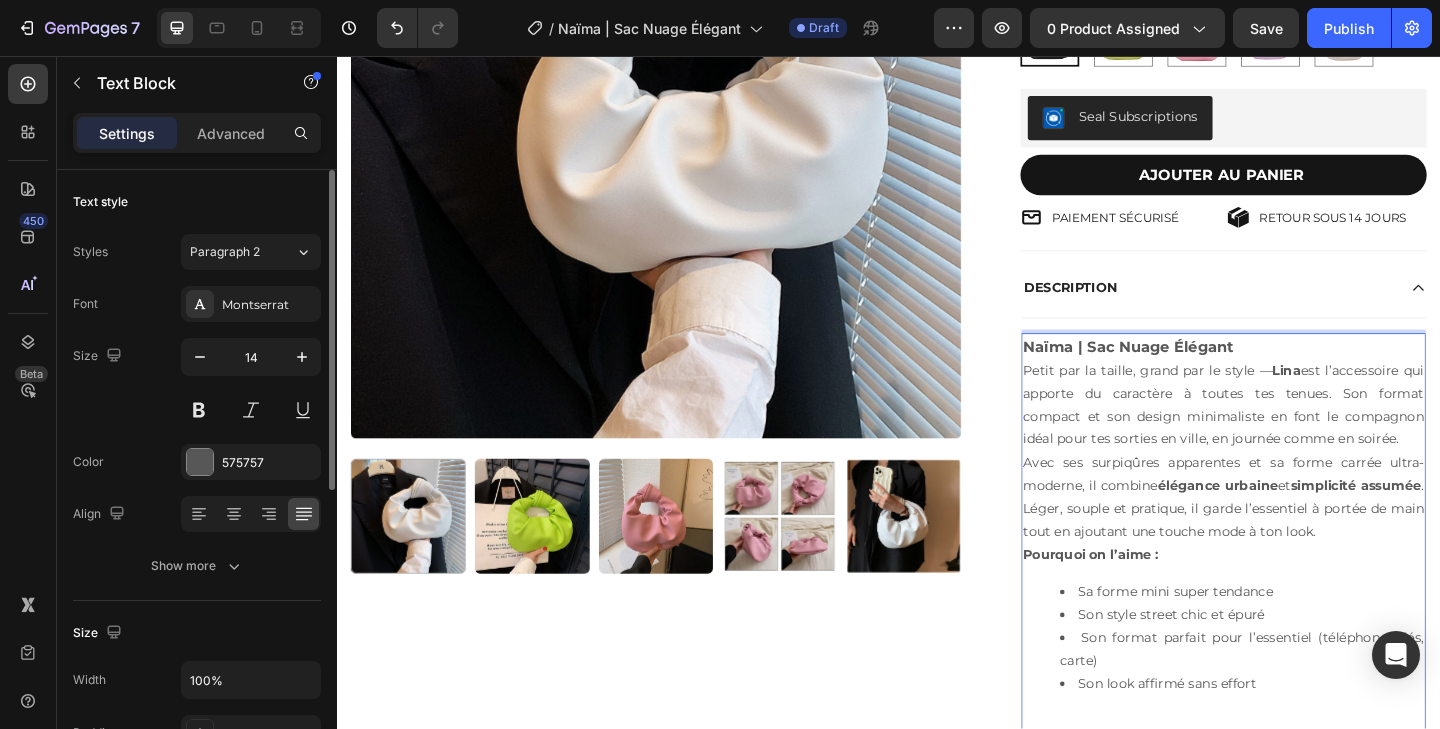 click on "Avec ses surpiqûres apparentes et sa forme carrée ultra-moderne, il combine  élégance urbaine  et  simplicité assumée . Léger, souple et pratique, il garde l’essentiel à portée de main tout en ajoutant une touche mode à ton look." at bounding box center (1301, 537) 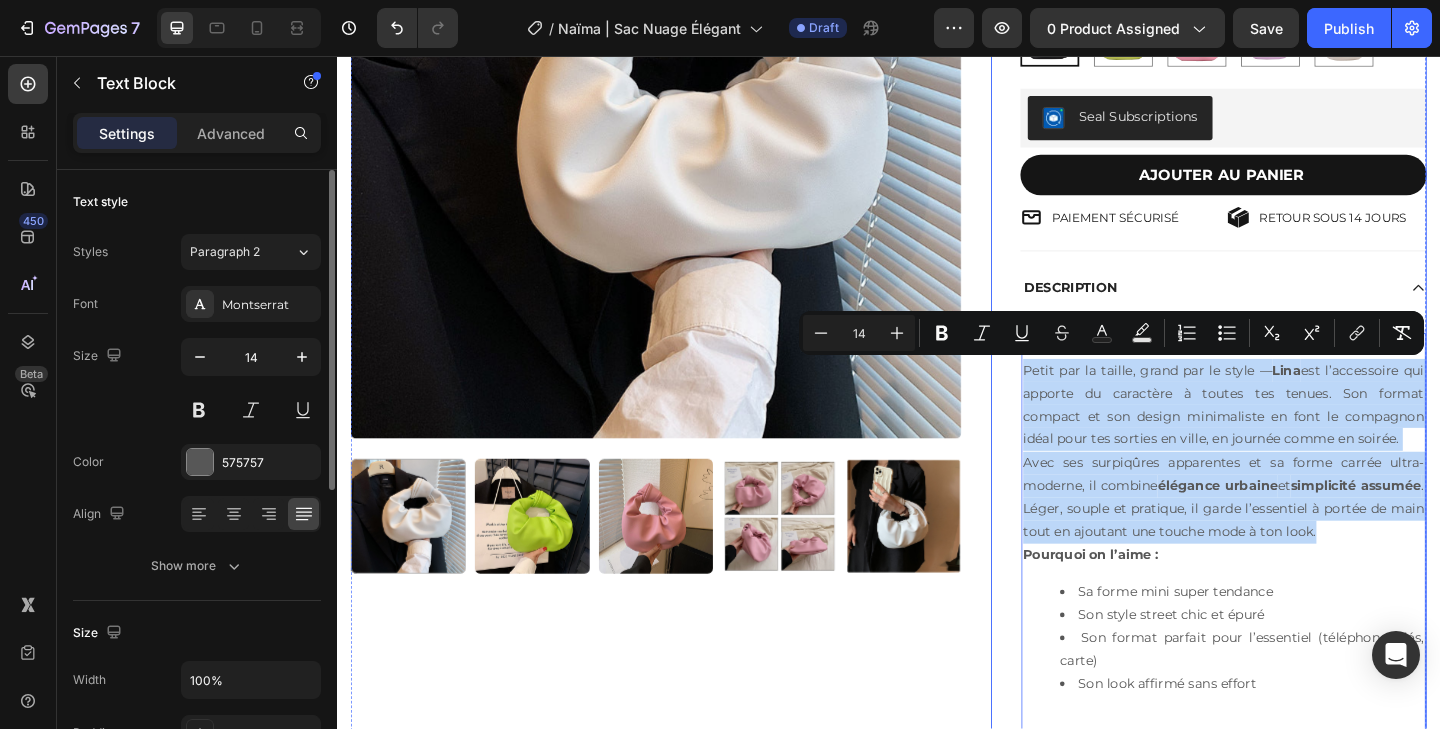 drag, startPoint x: 1513, startPoint y: 576, endPoint x: 1069, endPoint y: 407, distance: 475.07578 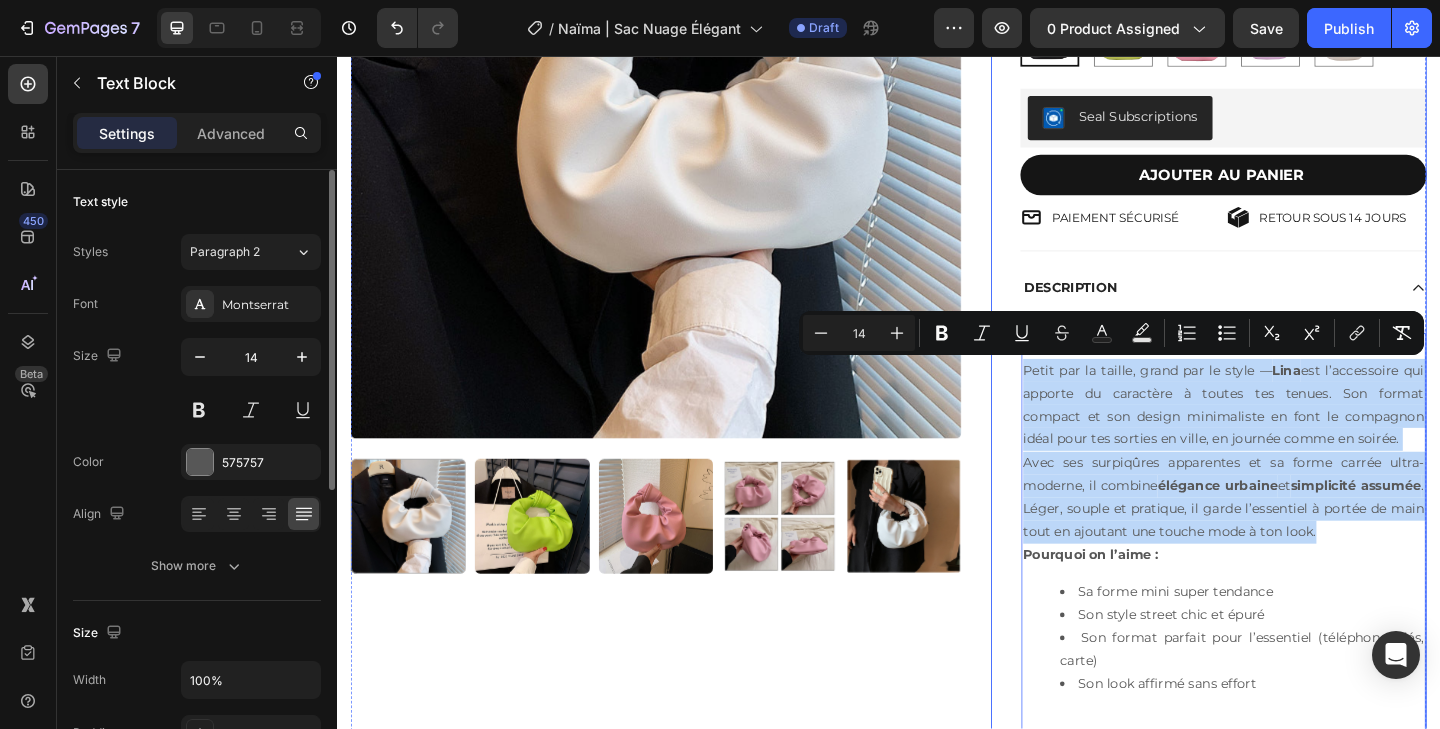 click on "Naïma | Sac Nuage Élégant Product Title Icon Icon Icon Icon
Icon Icon List (152 avis) Text Block Row €30,00 Product Price Product Price No discount   Not be displayed when published Product Badge Row Color: Black Black Black   Green Green   Pink Pink   Purple Purple   White White   Product Variants & Swatches Seal Subscriptions Seal Subscriptions AJOUTER AU PANIER Add to Cart
PAIEMENT SÉCURISÉ Item List
RETOUR SOUS 14 JOURS Item List Row
DESCRIPTION Naïma | Sac Nuage Élégant Petit par la taille, grand par le style —  Lina  est l’accessoire qui apporte du caractère à toutes tes tenues. Son format compact et son design minimaliste en font le compagnon idéal pour tes sorties en ville, en journée comme en soirée. Avec ses surpiqûres apparentes et sa forme carrée ultra-moderne, il combine  élégance urbaine  et  simplicité assumée Pourquoi on l’aime : Sa forme mini super tendance Son style street chic et épuré Style" at bounding box center (1285, 525) 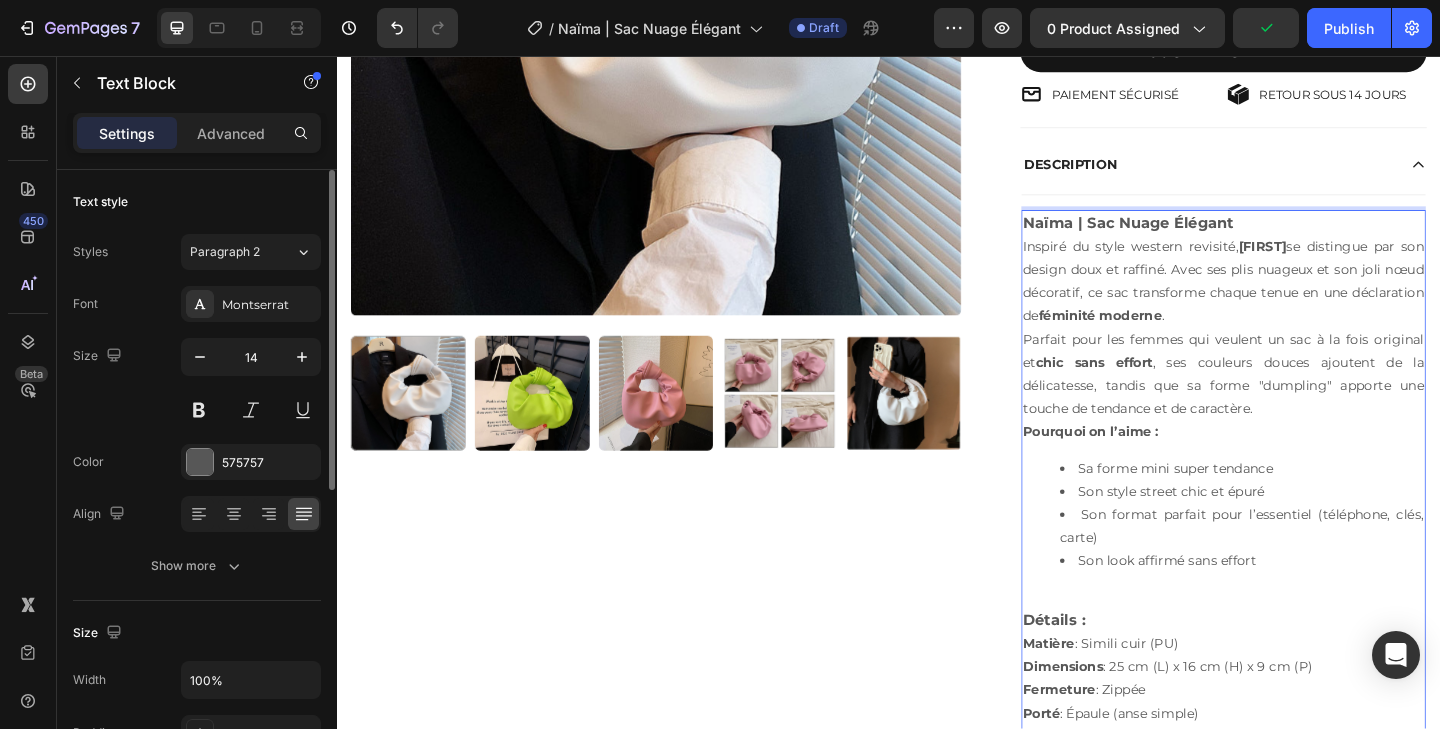 scroll, scrollTop: 607, scrollLeft: 0, axis: vertical 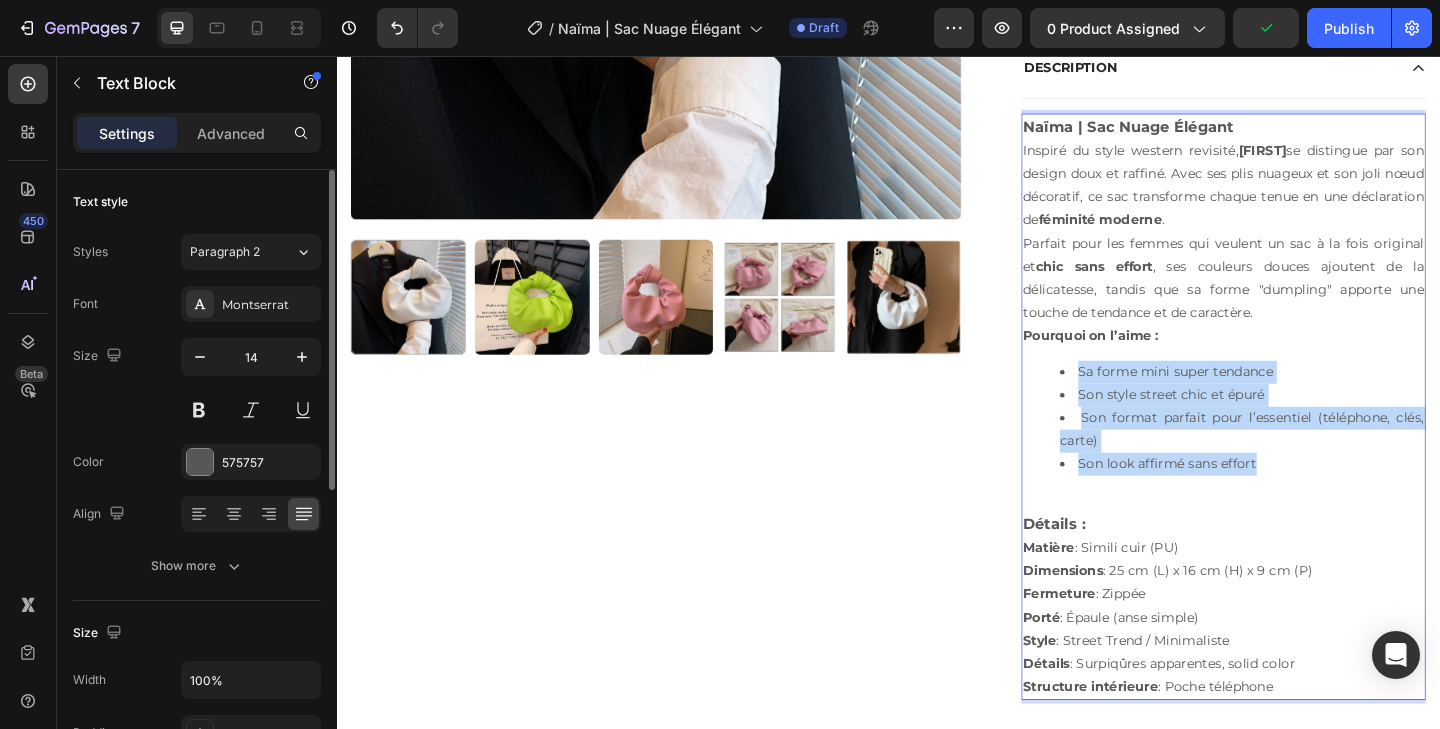 drag, startPoint x: 1344, startPoint y: 500, endPoint x: 1127, endPoint y: 408, distance: 235.69684 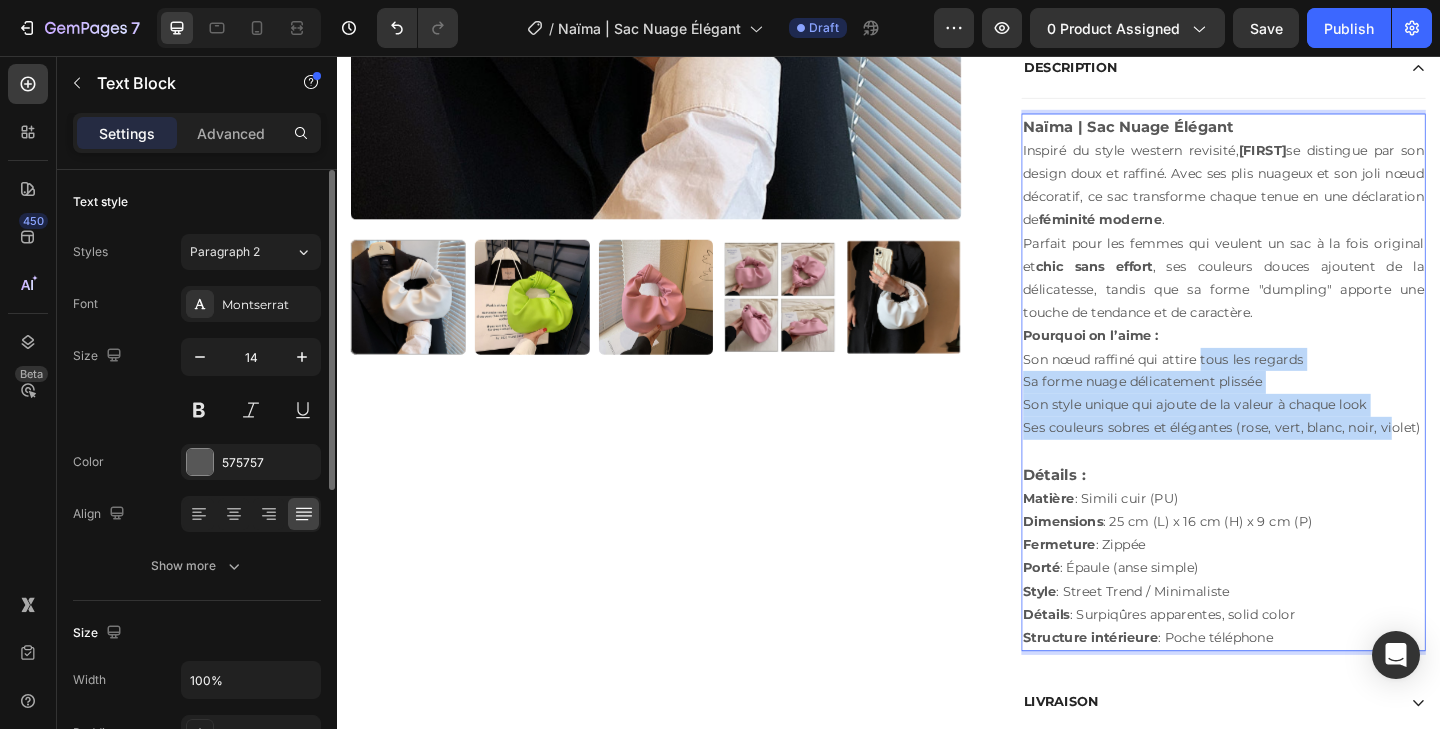 drag, startPoint x: 1482, startPoint y: 465, endPoint x: 1274, endPoint y: 384, distance: 223.21515 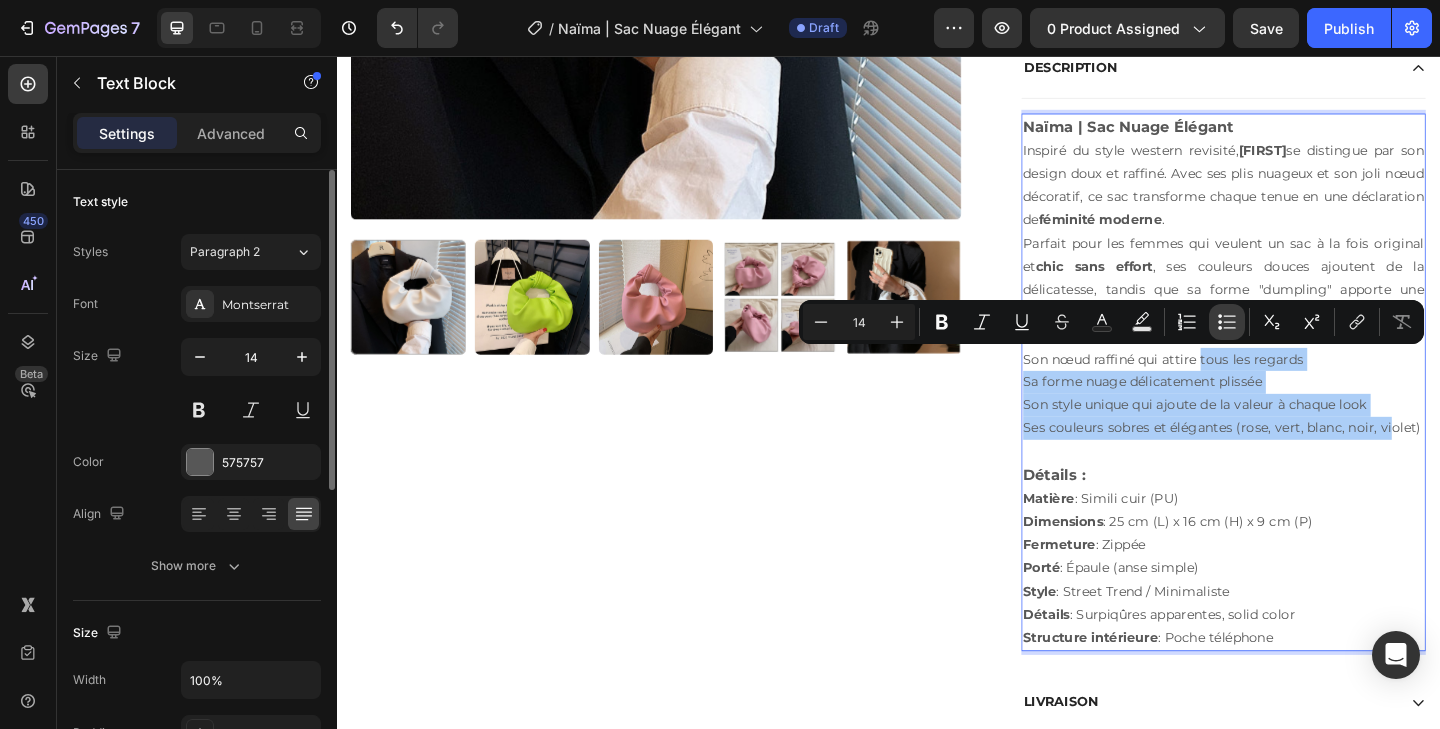 click 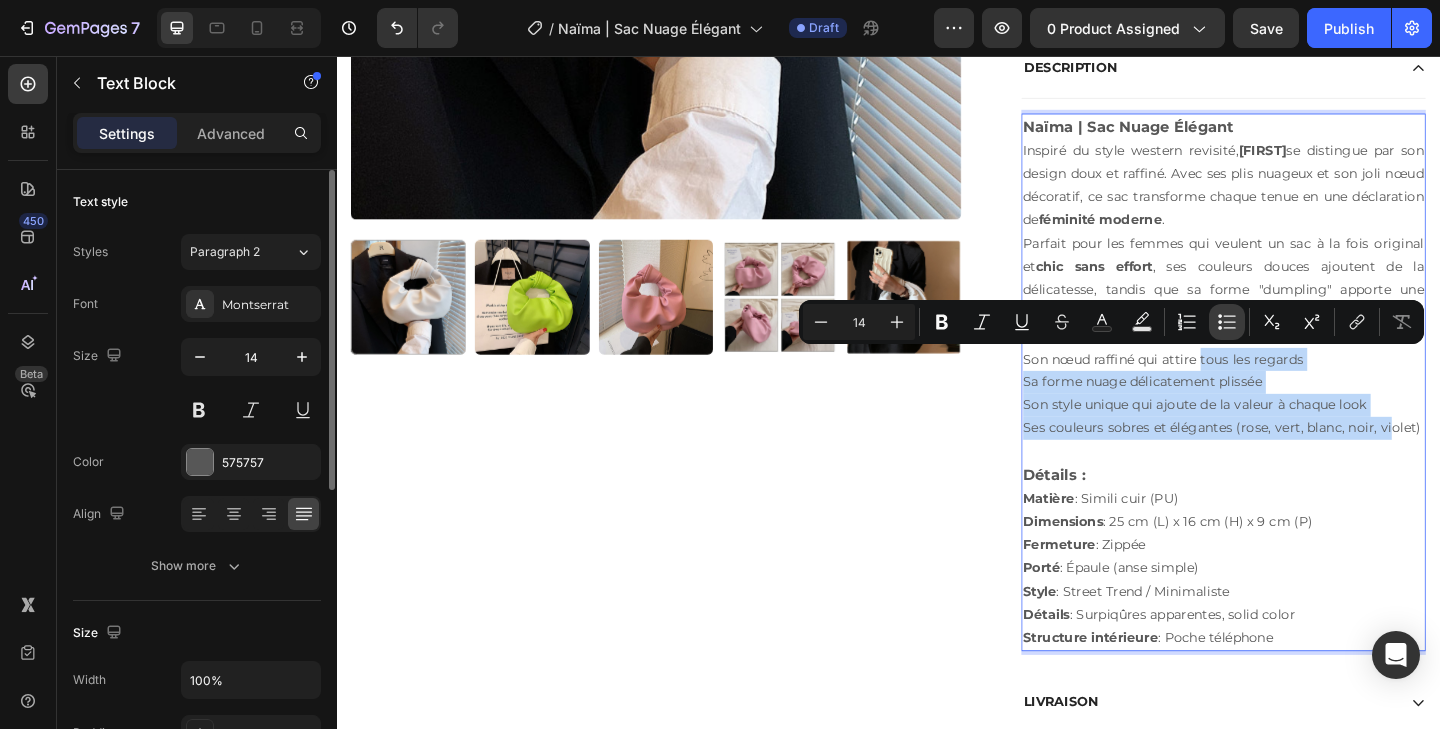 type on "14" 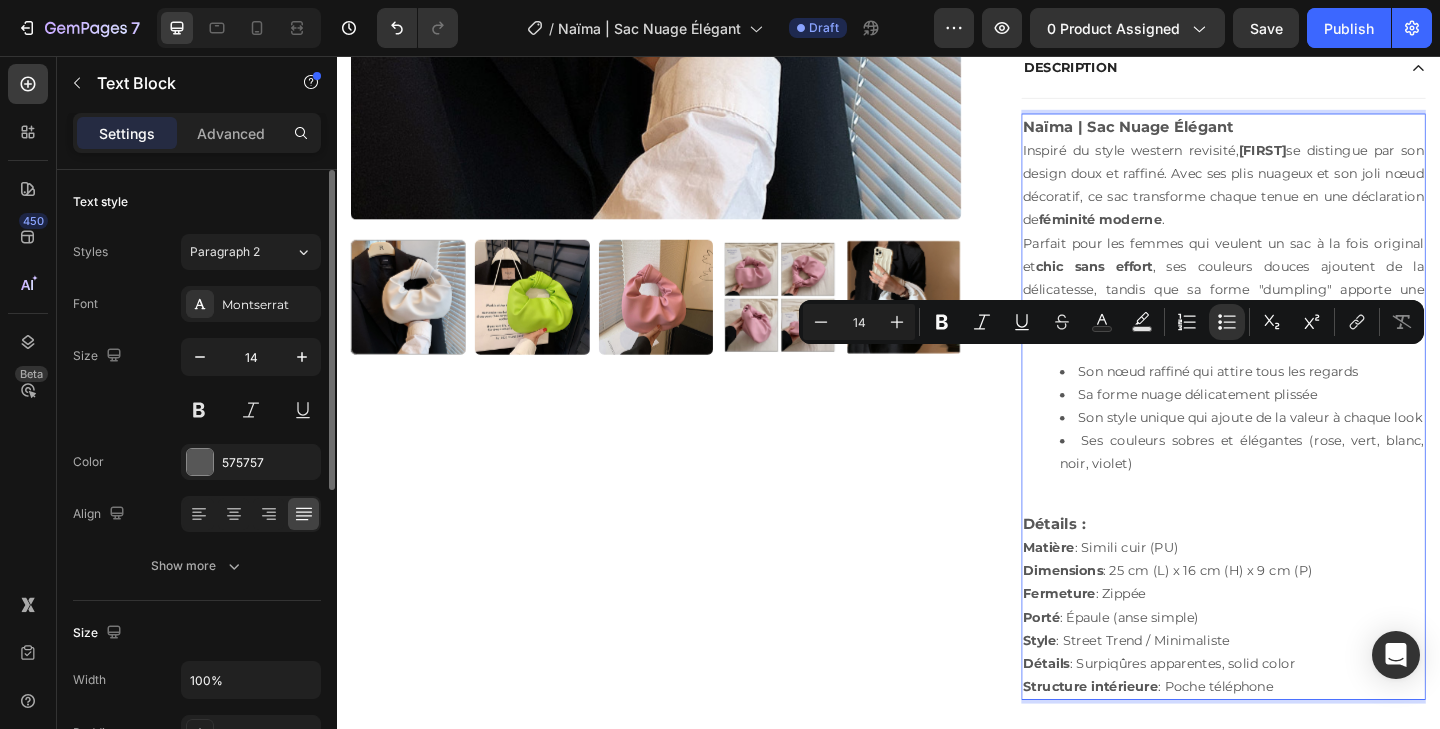 click on "Ses couleurs sobres et élégantes (rose, vert, blanc, noir, violet)" at bounding box center (1321, 488) 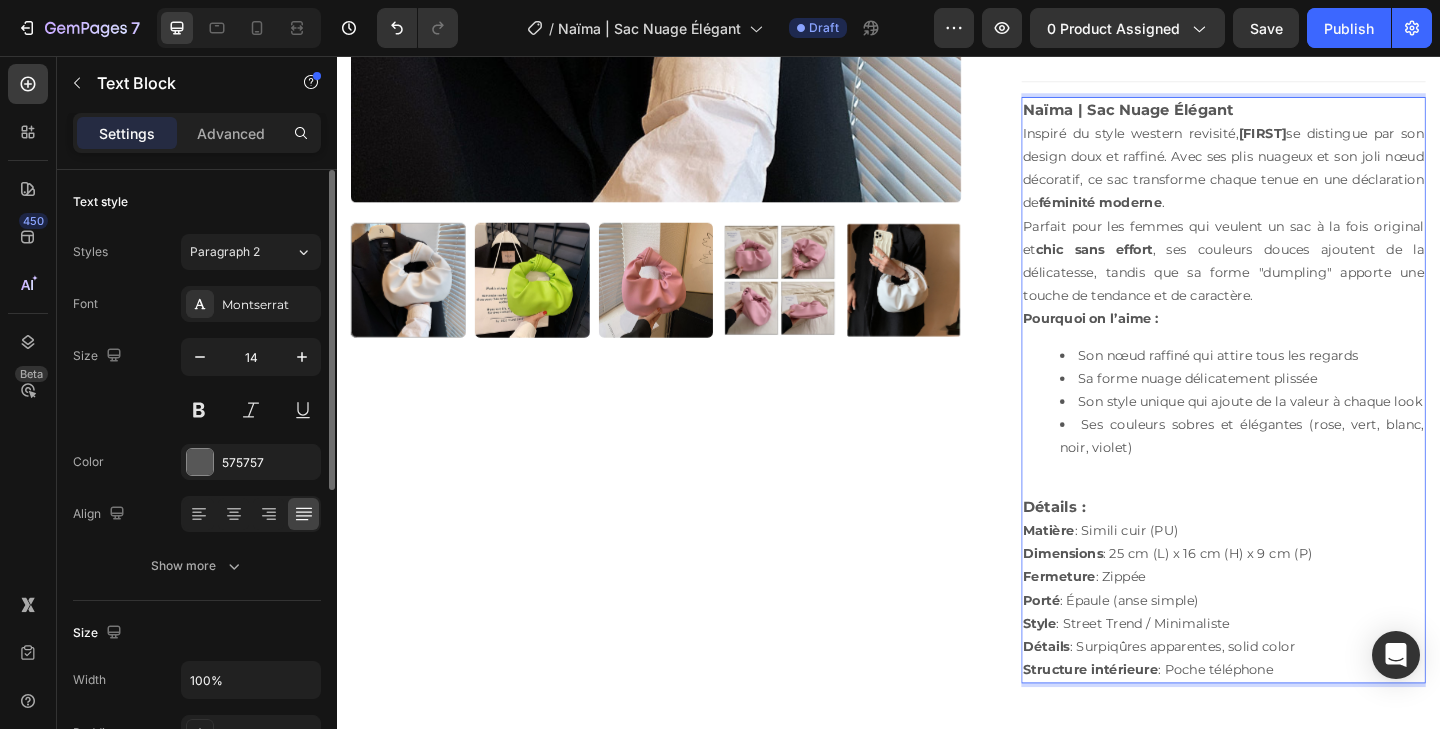 scroll, scrollTop: 627, scrollLeft: 0, axis: vertical 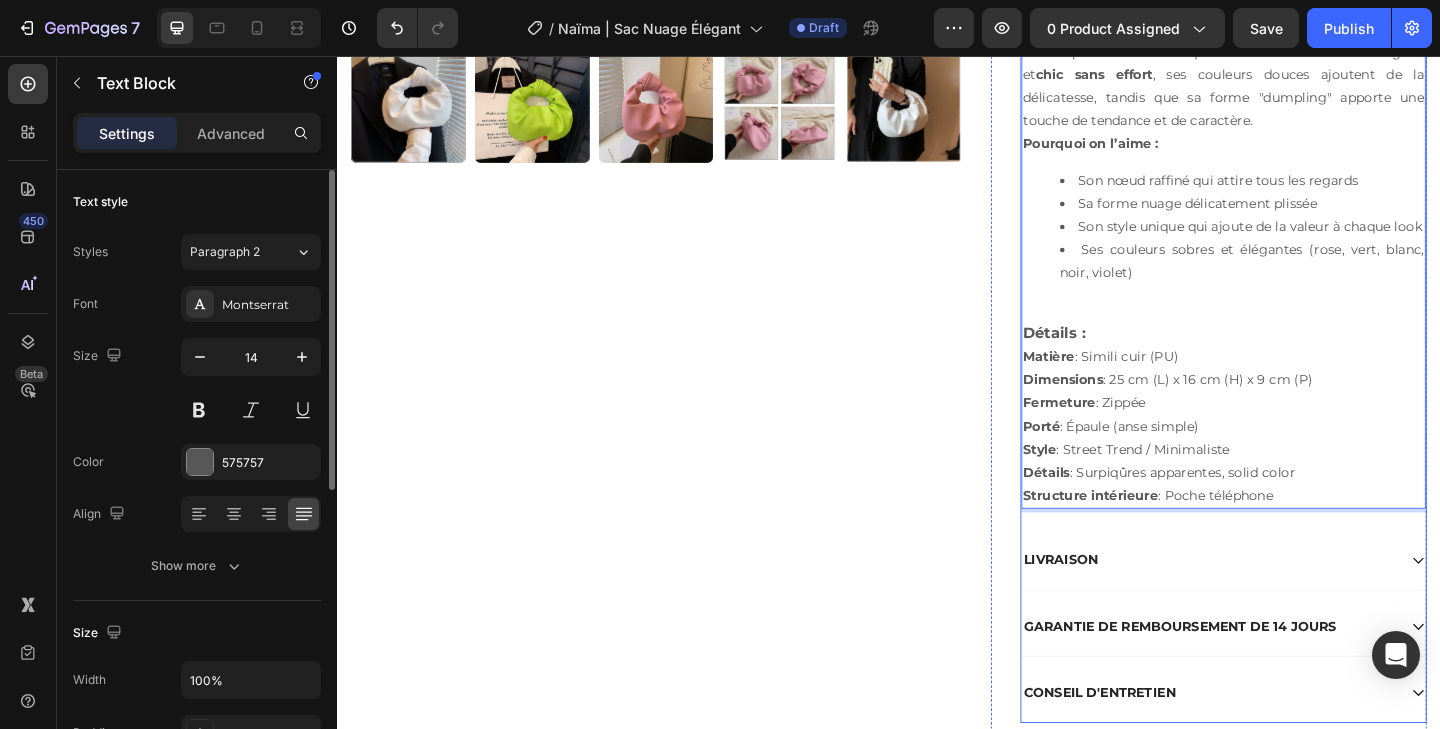 drag, startPoint x: 1360, startPoint y: 540, endPoint x: 1077, endPoint y: 389, distance: 320.7647 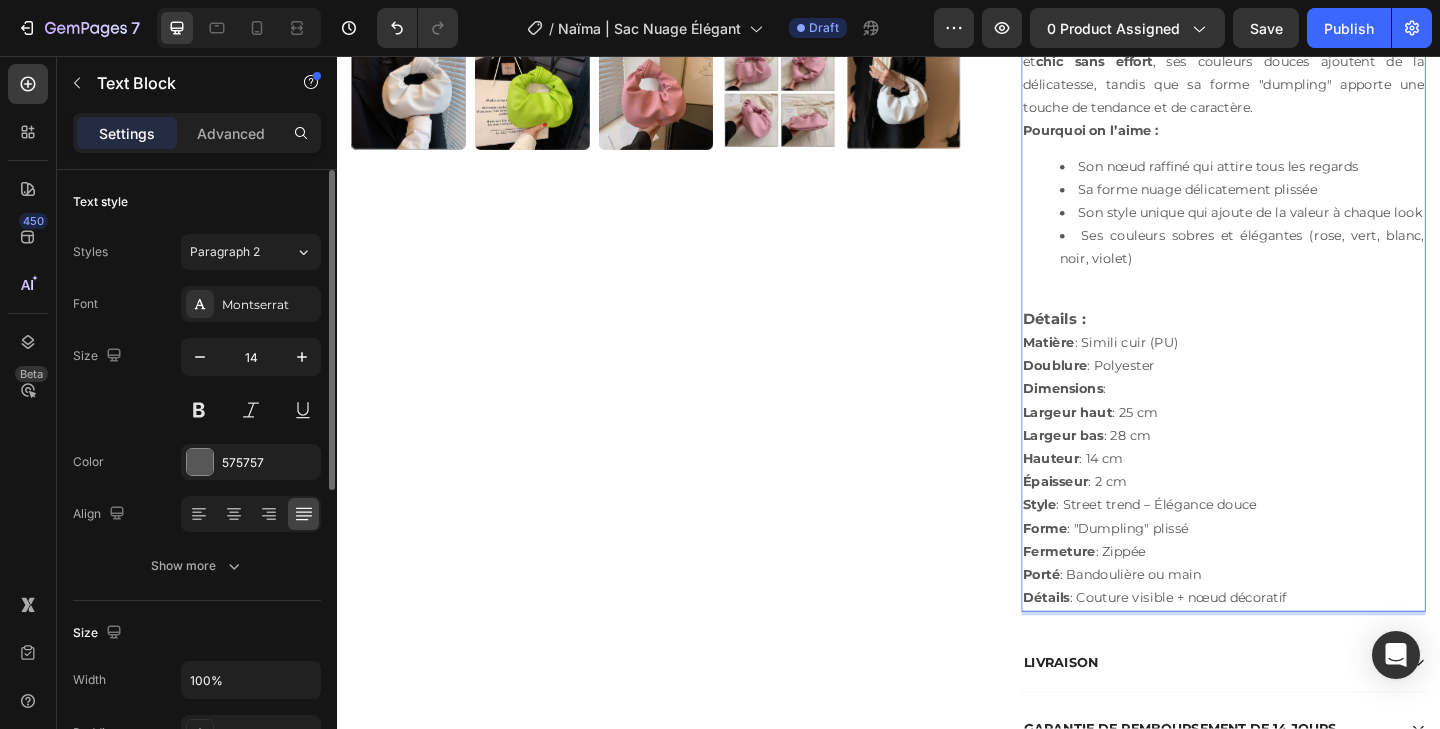 scroll, scrollTop: 833, scrollLeft: 0, axis: vertical 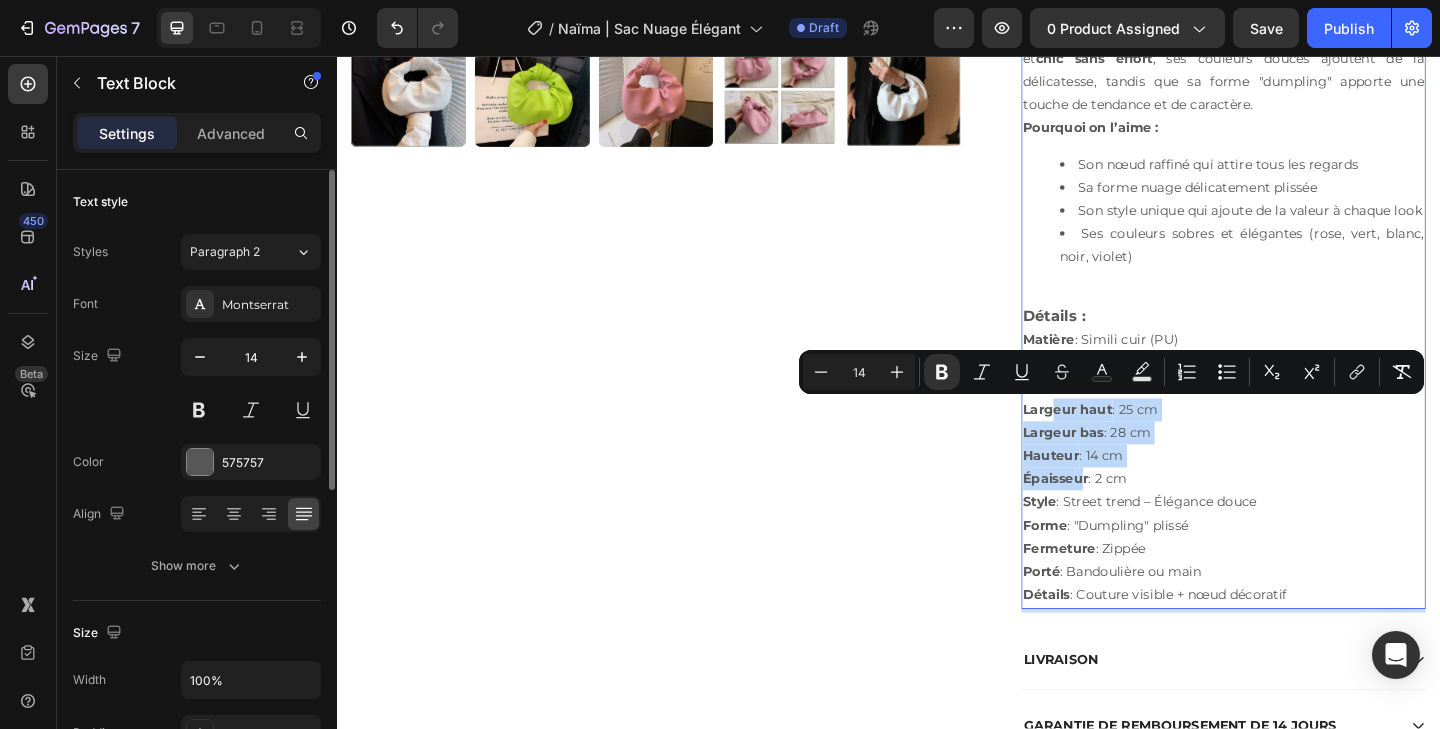 drag, startPoint x: 1117, startPoint y: 438, endPoint x: 1147, endPoint y: 509, distance: 77.07788 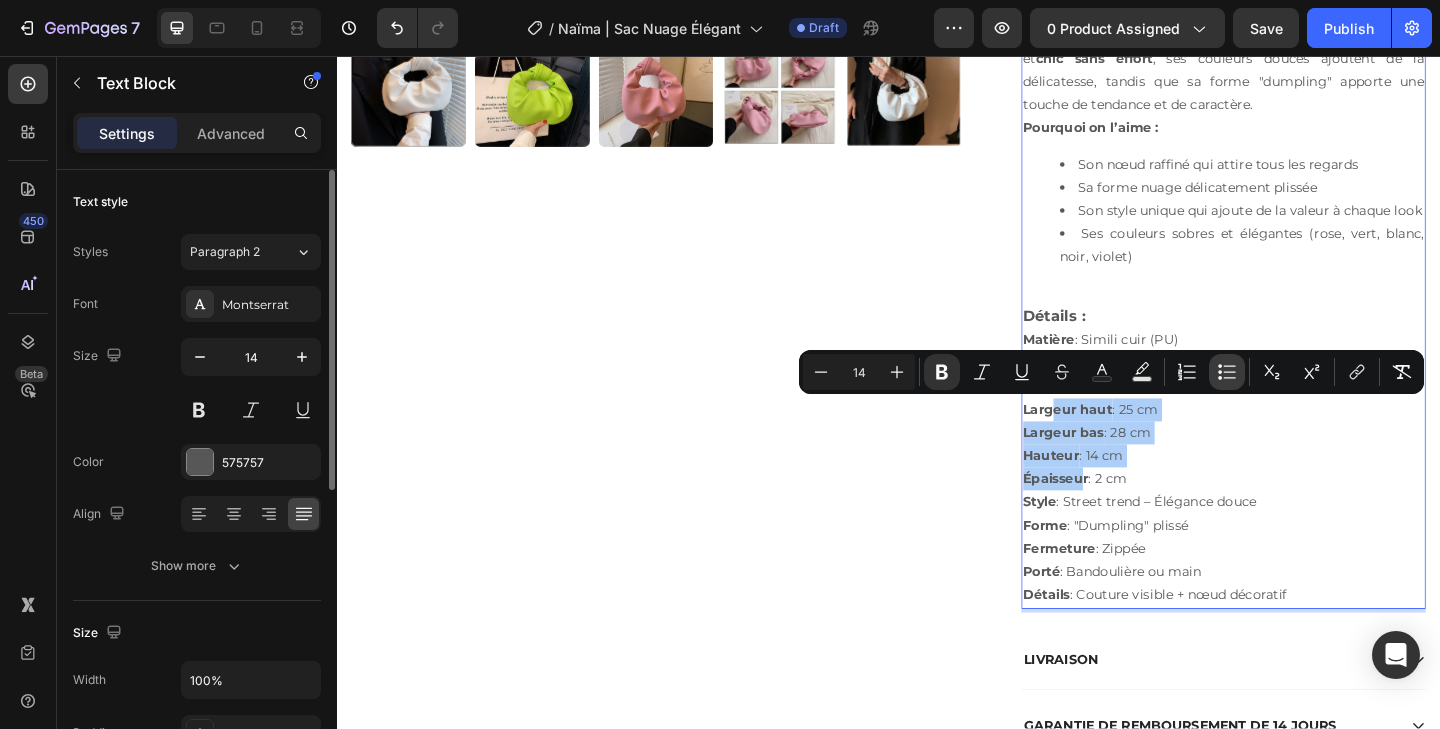 click 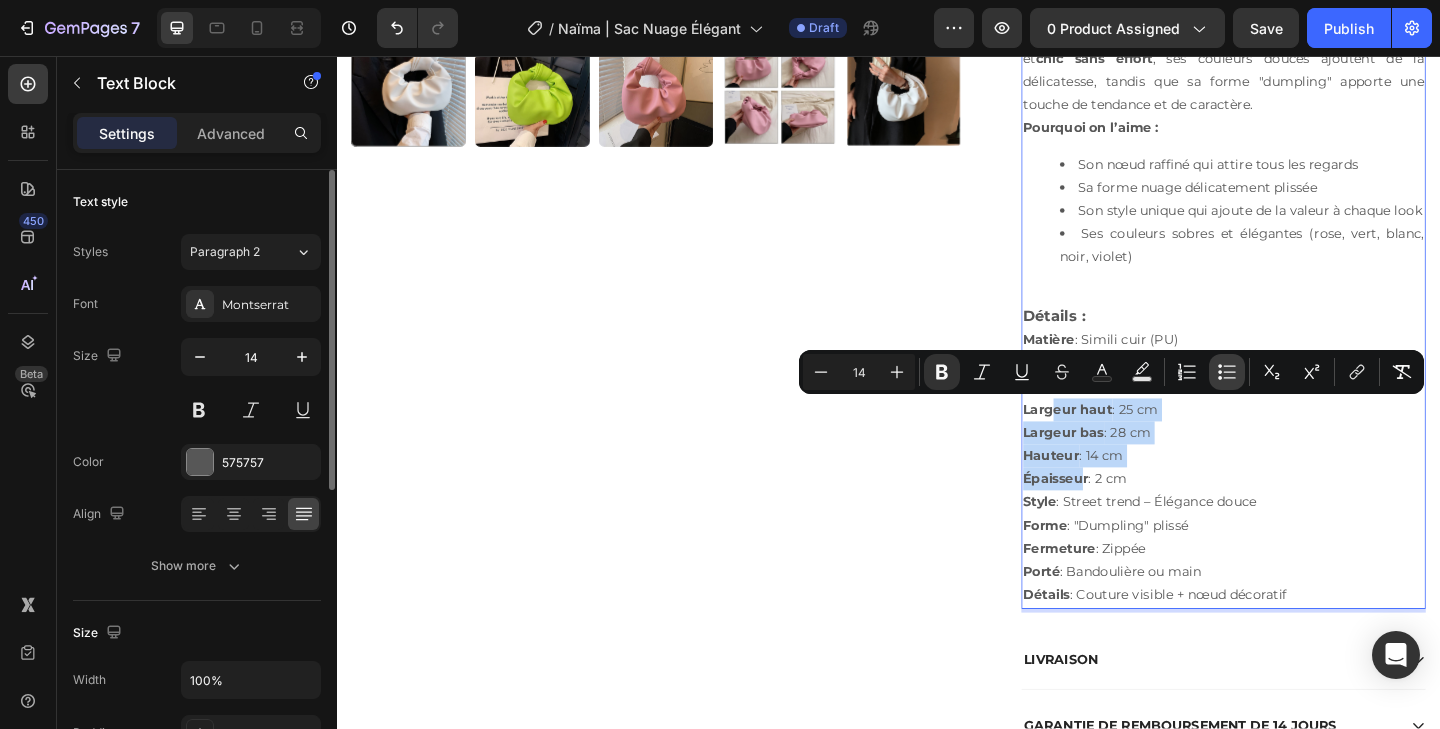 type on "14" 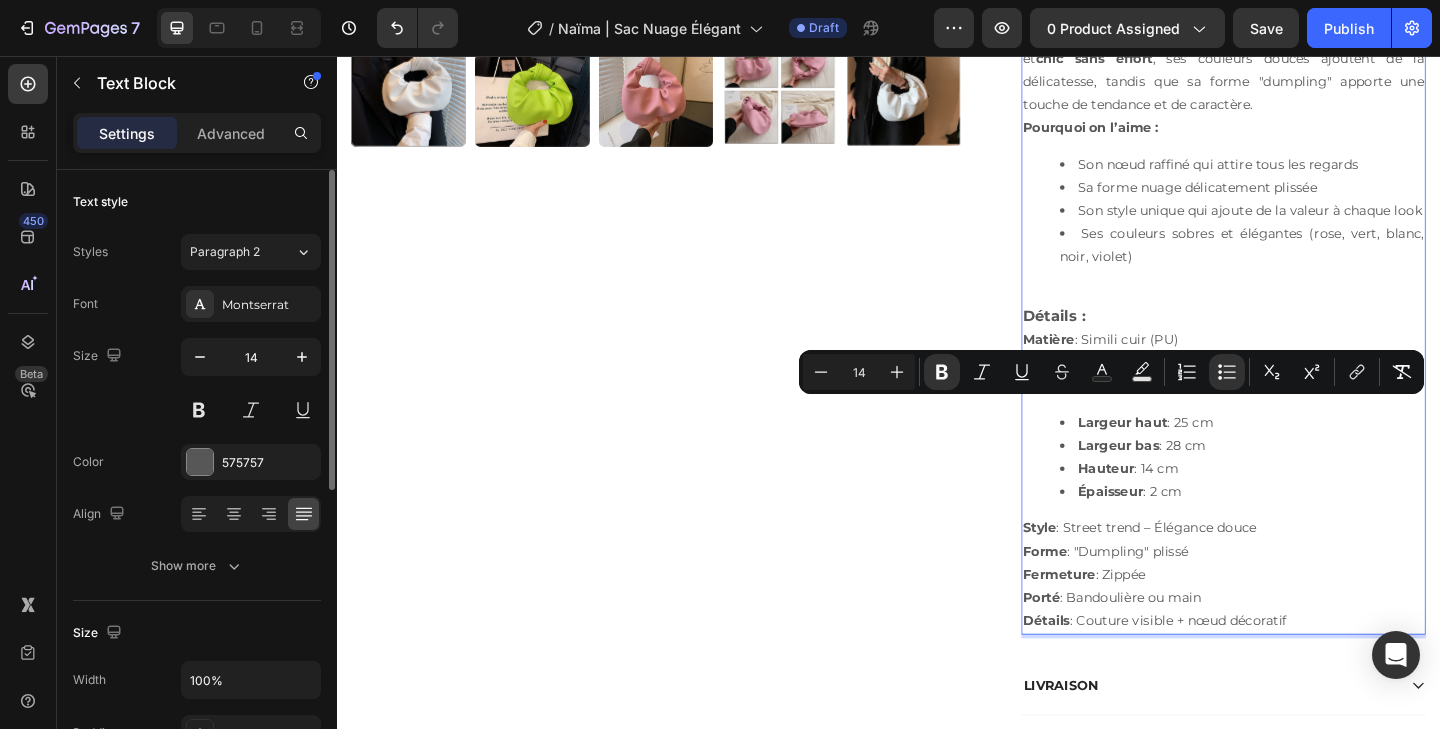 click on "Hauteur  : 14 cm" at bounding box center (1321, 505) 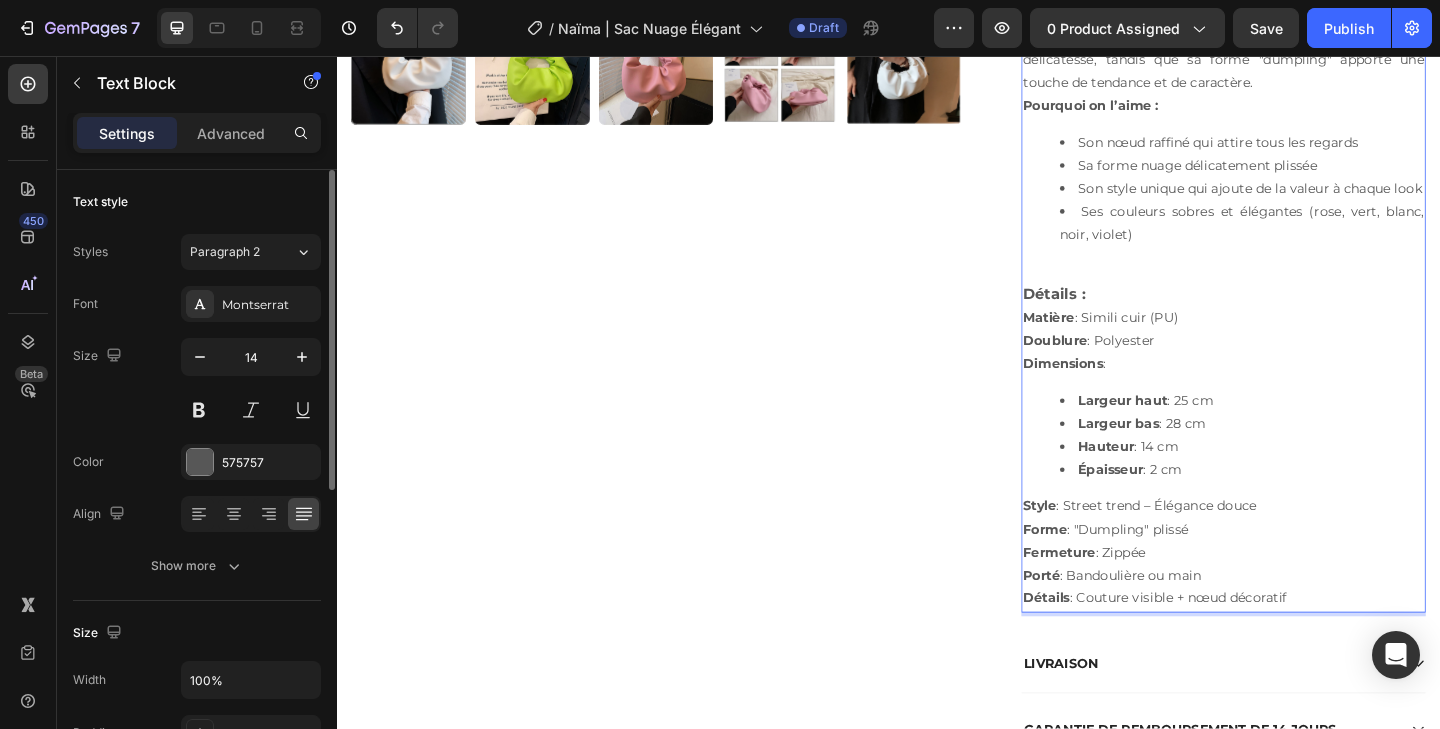 scroll, scrollTop: 859, scrollLeft: 0, axis: vertical 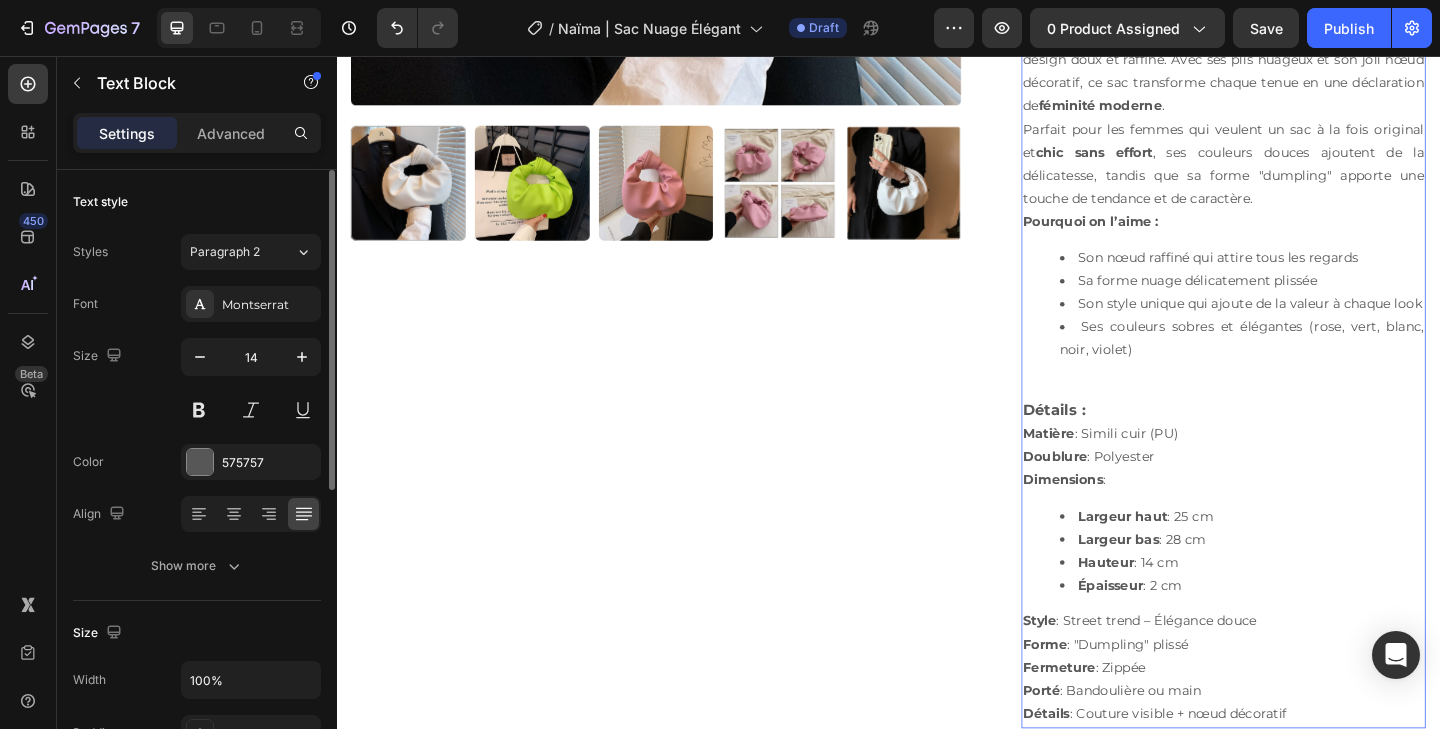 click at bounding box center (1301, 416) 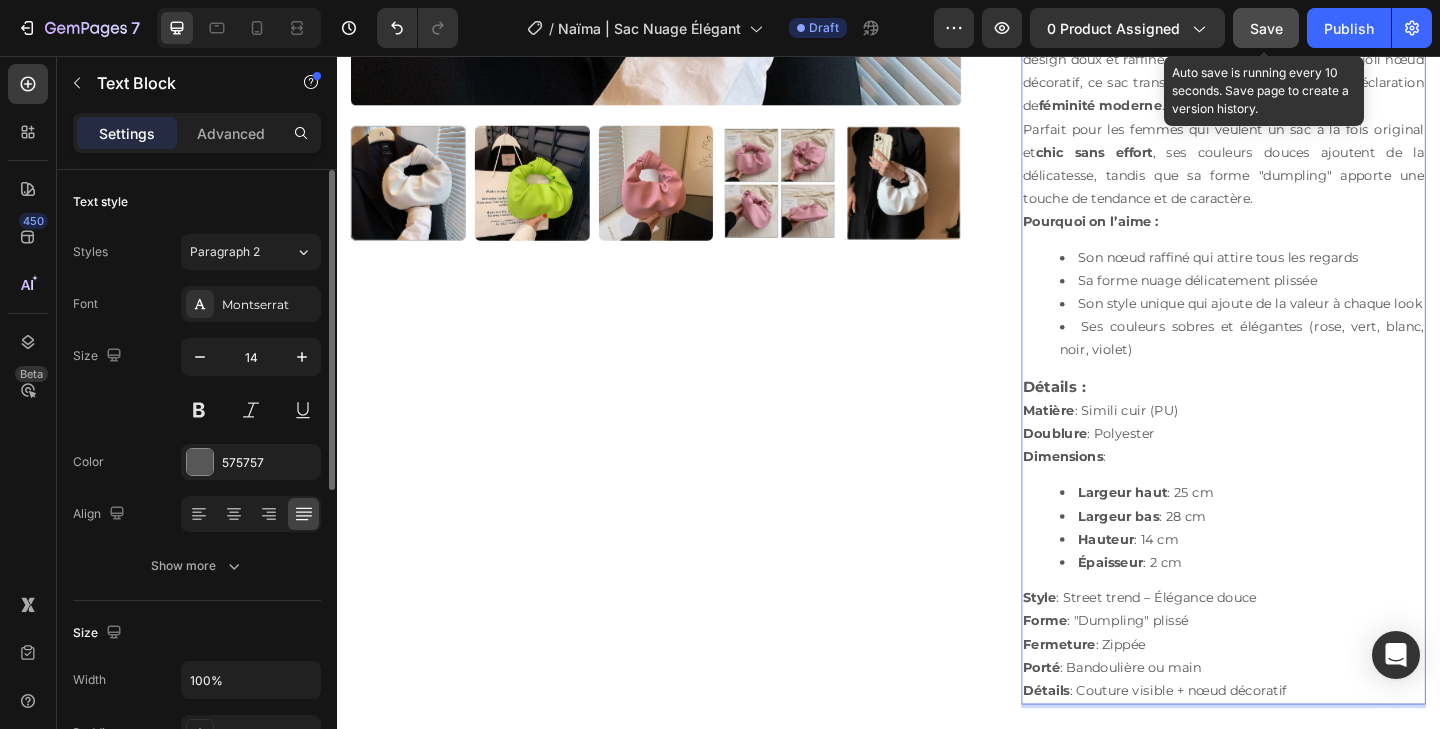 click on "Save" at bounding box center [1266, 28] 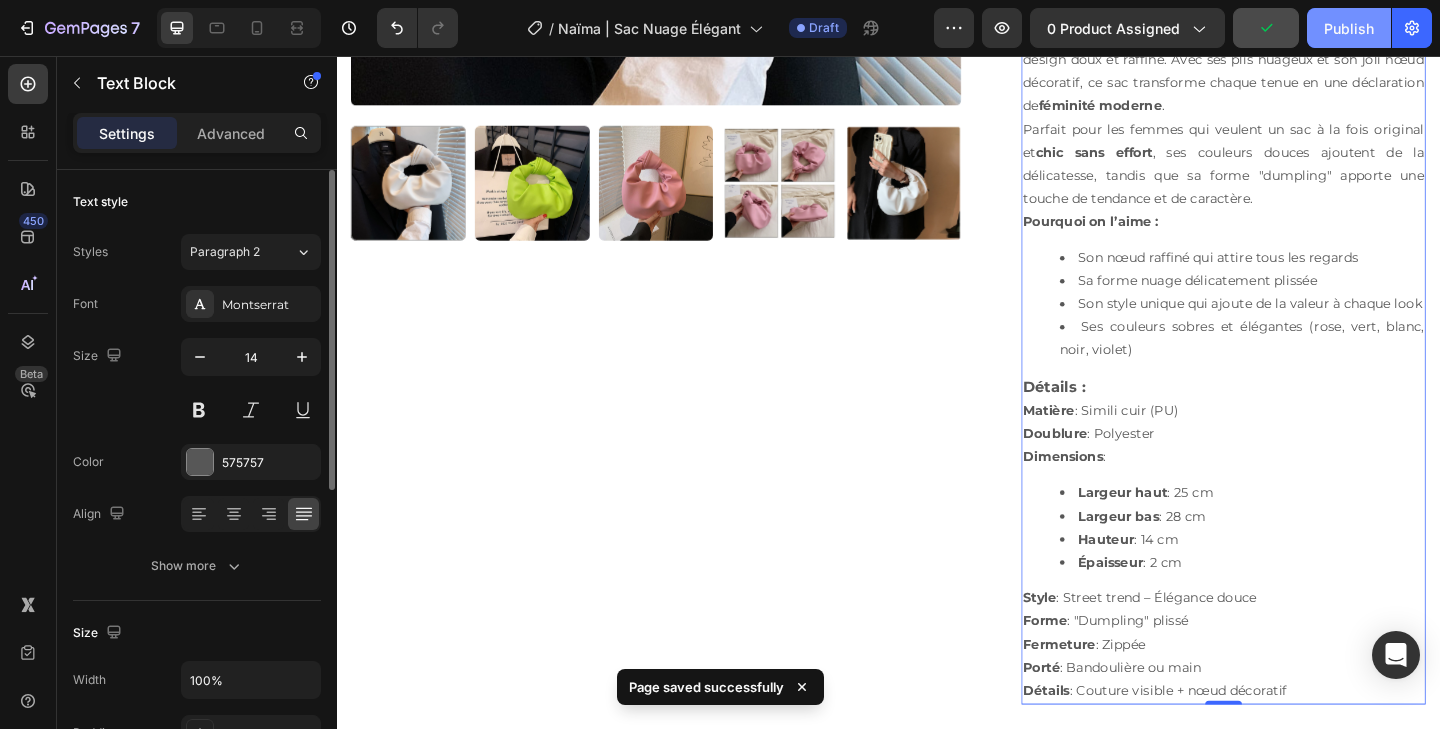 click on "Publish" at bounding box center [1349, 28] 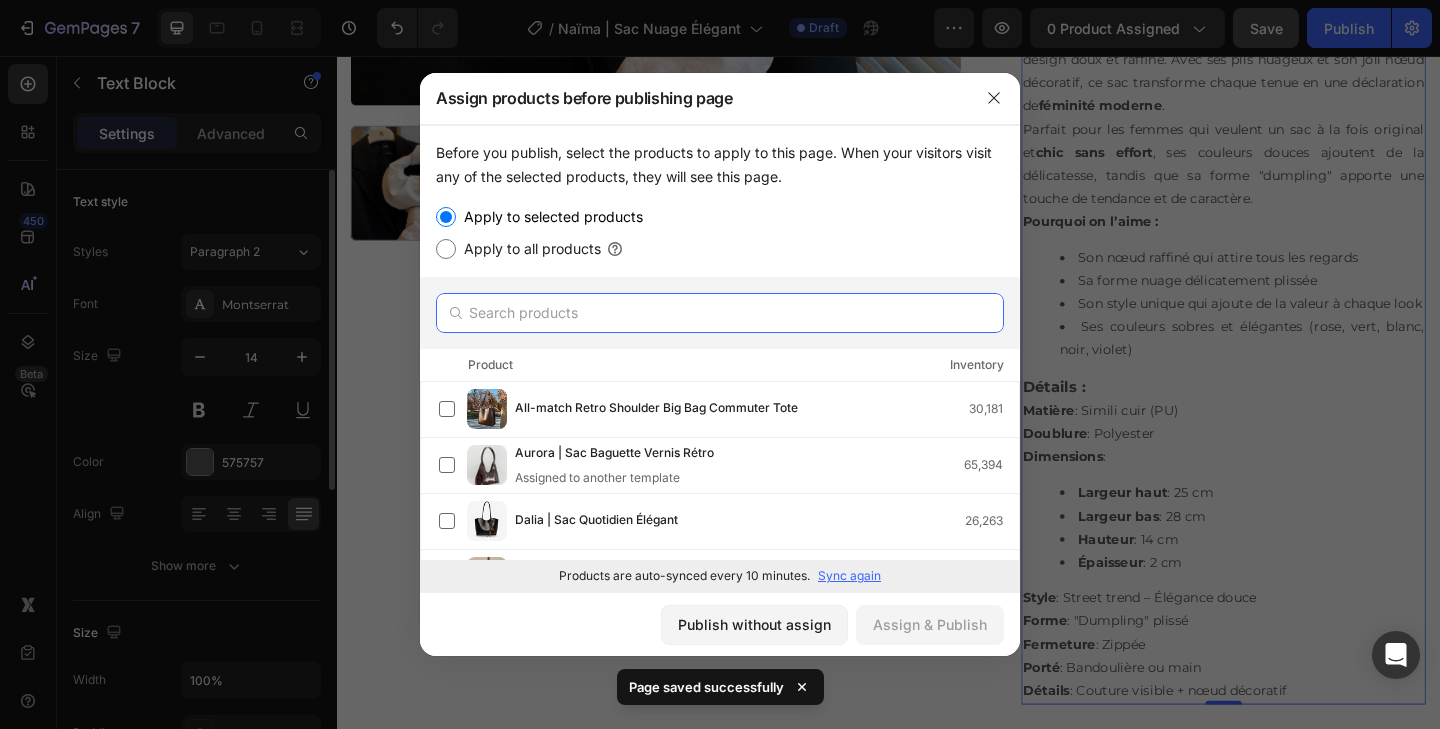 click at bounding box center [720, 313] 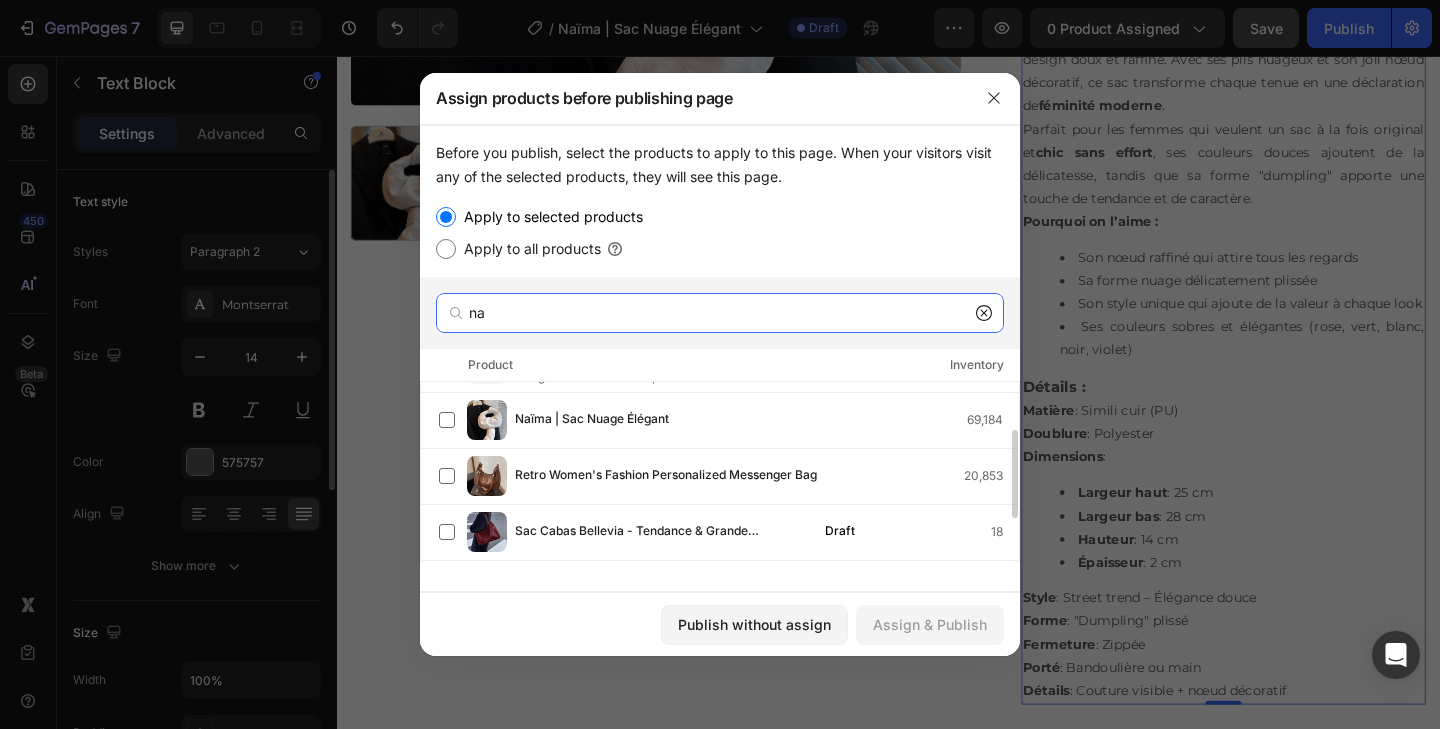 scroll, scrollTop: 113, scrollLeft: 0, axis: vertical 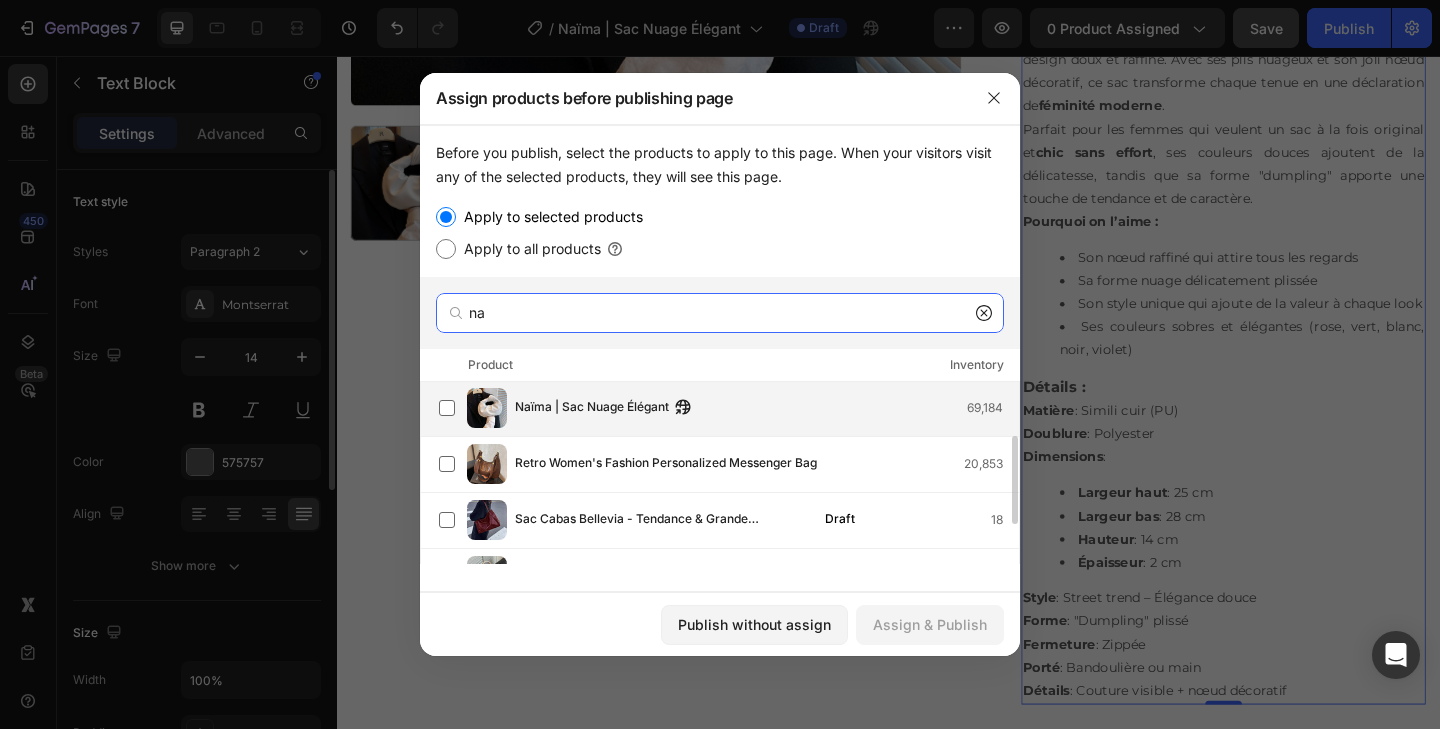 type on "na" 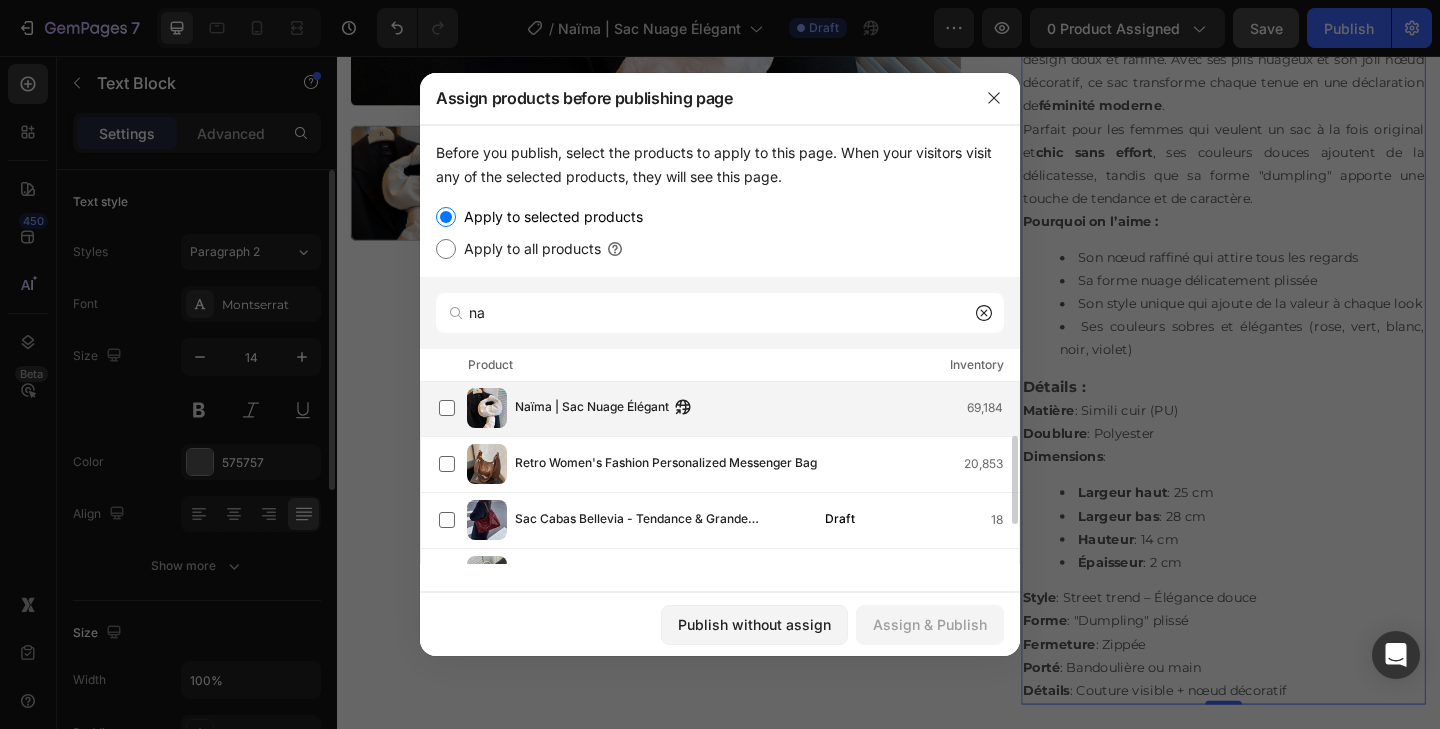 click on "Naïma | Sac Nuage Élégant" at bounding box center (592, 408) 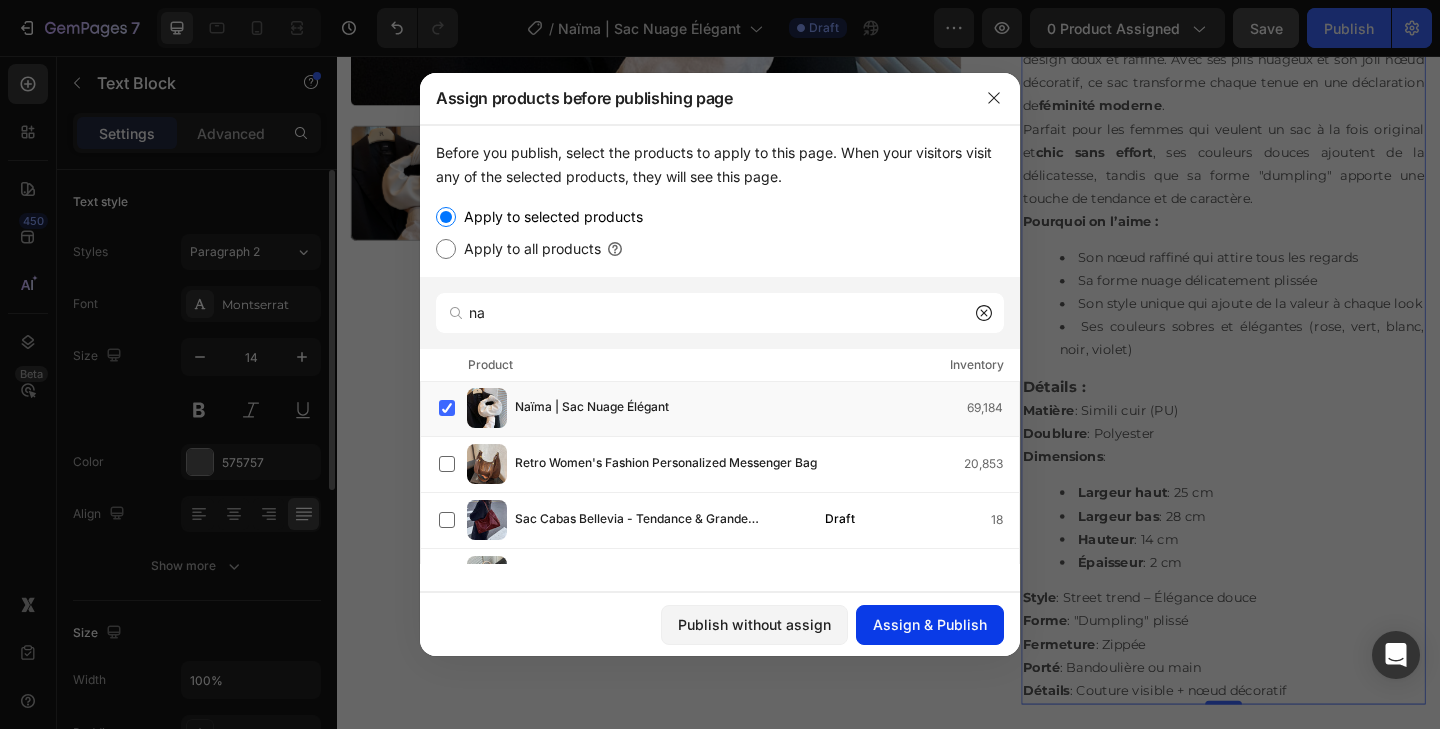 click on "Assign & Publish" 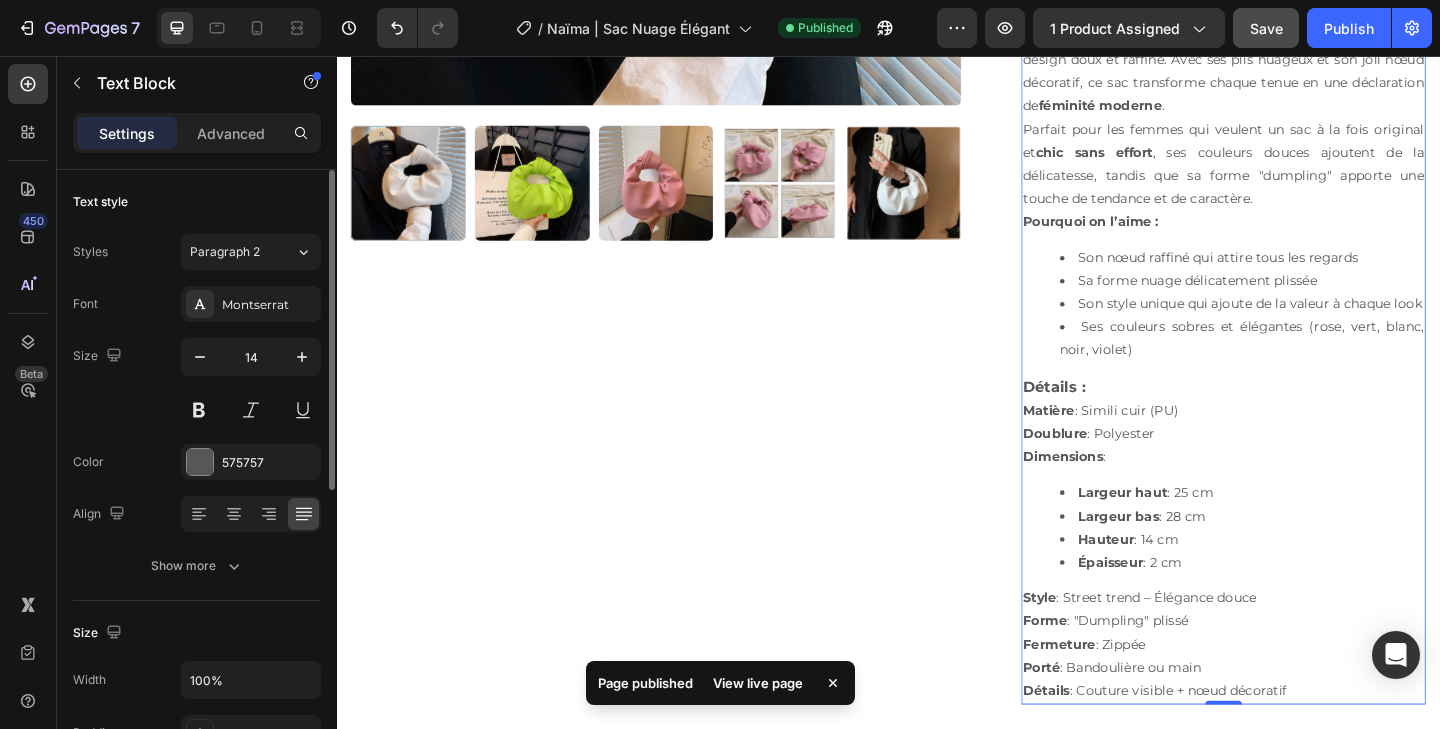 click on "Naïma | Sac Nuage Élégant Inspiré du style western revisité,  Naïma  se distingue par son design doux et raffiné. Avec ses plis nuageux et son joli nœud décoratif, ce sac transforme chaque tenue en une déclaration de  féminité moderne . Parfait pour les femmes qui veulent un sac à la fois original et  chic sans effort , ses couleurs douces ajoutent de la délicatesse, tandis que sa forme "dumpling" apporte une touche de tendance et de caractère. Pourquoi on l’aime : Son nœud raffiné qui attire tous les regards Sa forme nuage délicatement plissée Son style unique qui ajoute de la valeur à chaque look Ses couleurs sobres et élégantes (rose, vert, blanc, noir, violet) Détails : Matière  : Simili cuir (PU) Doublure  : Polyester Dimensions  : Largeur haut  : 25 cm Largeur bas  : 28 cm Hauteur  : 14 cm Épaisseur  : 2 cm Style  : Street trend – Élégance douce Forme  : "Dumpling" plissé Fermeture  : Zippée Porté  : Bandoulière ou main Détails  : Couture visible + nœud décoratif" at bounding box center (1301, 379) 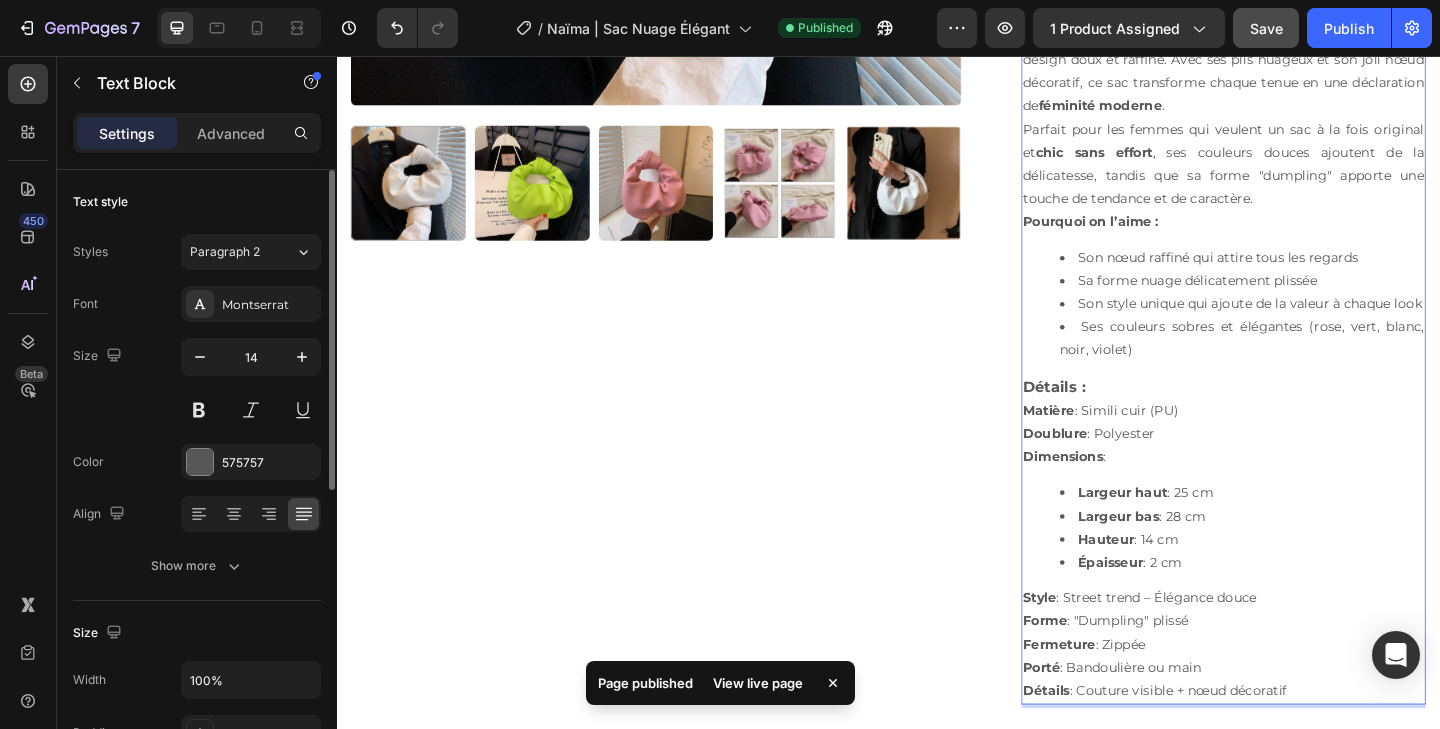 click on "Naïma | Sac Nuage Élégant Inspiré du style western revisité,  Naïma  se distingue par son design doux et raffiné. Avec ses plis nuageux et son joli nœud décoratif, ce sac transforme chaque tenue en une déclaration de  féminité moderne . Parfait pour les femmes qui veulent un sac à la fois original et  chic sans effort , ses couleurs douces ajoutent de la délicatesse, tandis que sa forme "dumpling" apporte une touche de tendance et de caractère. Pourquoi on l’aime : Son nœud raffiné qui attire tous les regards Sa forme nuage délicatement plissée Son style unique qui ajoute de la valeur à chaque look Ses couleurs sobres et élégantes (rose, vert, blanc, noir, violet) Détails : Matière  : Simili cuir (PU) Doublure  : Polyester Dimensions  : Largeur haut  : 25 cm Largeur bas  : 28 cm Hauteur  : 14 cm Épaisseur  : 2 cm Style  : Street trend – Élégance douce Forme  : "Dumpling" plissé Fermeture  : Zippée Porté  : Bandoulière ou main Détails  : Couture visible + nœud décoratif" at bounding box center [1301, 379] 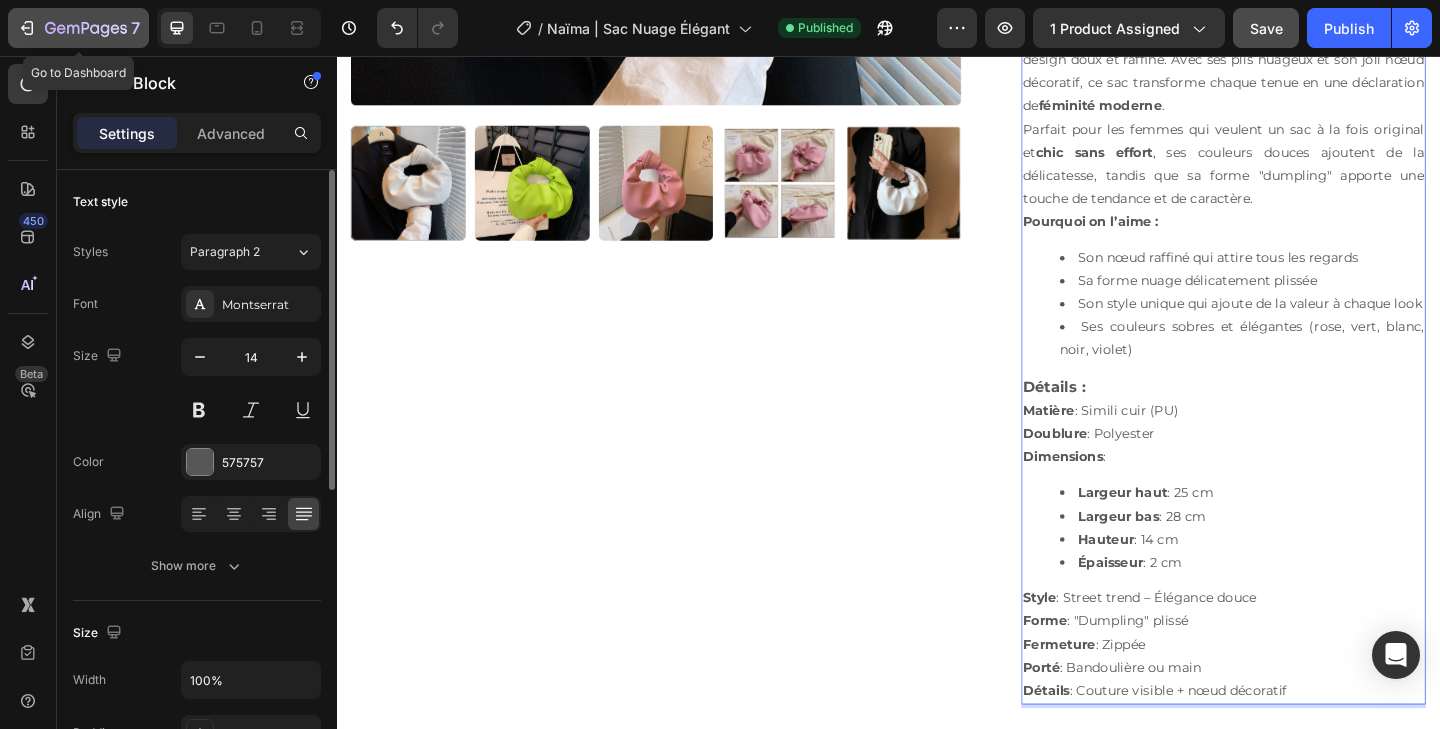 click 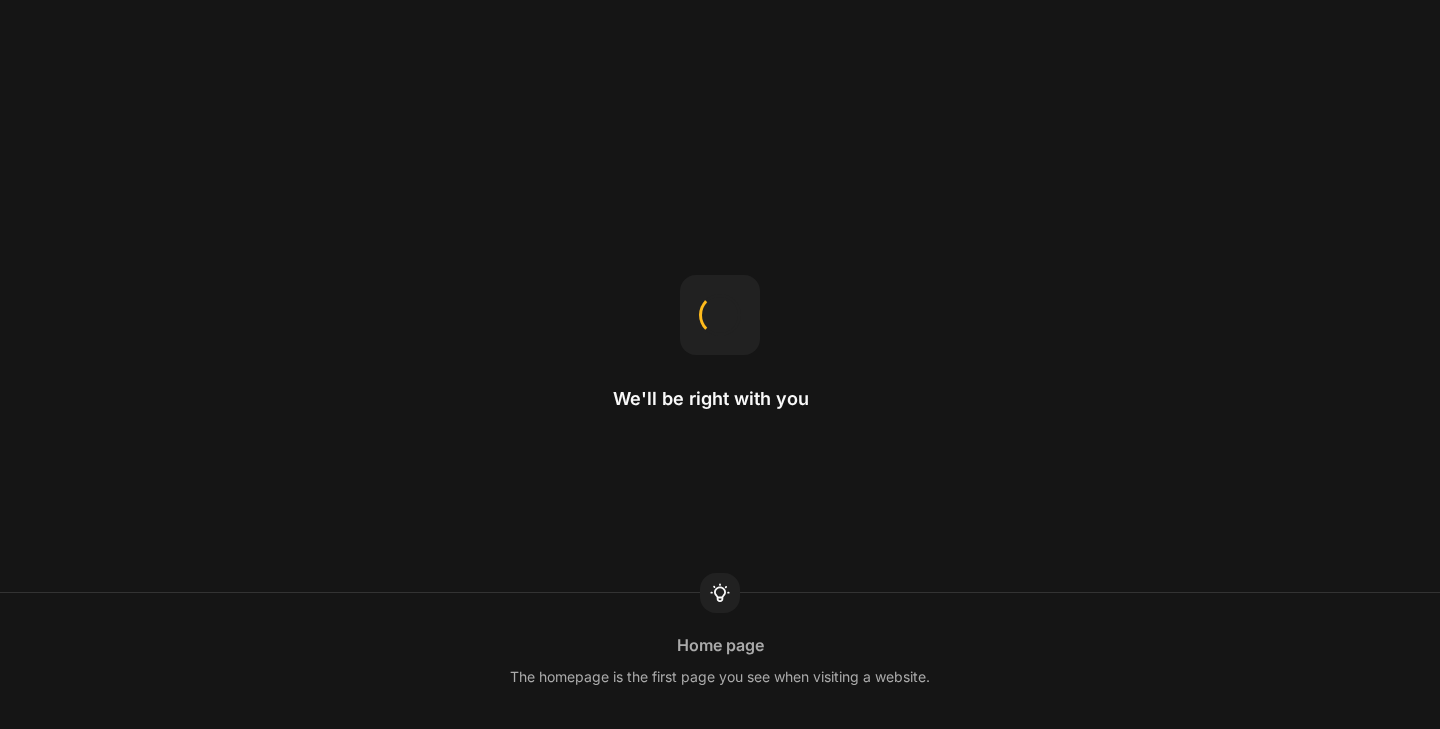 scroll, scrollTop: 0, scrollLeft: 0, axis: both 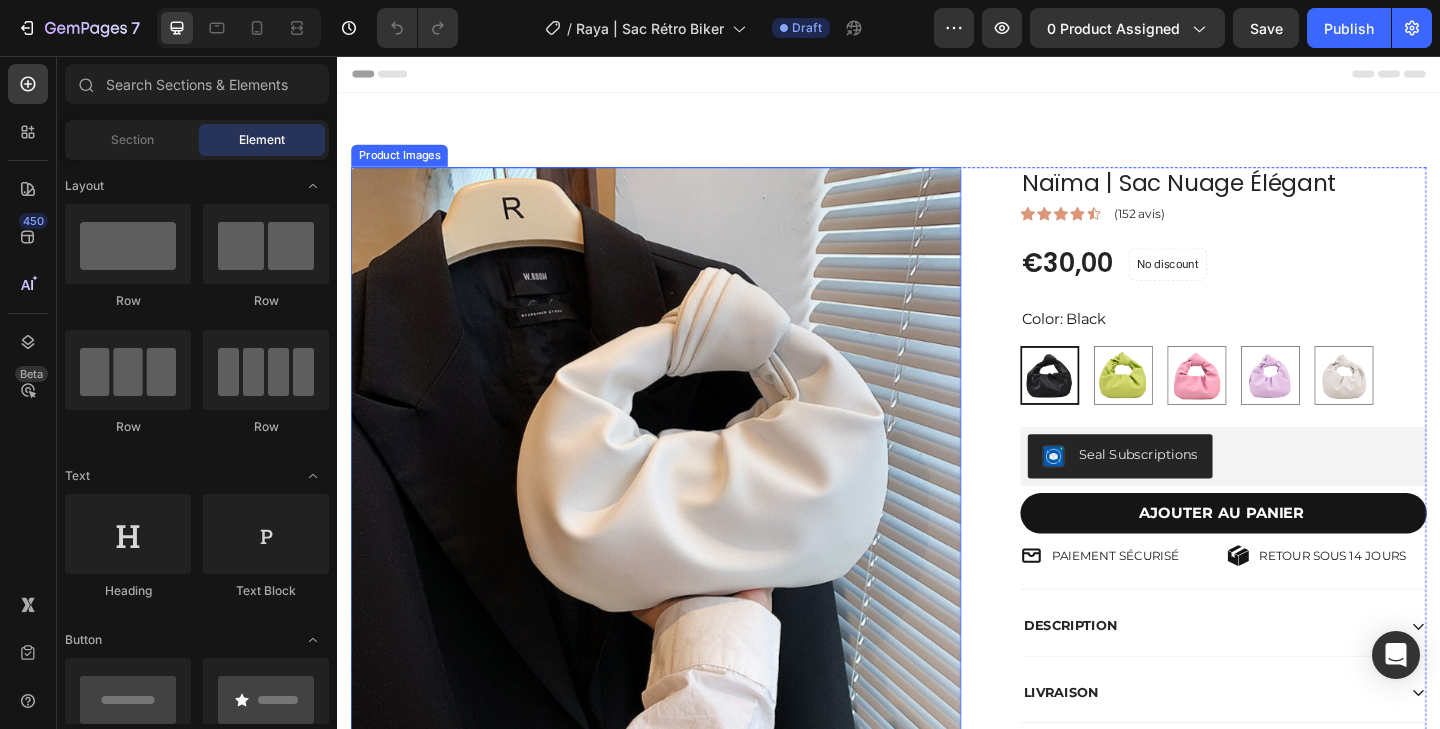 click at bounding box center (684, 509) 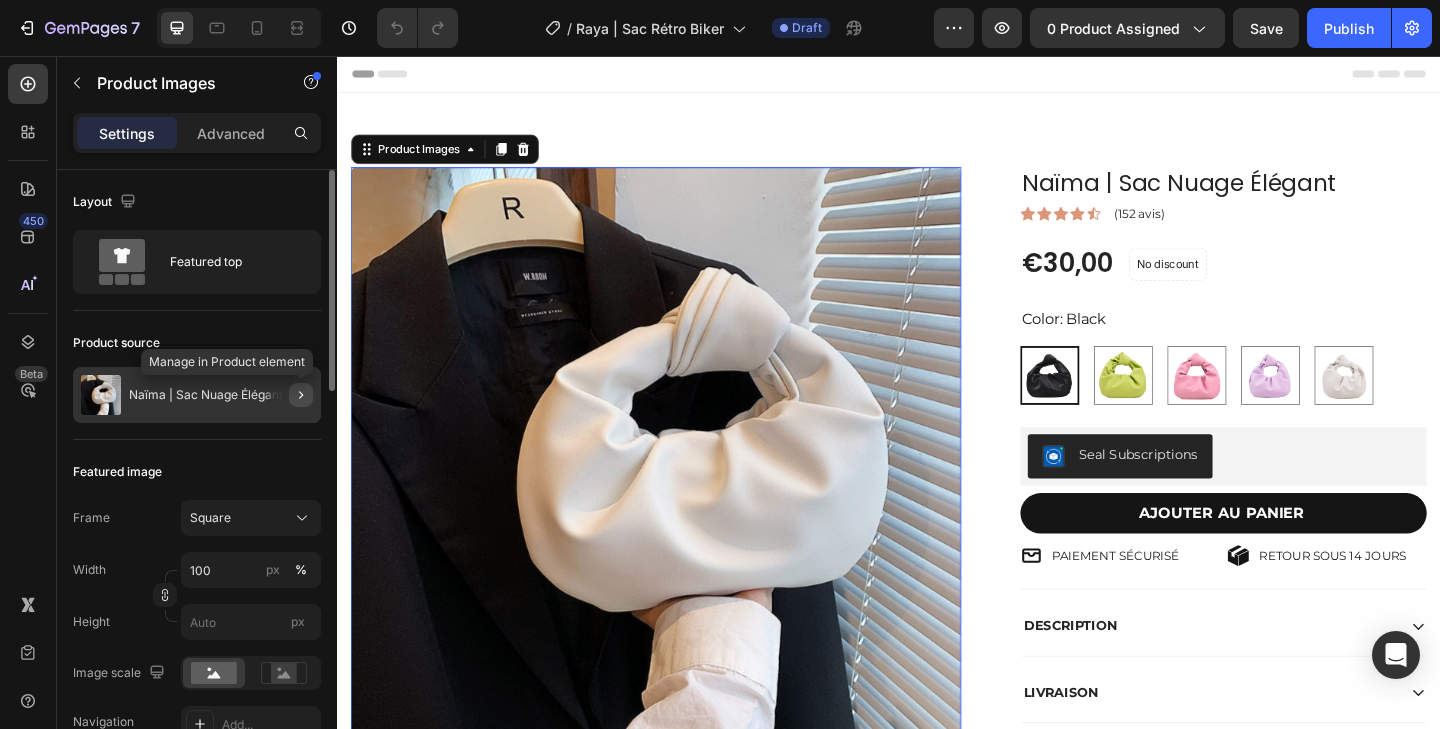 click 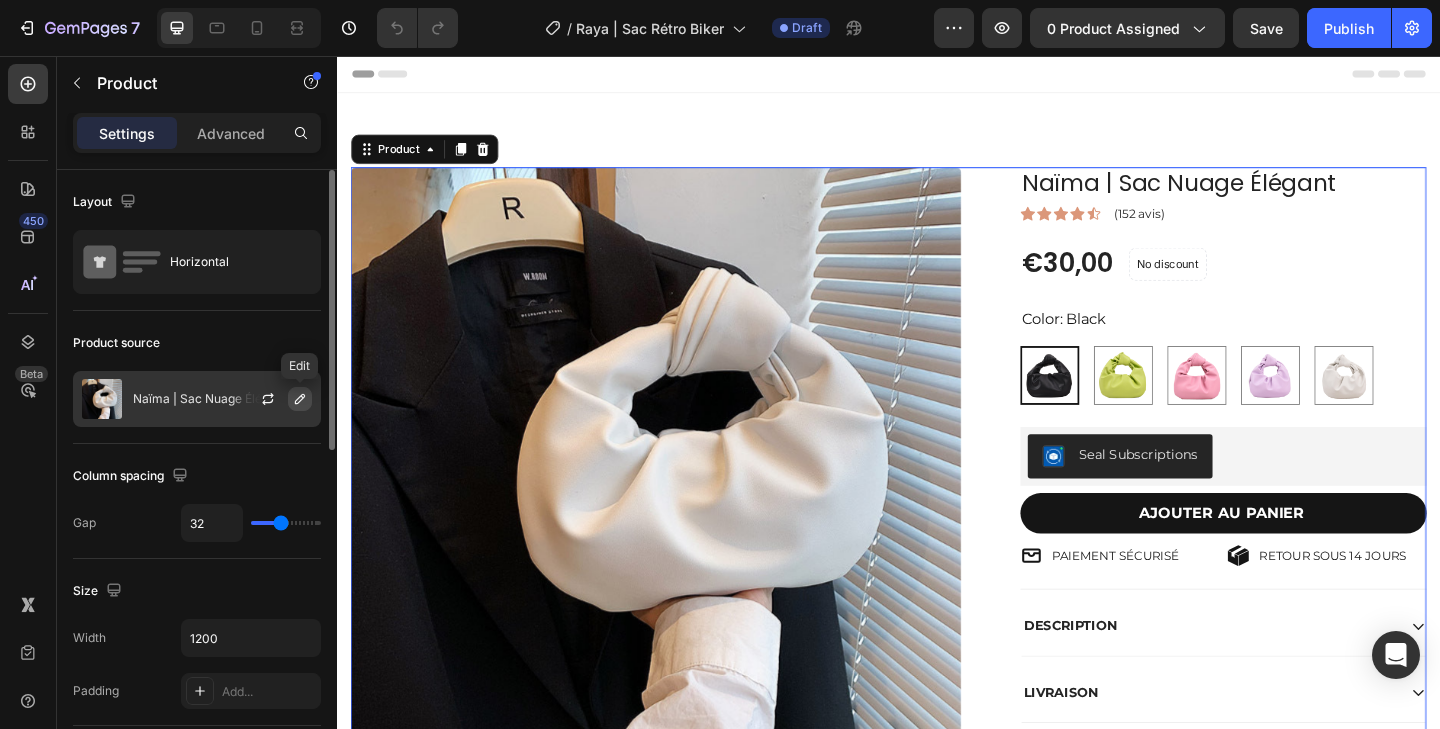 click 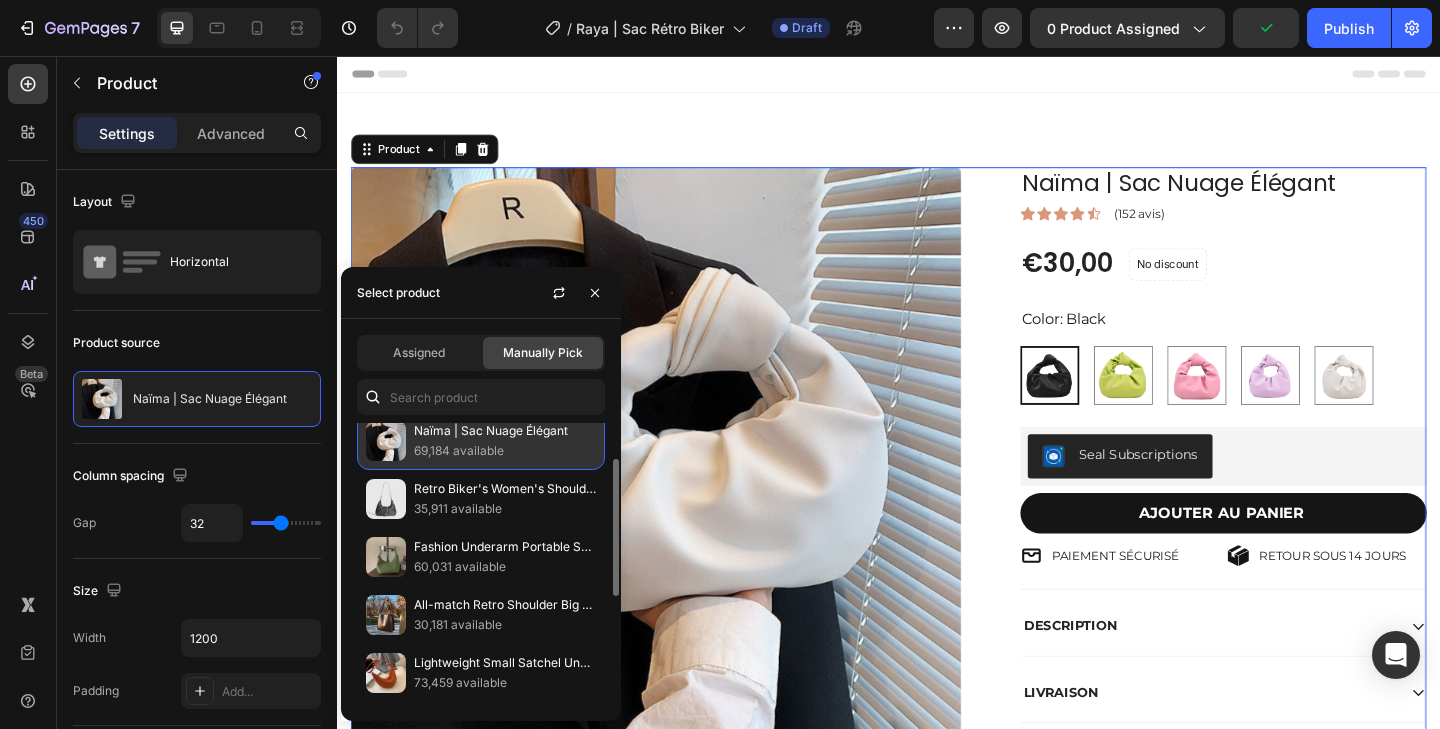 scroll, scrollTop: 71, scrollLeft: 0, axis: vertical 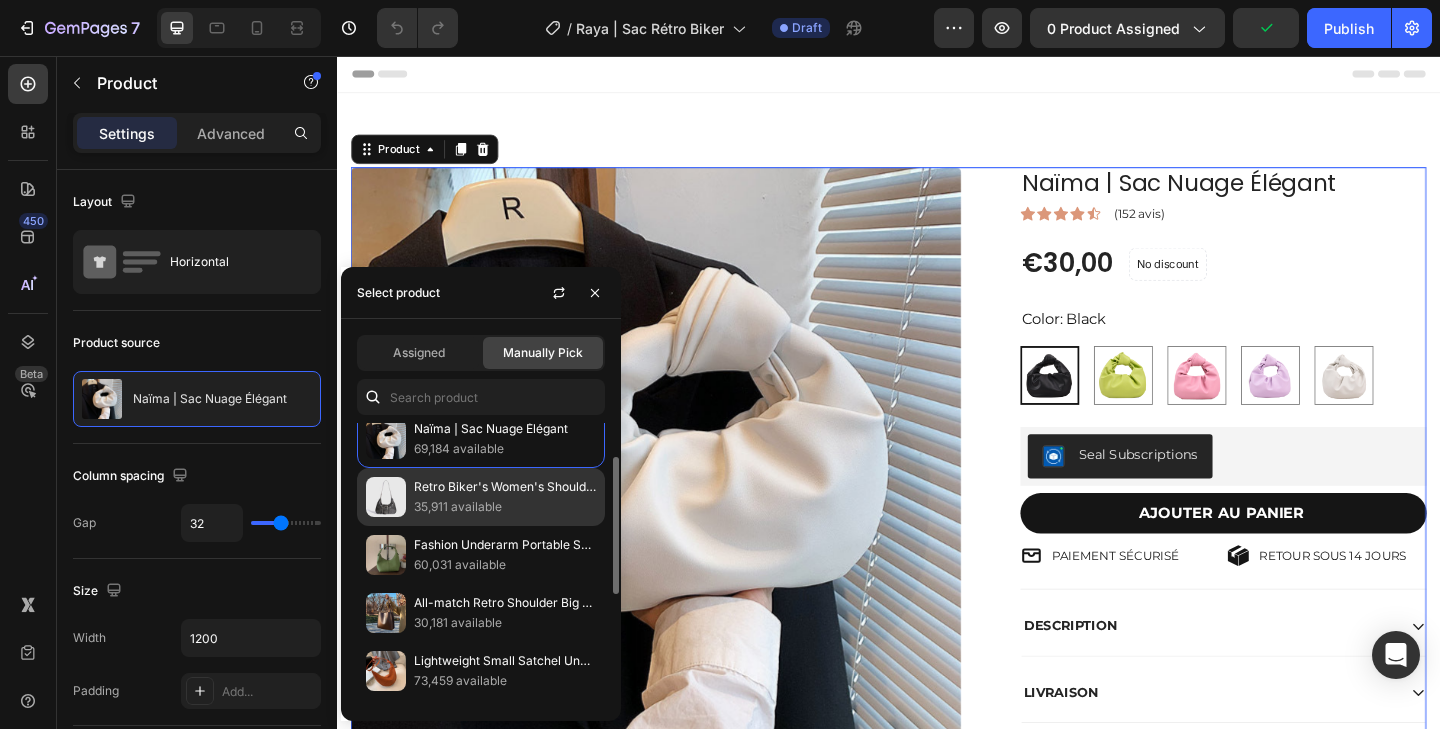 click on "Retro Biker's Women's Shoulder Messenger Bag" at bounding box center (505, 487) 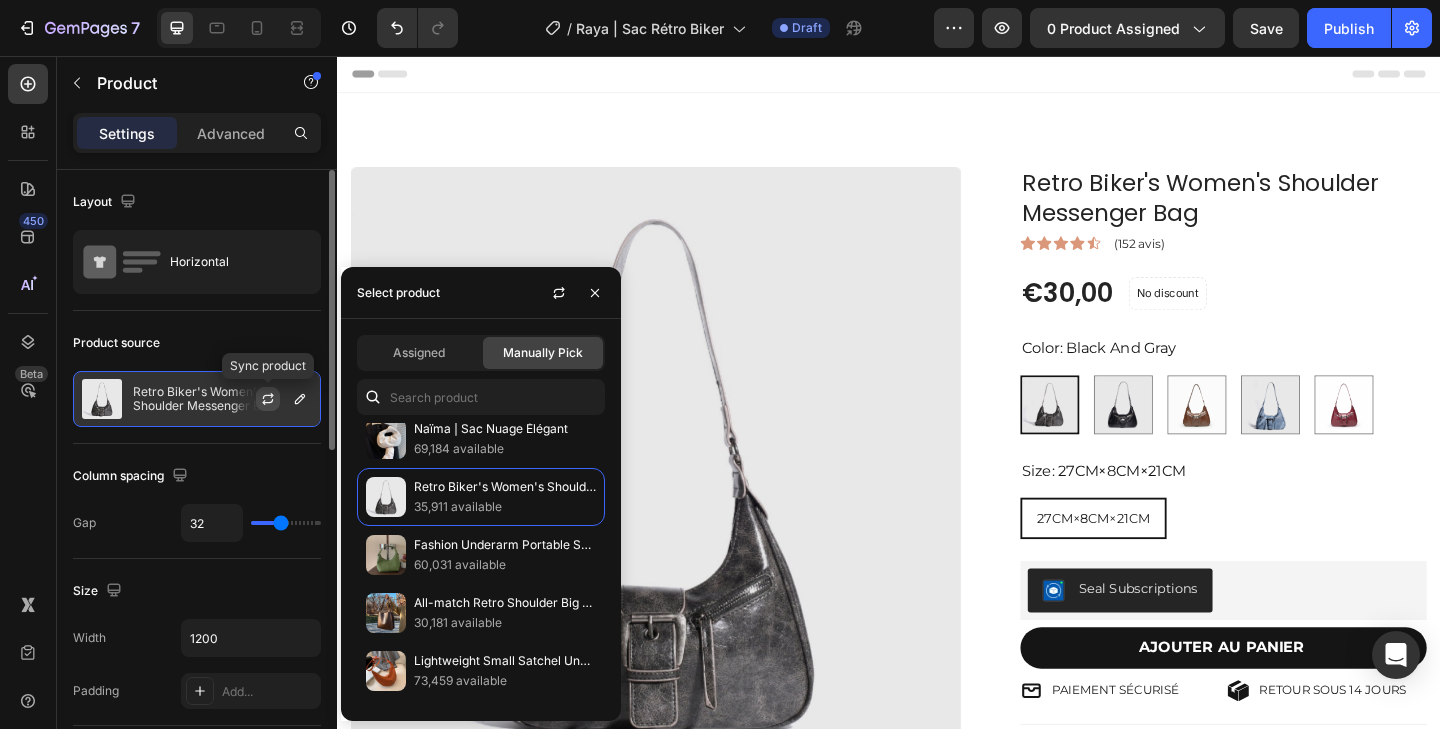 click 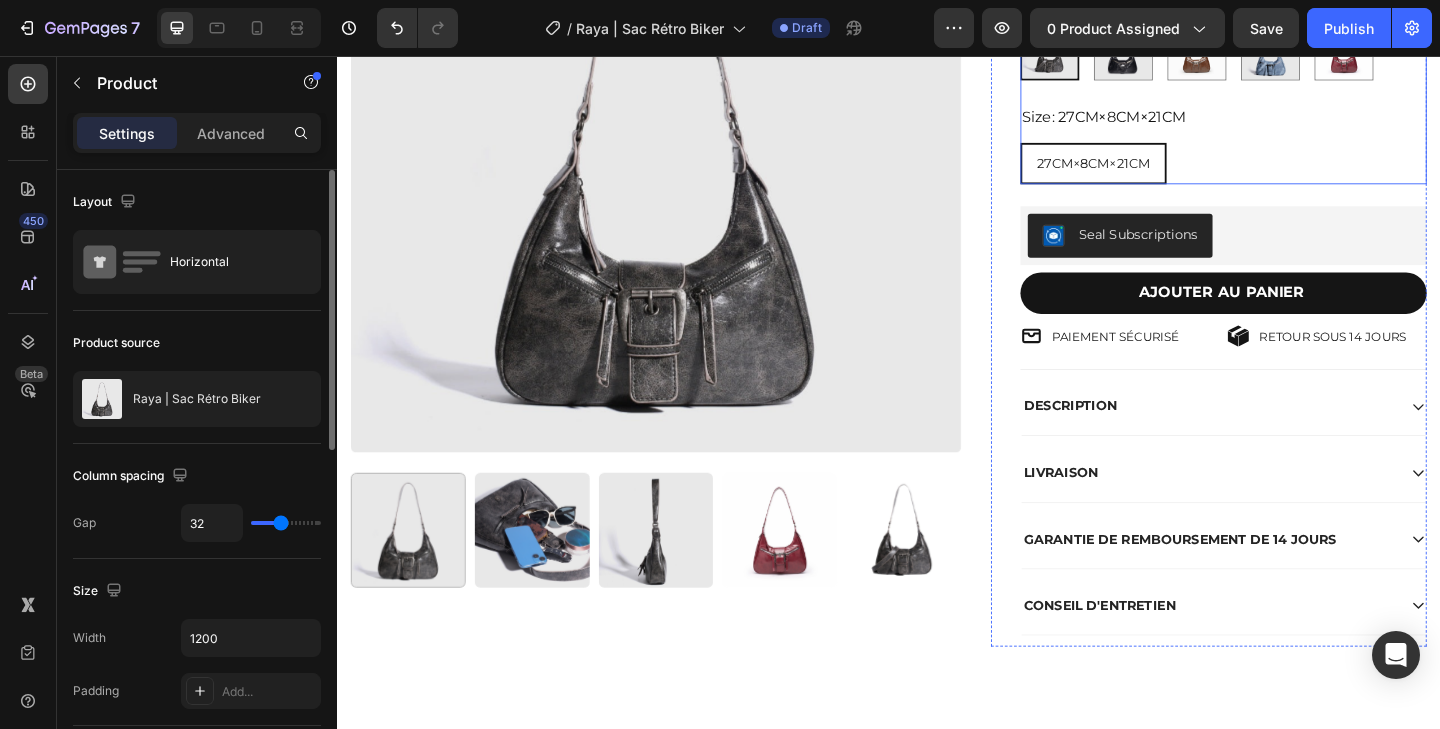 scroll, scrollTop: 435, scrollLeft: 0, axis: vertical 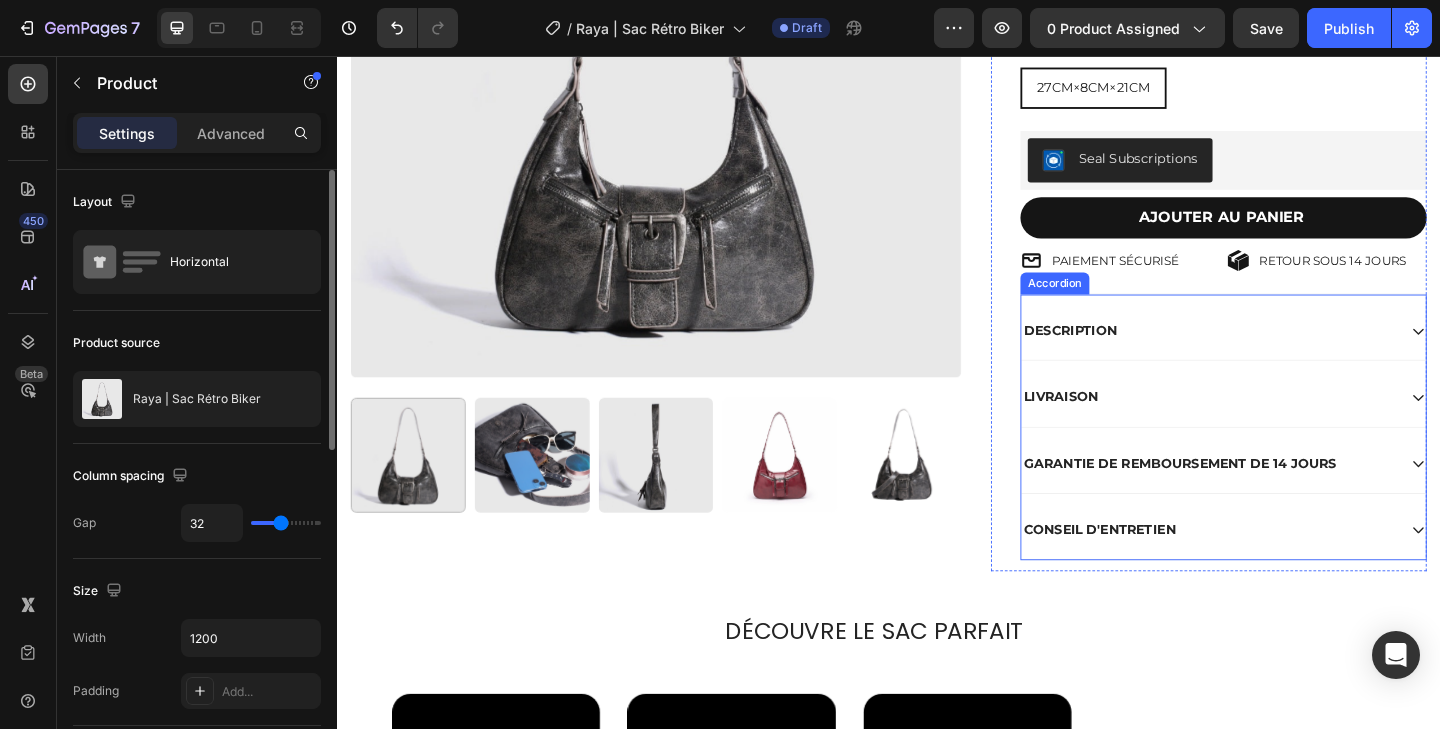 click on "DESCRIPTION" at bounding box center [1285, 355] 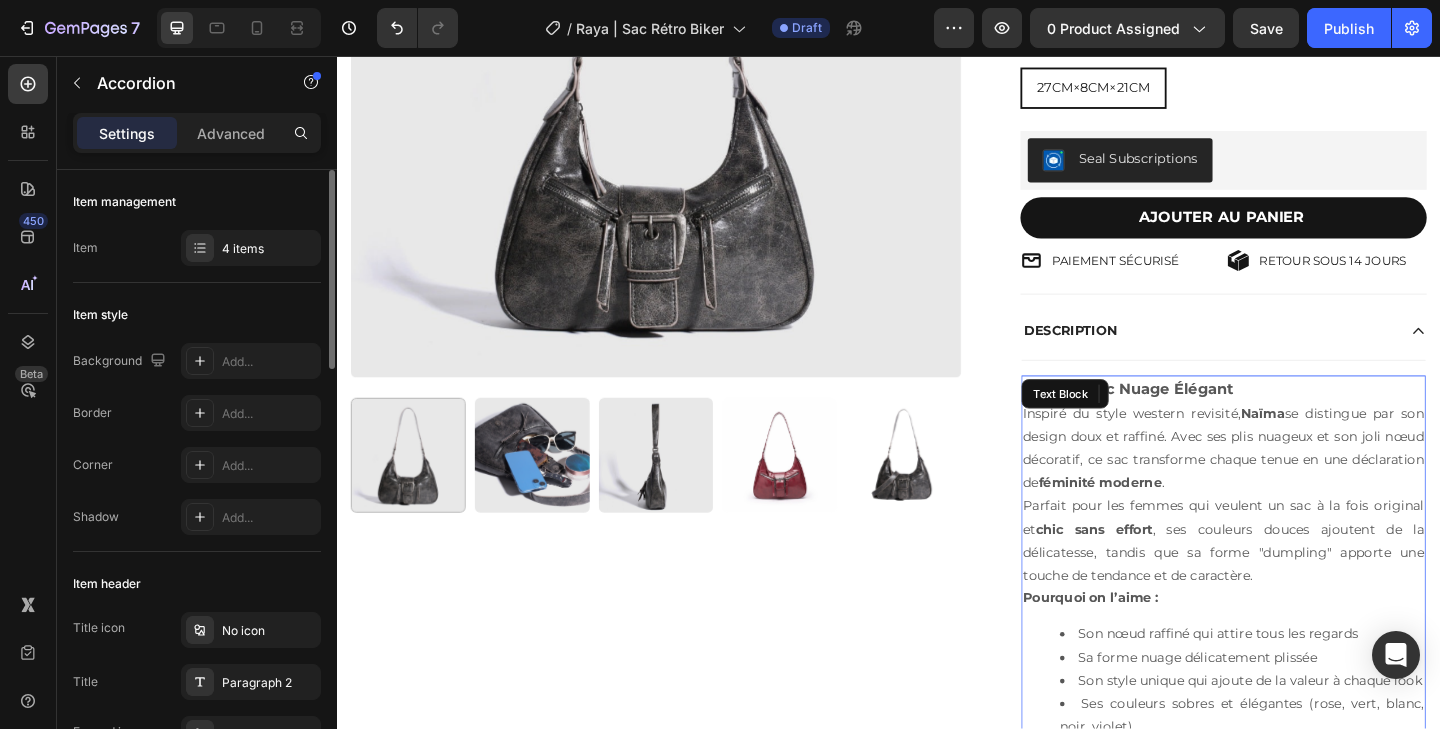 click on "Naïma | Sac Nuage Élégant Inspiré du style western revisité,  Naïma  se distingue par son design doux et raffiné. Avec ses plis nuageux et son joli nœud décoratif, ce sac transforme chaque tenue en une déclaration de  féminité moderne . Parfait pour les femmes qui veulent un sac à la fois original et  chic sans effort , ses couleurs douces ajoutent de la délicatesse, tandis que sa forme "dumpling" apporte une touche de tendance et de caractère. Pourquoi on l’aime : Son nœud raffiné qui attire tous les regards Sa forme nuage délicatement plissée Son style unique qui ajoute de la valeur à chaque look Ses couleurs sobres et élégantes (rose, vert, blanc, noir, violet) Détails : Matière  : Simili cuir (PU) Doublure  : Polyester Dimensions  : Largeur haut  : 25 cm Largeur bas  : 28 cm Hauteur  : 14 cm Épaisseur  : 2 cm Style  : Street trend – Élégance douce Forme  : "Dumpling" plissé Fermeture  : Zippée Porté  : Bandoulière ou main Détails  : Couture visible + nœud décoratif" at bounding box center [1301, 788] 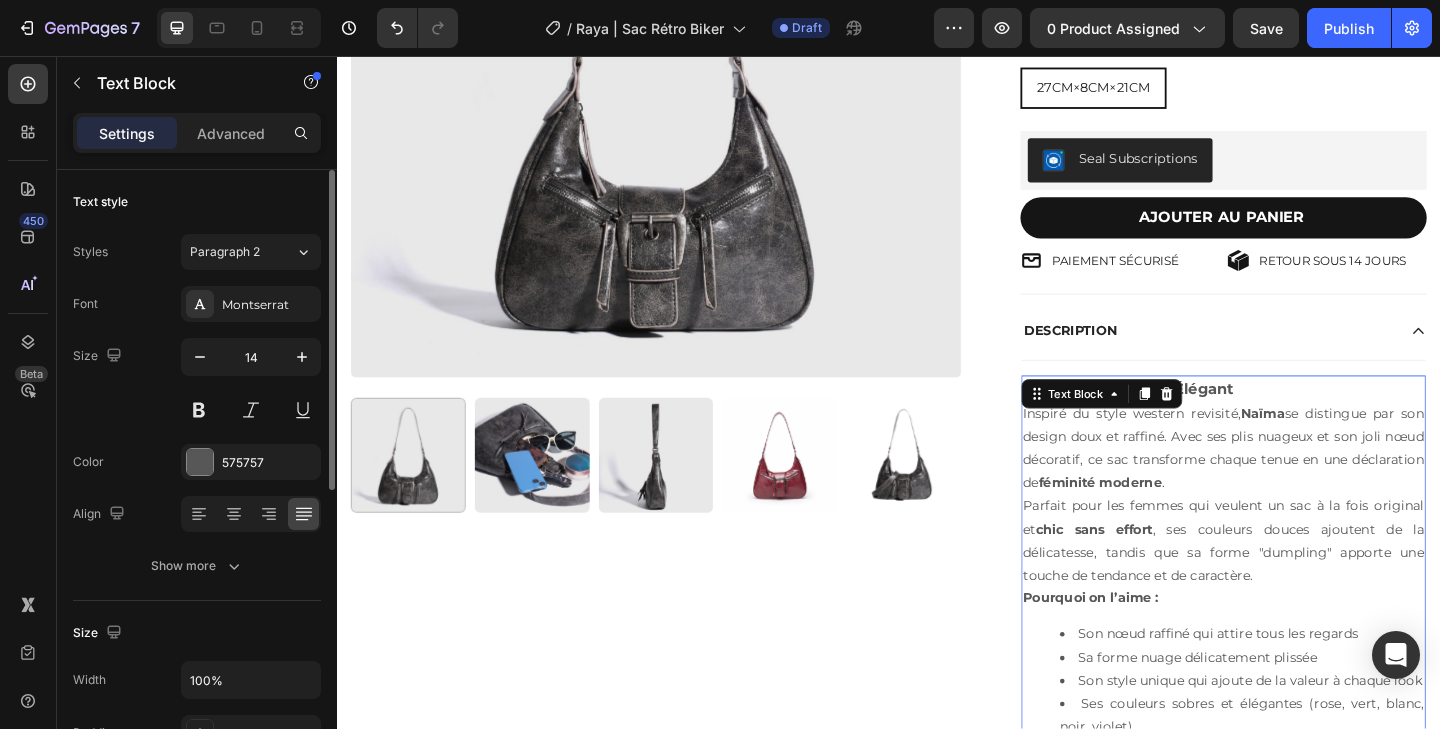 click on "Naïma | Sac Nuage Élégant" at bounding box center (1197, 418) 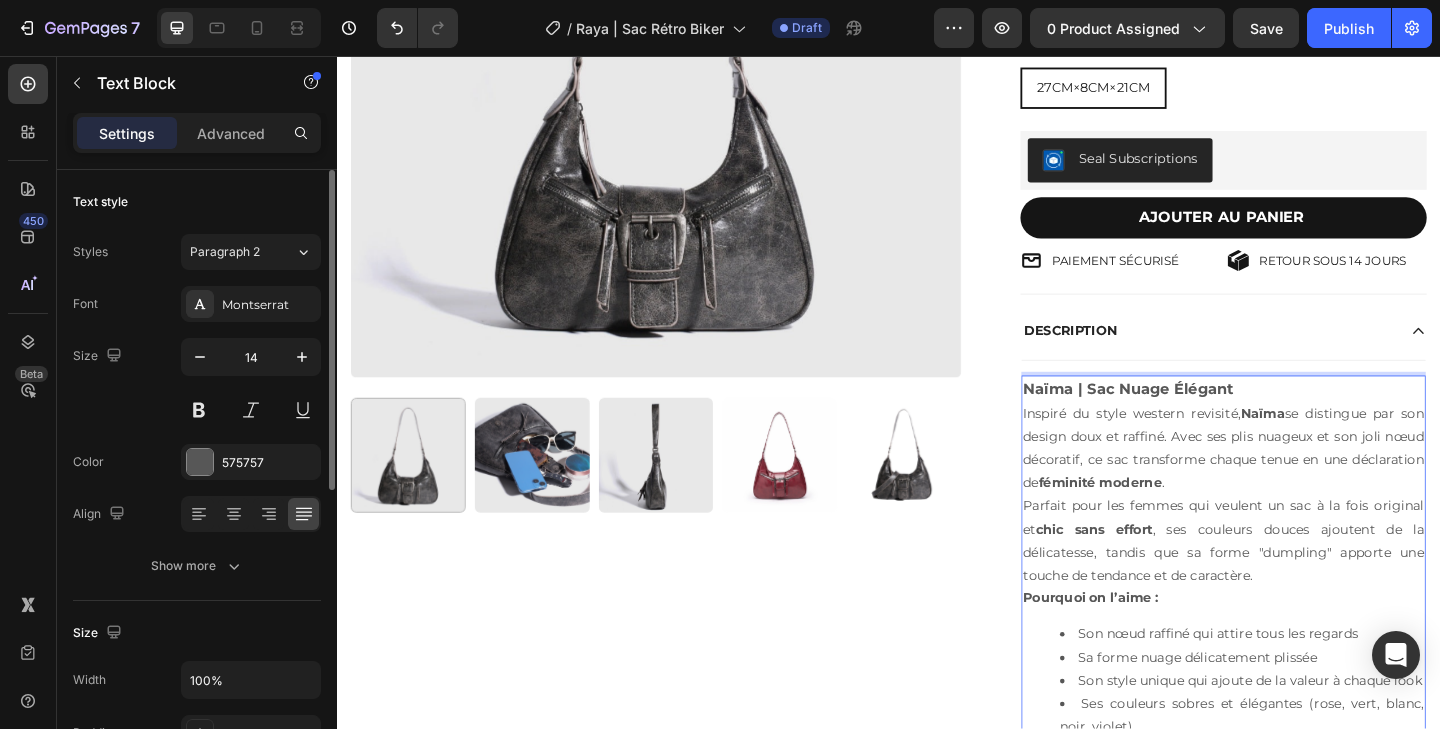 click on "Naïma | Sac Nuage Élégant" at bounding box center (1197, 418) 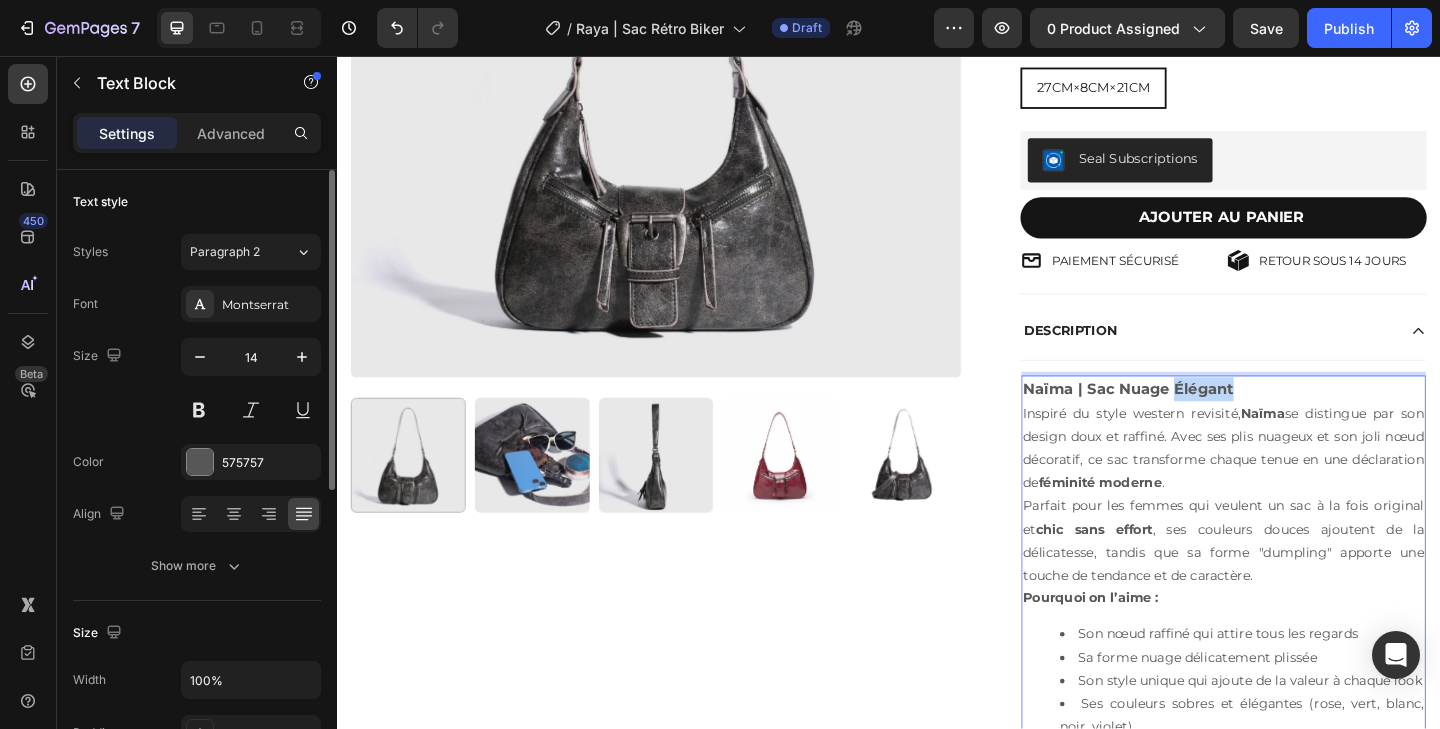 click on "Naïma | Sac Nuage Élégant" at bounding box center (1197, 418) 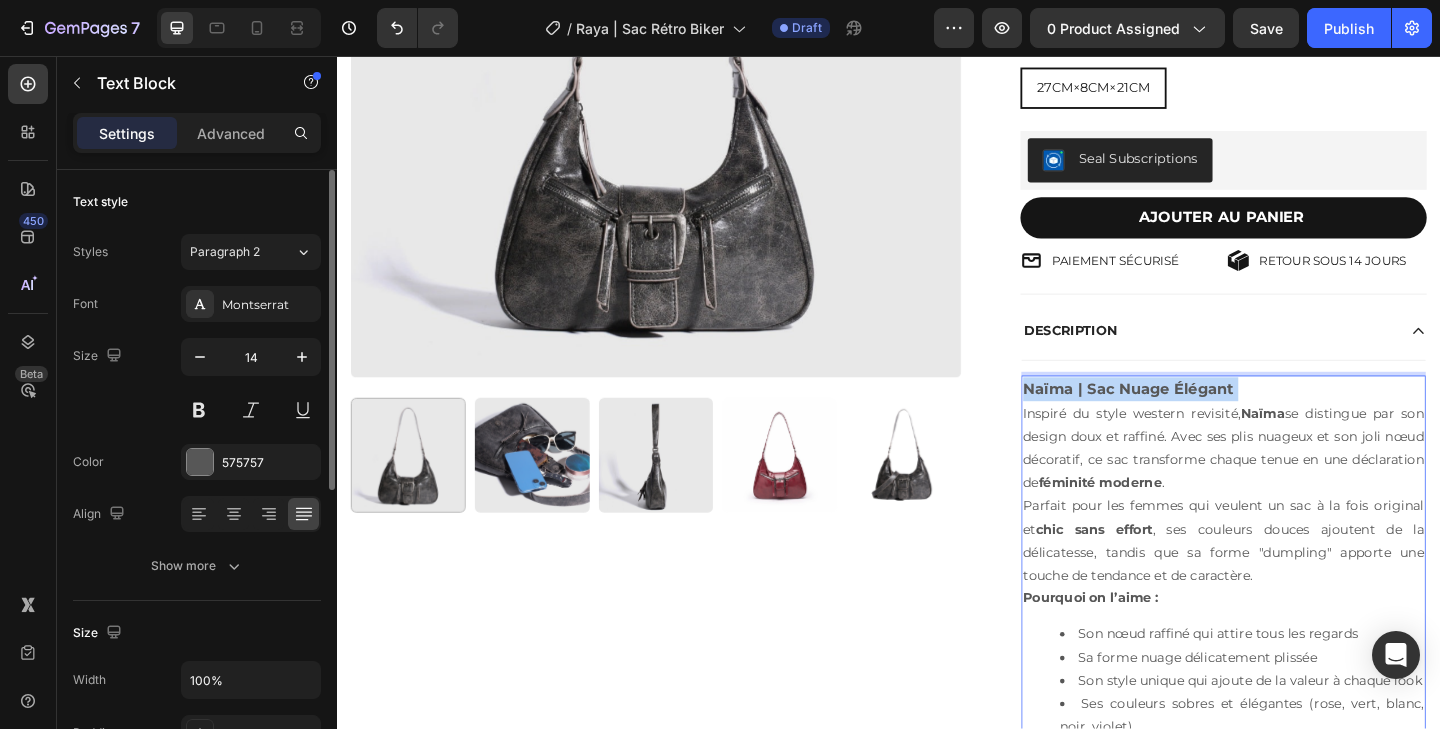 click on "Naïma | Sac Nuage Élégant" at bounding box center (1197, 418) 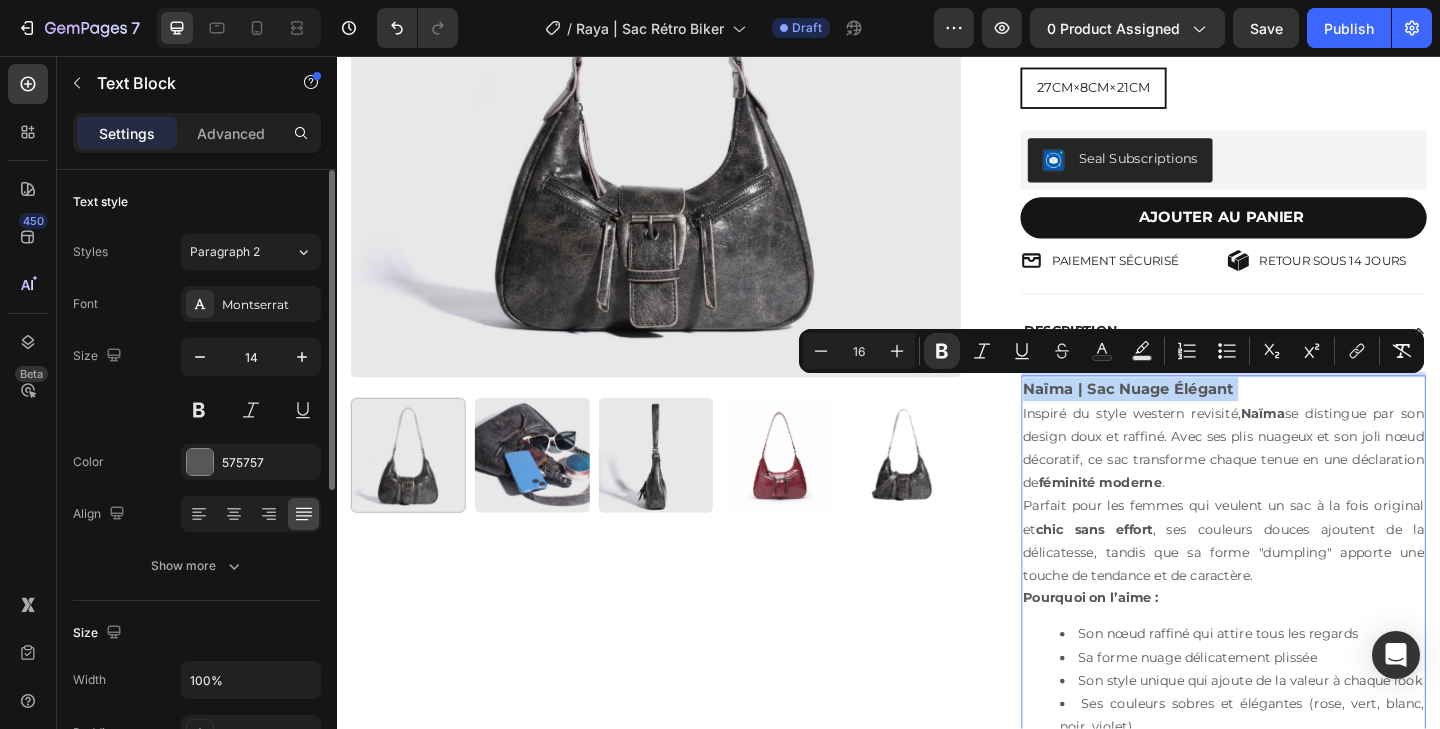 type on "11" 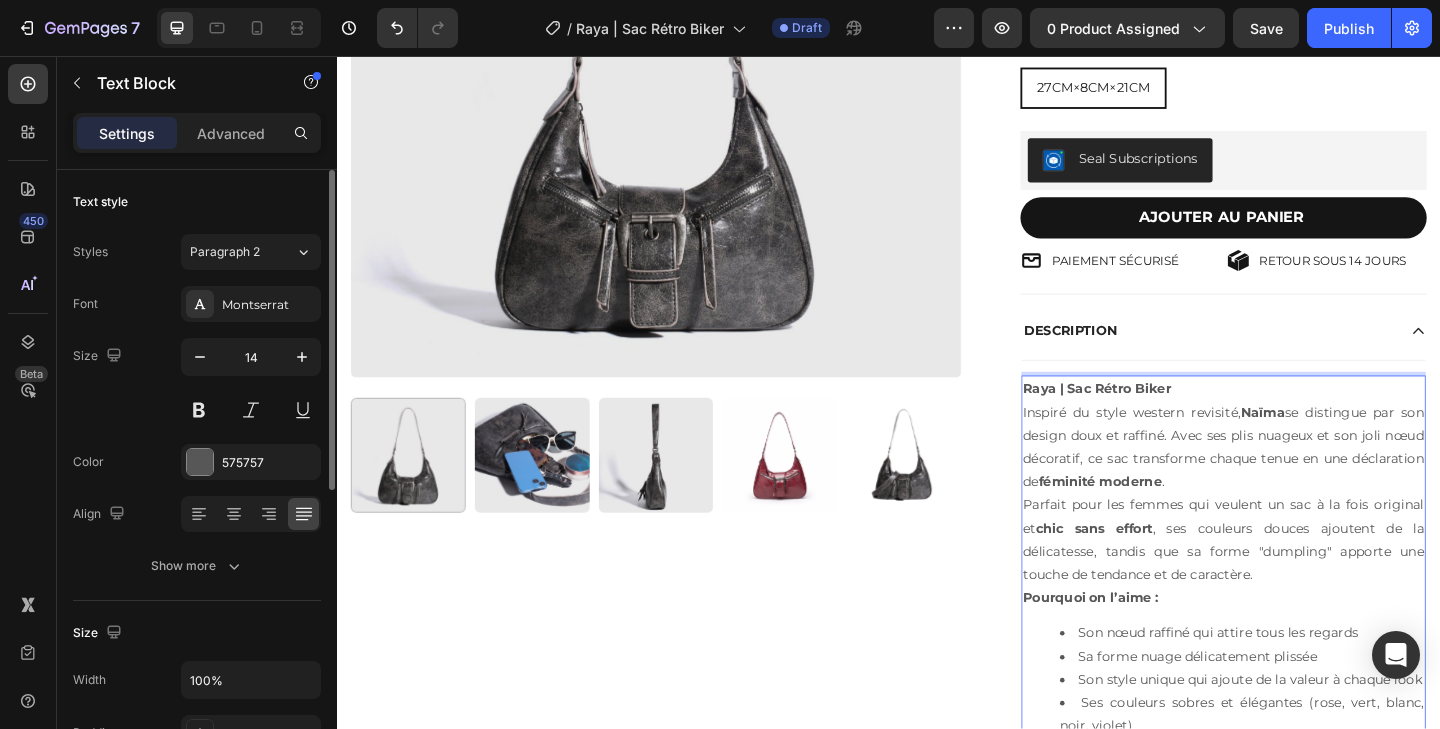 click on "Raya | Sac Rétro Biker" at bounding box center (1163, 418) 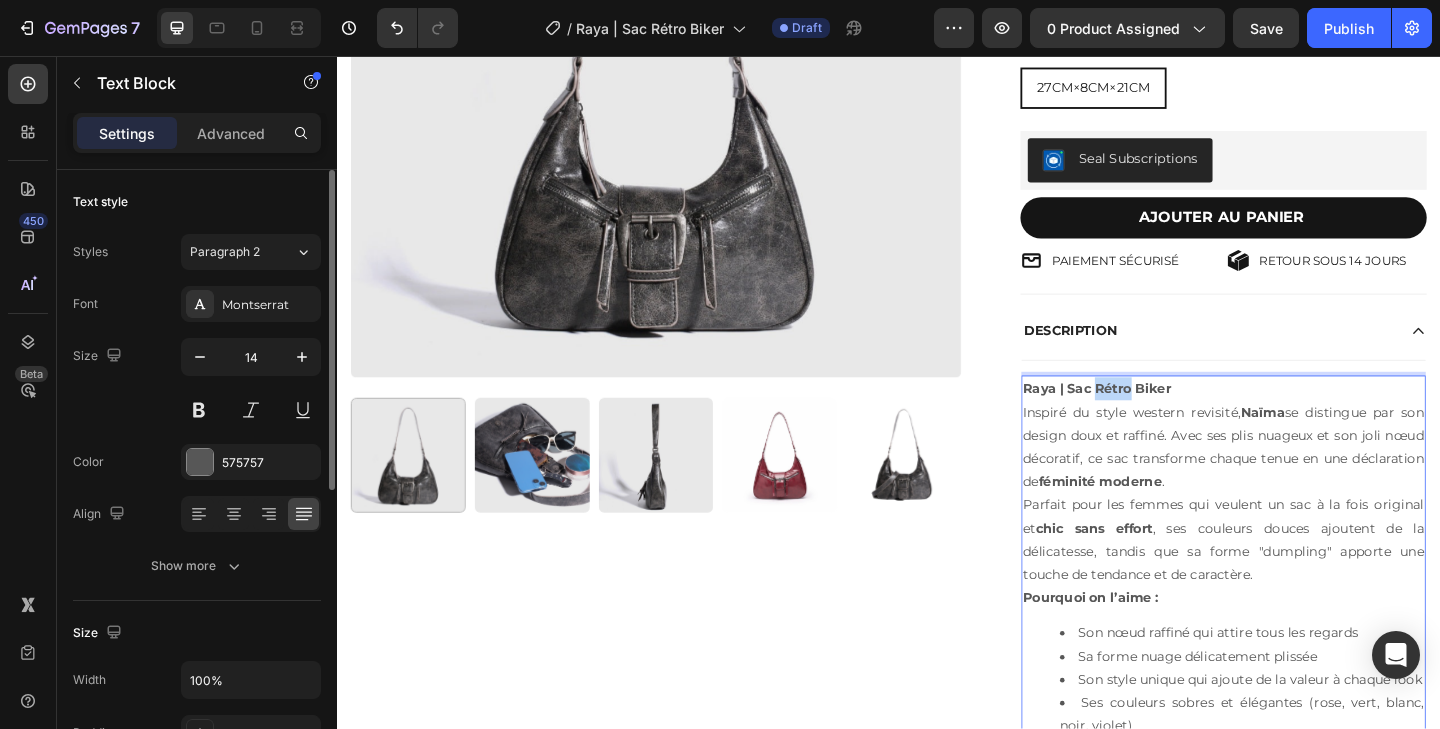 click on "Raya | Sac Rétro Biker" at bounding box center [1163, 418] 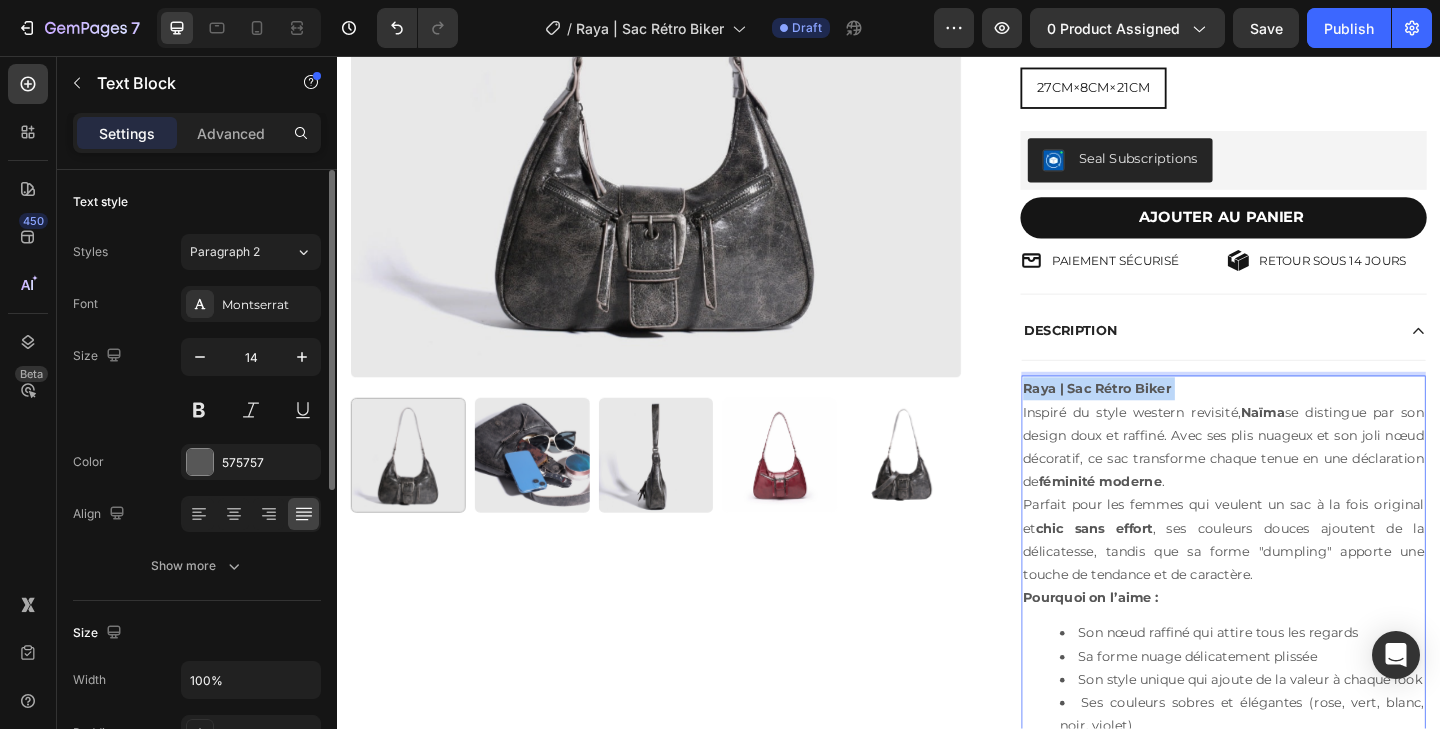 click on "Raya | Sac Rétro Biker" at bounding box center (1163, 418) 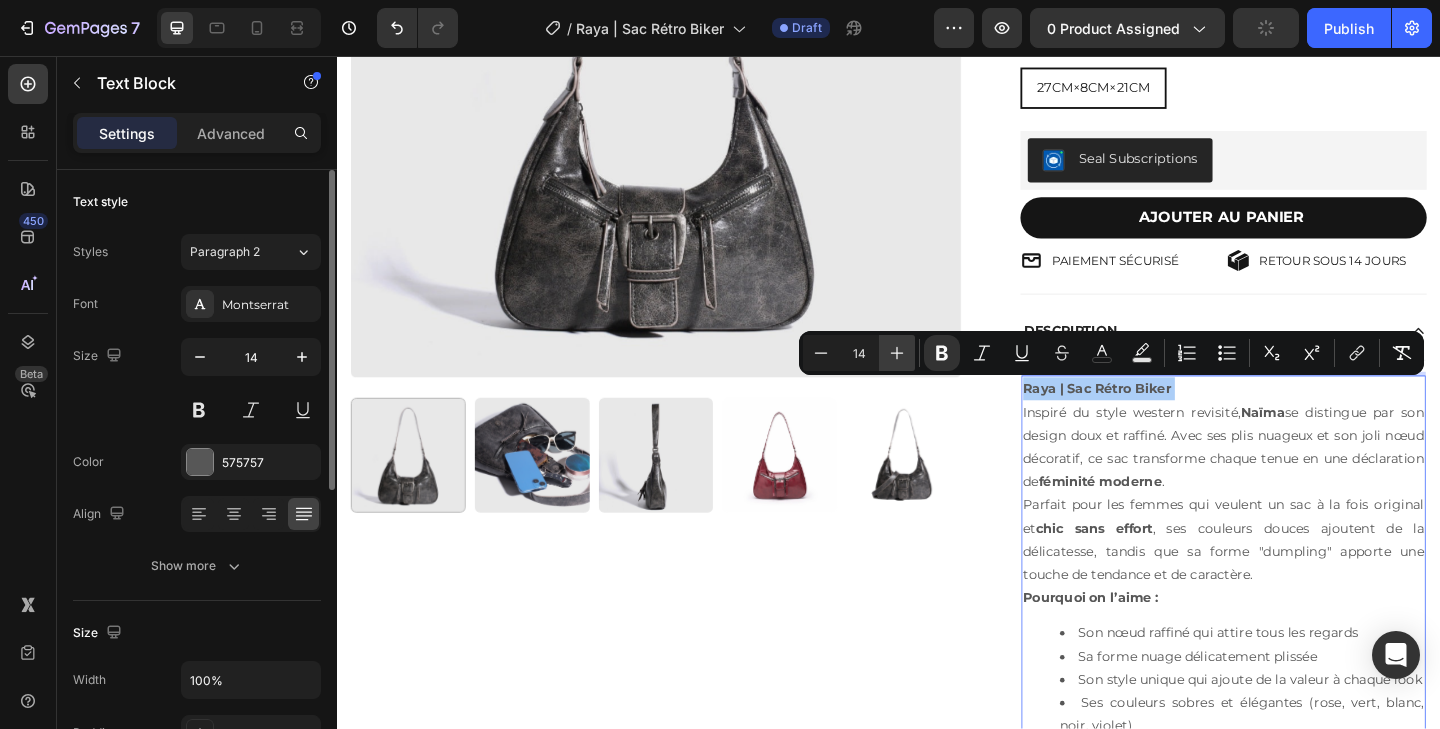 click 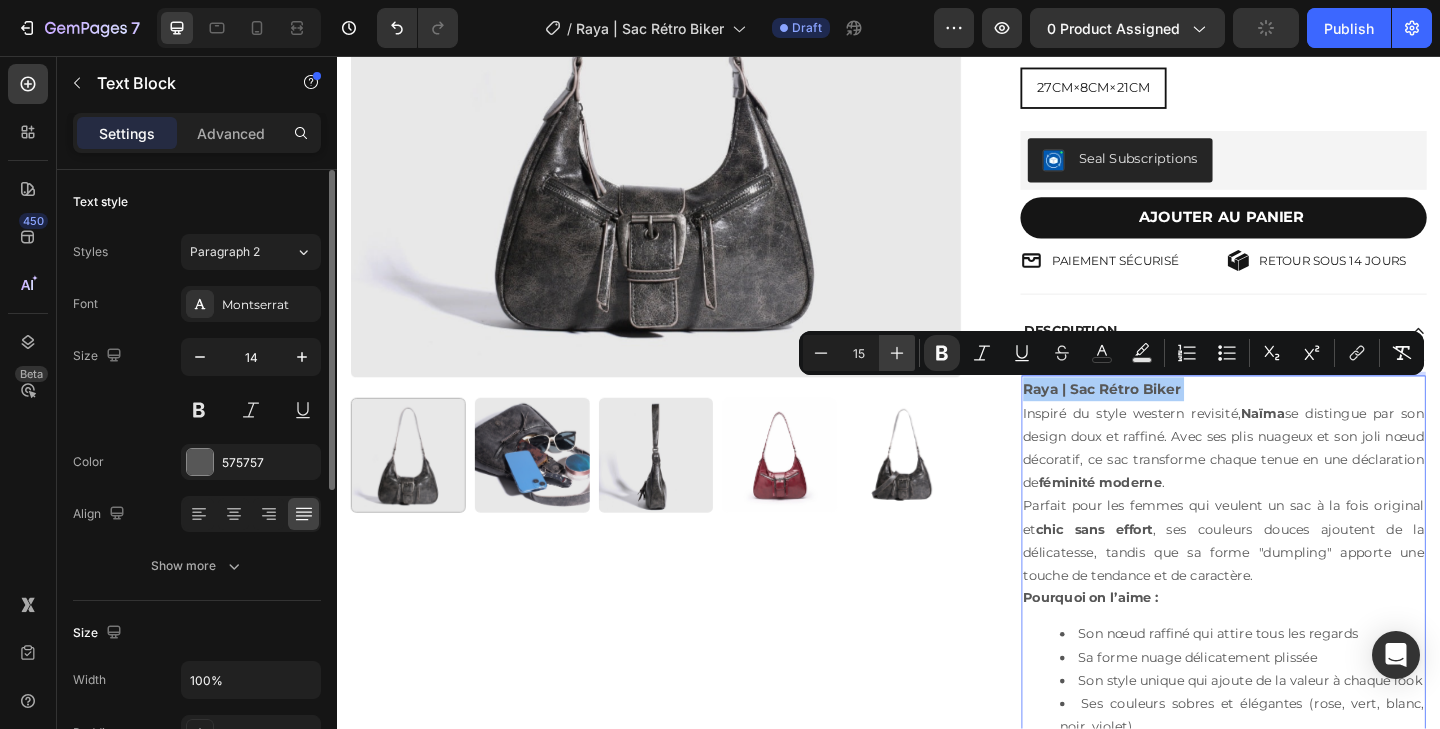 click 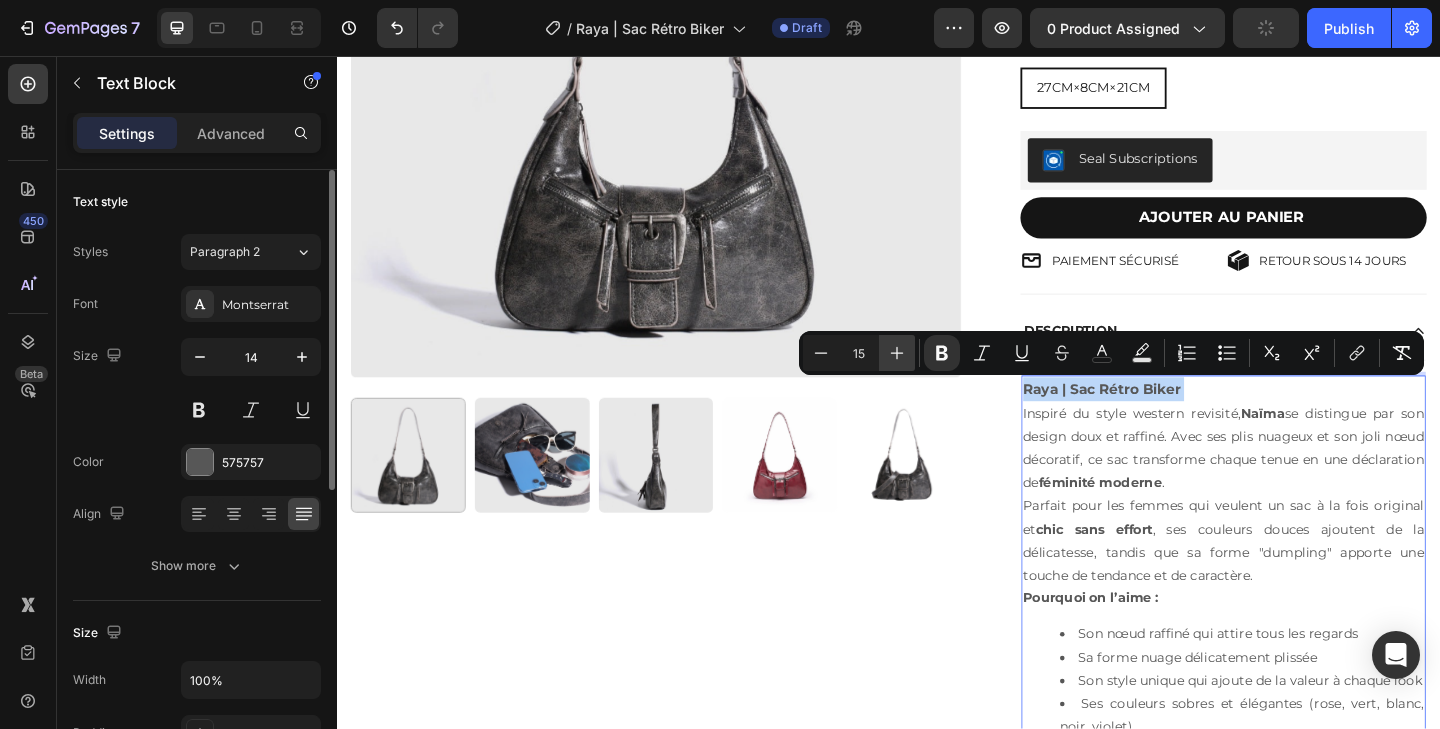 type on "16" 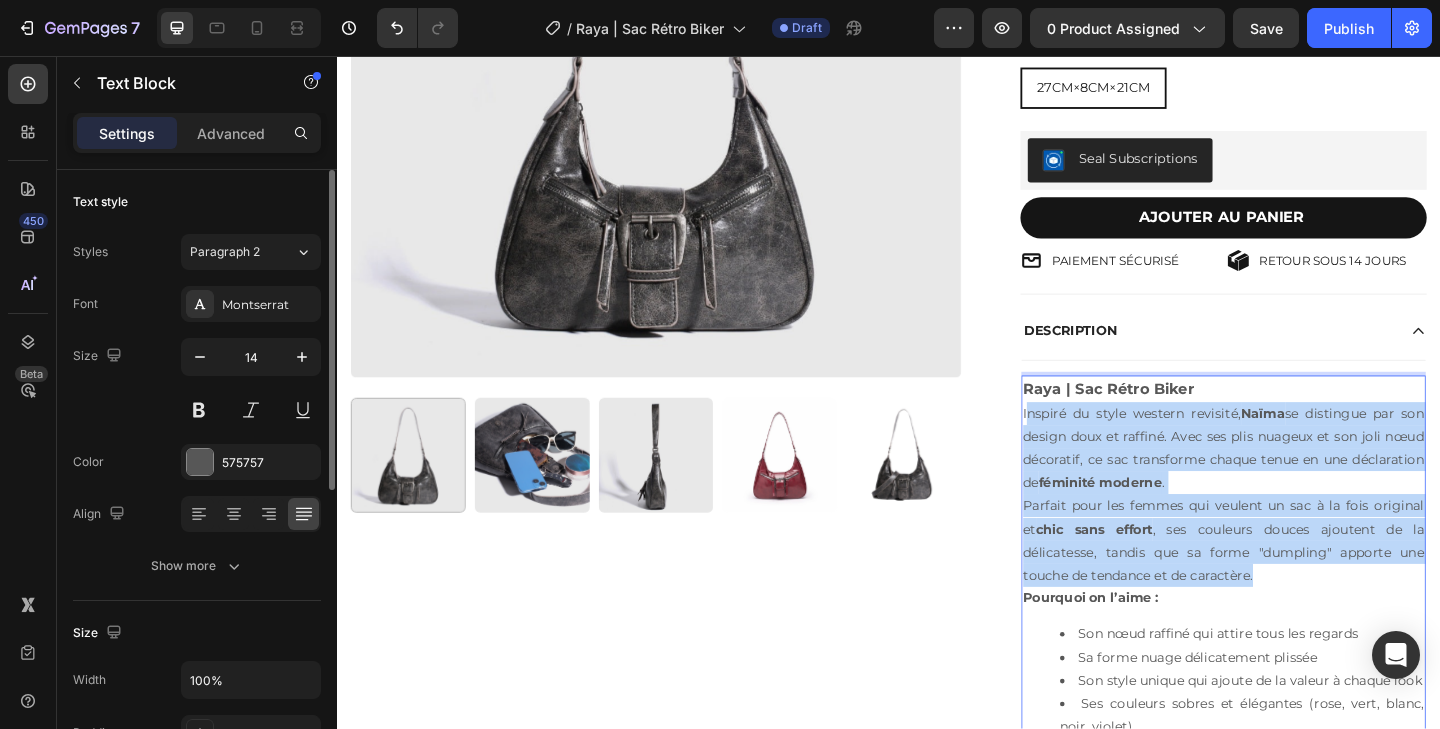drag, startPoint x: 1364, startPoint y: 617, endPoint x: 1086, endPoint y: 445, distance: 326.9067 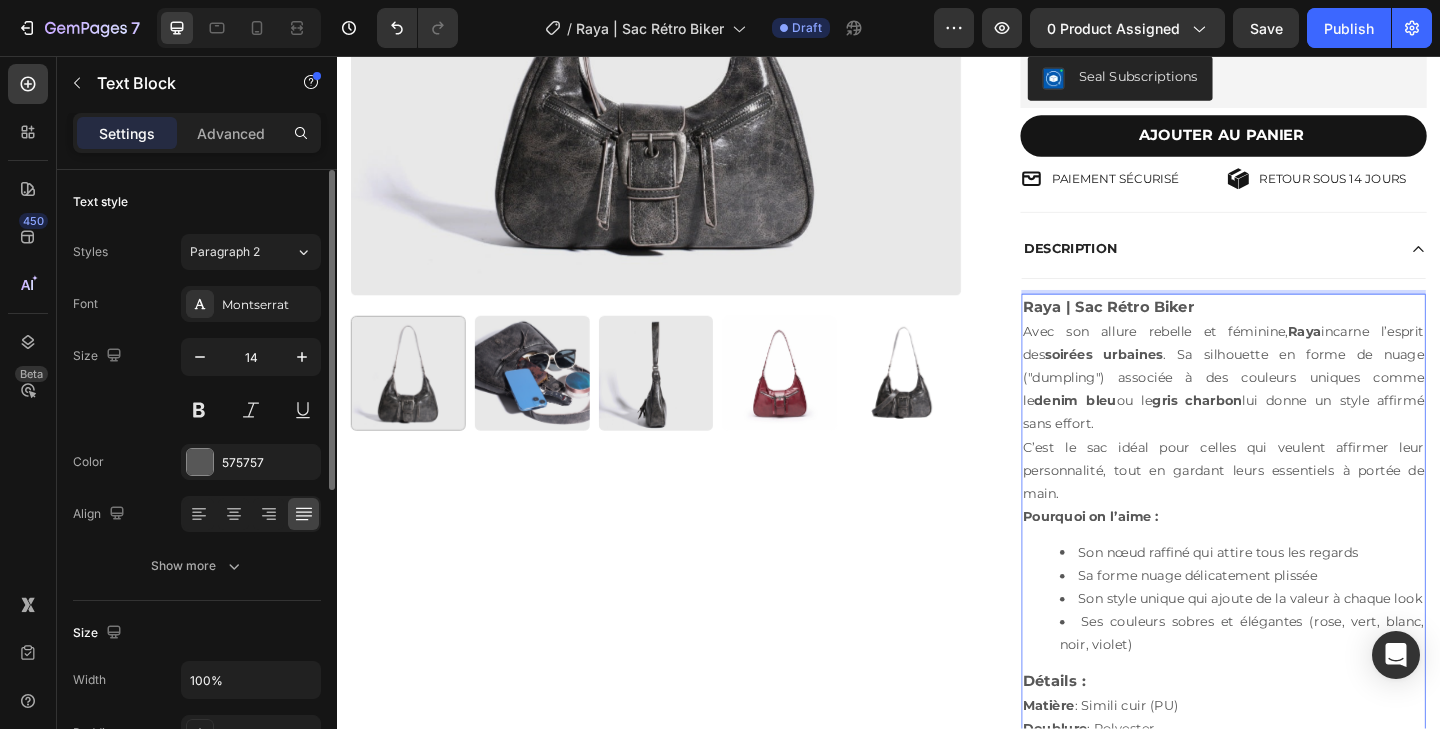 scroll, scrollTop: 609, scrollLeft: 0, axis: vertical 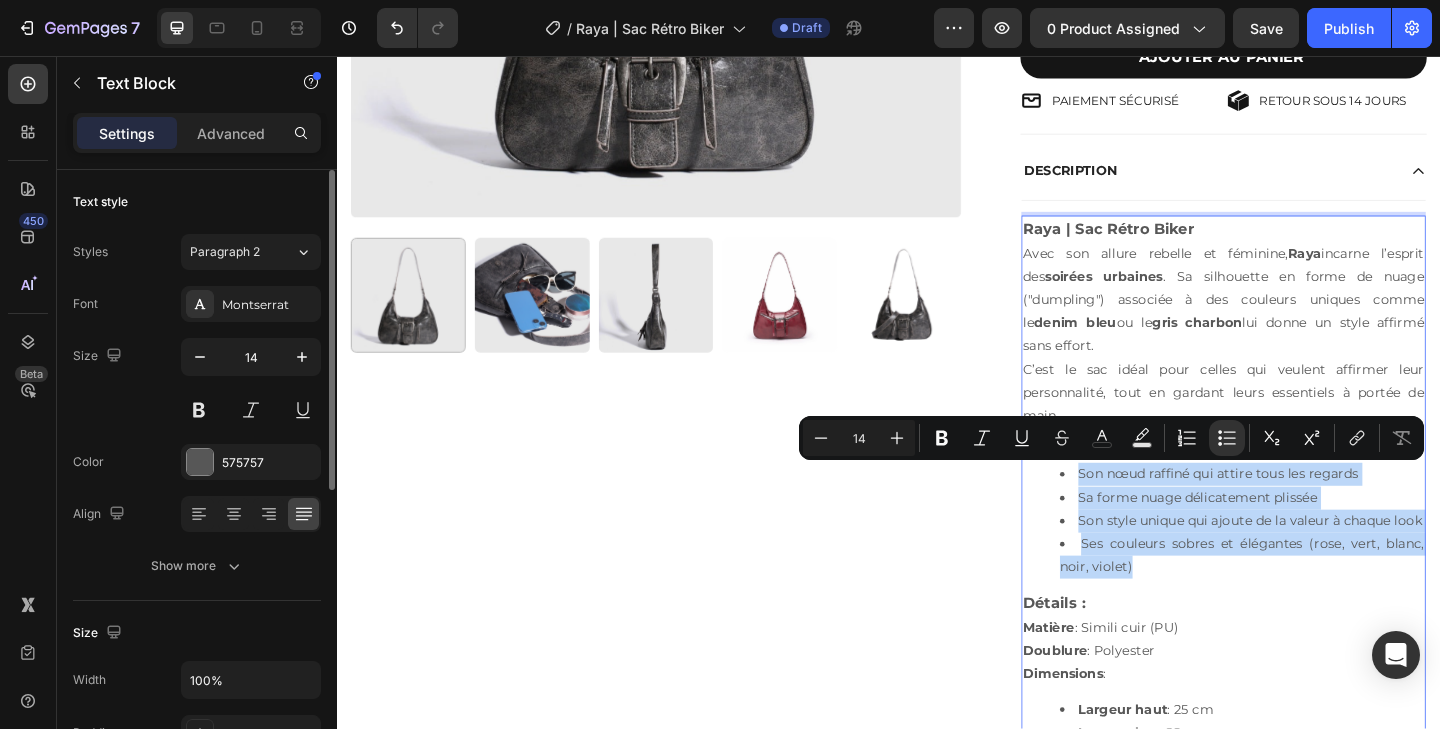drag, startPoint x: 1141, startPoint y: 512, endPoint x: 1241, endPoint y: 605, distance: 136.56134 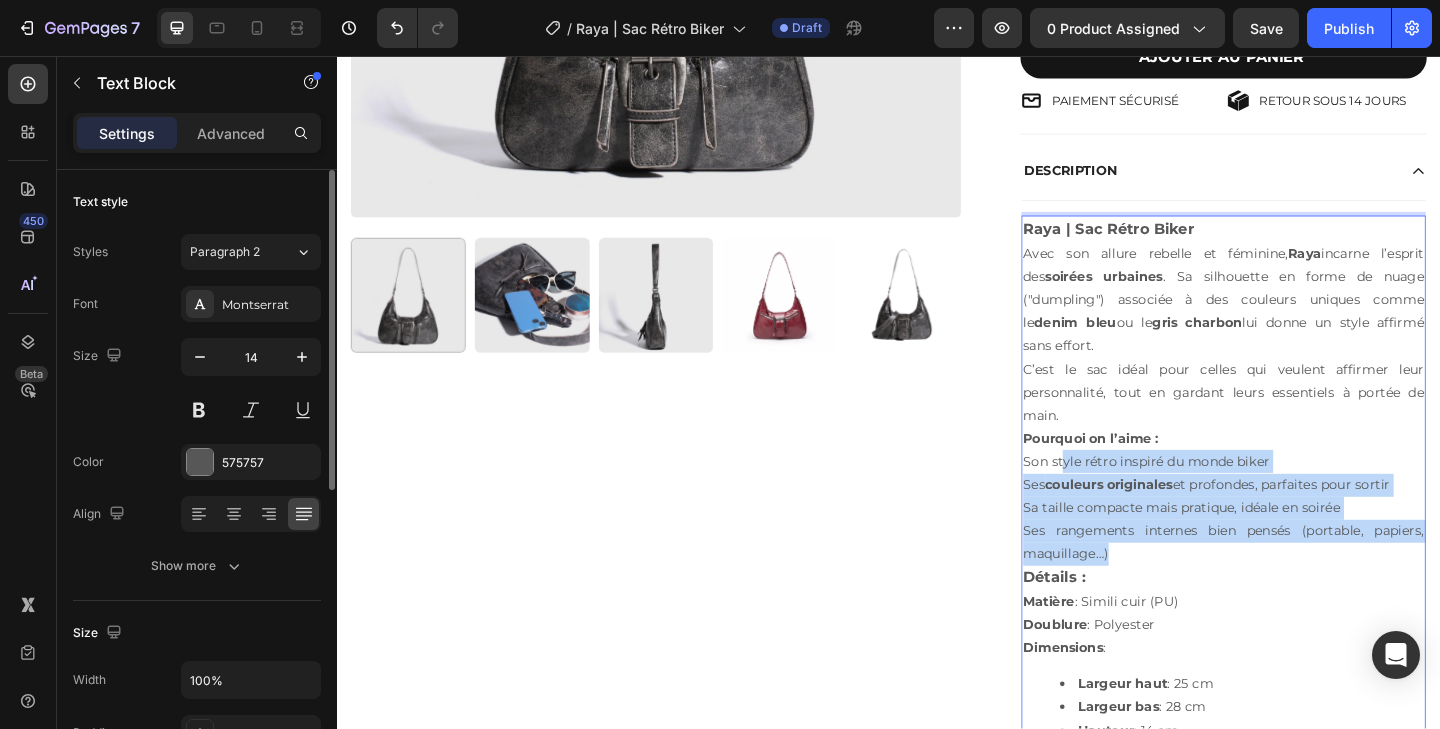 drag, startPoint x: 1195, startPoint y: 604, endPoint x: 1126, endPoint y: 500, distance: 124.80785 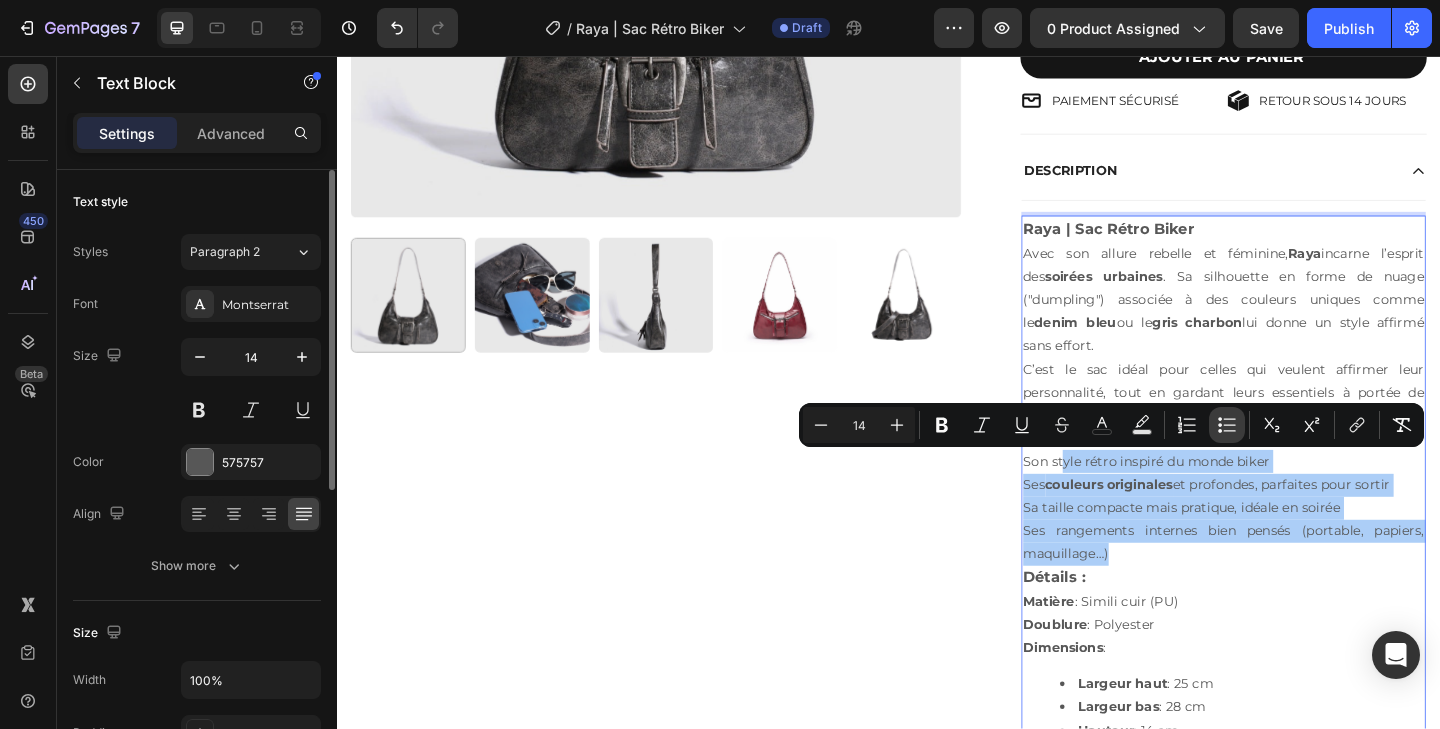click 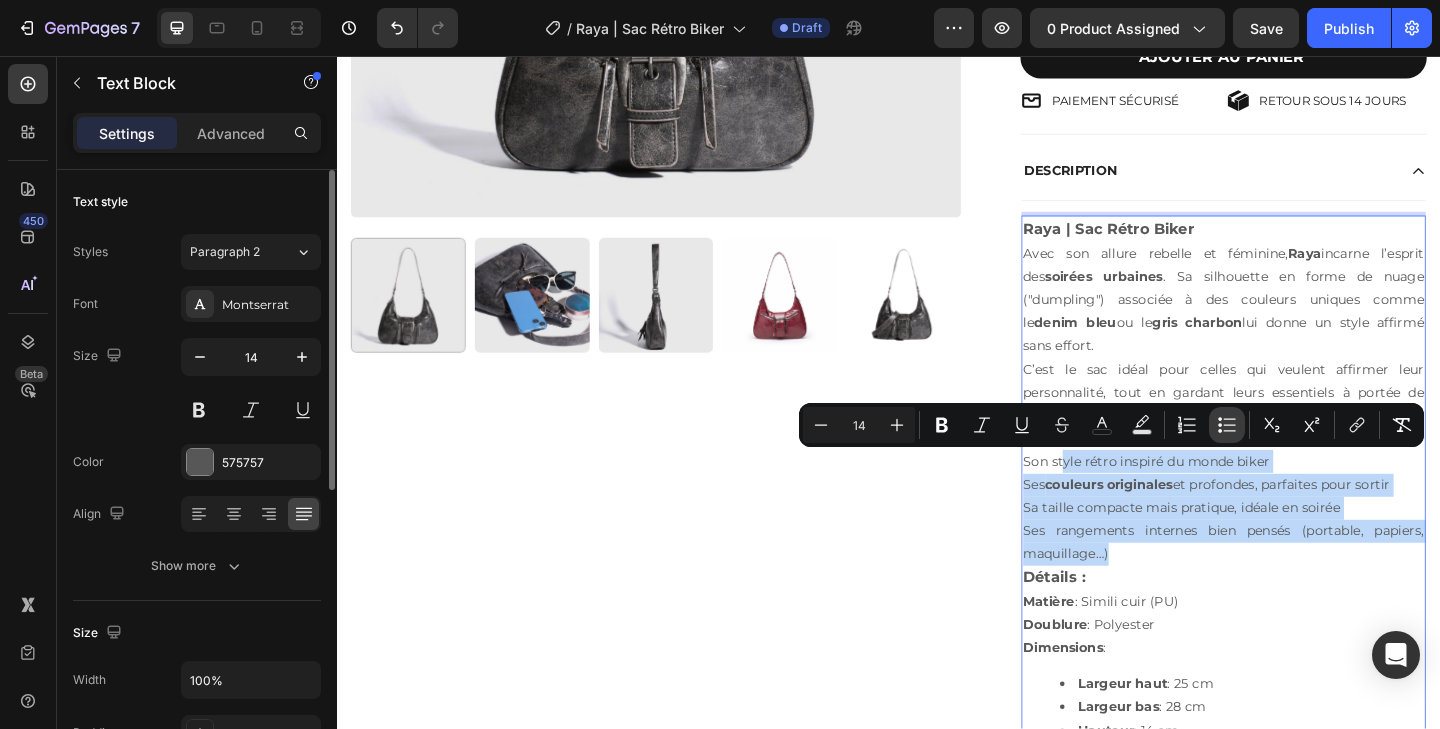 type on "14" 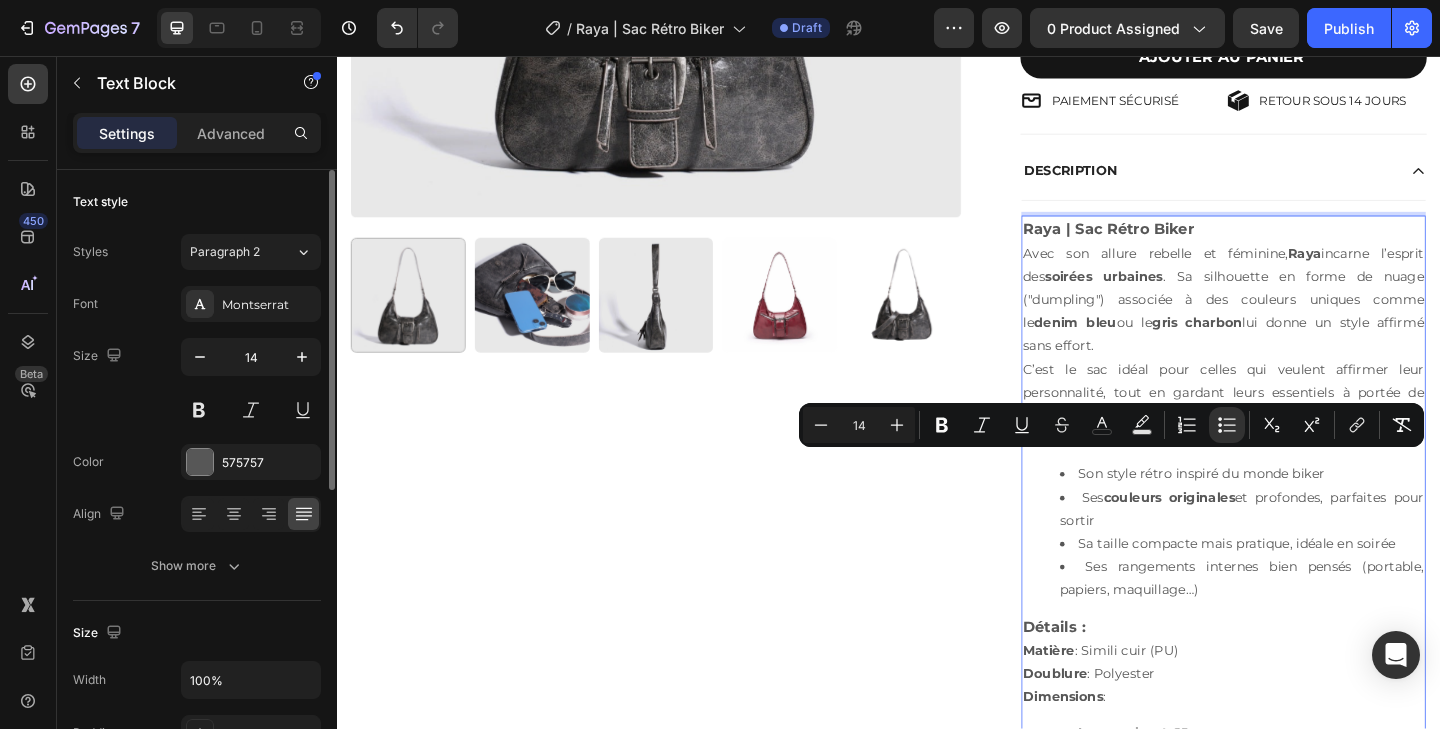 click on "Ses rangements internes bien pensés (portable, papiers, maquillage…)" at bounding box center (1321, 625) 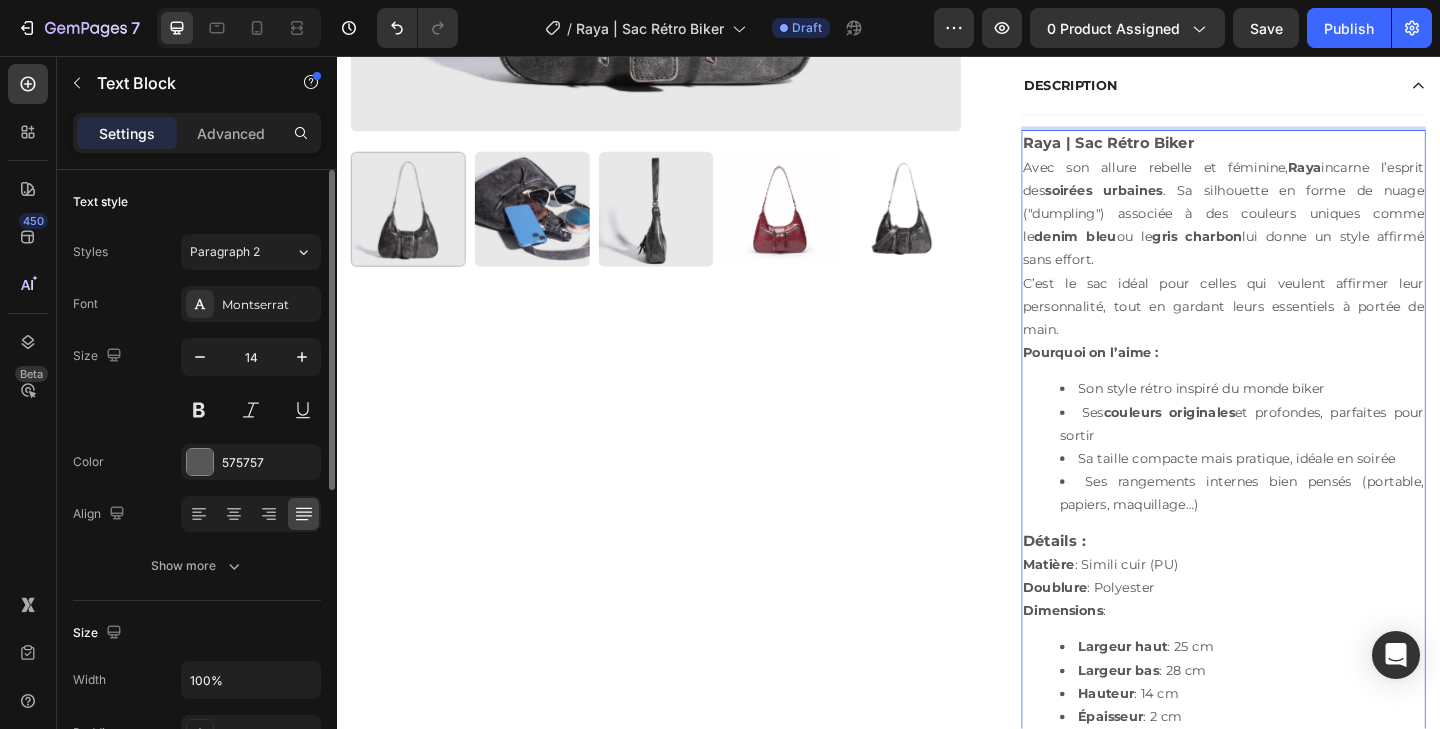 scroll, scrollTop: 704, scrollLeft: 0, axis: vertical 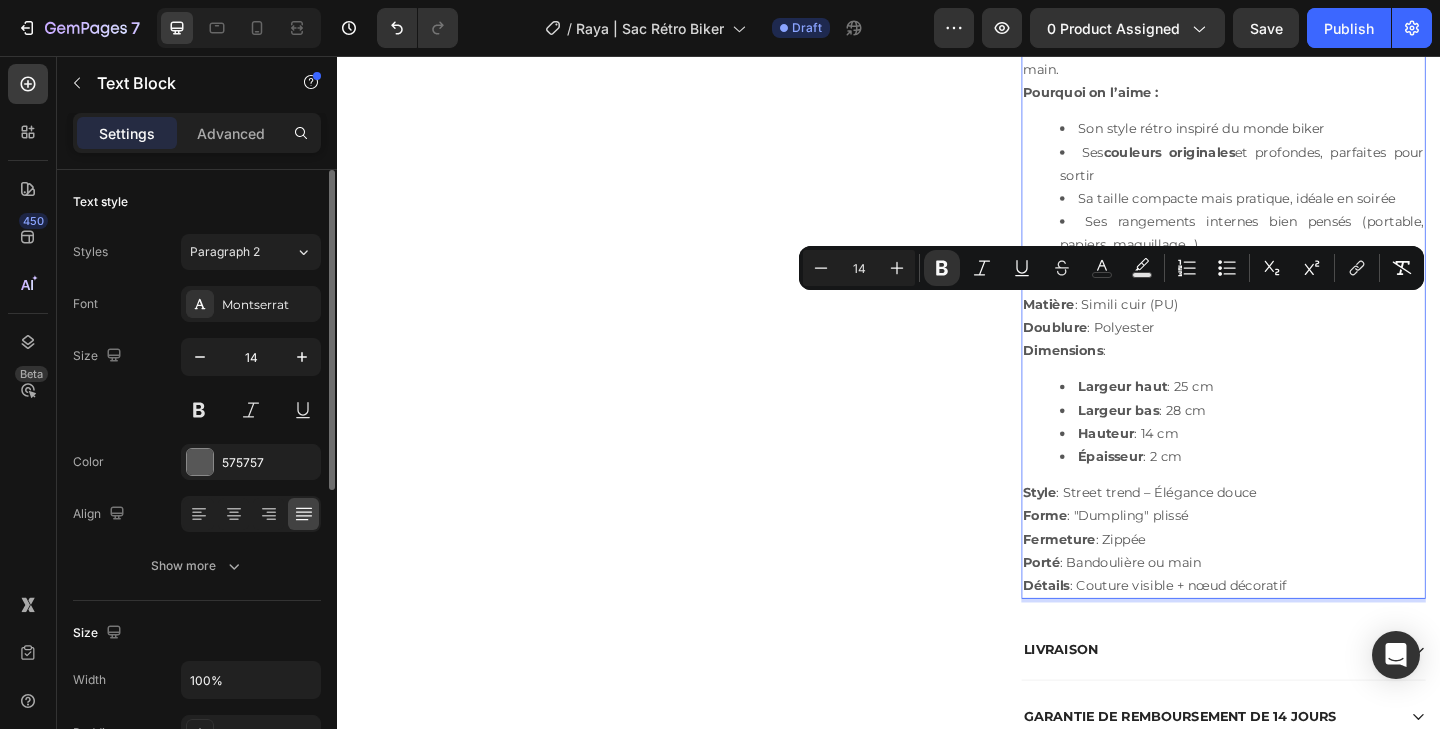 drag, startPoint x: 1386, startPoint y: 629, endPoint x: 1084, endPoint y: 327, distance: 427.0925 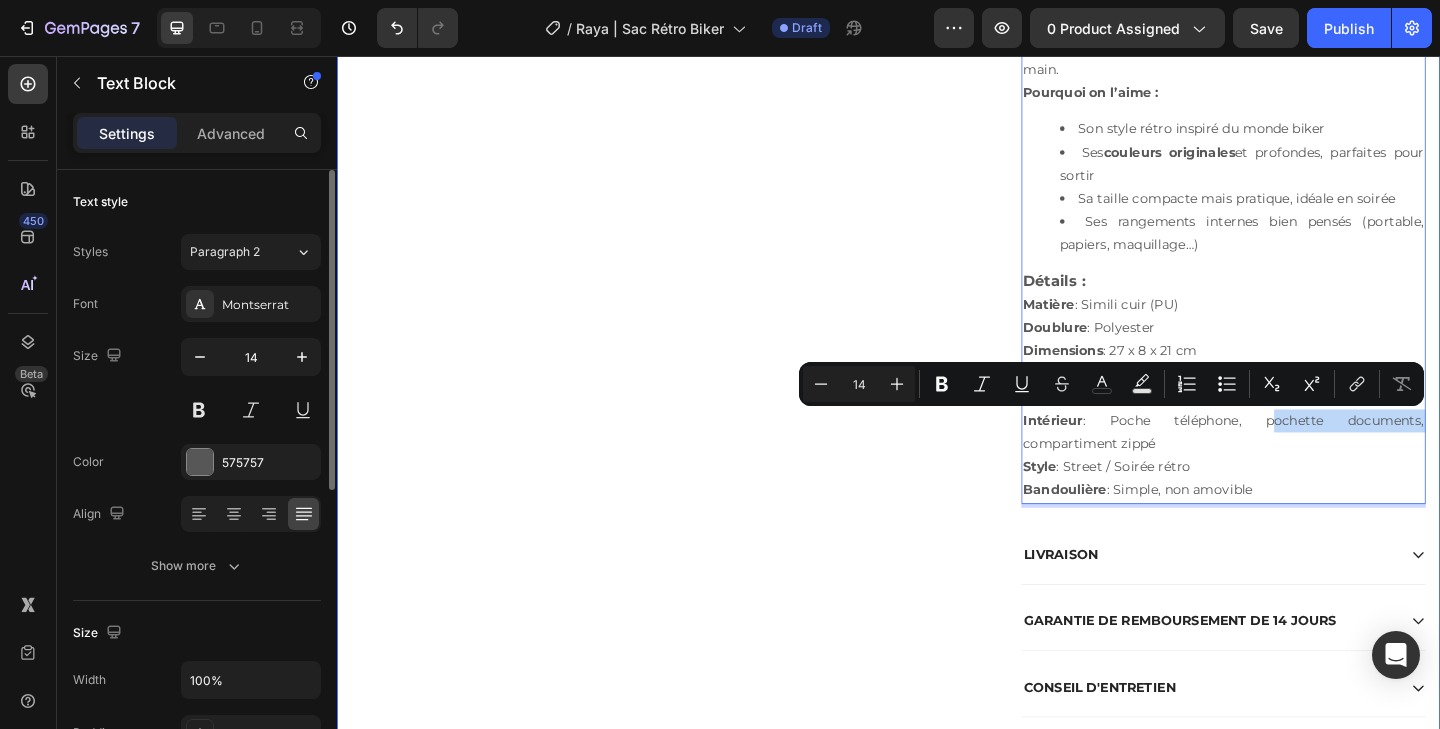 drag, startPoint x: 1354, startPoint y: 446, endPoint x: 1536, endPoint y: 455, distance: 182.2224 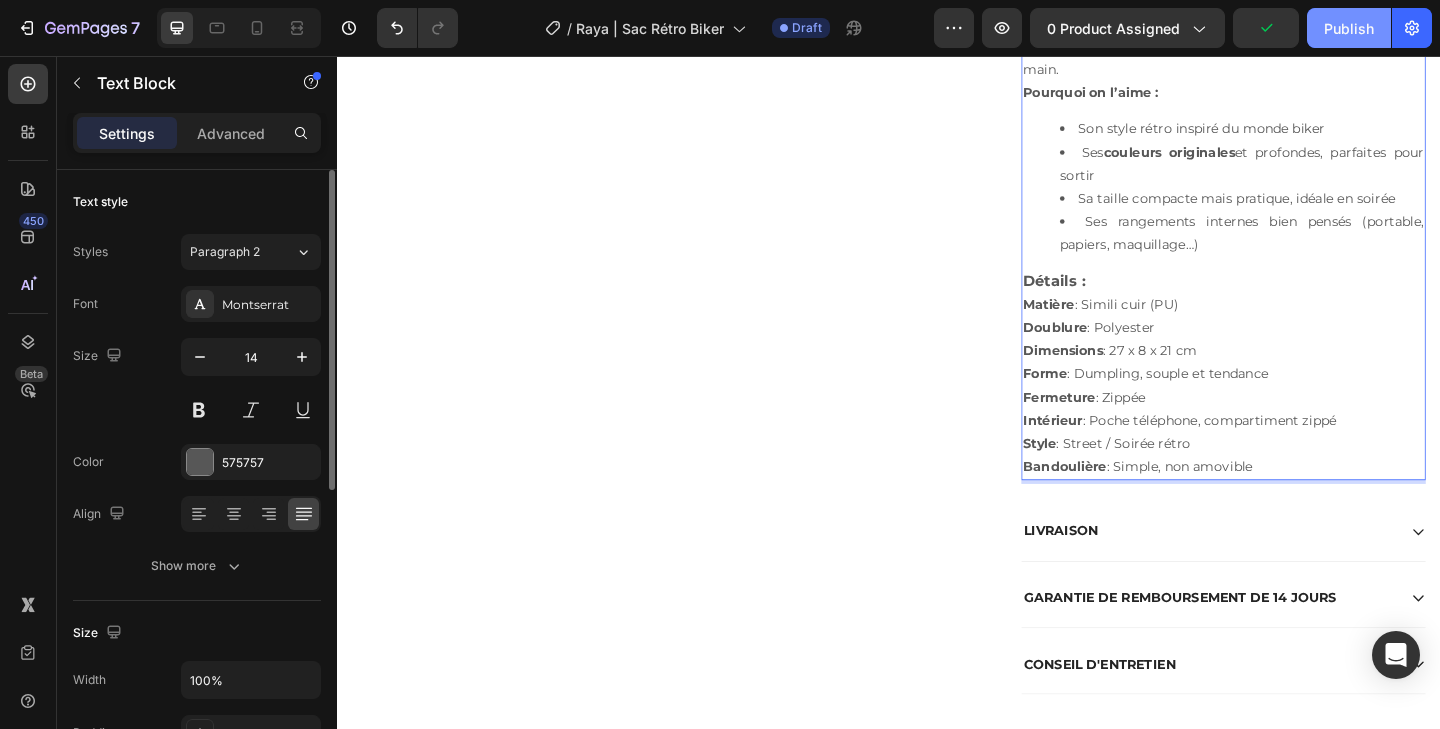 click on "Publish" at bounding box center (1349, 28) 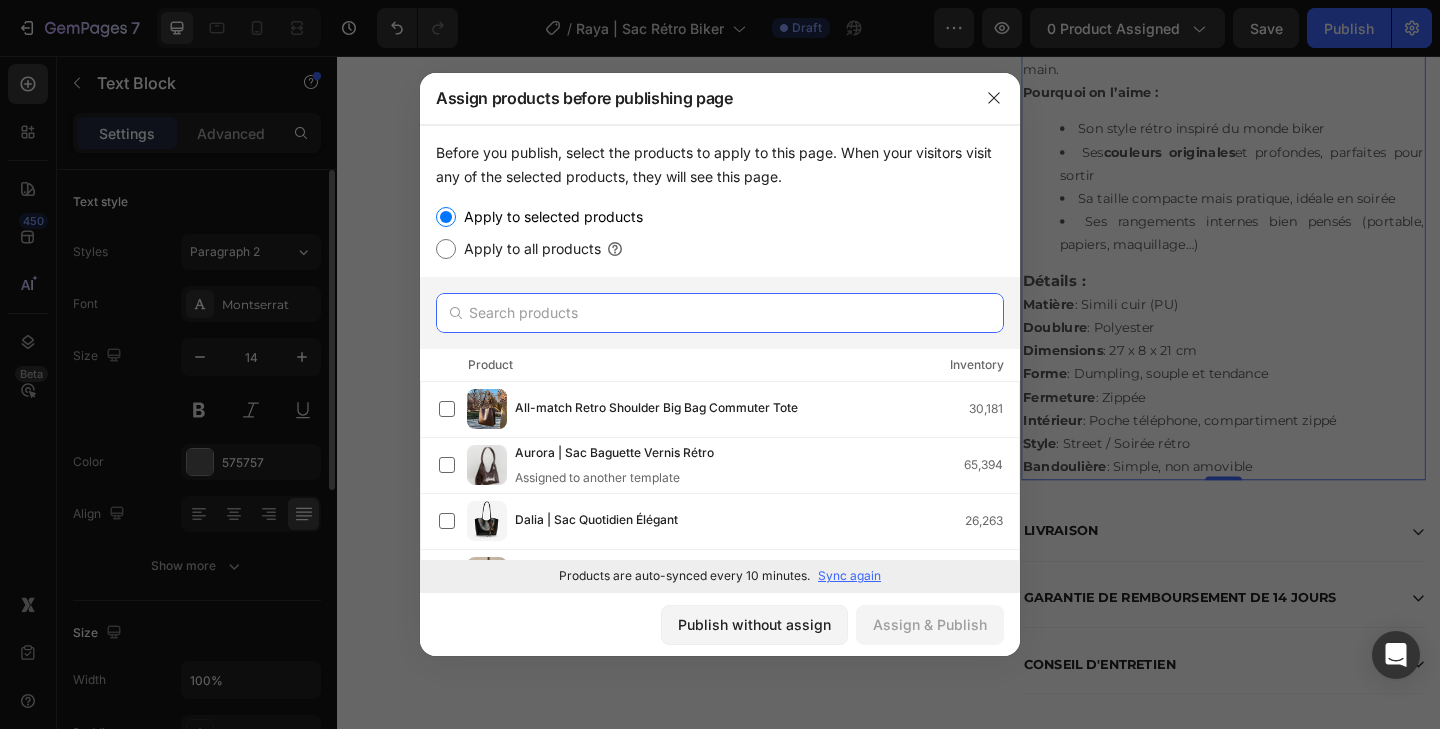 click at bounding box center (720, 313) 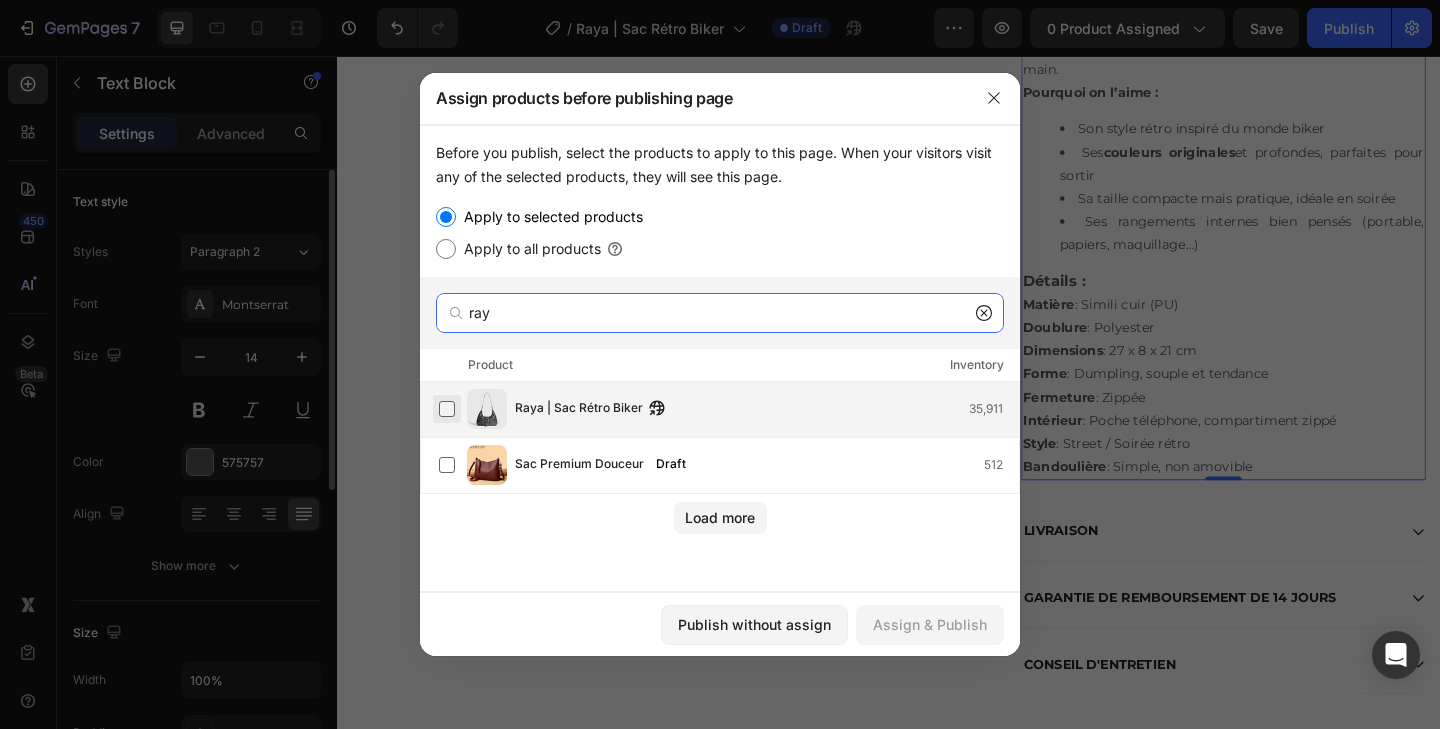 type on "ray" 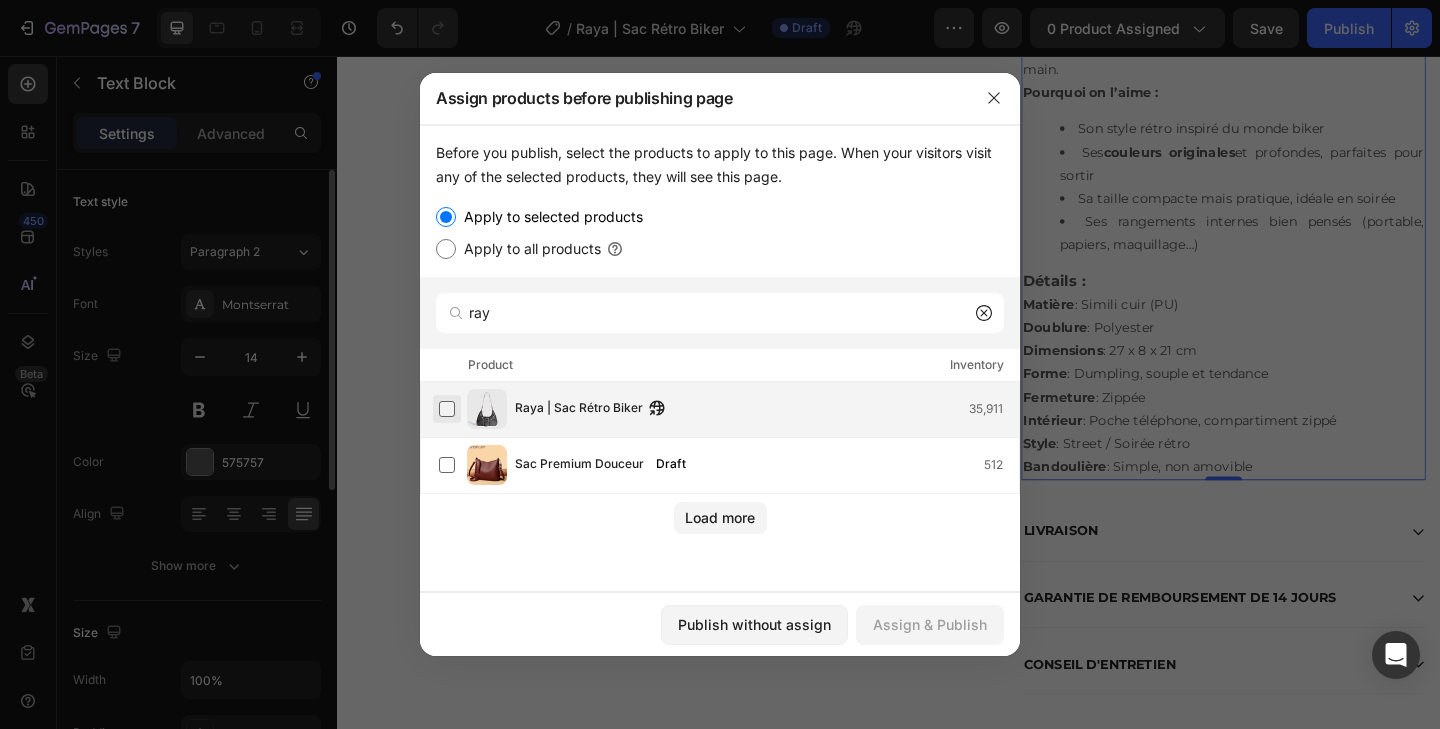 click at bounding box center [447, 409] 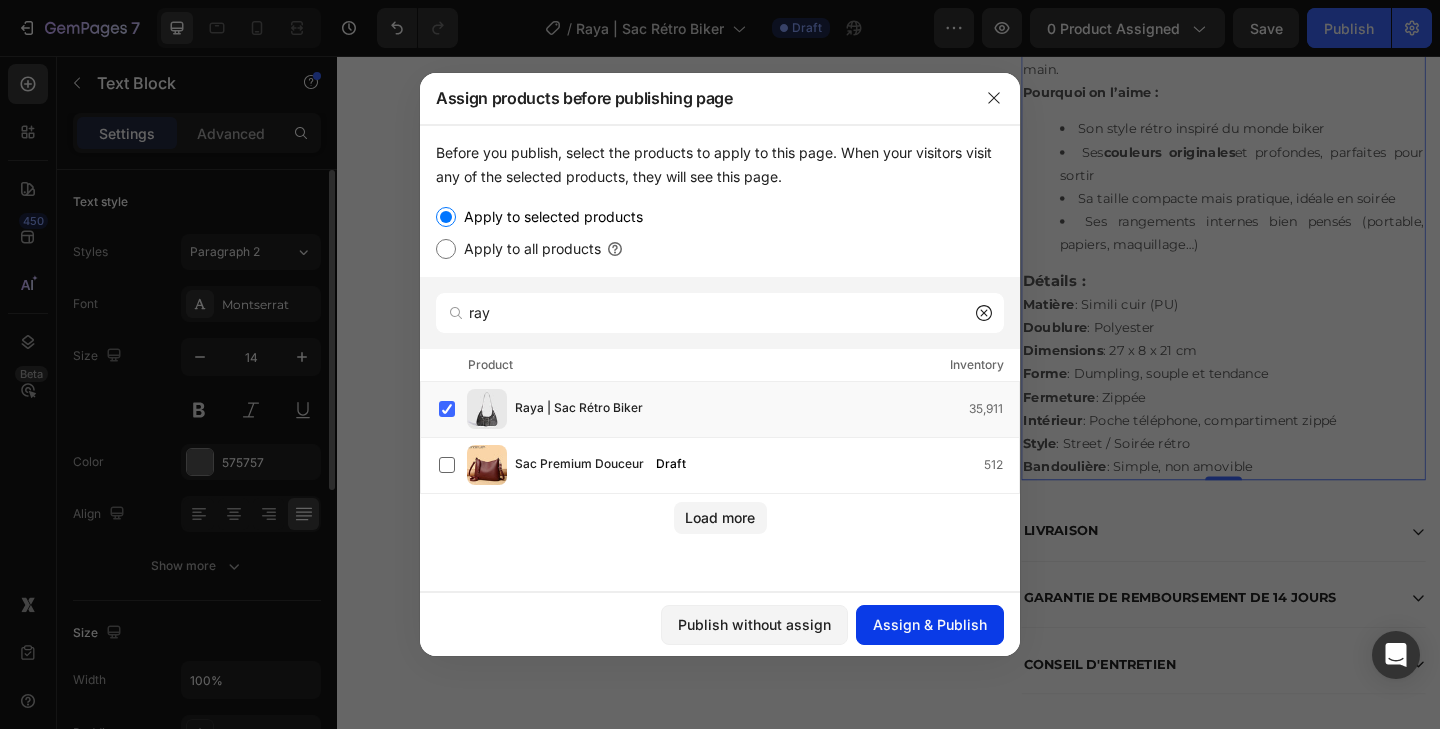 click on "Assign & Publish" at bounding box center [930, 624] 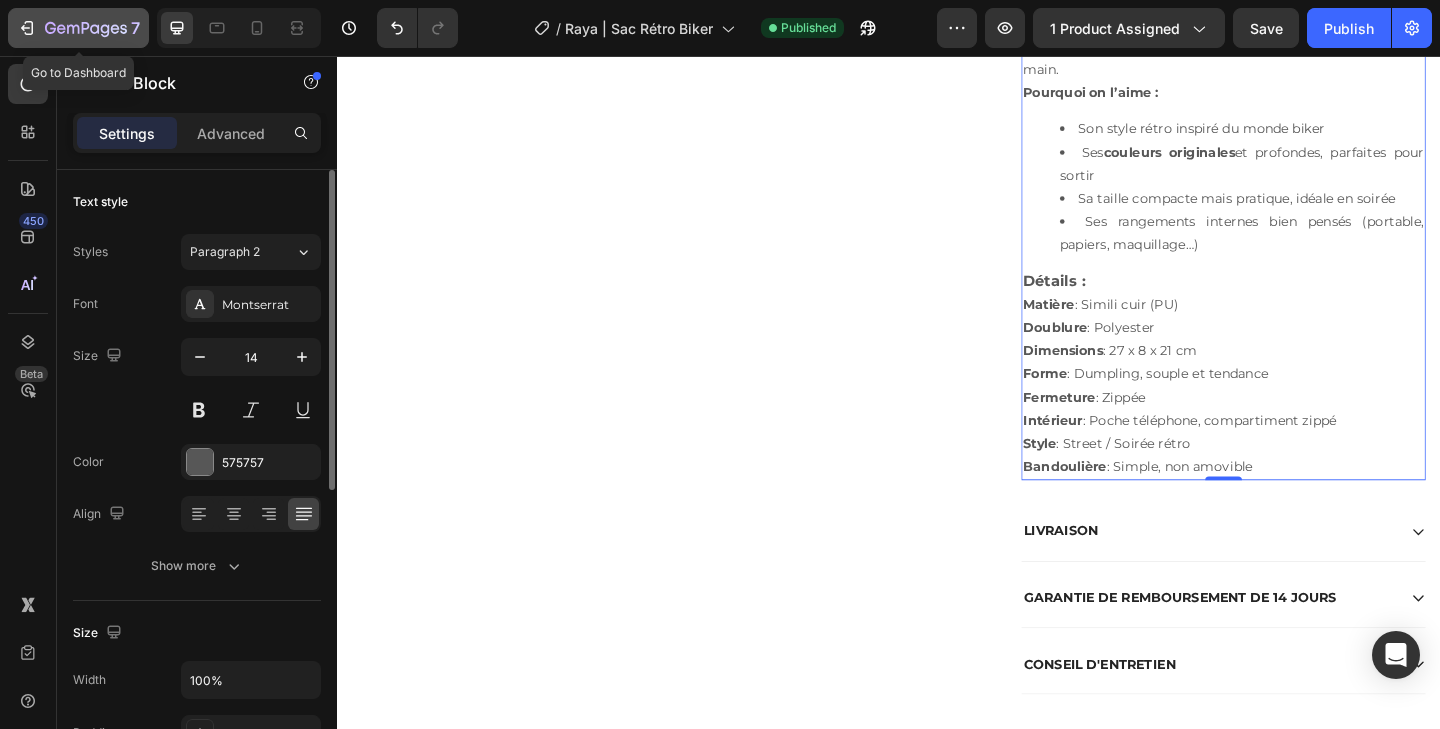 click 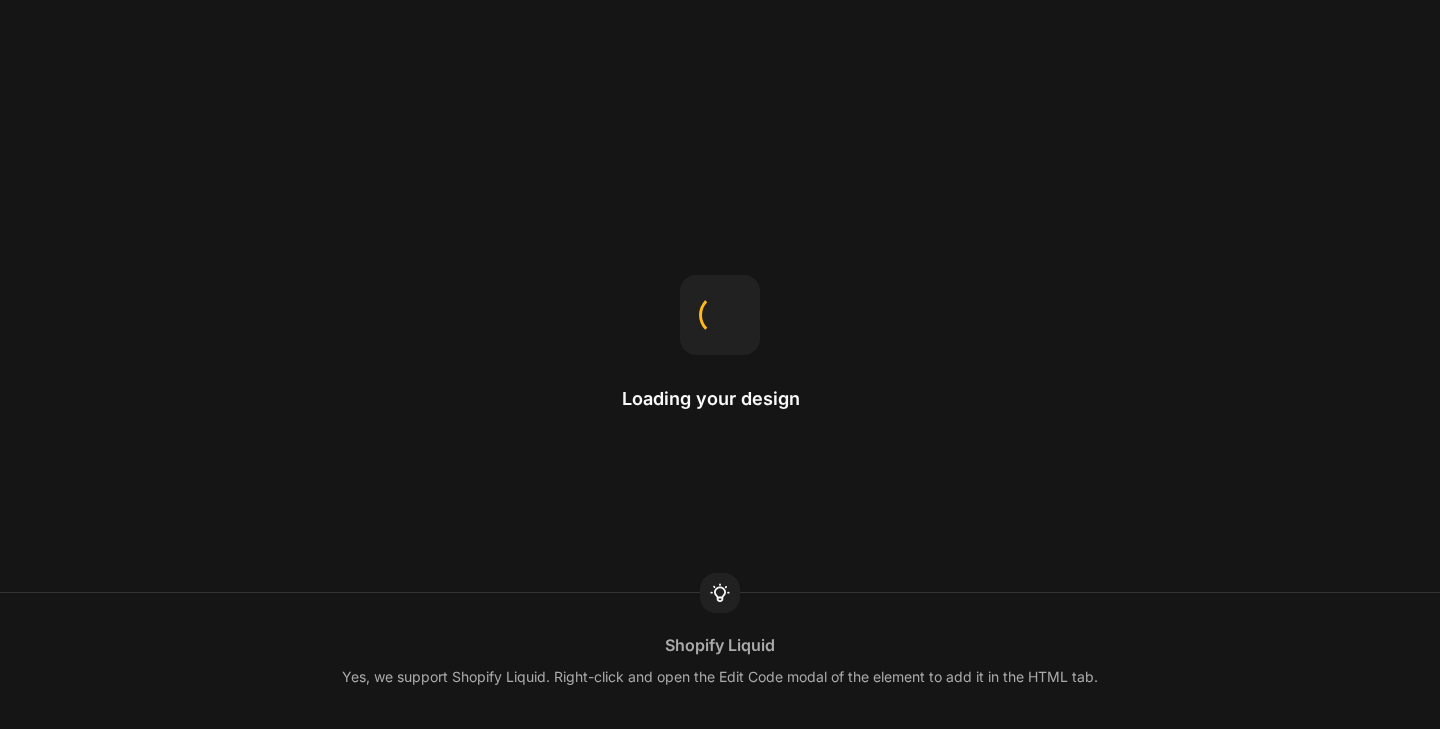 scroll, scrollTop: 0, scrollLeft: 0, axis: both 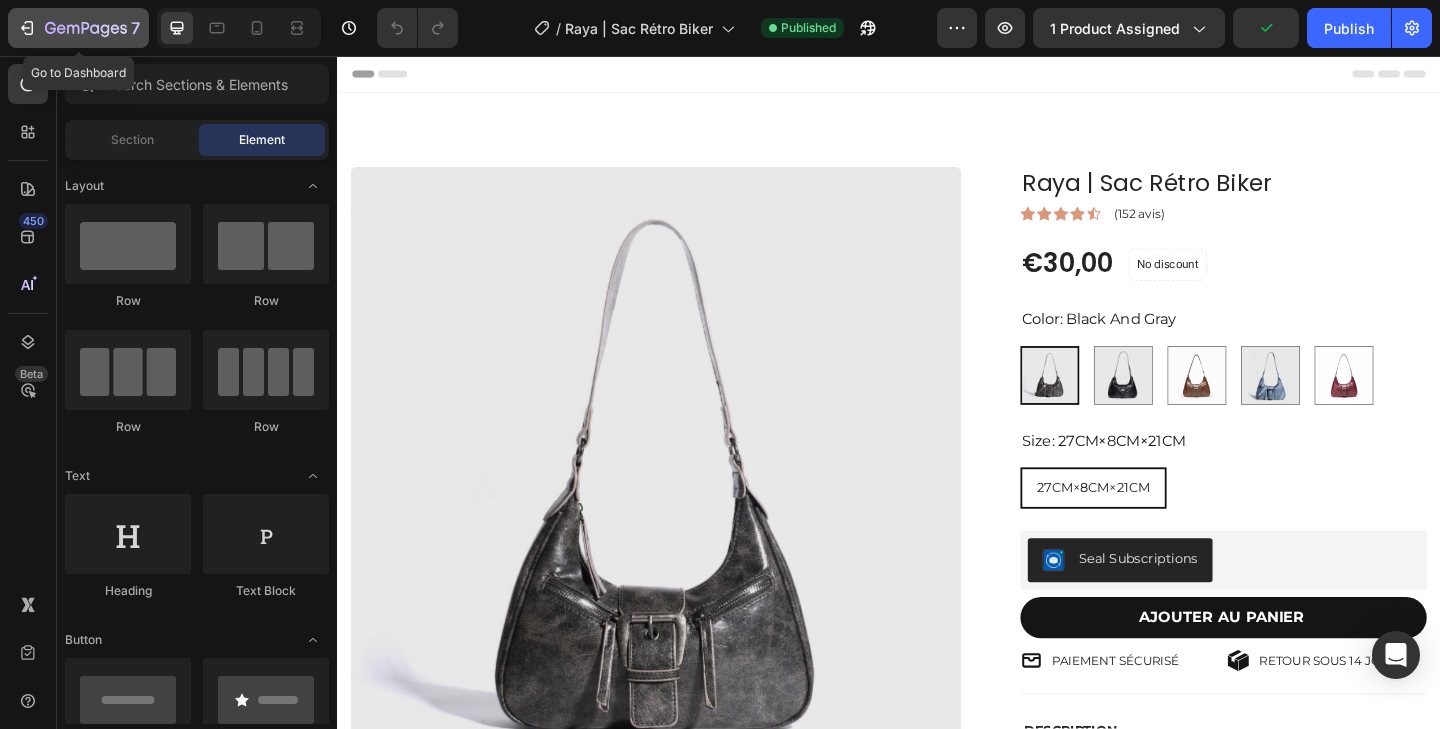 click on "7" 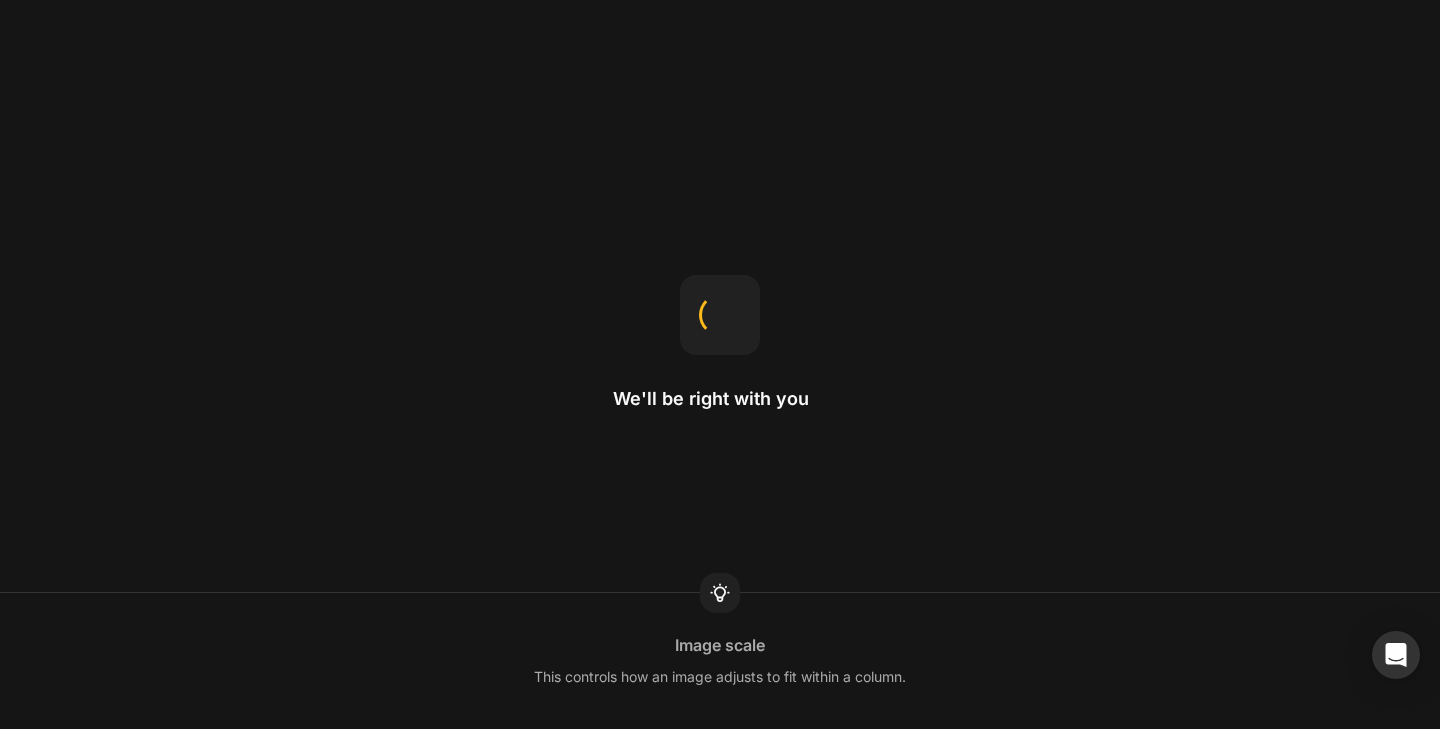scroll, scrollTop: 0, scrollLeft: 0, axis: both 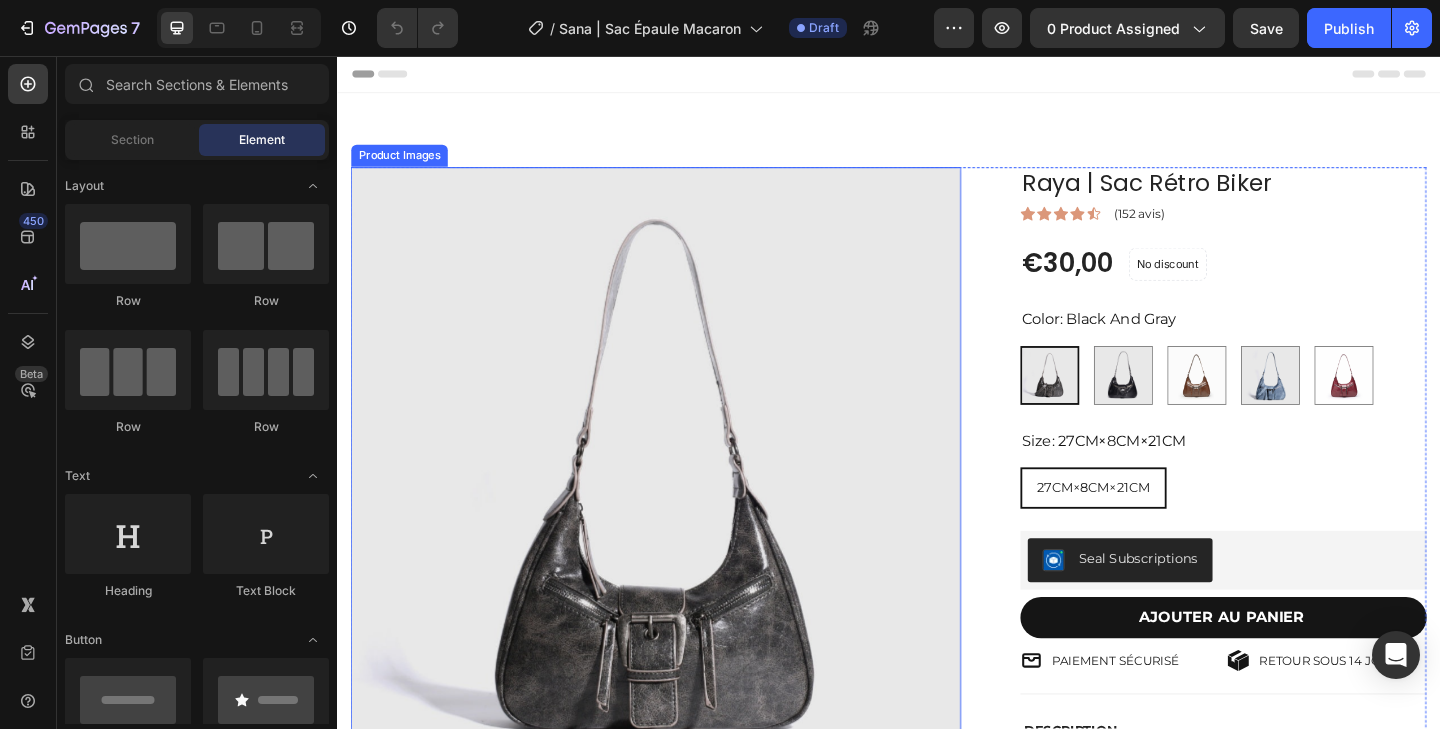 click at bounding box center [684, 509] 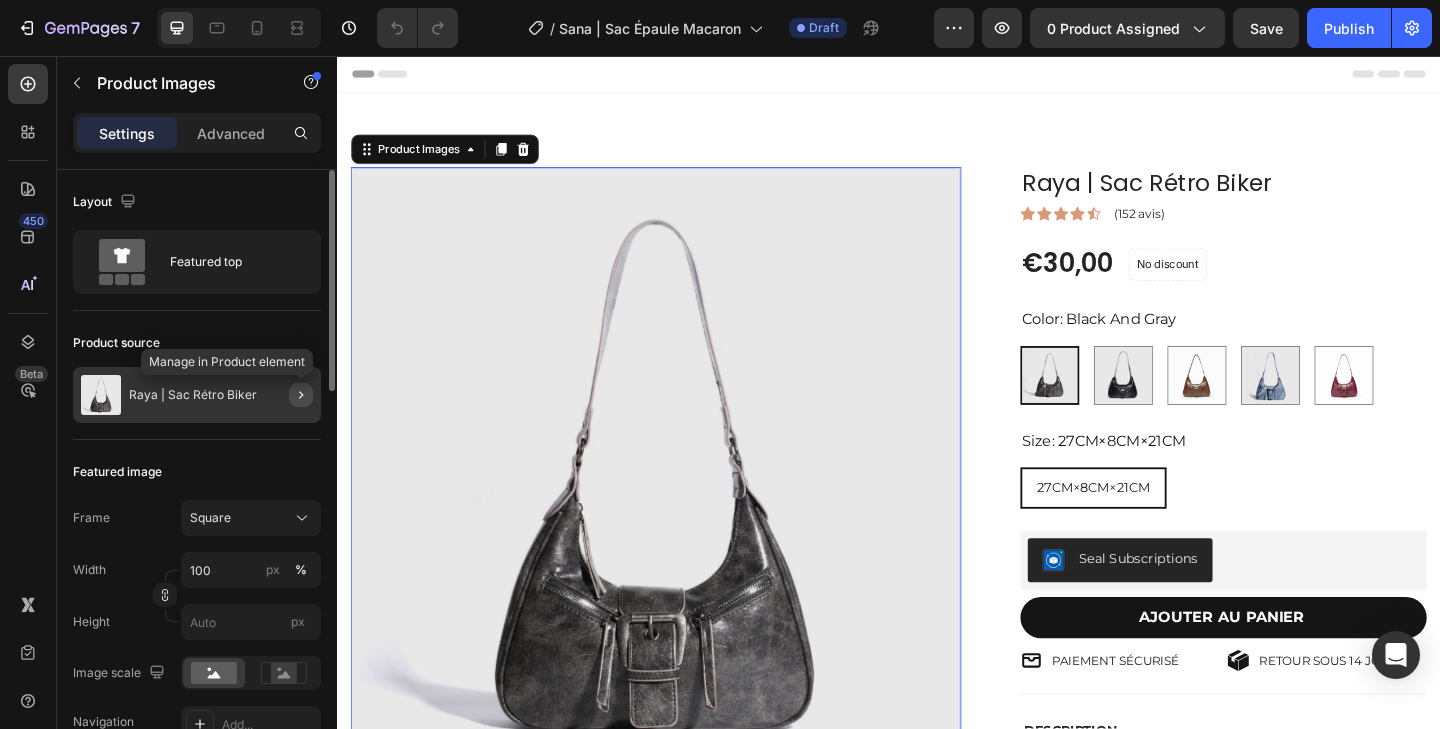 click 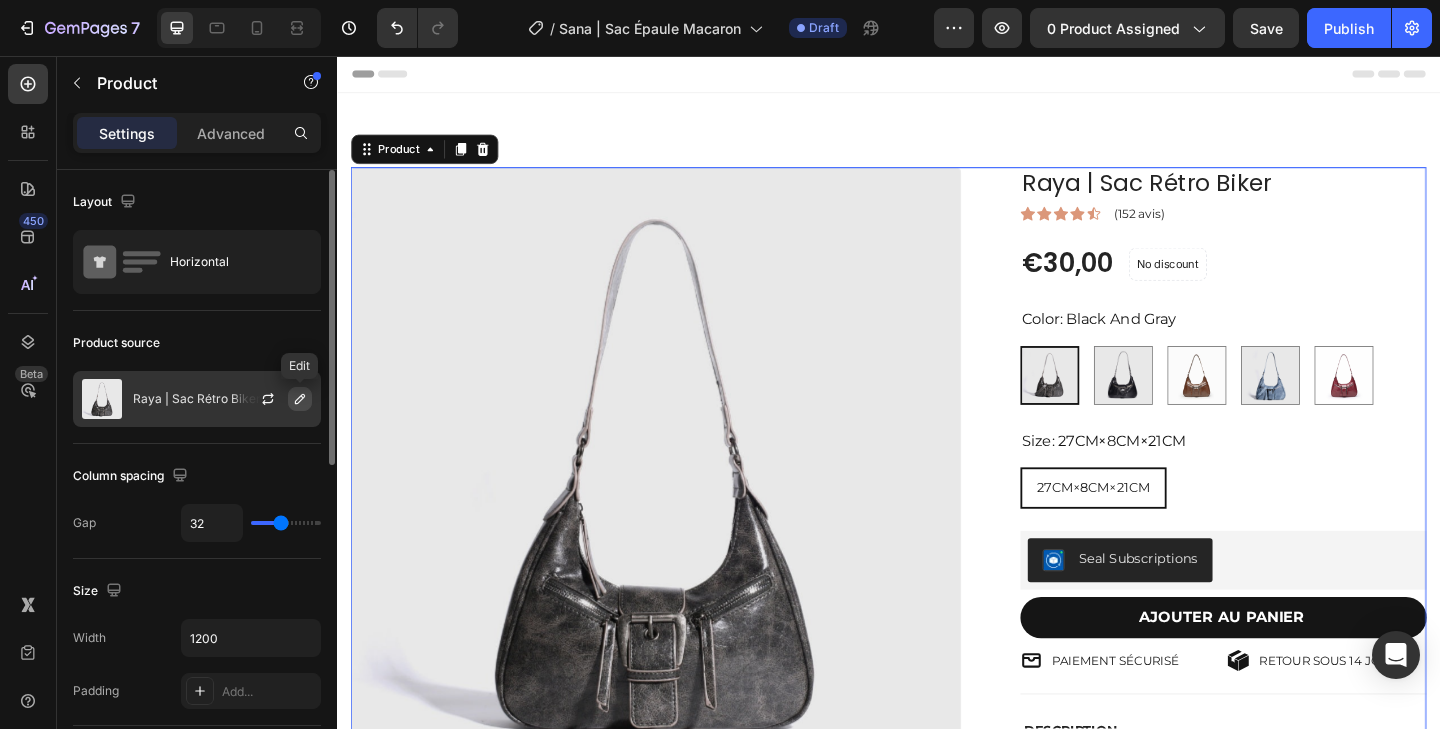 click 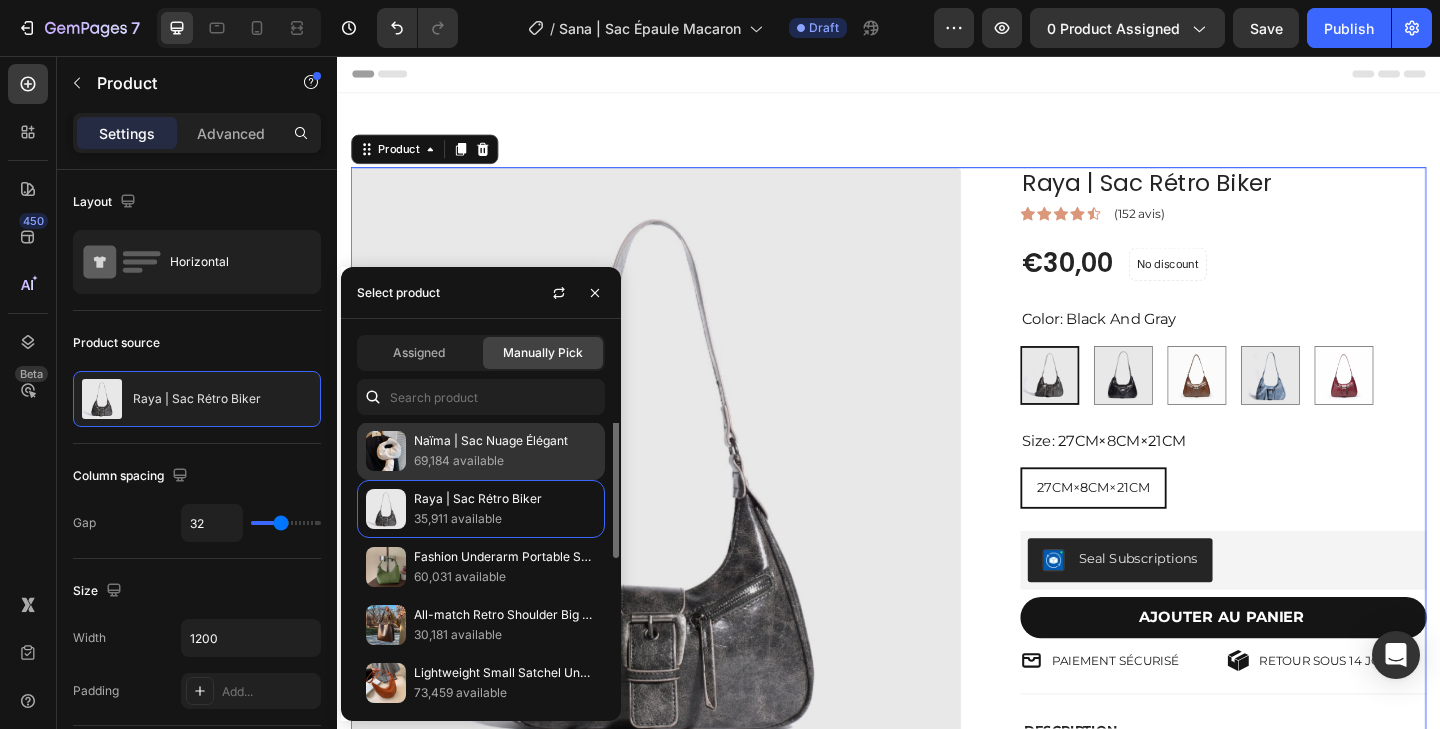 scroll, scrollTop: 64, scrollLeft: 0, axis: vertical 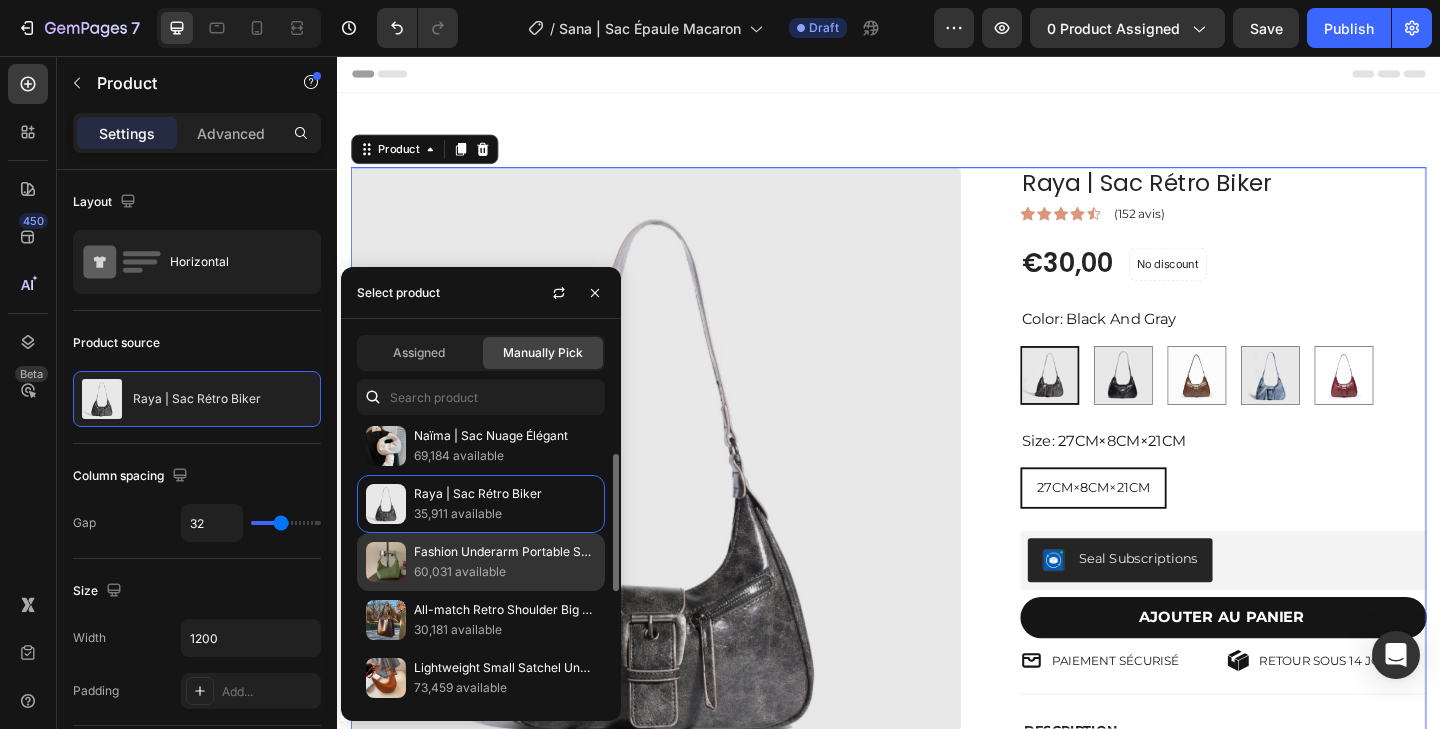 click on "Fashion Underarm Portable Shoulder Bag Large Capacity Ladies" at bounding box center [505, 552] 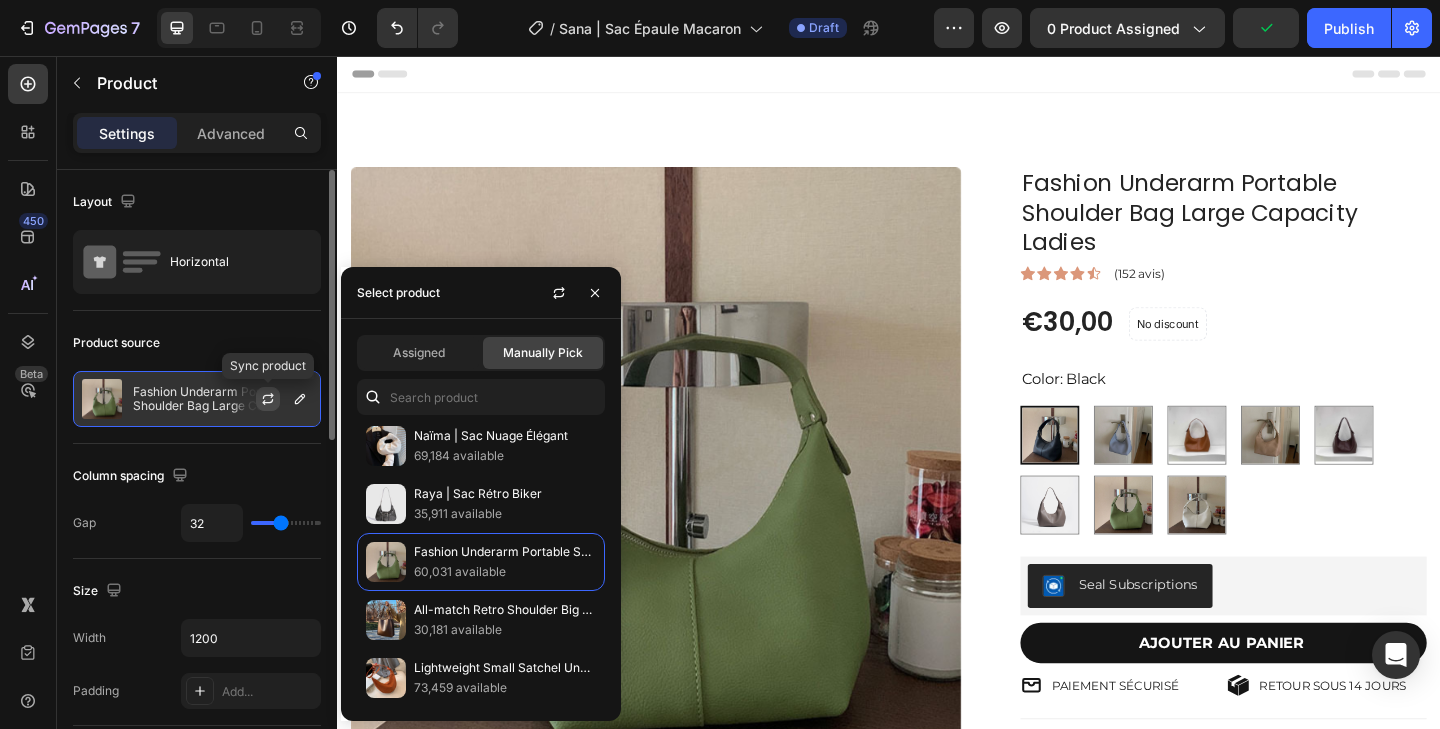 click 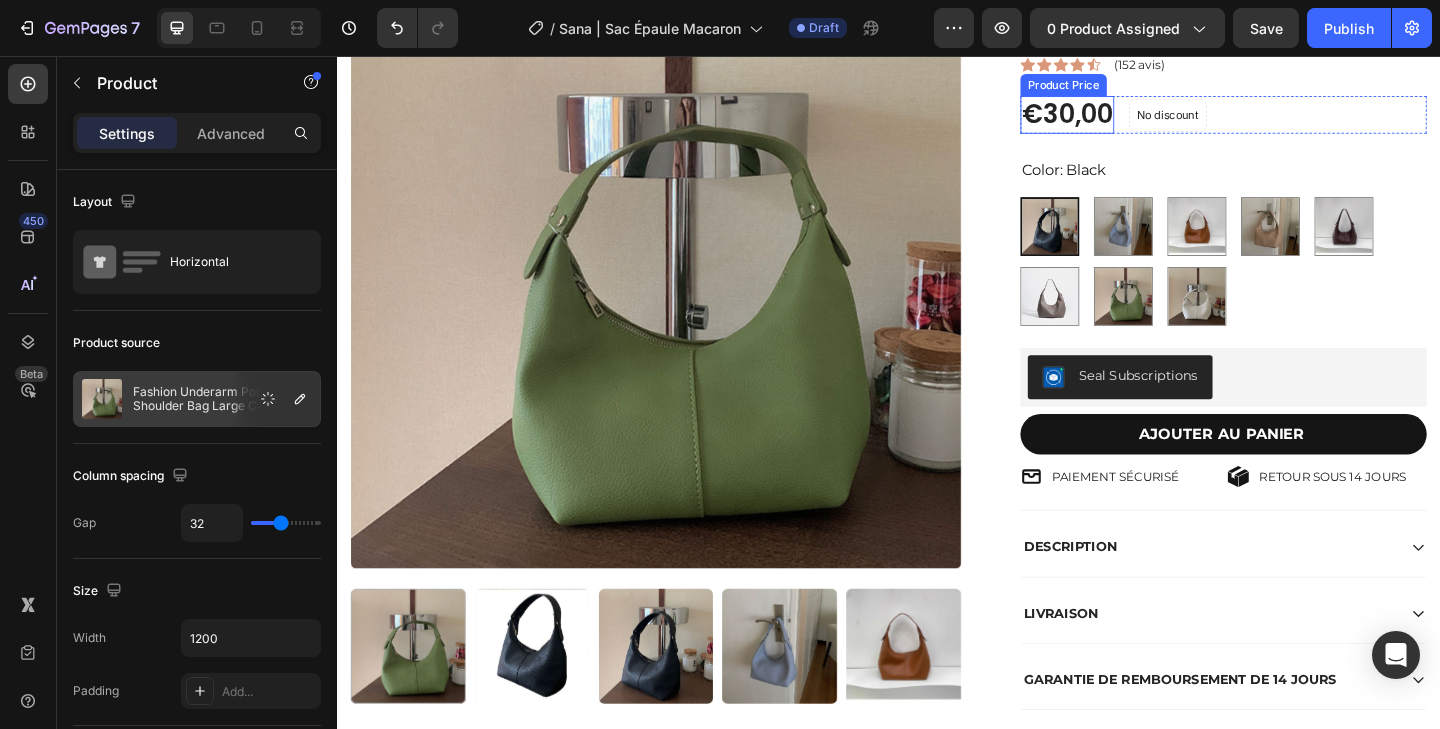 scroll, scrollTop: 228, scrollLeft: 0, axis: vertical 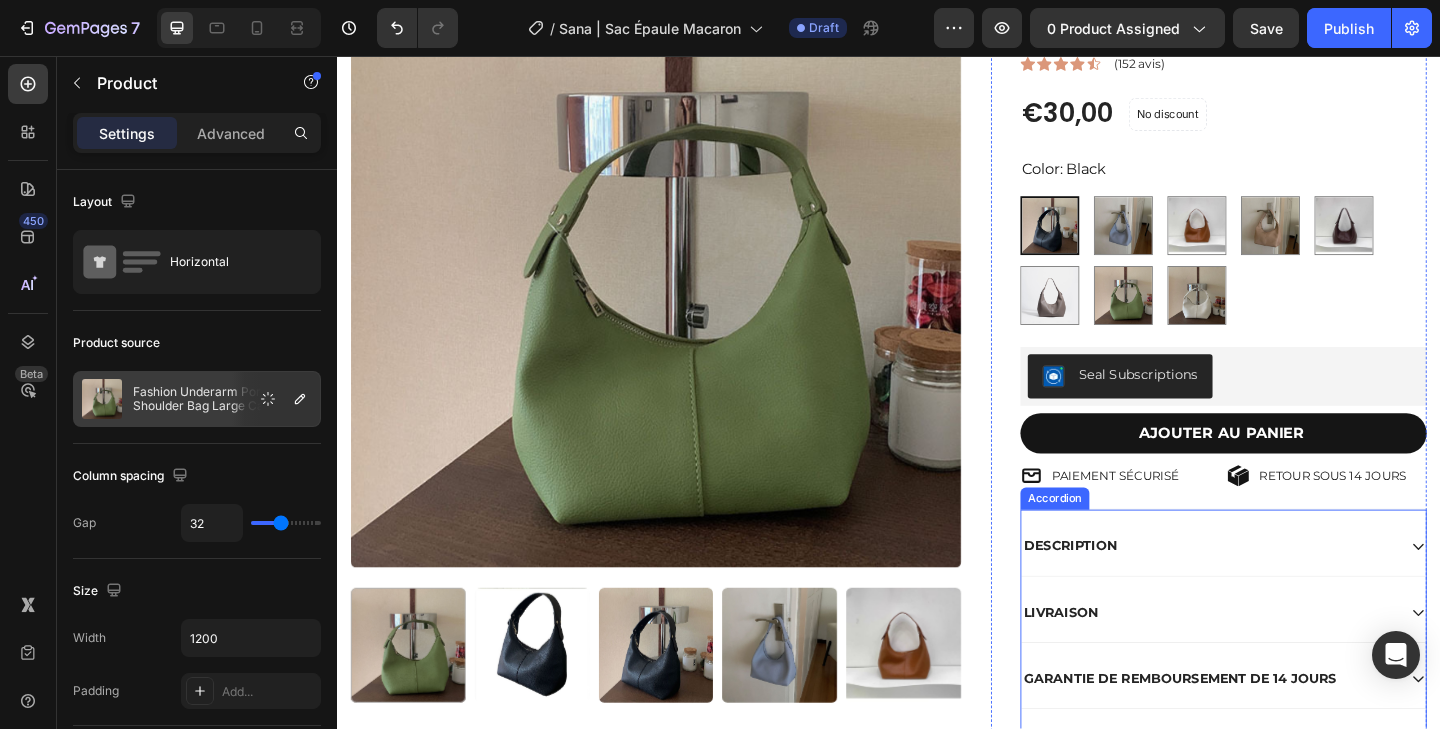 click on "DESCRIPTION" at bounding box center [1134, 589] 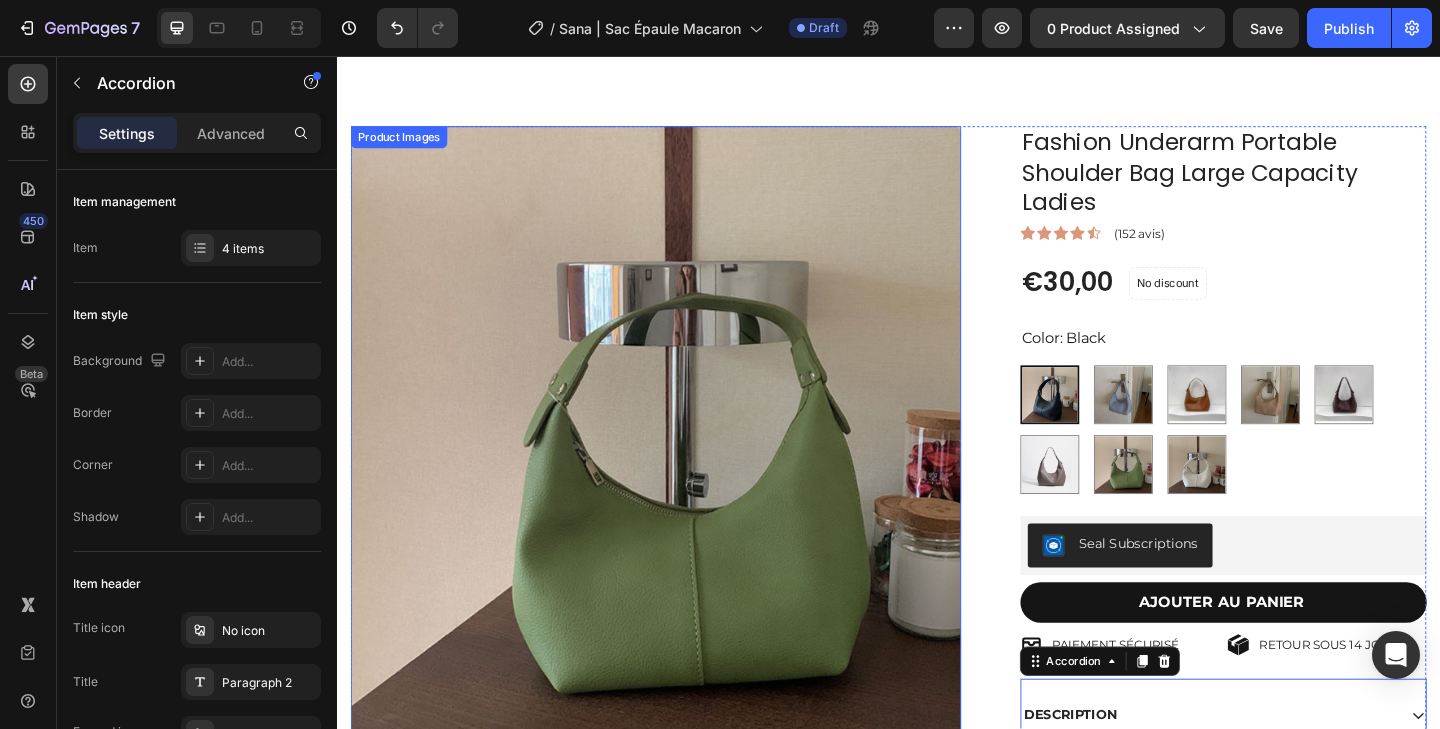 scroll, scrollTop: 0, scrollLeft: 0, axis: both 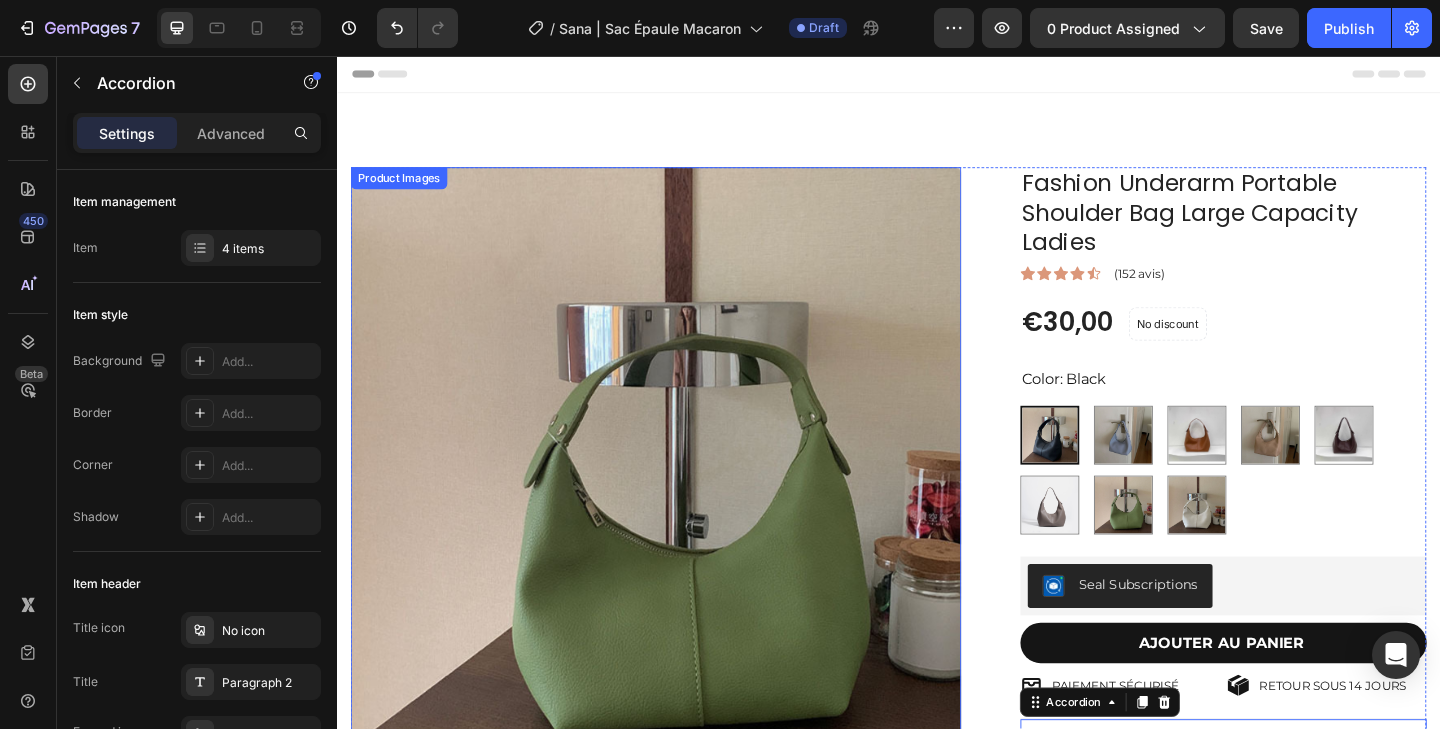click at bounding box center [684, 509] 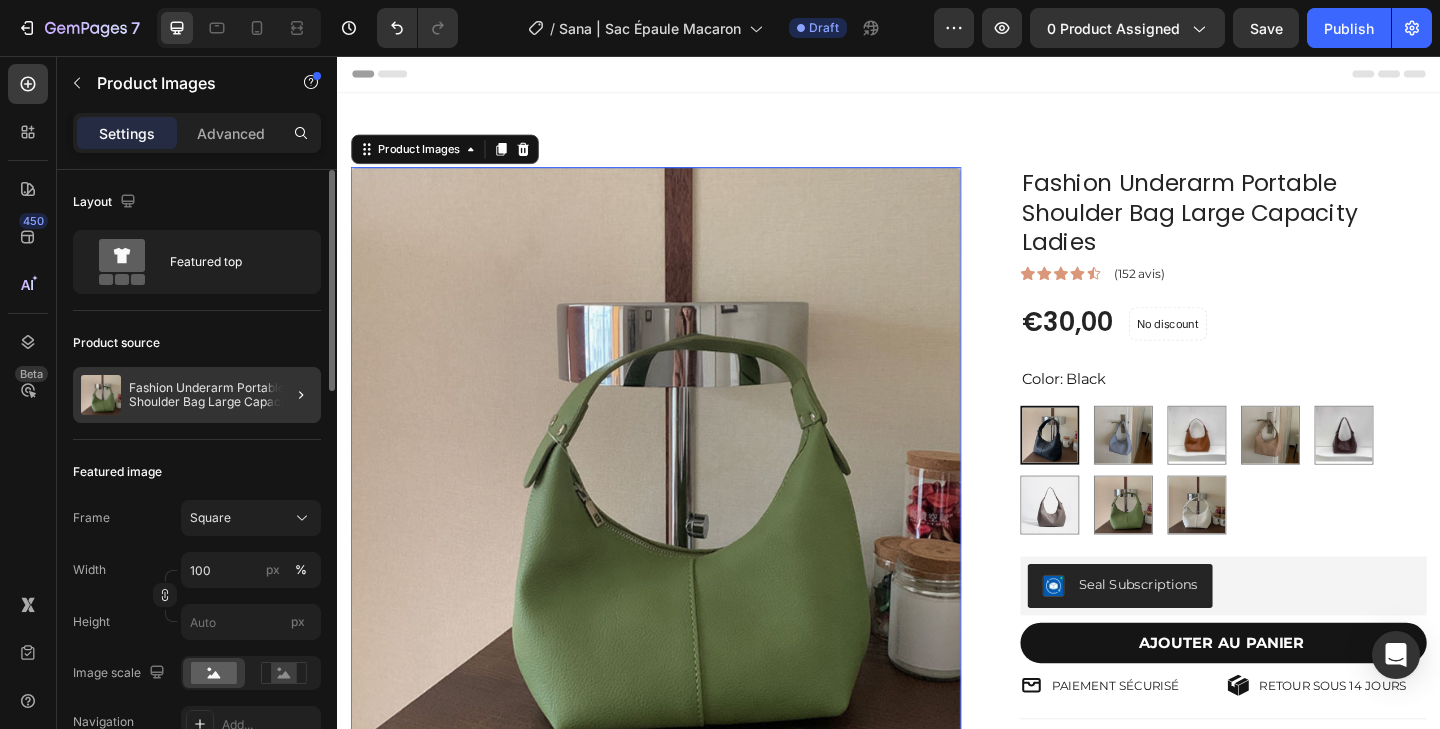 click 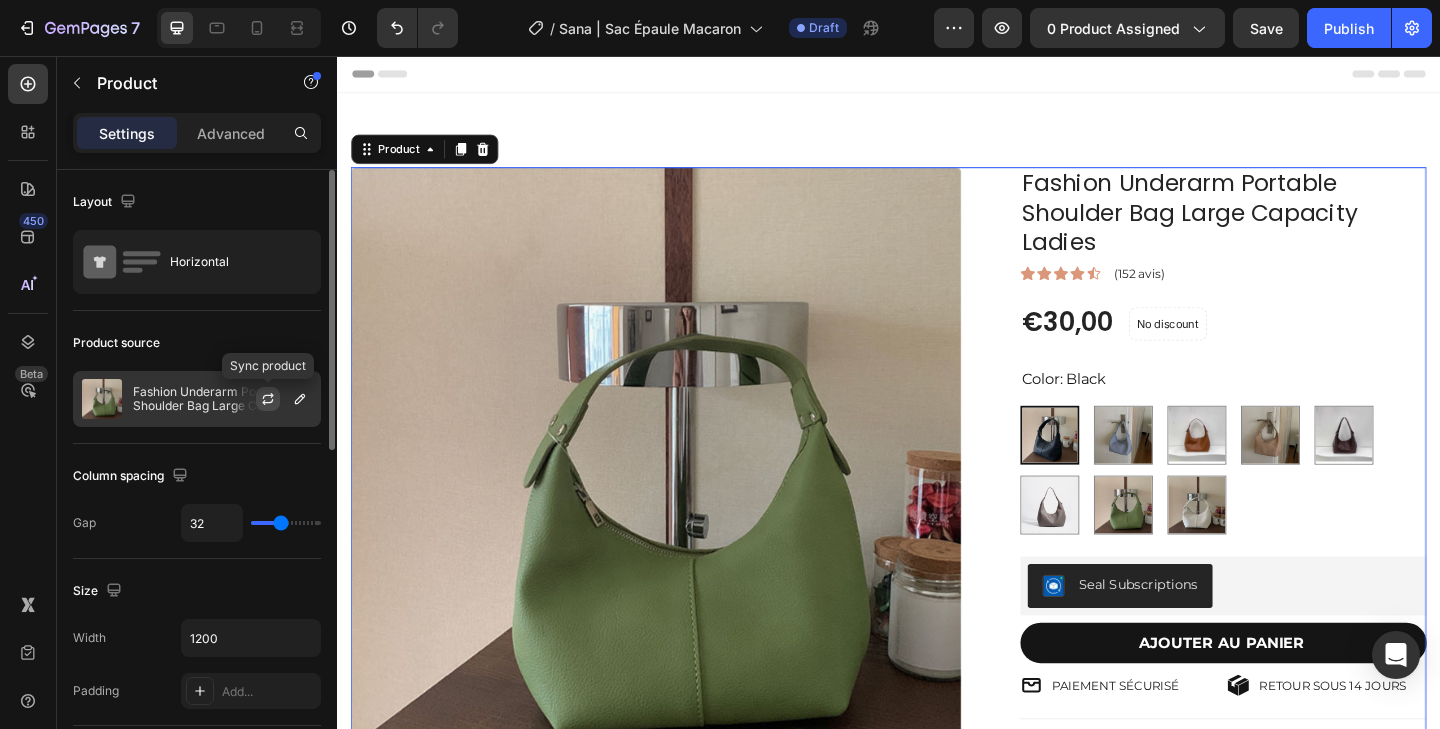 click 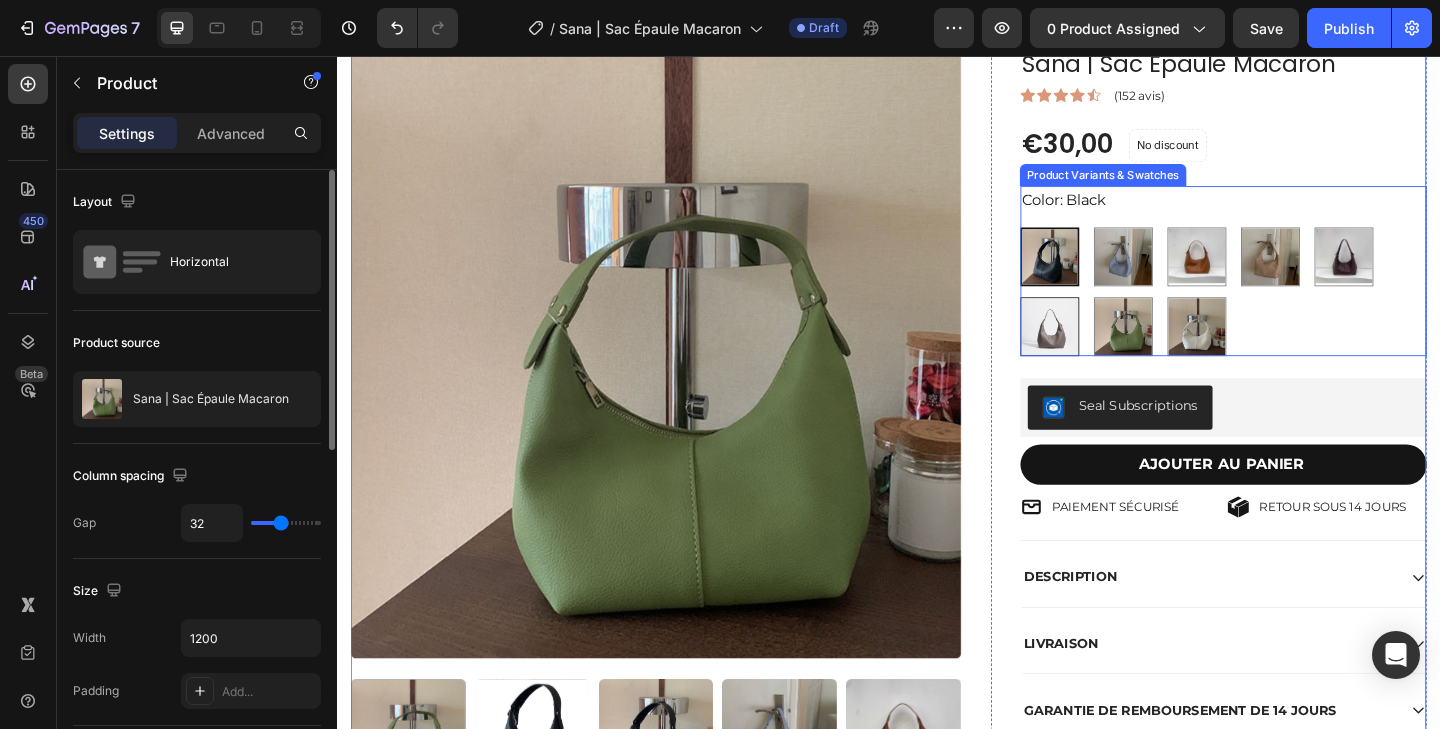 scroll, scrollTop: 353, scrollLeft: 0, axis: vertical 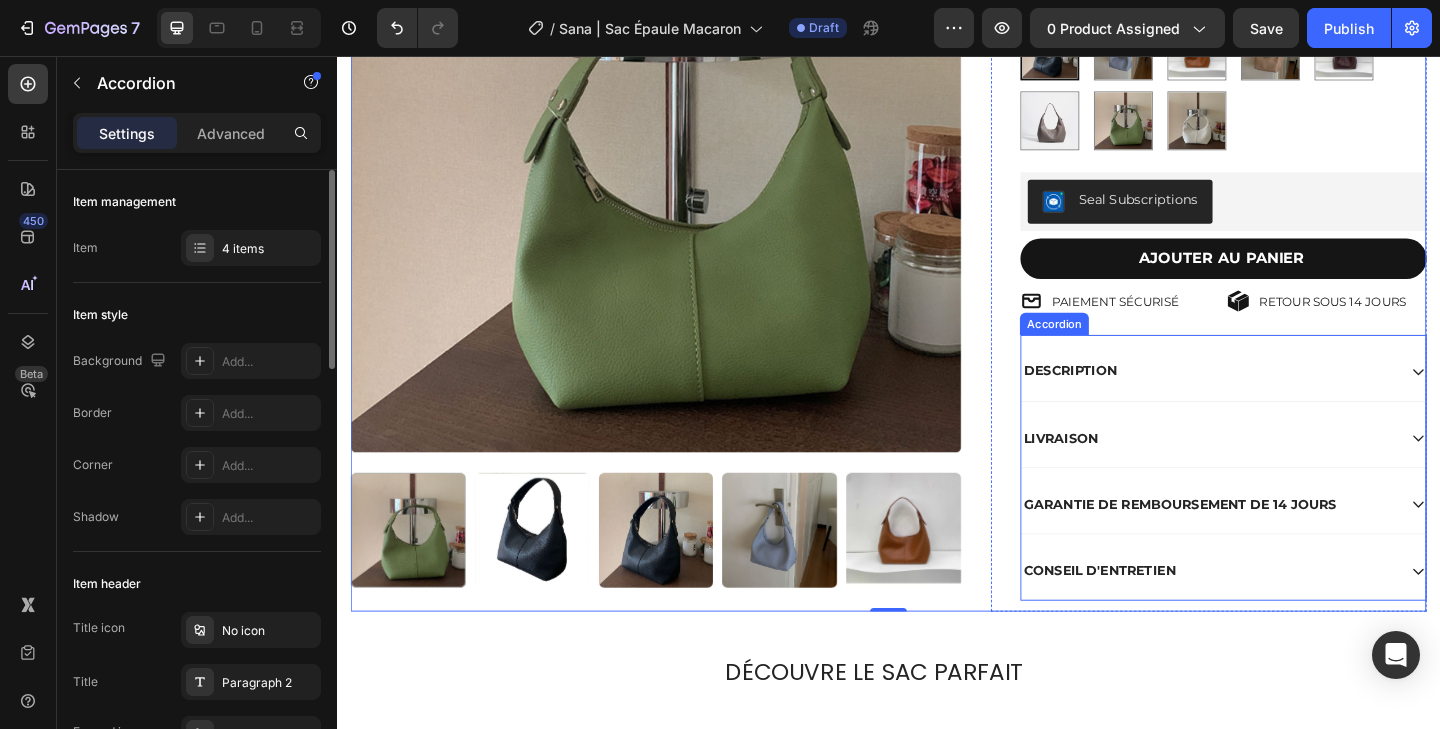 click 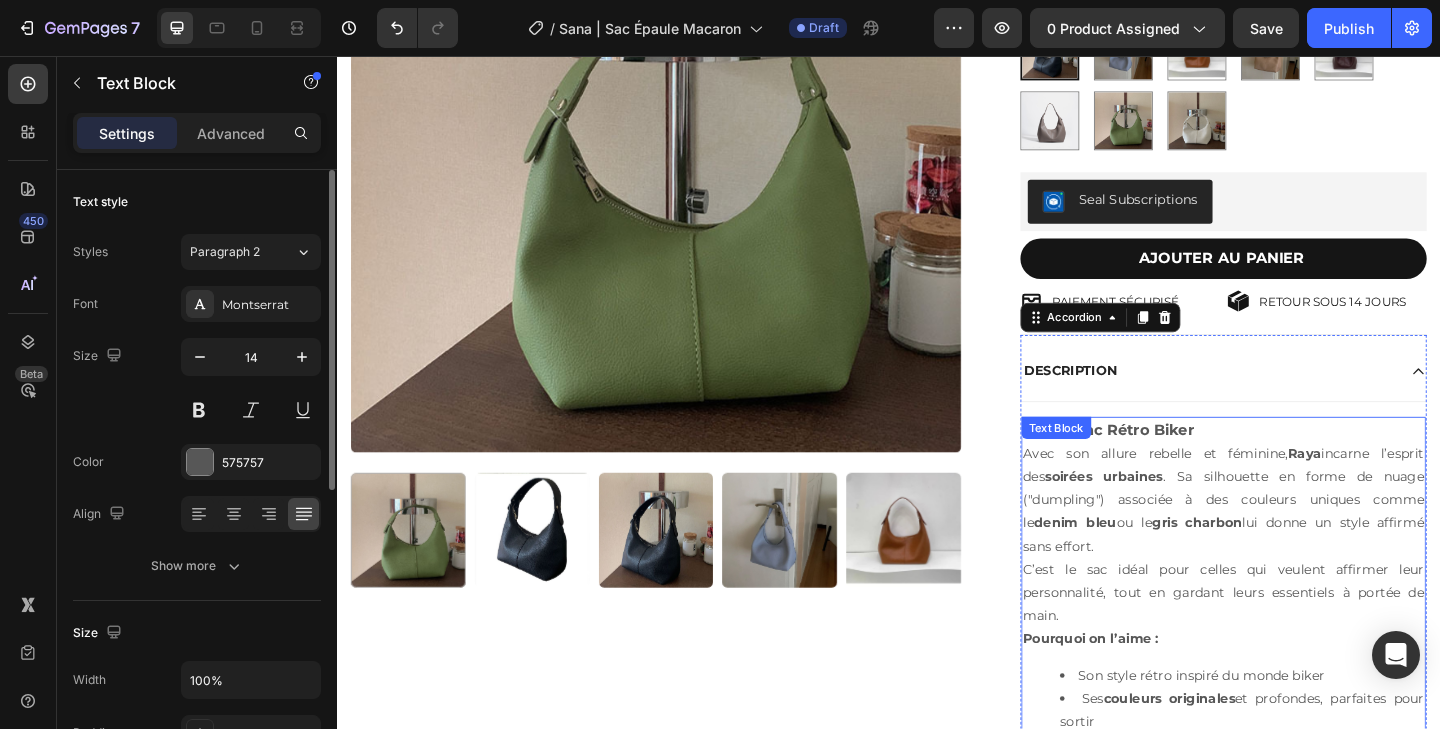 click on "Raya | Sac Rétro Biker Avec son allure rebelle et féminine,  Raya  incarne l’esprit des  soirées urbaines . Sa silhouette en forme de nuage ("dumpling") associée à des couleurs uniques comme le  denim bleu  ou le  gris charbon  lui donne un style affirmé sans effort. C’est le sac idéal pour celles qui veulent affirmer leur personnalité, tout en gardant leurs essentiels à portée de main. Pourquoi on l’aime : Son style rétro inspiré du monde biker Ses  couleurs originales  et profondes, parfaites pour sortir Sa taille compacte mais pratique, idéale en soirée Ses rangements internes bien pensés (portable, papiers, maquillage…) Détails : Matière  : Simili cuir (PU) Doublure  : Polyester Dimensions  : 27 x 8 x 21 cm Forme  : Dumpling, souple et tendance Fermeture  : Zippée Intérieur  : Poche téléphone, compartiment zippé Style  : Street / Soirée rétro Bandoulière  : Simple, non amovible" at bounding box center [1301, 781] 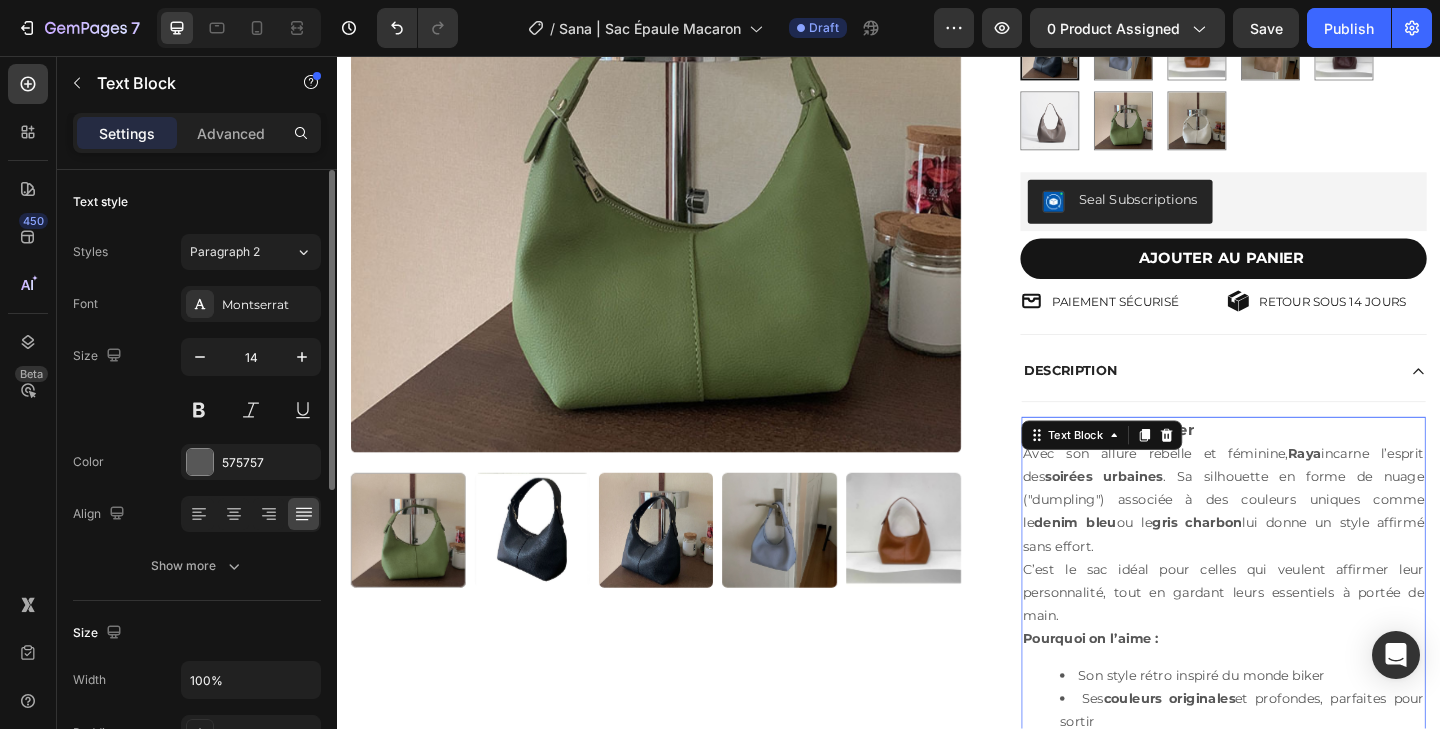 click on "Raya | Sac Rétro Biker" at bounding box center [1301, 464] 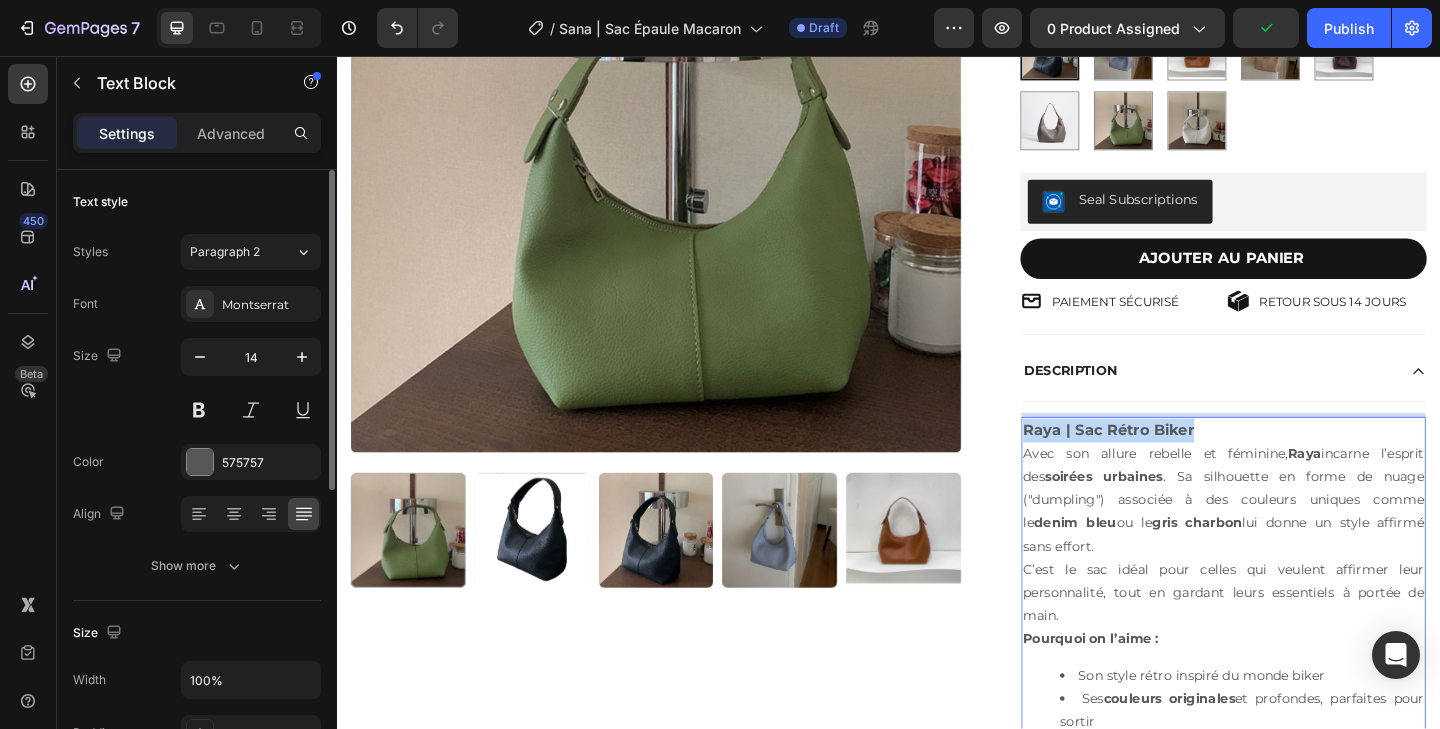 drag, startPoint x: 1276, startPoint y: 465, endPoint x: 1086, endPoint y: 465, distance: 190 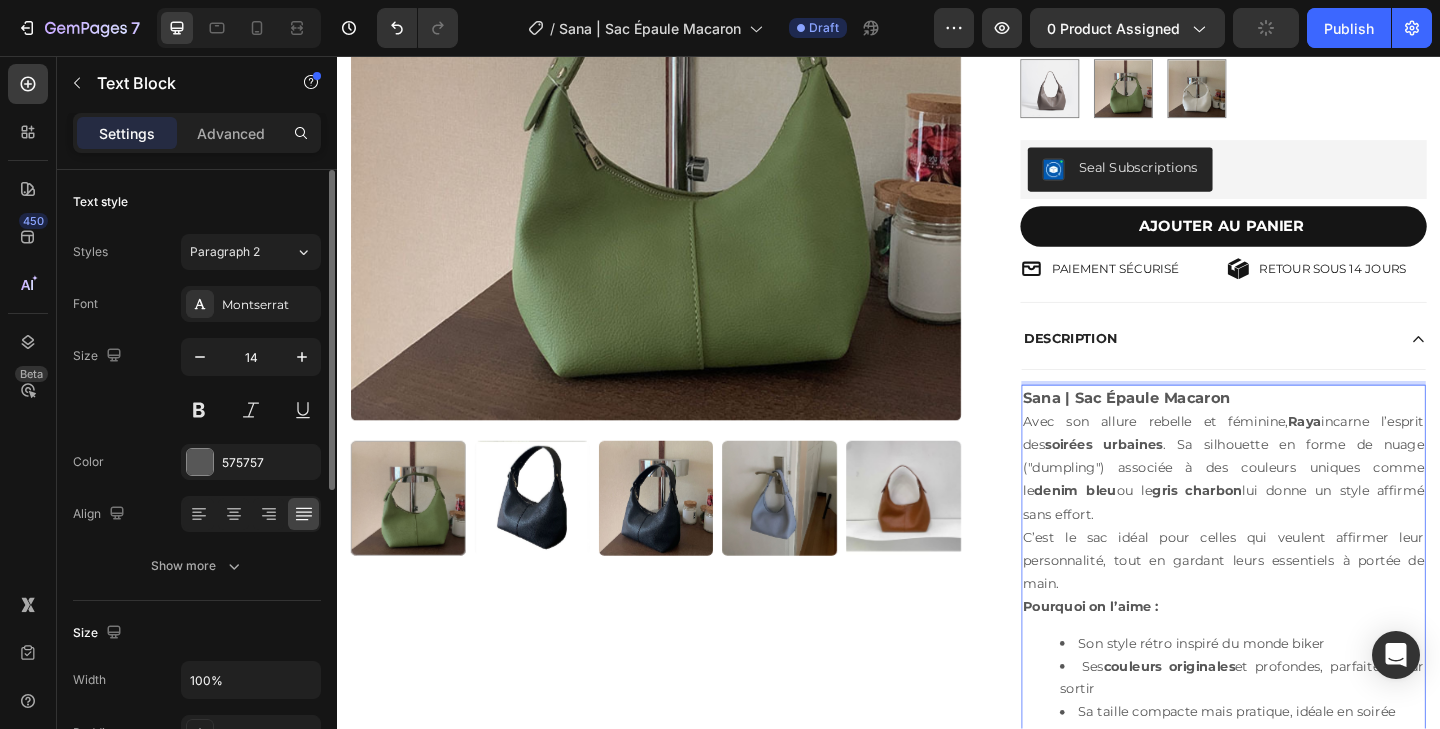 scroll, scrollTop: 421, scrollLeft: 0, axis: vertical 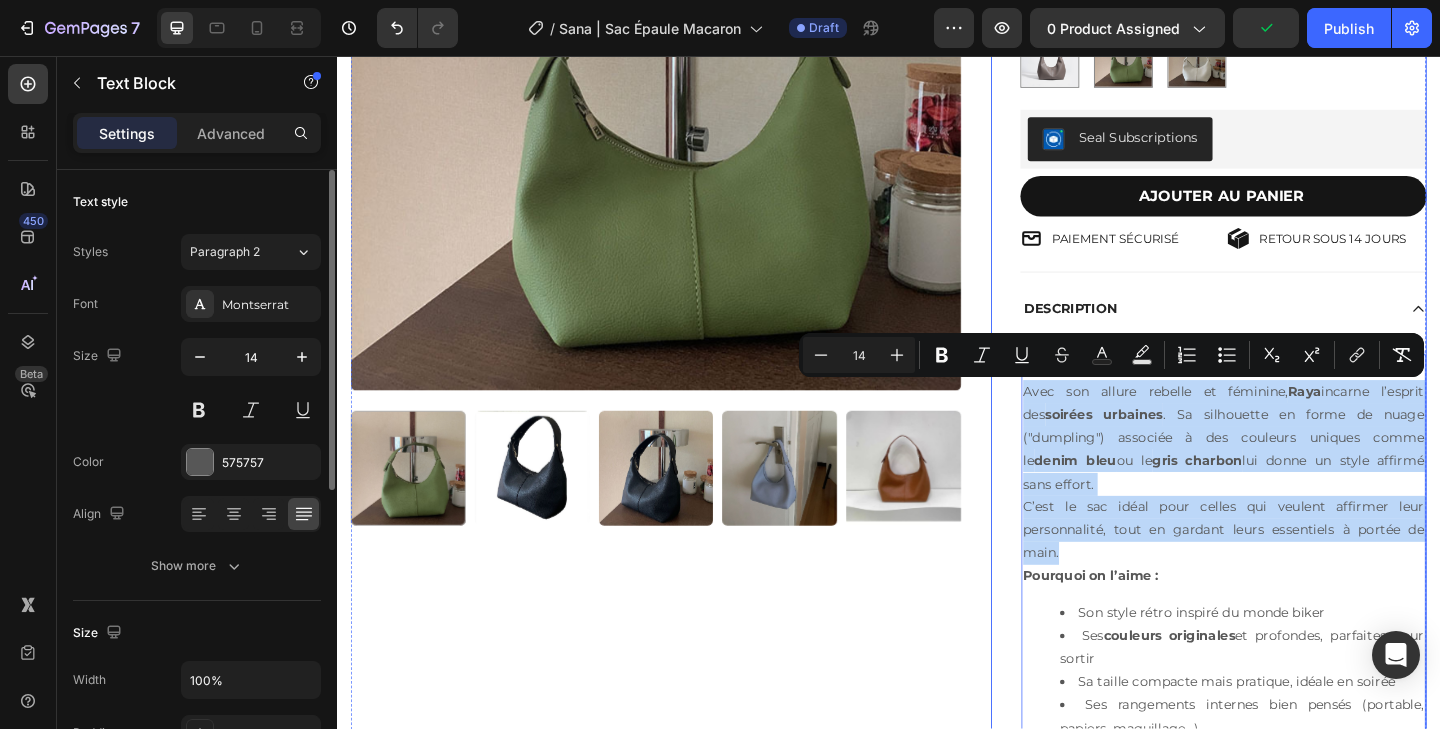 drag, startPoint x: 1147, startPoint y: 601, endPoint x: 1059, endPoint y: 420, distance: 201.25854 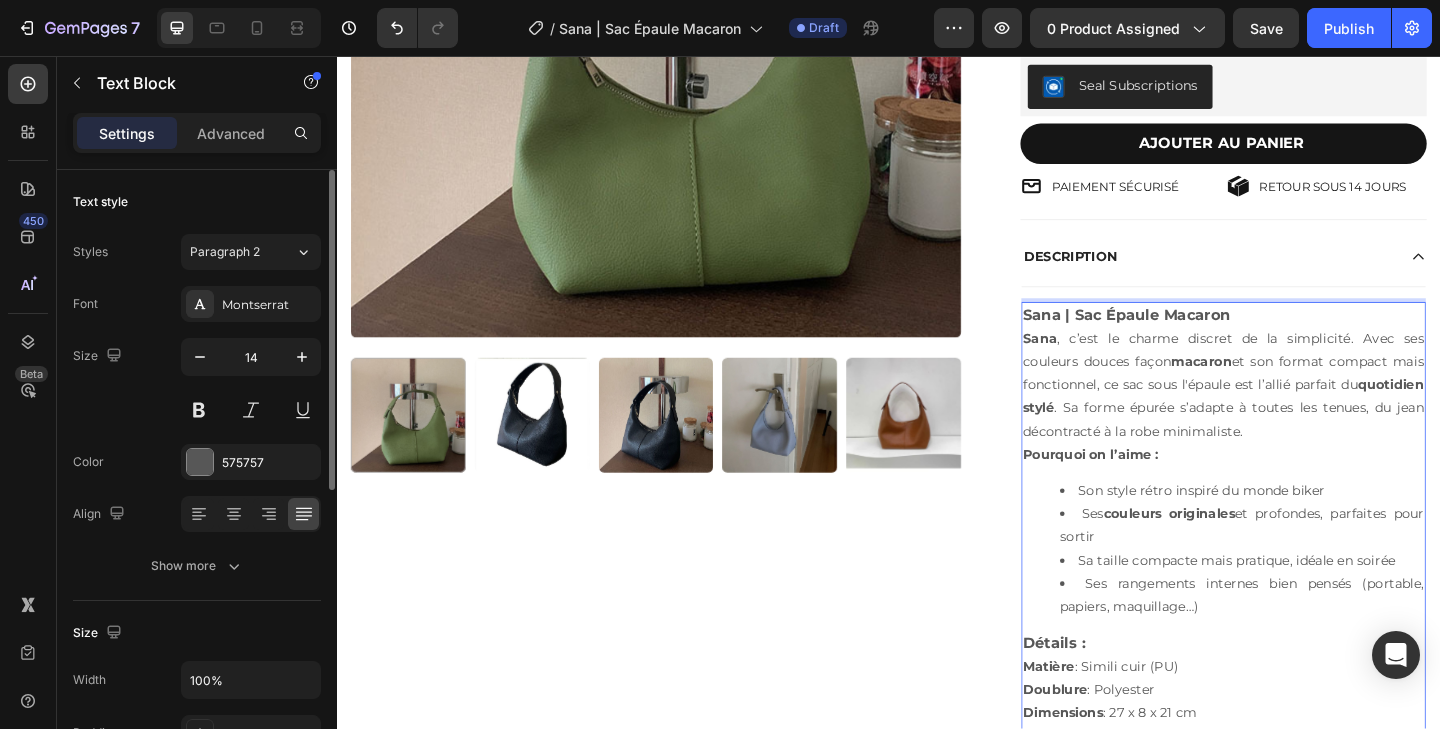 scroll, scrollTop: 486, scrollLeft: 0, axis: vertical 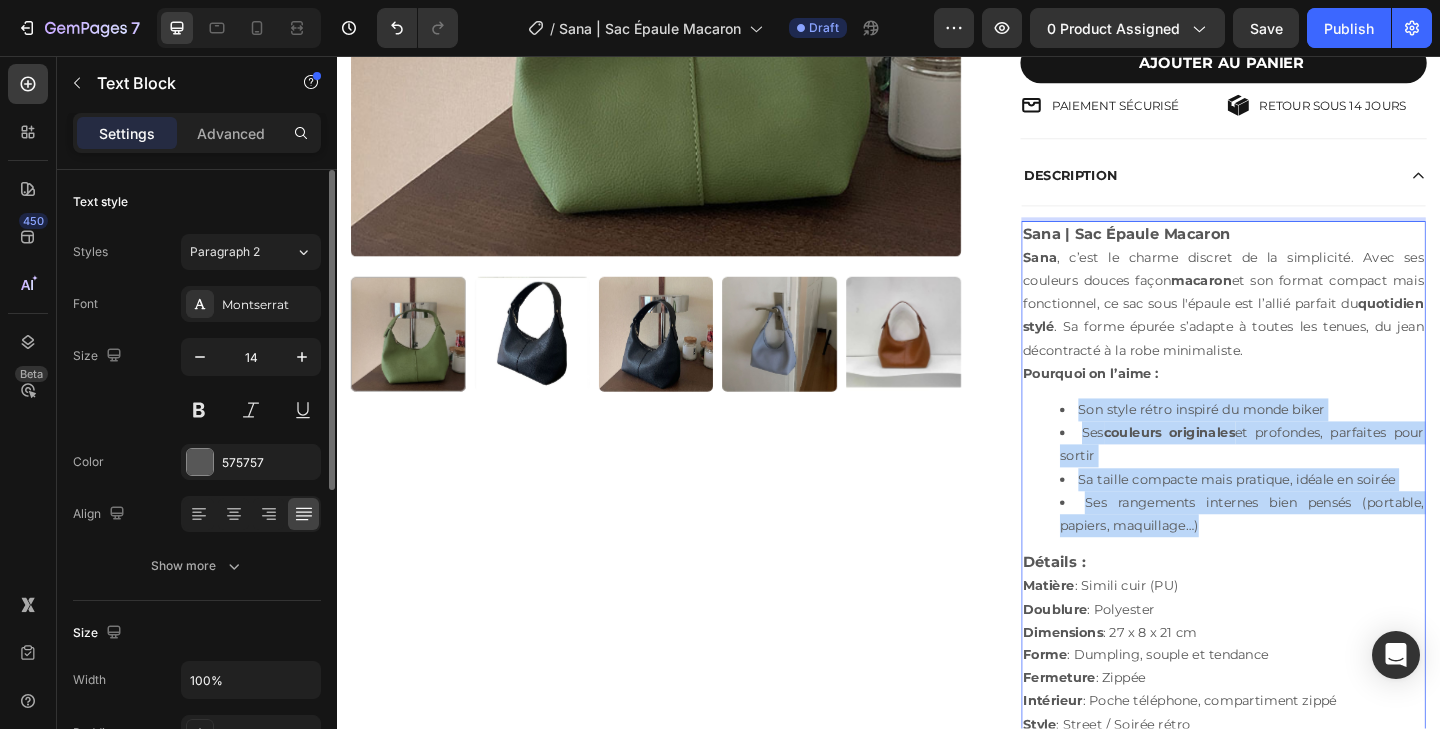 drag, startPoint x: 1288, startPoint y: 561, endPoint x: 1129, endPoint y: 443, distance: 198.00252 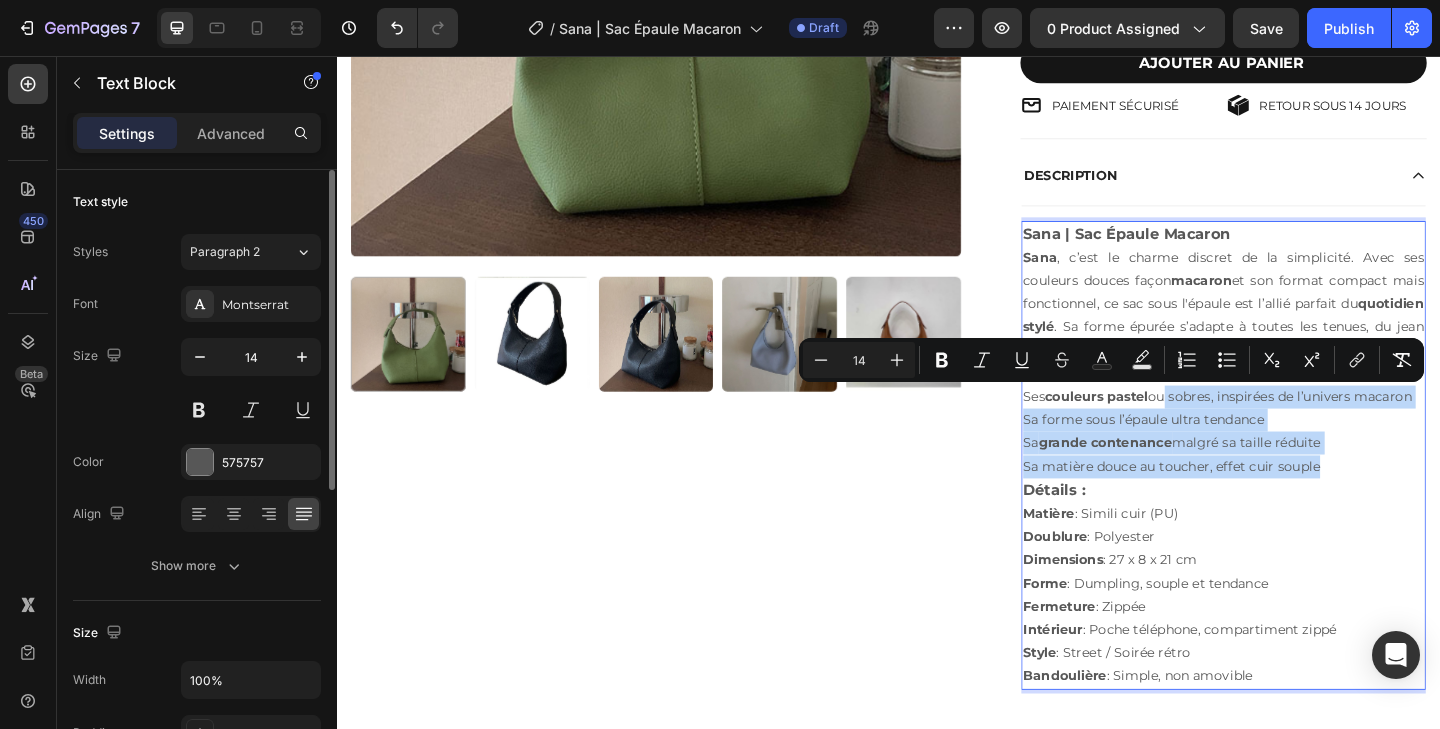 drag, startPoint x: 1445, startPoint y: 502, endPoint x: 1236, endPoint y: 434, distance: 219.78398 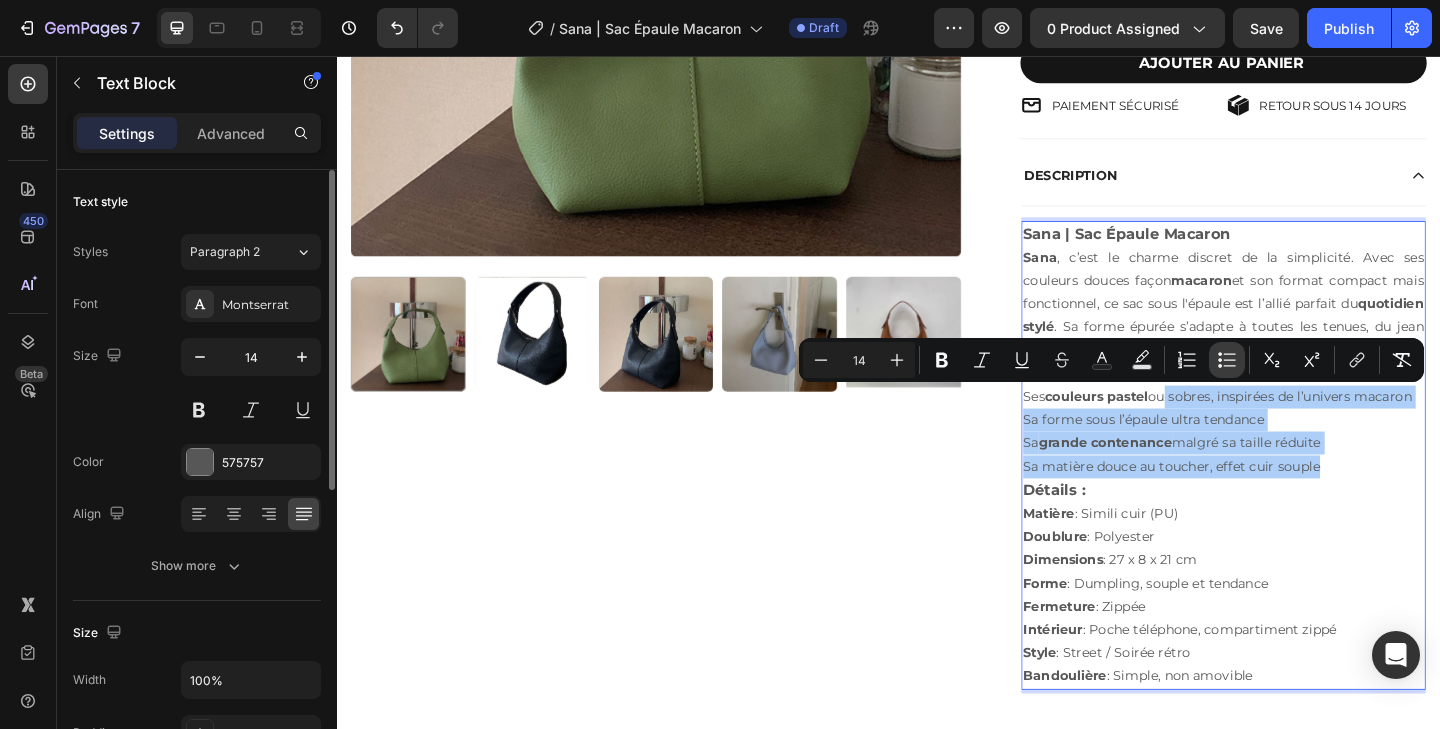 click 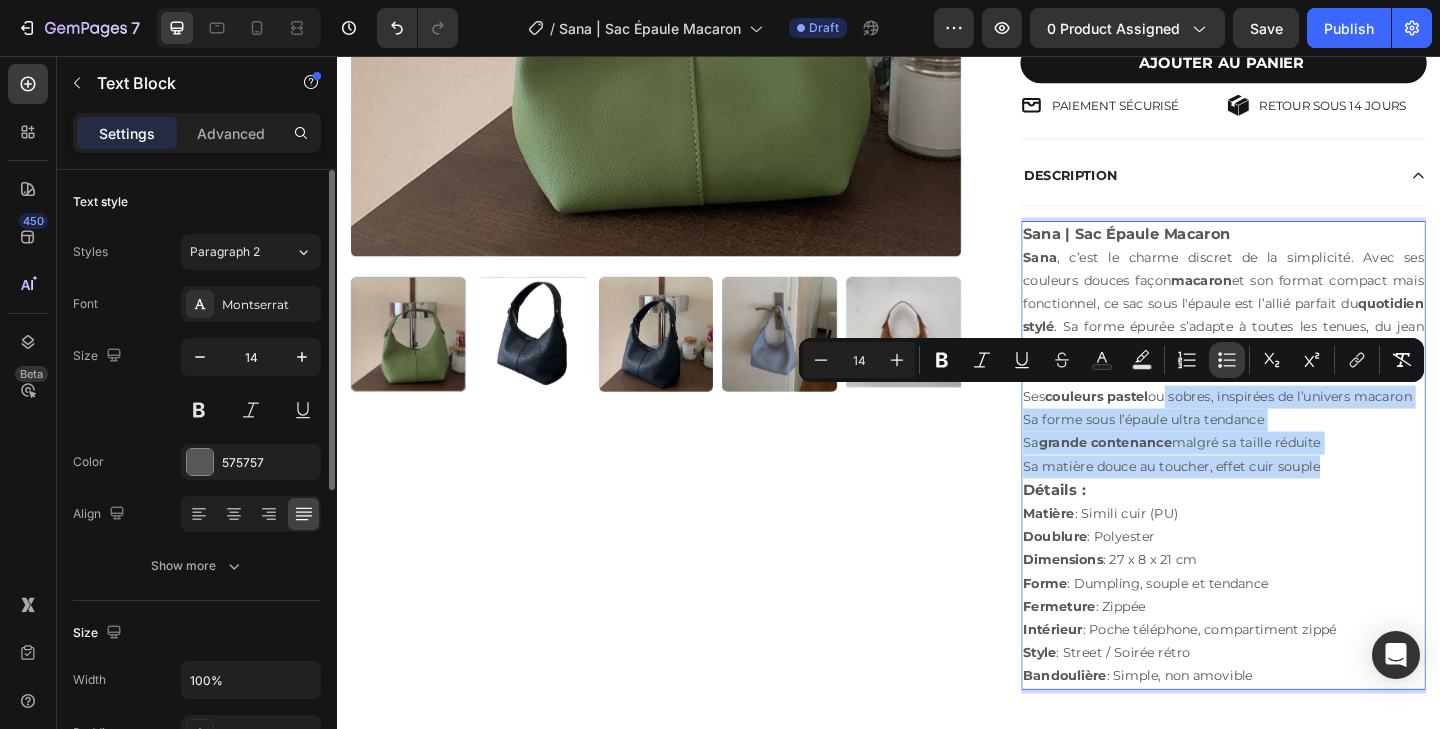 type on "14" 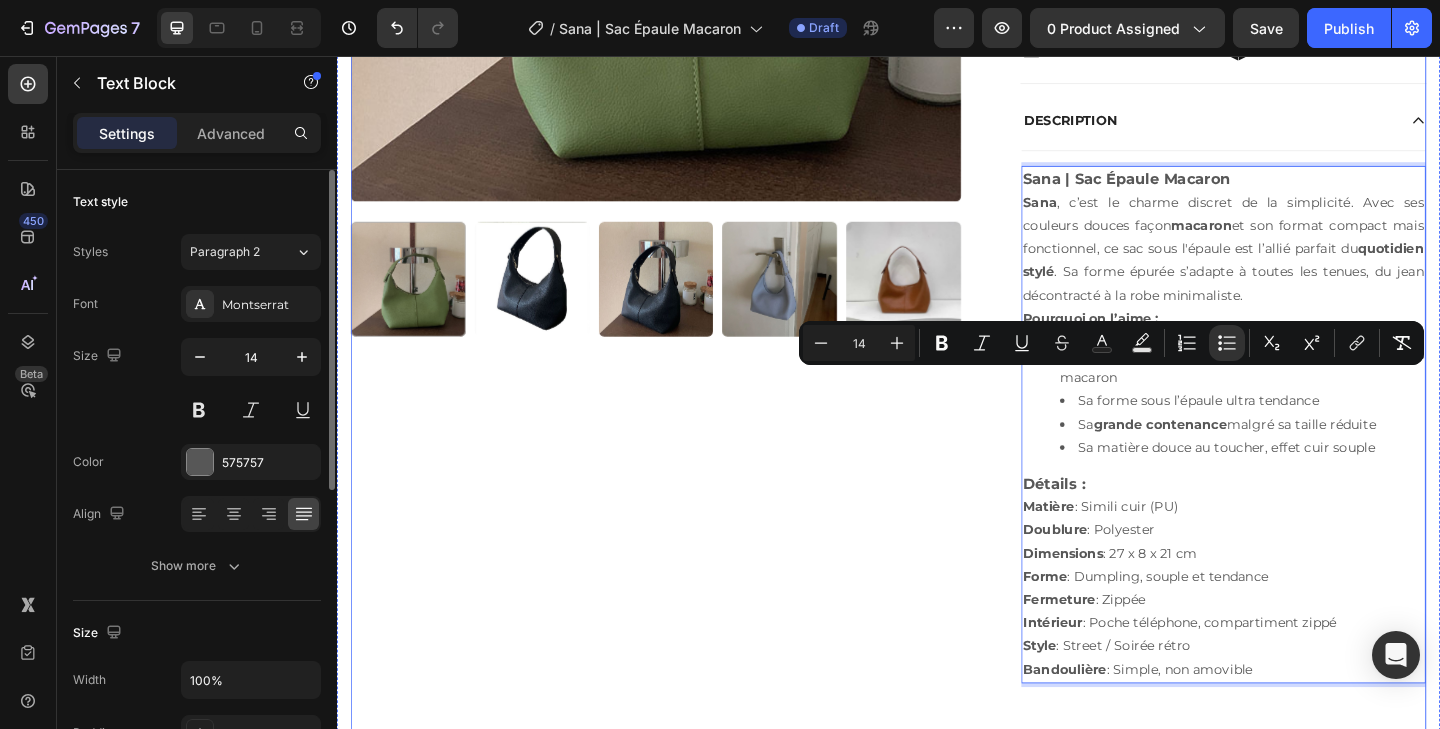 scroll, scrollTop: 747, scrollLeft: 0, axis: vertical 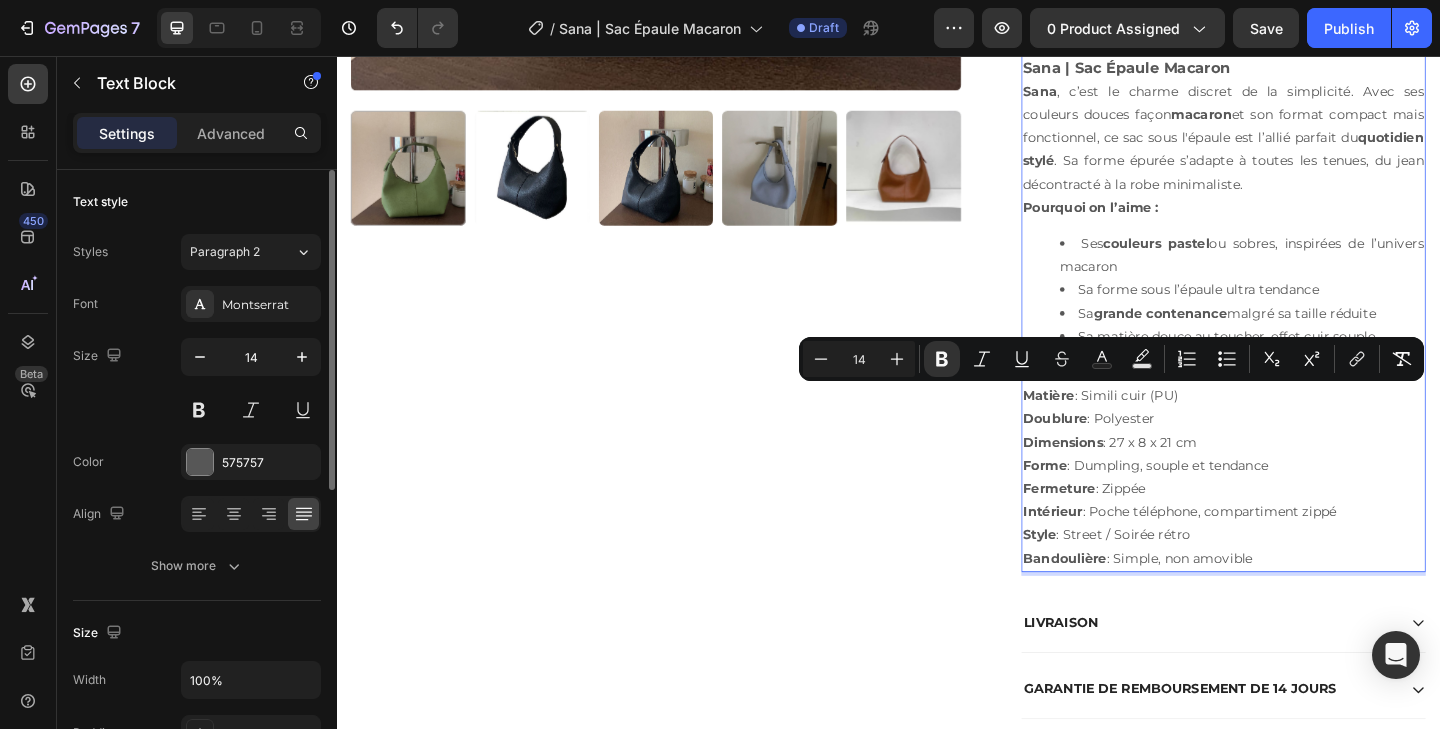 drag, startPoint x: 1355, startPoint y: 607, endPoint x: 1083, endPoint y: 428, distance: 325.6148 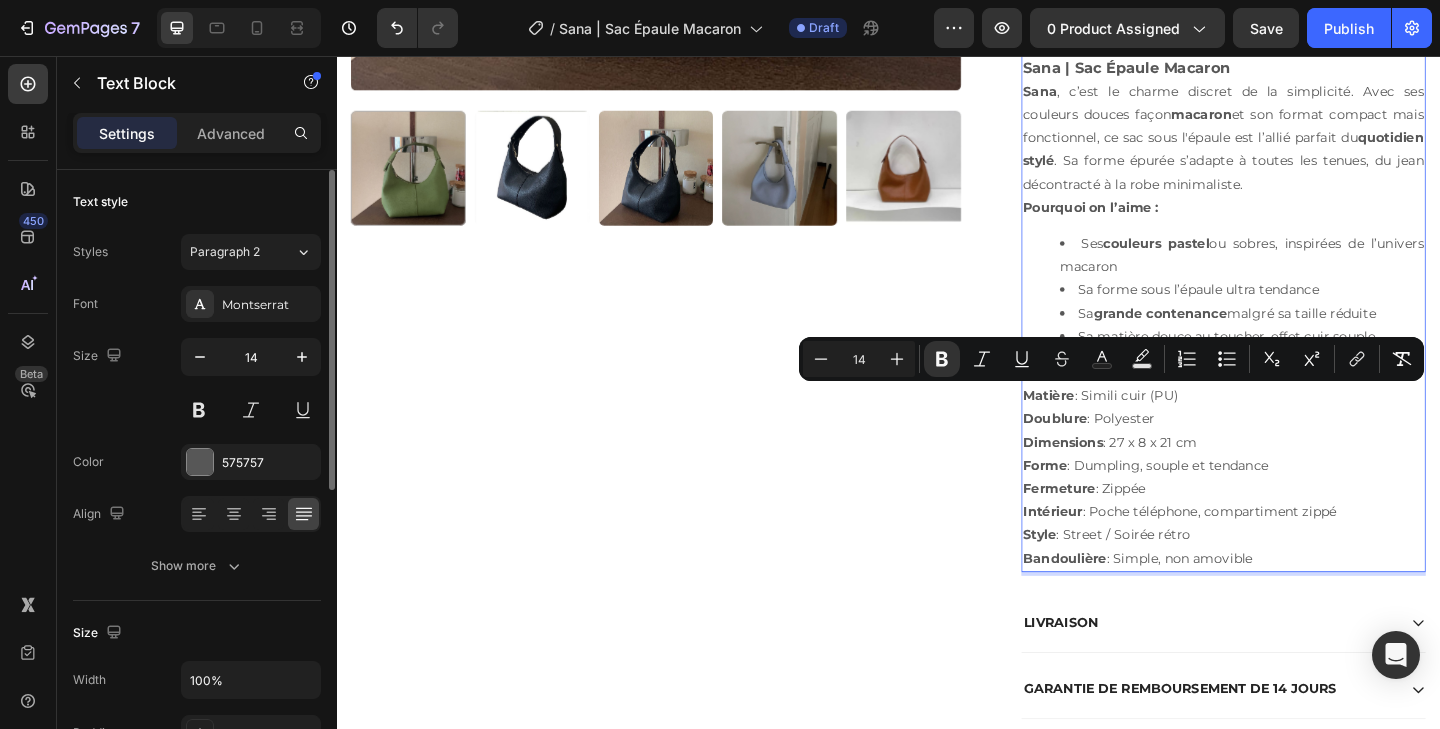 click on "Sana | Sac Épaule Macaron Sana , c’est le charme discret de la simplicité. Avec ses couleurs douces façon  macaron  et son format compact mais fonctionnel, ce sac sous l'épaule est l’allié parfait du  quotidien stylé . Sa forme épurée s’adapte à toutes les tenues, du jean décontracté à la robe minimaliste. Pourquoi on l’aime : Ses  couleurs pastel  ou sobres, inspirées de l’univers macaron Sa forme sous l’épaule ultra tendance Sa  grande contenance  malgré sa taille réduite Sa matière douce au toucher, effet cuir souple Détails : Matière  : Simili cuir (PU) Doublure  : Polyester Dimensions  : 27 x 8 x 21 cm Forme  : Dumpling, souple et tendance Fermeture  : Zippée Intérieur  : Poche téléphone, compartiment zippé Style  : Street / Soirée rétro Bandoulière  : Simple, non amovible" at bounding box center [1301, 336] 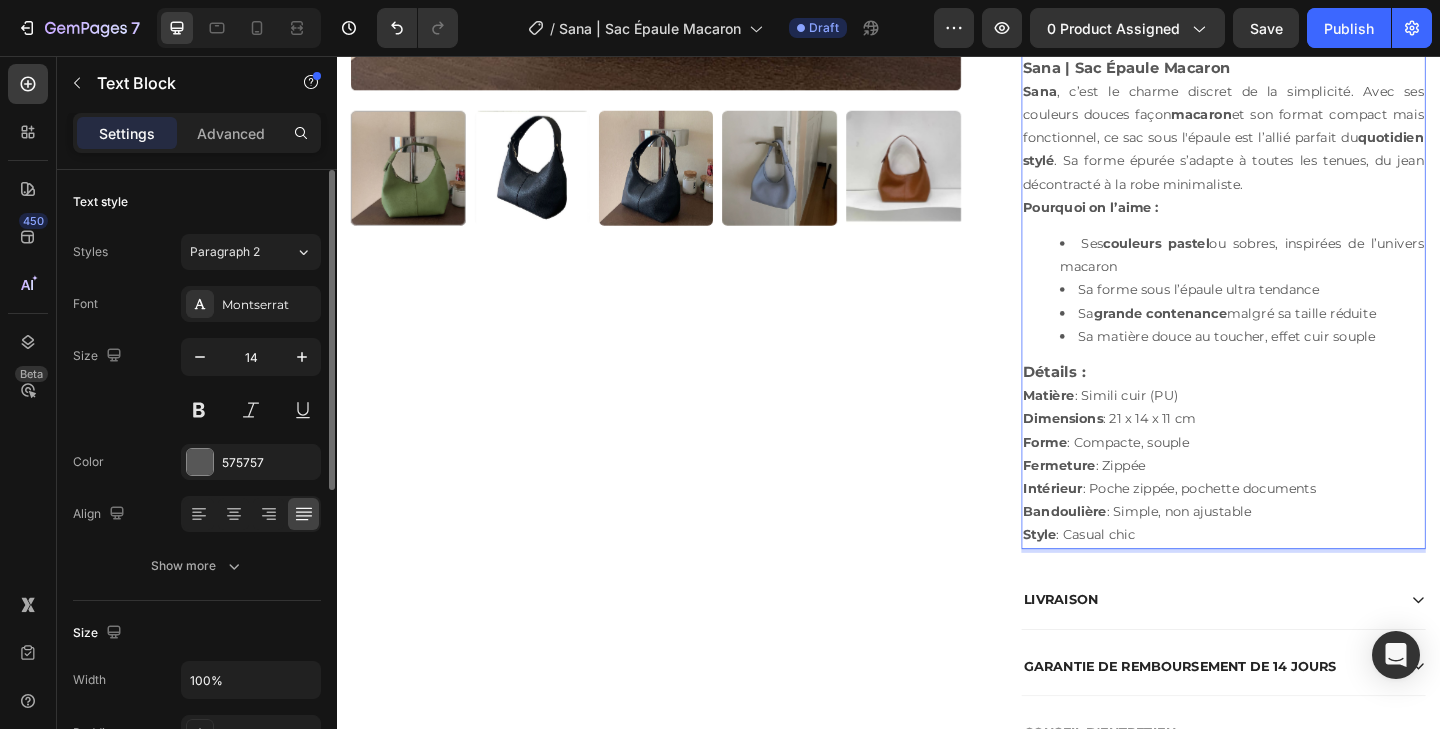 drag, startPoint x: 1262, startPoint y: 528, endPoint x: 1422, endPoint y: 531, distance: 160.02812 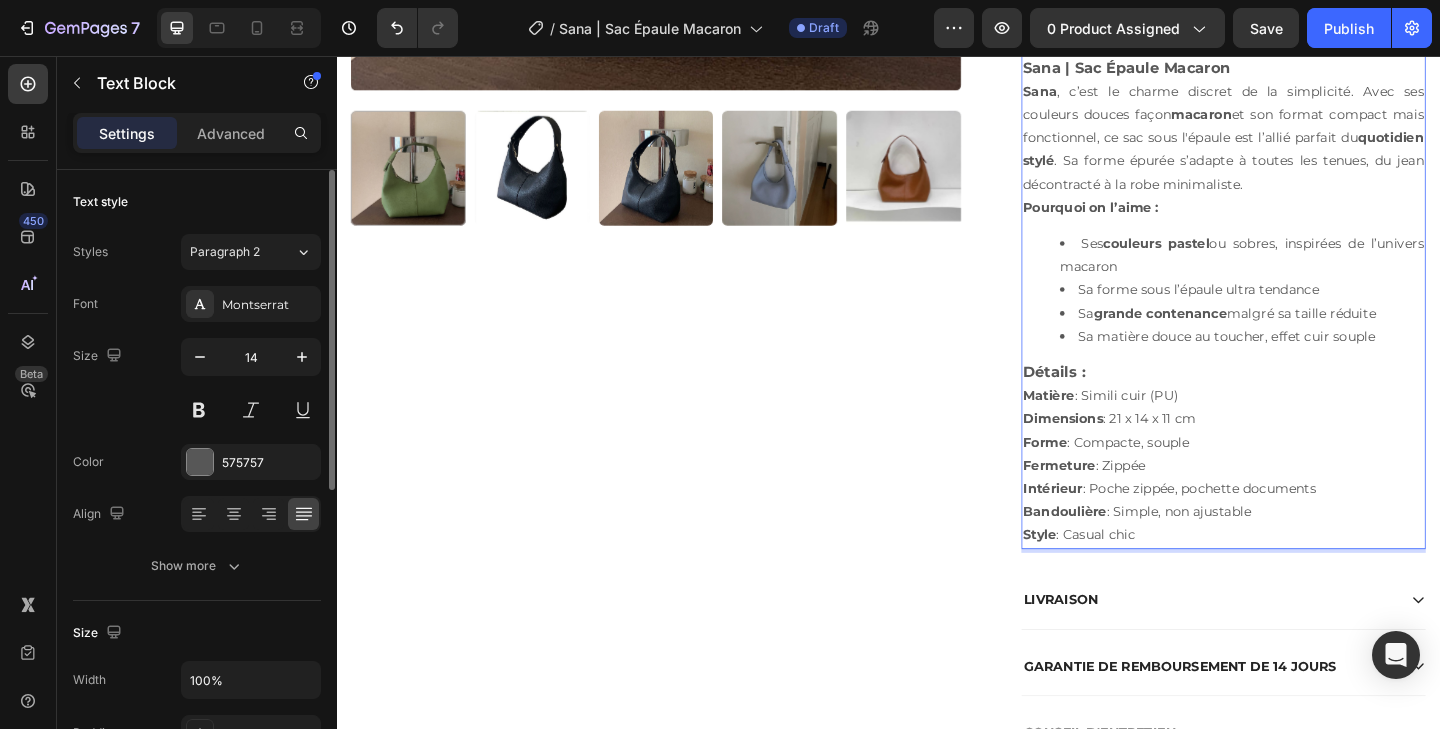 click on "Intérieur  : Poche zippée, pochette documents" at bounding box center [1301, 527] 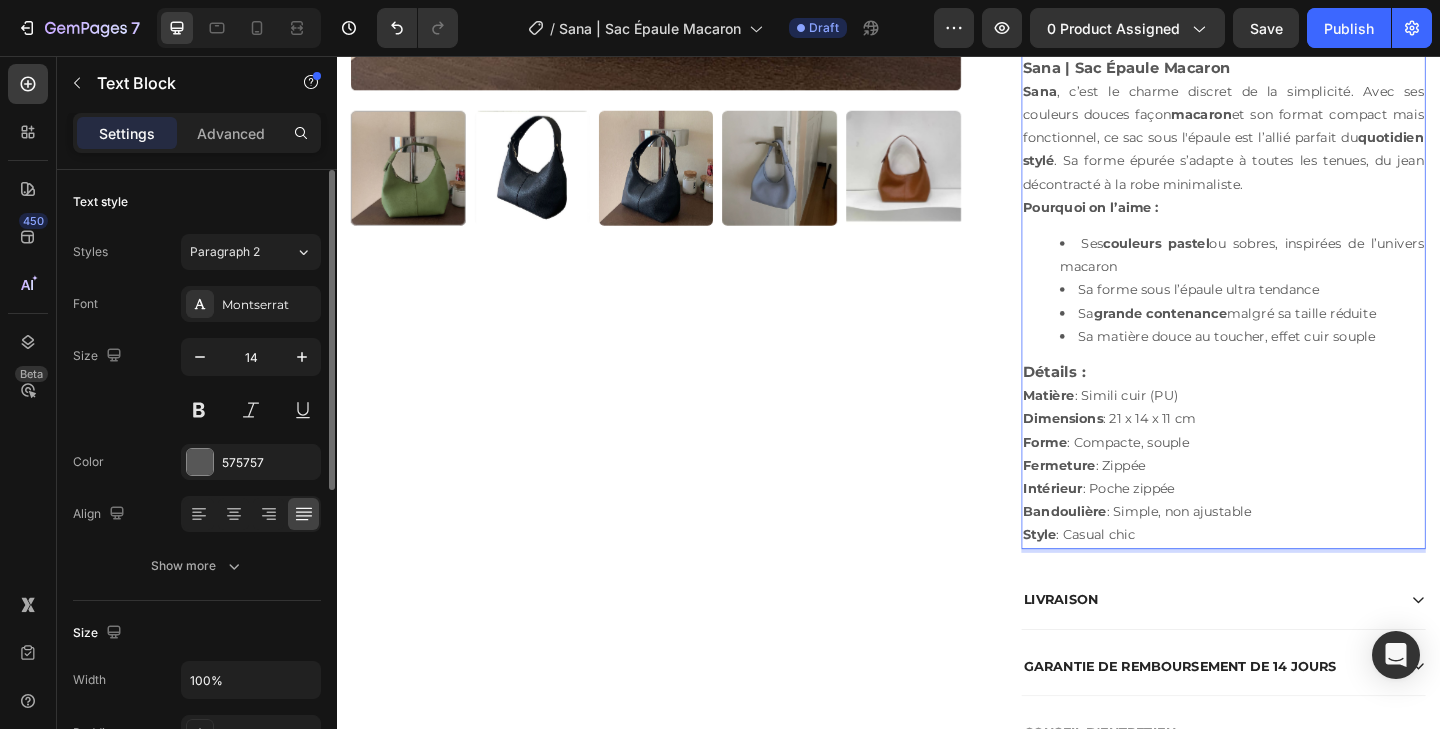 click on "Style  : Casual chic" at bounding box center (1301, 577) 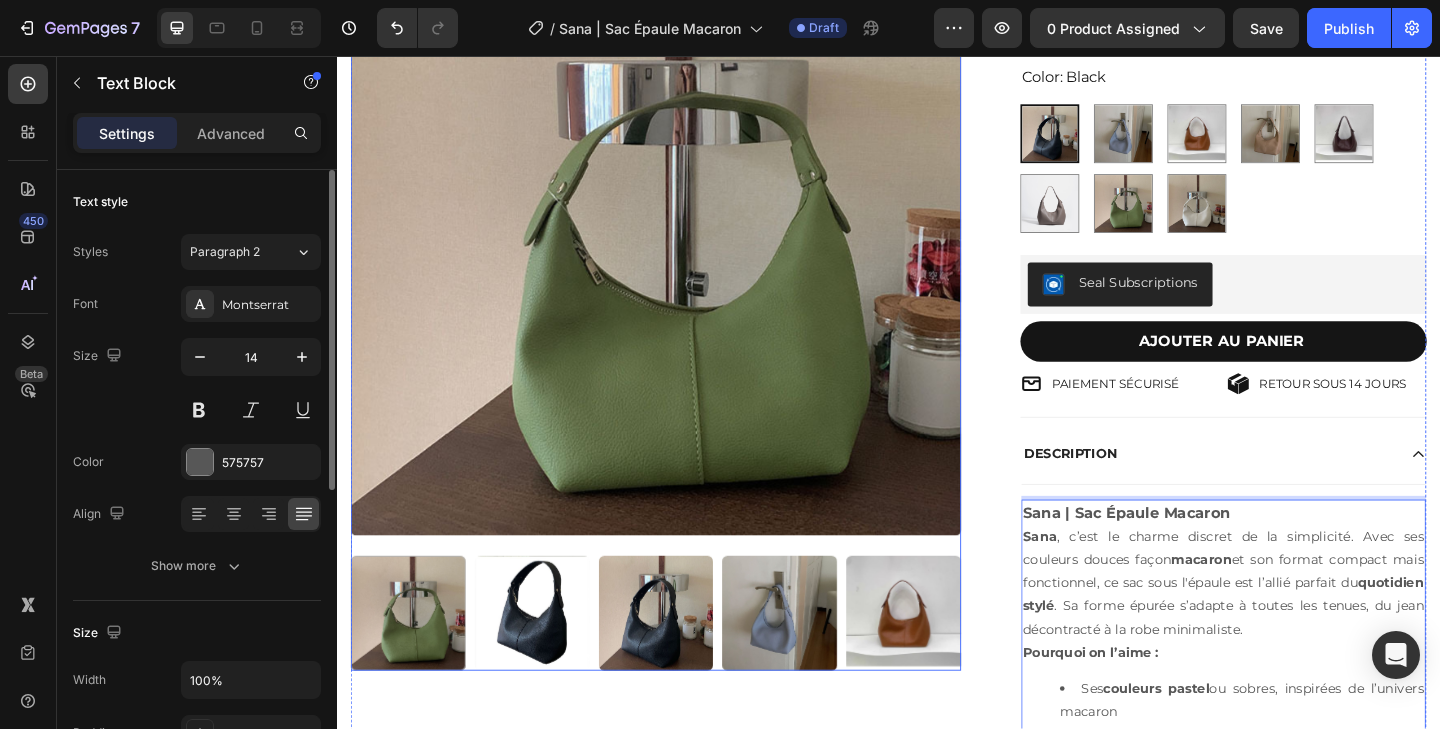 scroll, scrollTop: 261, scrollLeft: 0, axis: vertical 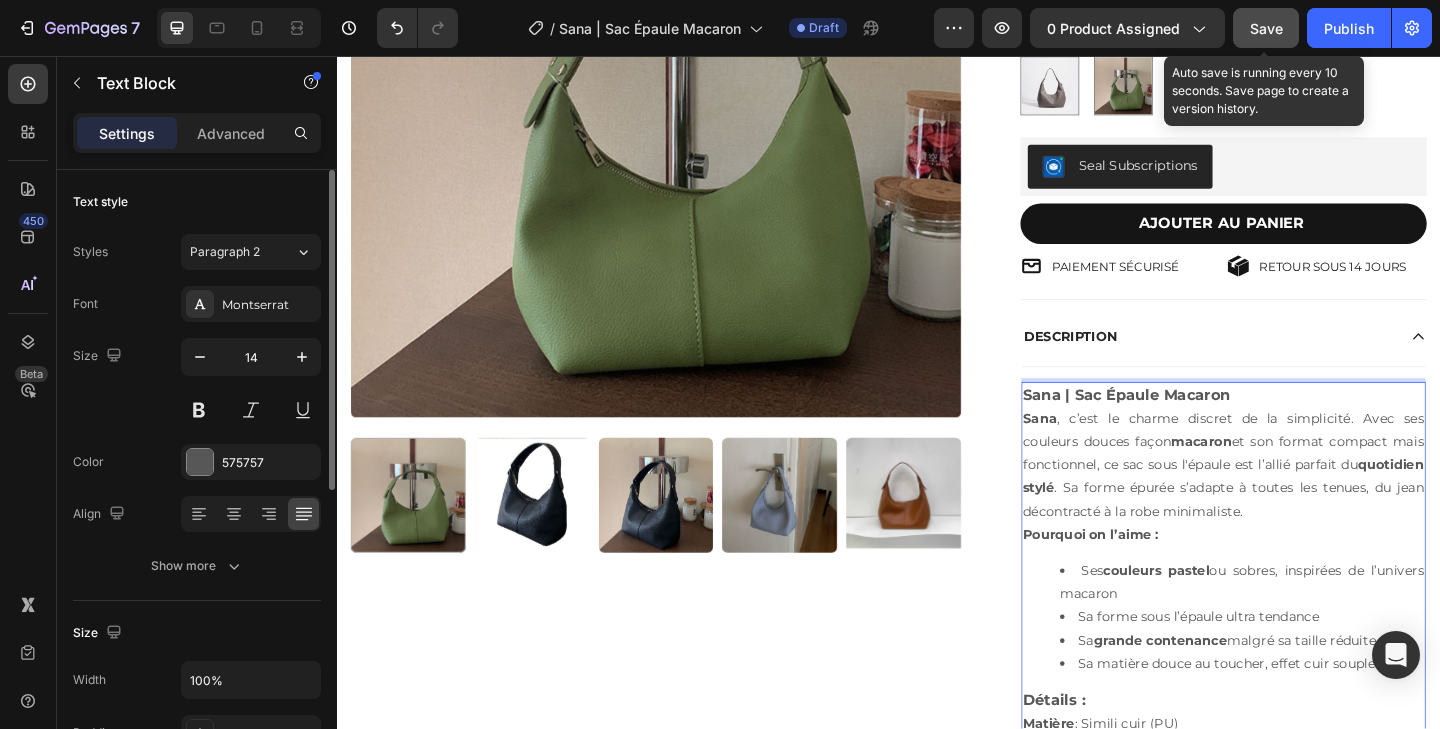 click on "Save" at bounding box center [1266, 28] 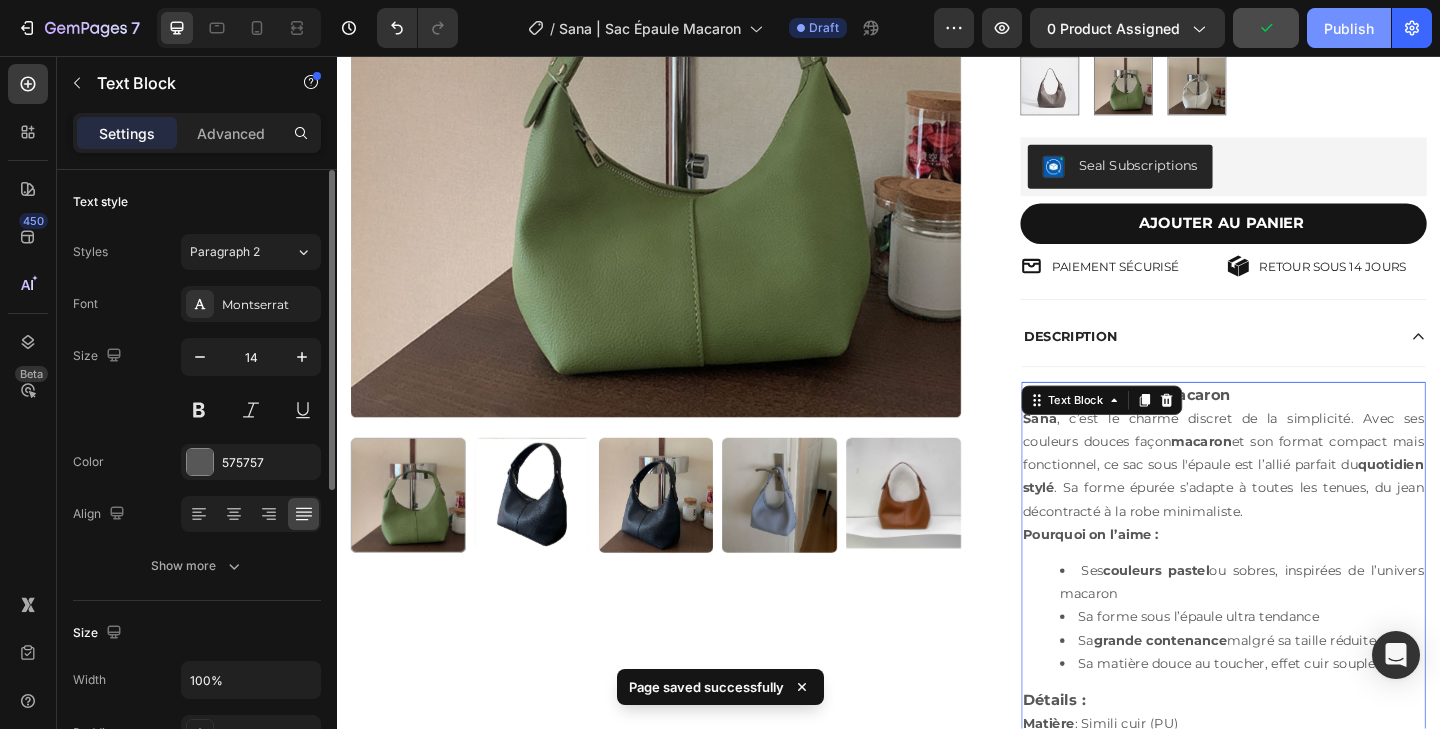 click on "Publish" at bounding box center [1349, 28] 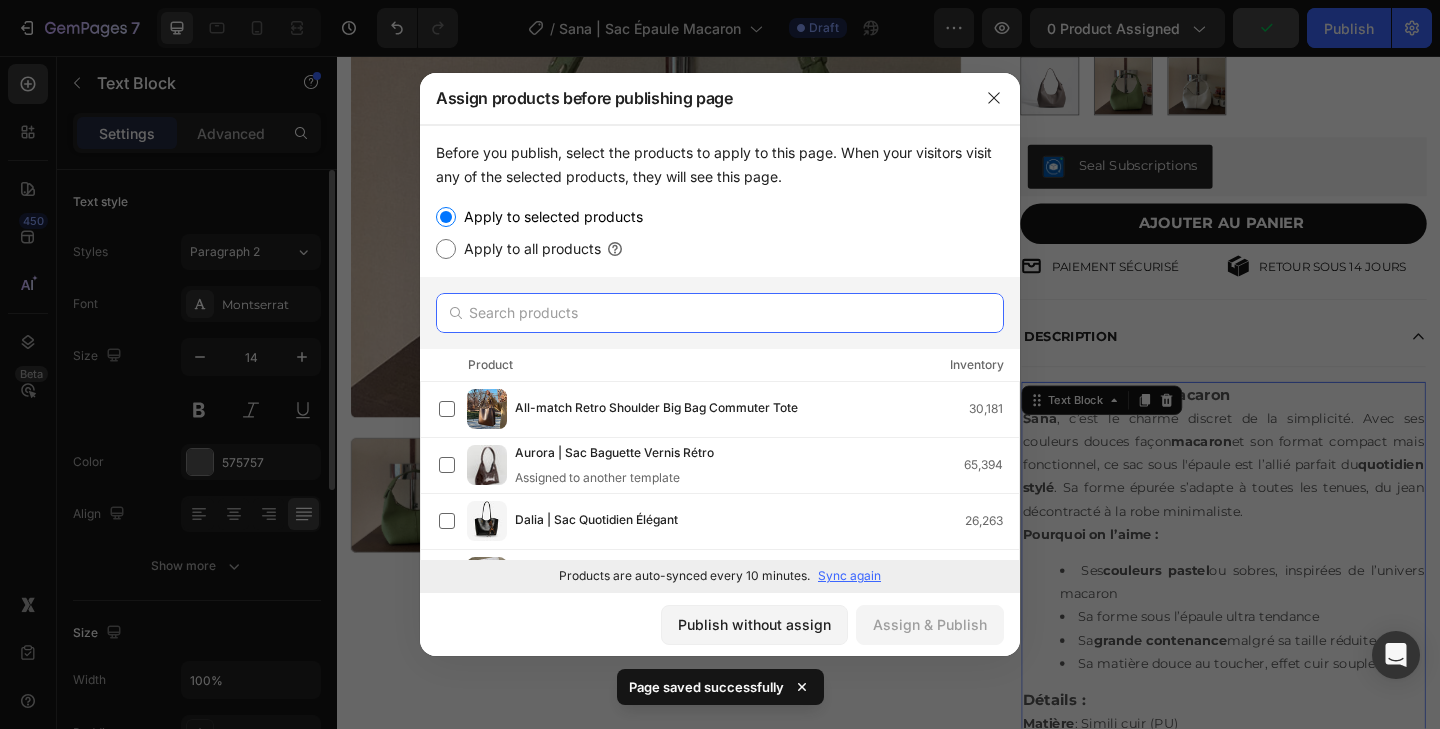 click at bounding box center [720, 313] 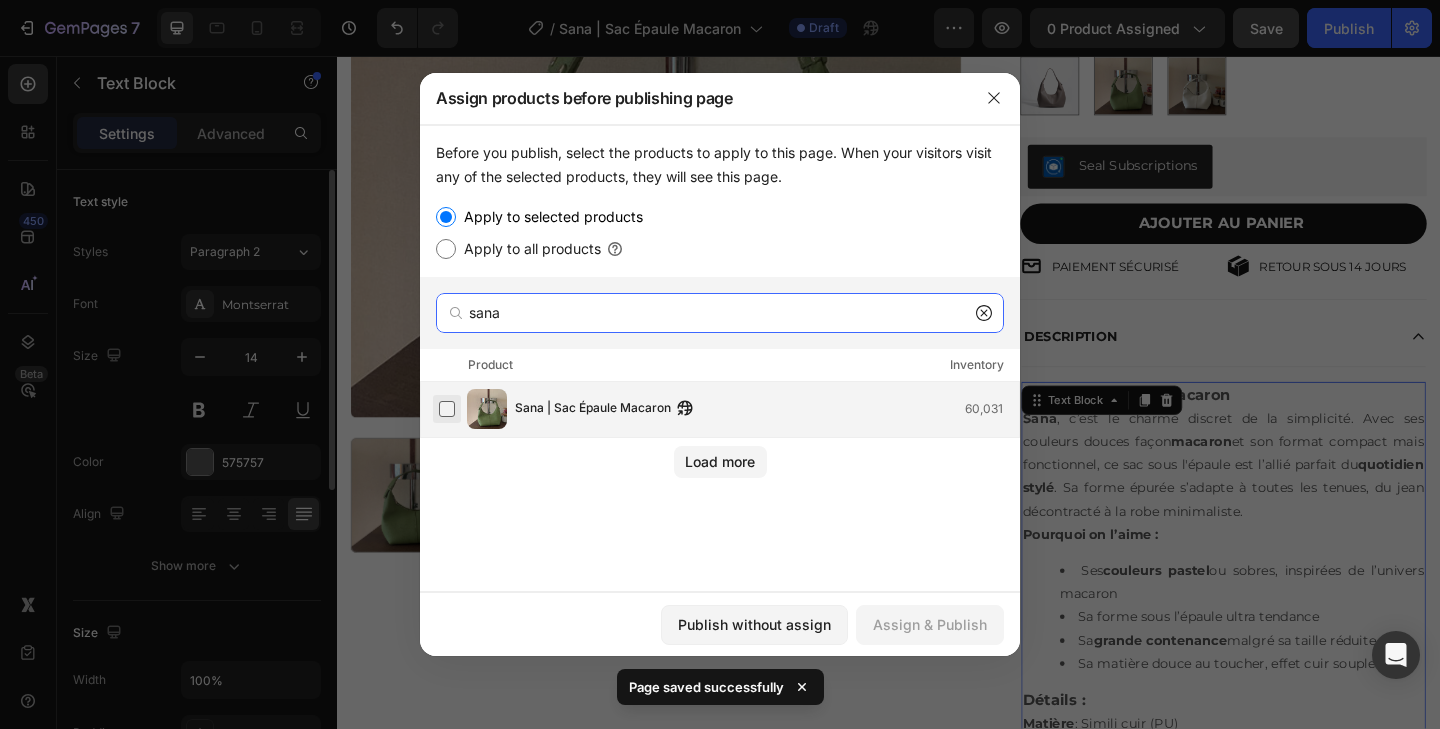 type on "sana" 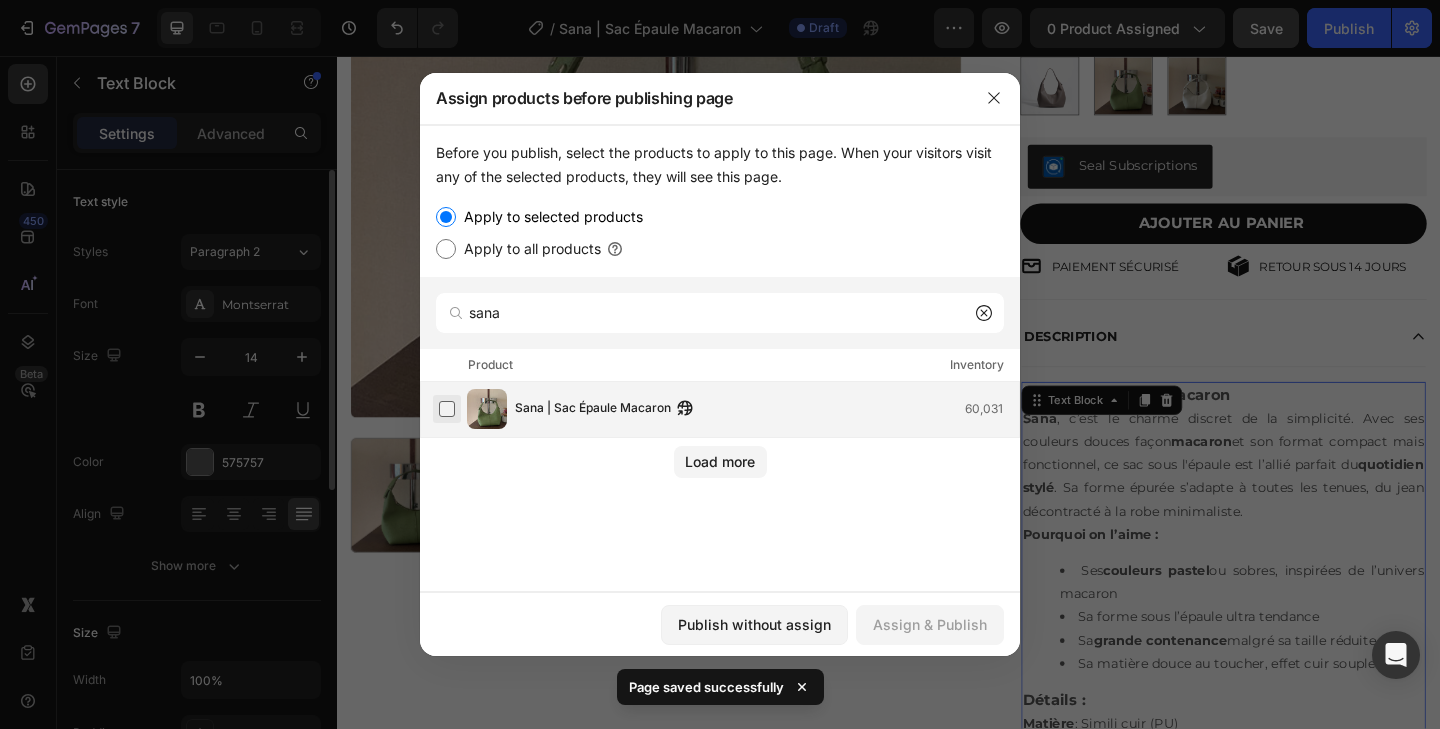 click at bounding box center (447, 409) 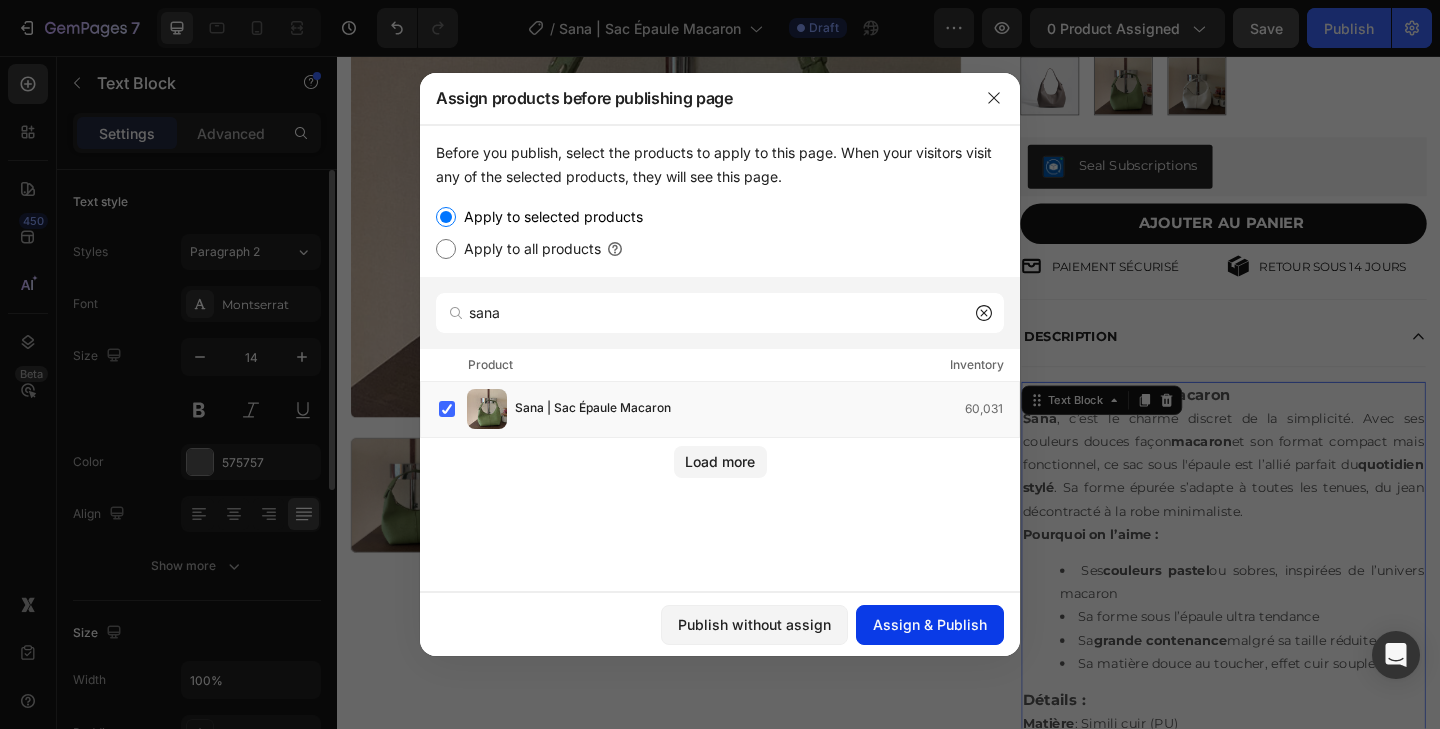 click on "Assign & Publish" at bounding box center (930, 624) 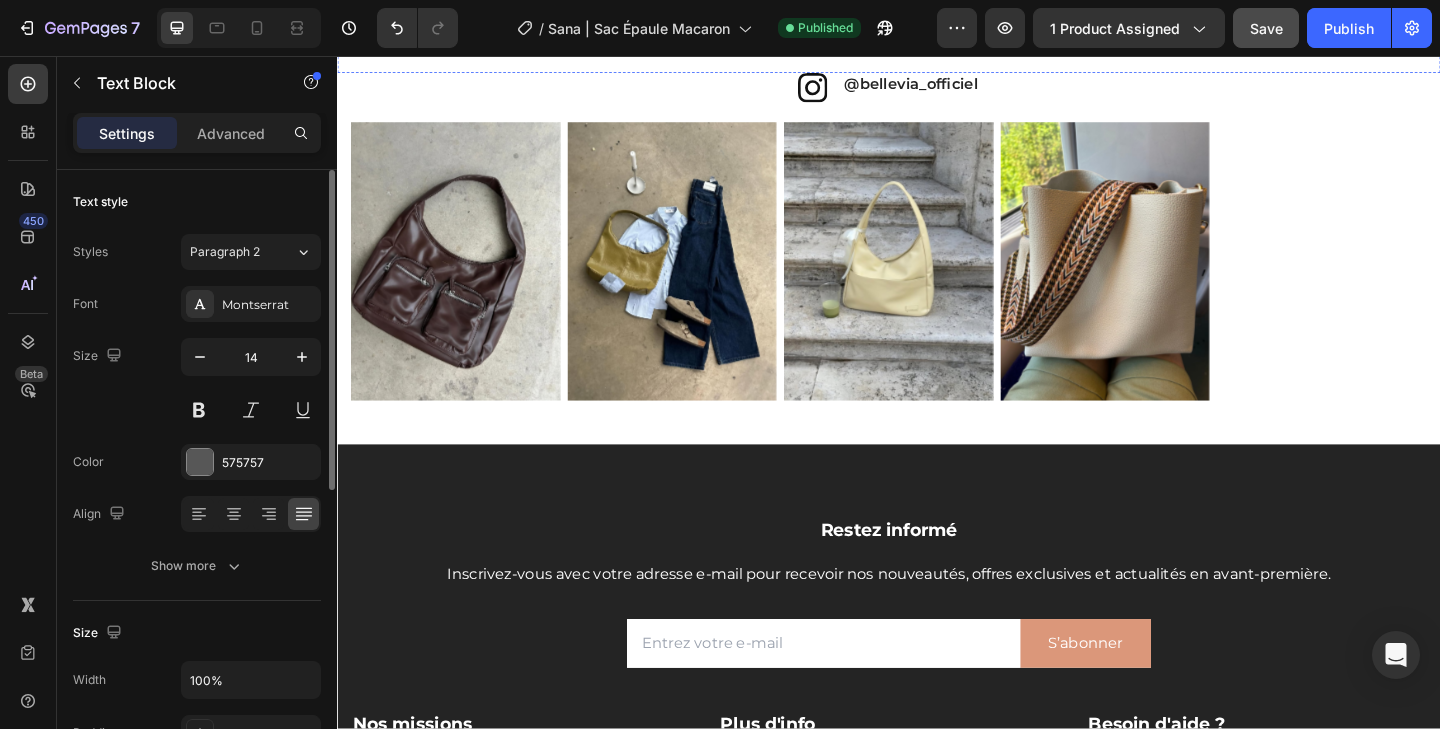 scroll, scrollTop: 3418, scrollLeft: 0, axis: vertical 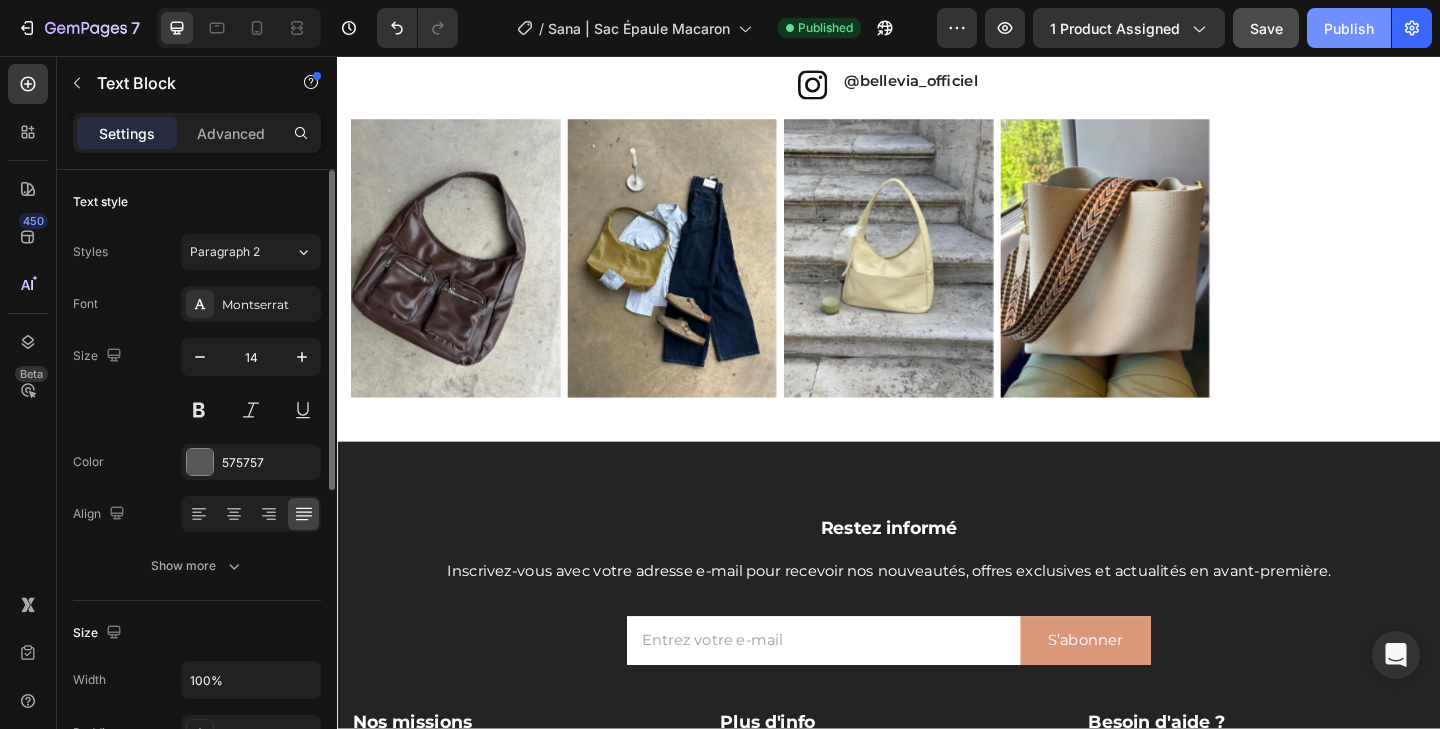 click on "Publish" at bounding box center [1349, 28] 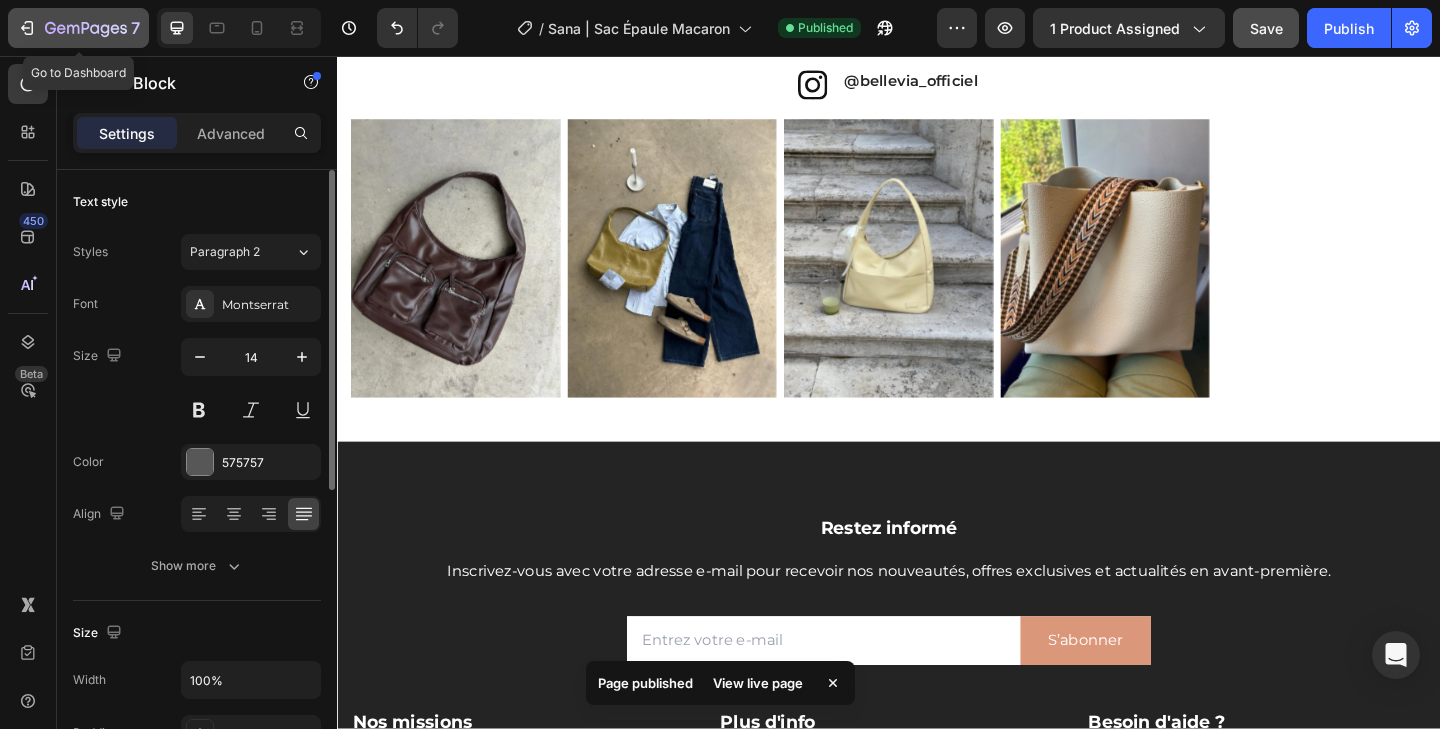 click 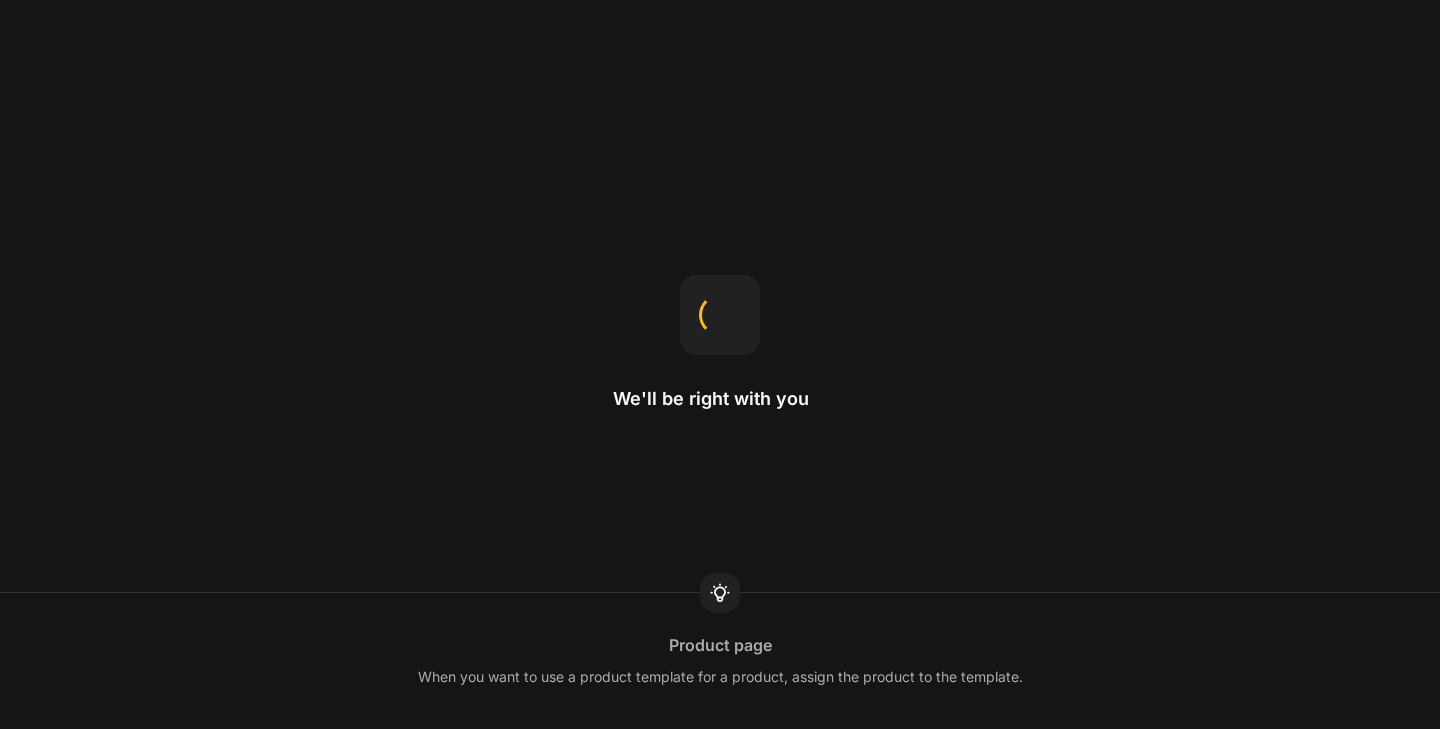scroll, scrollTop: 0, scrollLeft: 0, axis: both 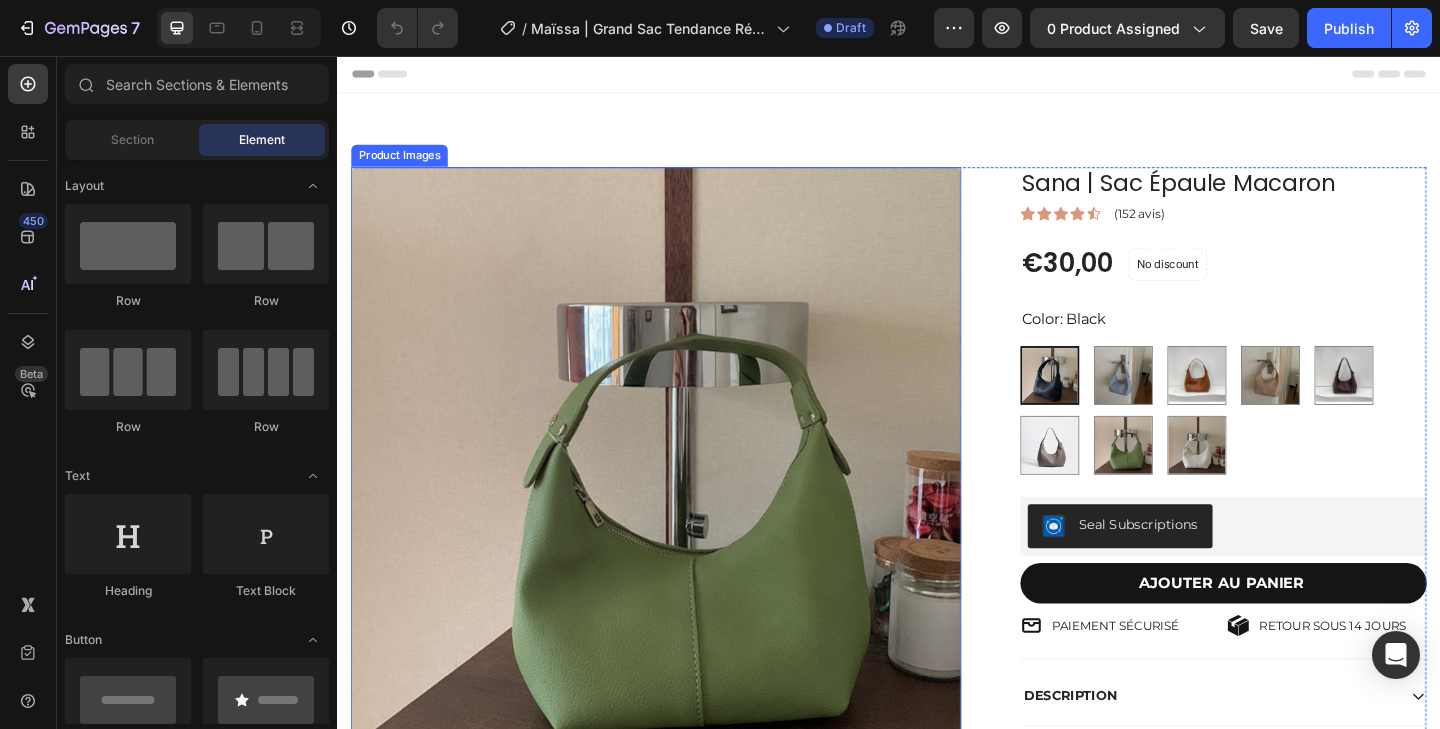 click at bounding box center (684, 509) 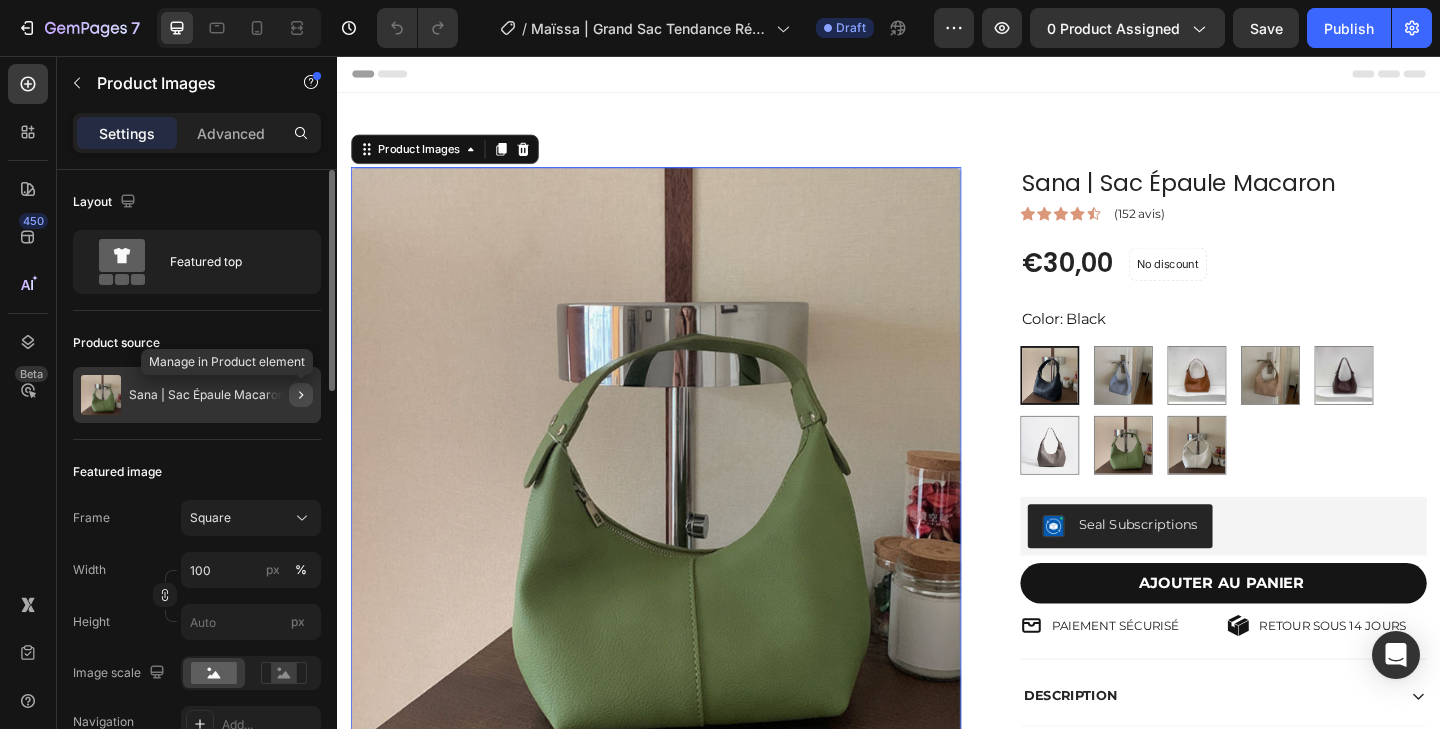 click 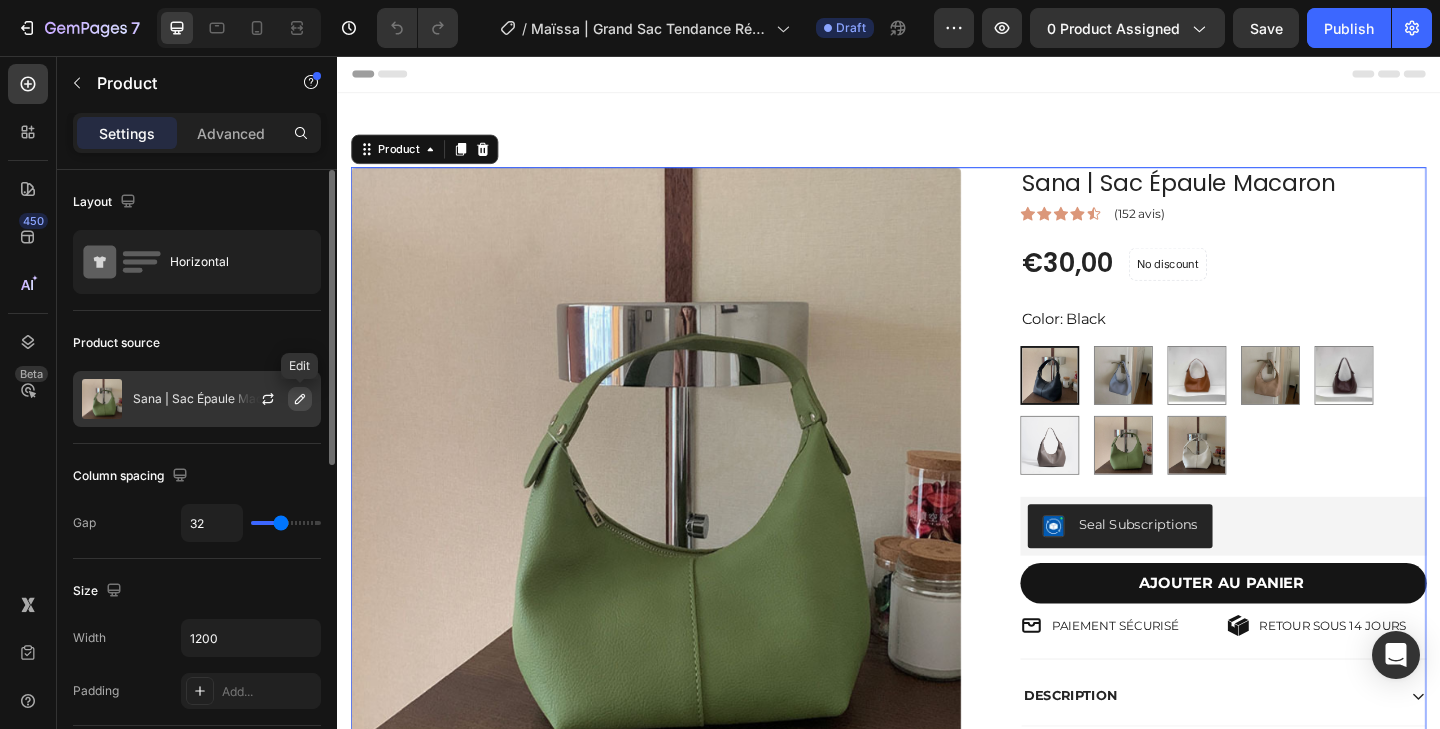 click 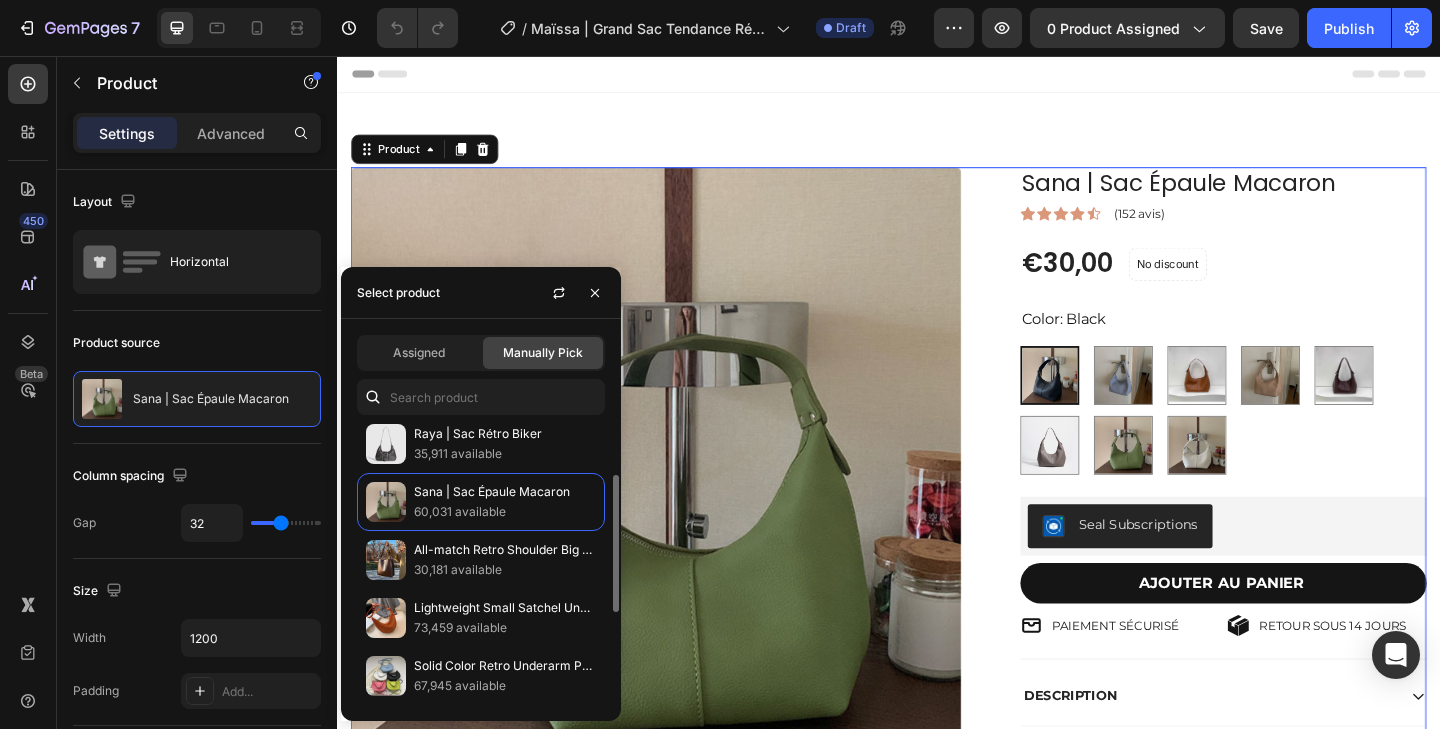 scroll, scrollTop: 126, scrollLeft: 0, axis: vertical 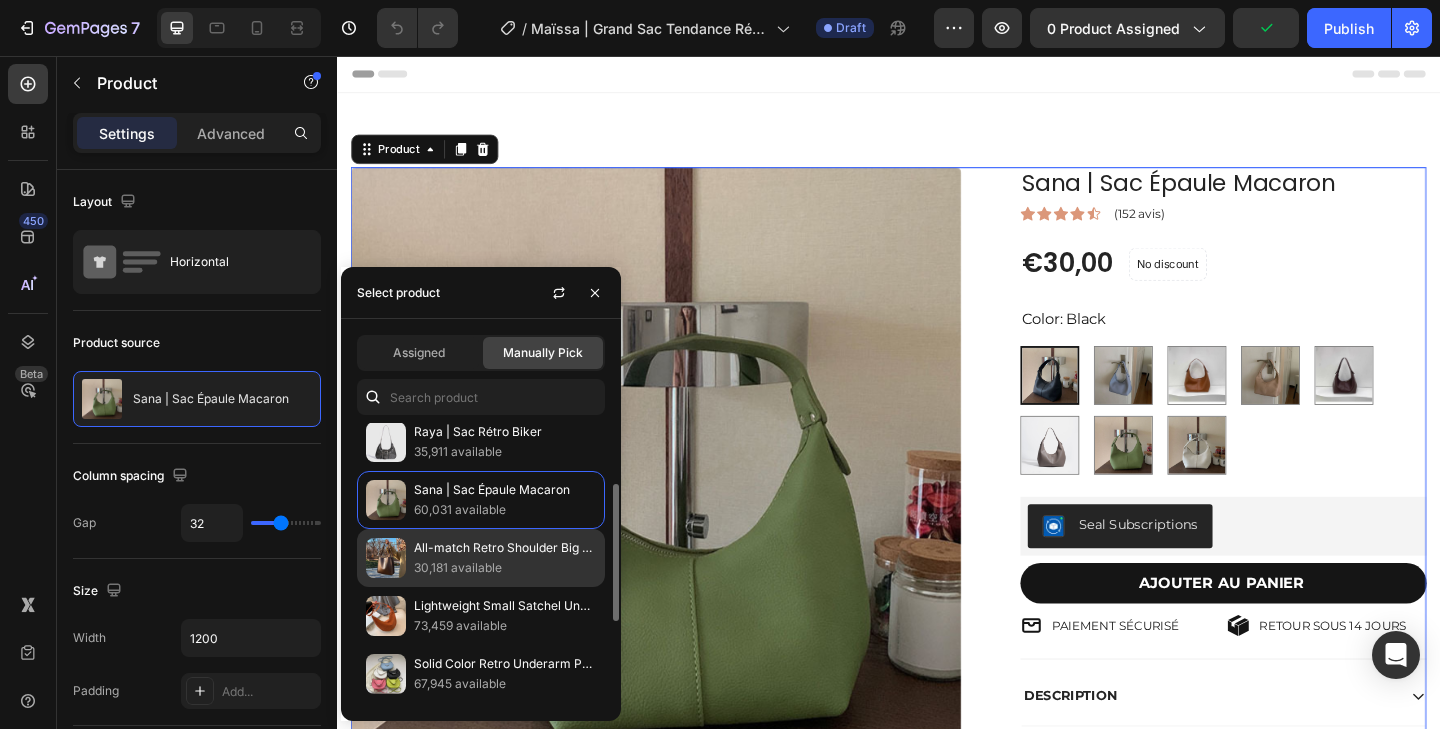 click on "30,181 available" at bounding box center [505, 568] 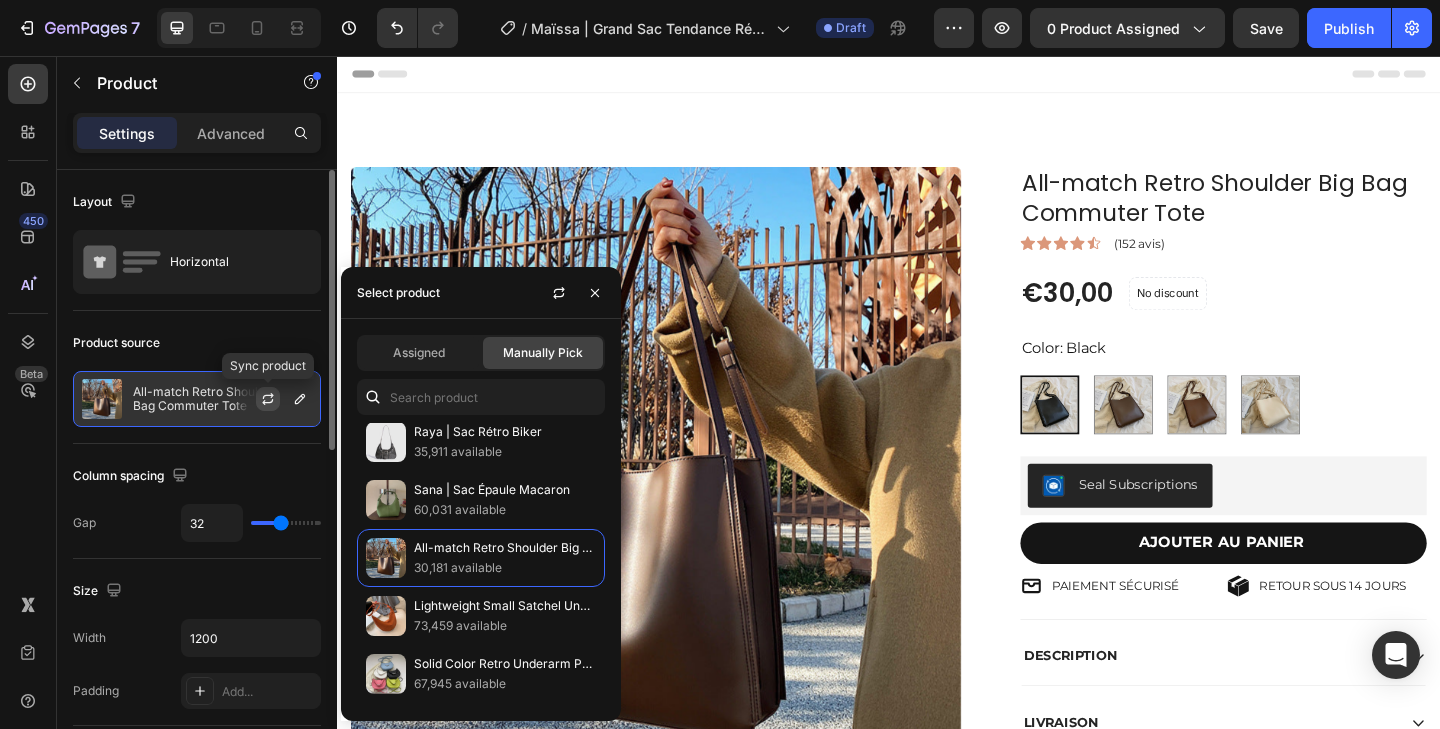 click 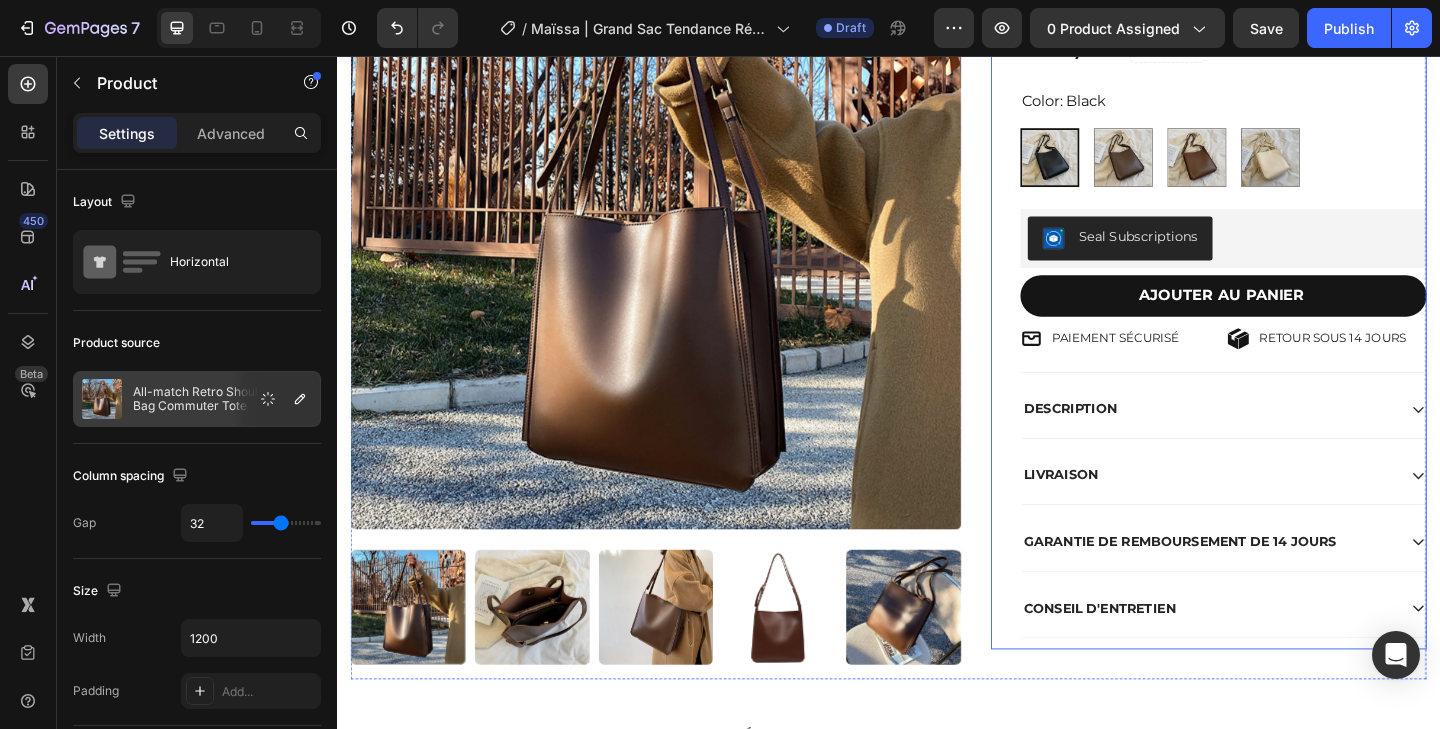 scroll, scrollTop: 265, scrollLeft: 0, axis: vertical 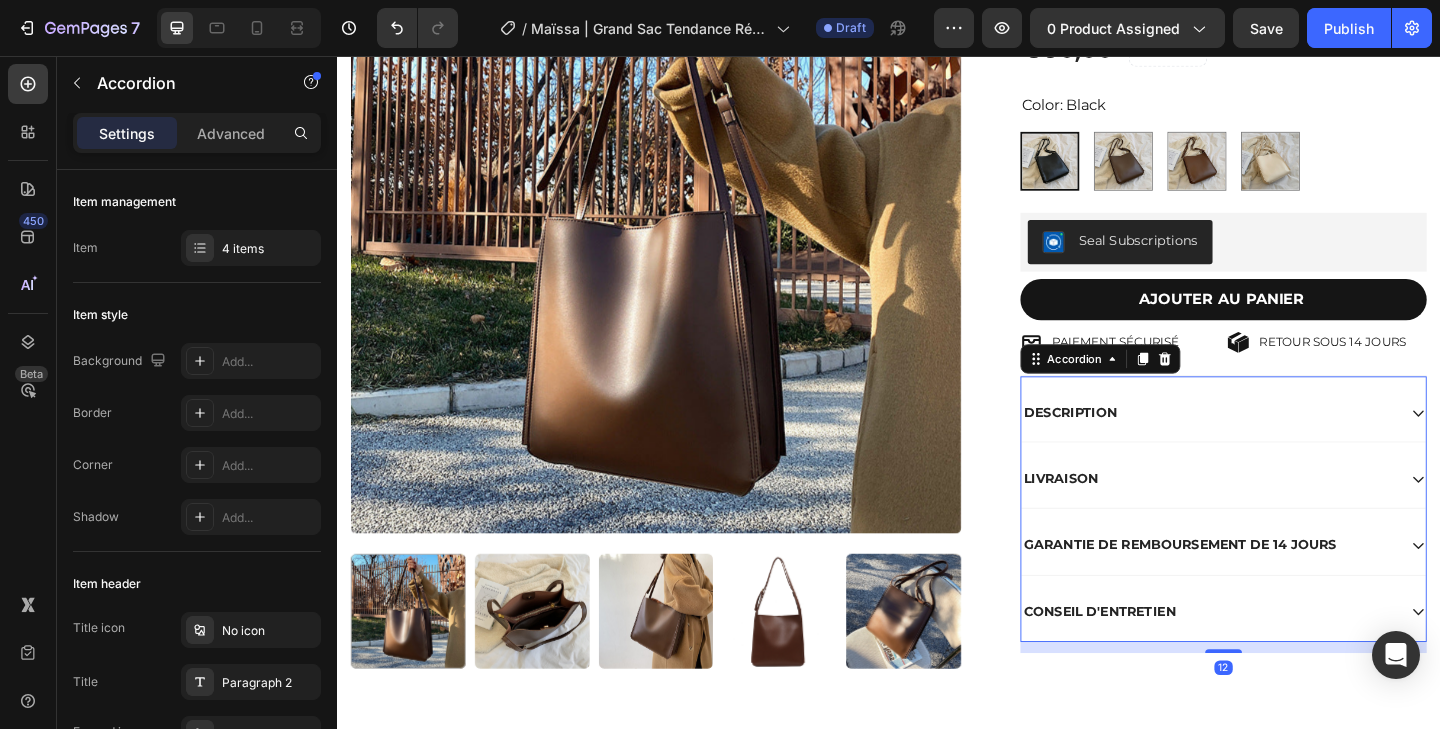 click 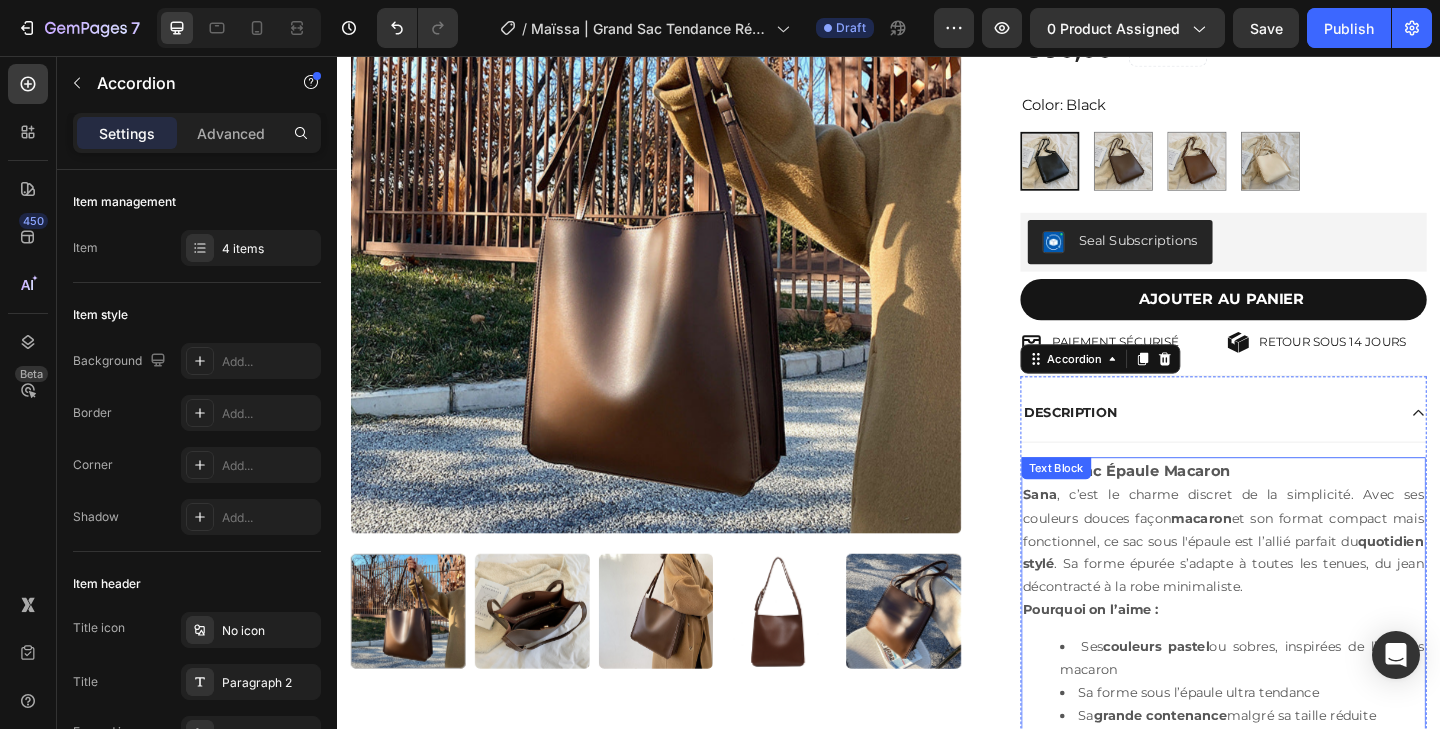 scroll, scrollTop: 346, scrollLeft: 0, axis: vertical 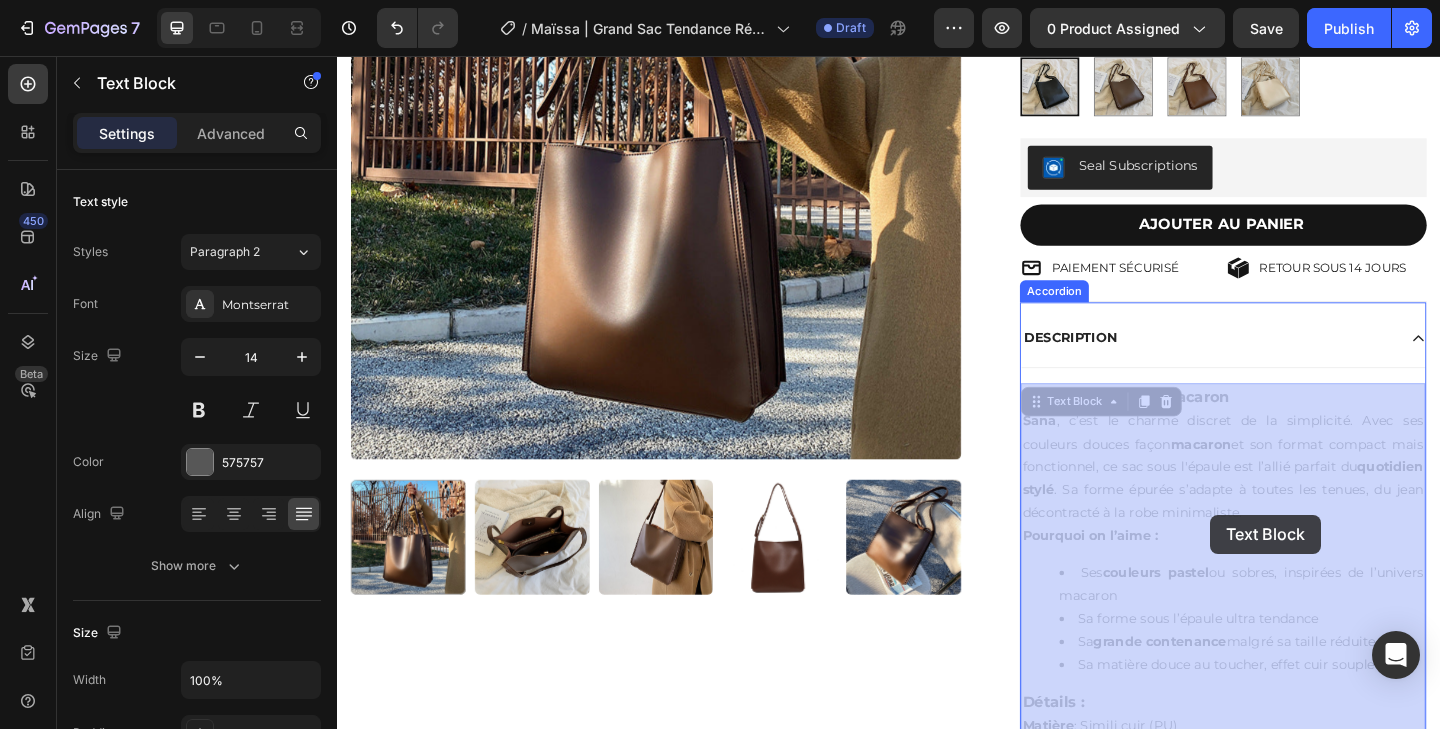 drag, startPoint x: 1337, startPoint y: 558, endPoint x: 1286, endPoint y: 554, distance: 51.156624 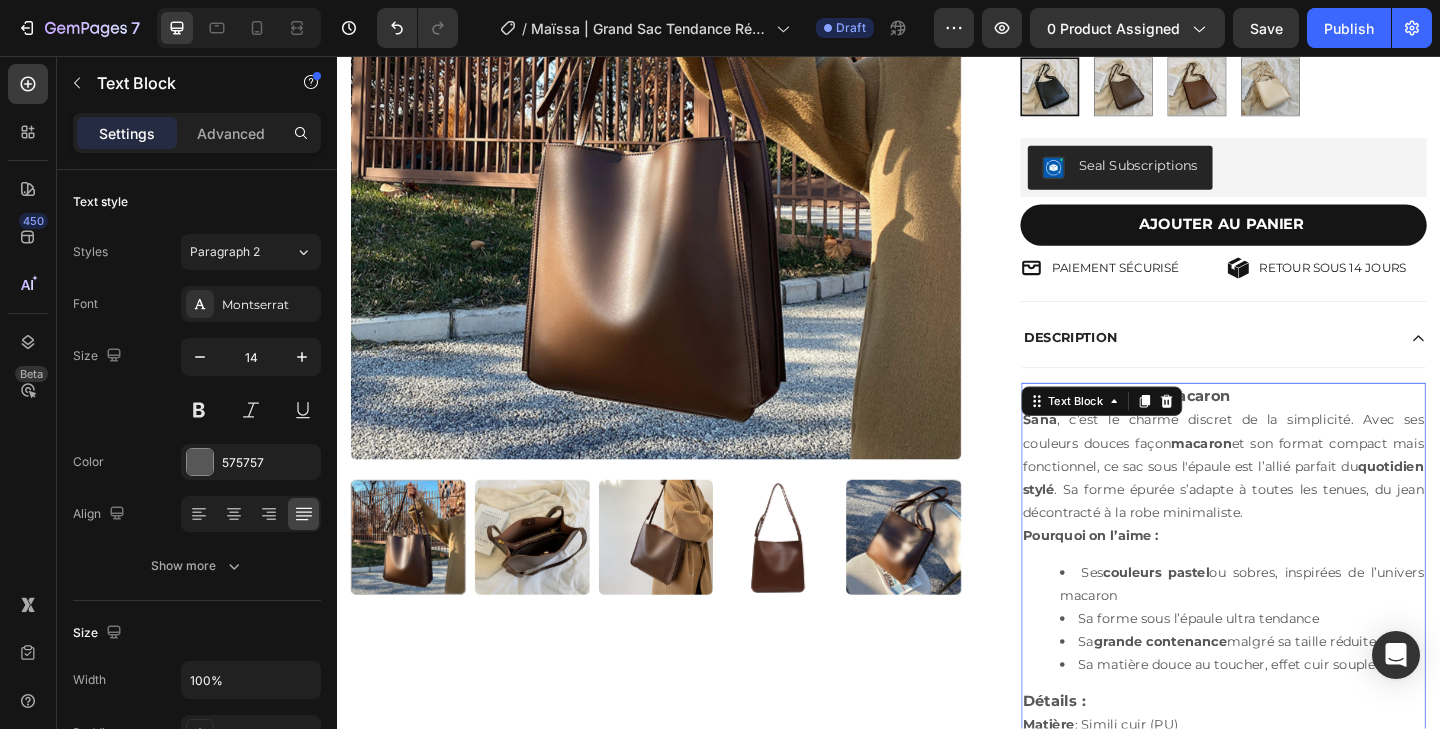 click on "Sana , c’est le charme discret de la simplicité. Avec ses couleurs douces façon macaron et son format compact mais fonctionnel, ce sac sous l'épaule est l’allié parfait du quotidien stylé . Sa forme épurée s’adapte à toutes les tenues, du jean décontracté à la robe minimaliste." at bounding box center (1301, 503) 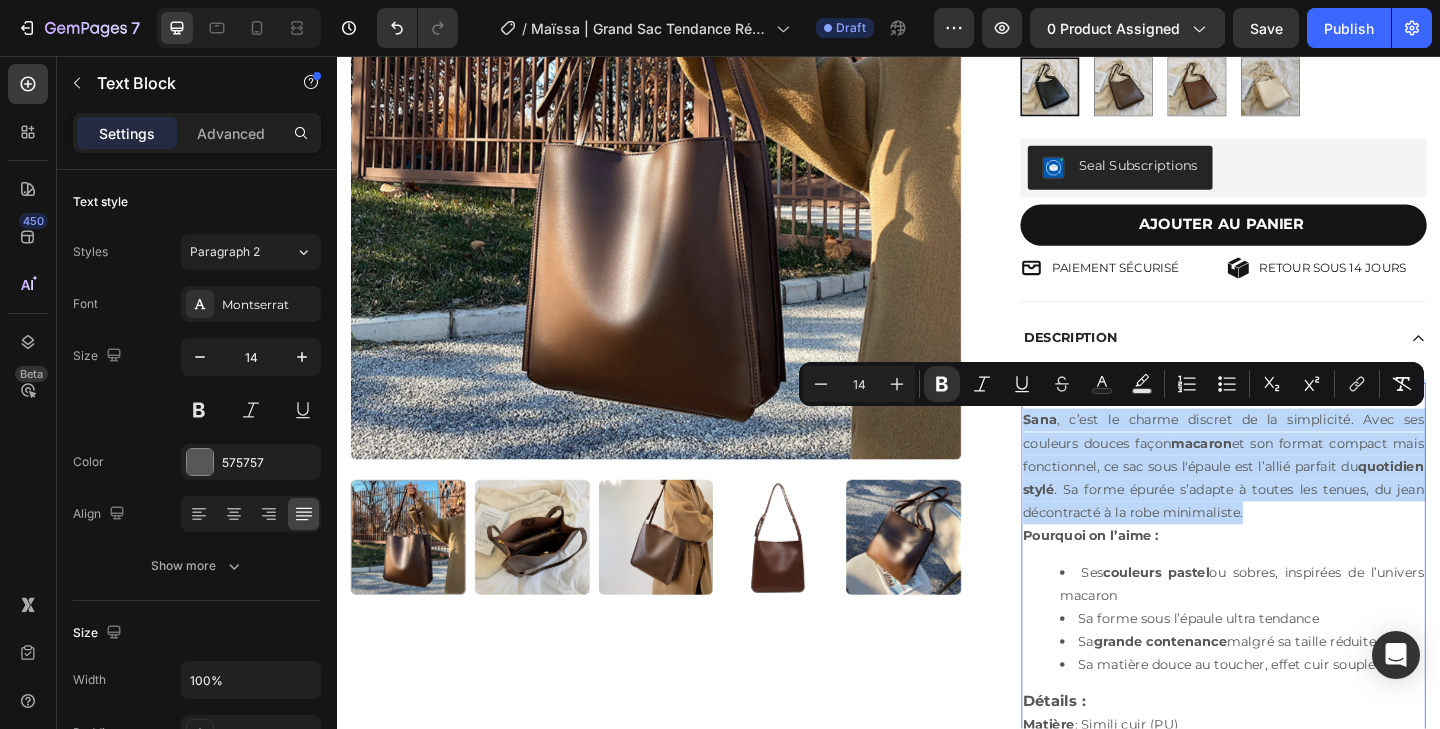 drag, startPoint x: 1322, startPoint y: 552, endPoint x: 1084, endPoint y: 453, distance: 257.7693 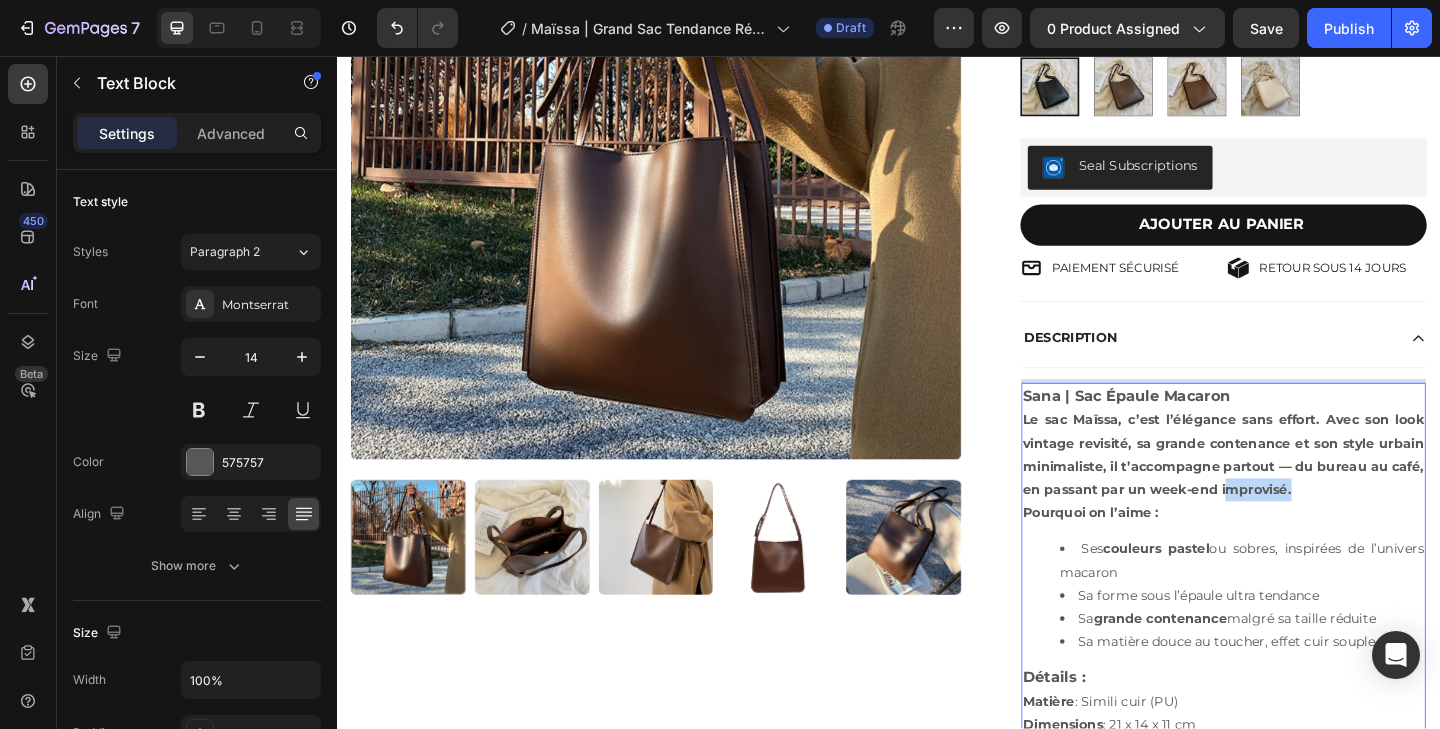 drag, startPoint x: 1383, startPoint y: 530, endPoint x: 1303, endPoint y: 516, distance: 81.21576 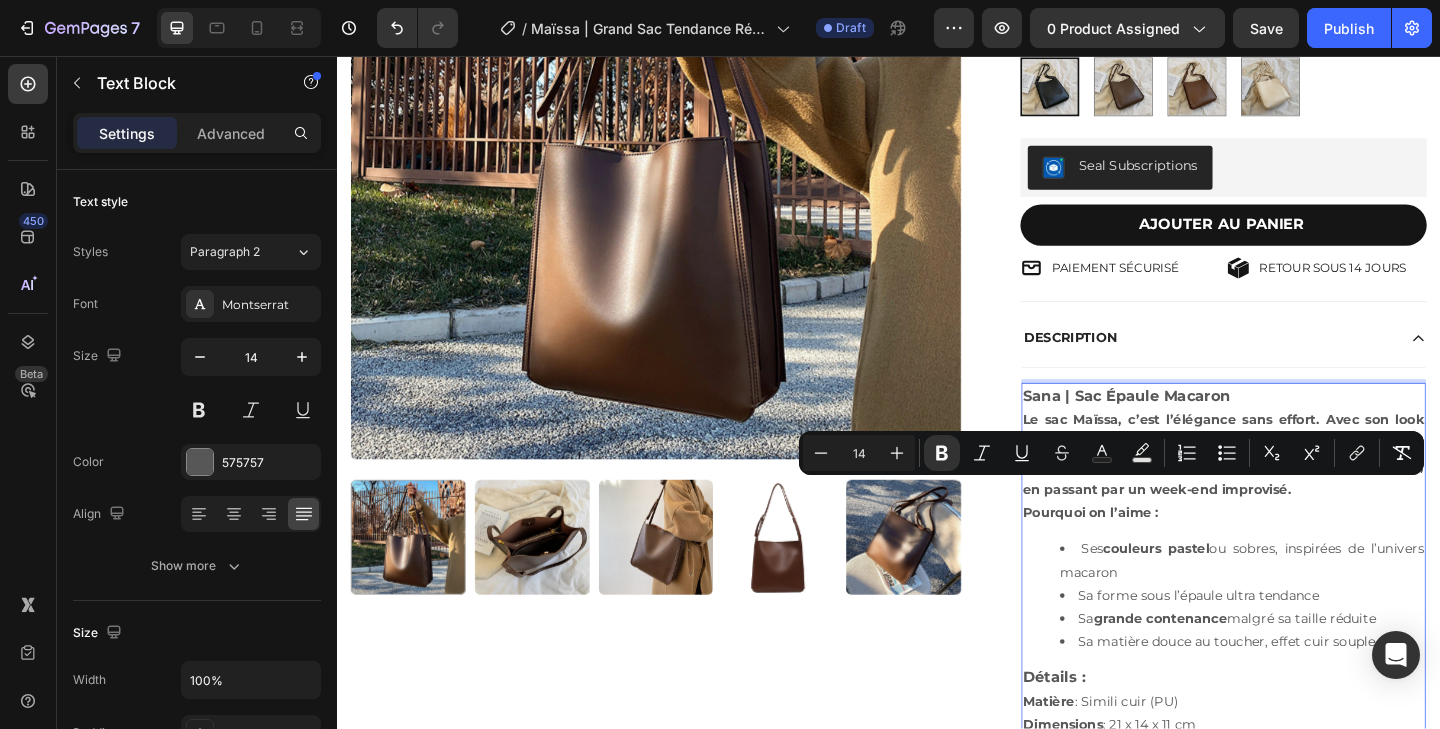 click on "Pourquoi on l’aime :" at bounding box center (1301, 553) 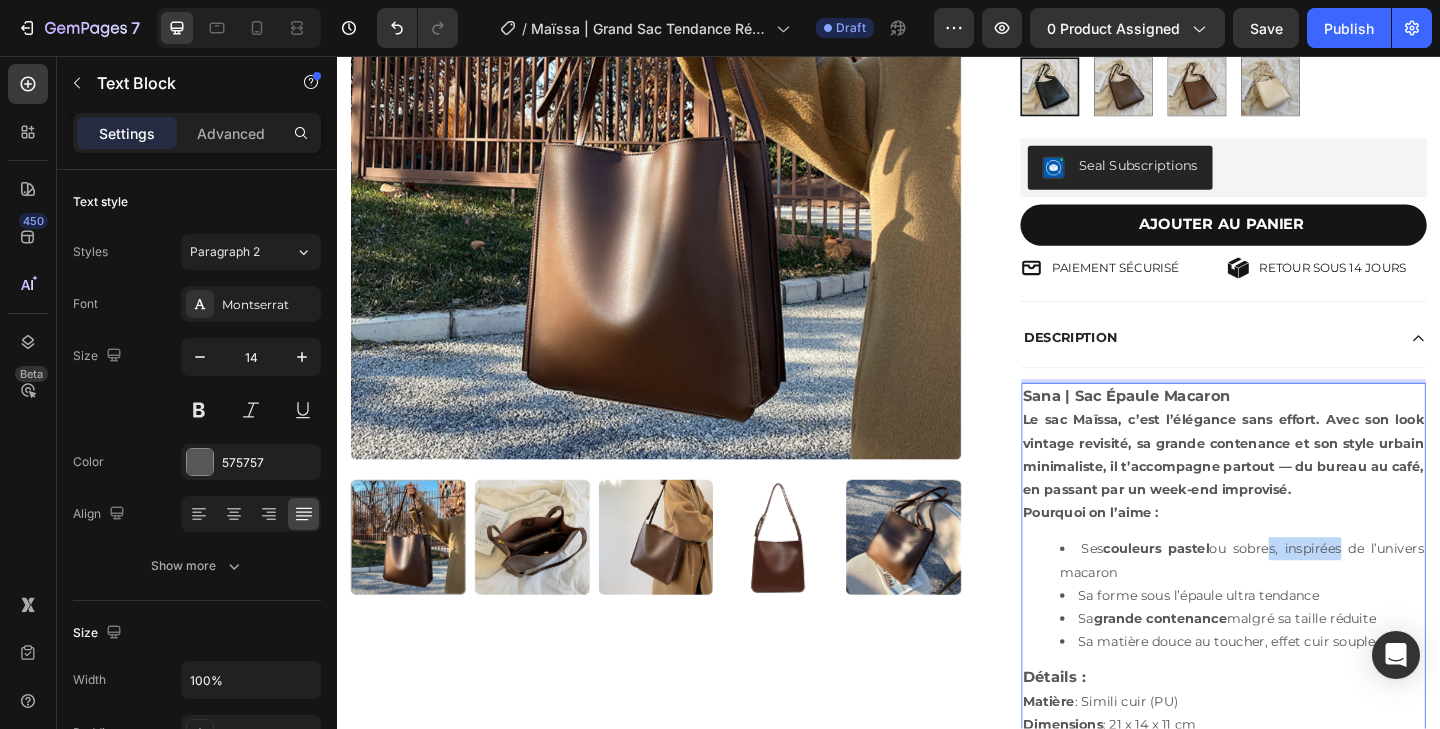 drag, startPoint x: 1348, startPoint y: 593, endPoint x: 1425, endPoint y: 593, distance: 77 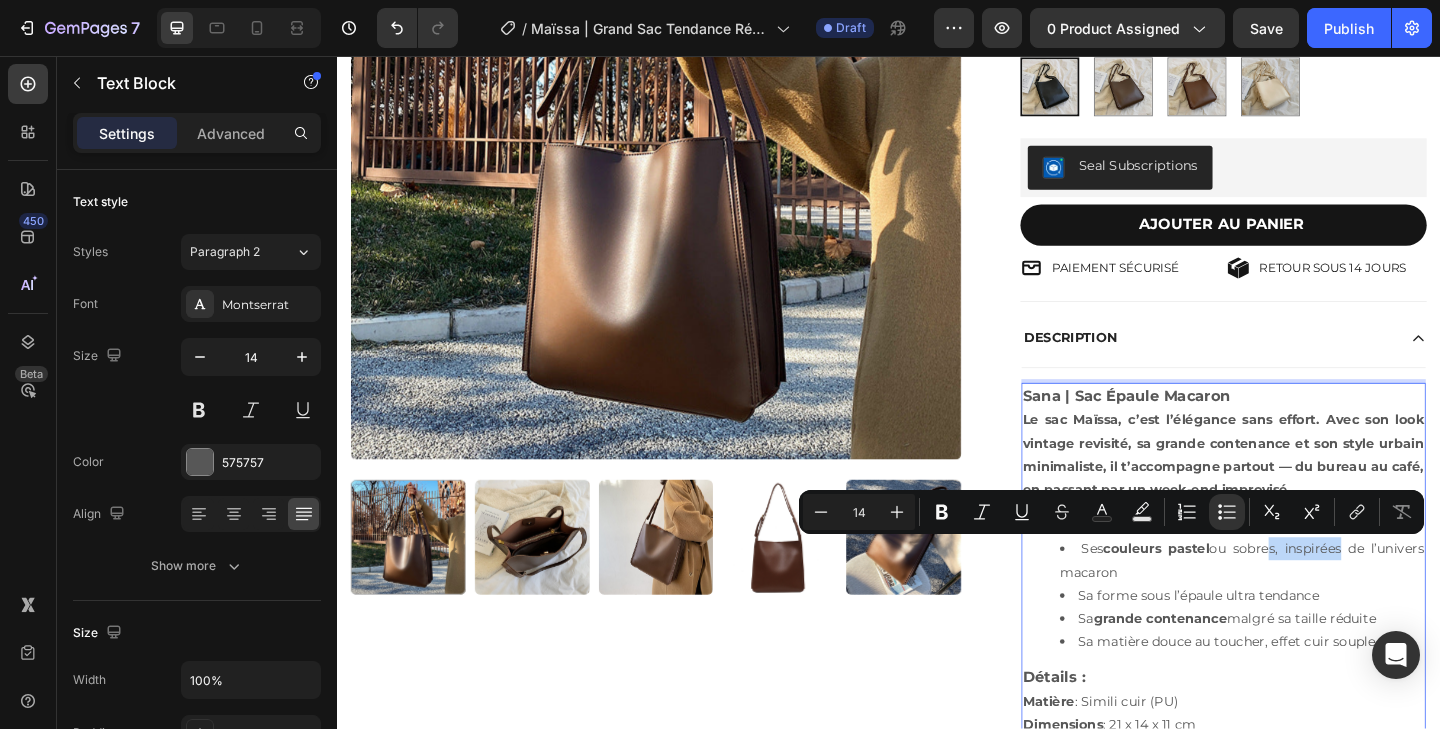 copy on "es, inspirée" 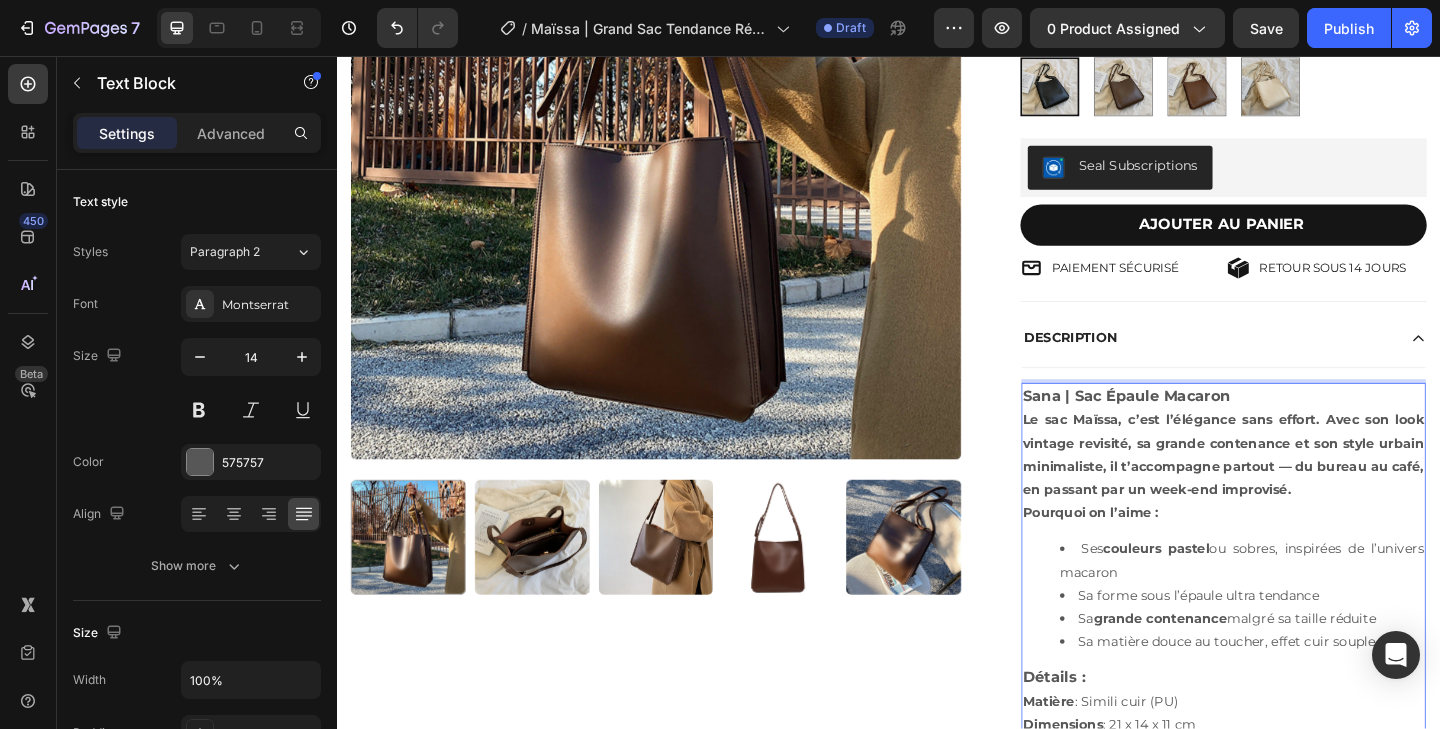 click on "Le sac Maïssa, c’est l’élégance sans effort. Avec son look vintage revisité, sa grande contenance et son style urbain minimaliste, il t’accompagne partout — du bureau au café, en passant par un week-end improvisé." at bounding box center (1301, 490) 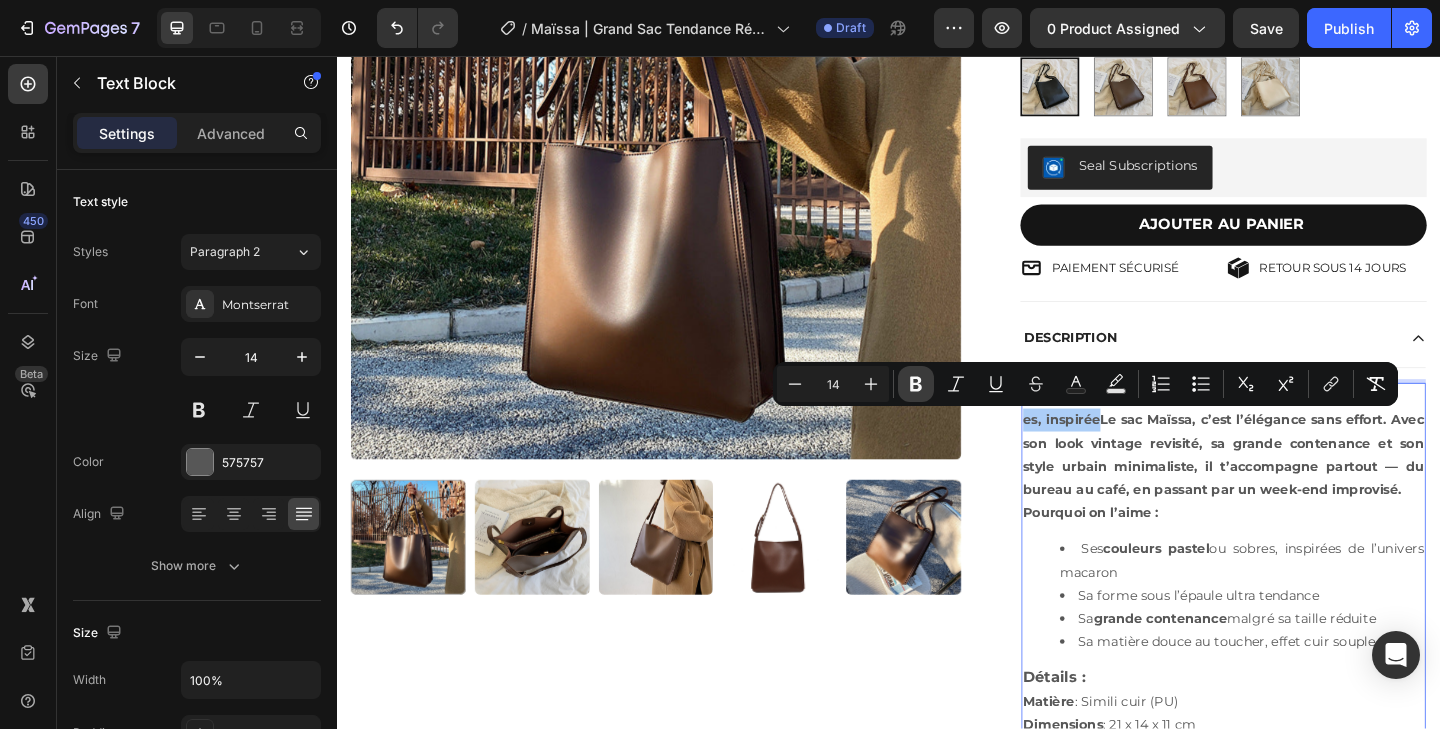 click 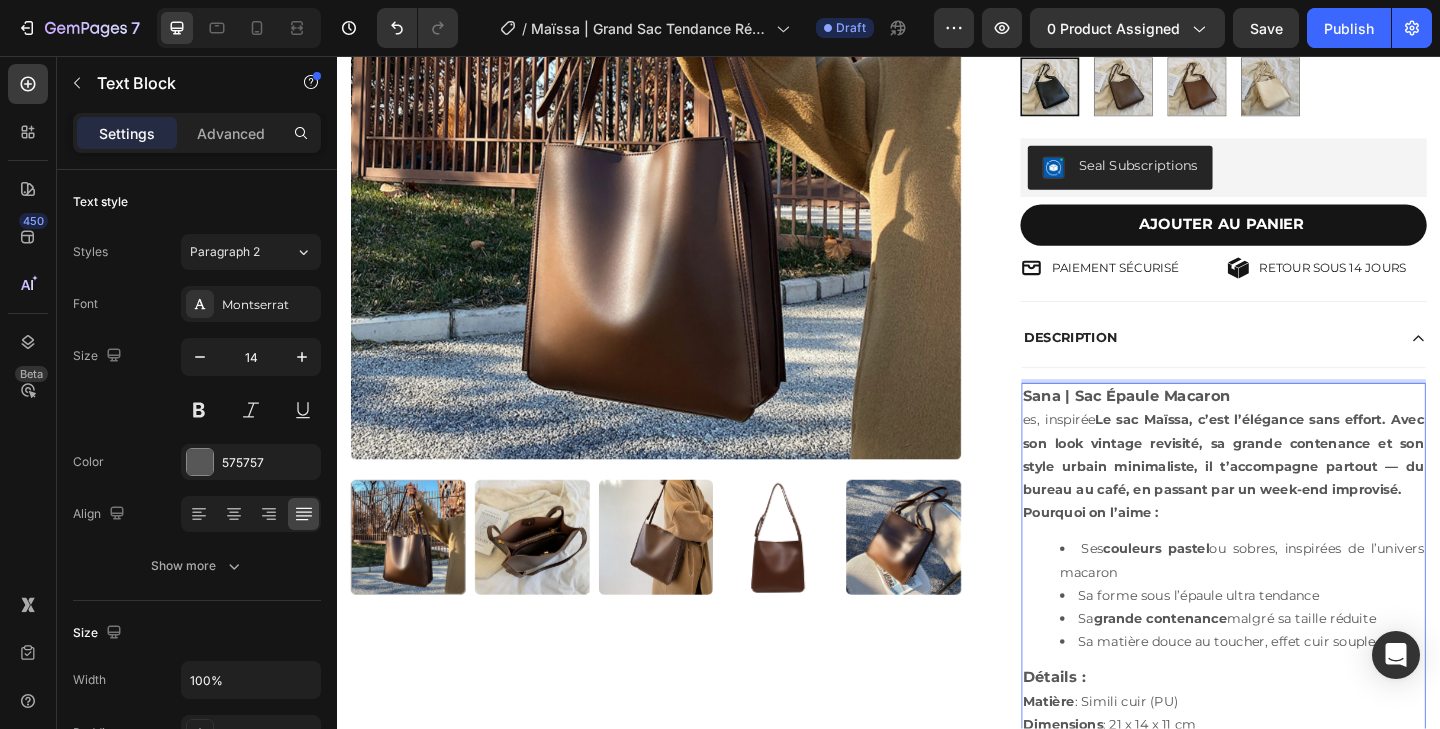 click on "Le sac Maïssa, c’est l’élégance sans effort. Avec son look vintage revisité, sa grande contenance et son style urbain minimaliste, il t’accompagne partout — du bureau au café, en passant par un week-end improvisé." at bounding box center [1301, 490] 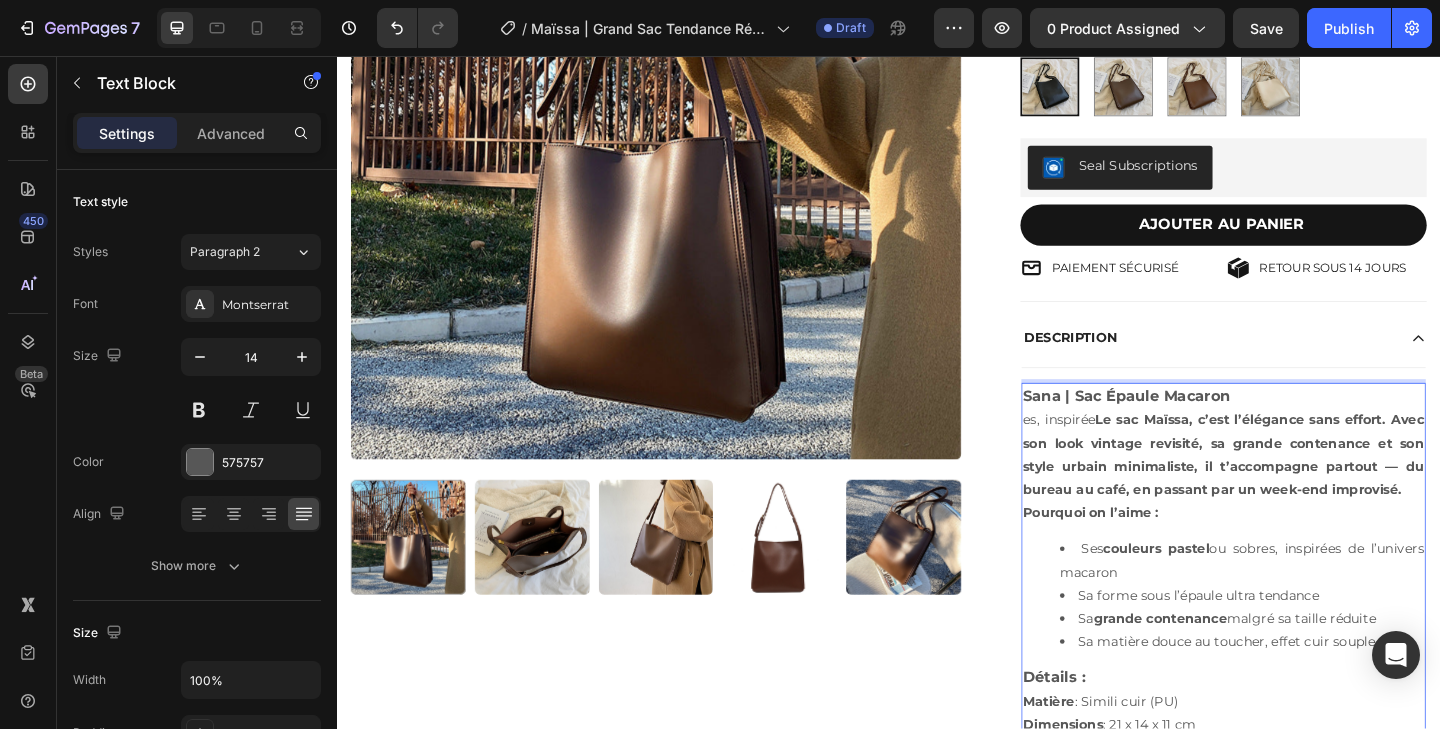 click on "es, inspirée Le sac Maïssa, c’est l’élégance sans effort. Avec son look vintage revisité, sa grande contenance et son style urbain minimaliste, il t’accompagne partout — du bureau au café, en passant par un week-end improvisé." at bounding box center (1301, 490) 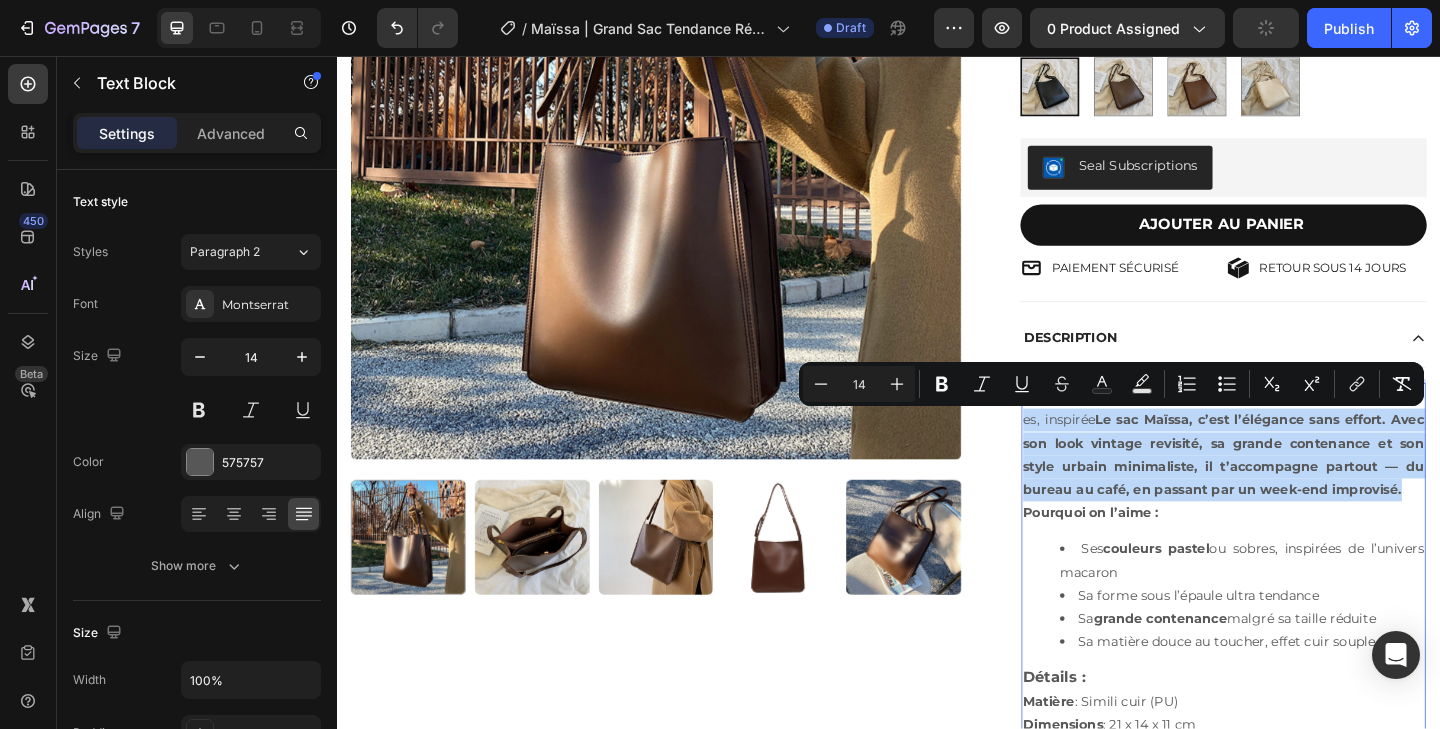 drag, startPoint x: 1493, startPoint y: 530, endPoint x: 1084, endPoint y: 448, distance: 417.13907 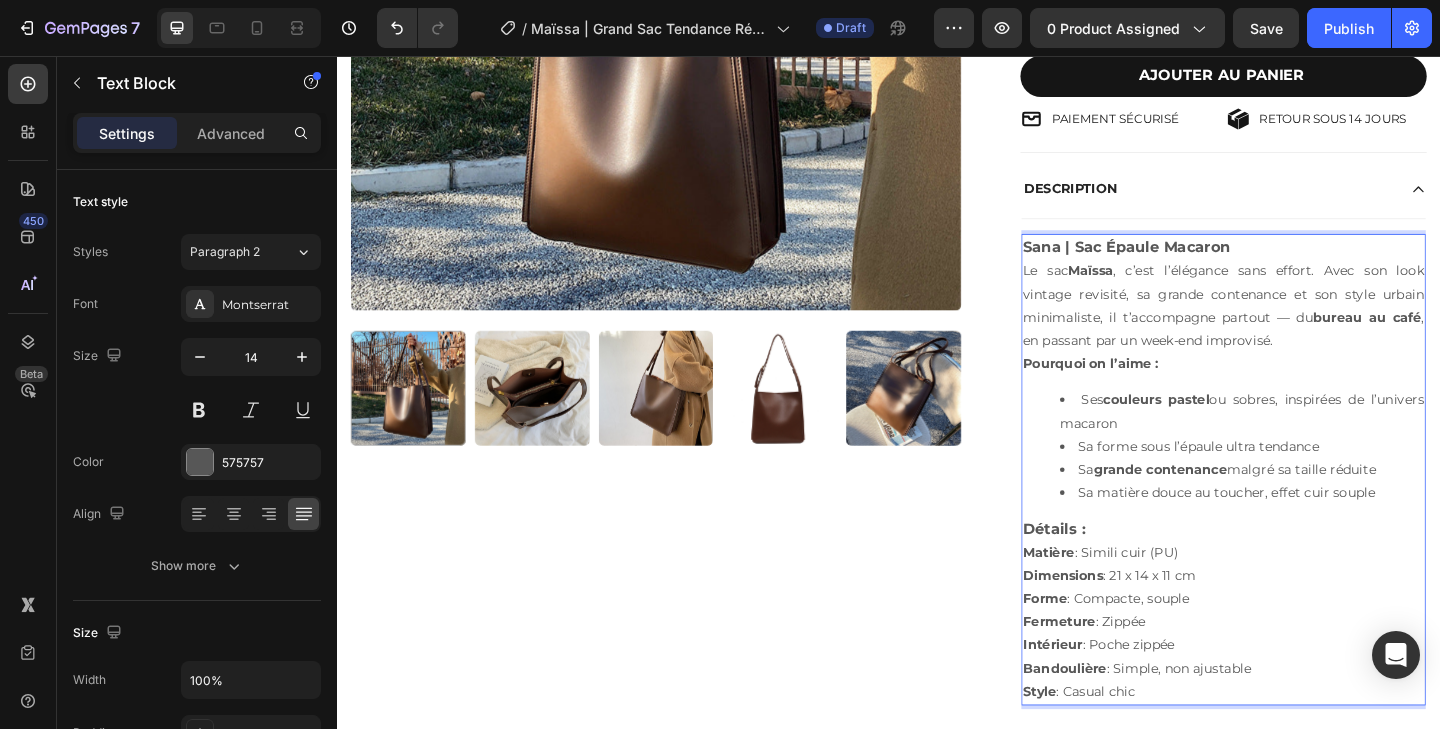 scroll, scrollTop: 538, scrollLeft: 0, axis: vertical 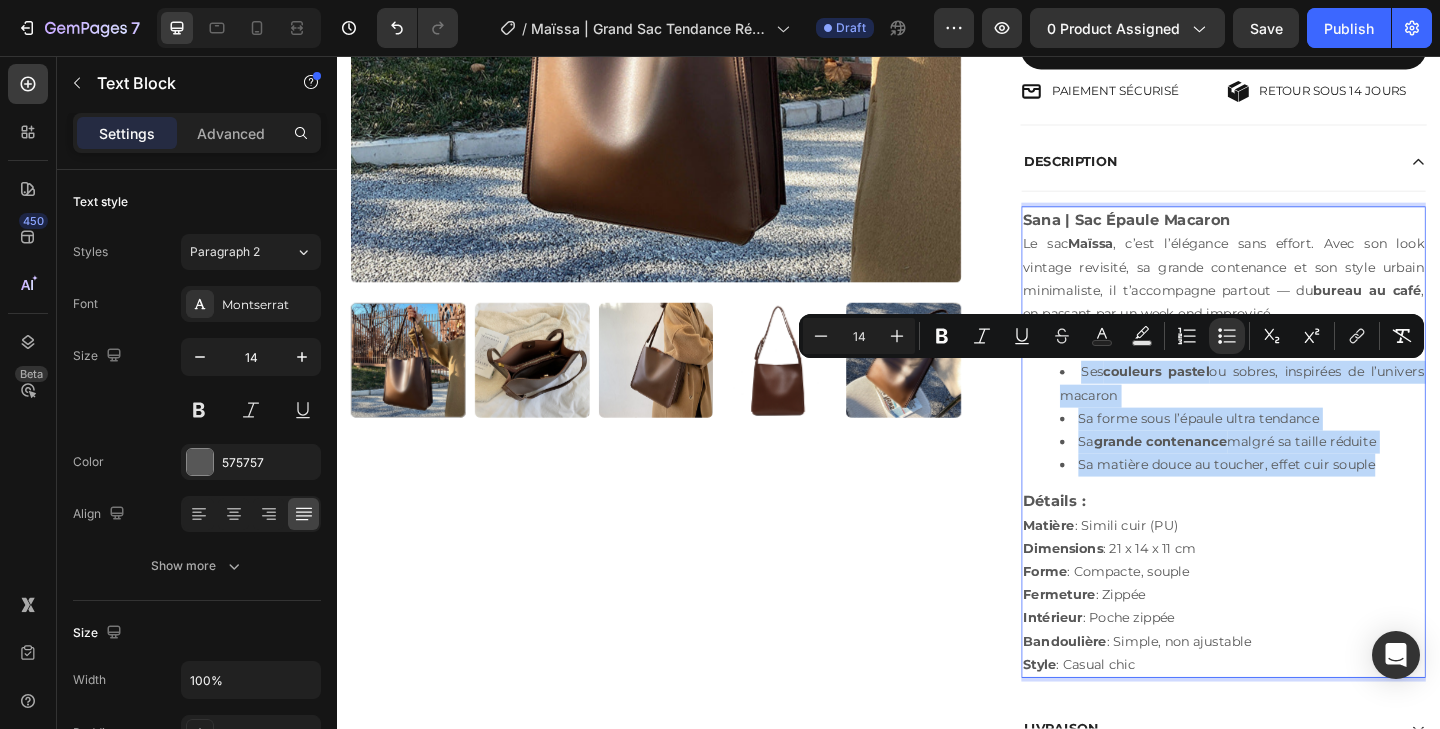 drag, startPoint x: 1466, startPoint y: 504, endPoint x: 1112, endPoint y: 386, distance: 373.14877 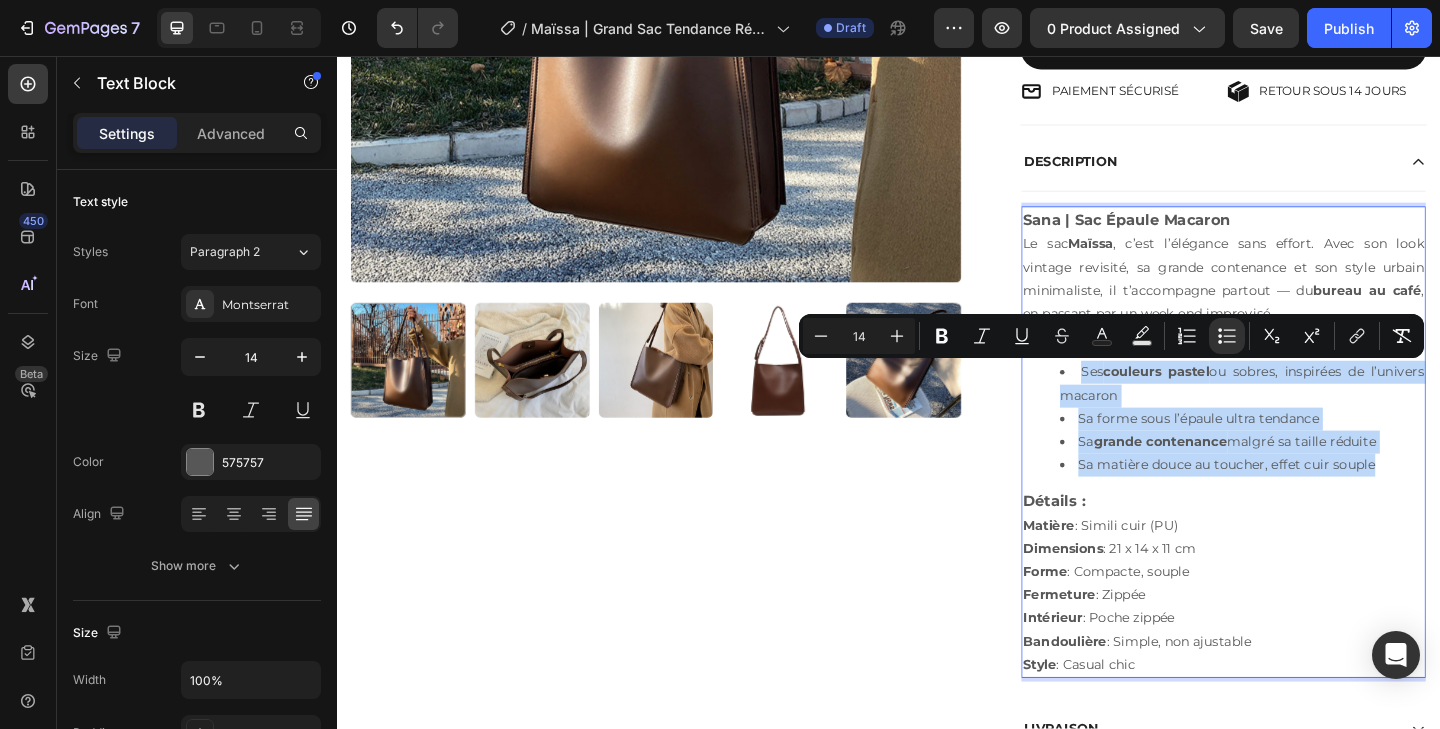 click on "Sana | Sac Épaule Macaron Le sac Maïssa , c’est l’élégance sans effort. Avec son look vintage revisité, sa grande contenance et son style urbain minimaliste, il t’accompagne partout — du bureau au café , en passant par un week-end improvisé. Pourquoi on l’aime : Ses couleurs pastel ou sobres, inspirées de l’univers macaron Sa forme sous l’épaule ultra tendance Sa grande contenance malgré sa taille réduite Sa matière douce au toucher, effet cuir souple Détails : Matière : Simili cuir (PU) Dimensions : [DIMENSIONS] Forme : Compacte, souple Fermeture : Zippée Intérieur : Poche zippée Bandoulière : Simple, non ajustable Style : Casual chic" at bounding box center [1301, 476] 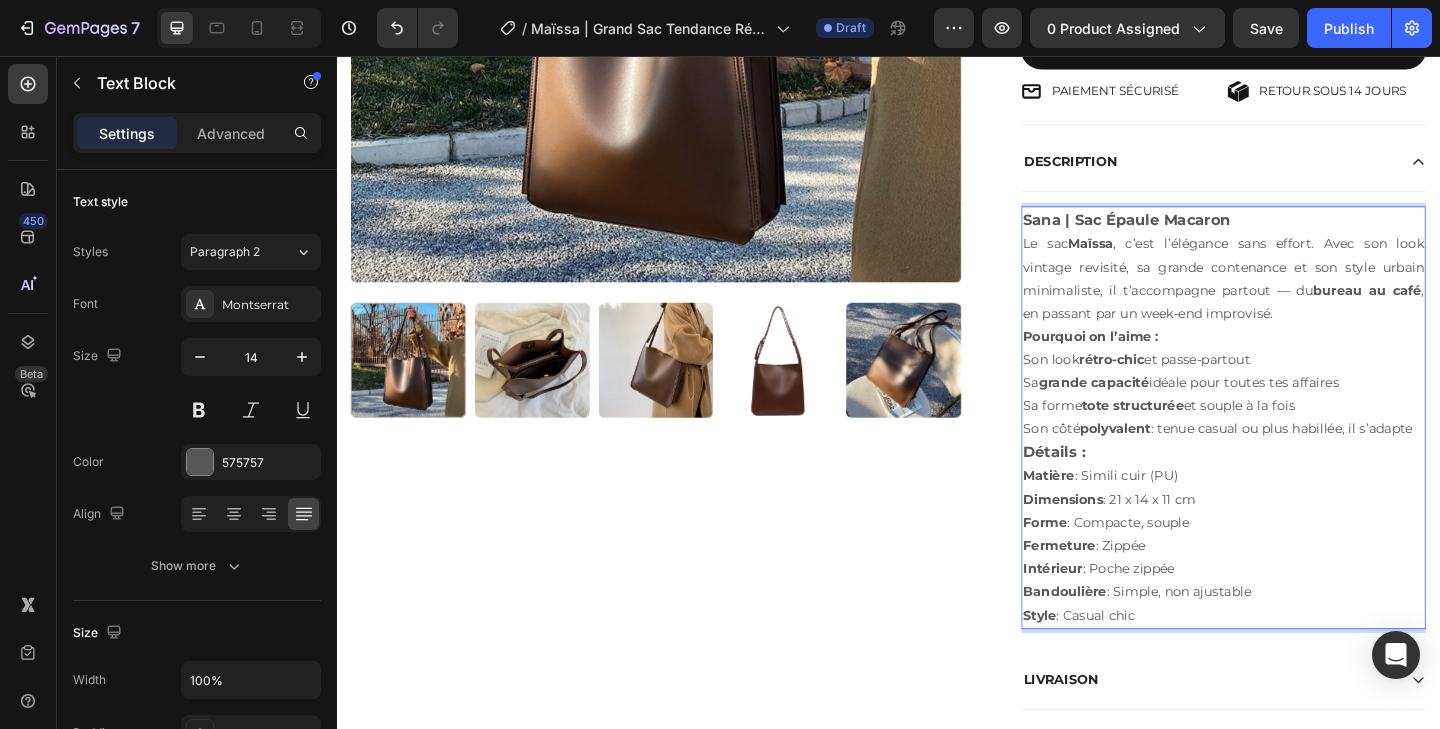click on "Son côté  polyvalent  : tenue casual ou plus habillée, il s’adapte" at bounding box center [1301, 462] 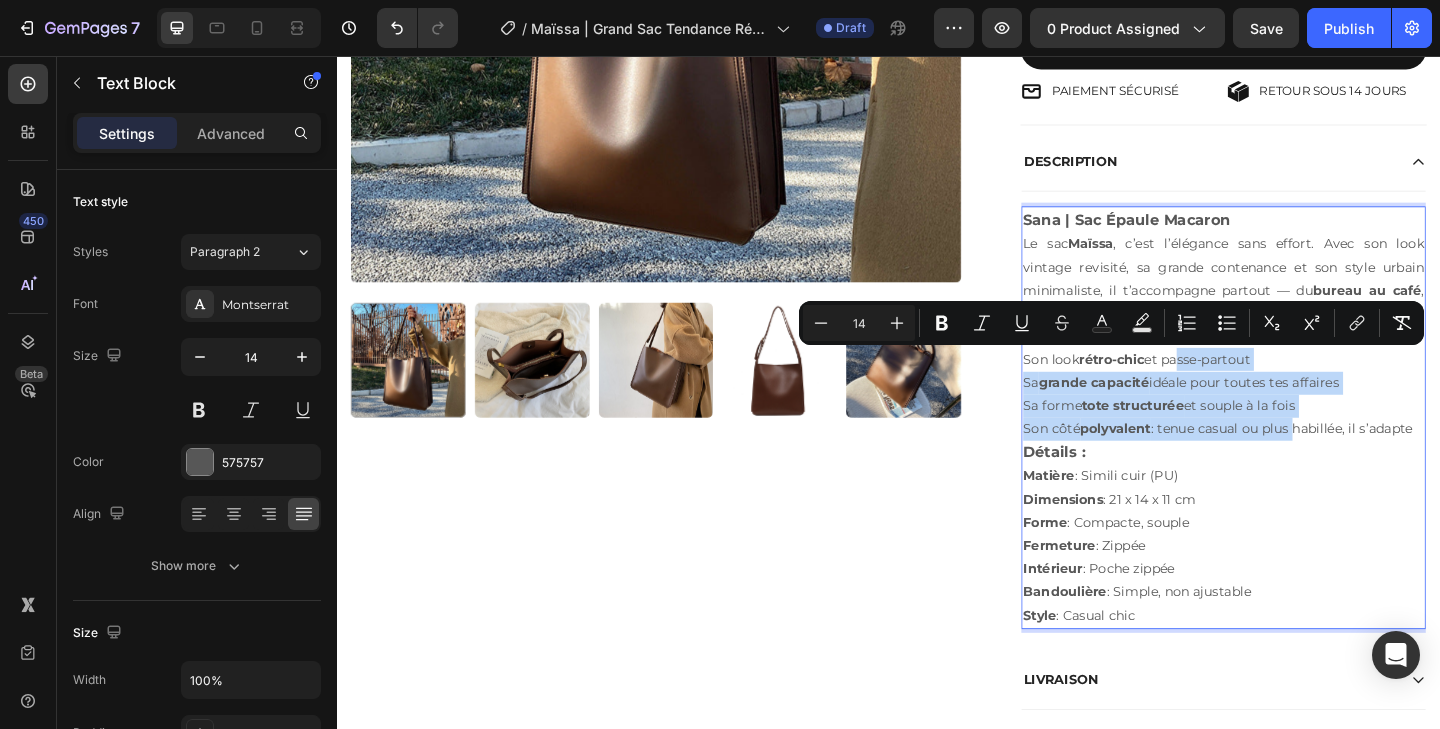 drag, startPoint x: 1377, startPoint y: 471, endPoint x: 1250, endPoint y: 390, distance: 150.632 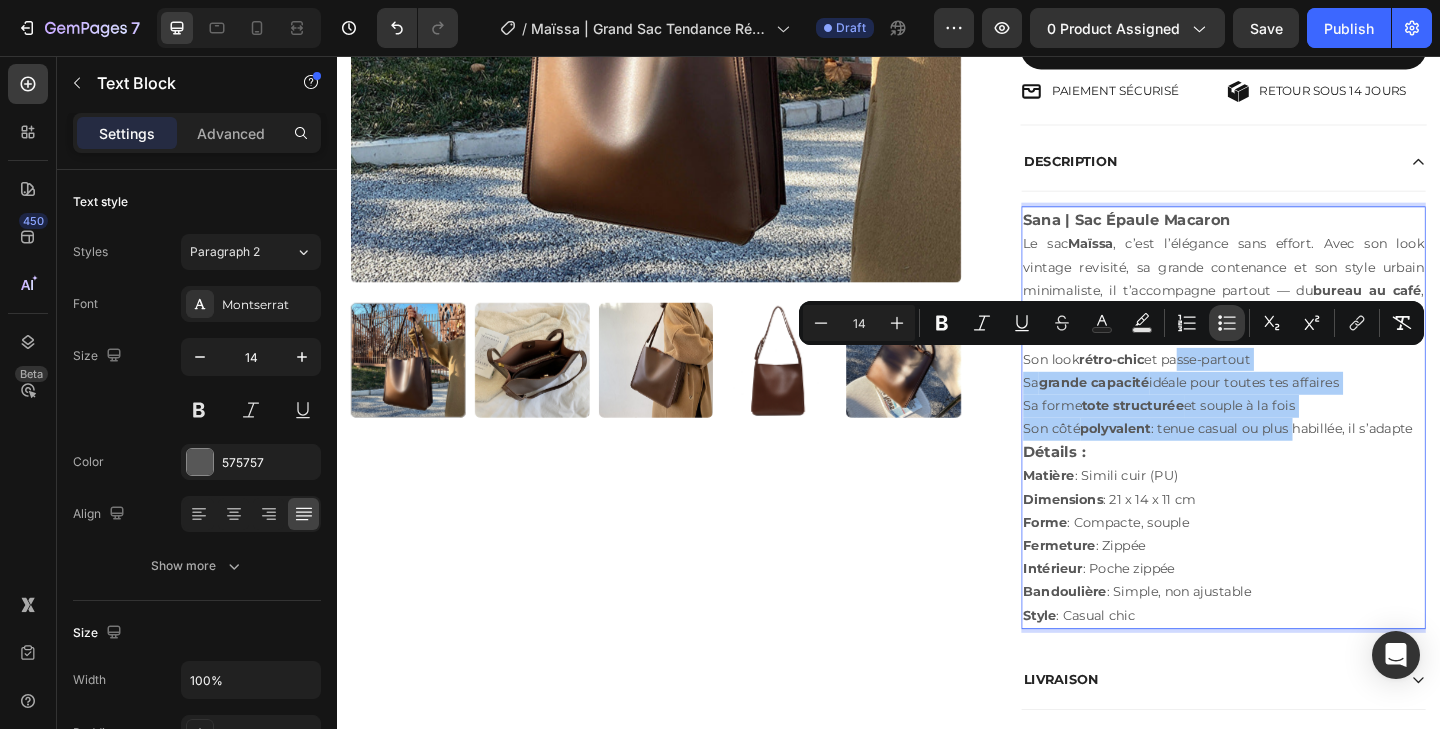 click 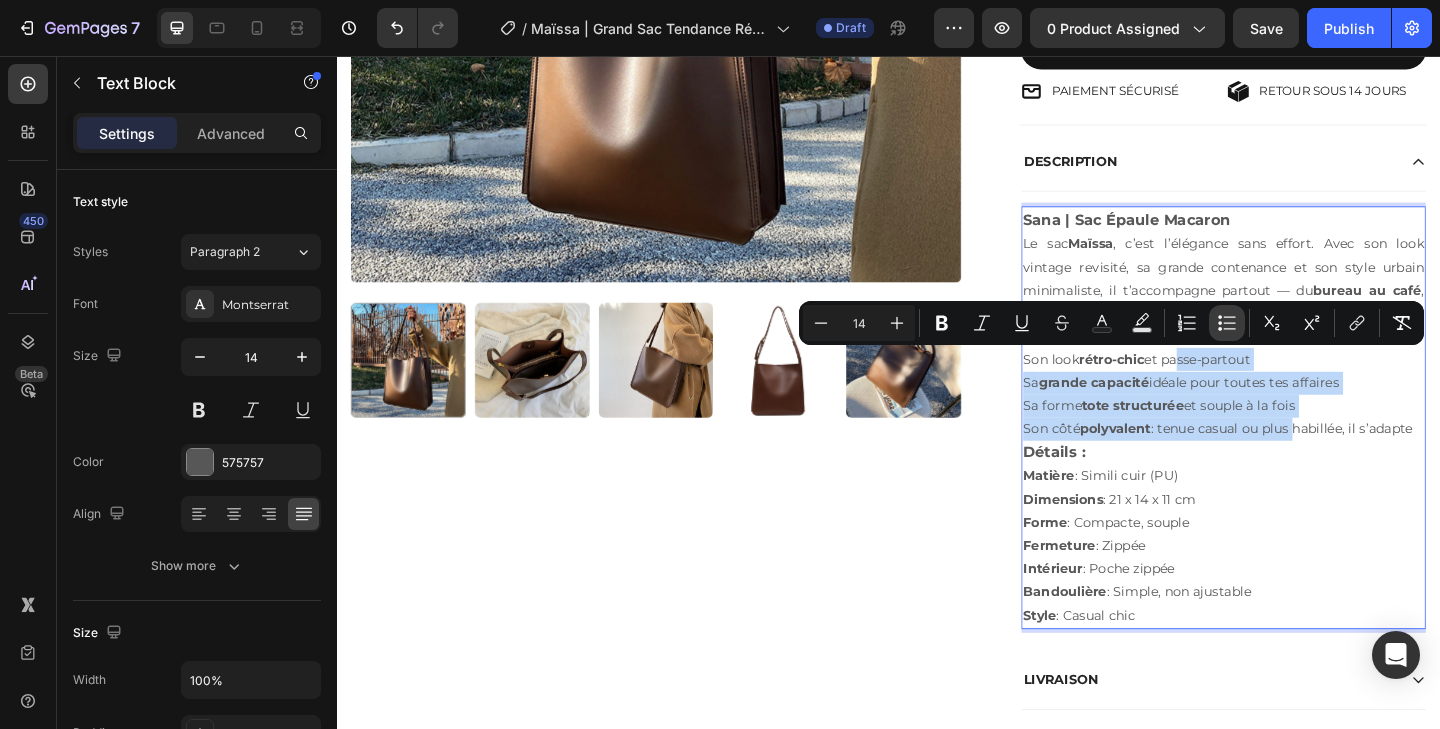 type on "14" 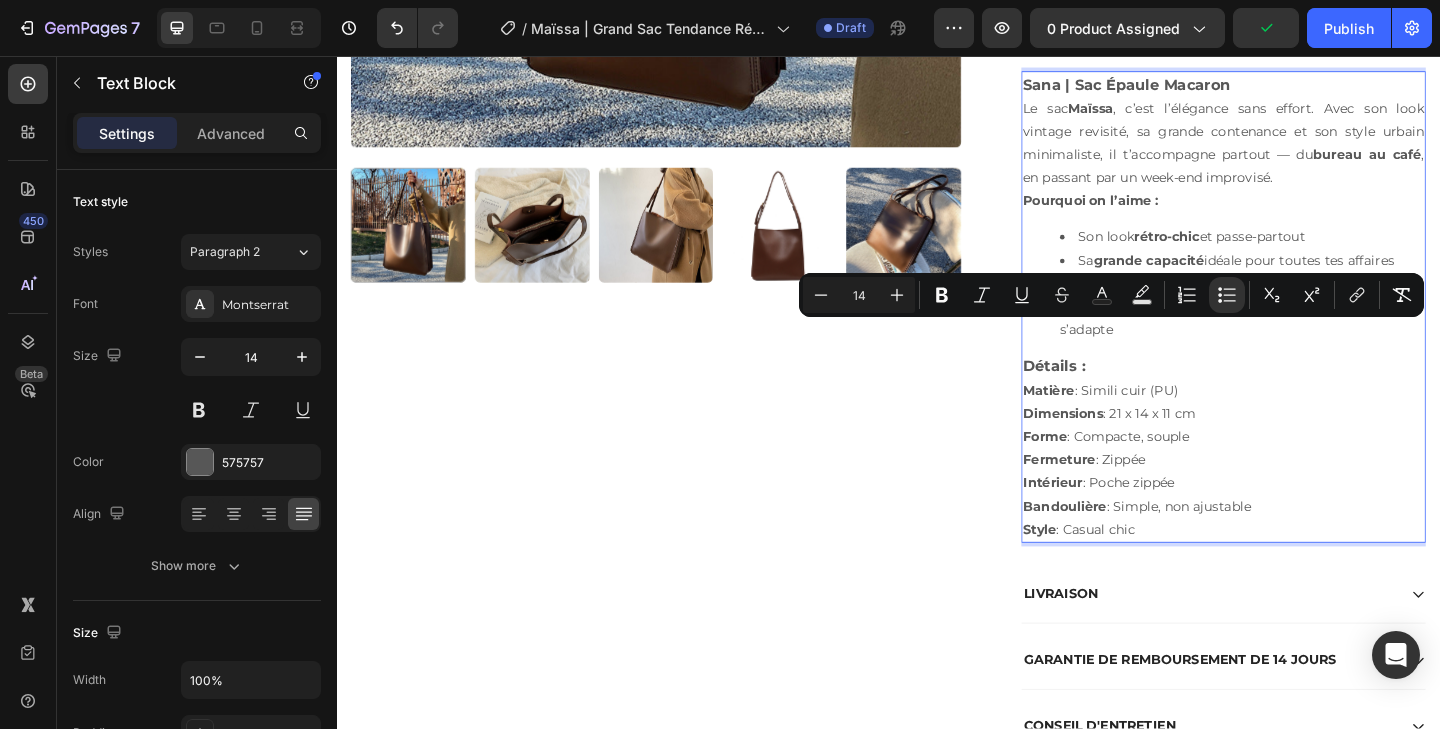 scroll, scrollTop: 698, scrollLeft: 0, axis: vertical 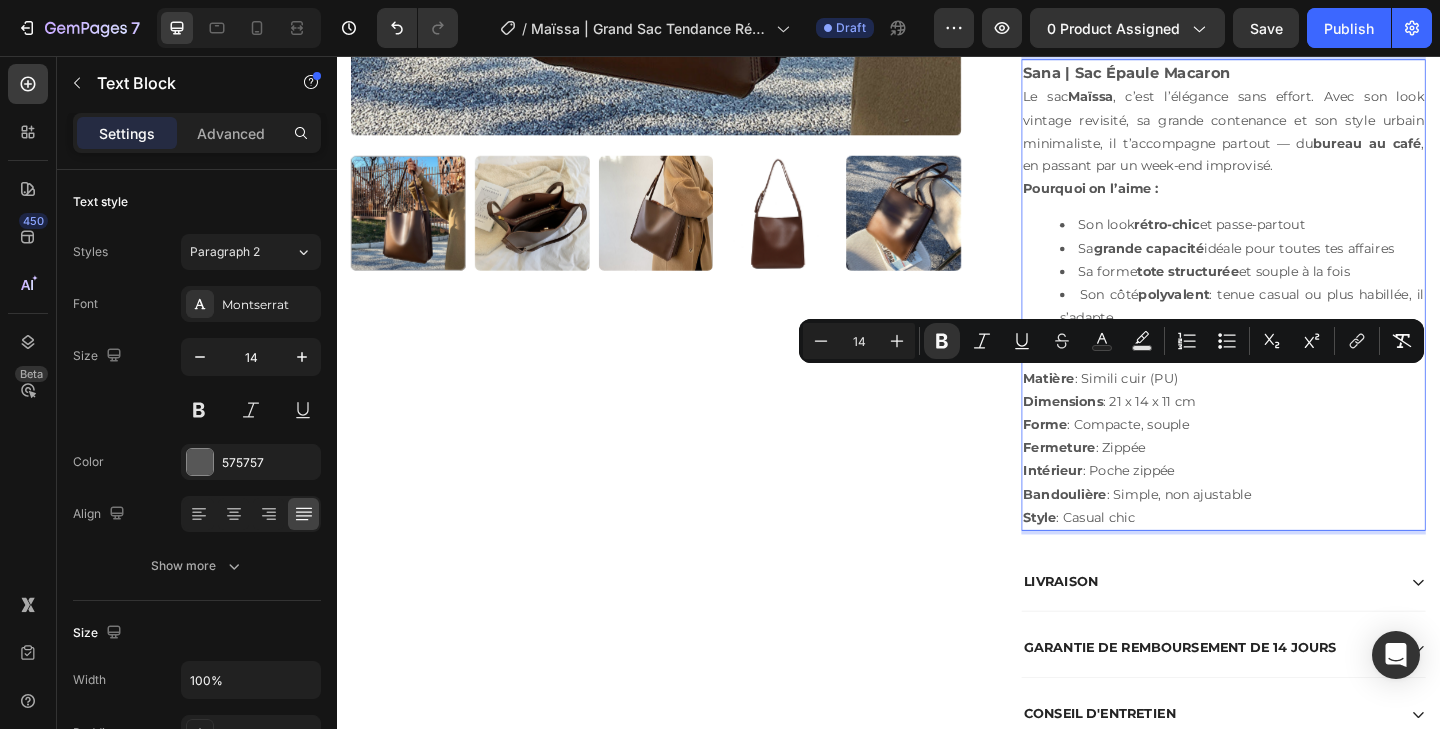 drag, startPoint x: 1238, startPoint y: 558, endPoint x: 1081, endPoint y: 404, distance: 219.92044 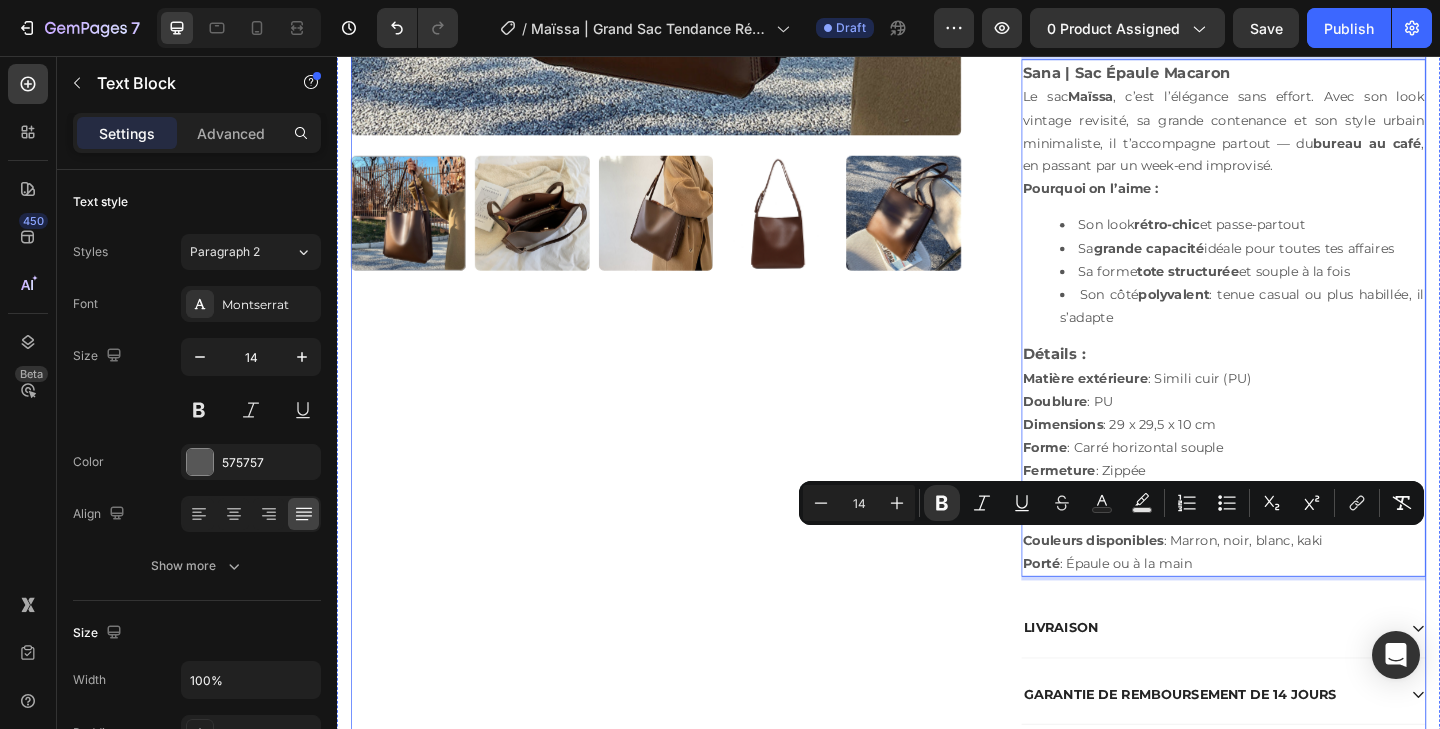 drag, startPoint x: 1423, startPoint y: 586, endPoint x: 920, endPoint y: 584, distance: 503.00397 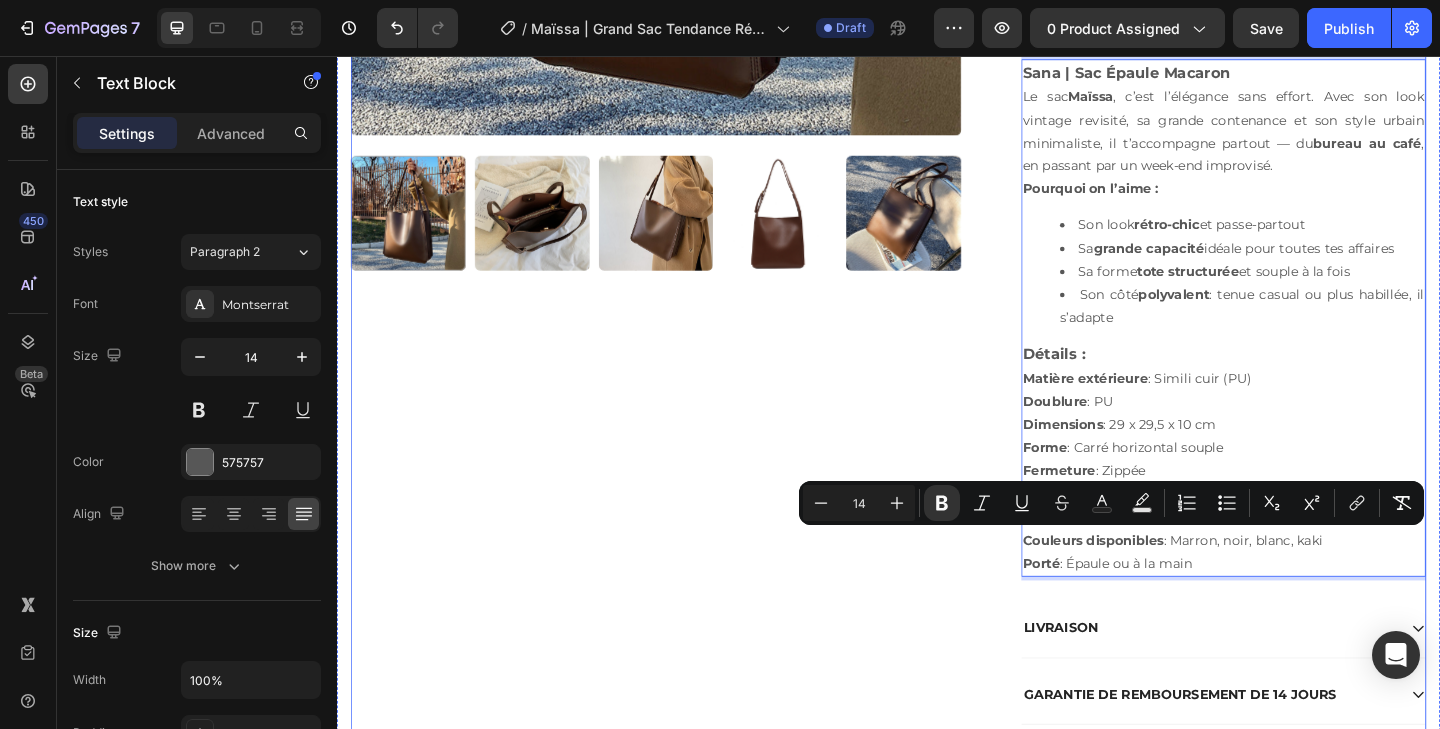 click on "Product Images Maïssa | Grand Sac Tendance Rétro Product Title Icon Icon Icon Icon
Icon Icon List (152 avis) Text Block Row €30,00 Product Price Product Price No discount   Not be displayed when published Product Badge Row Color: Black Black Black   Brown Brown   Khaki Khaki   White White   Product Variants & Swatches Seal Subscriptions Seal Subscriptions AJOUTER AU PANIER Add to Cart
PAIEMENT SÉCURISÉ Item List
RETOUR SOUS 14 JOURS Item List Row
DESCRIPTION Sana | Sac Épaule Macaron Le sac Maïssa , c’est l’élégance sans effort. Avec son look vintage revisité, sa grande contenance et son style urbain minimaliste, il t’accompagne partout — du bureau au café , en passant par un week-end improvisé. Pourquoi on l’aime : Son look rétro-chic et passe-partout Sa grande capacité idéale pour toutes tes affaires Sa forme tote structurée et souple à la fois Son côté polyvalent Détails : Matière extérieure" at bounding box center [937, 173] 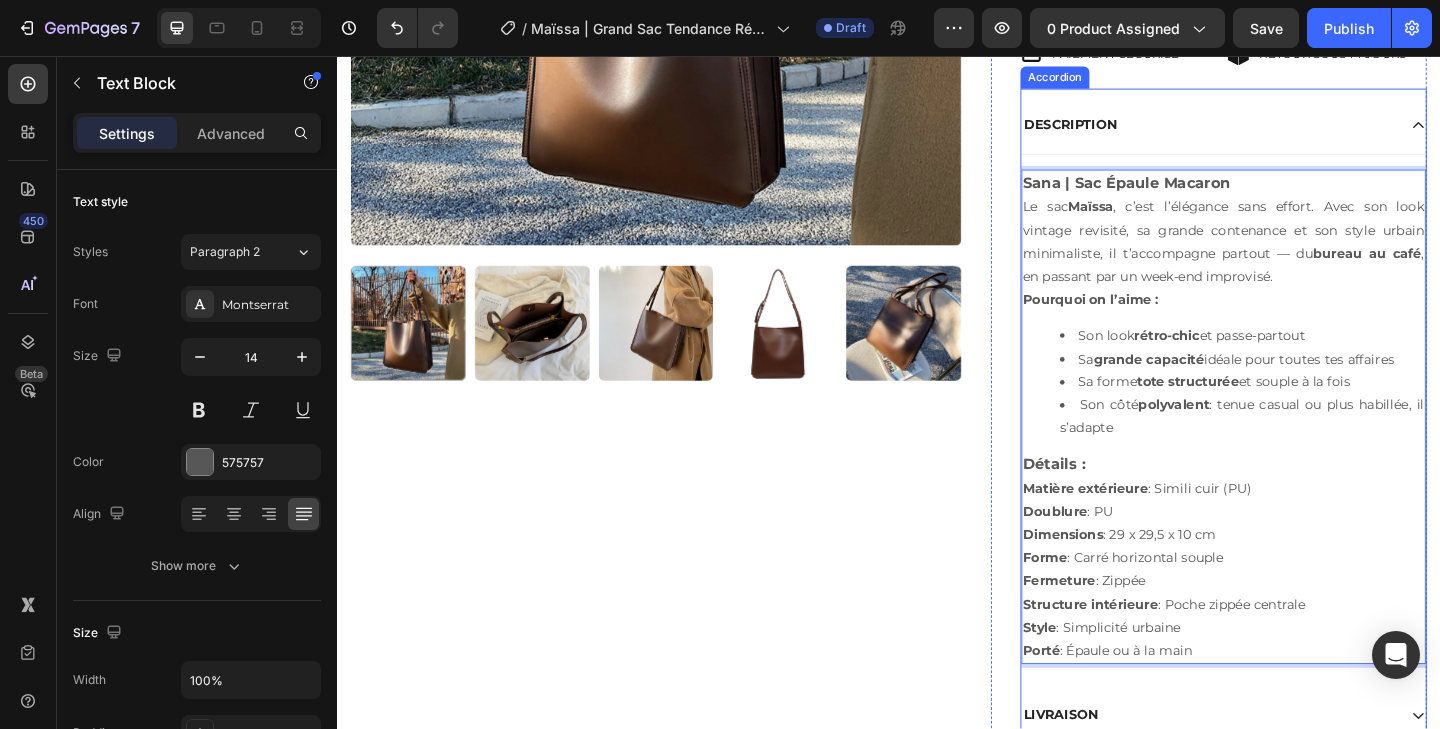 scroll, scrollTop: 562, scrollLeft: 0, axis: vertical 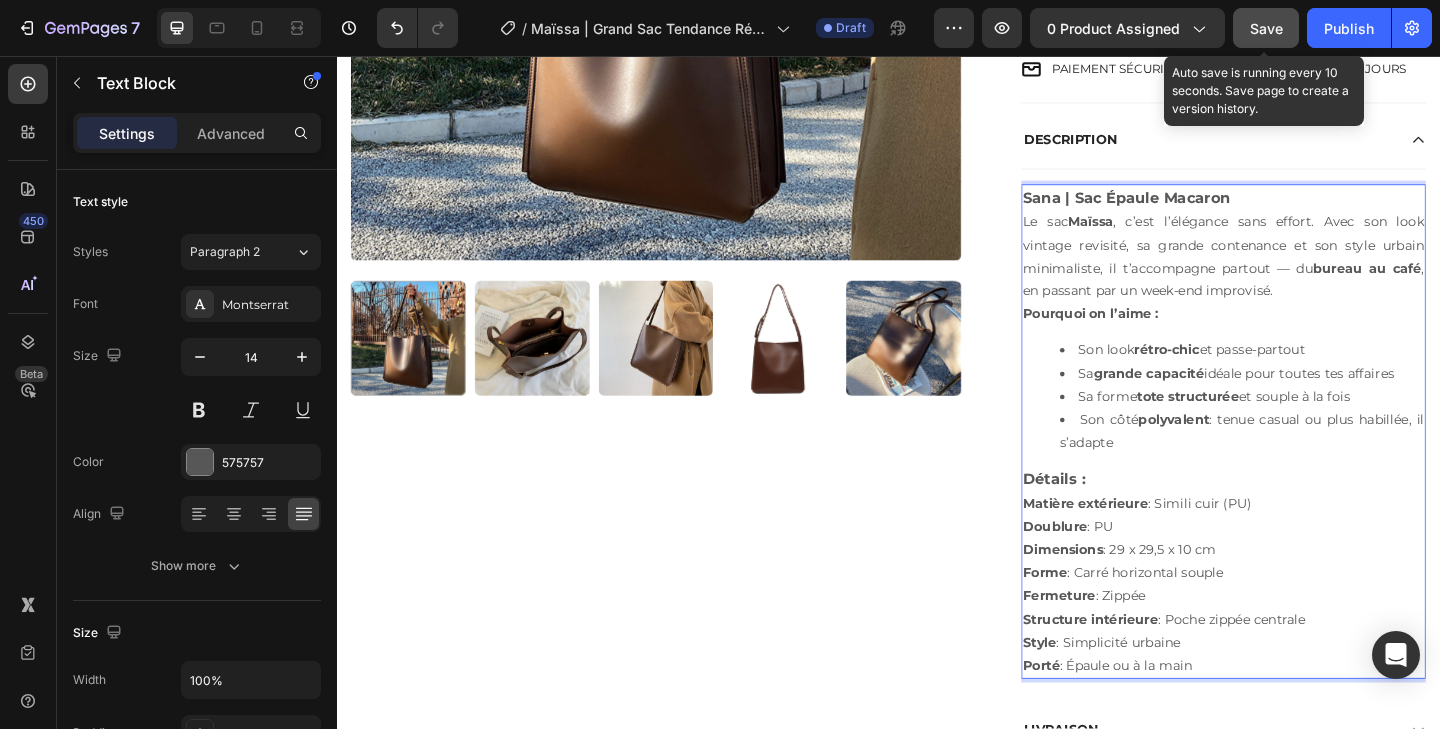 click on "Save" at bounding box center [1266, 28] 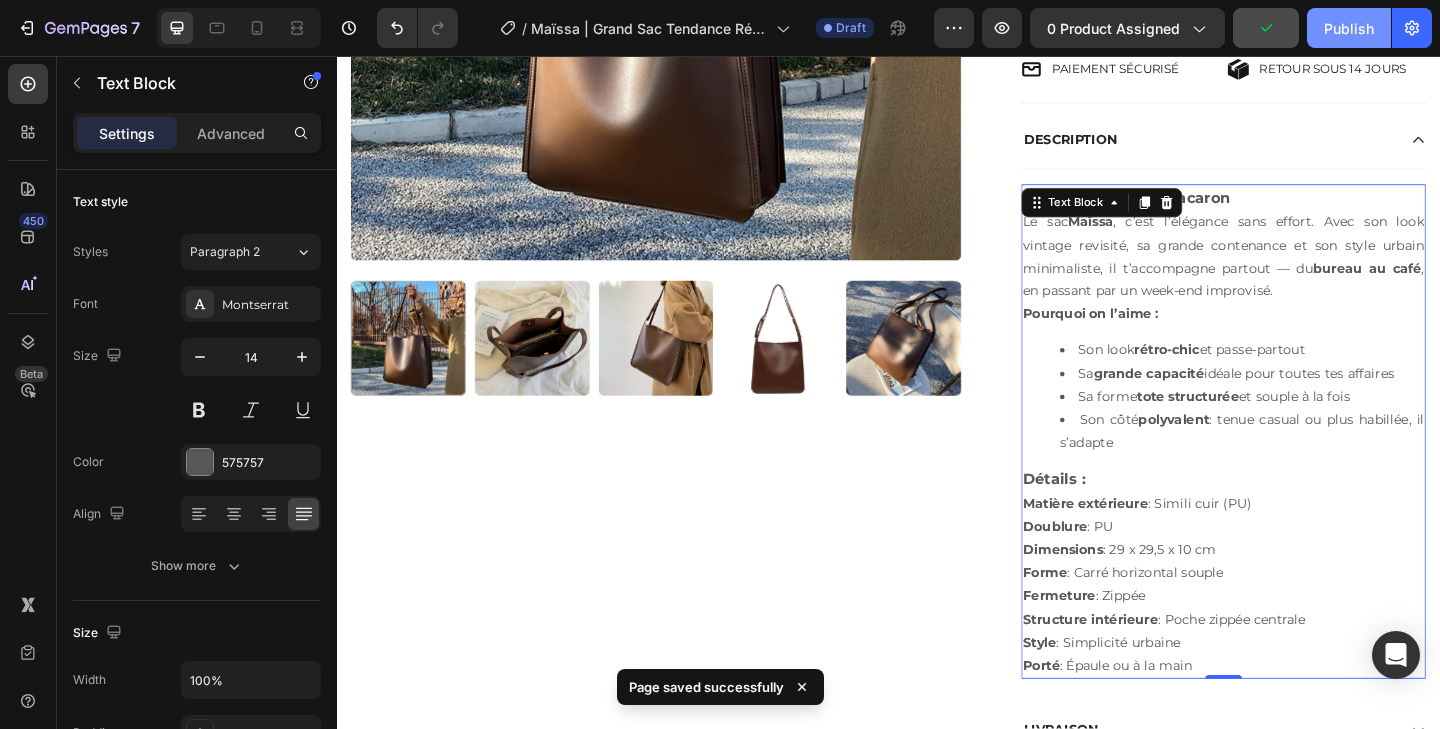 click on "Publish" at bounding box center (1349, 28) 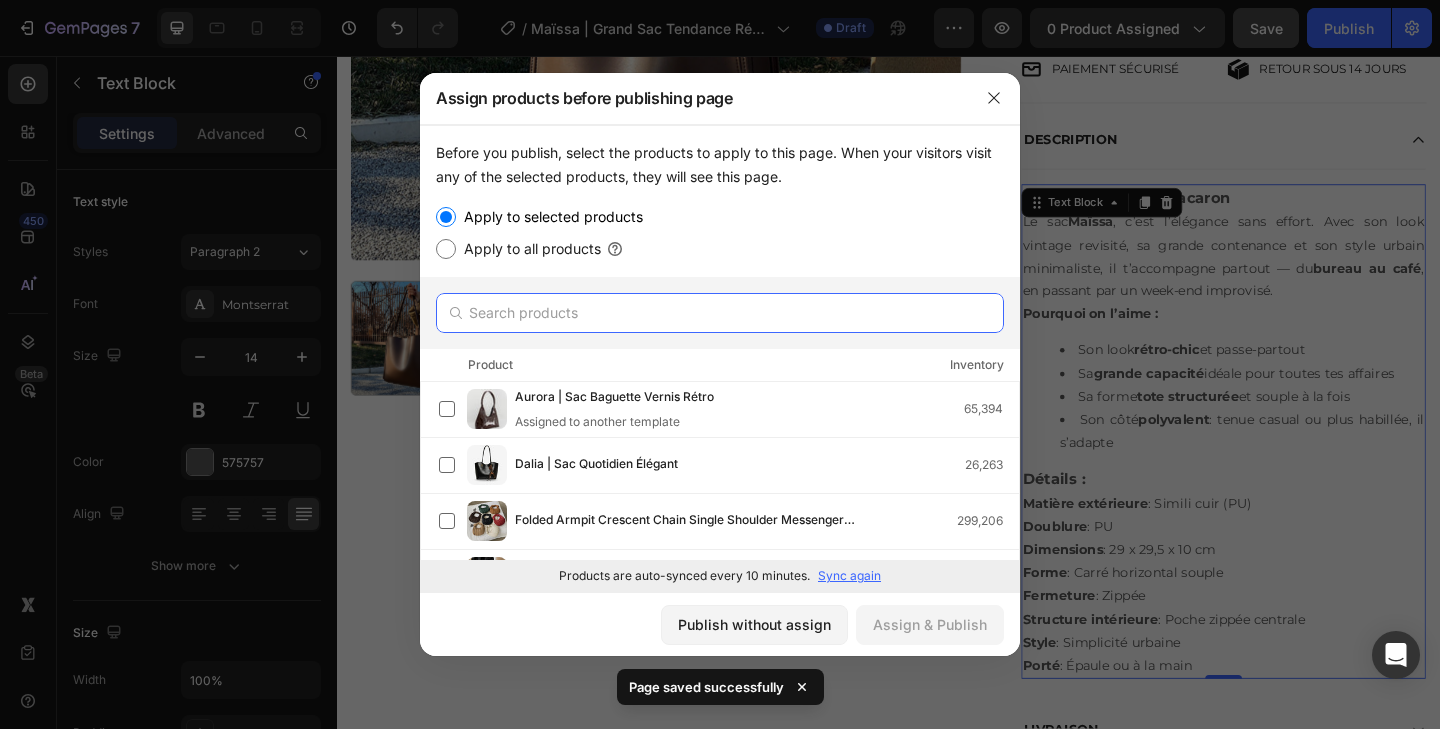 click at bounding box center (720, 313) 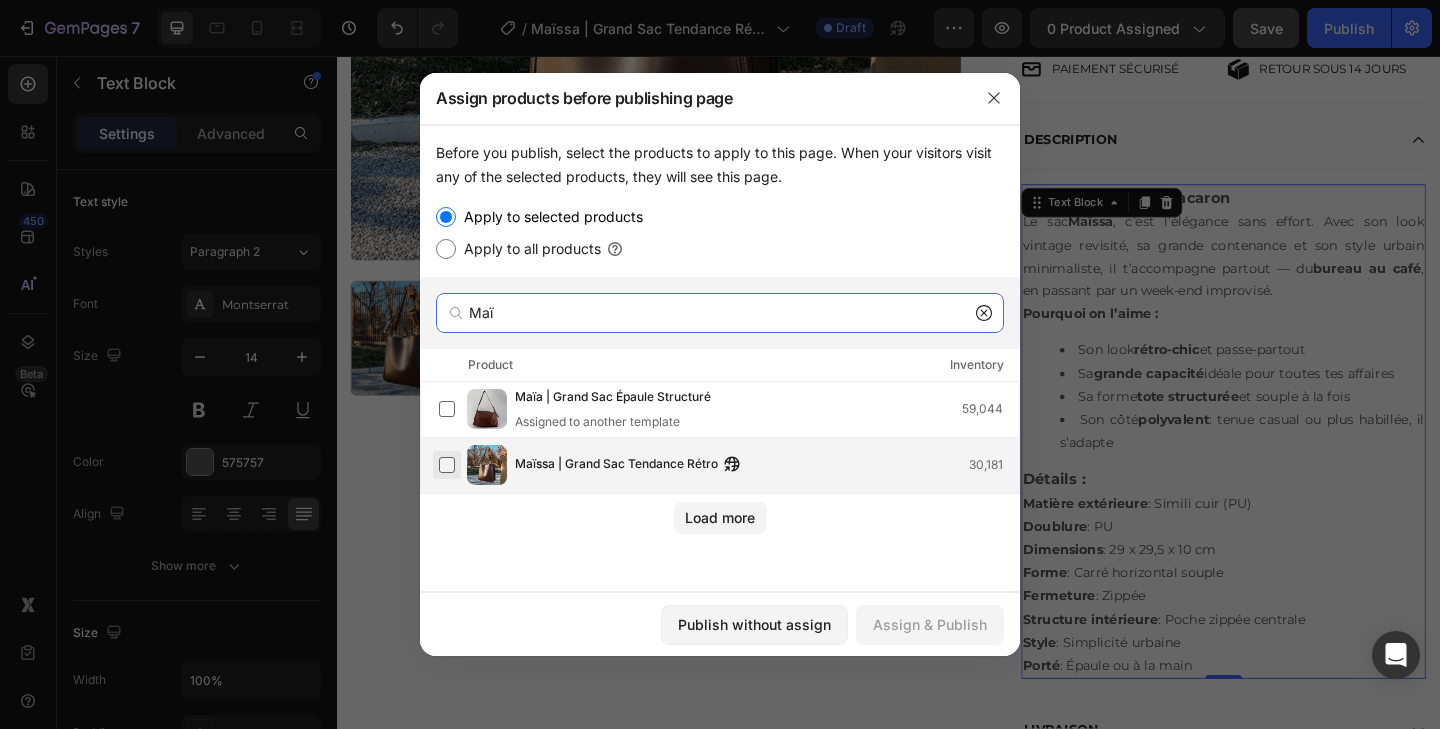 type on "Maï" 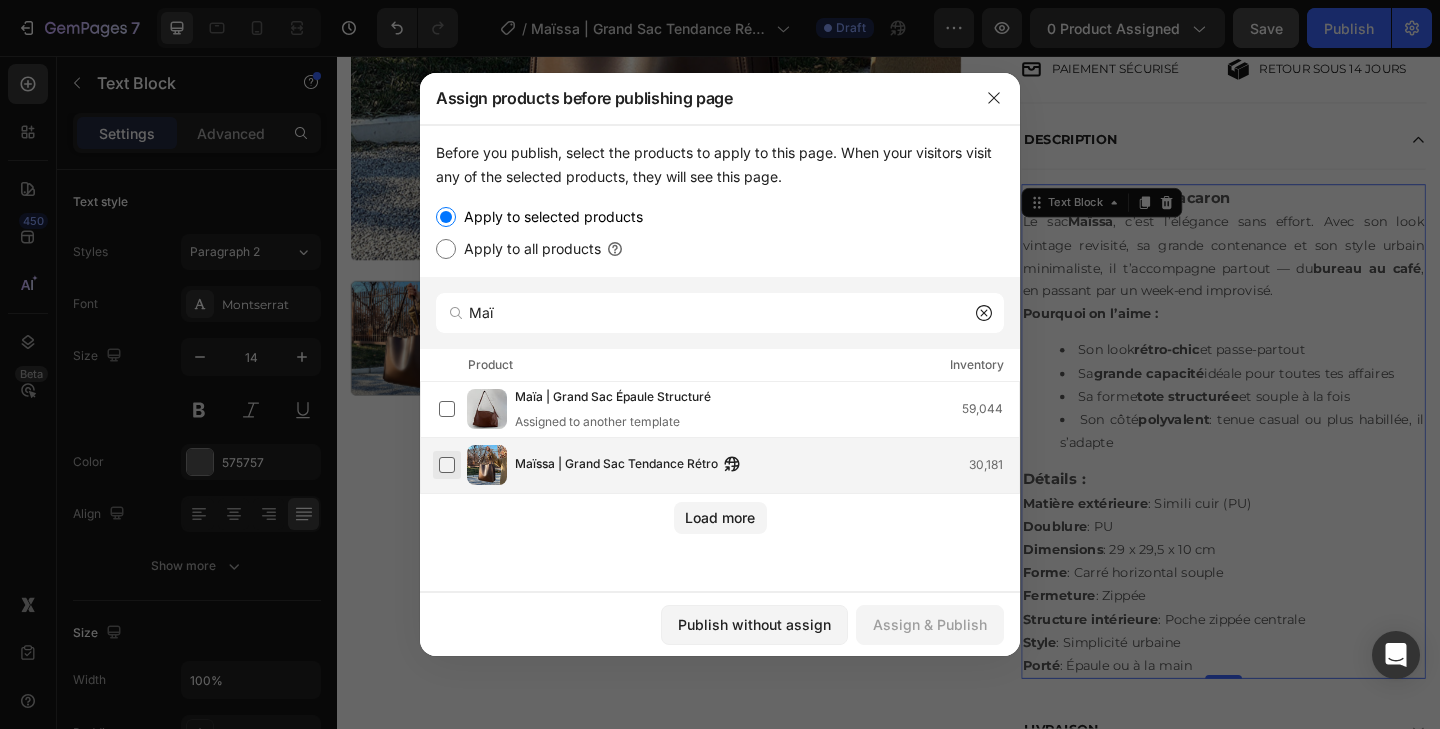 click at bounding box center (447, 465) 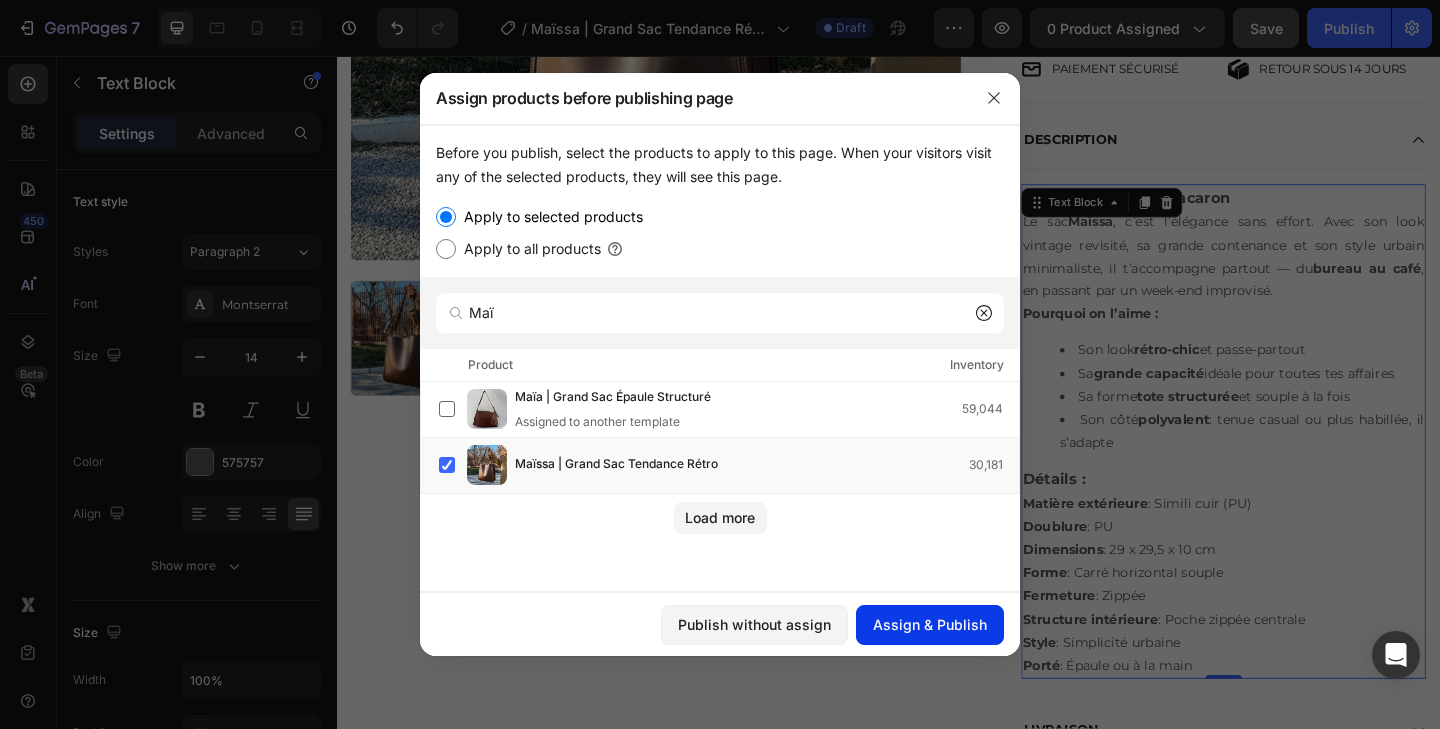 click on "Assign & Publish" at bounding box center [930, 624] 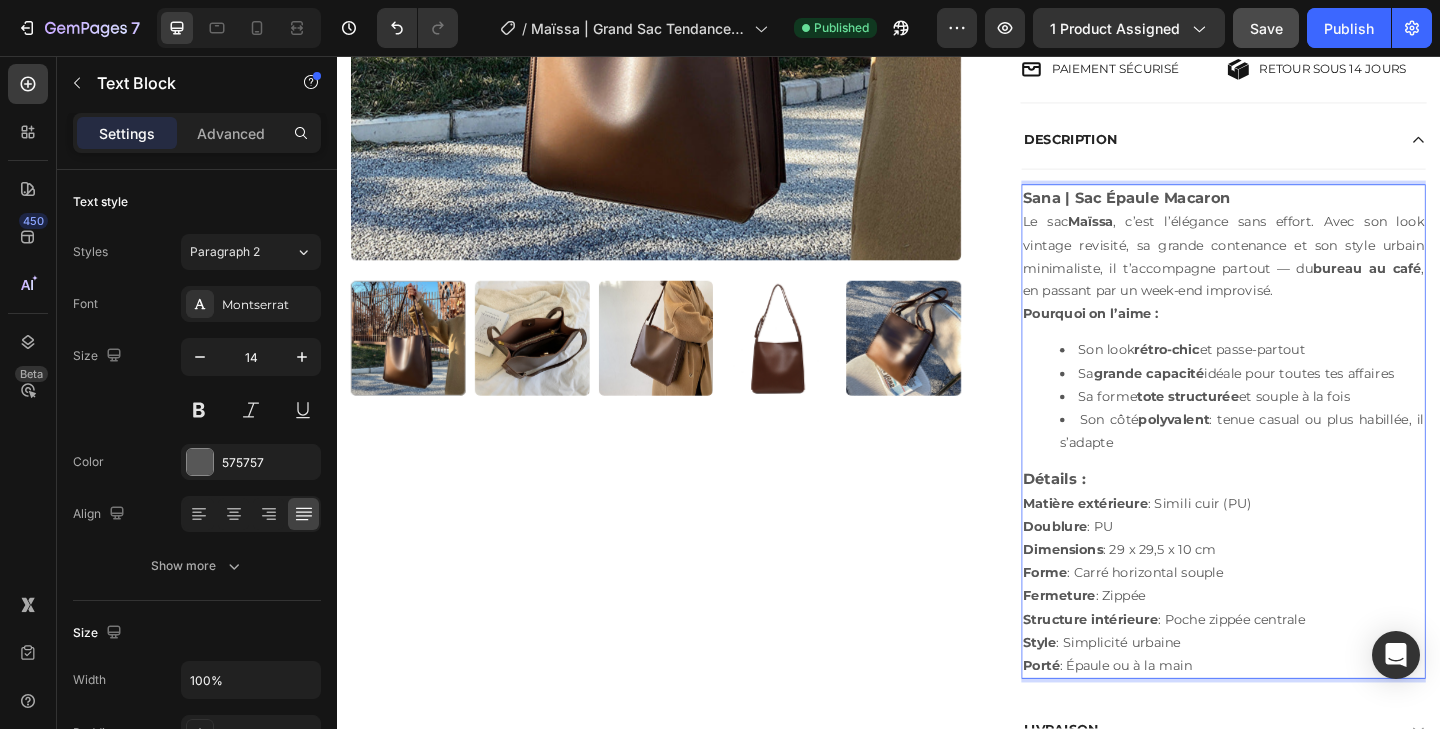 click on "Sana | Sac Épaule Macaron" at bounding box center [1195, 210] 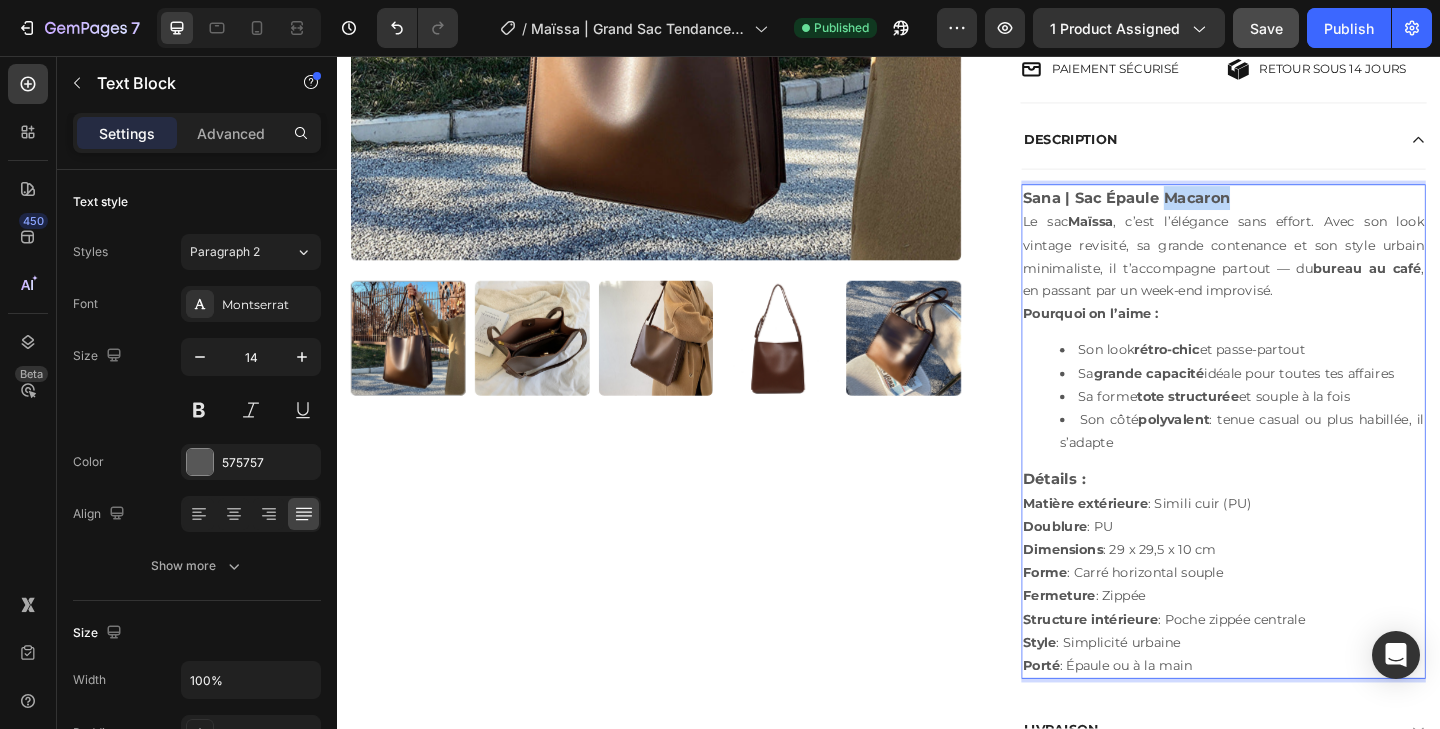 click on "Sana | Sac Épaule Macaron" at bounding box center [1195, 210] 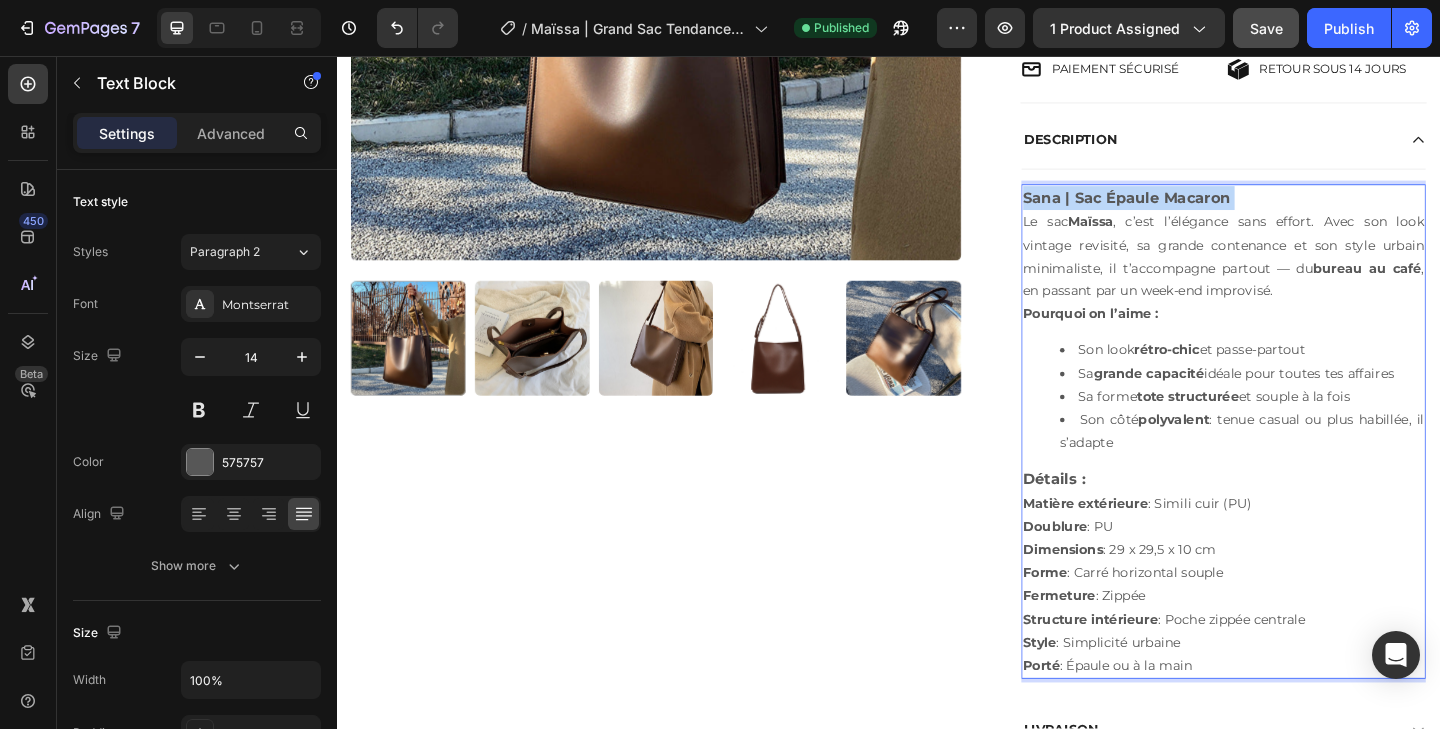 click on "Sana | Sac Épaule Macaron" at bounding box center [1195, 210] 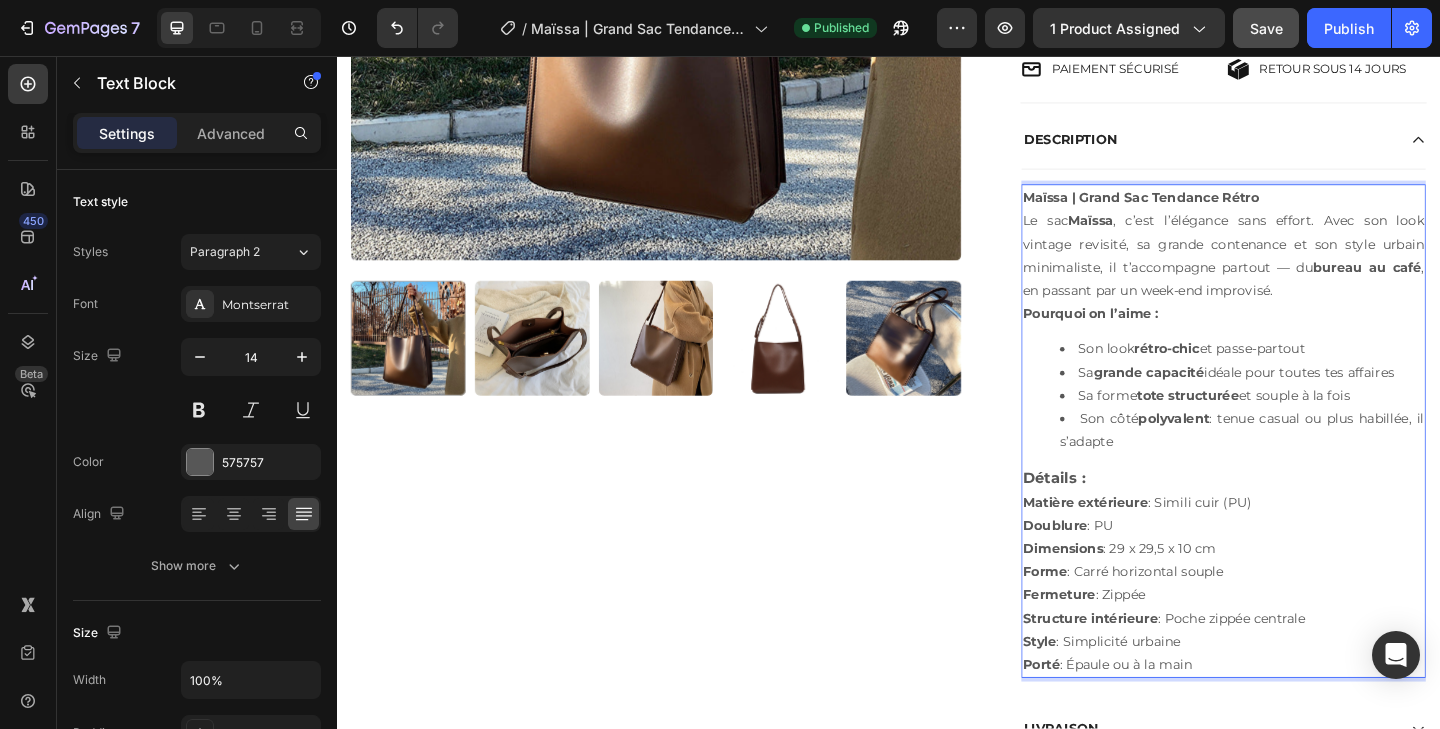 click on "Maïssa | Grand Sac Tendance Rétro" at bounding box center (1211, 210) 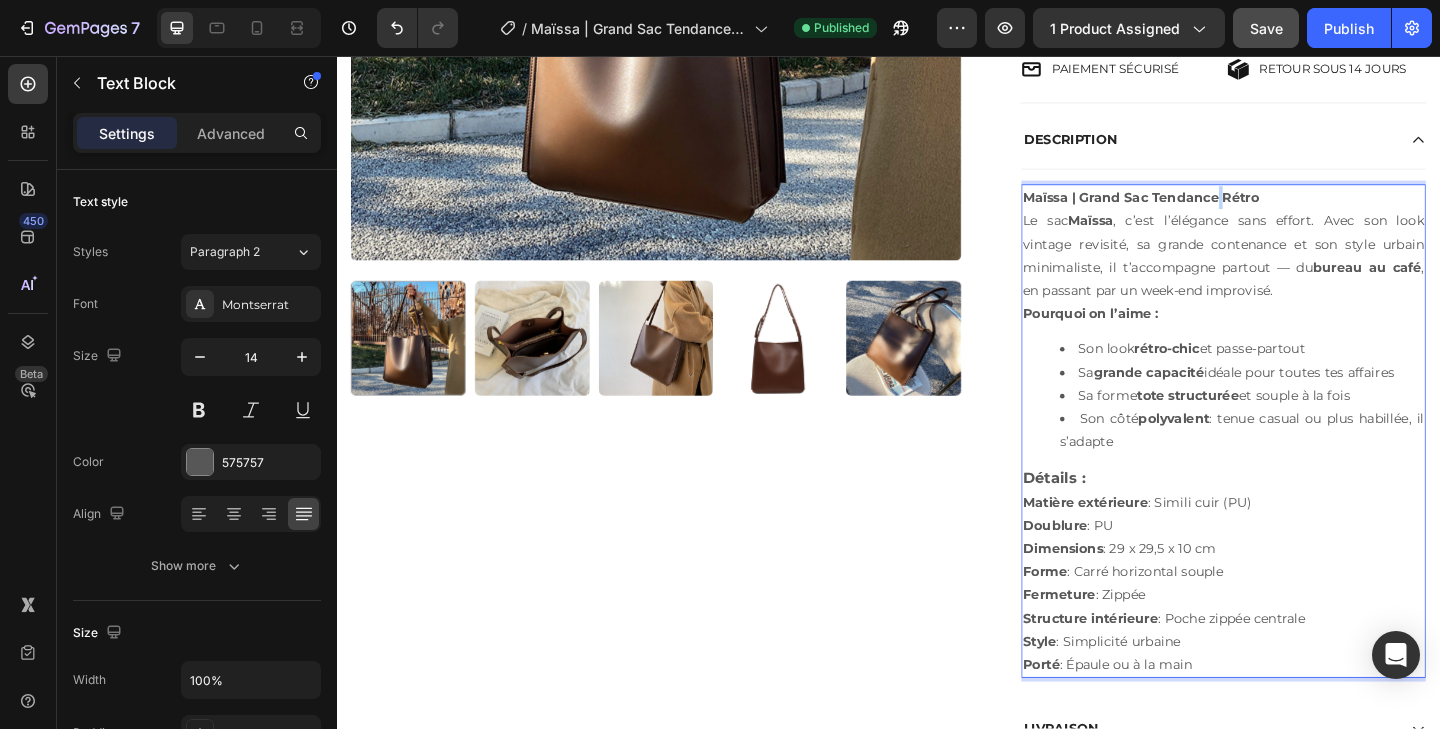 click on "Maïssa | Grand Sac Tendance Rétro" at bounding box center (1211, 210) 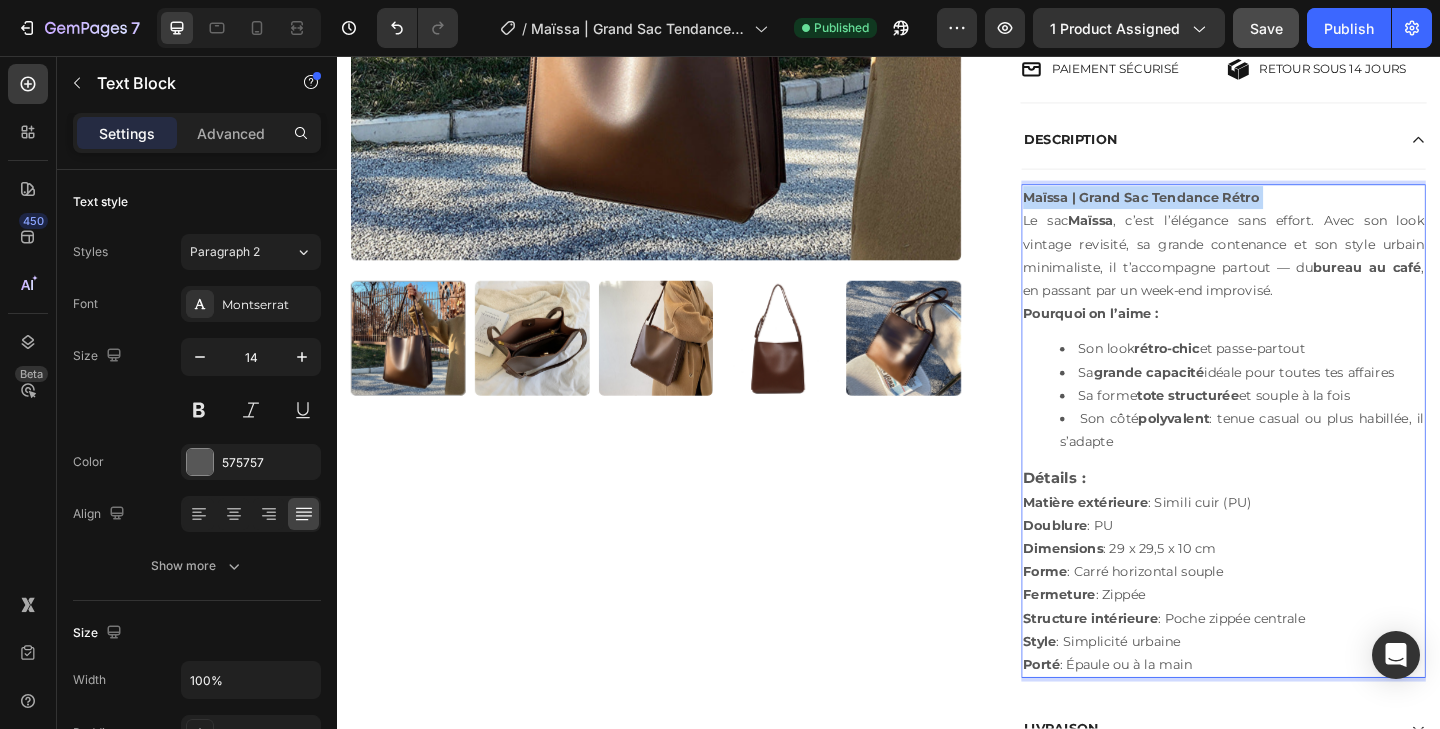 click on "Maïssa | Grand Sac Tendance Rétro" at bounding box center (1211, 210) 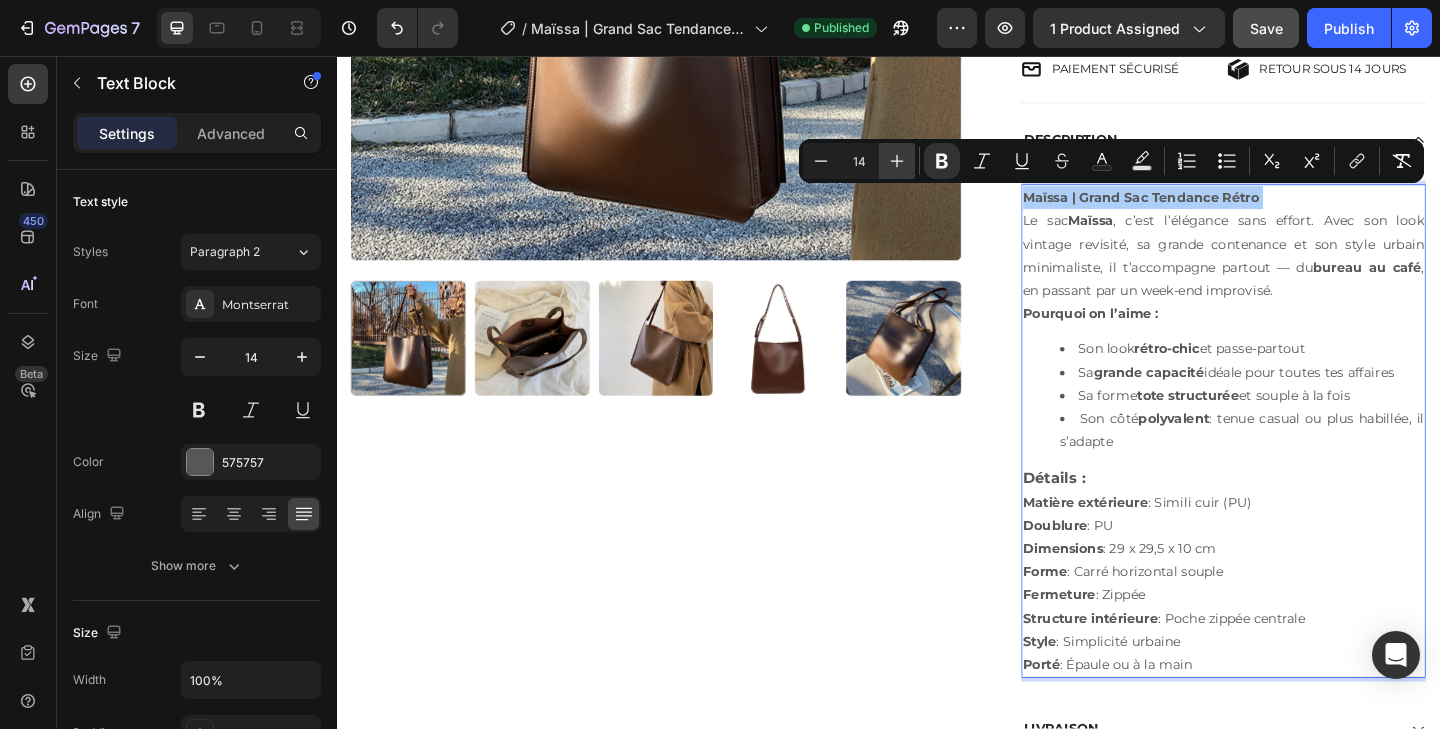 click 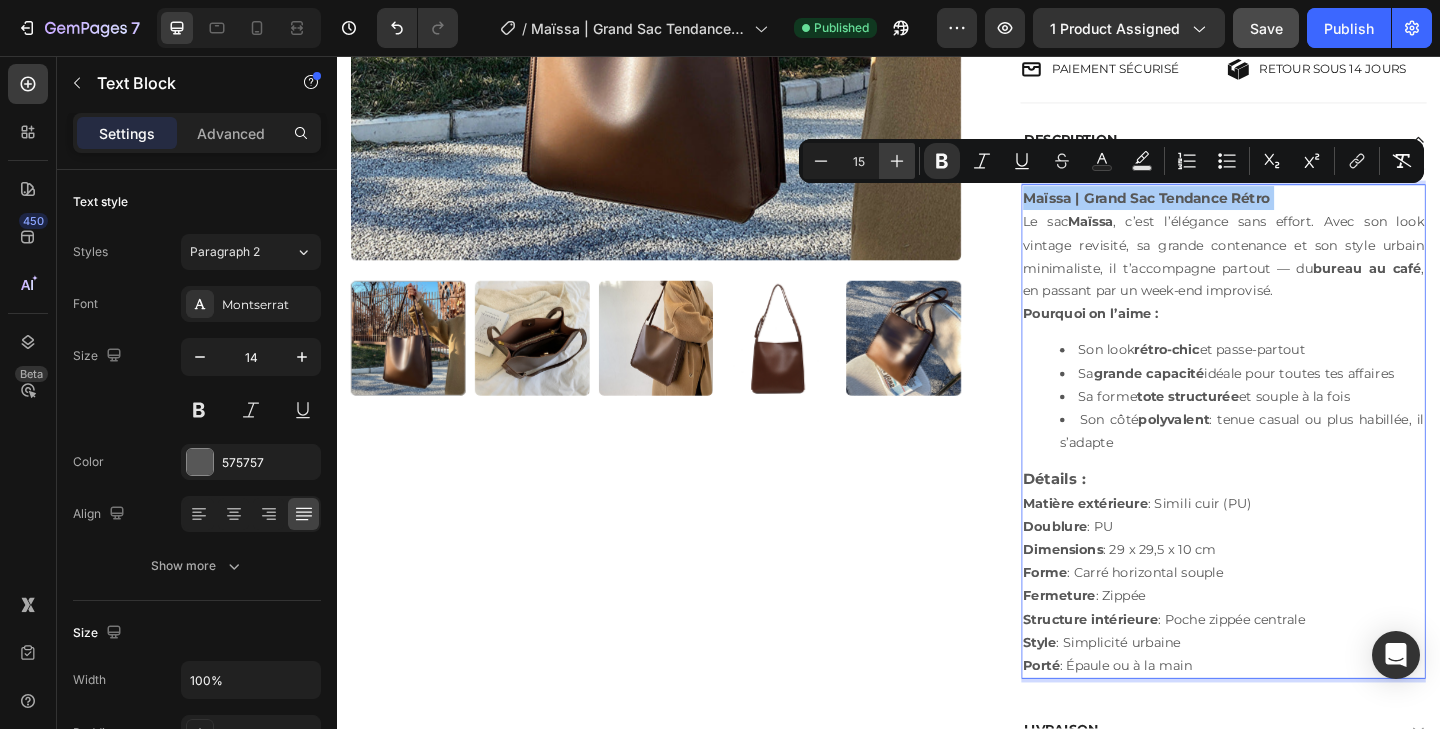 click 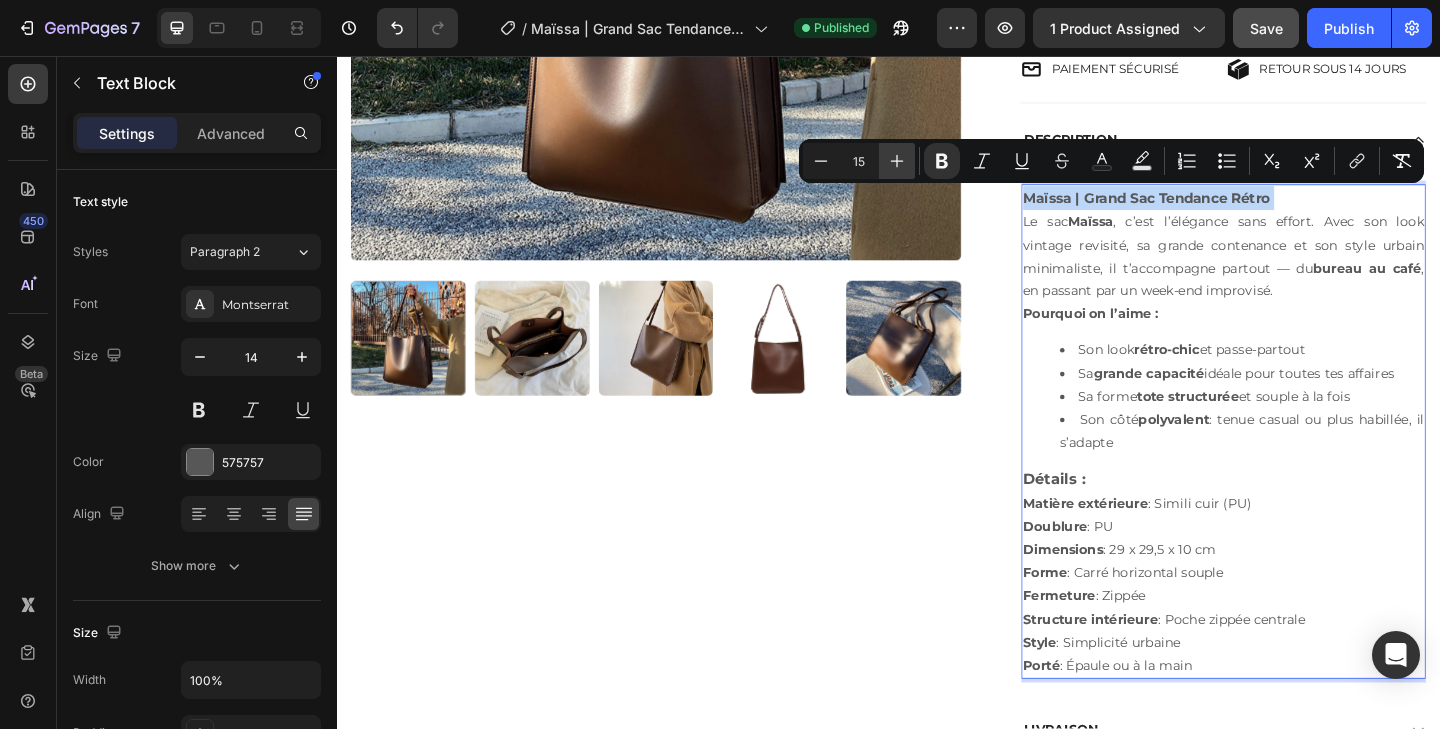type on "16" 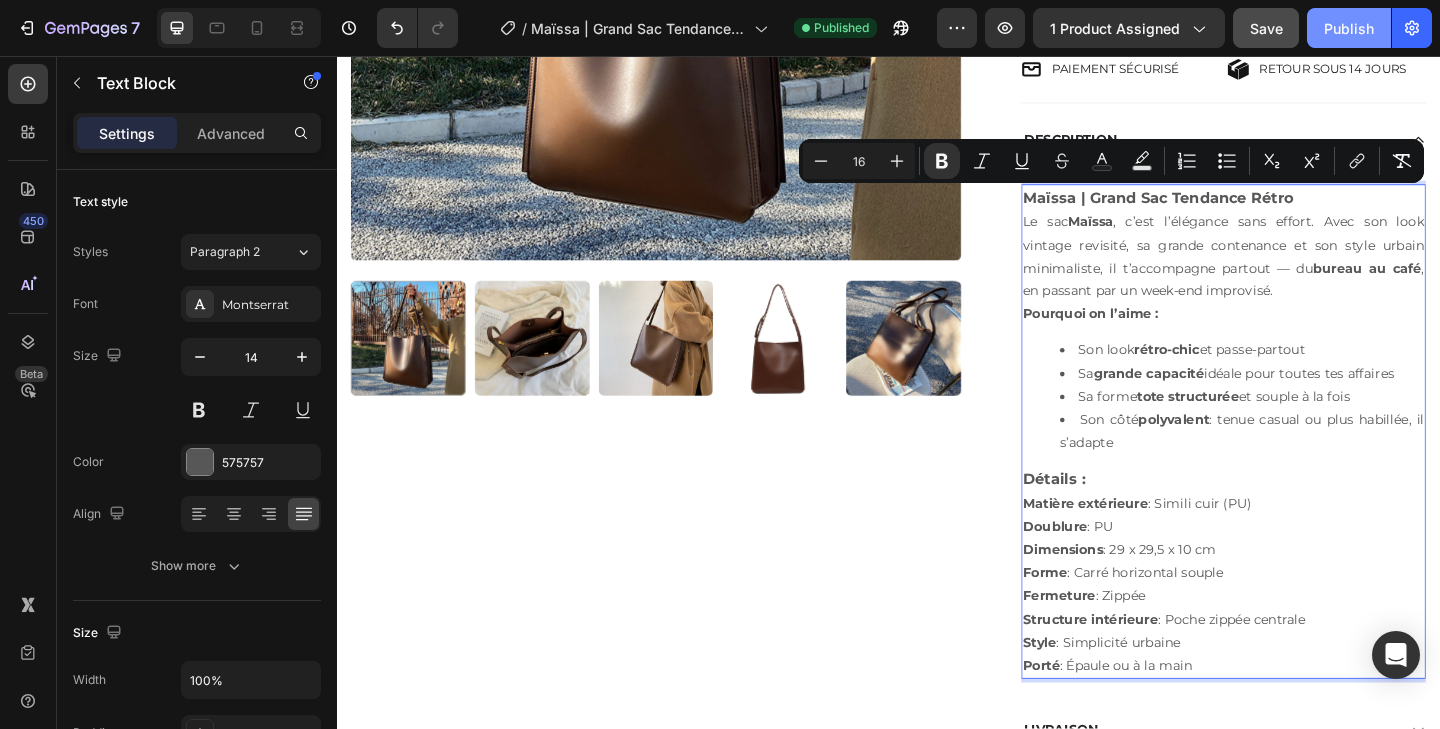 click on "Publish" at bounding box center (1349, 28) 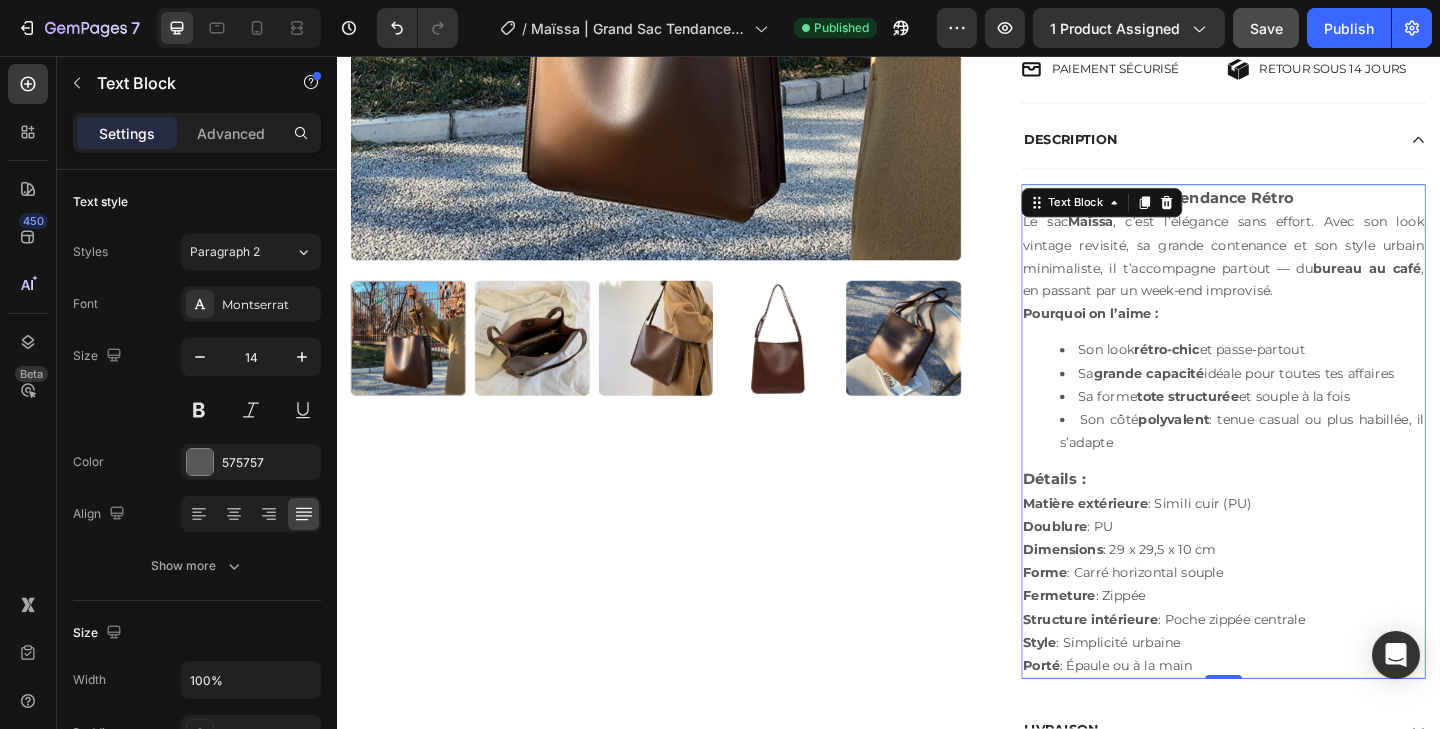 click on "7 Version history / Maïssa | Grand Sac Tendance Rétro Published Preview 1 product assigned Save Publish" 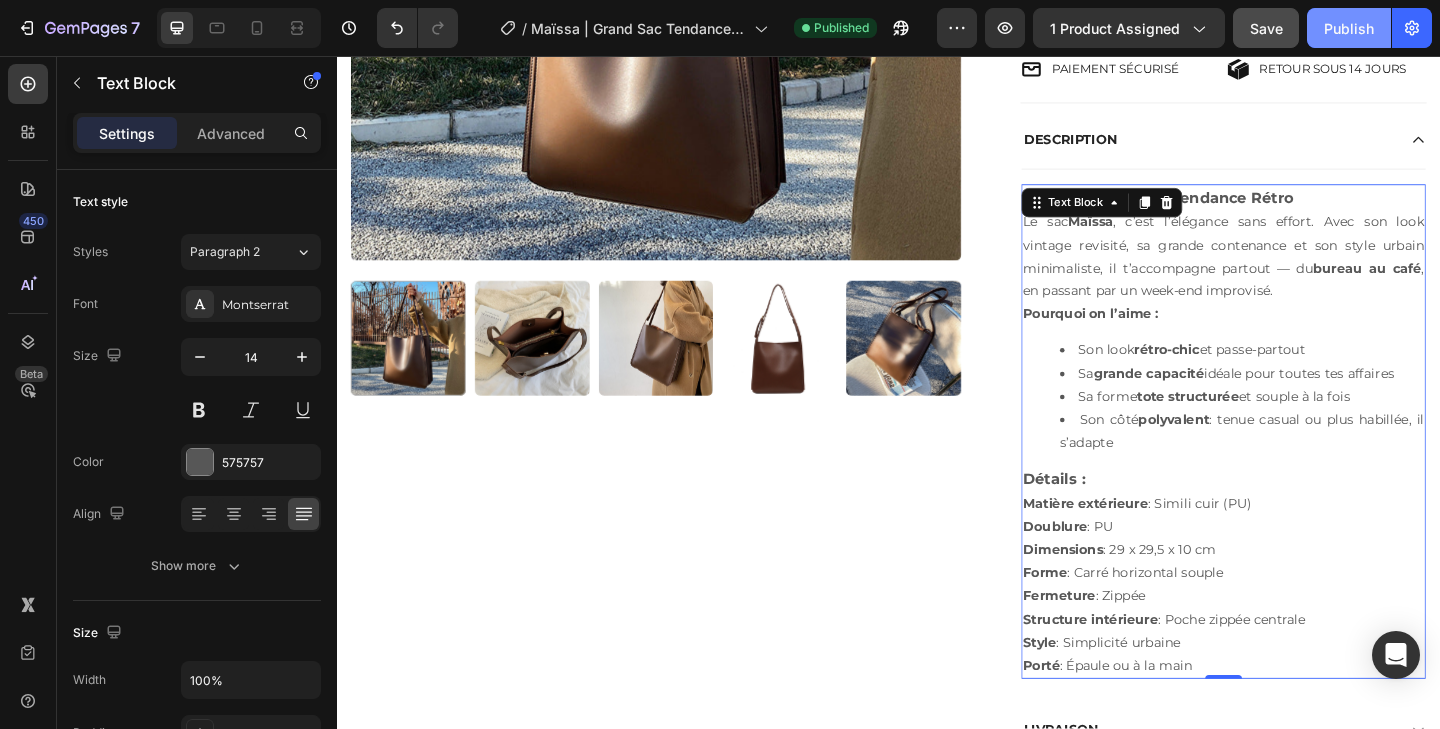 click on "Publish" 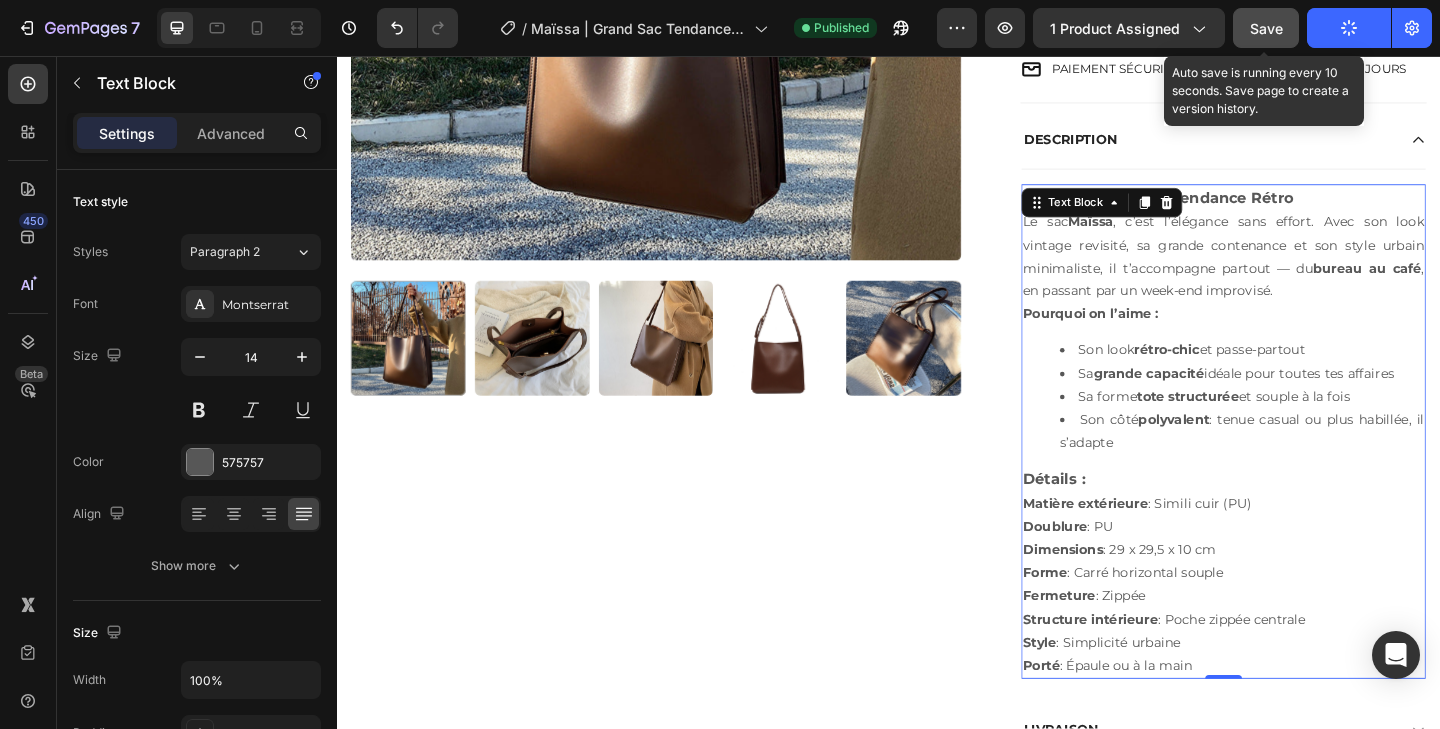 click on "Save" 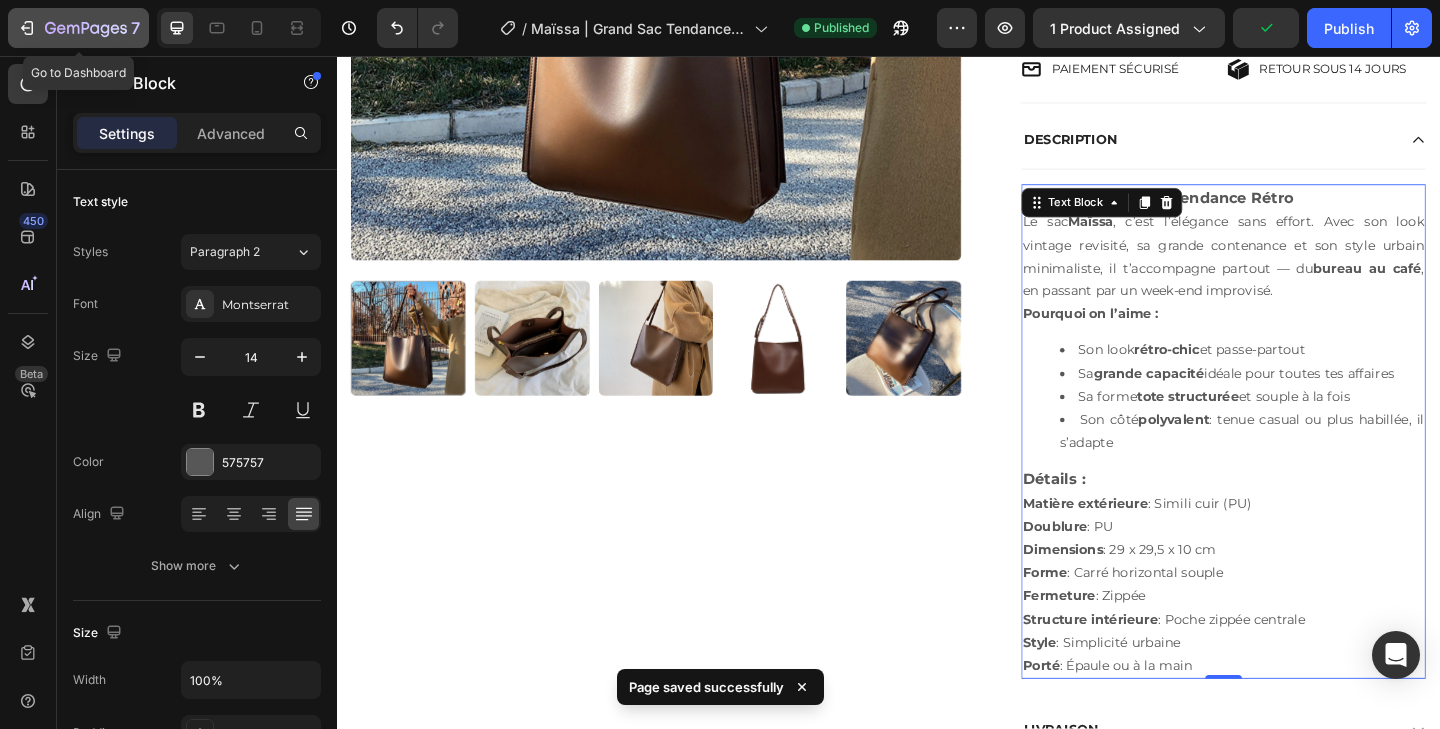 click 